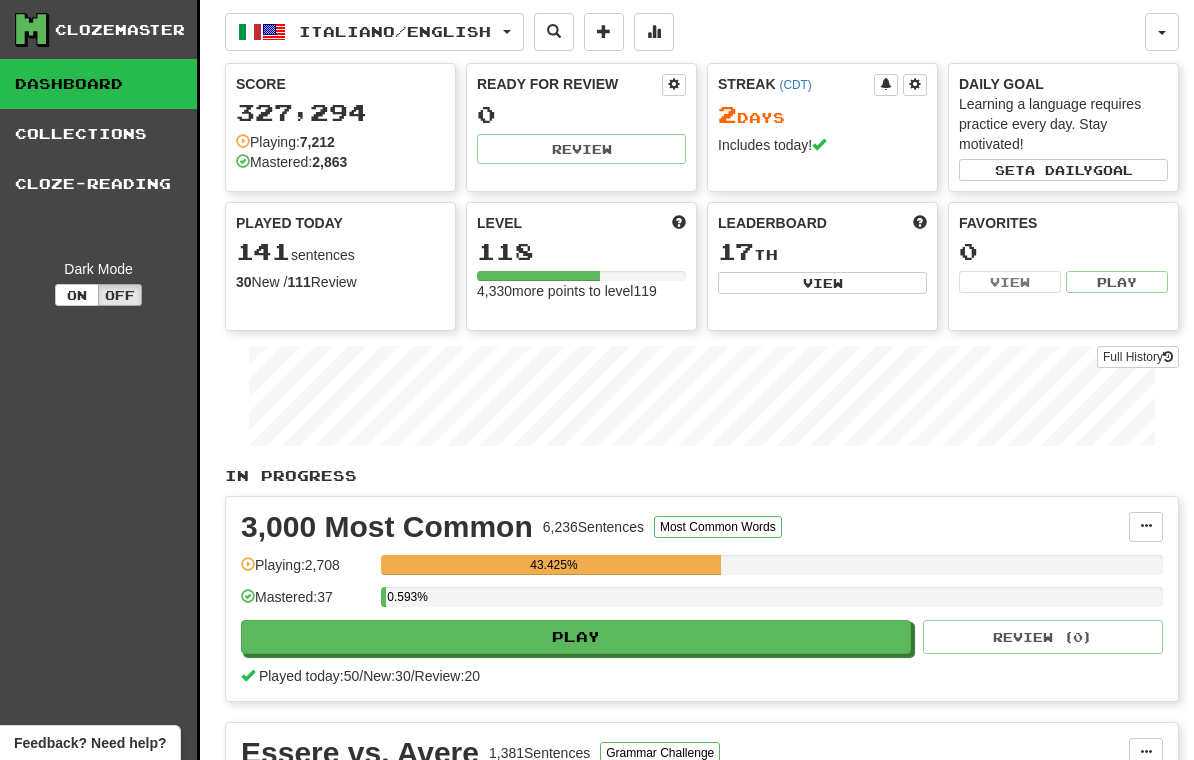 scroll, scrollTop: 0, scrollLeft: 0, axis: both 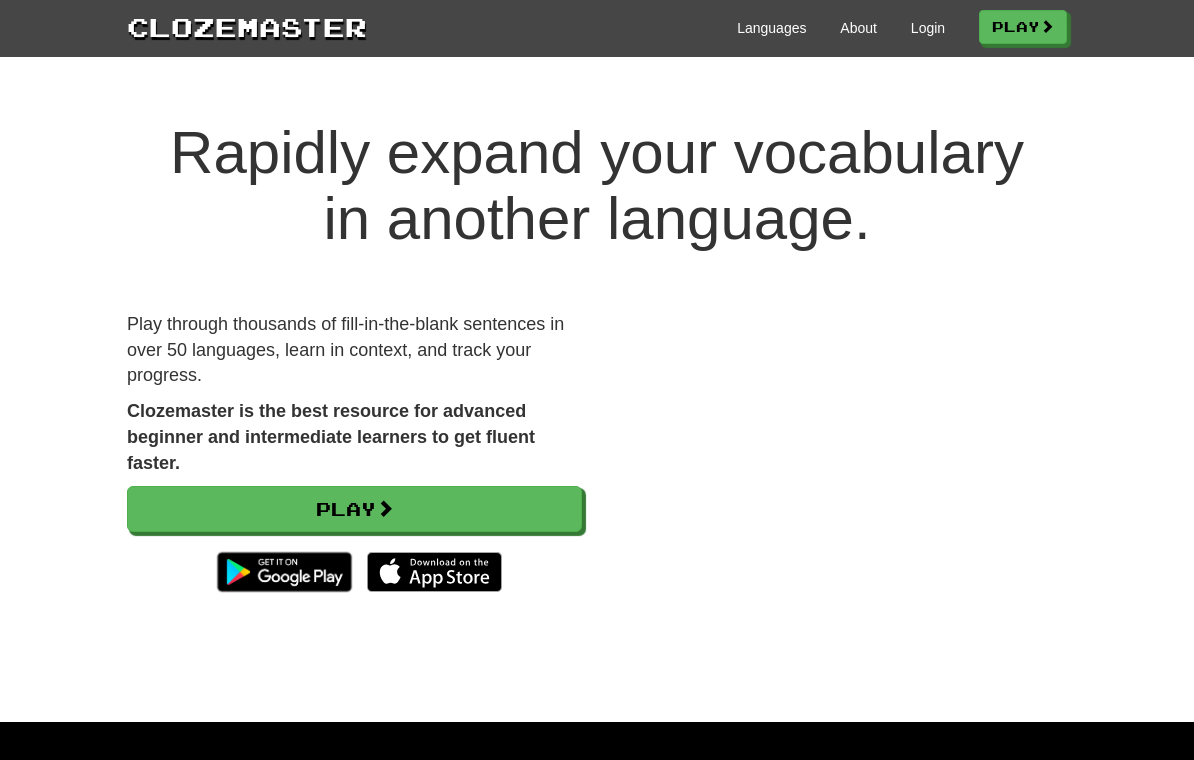 click on "Login" at bounding box center (928, 28) 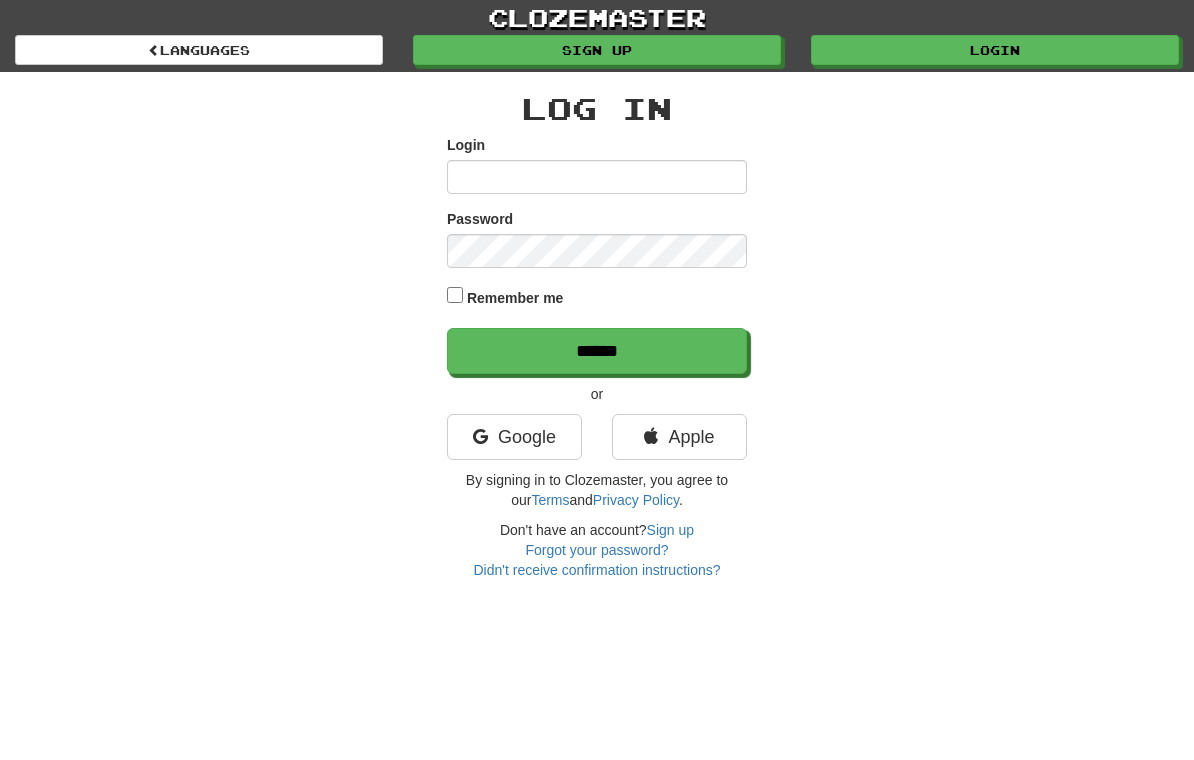 scroll, scrollTop: 0, scrollLeft: 0, axis: both 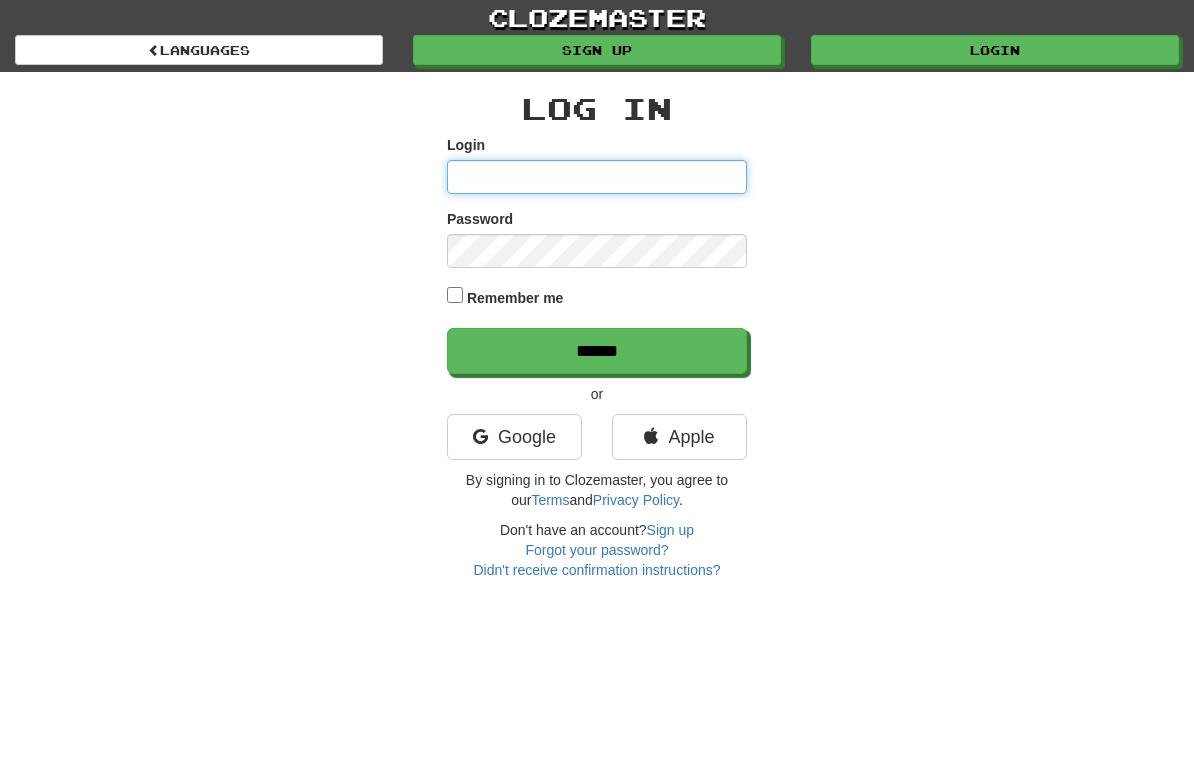 type on "**********" 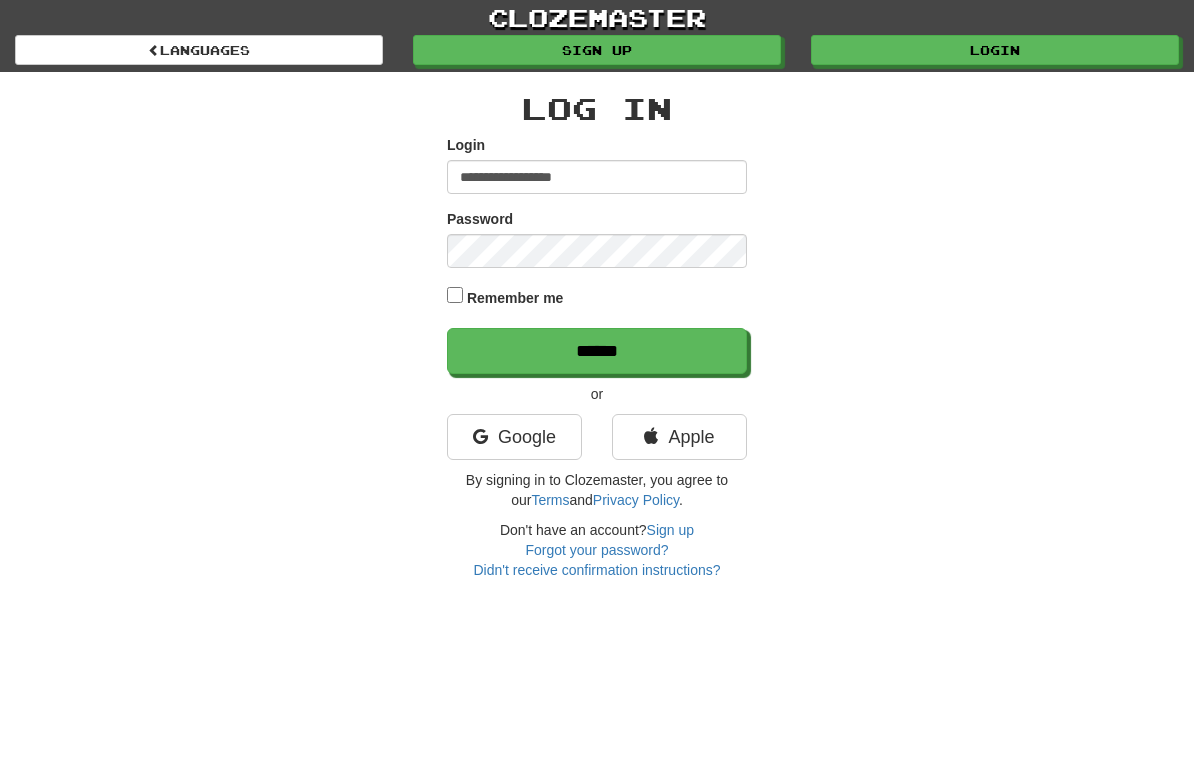 click on "******" at bounding box center [597, 351] 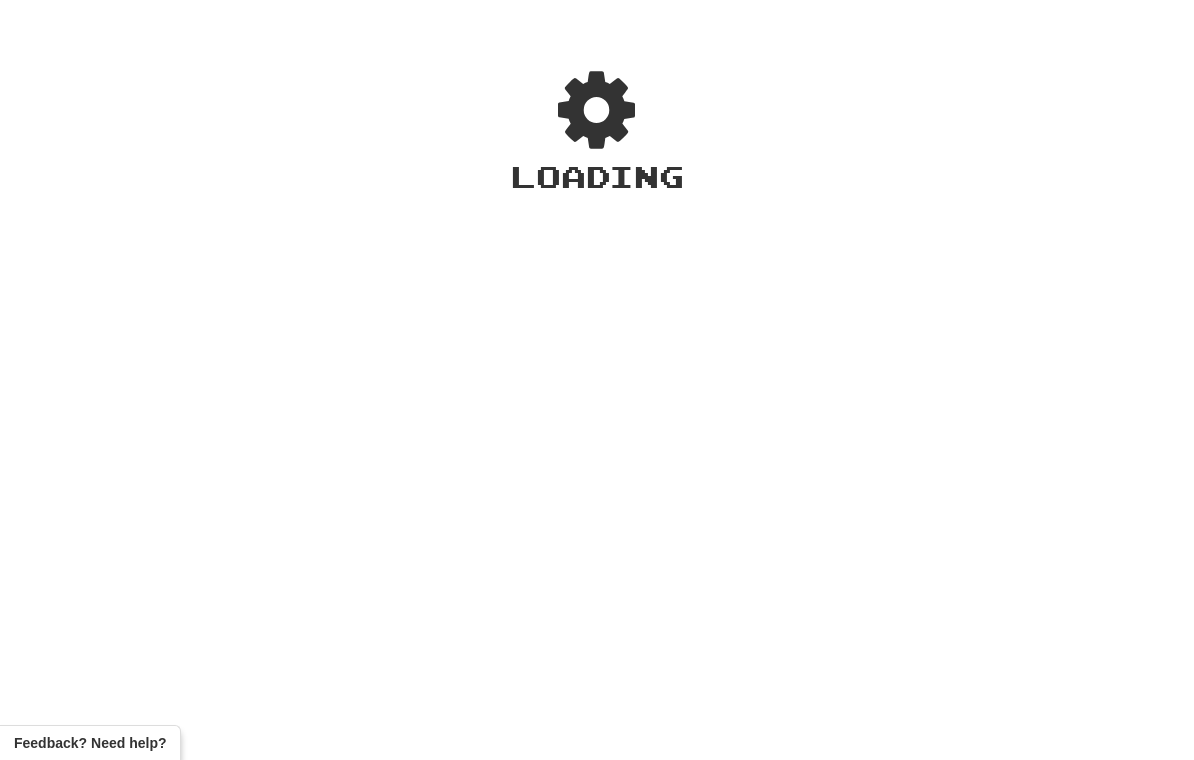 scroll, scrollTop: 0, scrollLeft: 0, axis: both 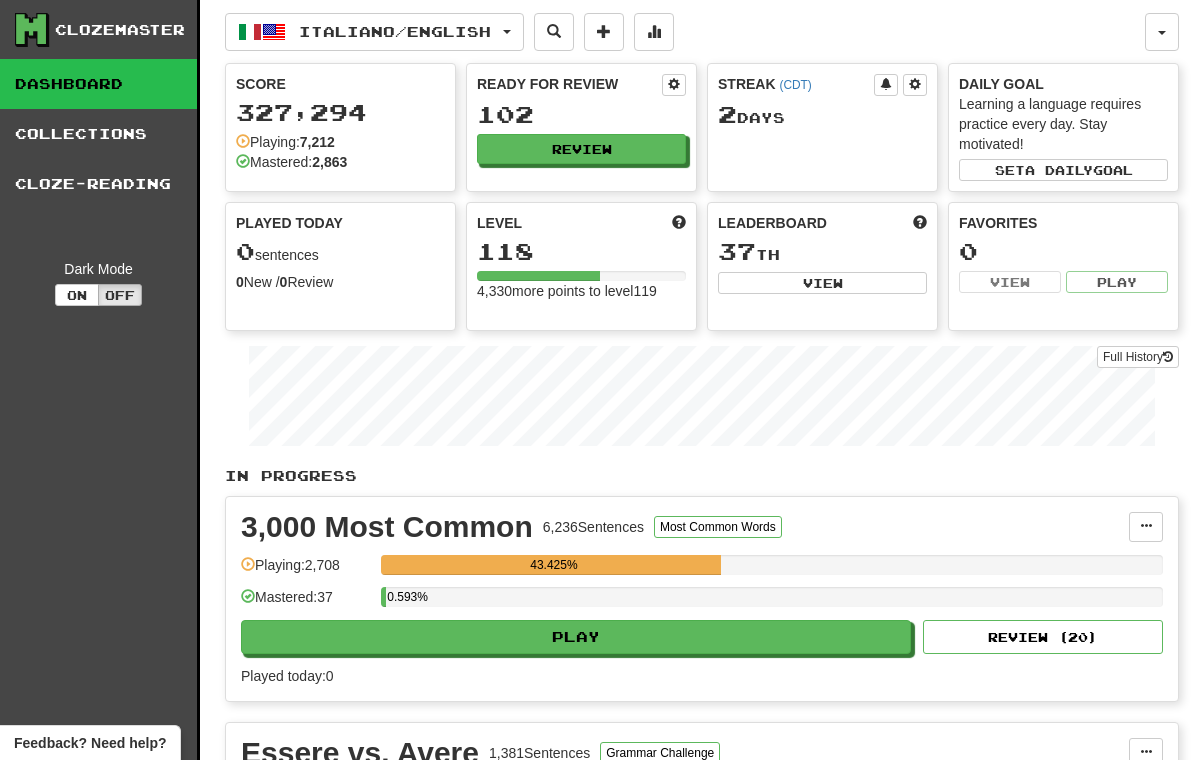 click on "Review ( 20 )" at bounding box center [1043, 637] 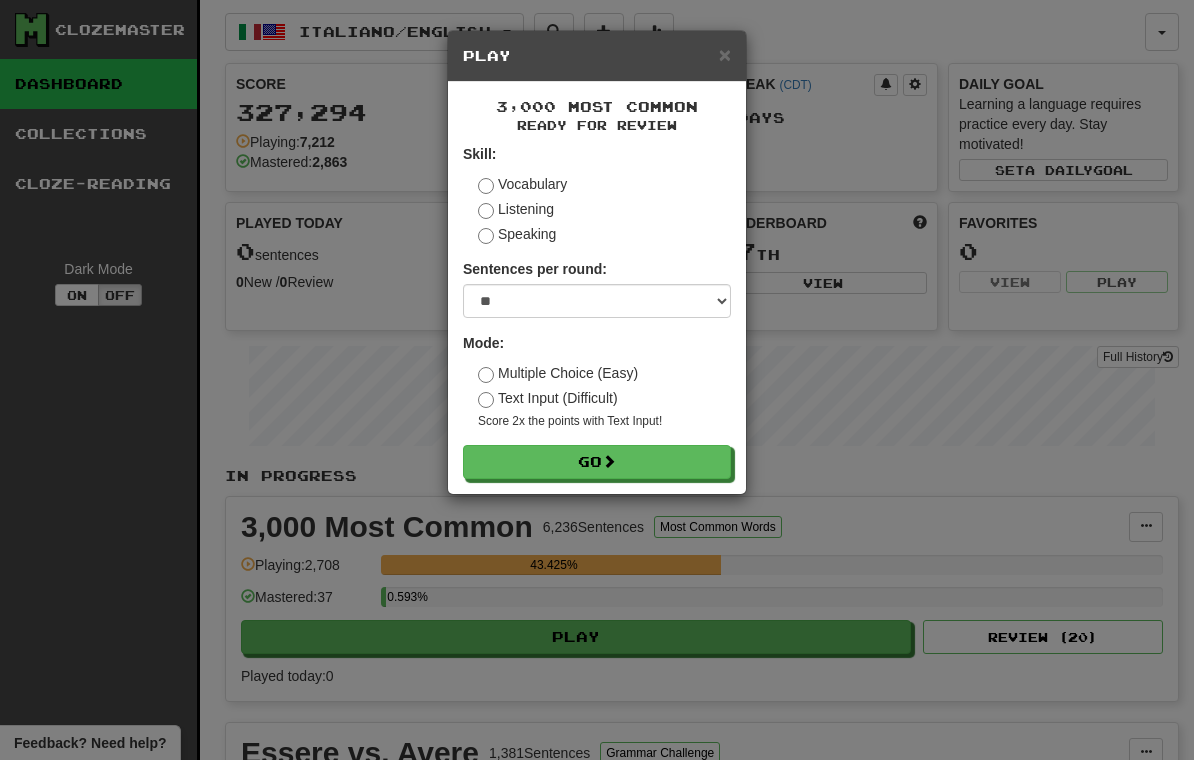 click on "Go" at bounding box center [597, 462] 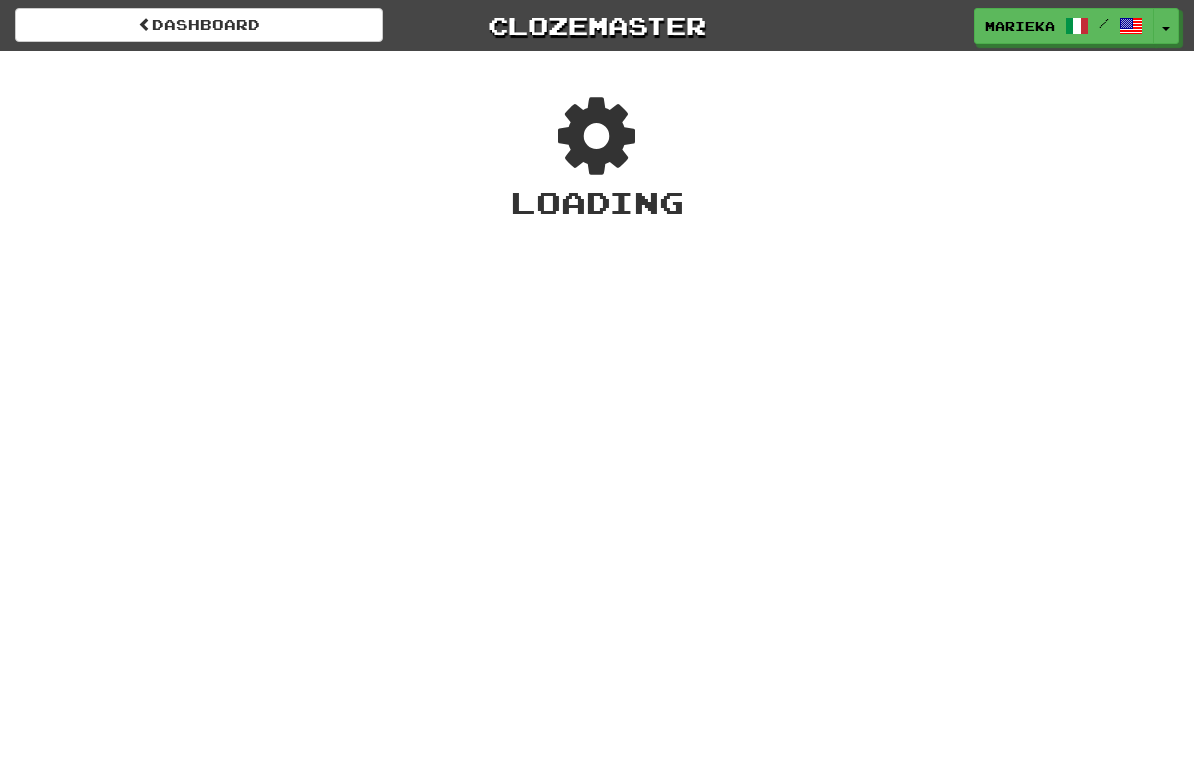 scroll, scrollTop: 0, scrollLeft: 0, axis: both 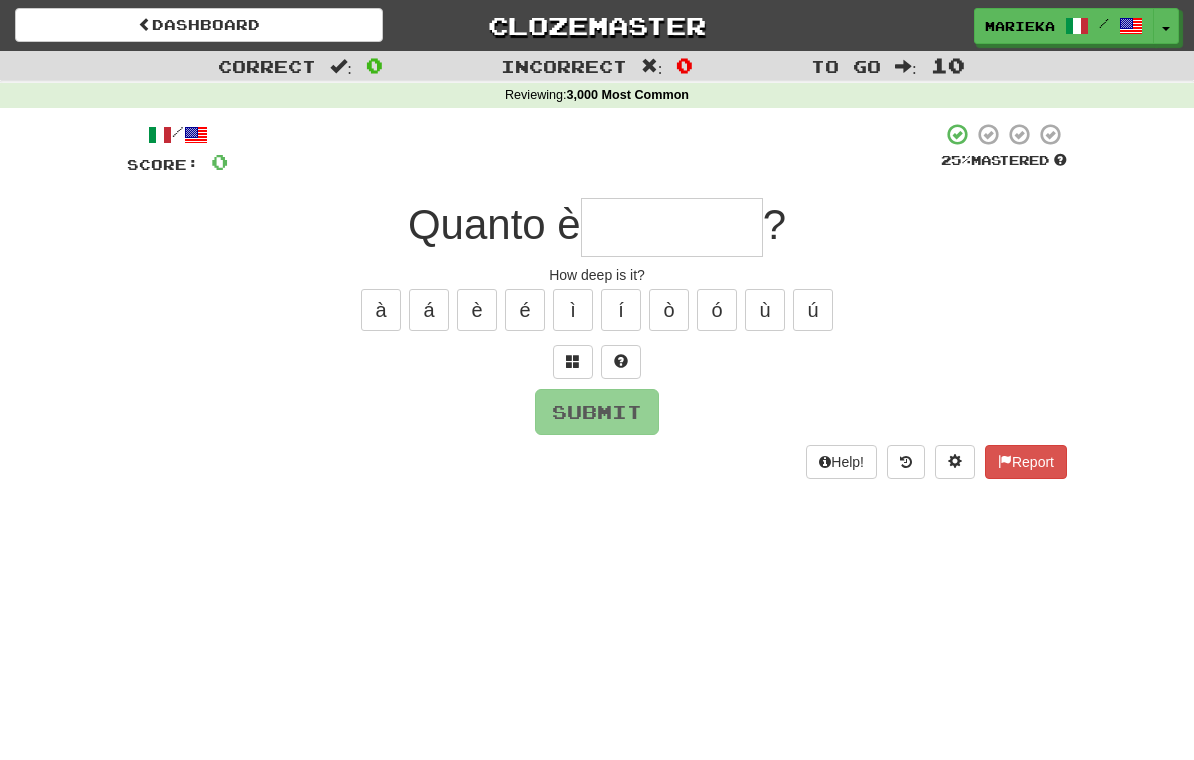 click at bounding box center (672, 227) 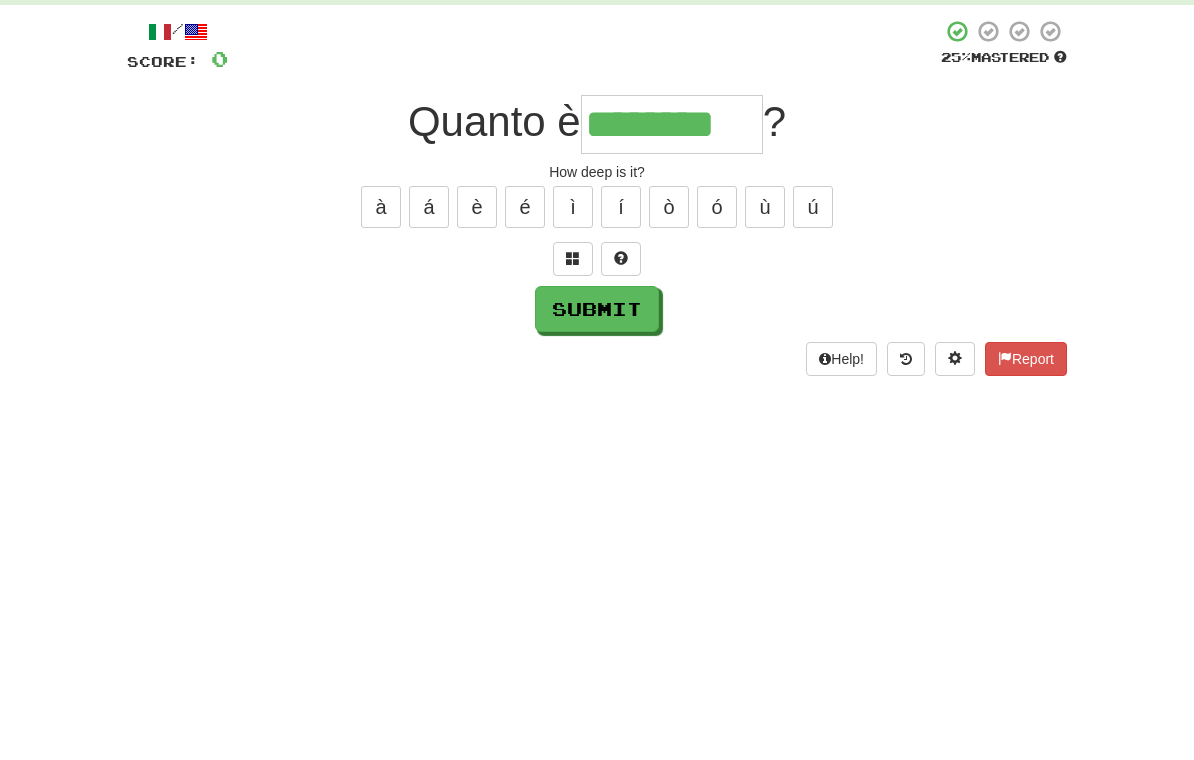 type on "********" 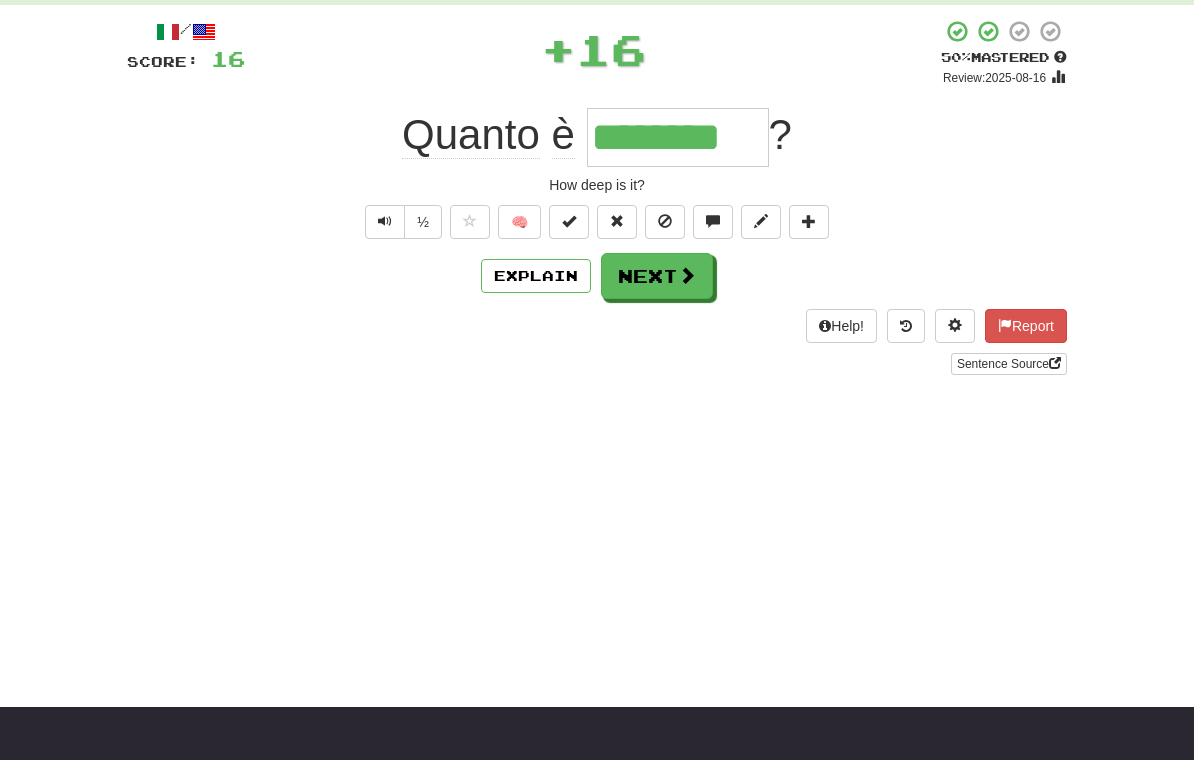 click on "Next" at bounding box center [657, 276] 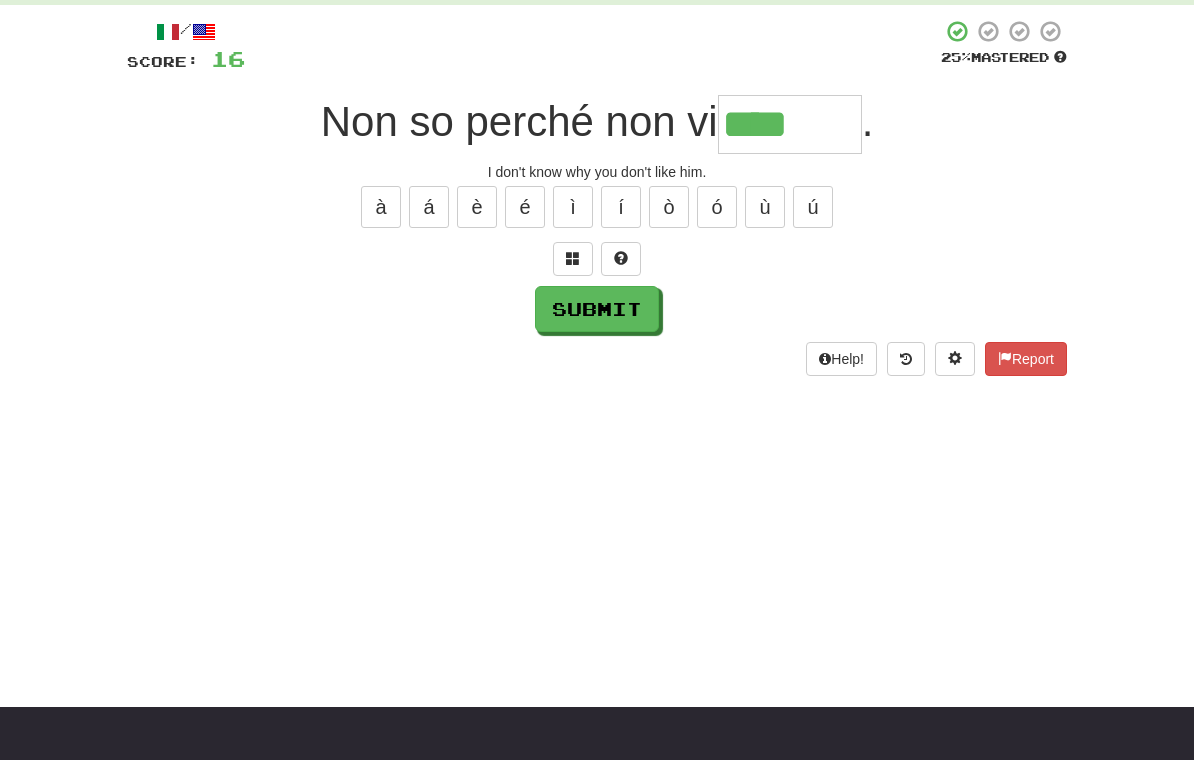 click at bounding box center (573, 258) 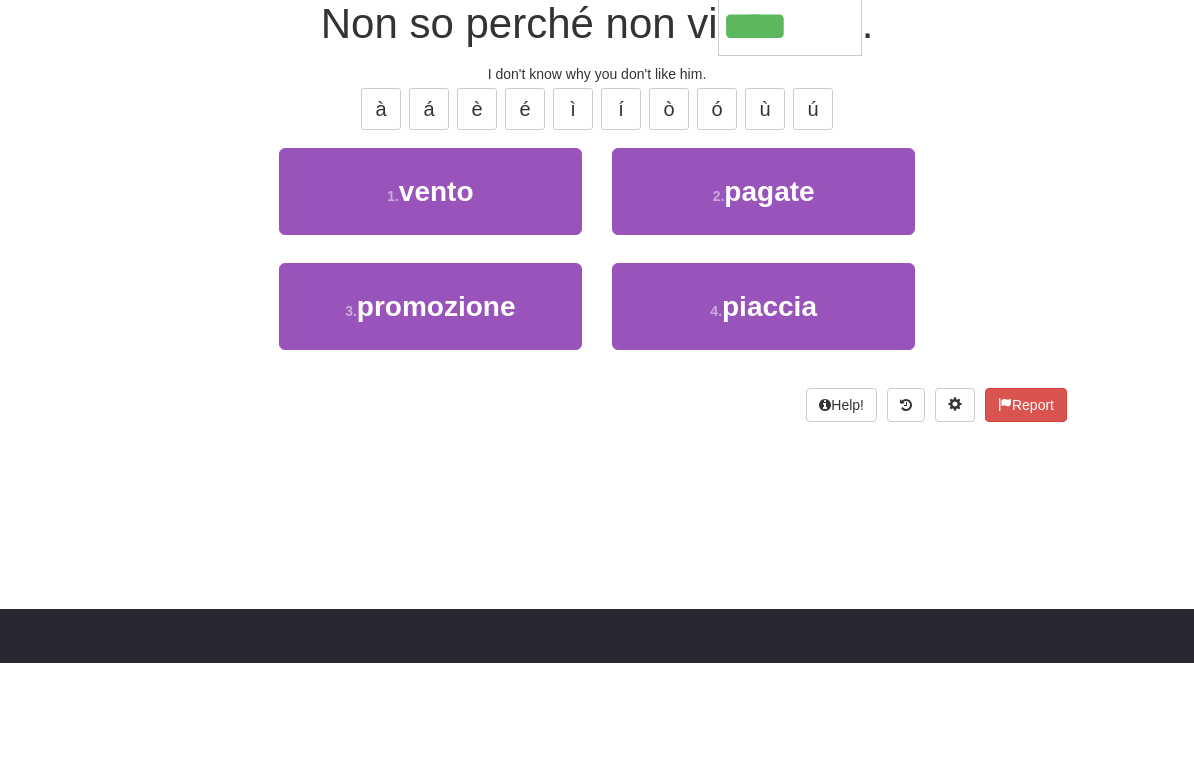 click on "4 .  piaccia" at bounding box center [763, 404] 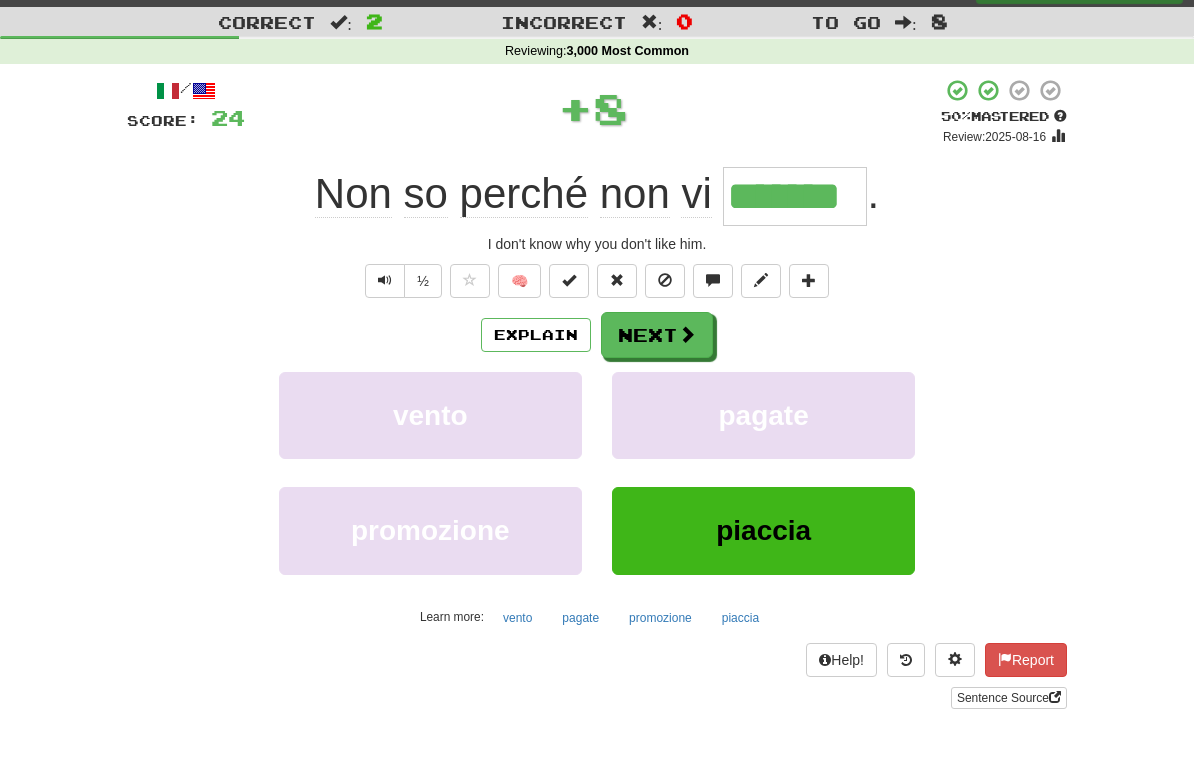scroll, scrollTop: 42, scrollLeft: 0, axis: vertical 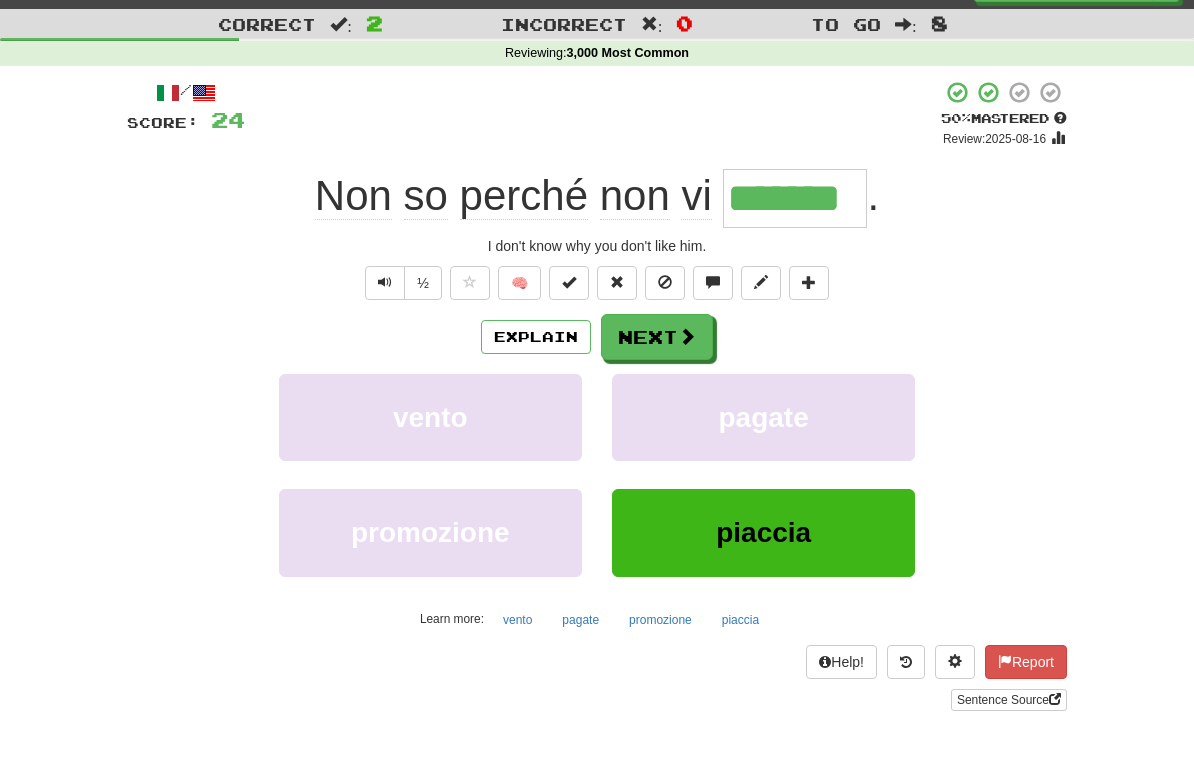 click on "Next" at bounding box center [657, 337] 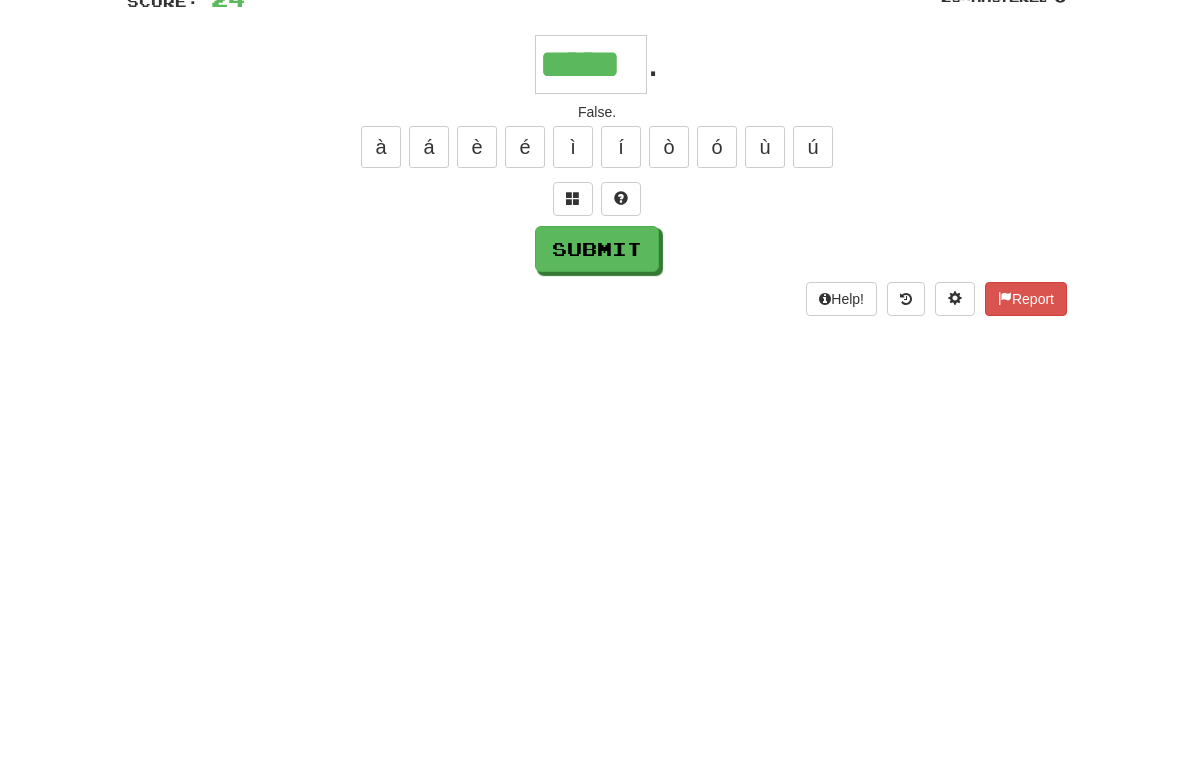 click on "Submit" at bounding box center [597, 370] 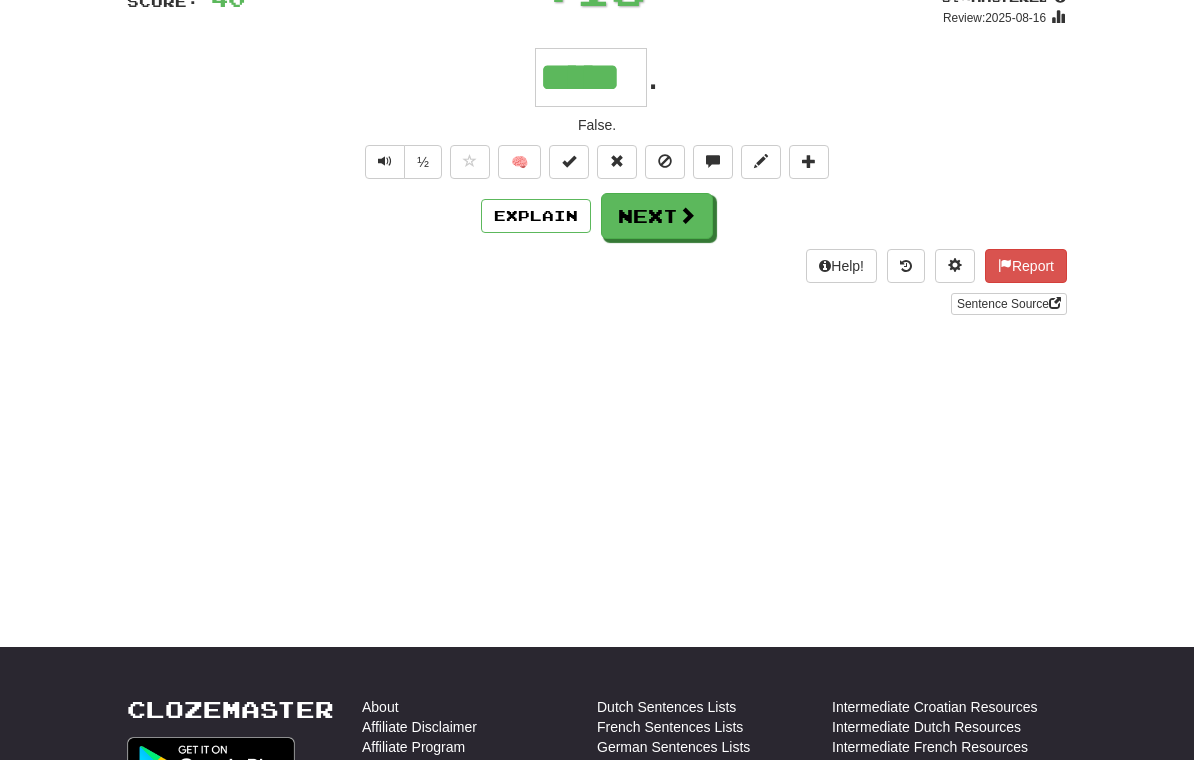 click on "Next" at bounding box center [657, 216] 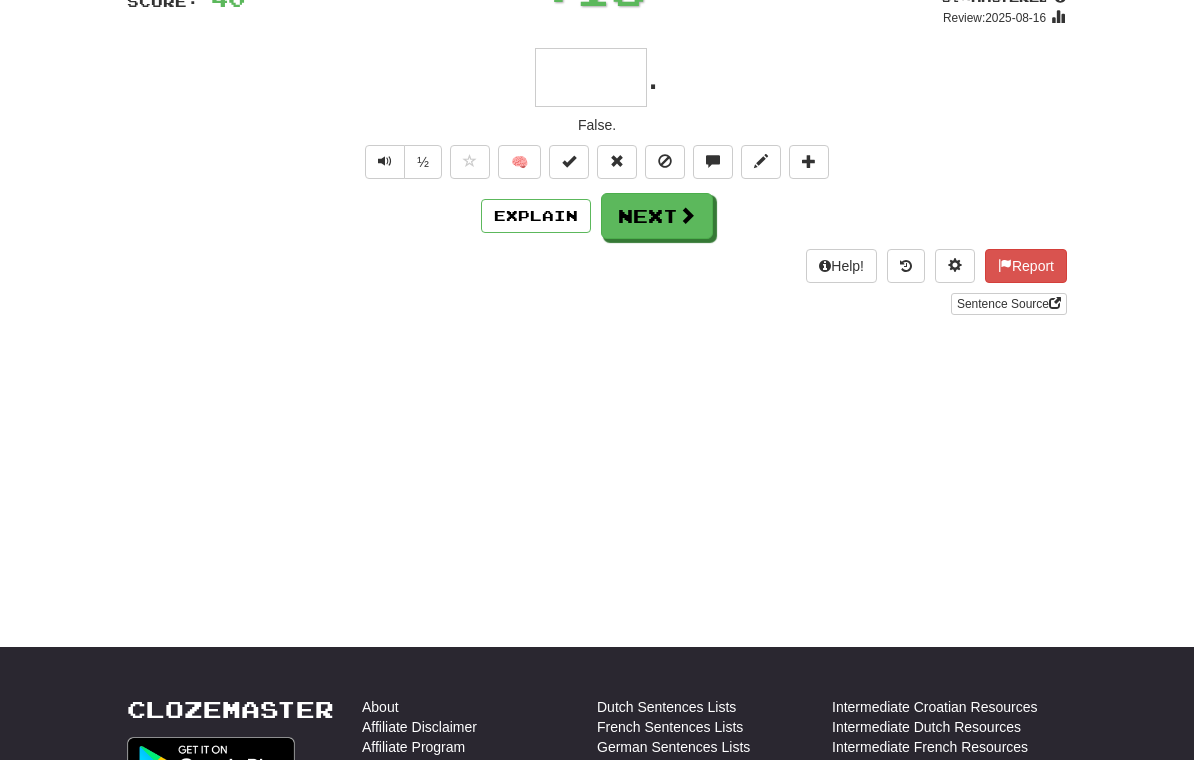 scroll, scrollTop: 162, scrollLeft: 0, axis: vertical 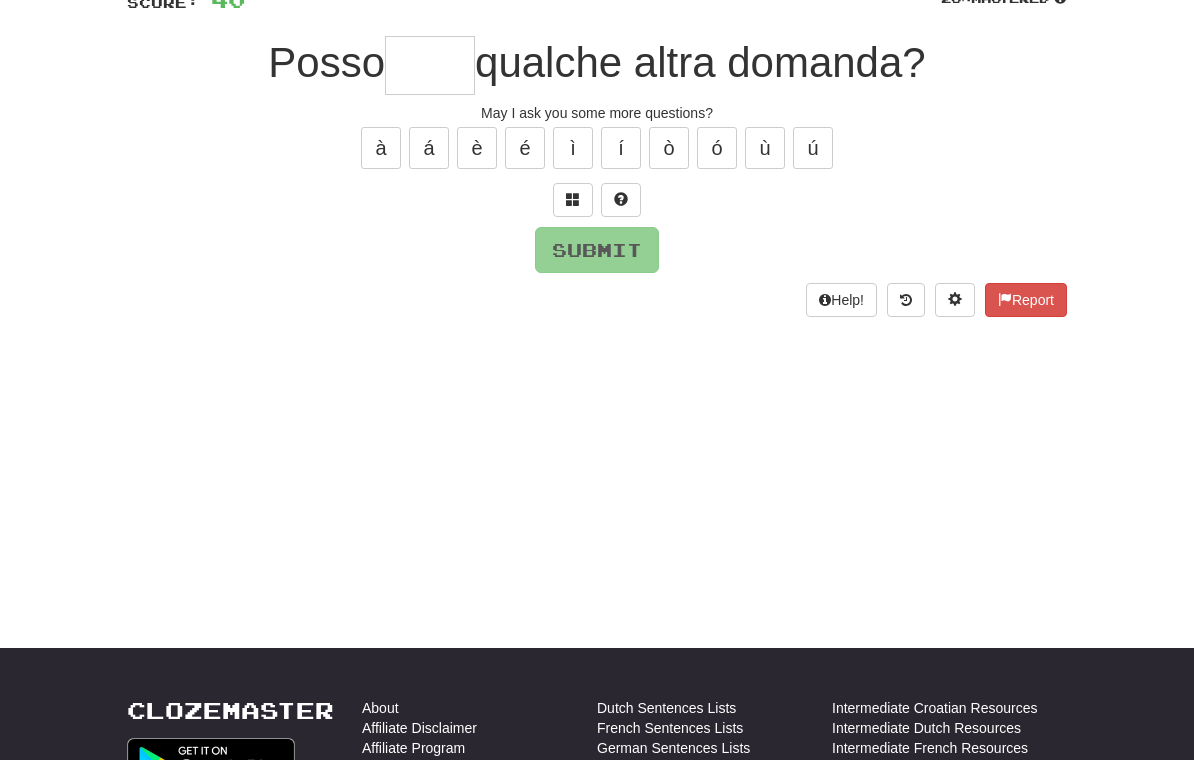 type on "*" 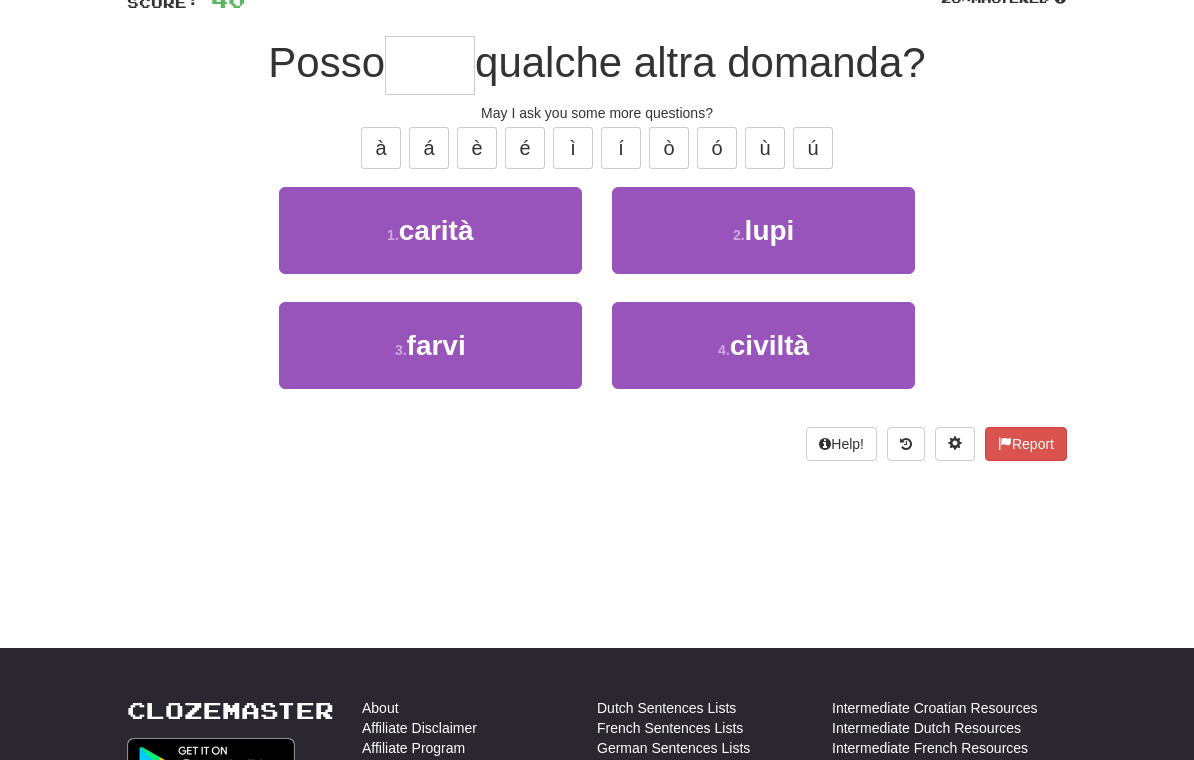click on "3 .  farvi" at bounding box center (430, 345) 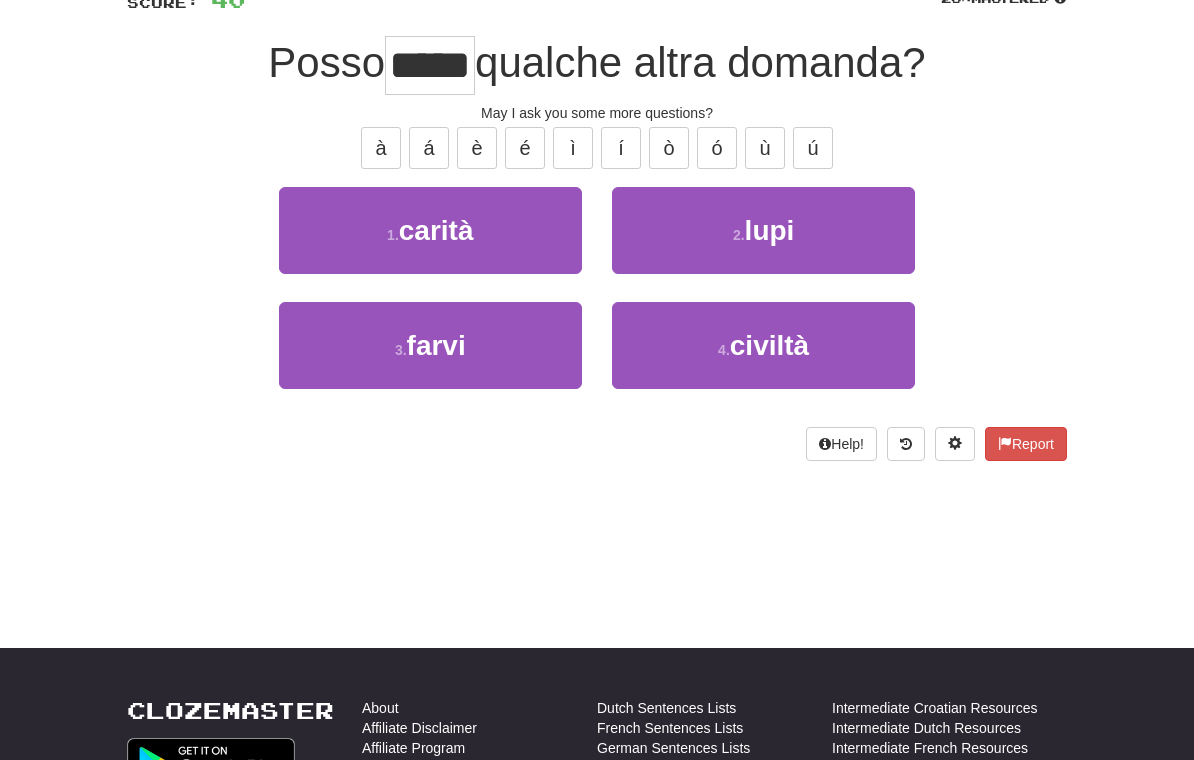 scroll, scrollTop: 163, scrollLeft: 0, axis: vertical 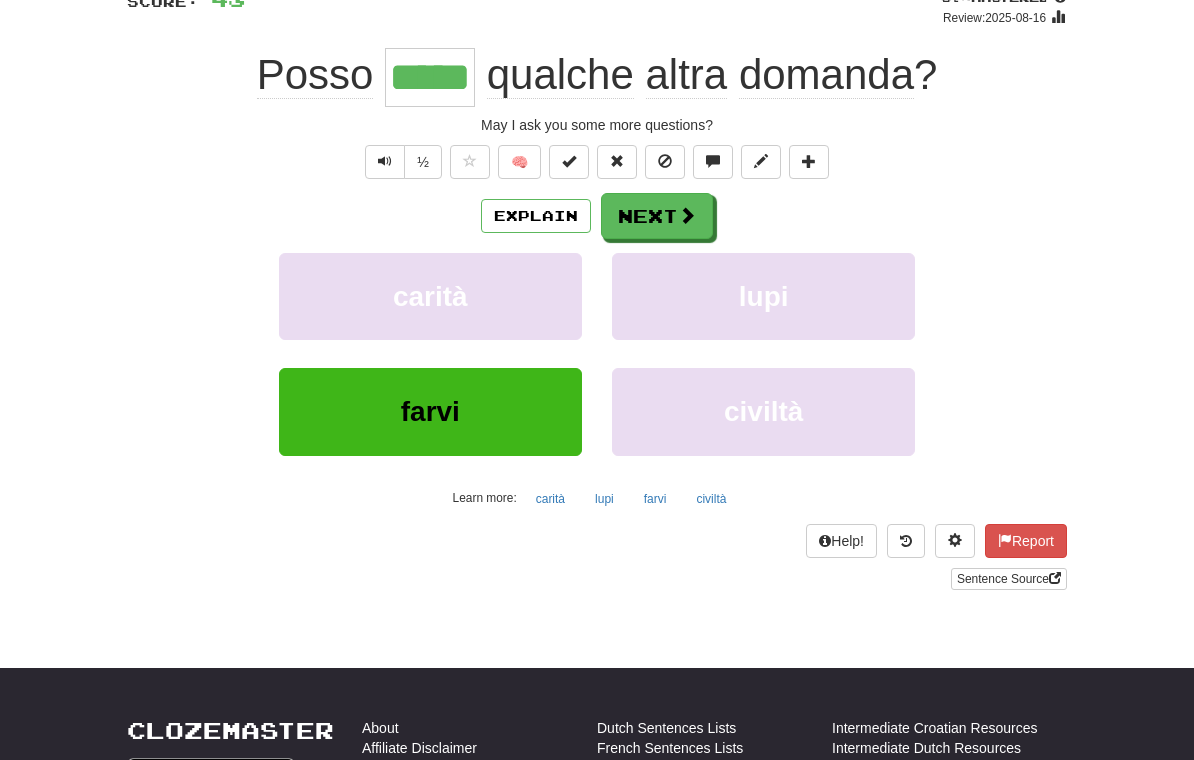 click on "Next" at bounding box center [657, 216] 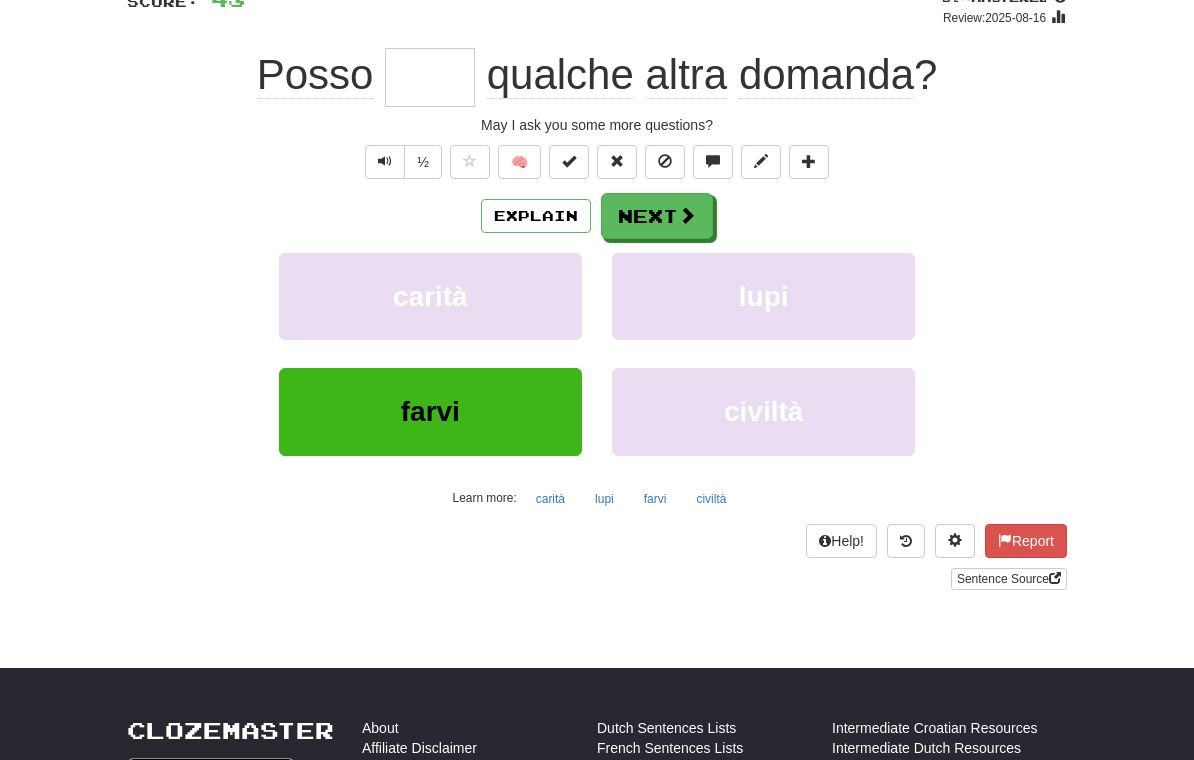 scroll, scrollTop: 162, scrollLeft: 0, axis: vertical 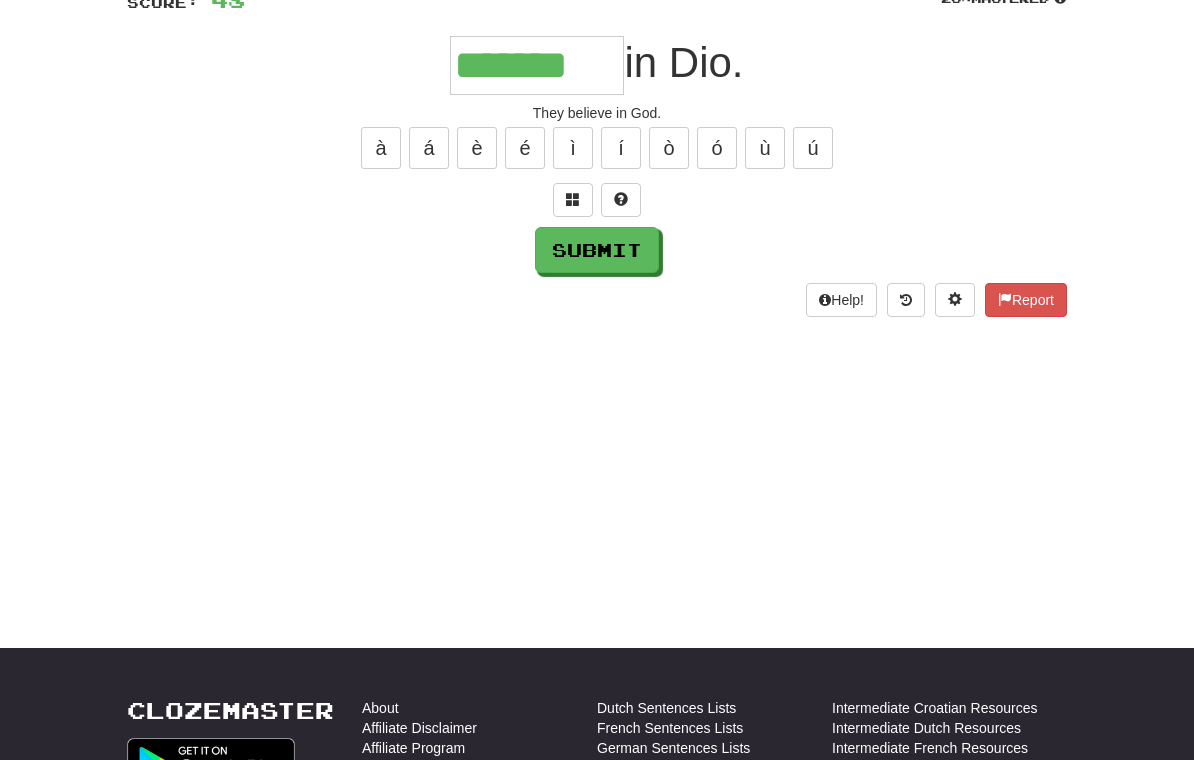 click on "Submit" at bounding box center [597, 250] 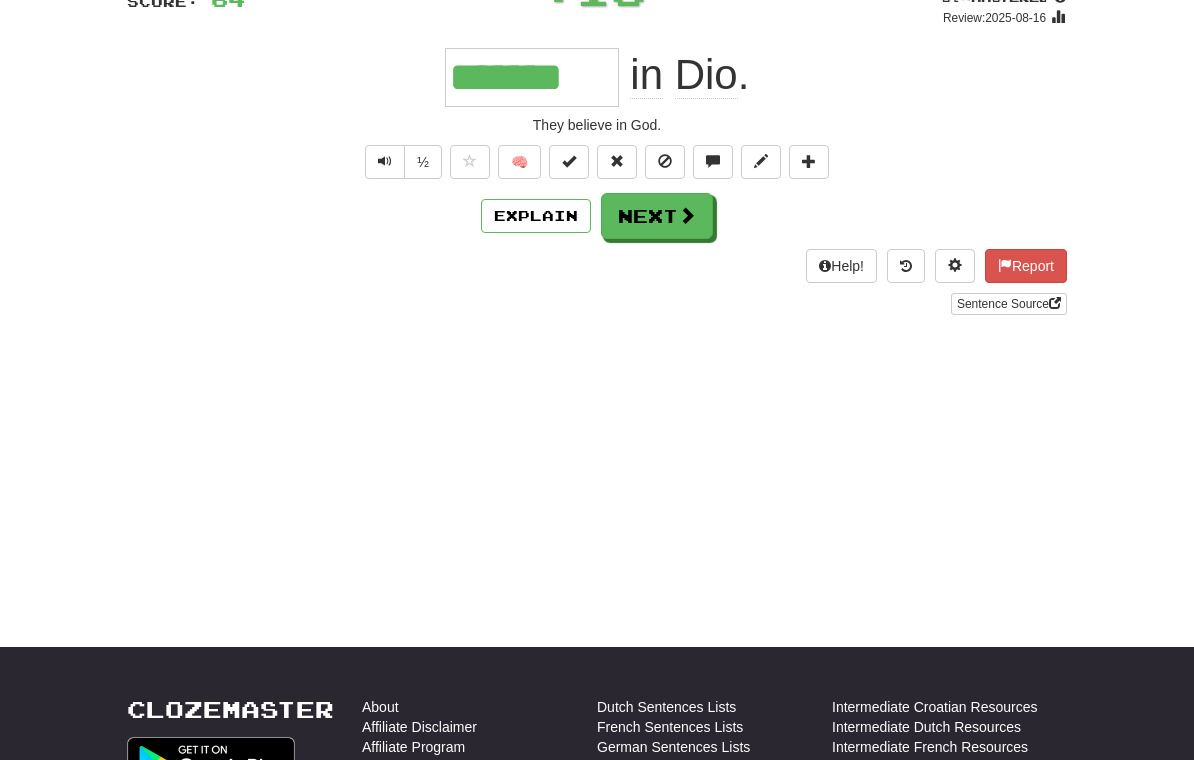 click on "Next" at bounding box center [657, 216] 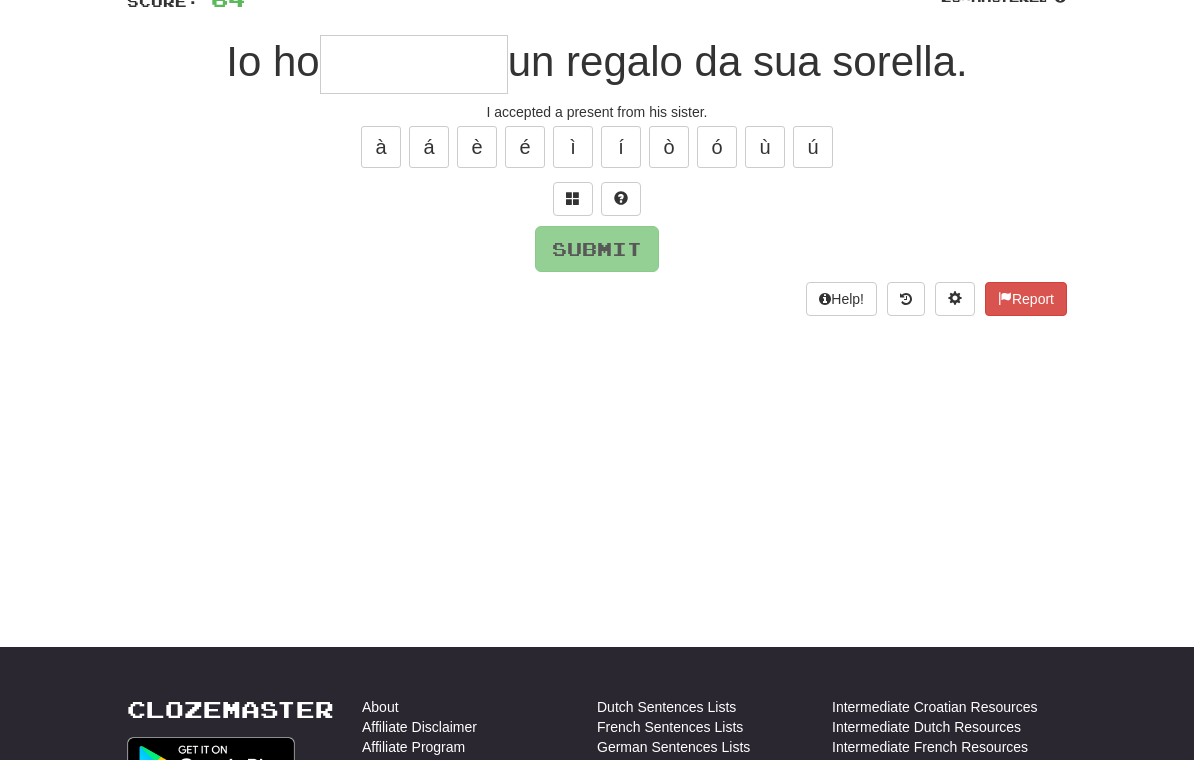 scroll, scrollTop: 162, scrollLeft: 0, axis: vertical 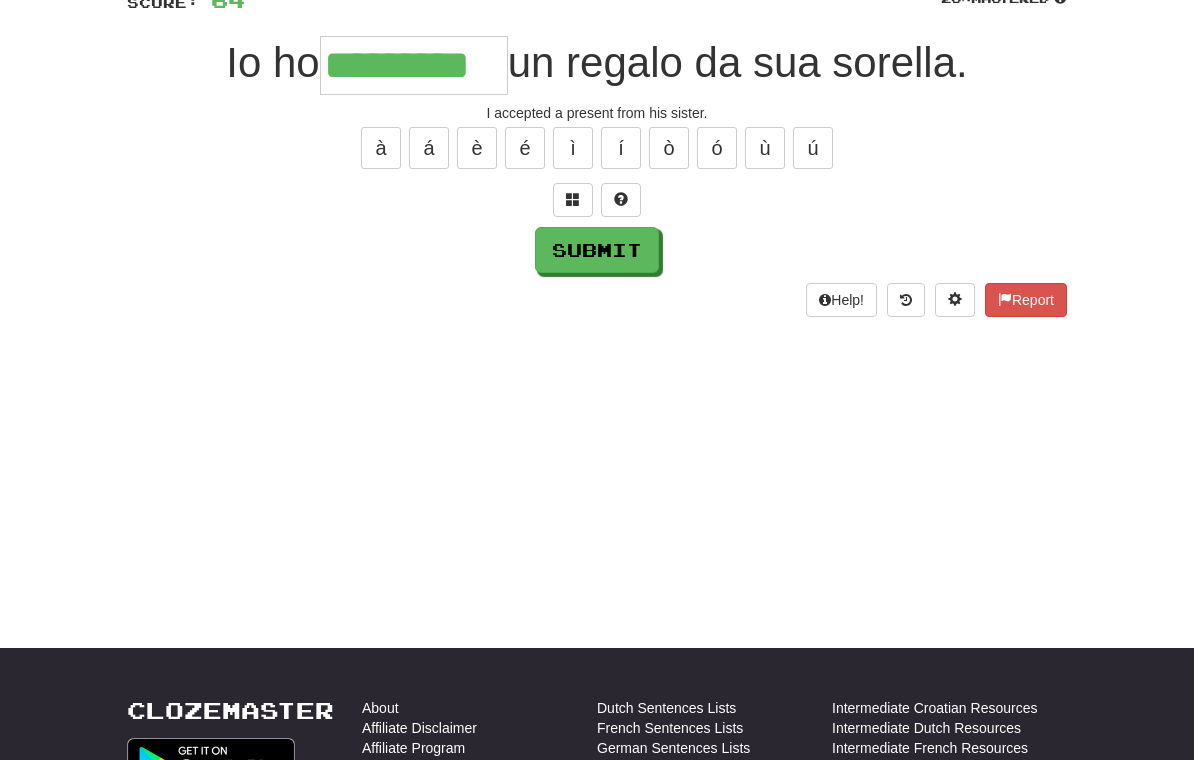 type on "*********" 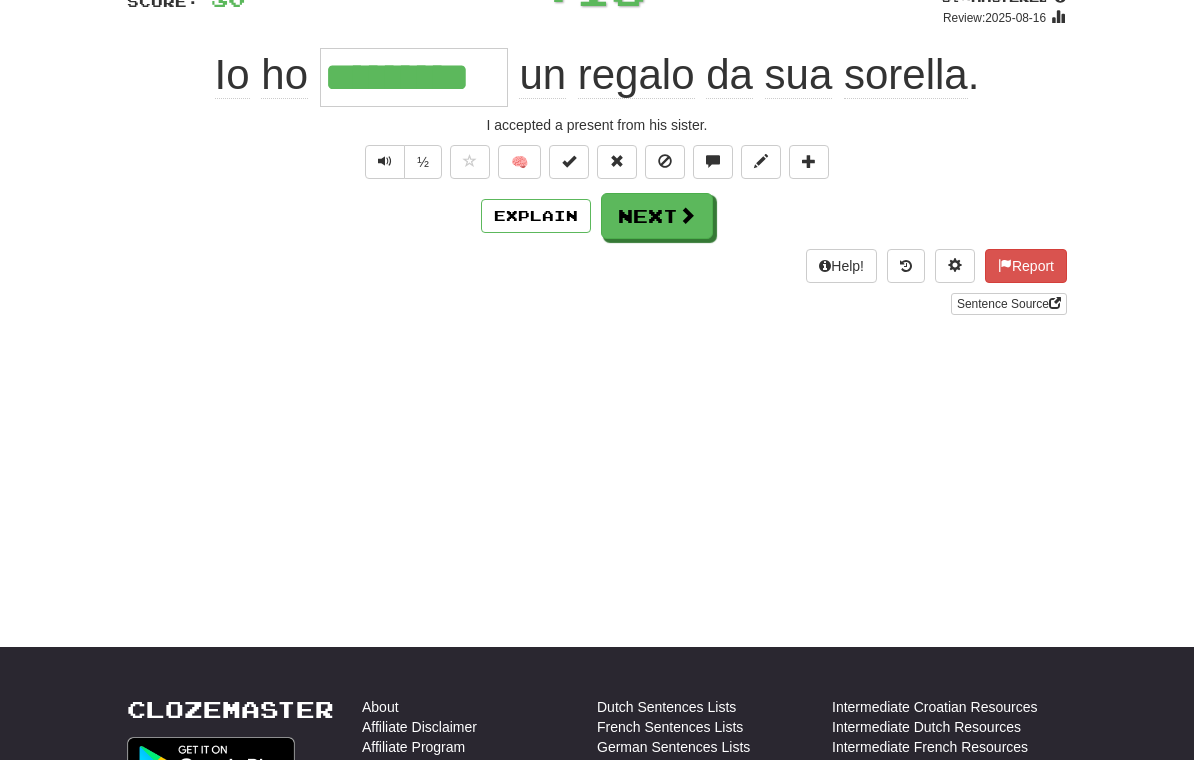 click on "Next" at bounding box center (657, 216) 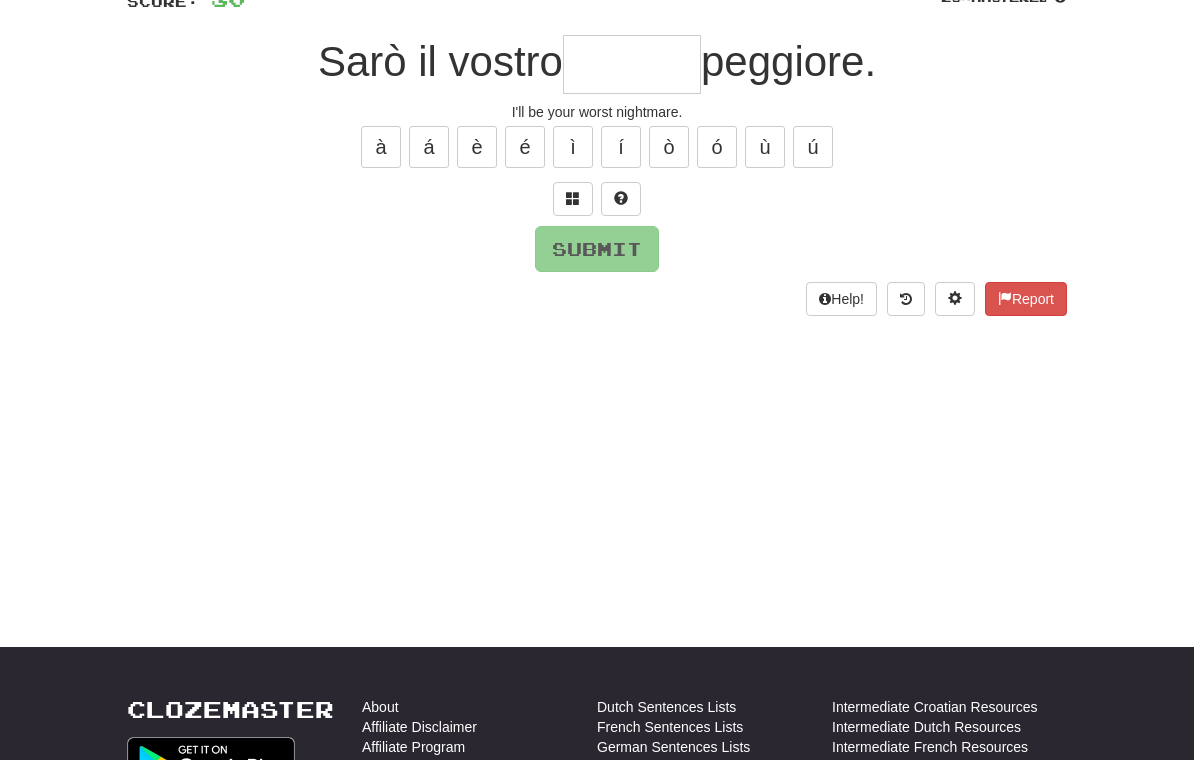 scroll, scrollTop: 162, scrollLeft: 0, axis: vertical 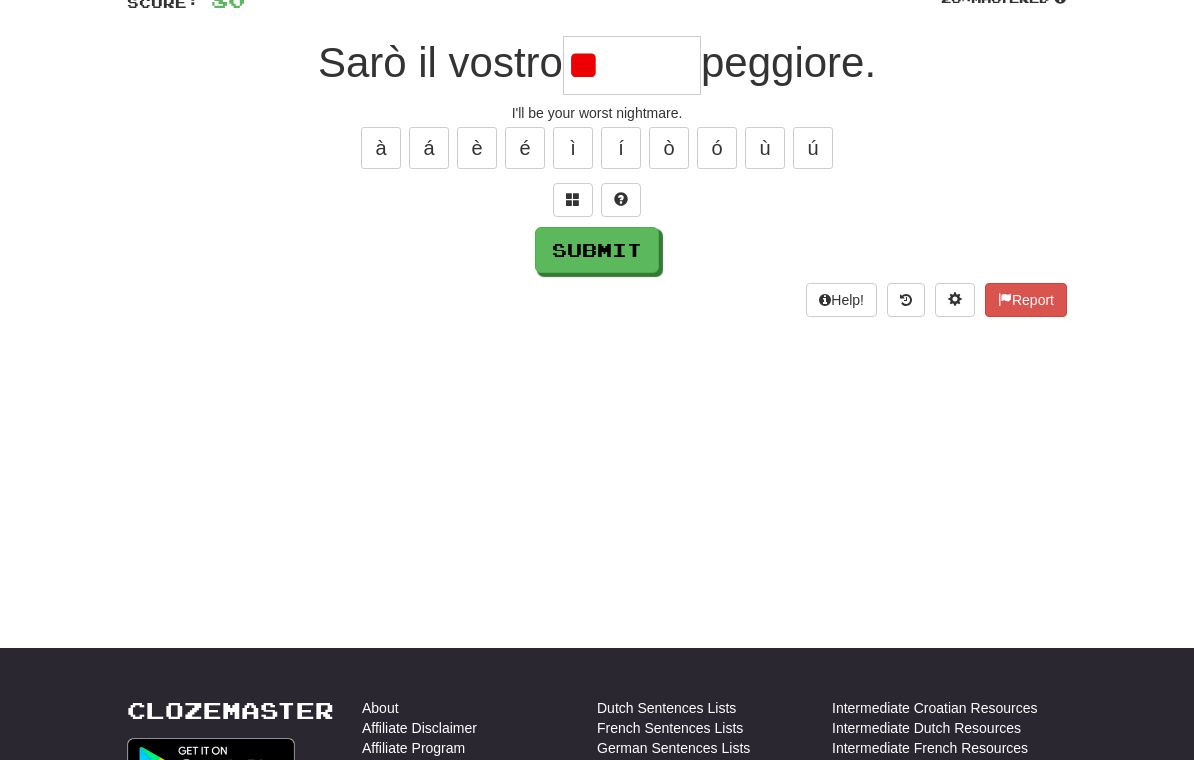 type on "*" 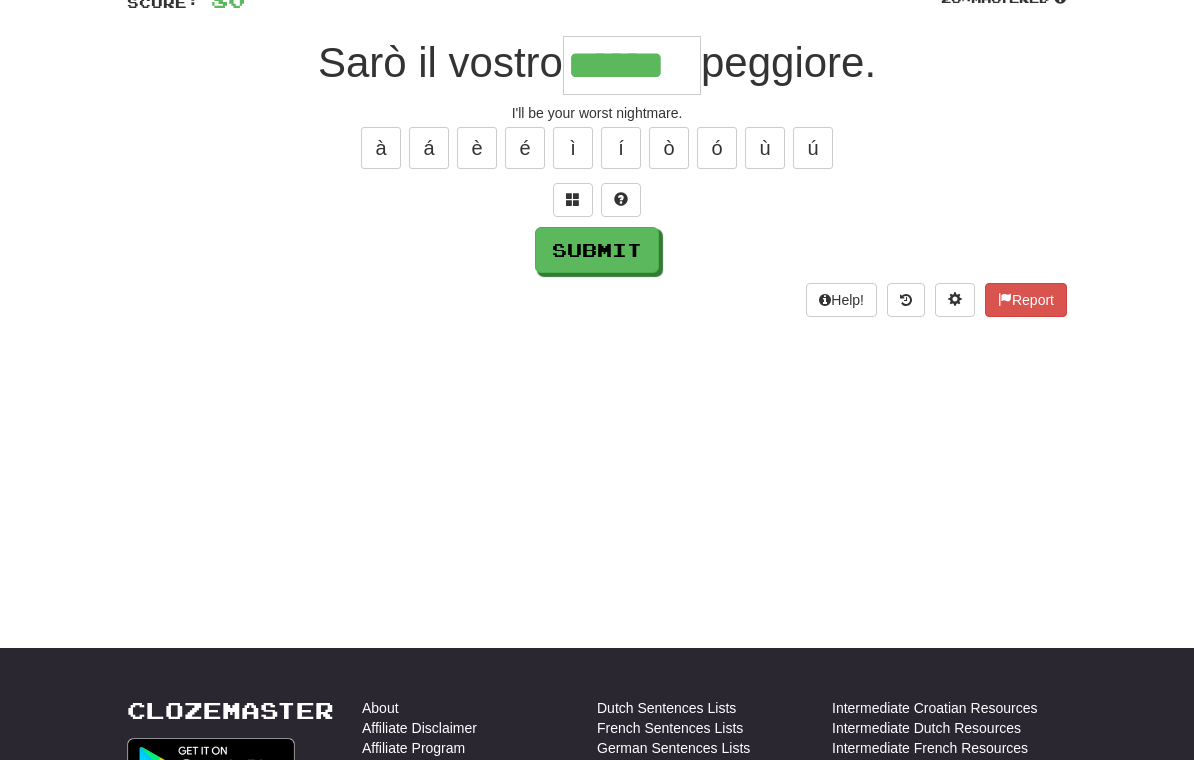 type on "******" 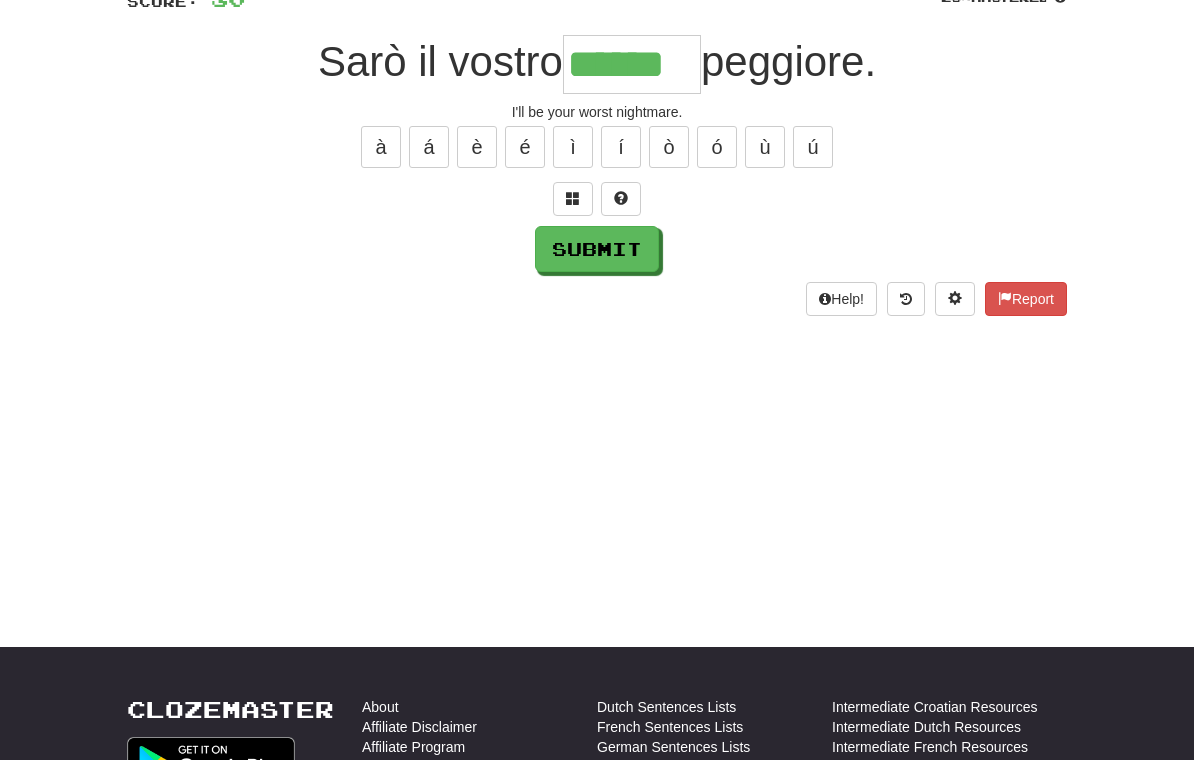 click on "Submit" at bounding box center (597, 249) 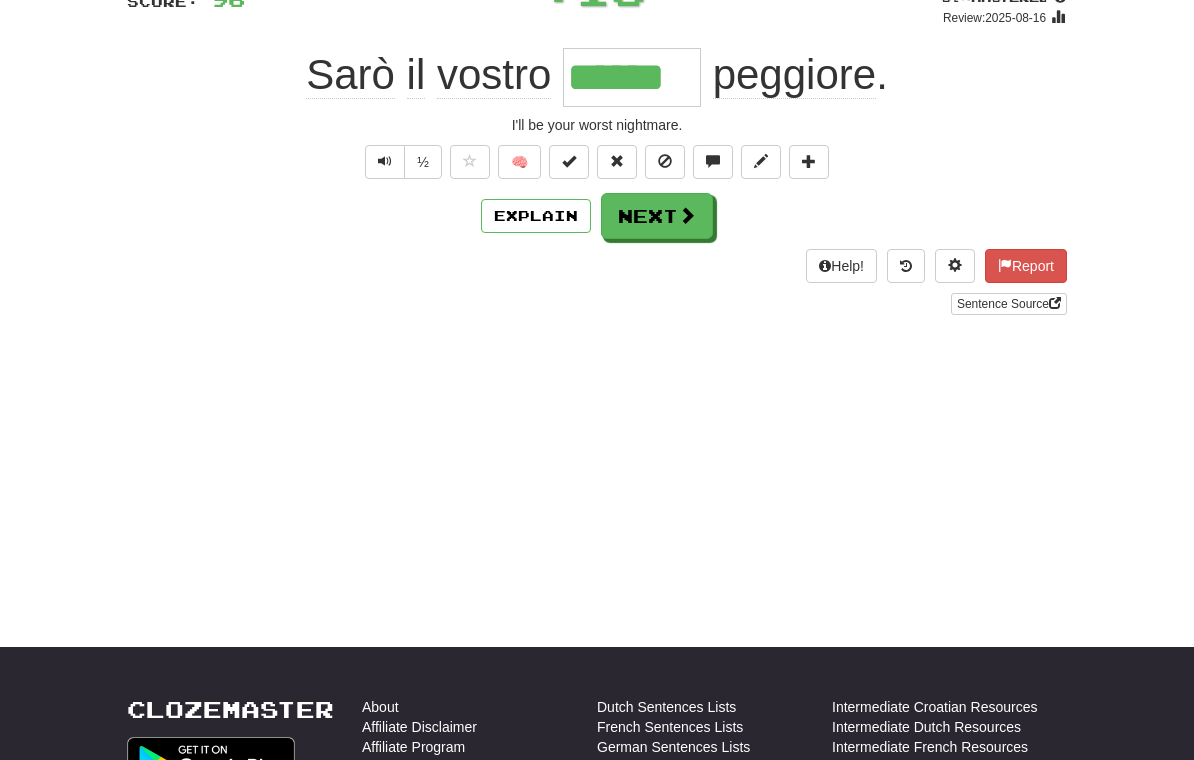 click on "Next" at bounding box center (657, 216) 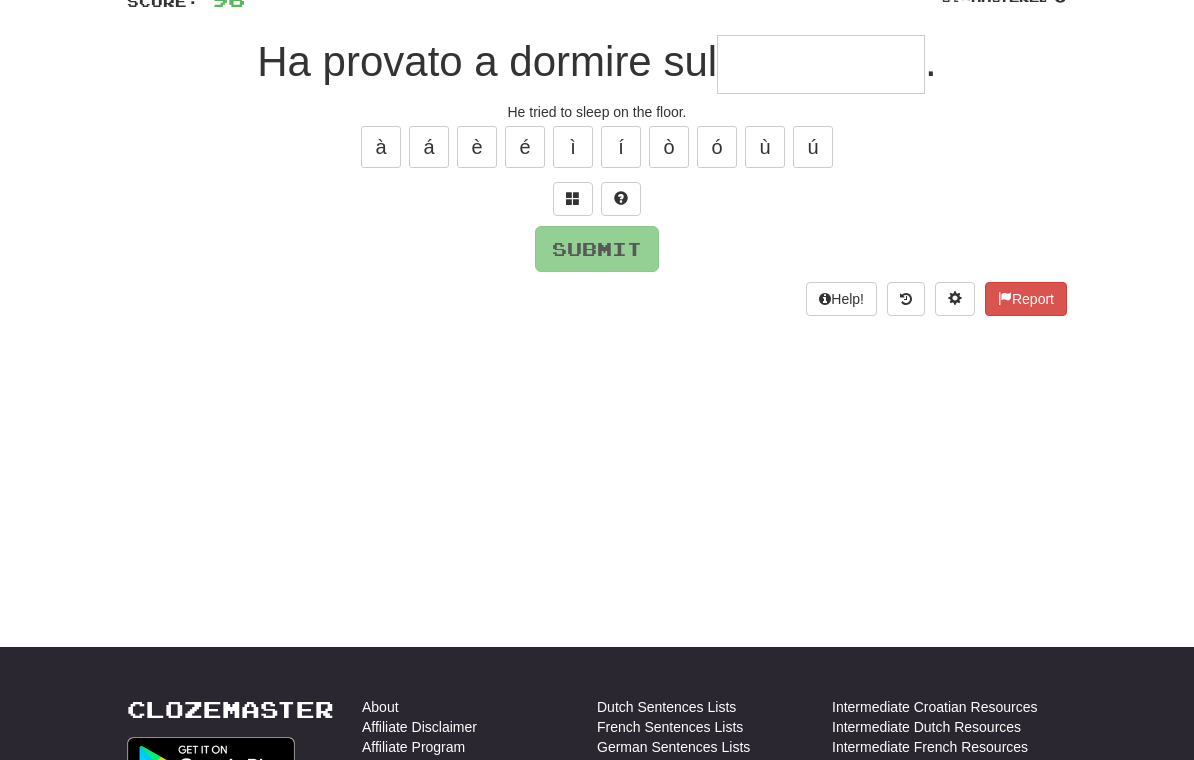 scroll, scrollTop: 162, scrollLeft: 0, axis: vertical 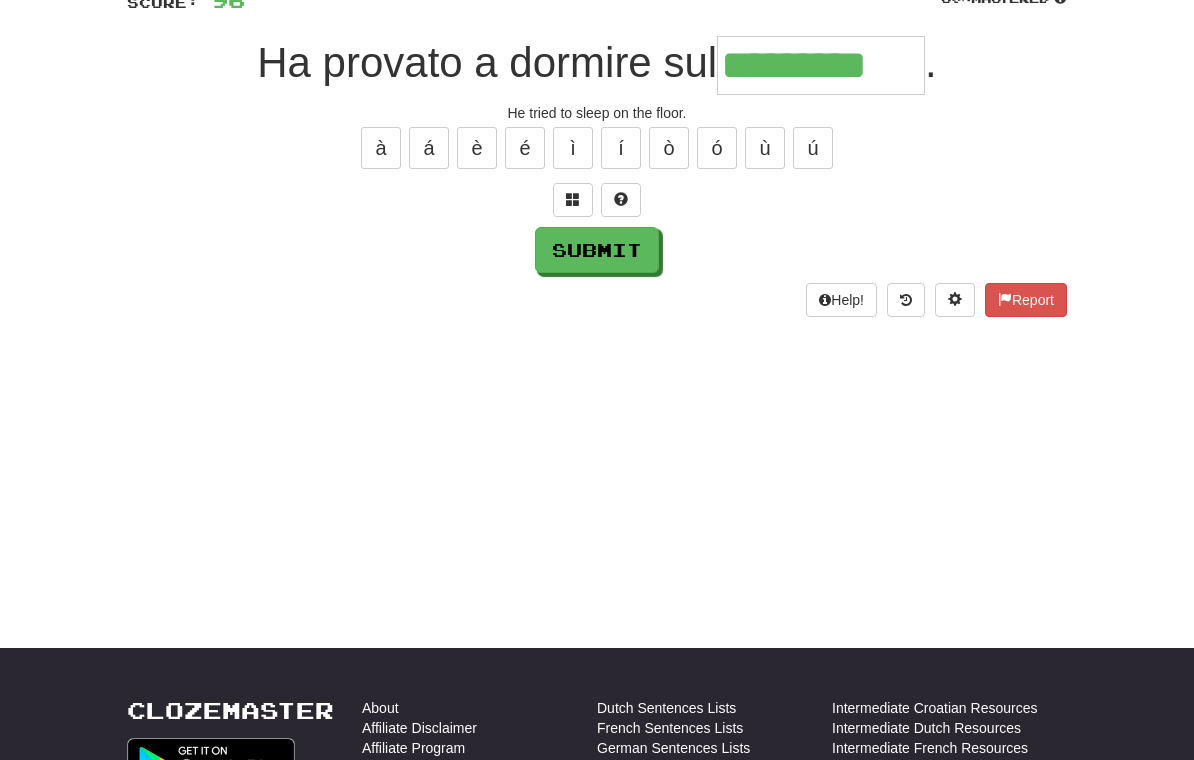 type on "*********" 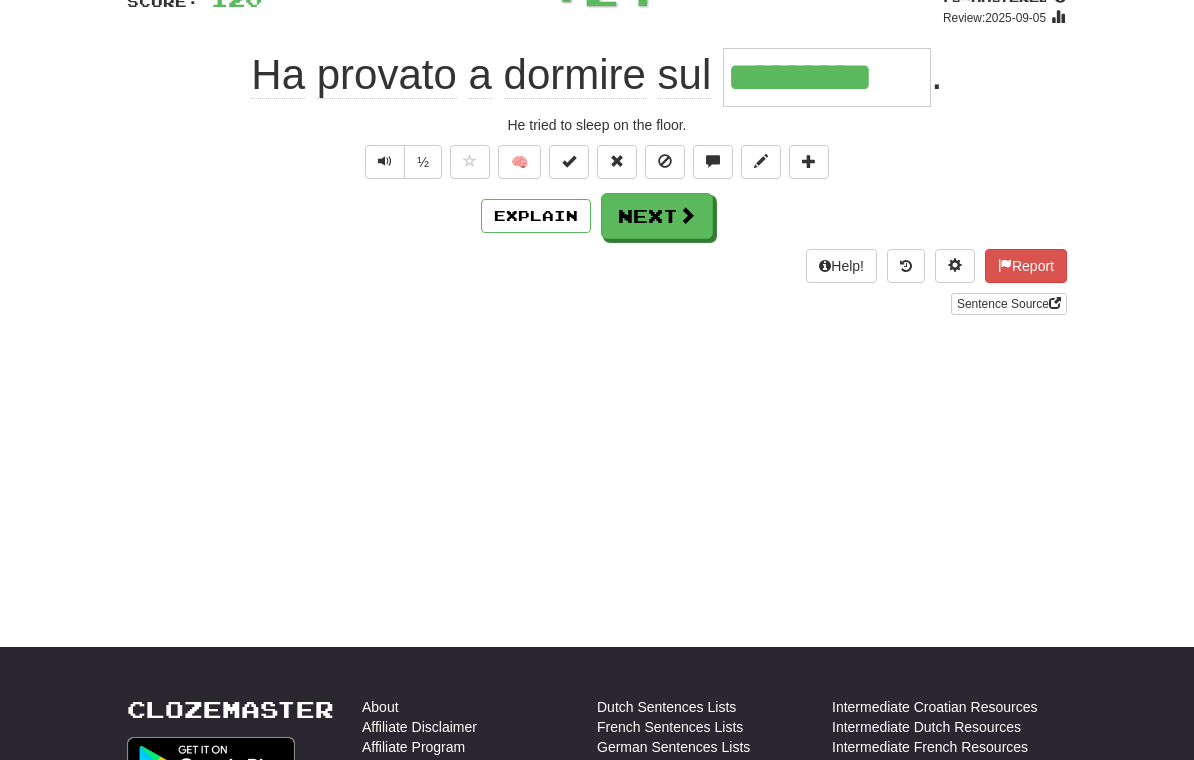 click on "Next" at bounding box center [657, 216] 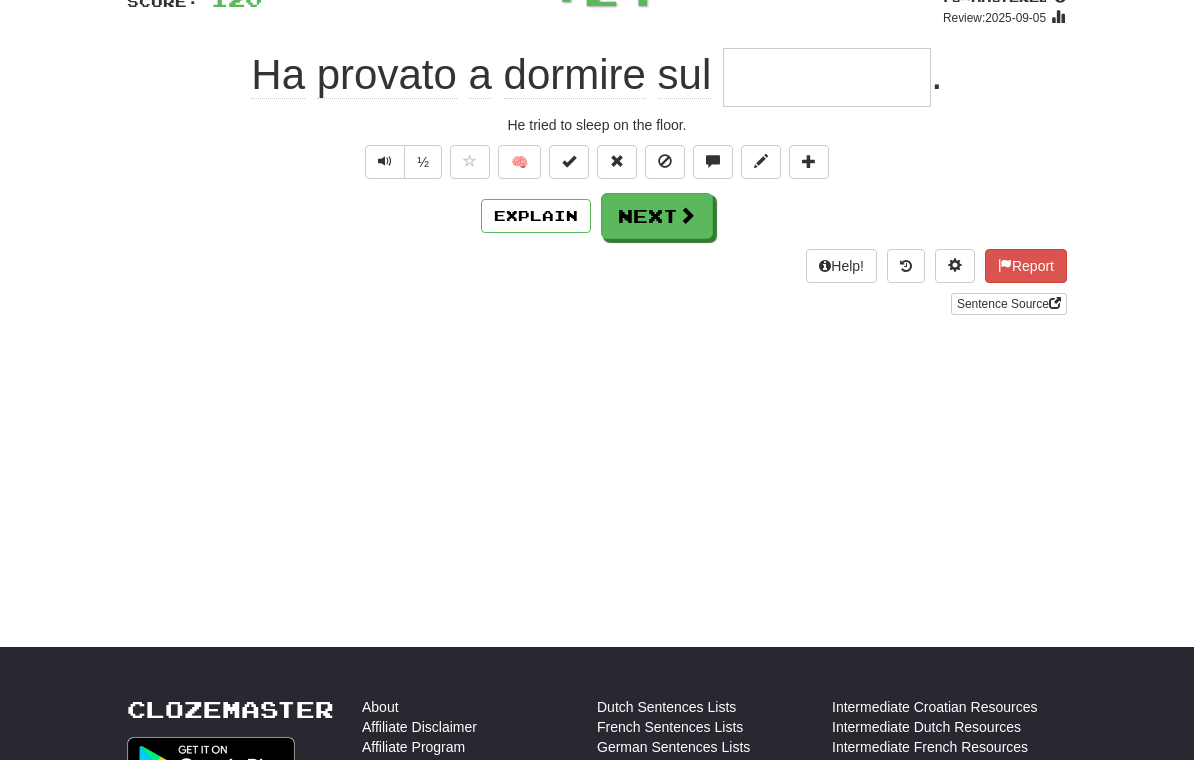 scroll, scrollTop: 162, scrollLeft: 0, axis: vertical 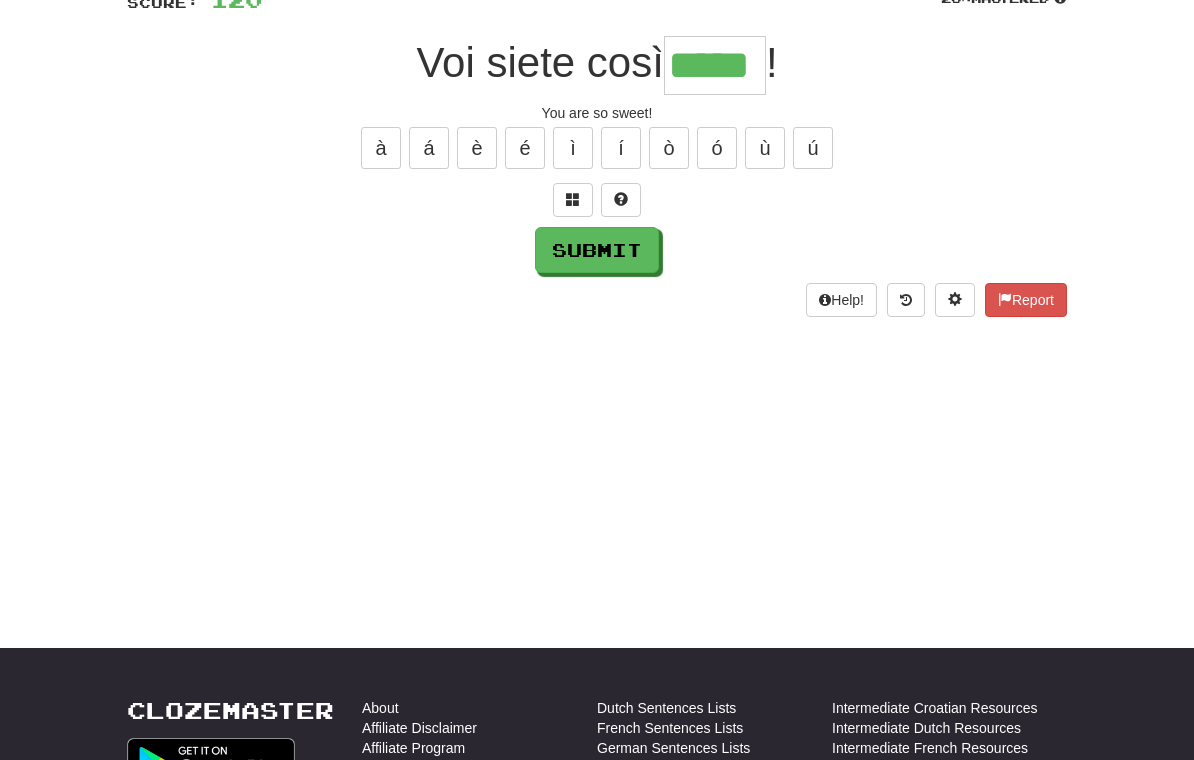 type on "*****" 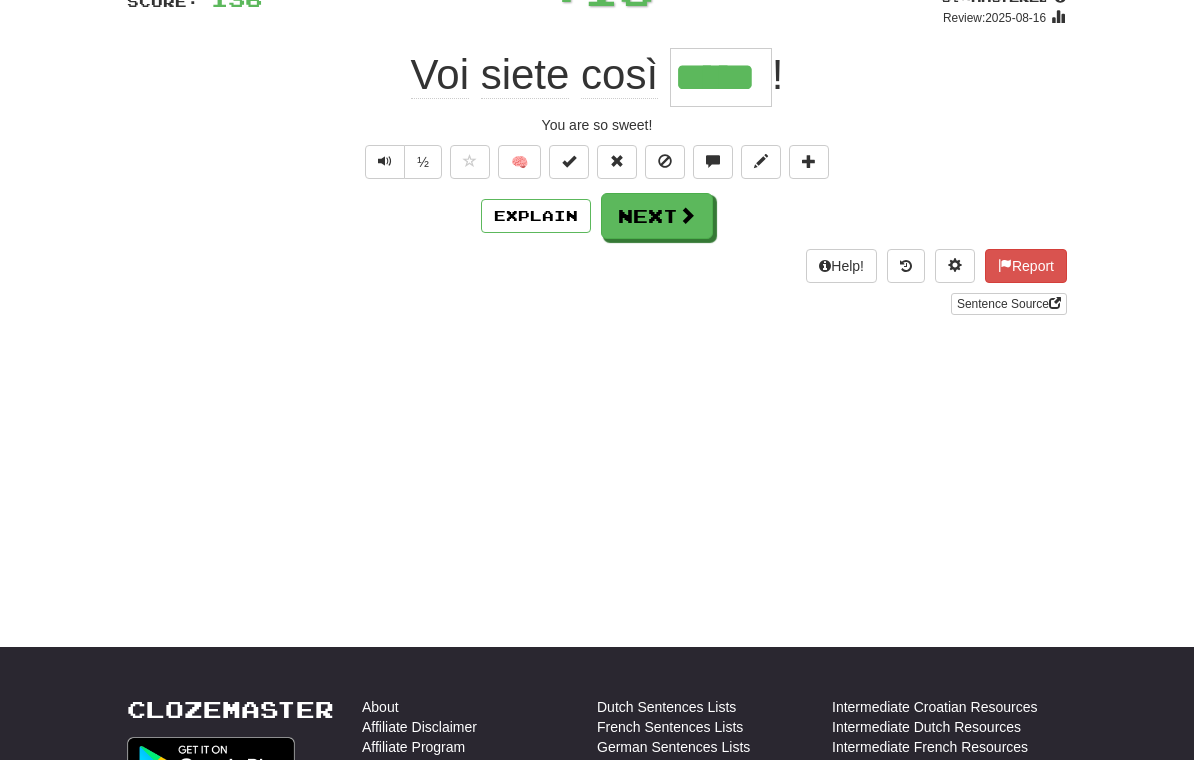 click on "Next" at bounding box center (657, 216) 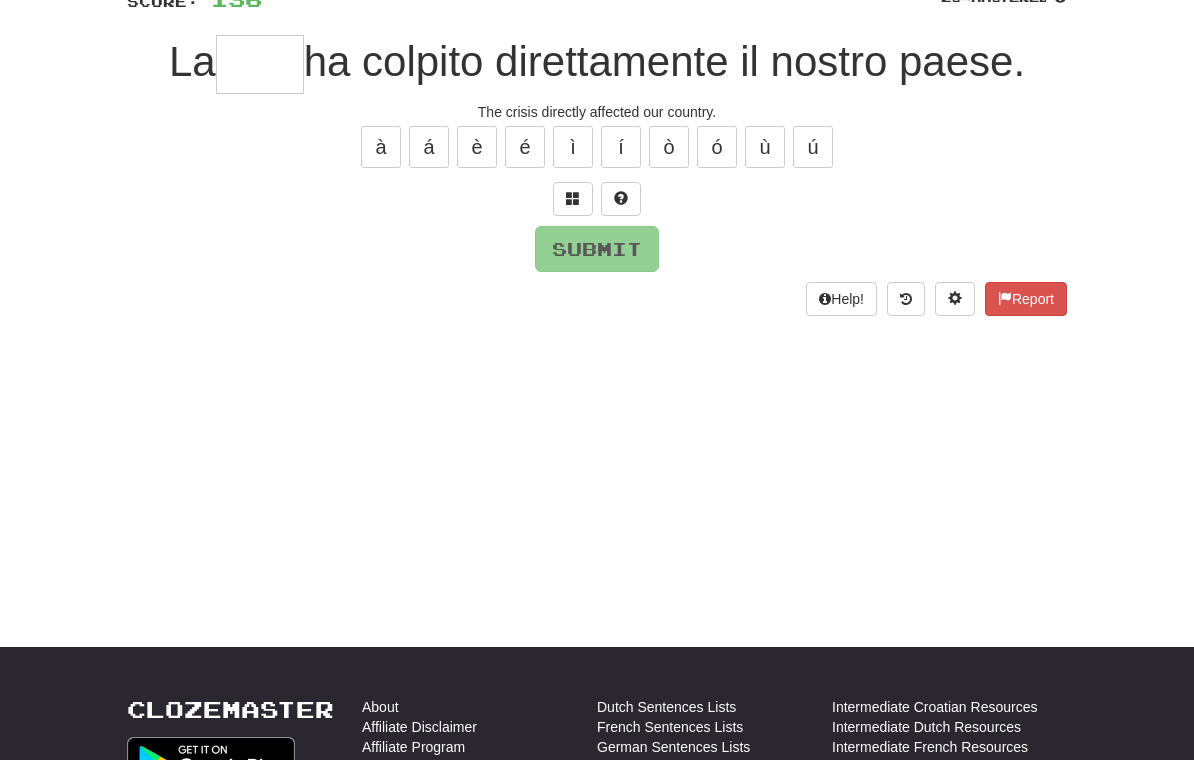 scroll, scrollTop: 162, scrollLeft: 0, axis: vertical 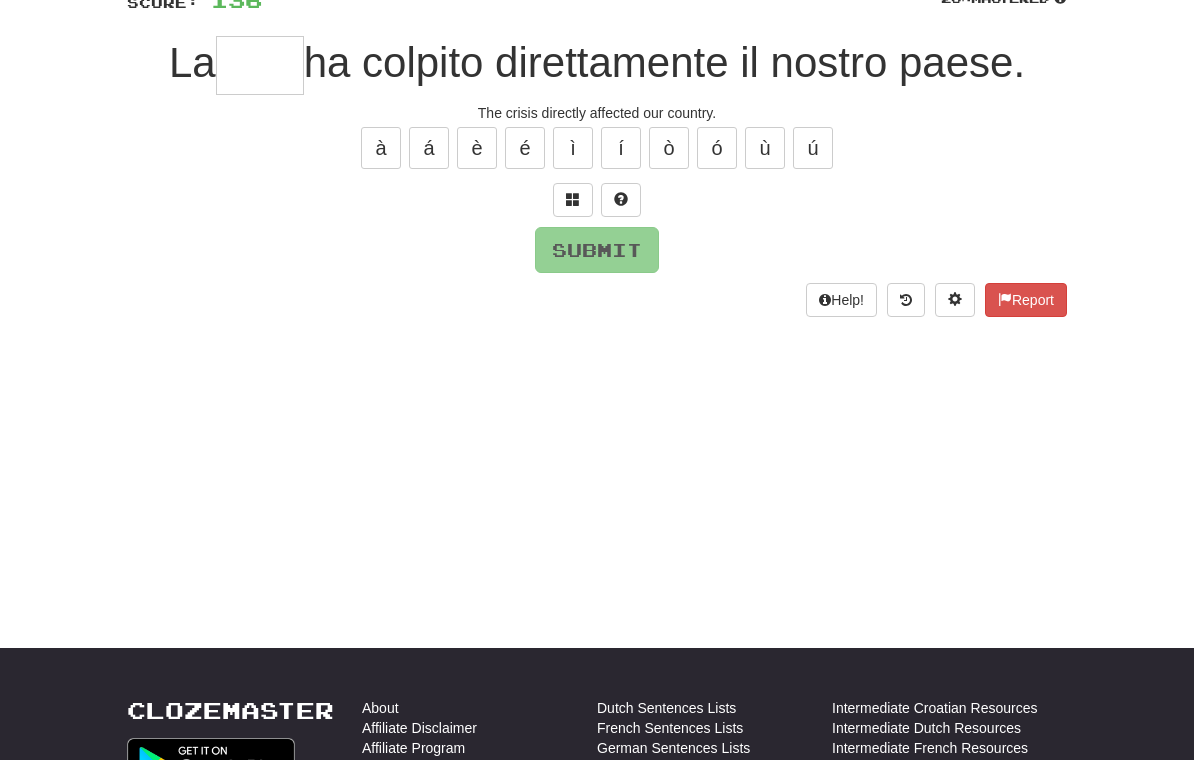 click at bounding box center [597, 200] 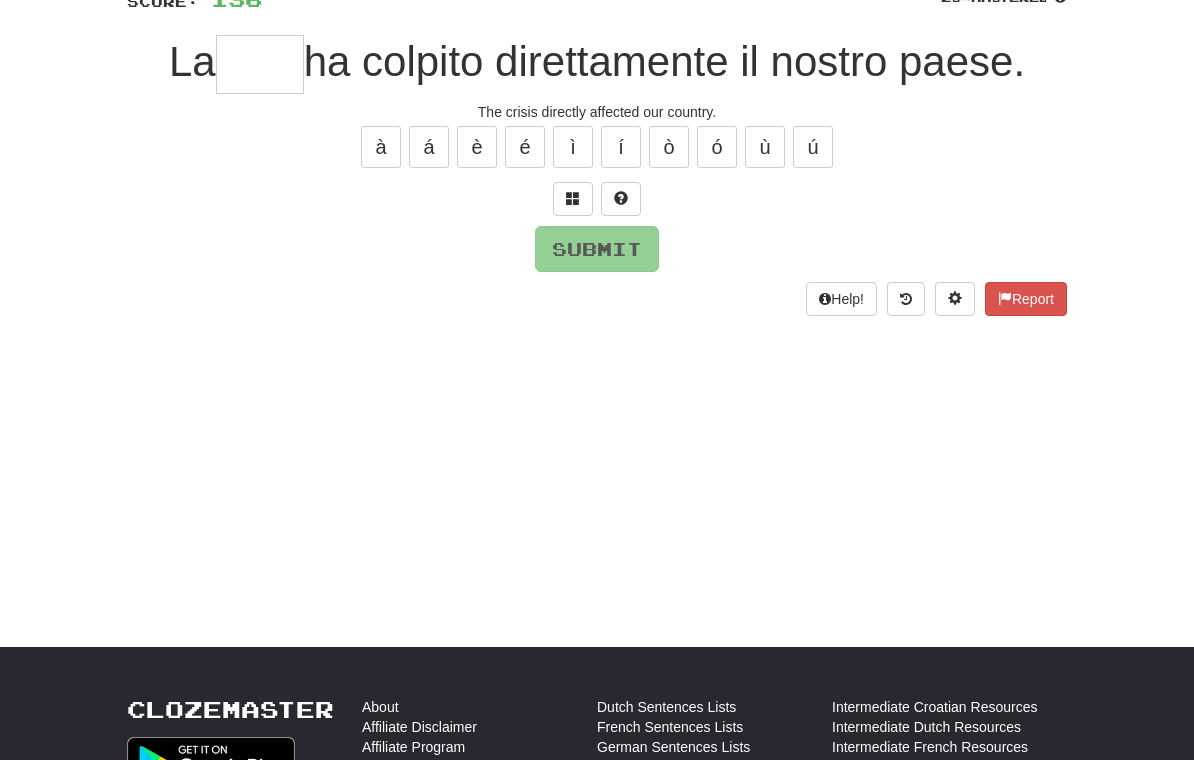 click at bounding box center [260, 65] 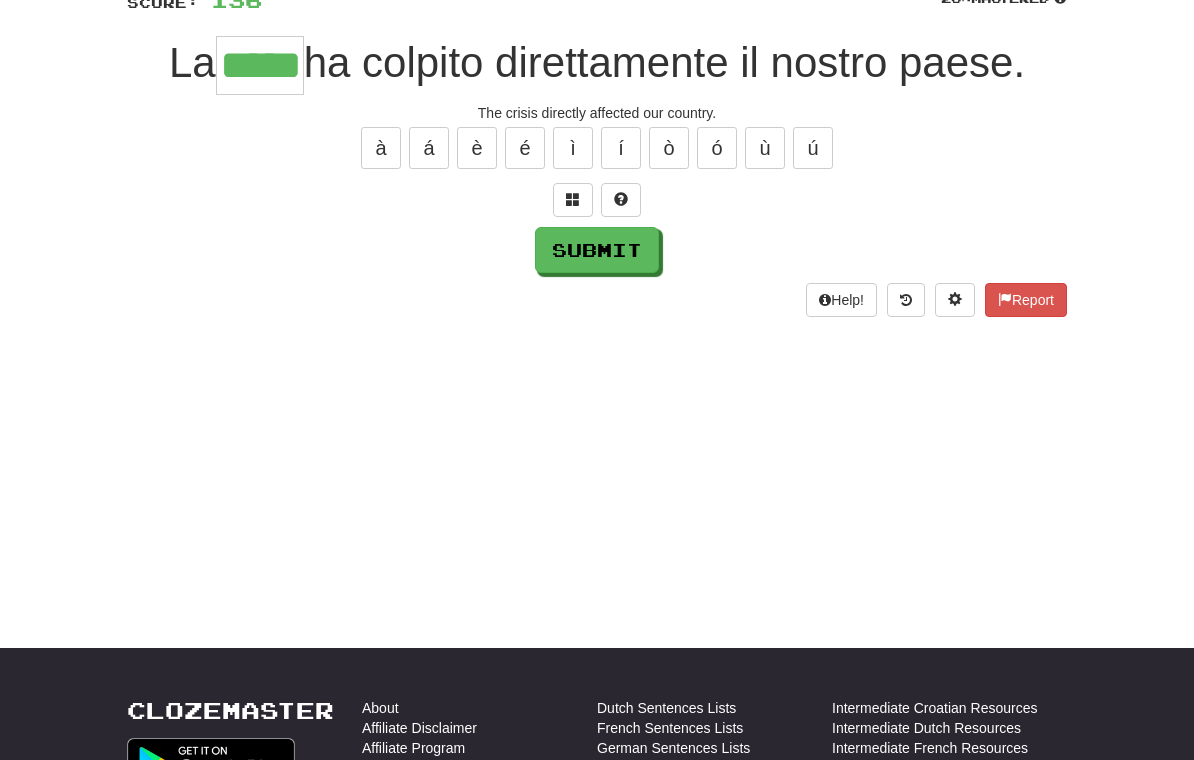 type on "*****" 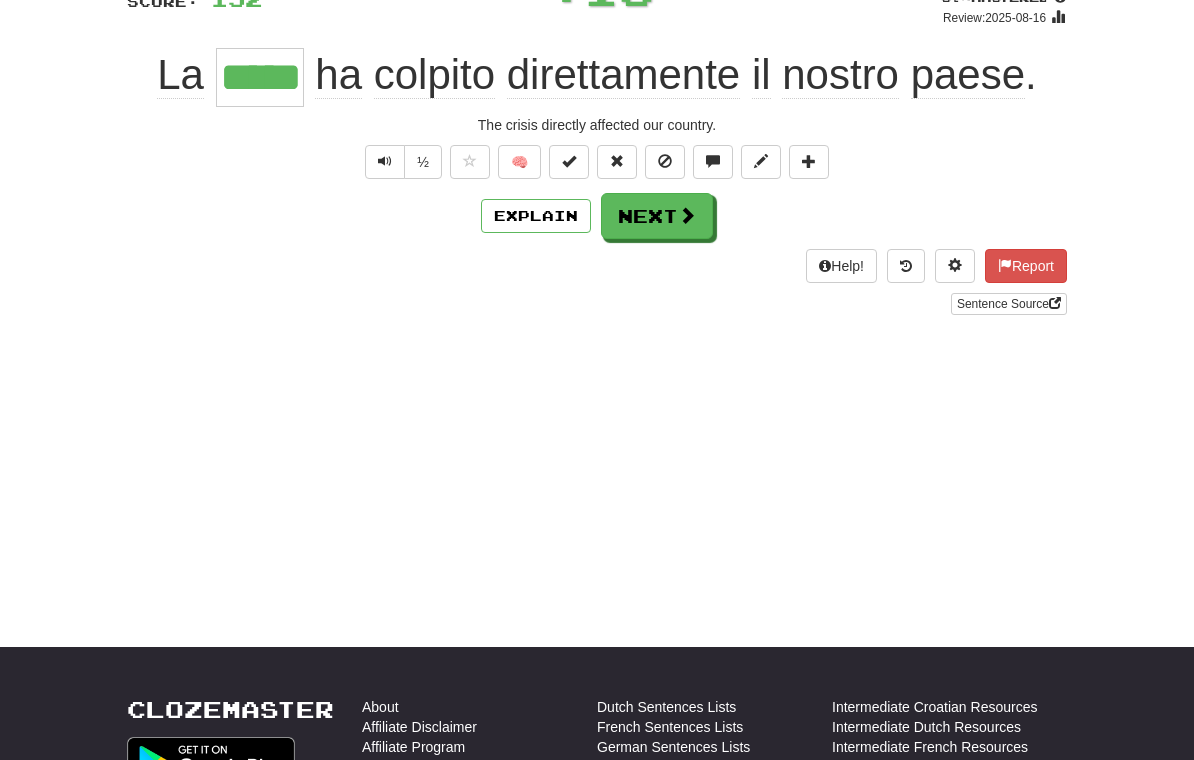 click on "Next" at bounding box center [657, 216] 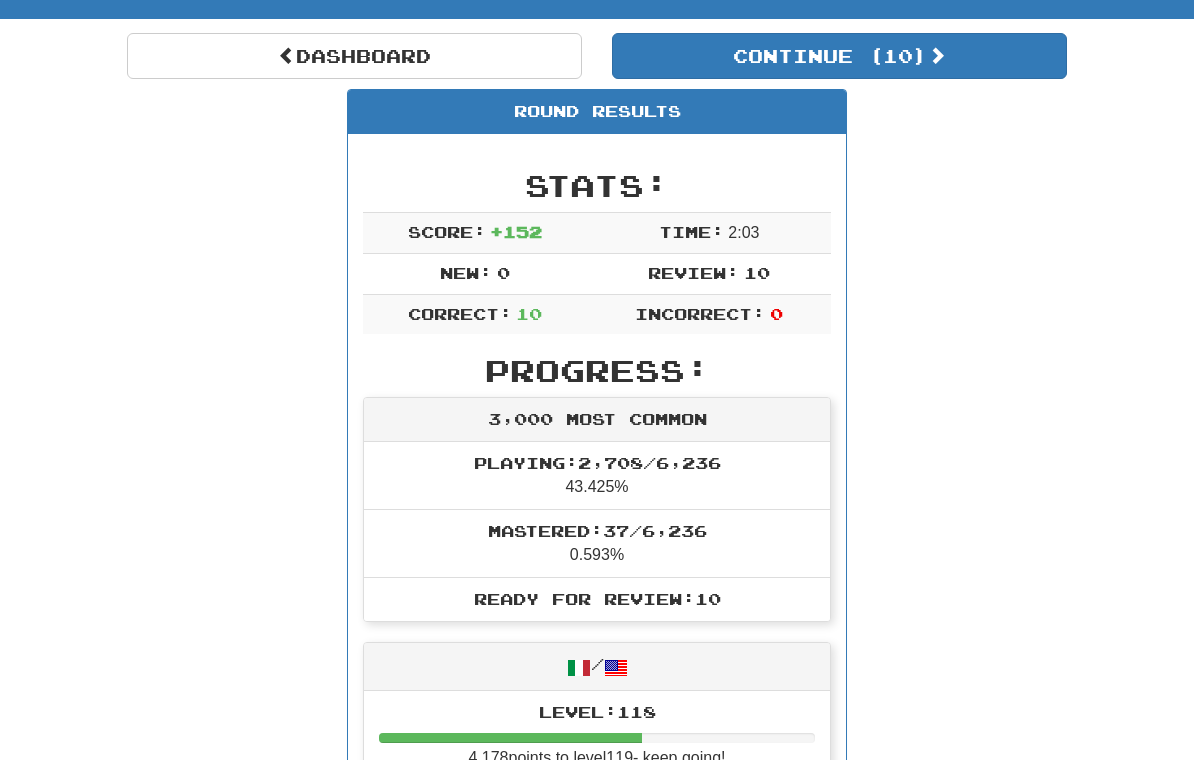 click on "Continue ( 10 )" at bounding box center [839, 56] 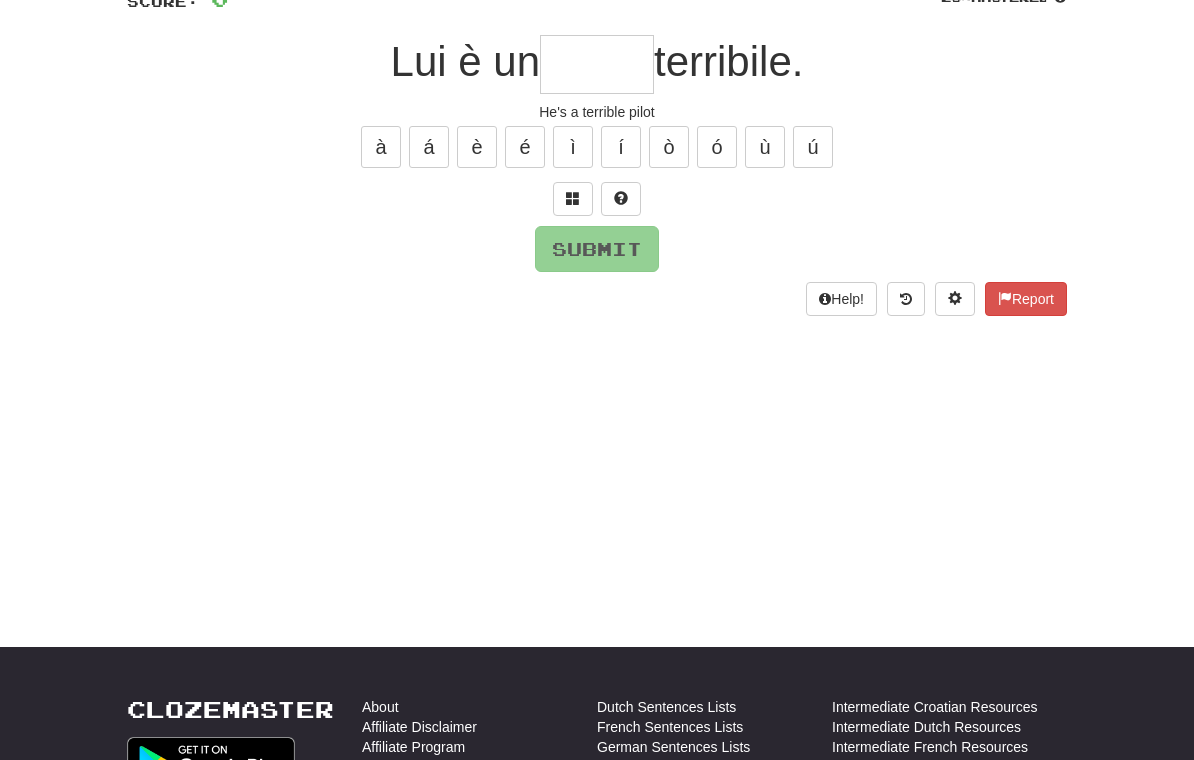 click at bounding box center (597, 64) 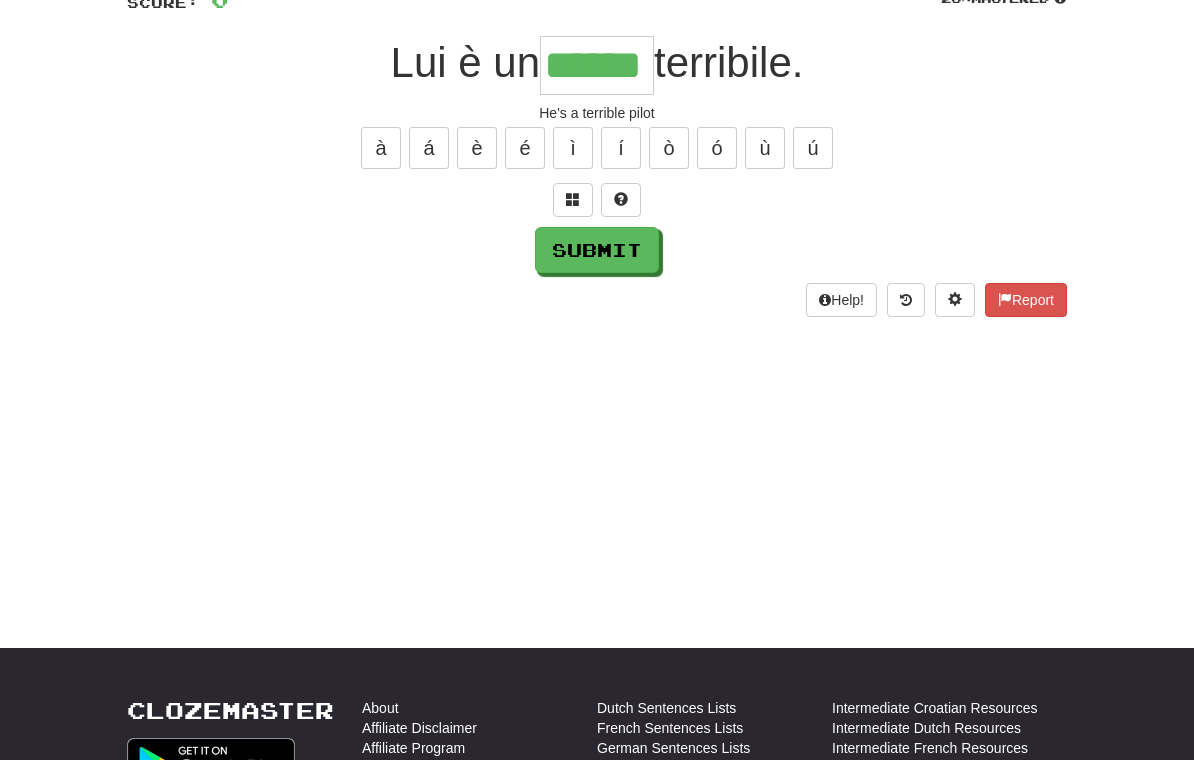 type on "******" 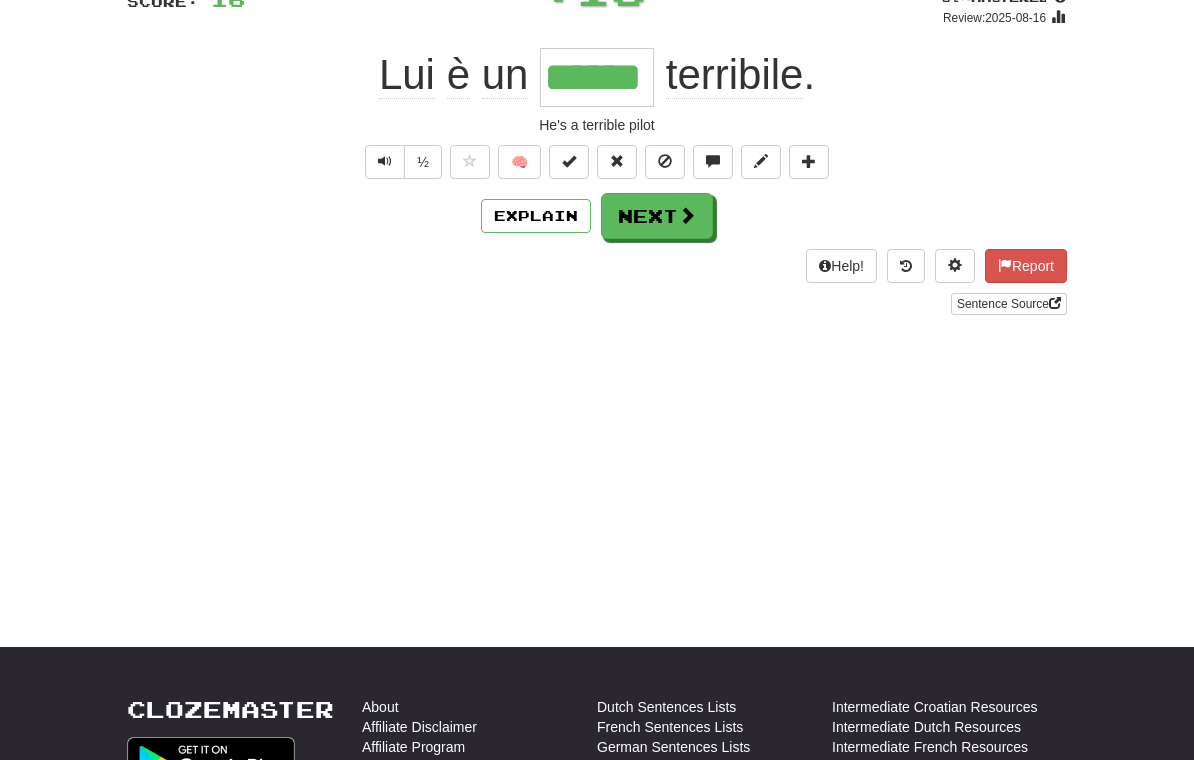 click on "Next" at bounding box center [657, 216] 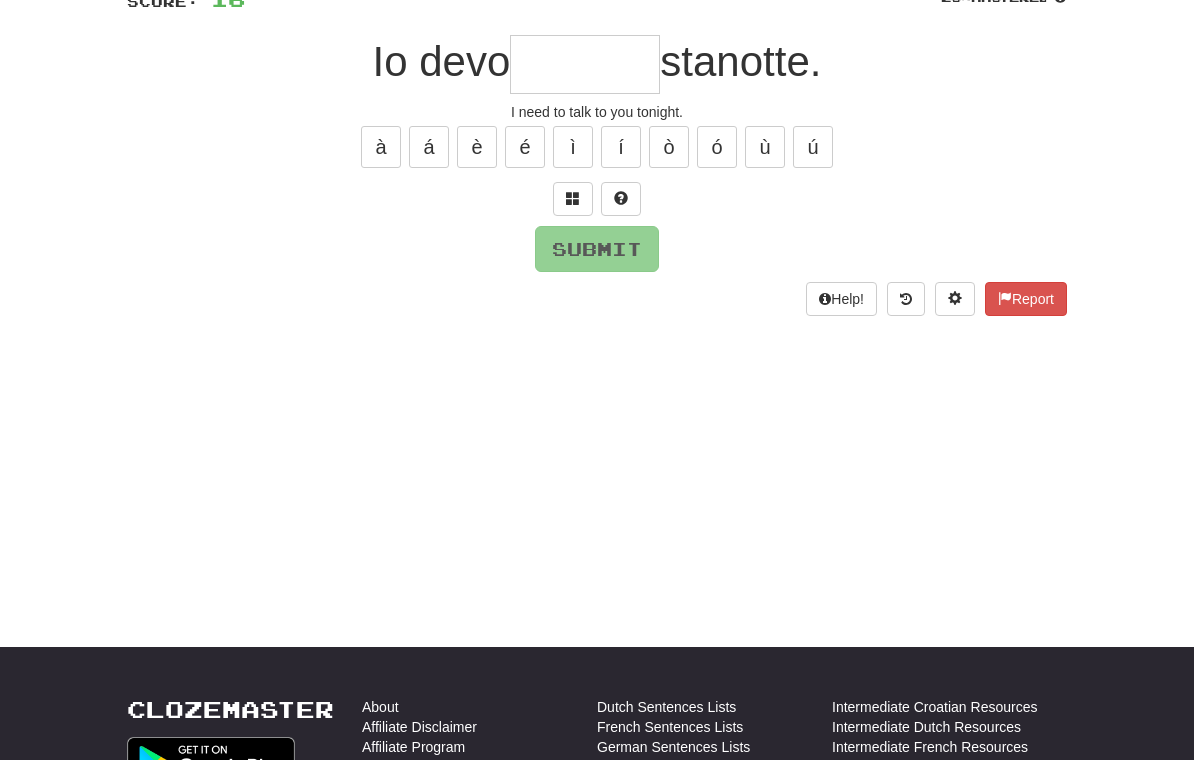 scroll, scrollTop: 162, scrollLeft: 0, axis: vertical 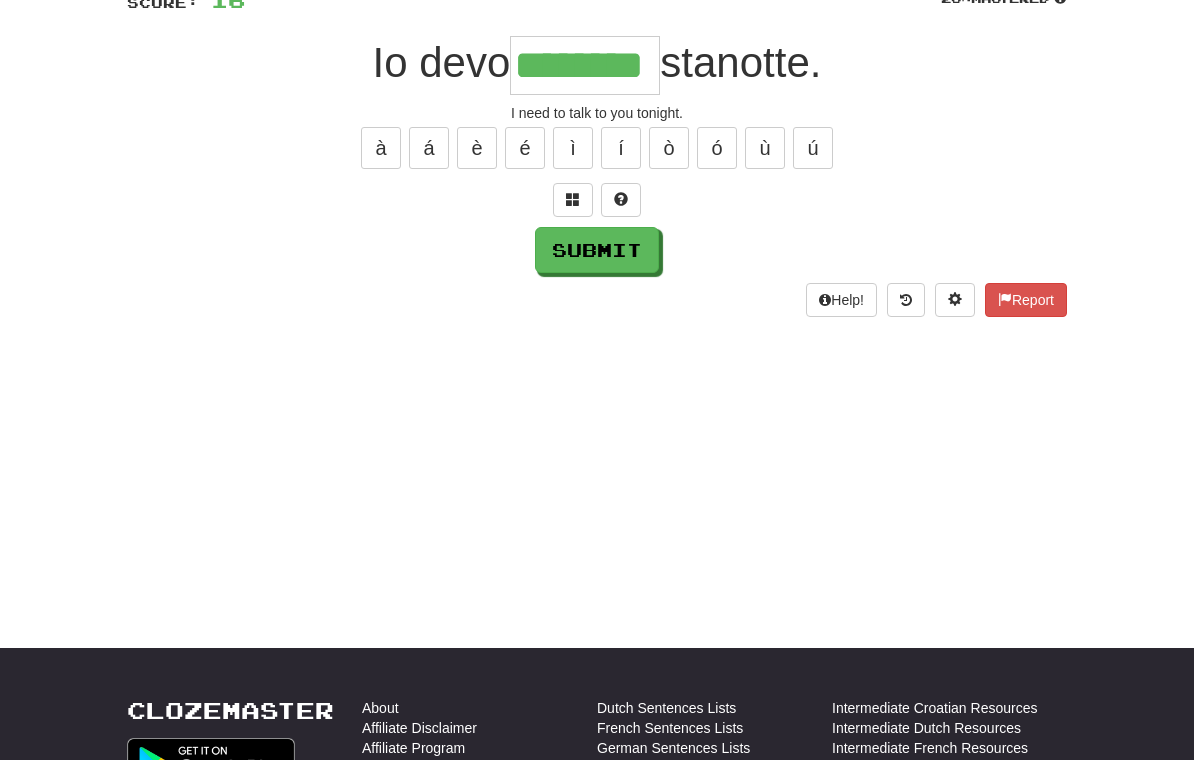 type on "********" 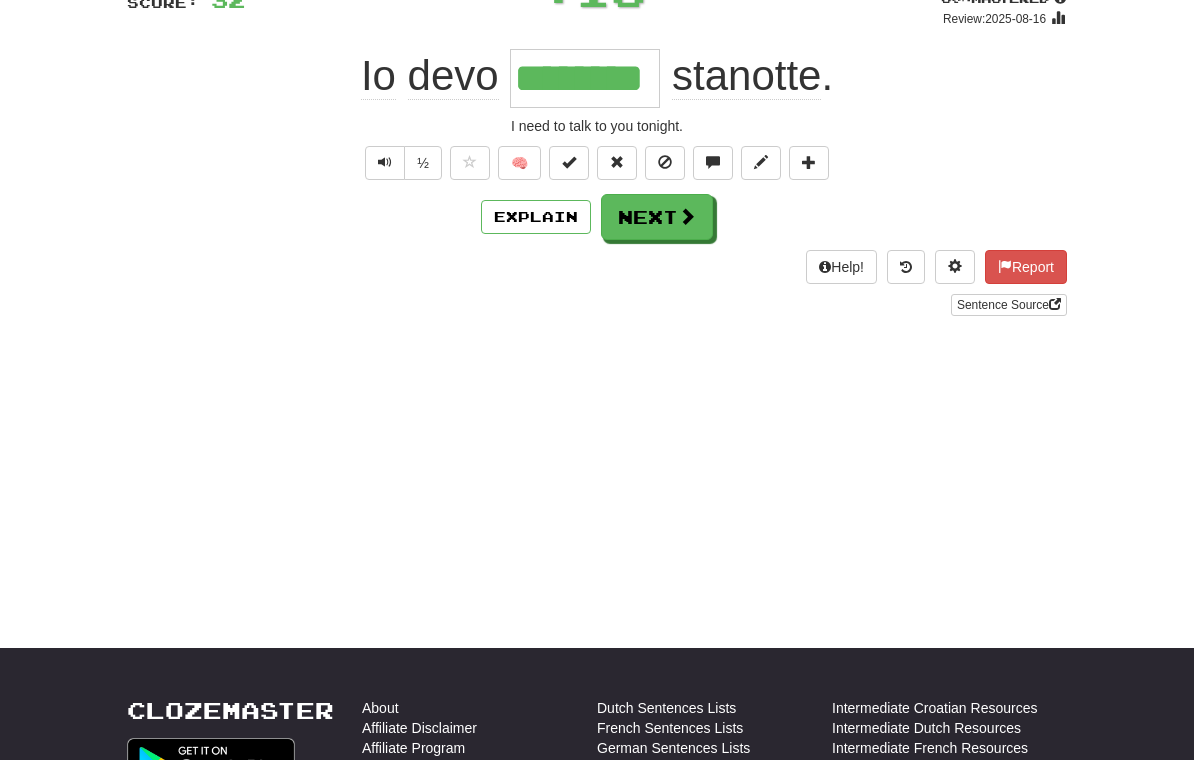 scroll, scrollTop: 163, scrollLeft: 0, axis: vertical 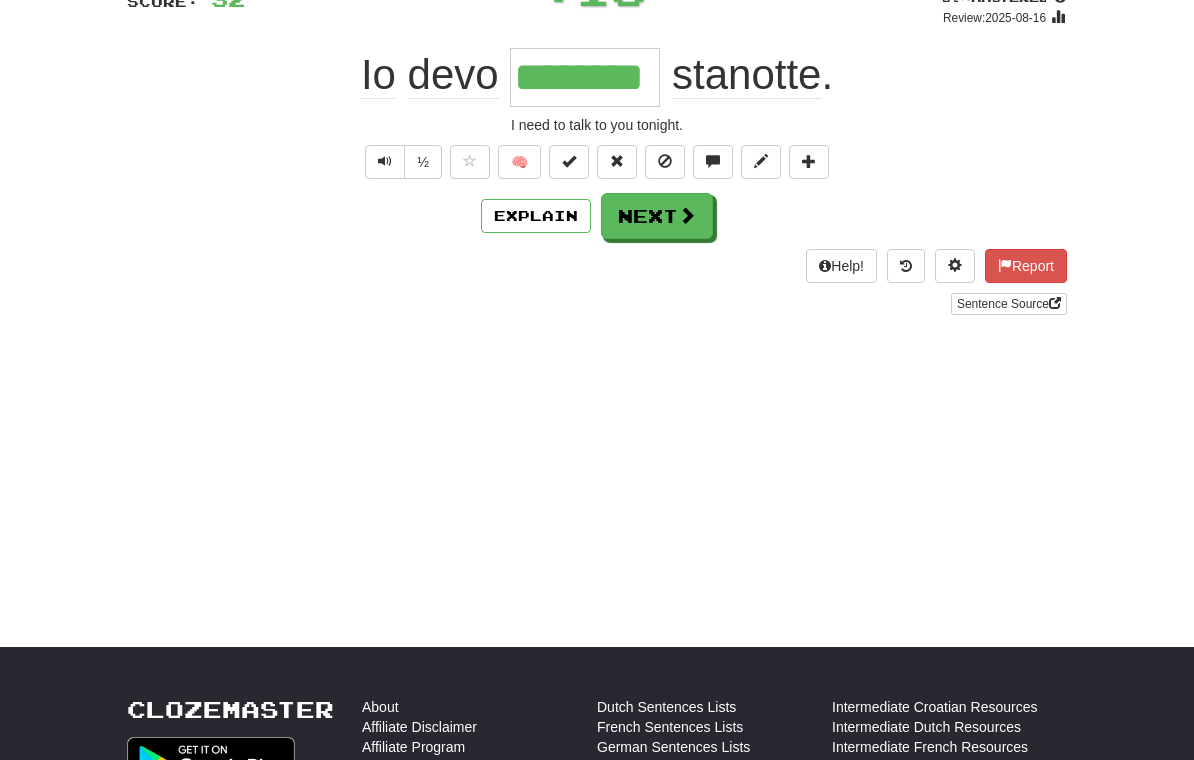 click on "Explain" at bounding box center (536, 216) 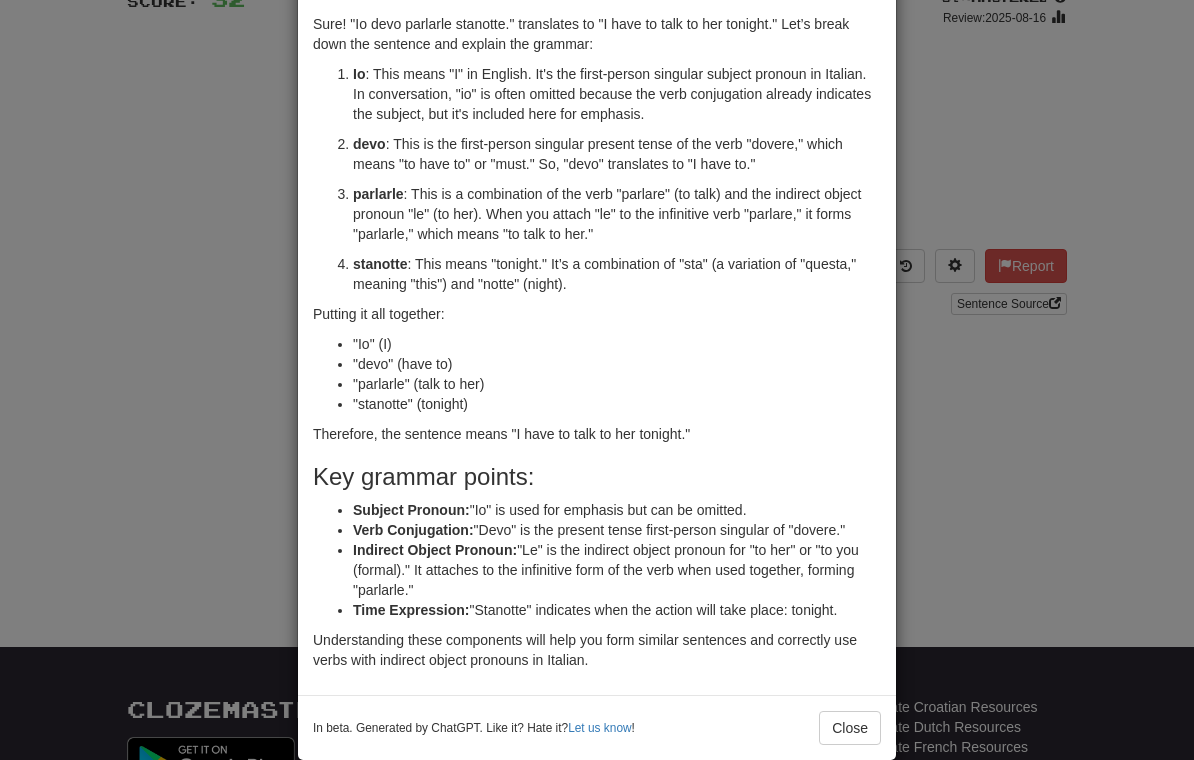 scroll, scrollTop: 83, scrollLeft: 0, axis: vertical 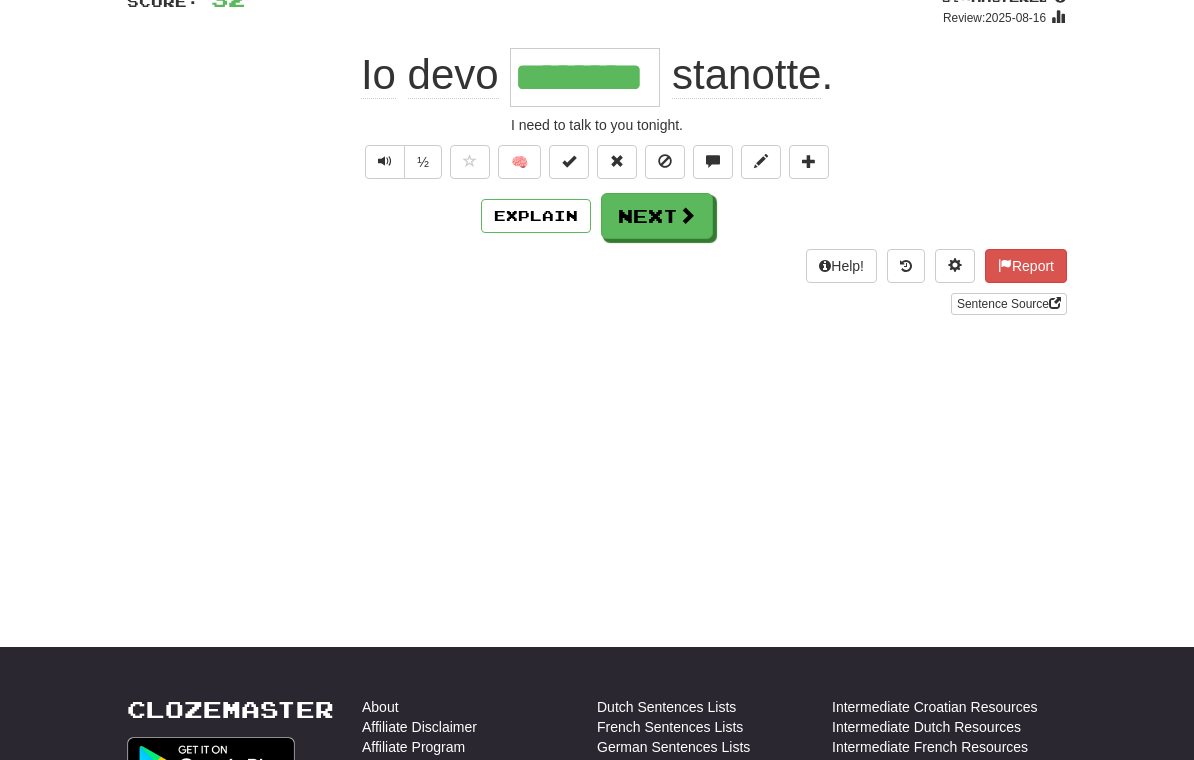 click at bounding box center (687, 215) 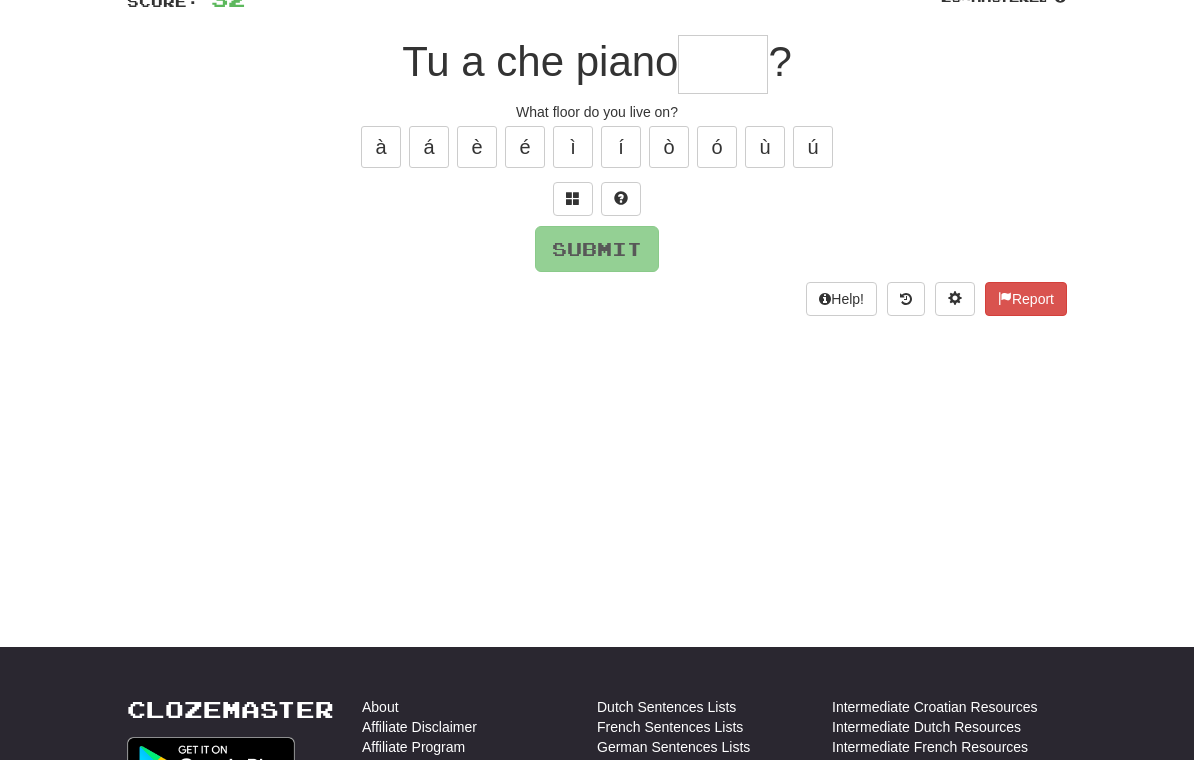 scroll, scrollTop: 162, scrollLeft: 0, axis: vertical 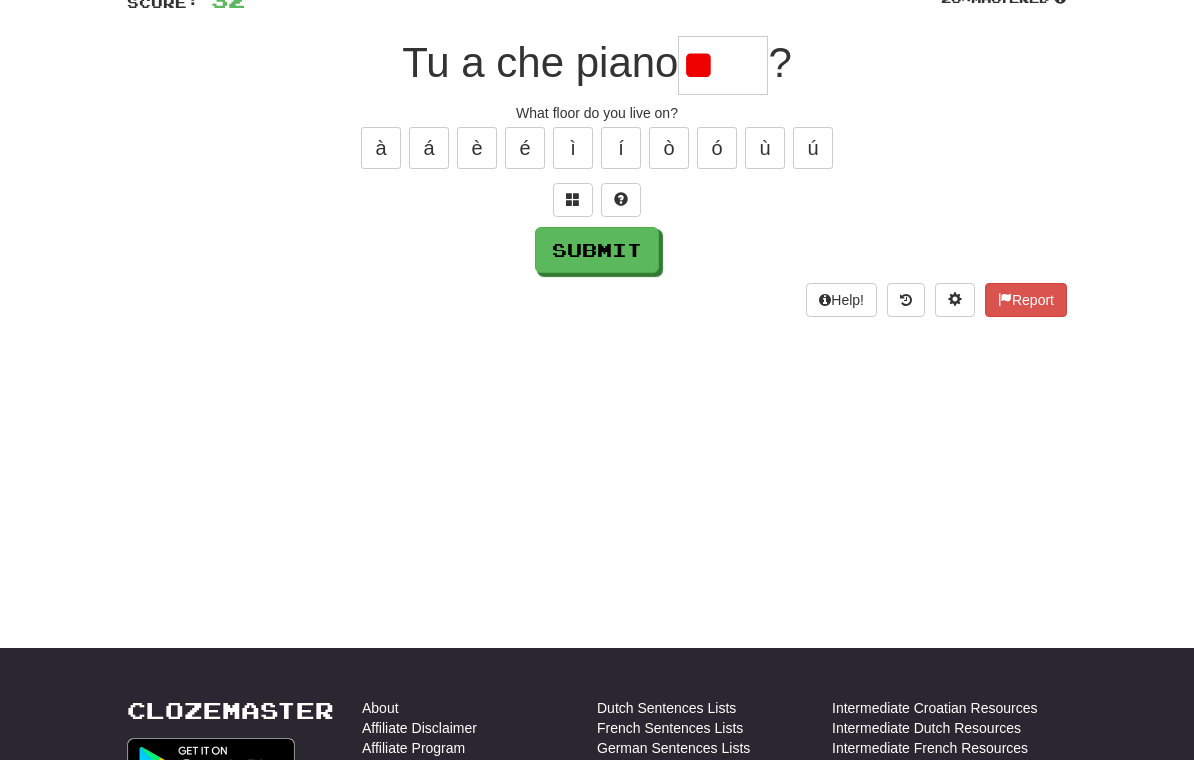type on "*" 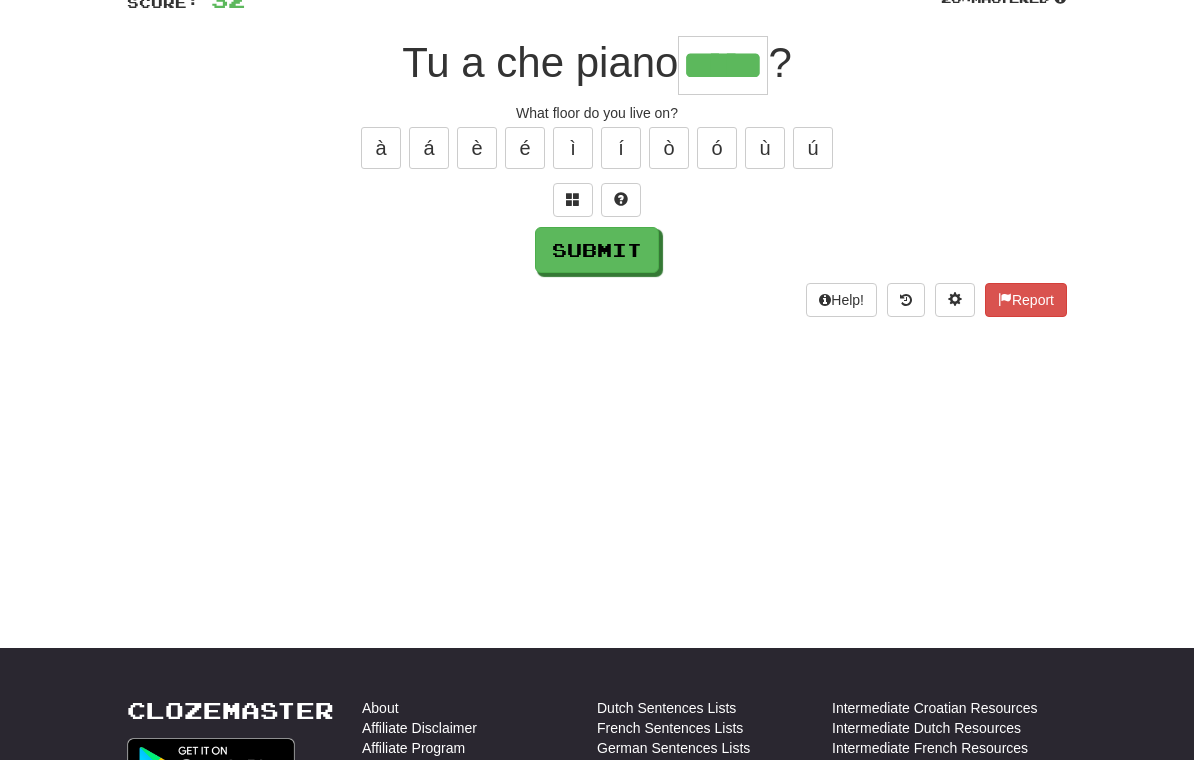type on "*****" 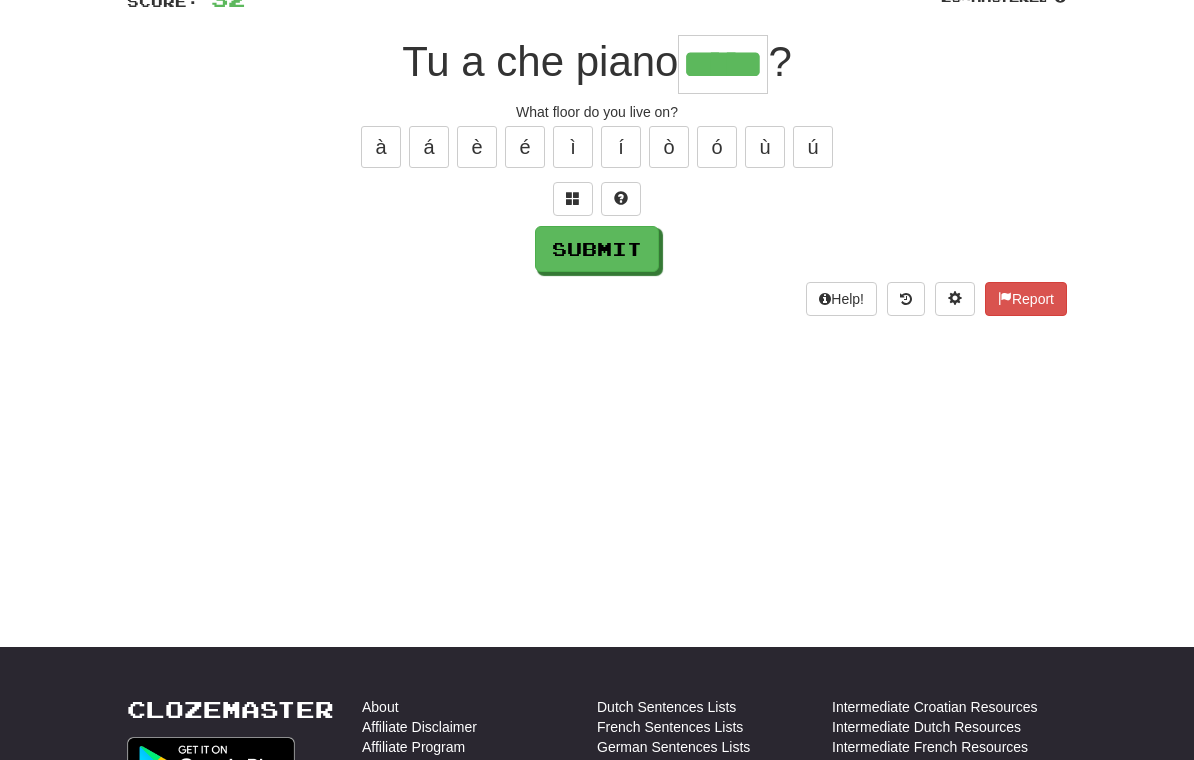 scroll, scrollTop: 163, scrollLeft: 0, axis: vertical 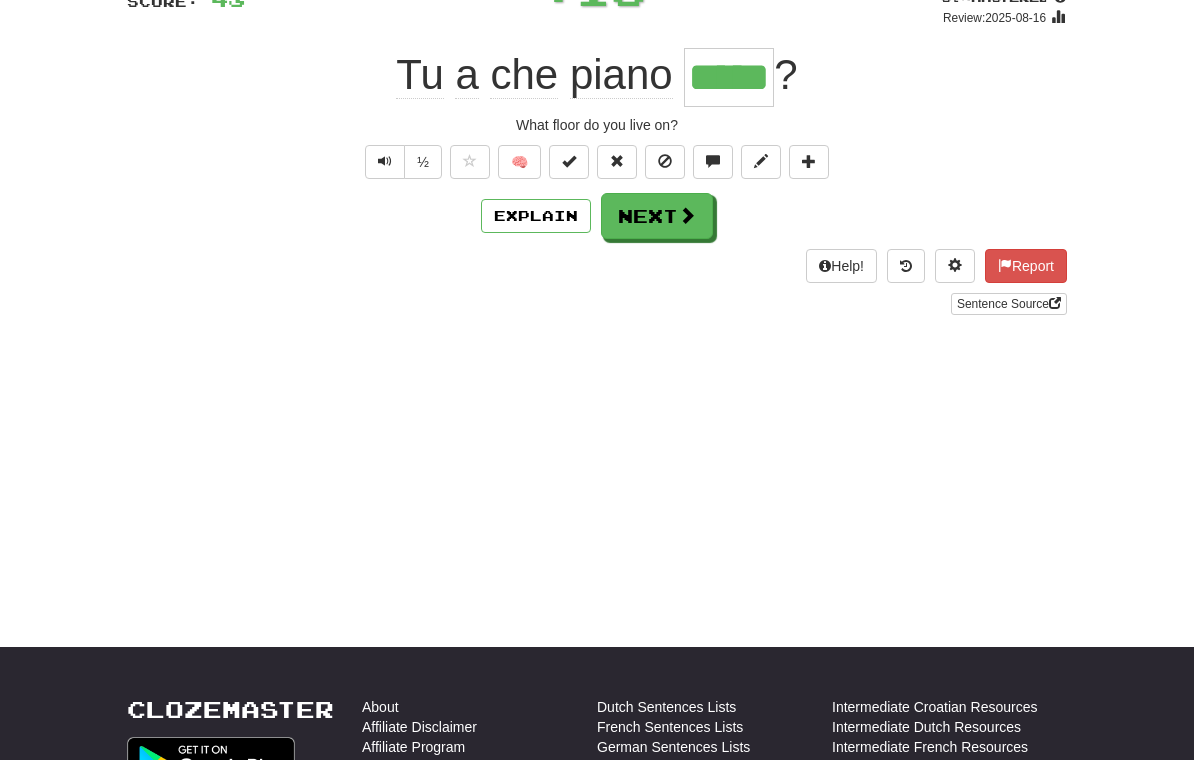 click on "Next" at bounding box center [657, 216] 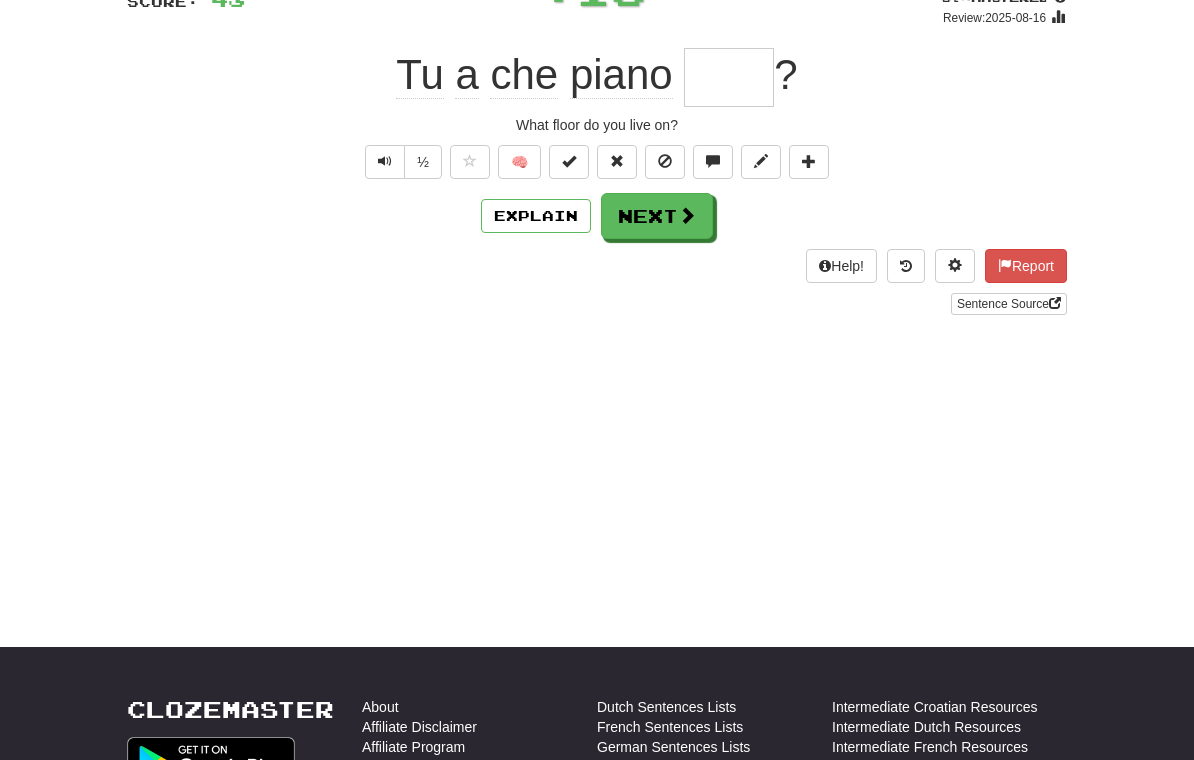 scroll, scrollTop: 162, scrollLeft: 0, axis: vertical 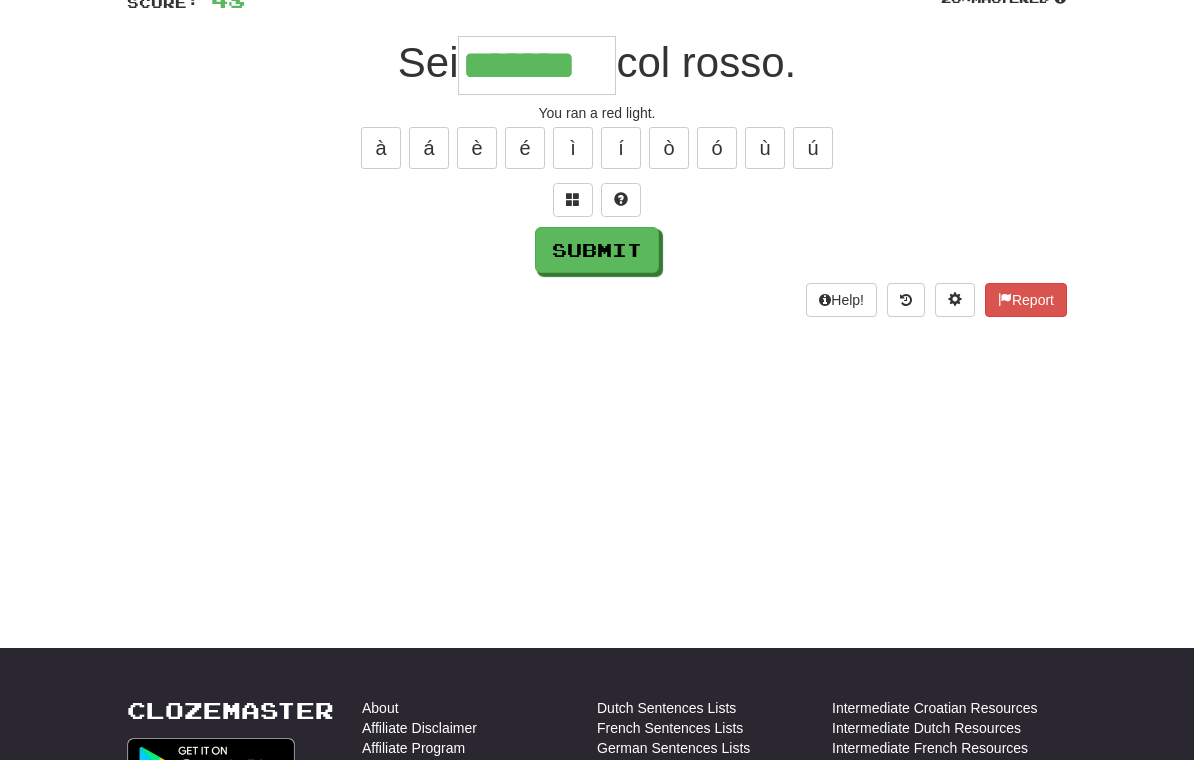 type on "*******" 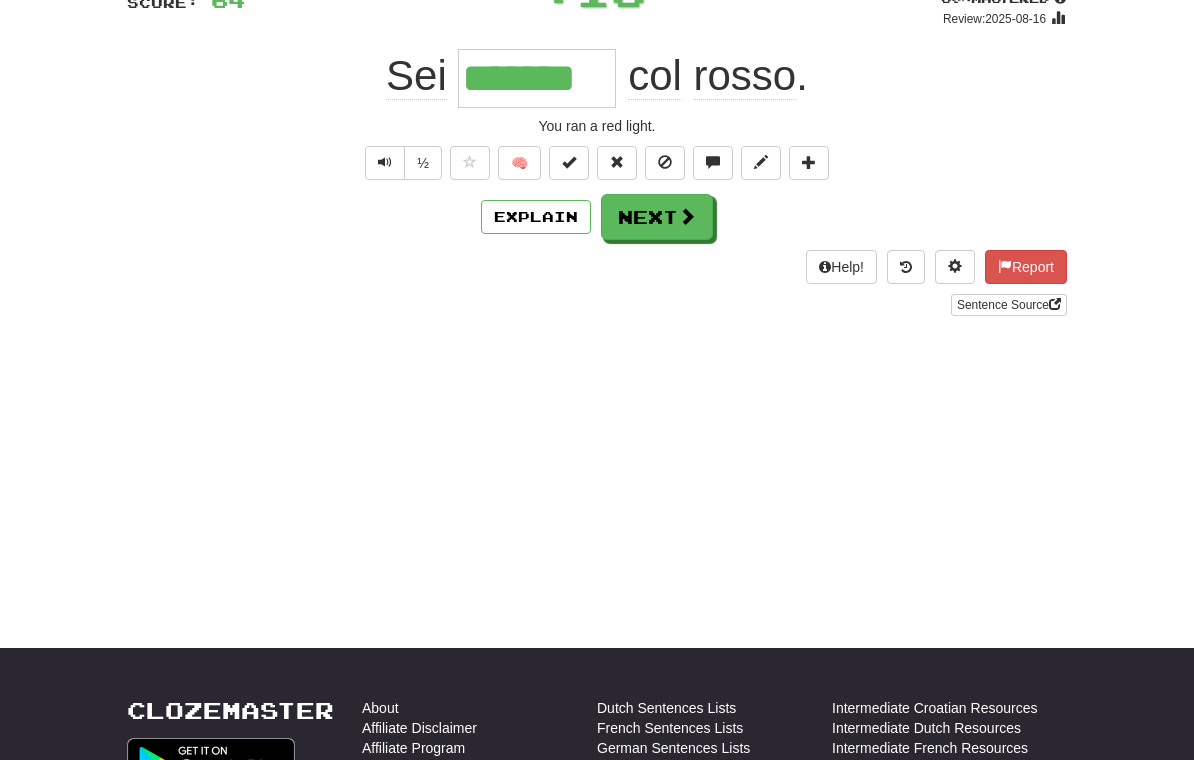 scroll, scrollTop: 163, scrollLeft: 0, axis: vertical 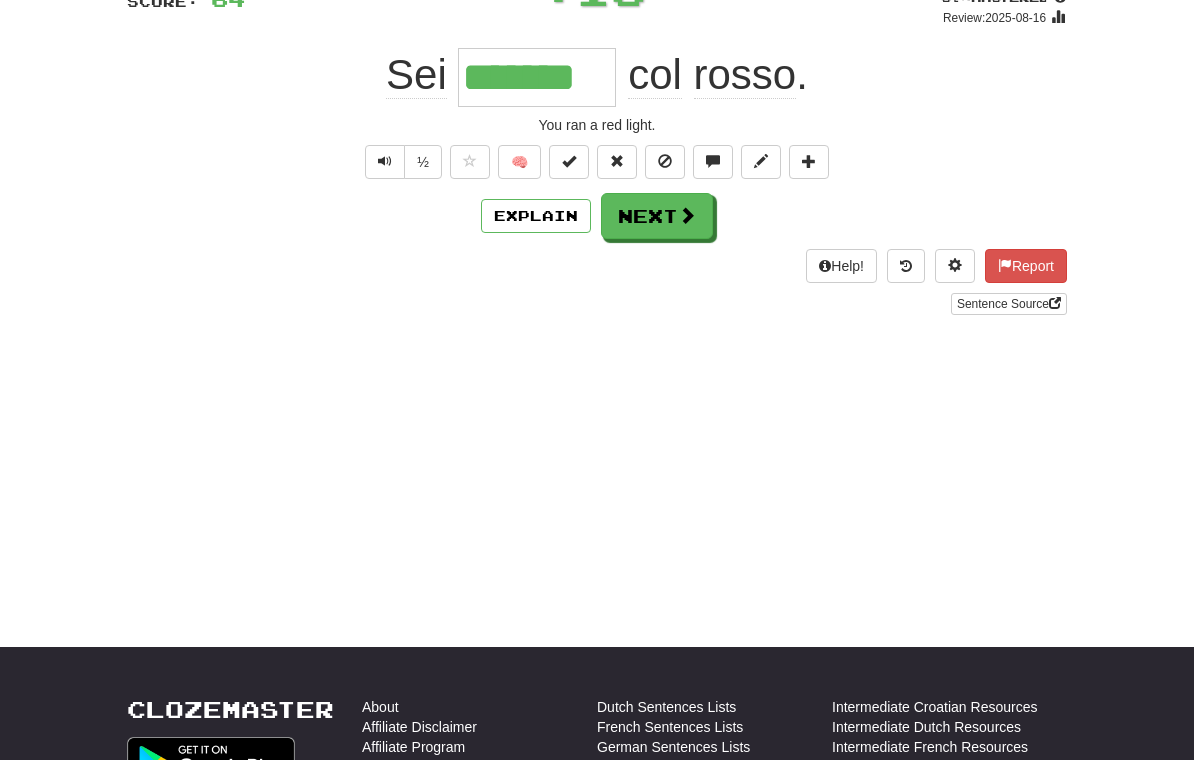click on "Explain" at bounding box center [536, 216] 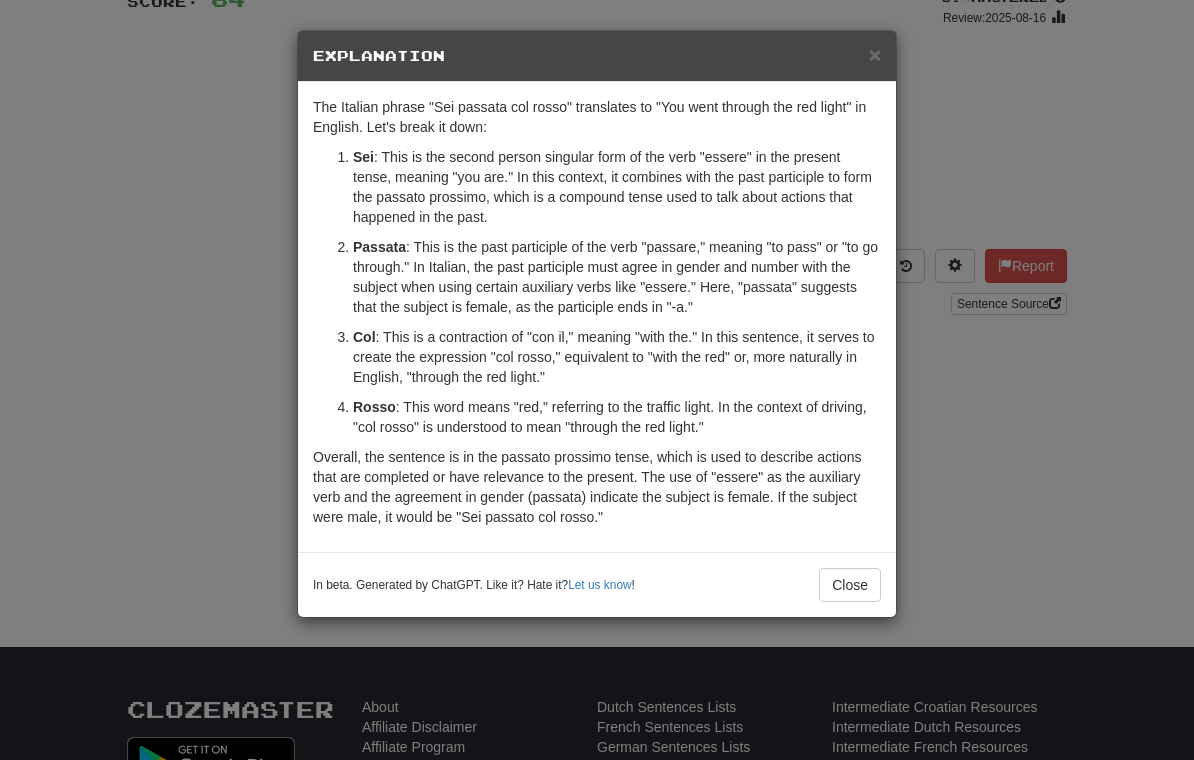 click on "Close" at bounding box center [850, 585] 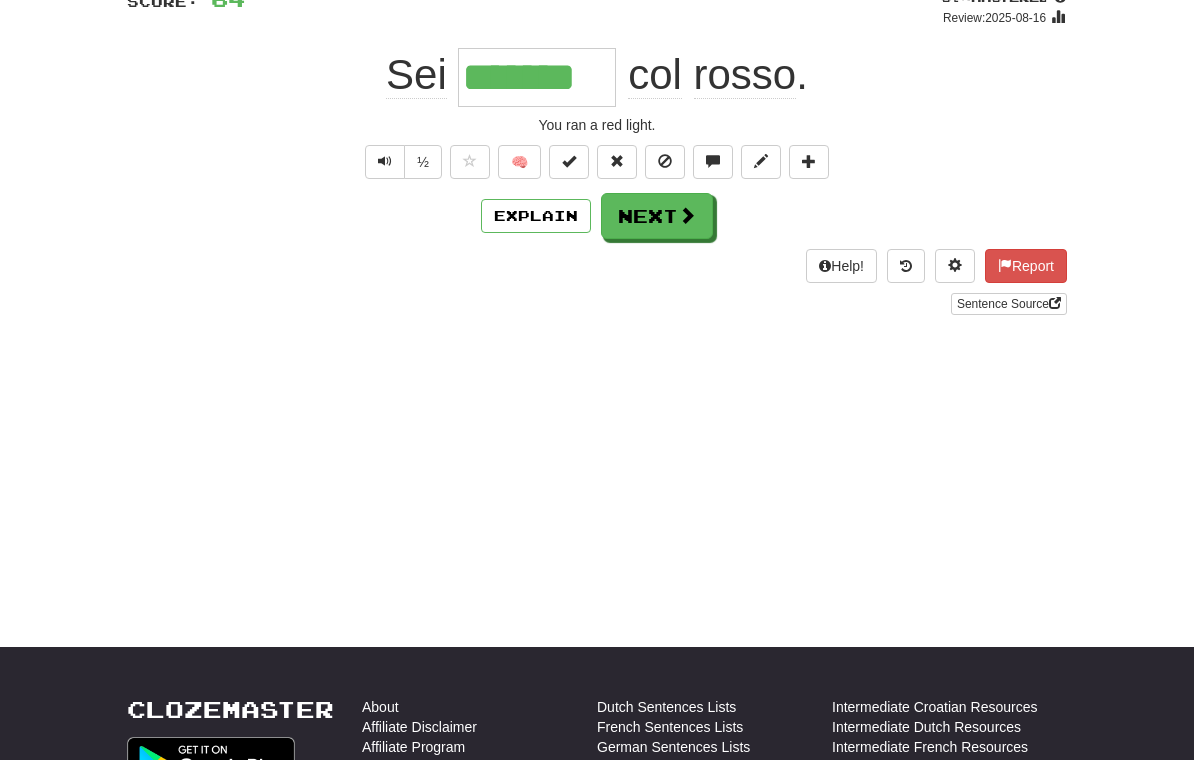 click on "Next" at bounding box center [657, 216] 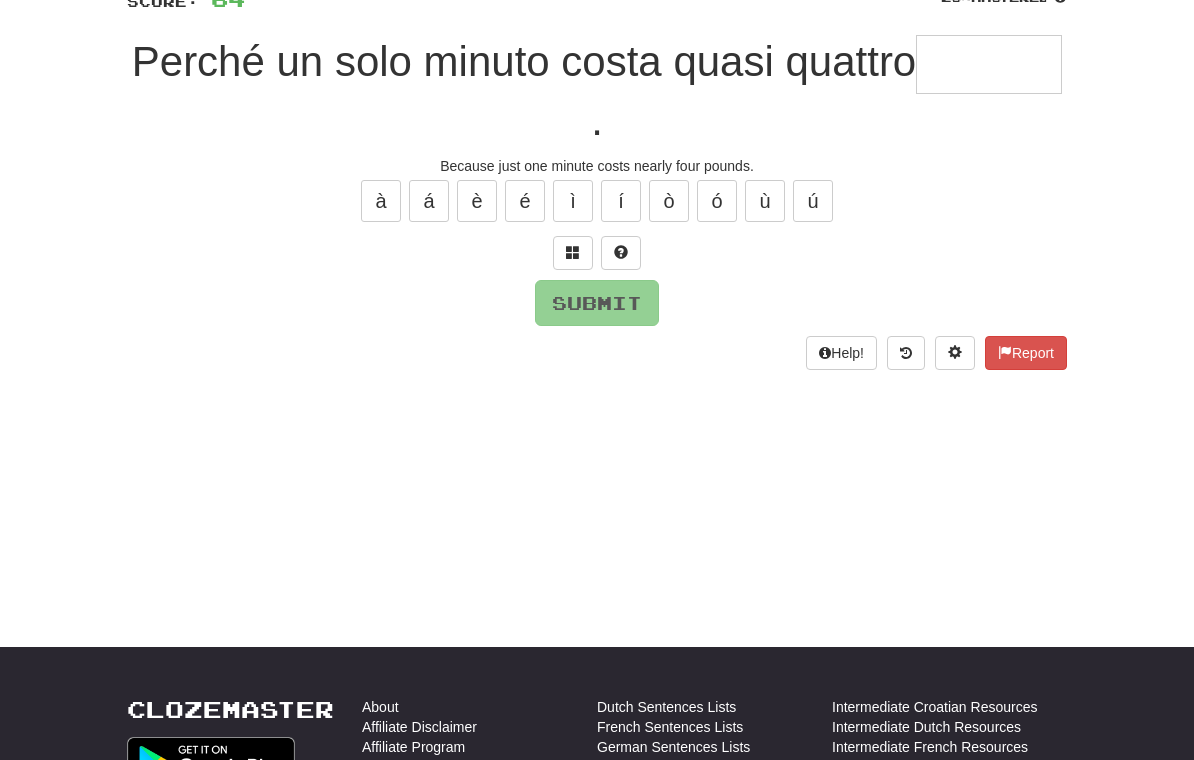 scroll, scrollTop: 162, scrollLeft: 0, axis: vertical 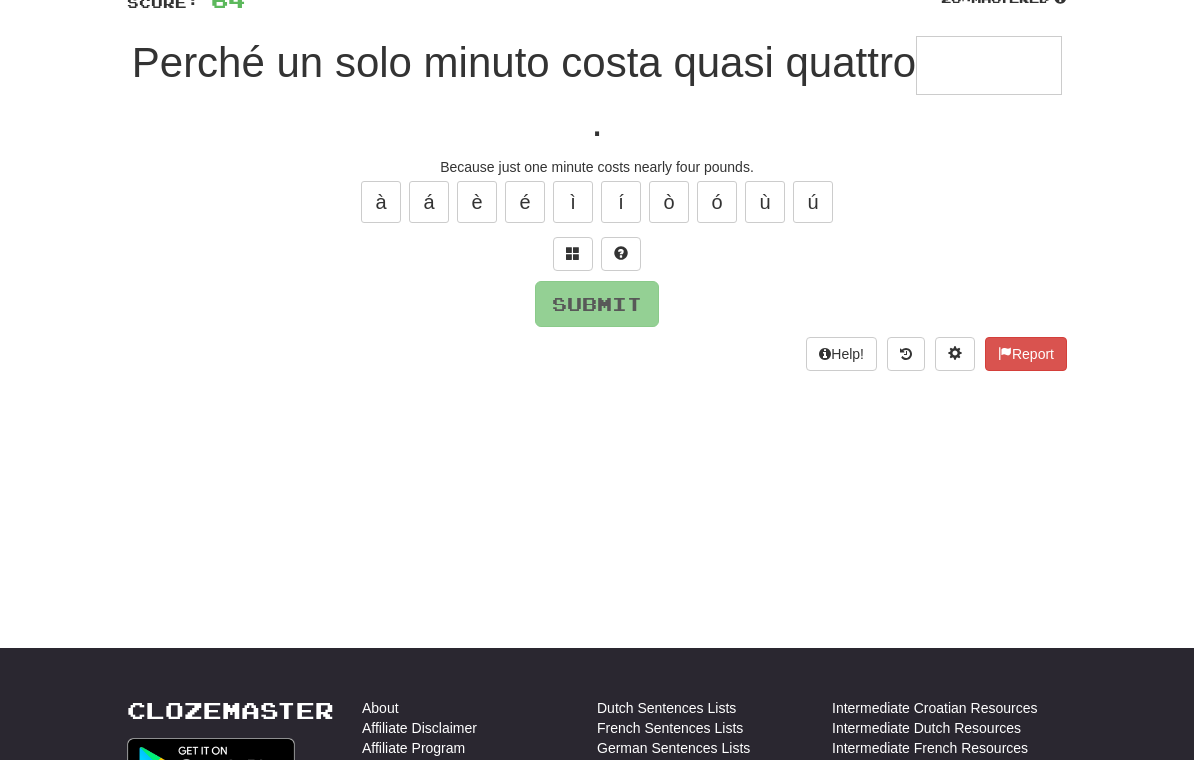 type on "*" 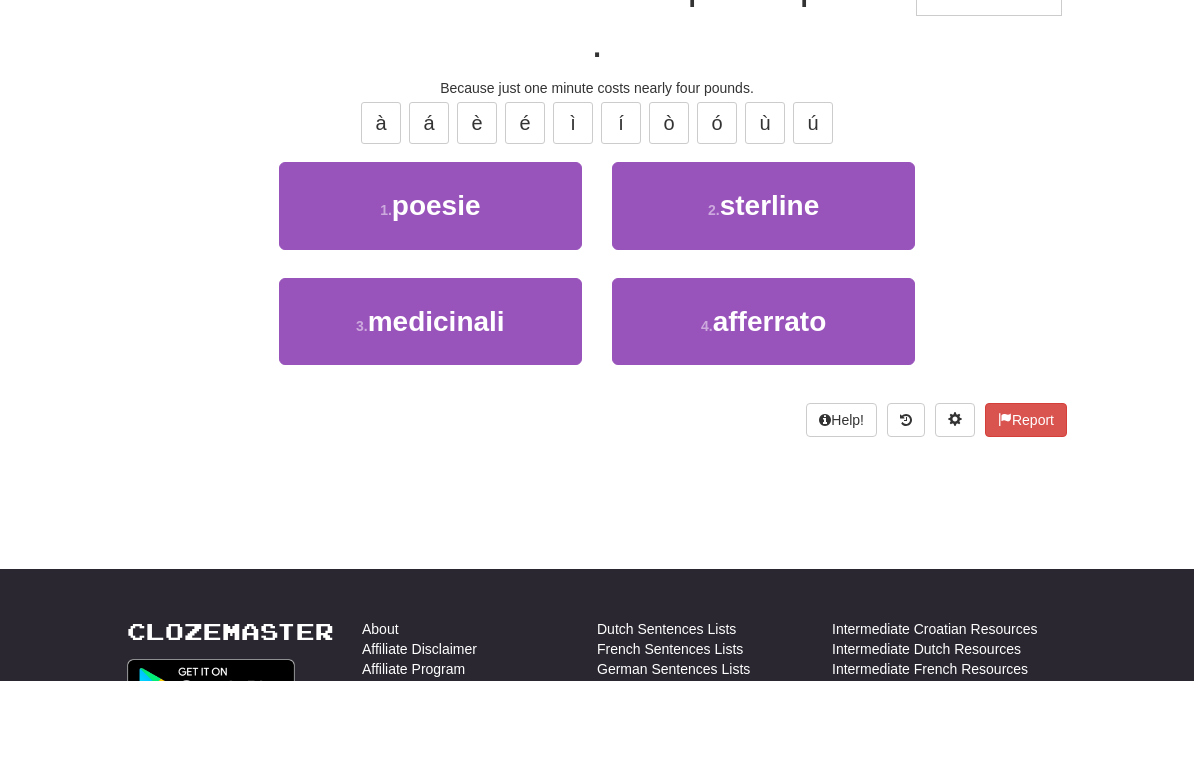 click on "2 .  sterline" at bounding box center [763, 284] 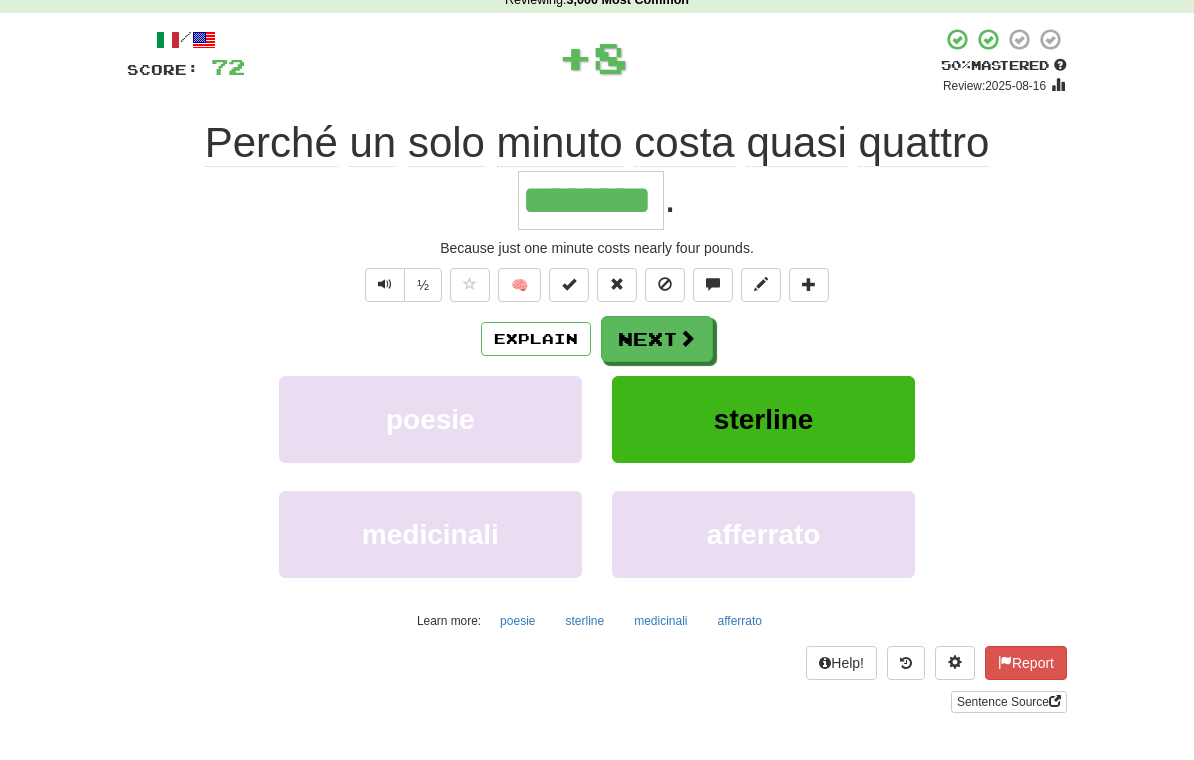 scroll, scrollTop: 94, scrollLeft: 0, axis: vertical 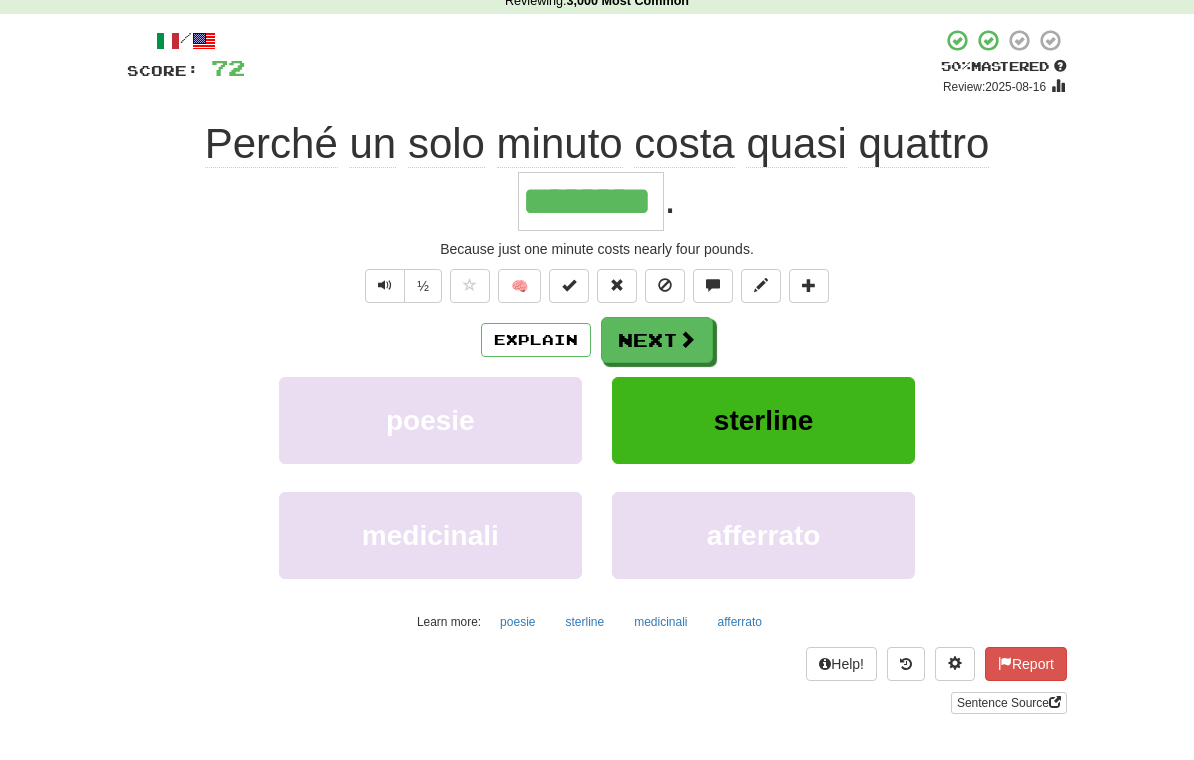 click on "Next" at bounding box center [657, 340] 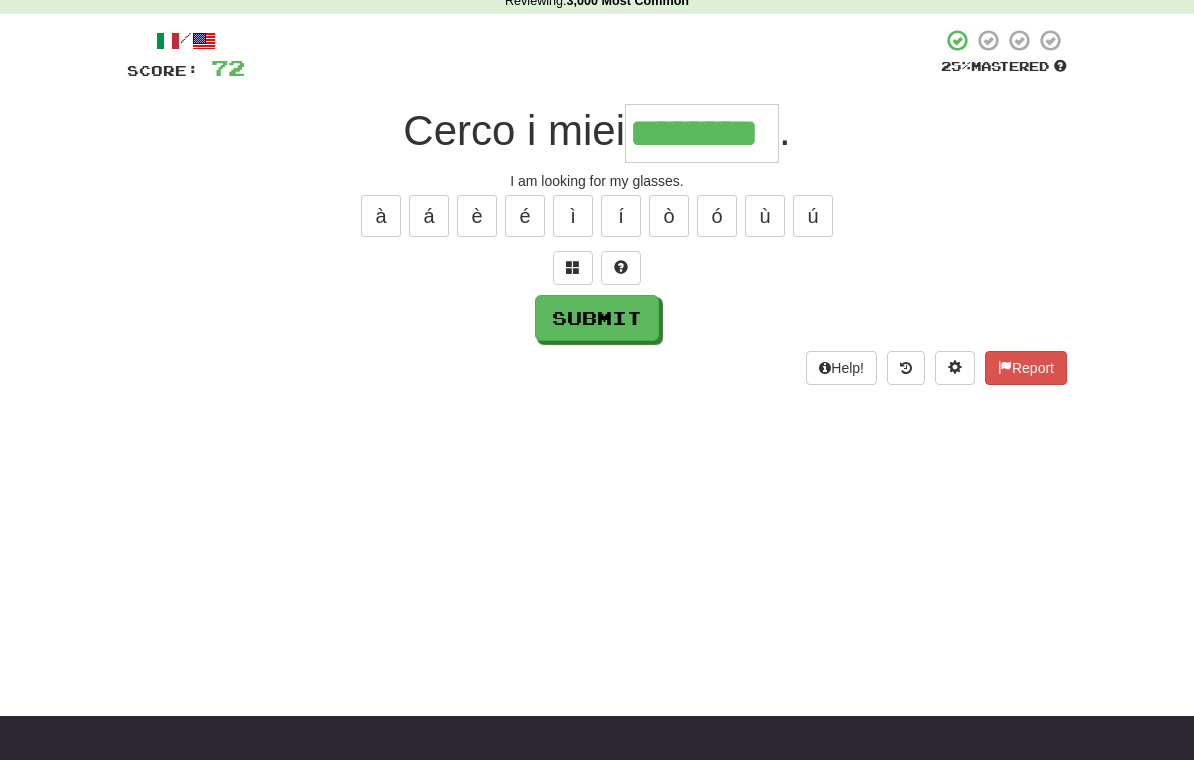 type on "********" 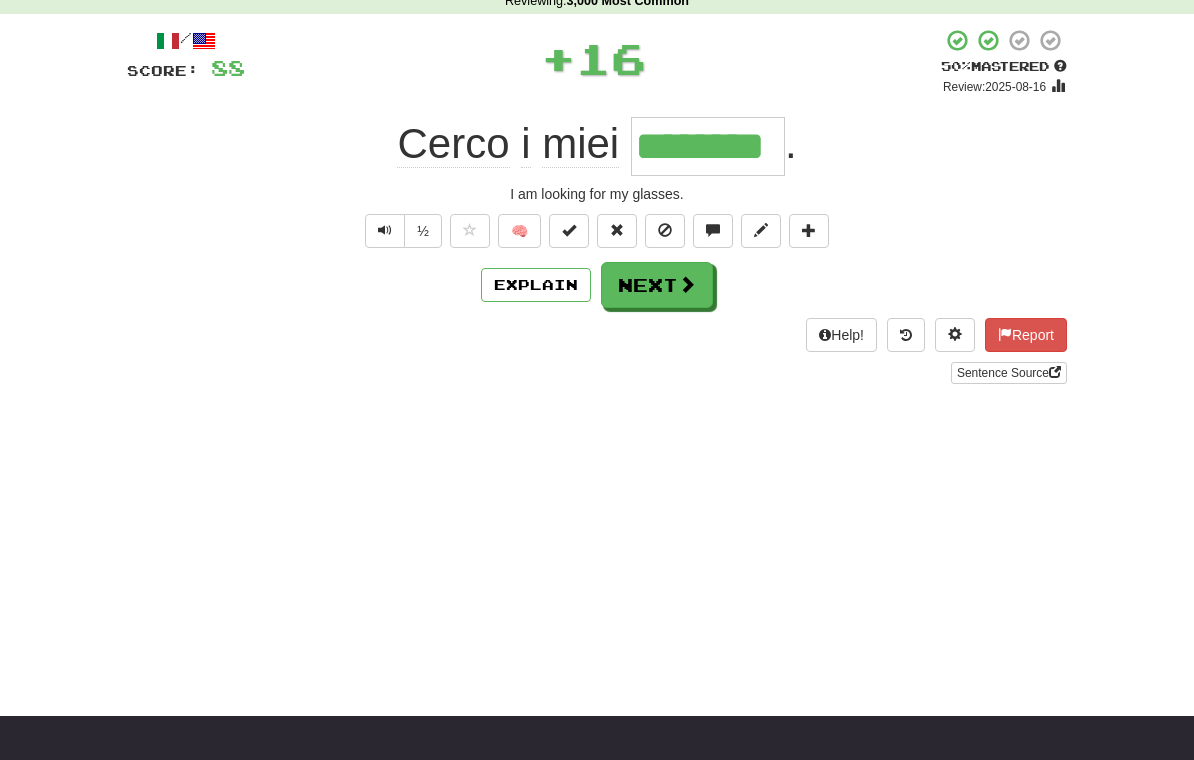 click on "Next" at bounding box center [657, 285] 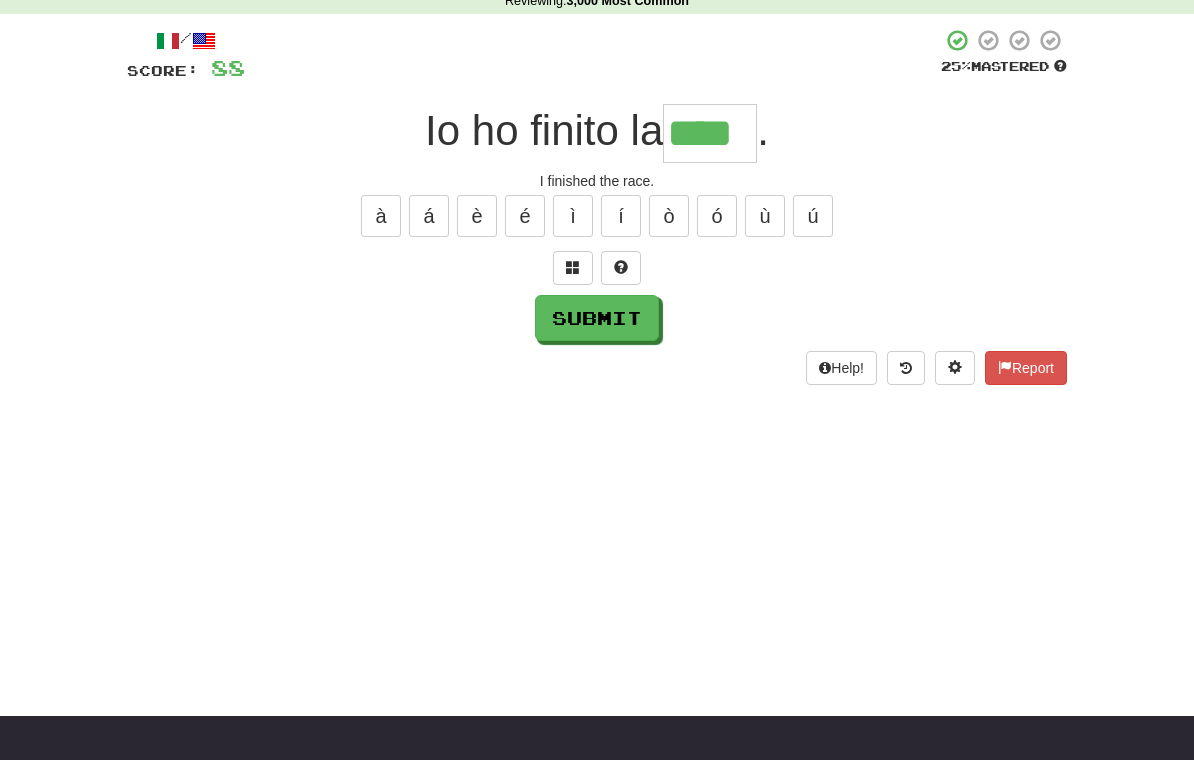 type on "****" 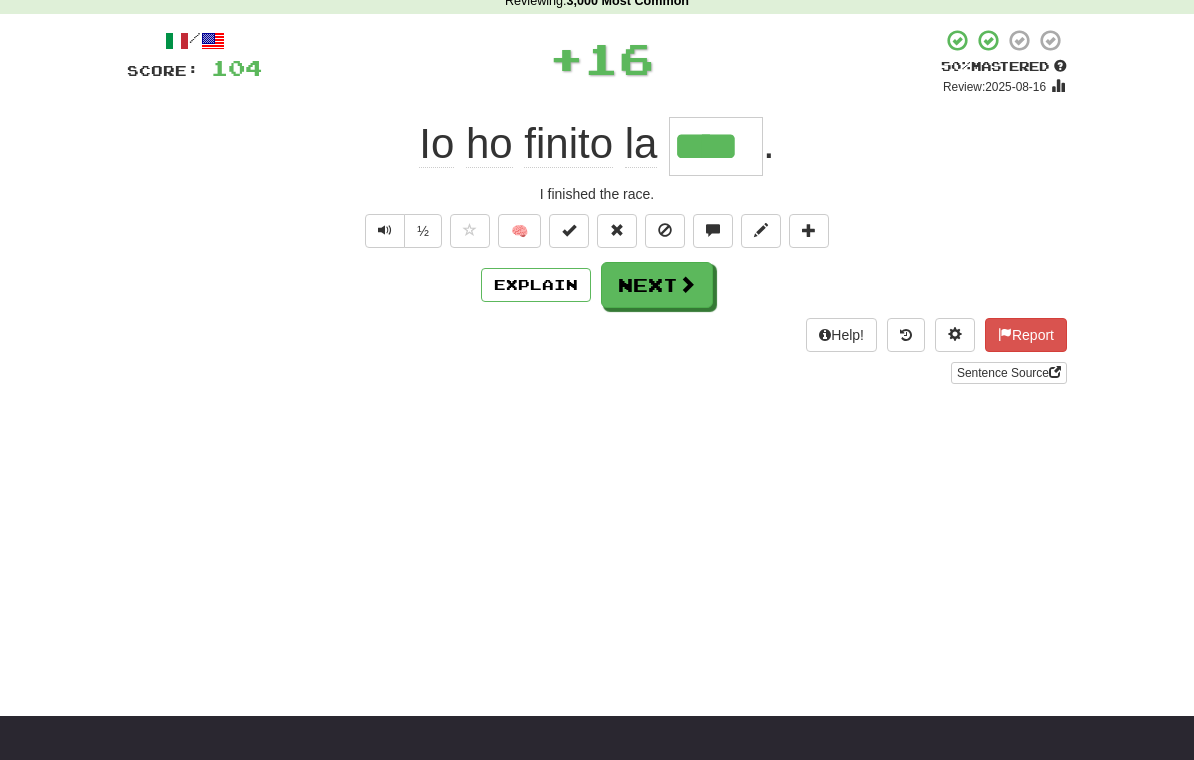 click on "Next" at bounding box center [657, 285] 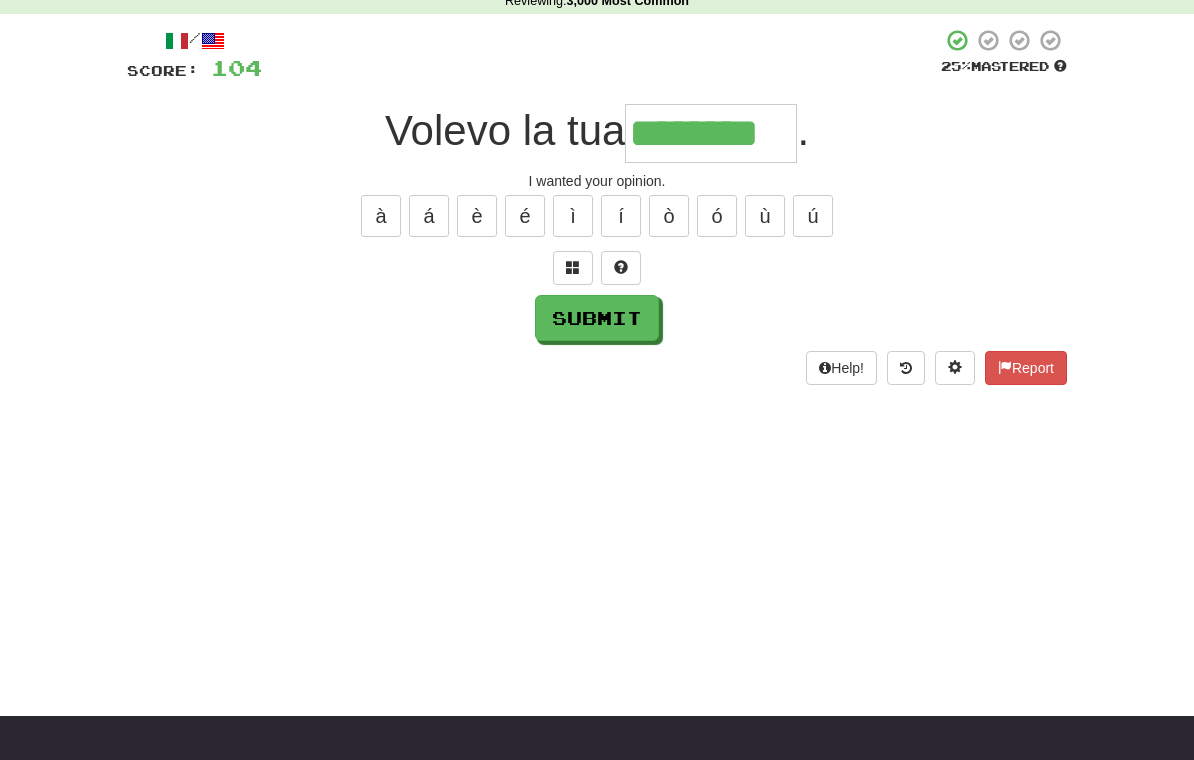 type on "********" 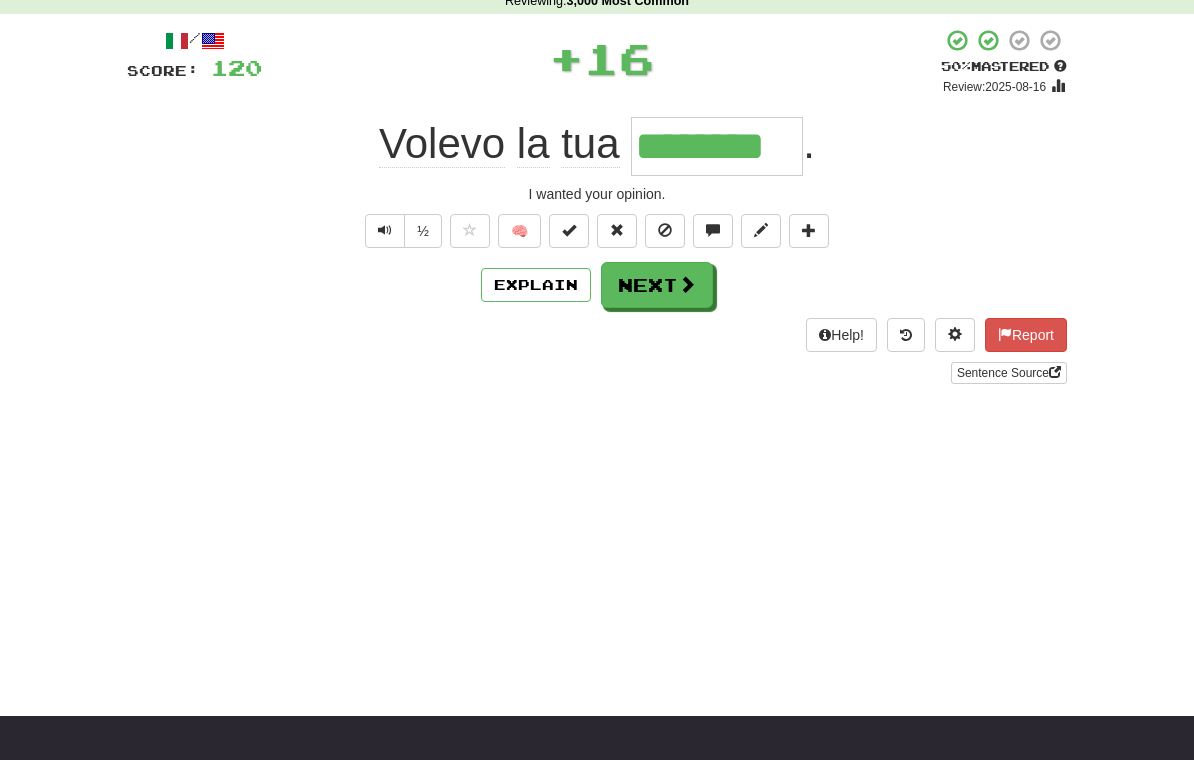click on "Next" at bounding box center (657, 285) 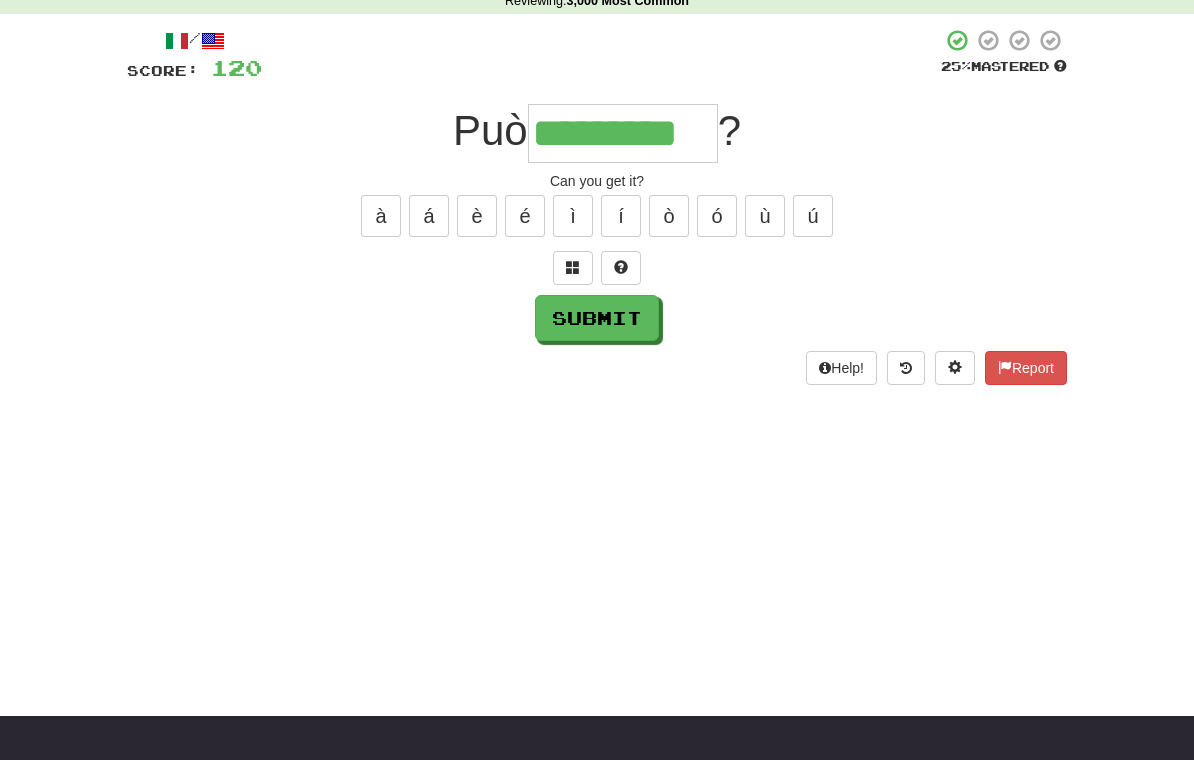 type on "*********" 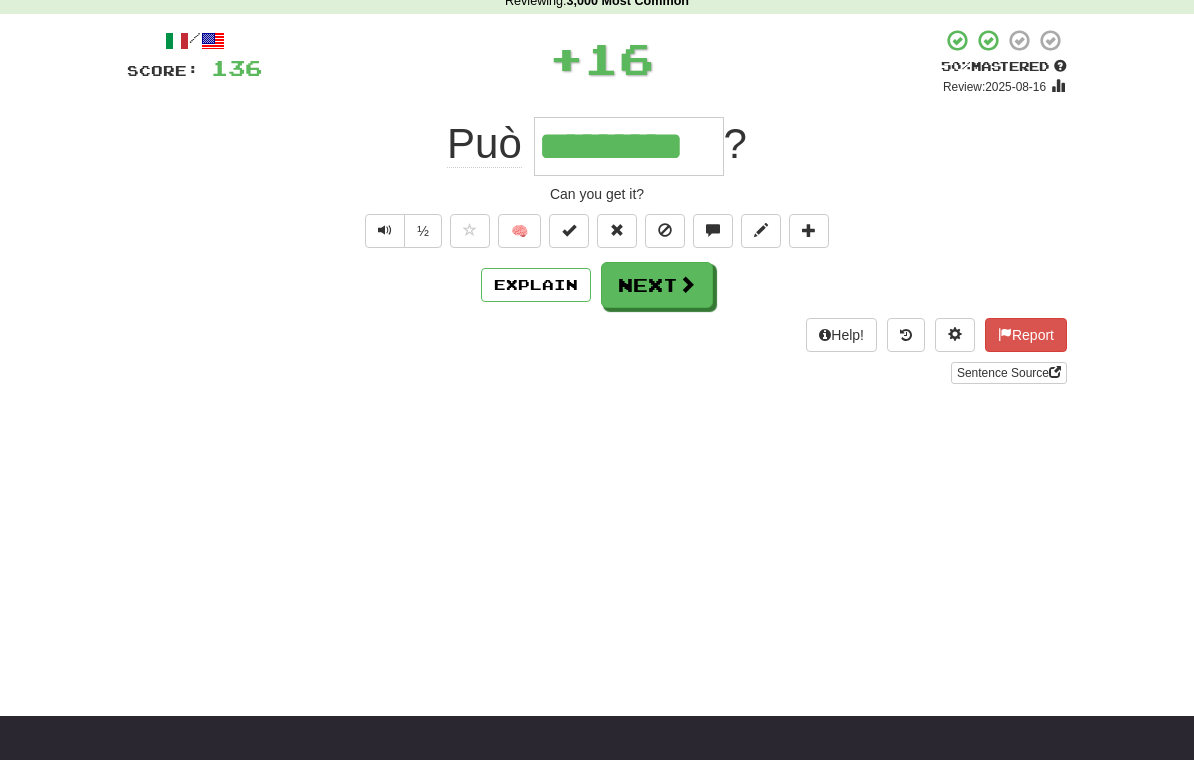 click on "Next" at bounding box center (657, 285) 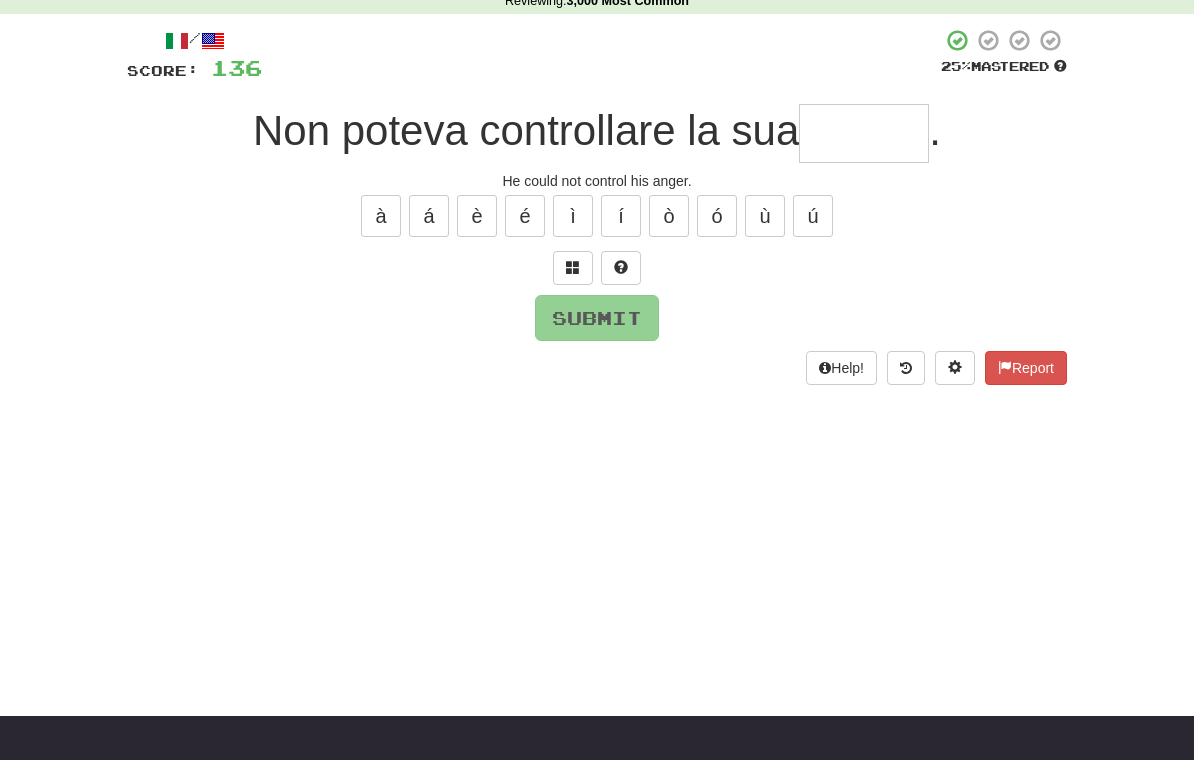 type on "*" 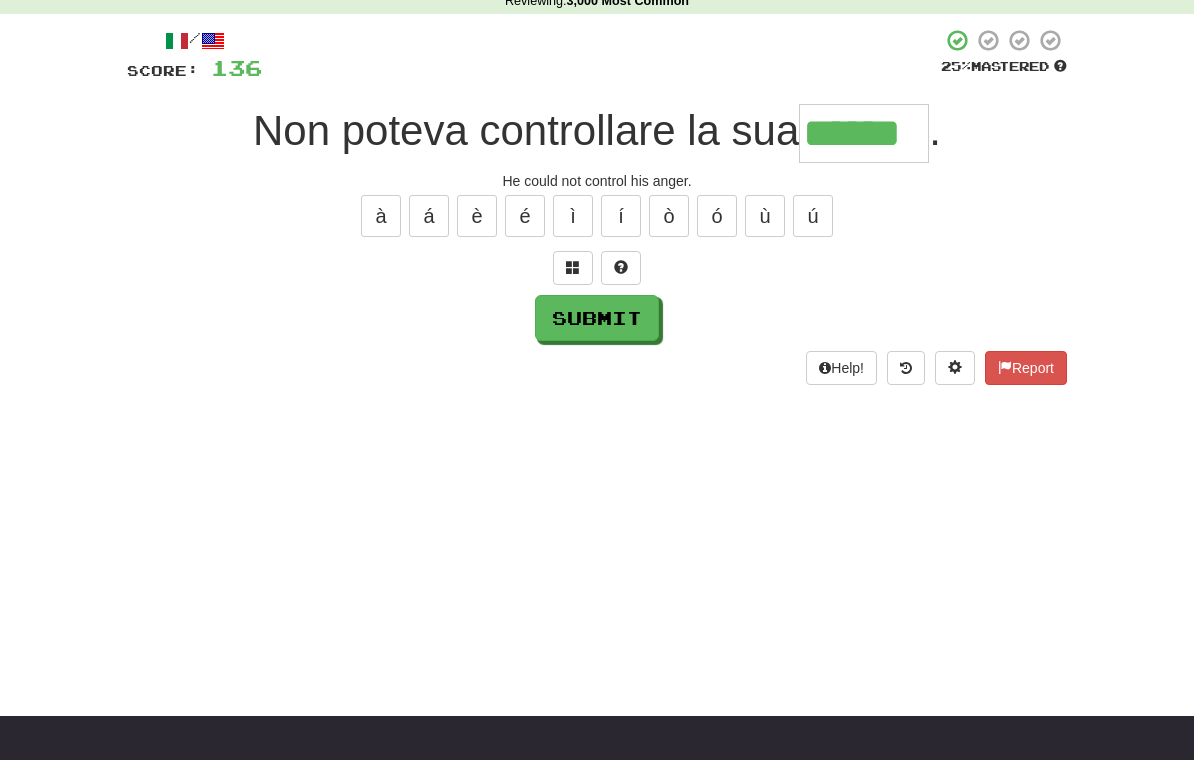 type on "******" 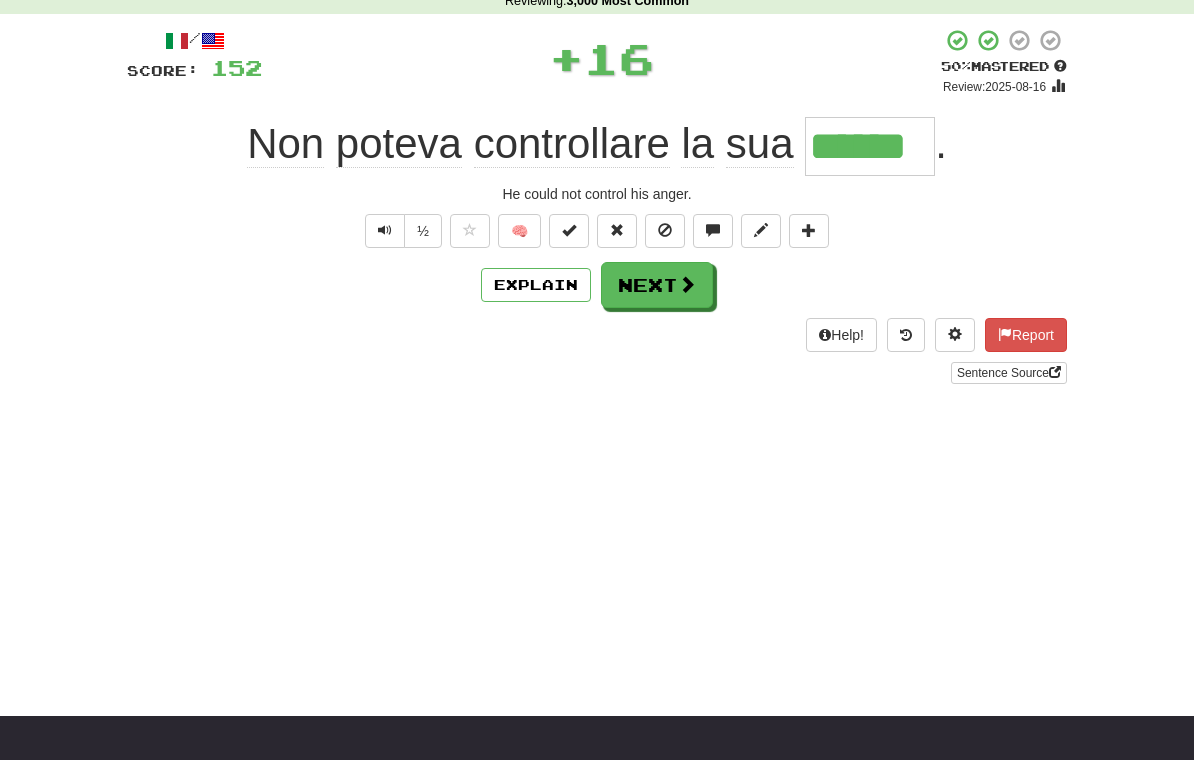 click on "Next" at bounding box center [657, 285] 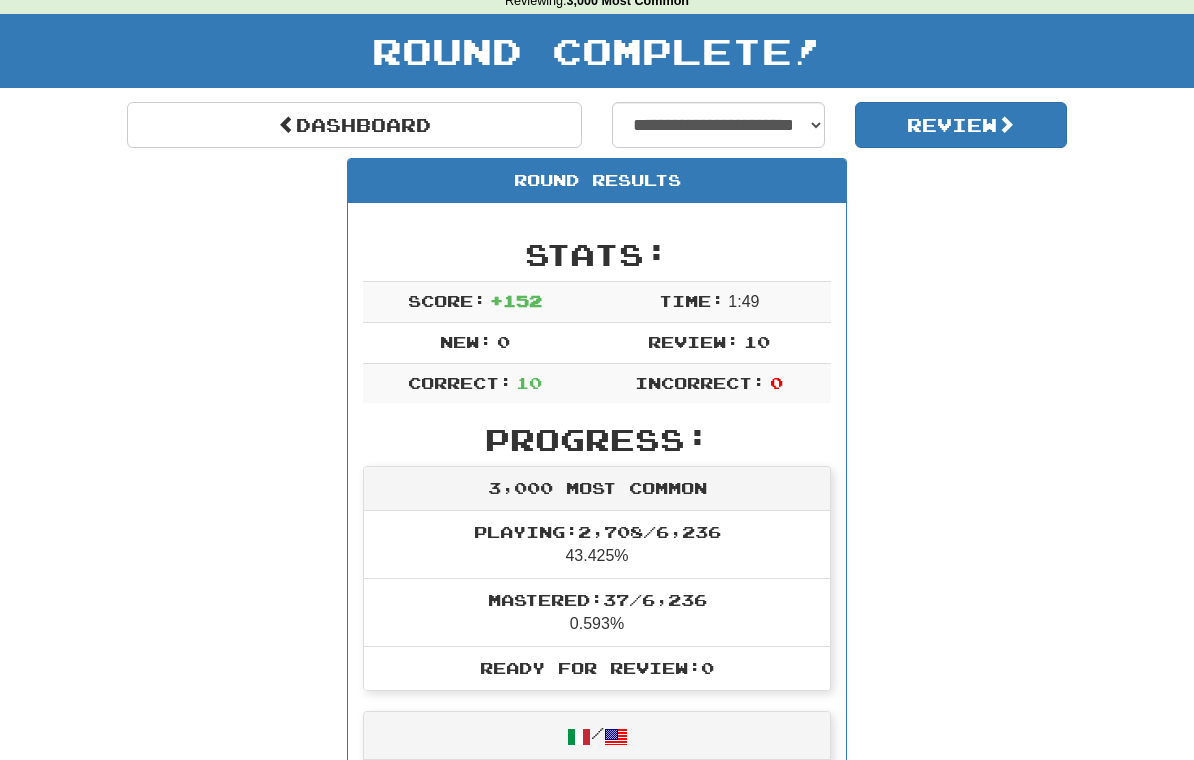 click on "Review" at bounding box center [961, 125] 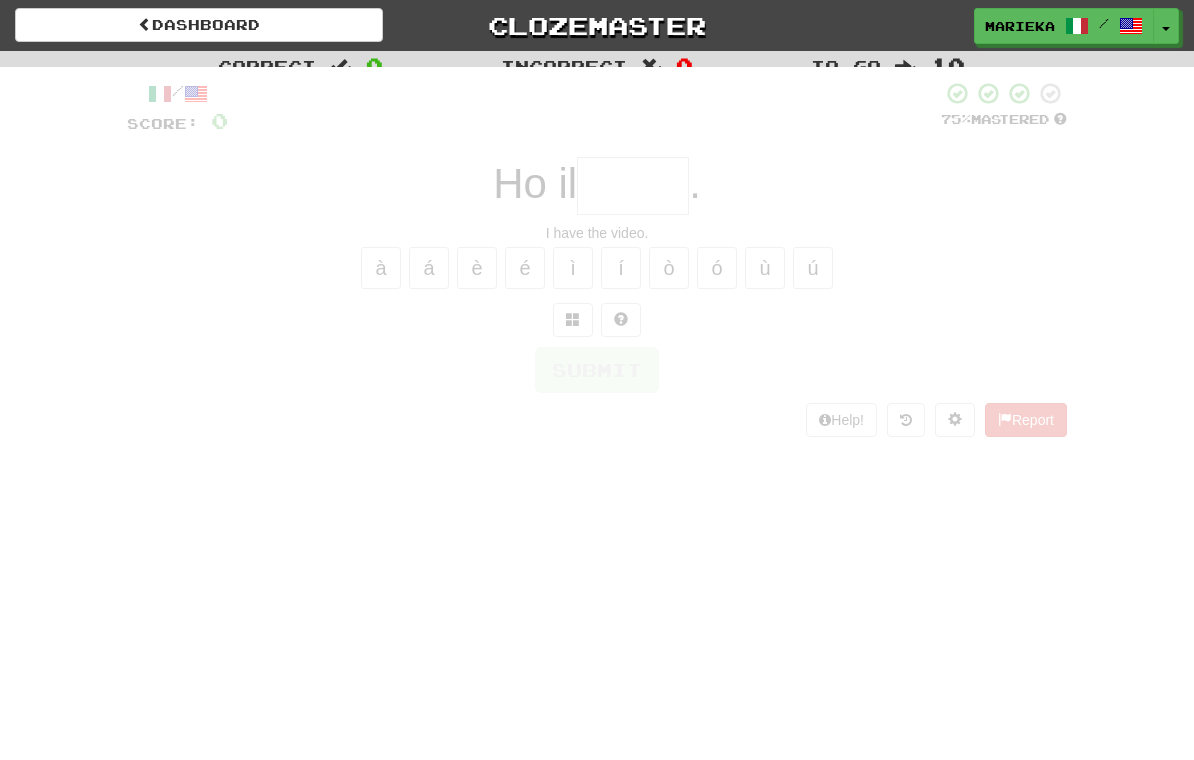 scroll, scrollTop: 0, scrollLeft: 0, axis: both 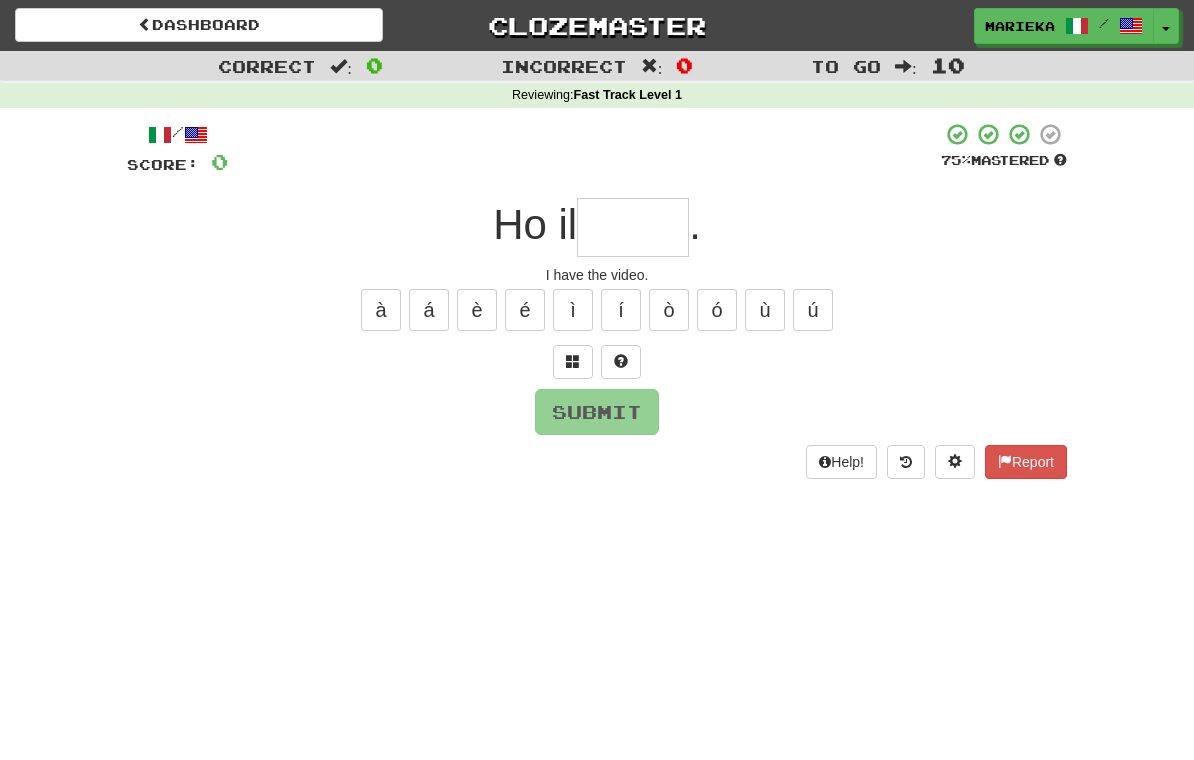 click at bounding box center [633, 227] 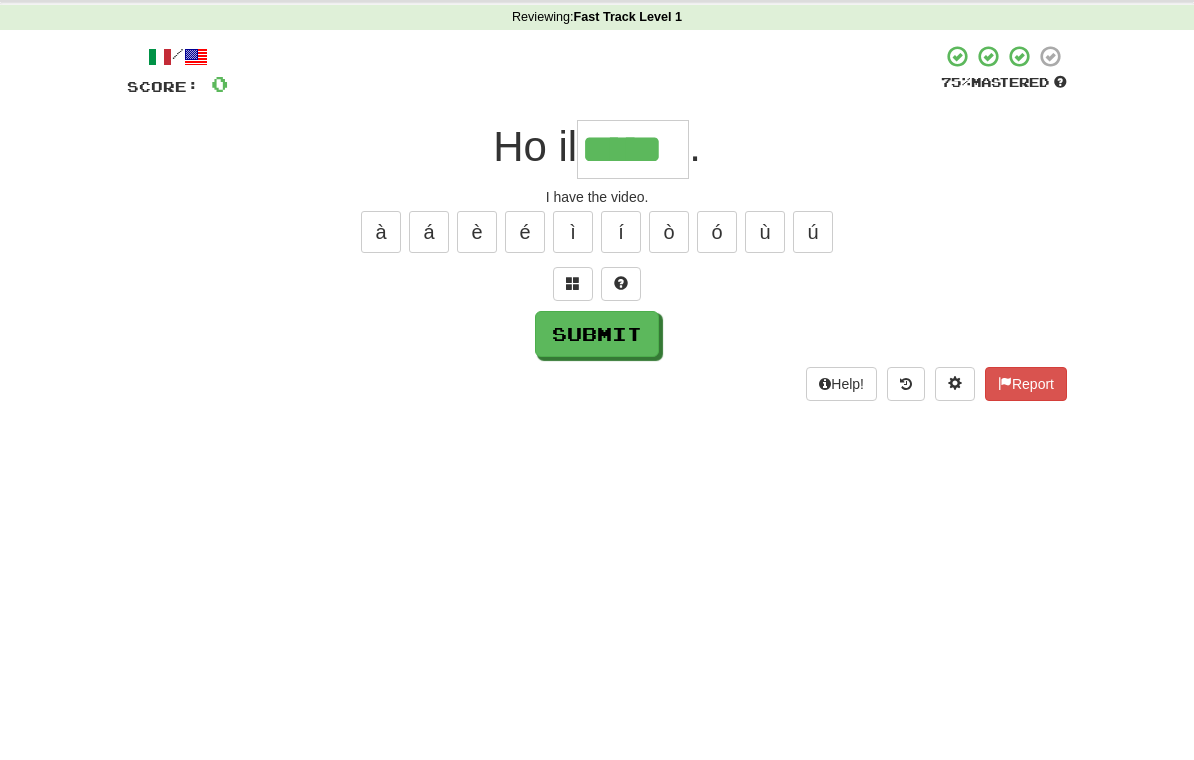 type on "*****" 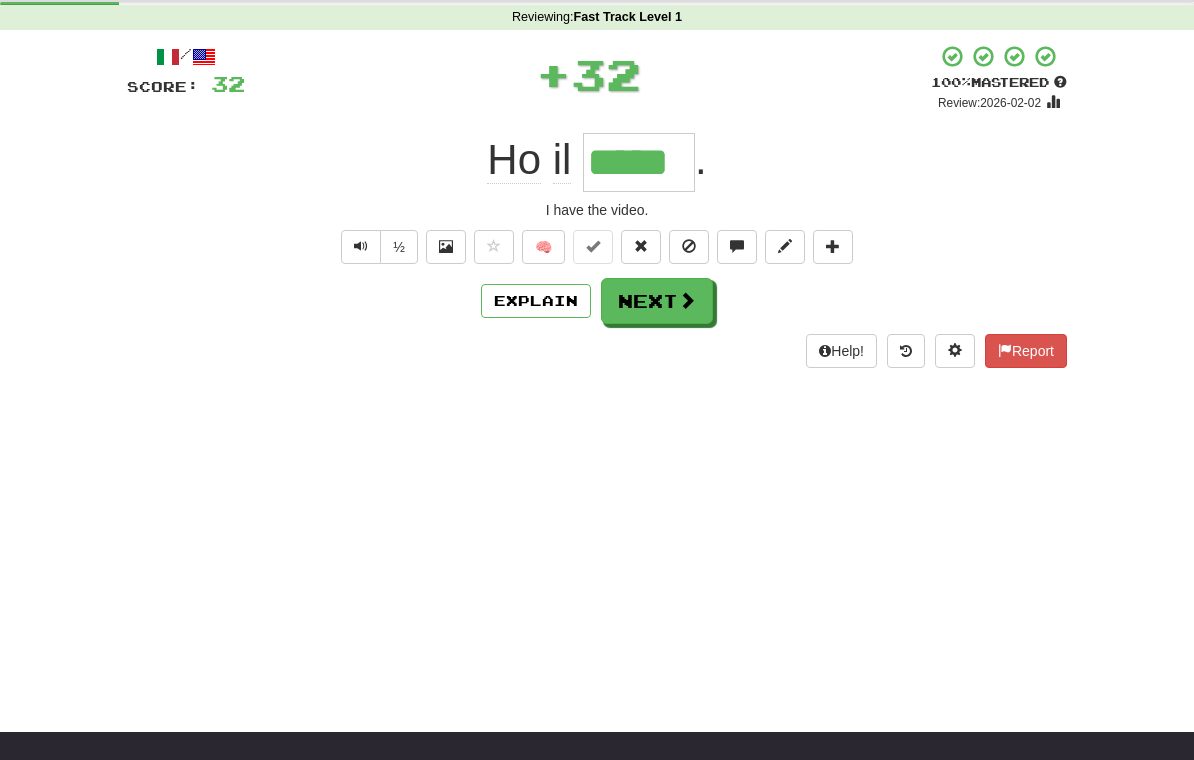 click on "Next" at bounding box center [657, 301] 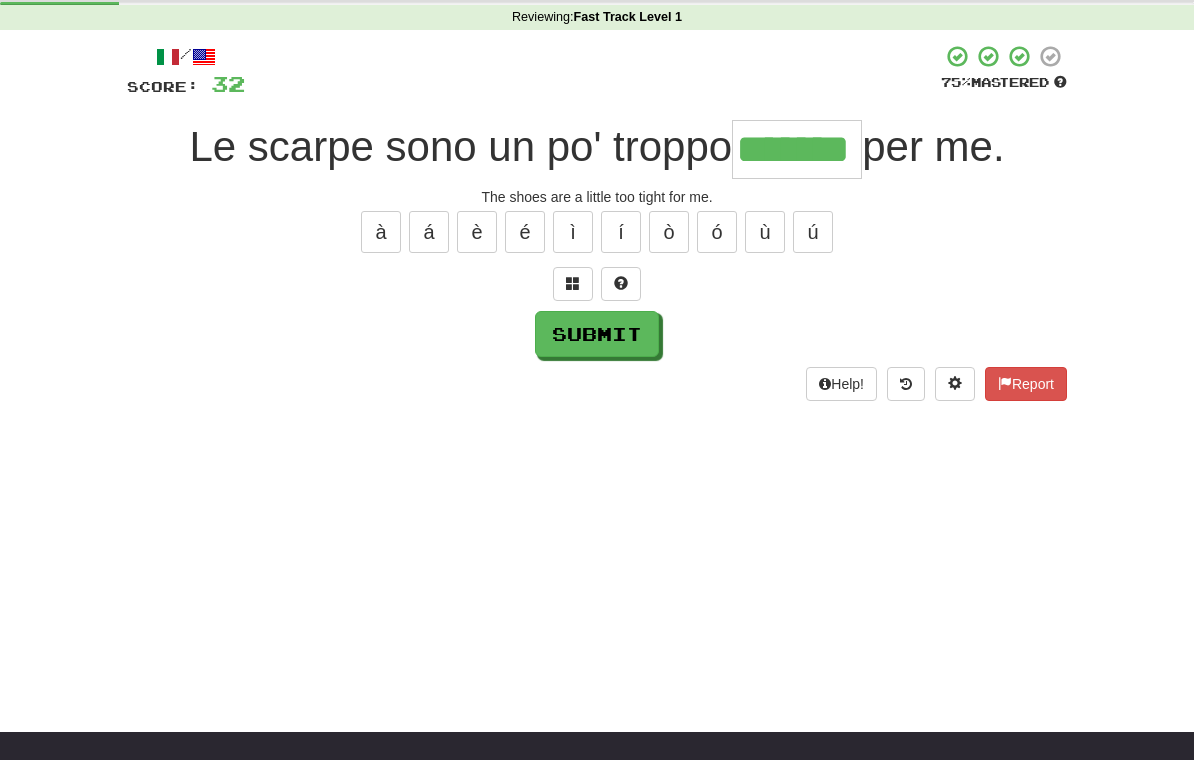 type on "*******" 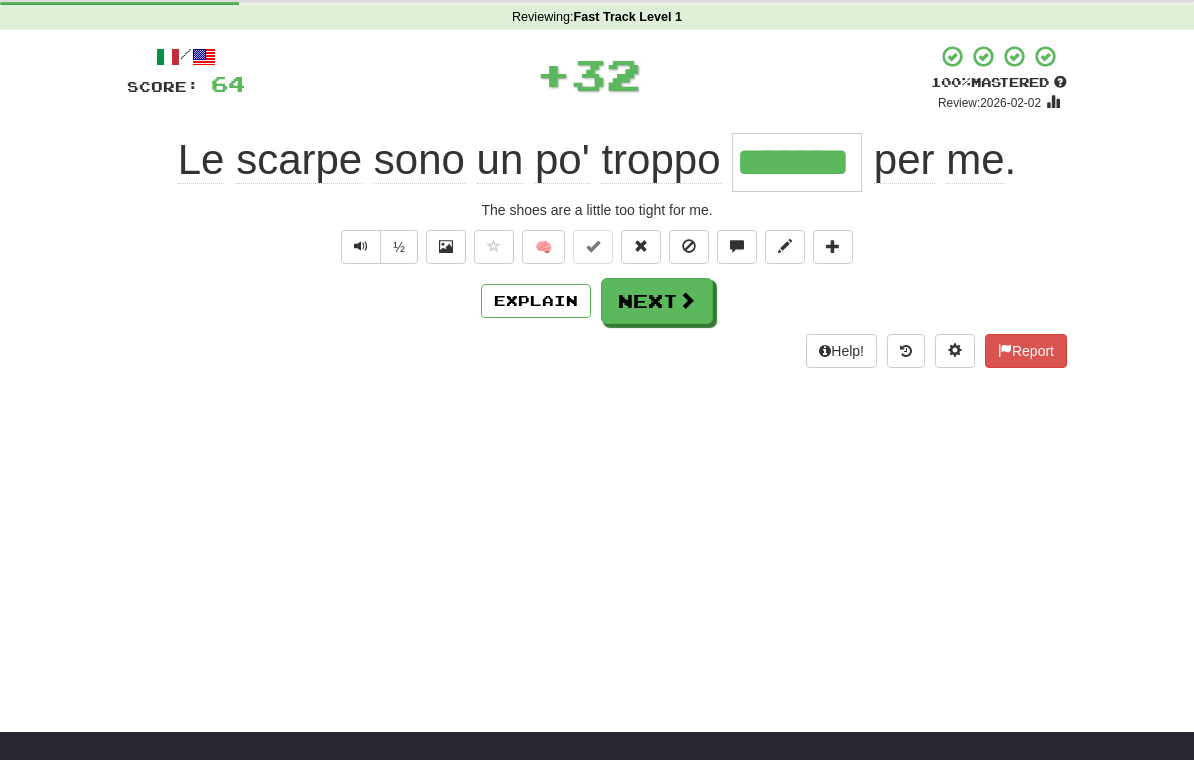 click on "Next" at bounding box center (657, 301) 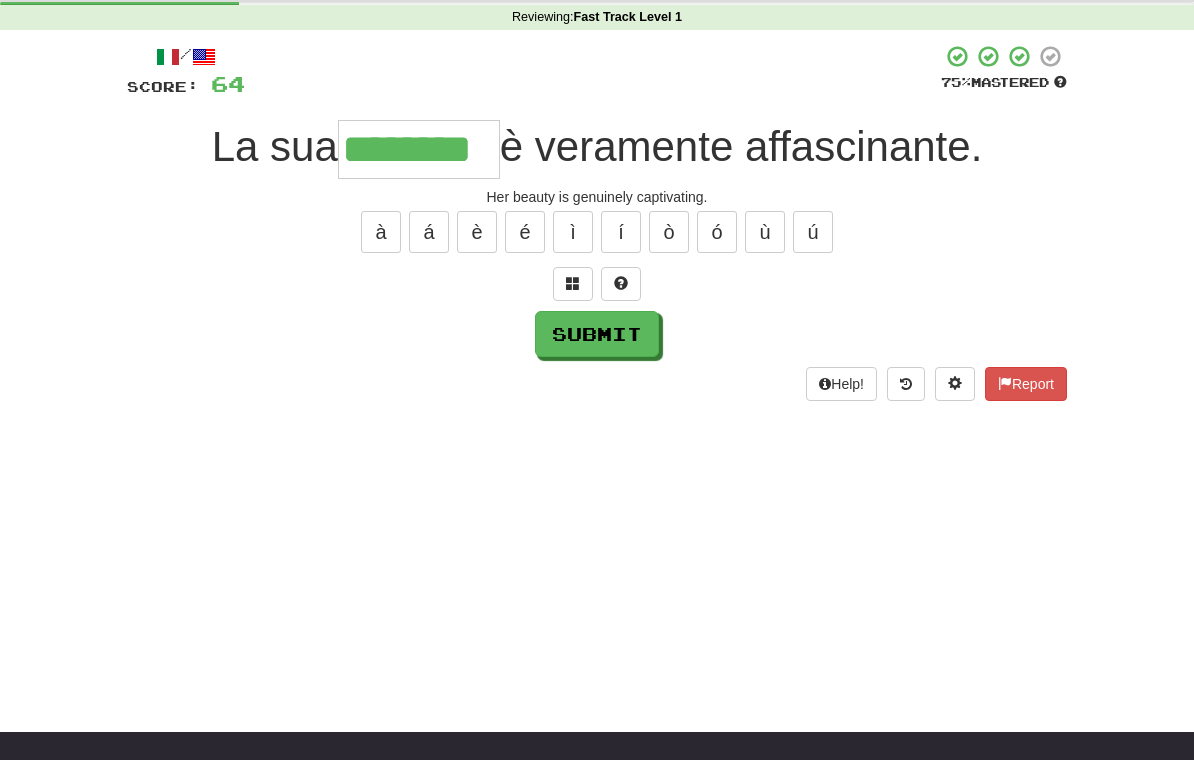 type on "********" 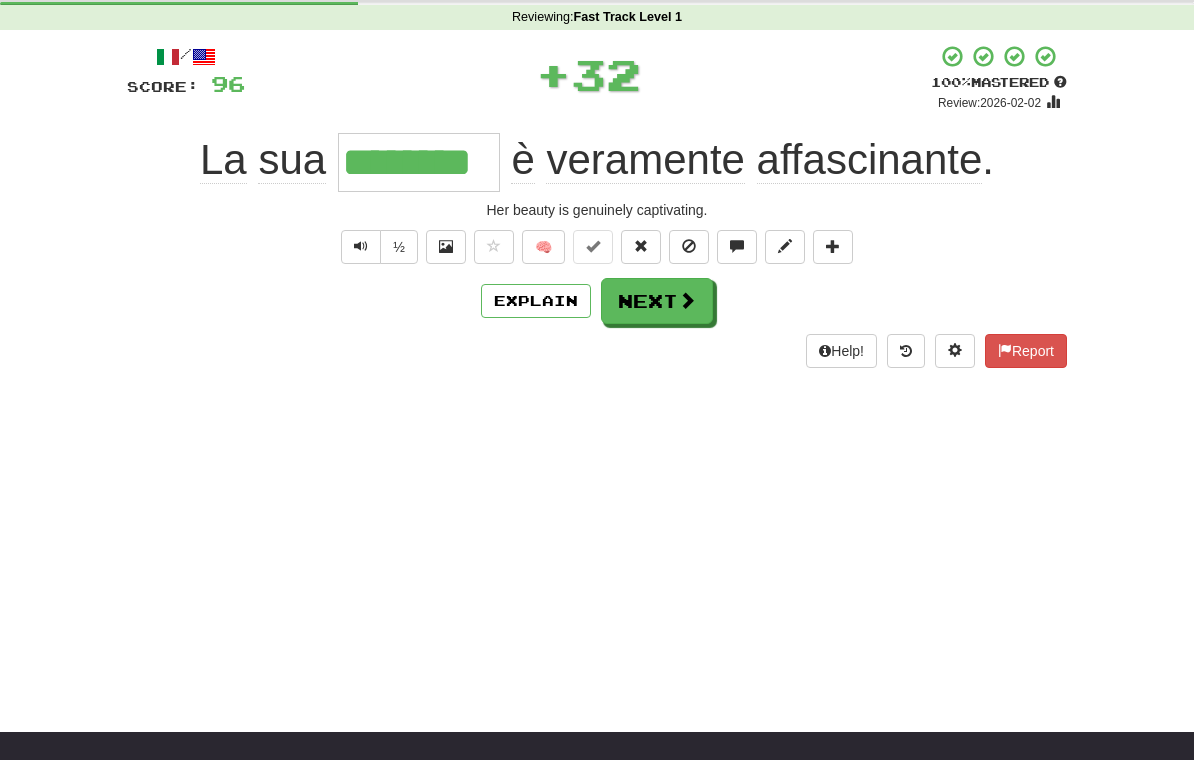 click on "Next" at bounding box center (657, 301) 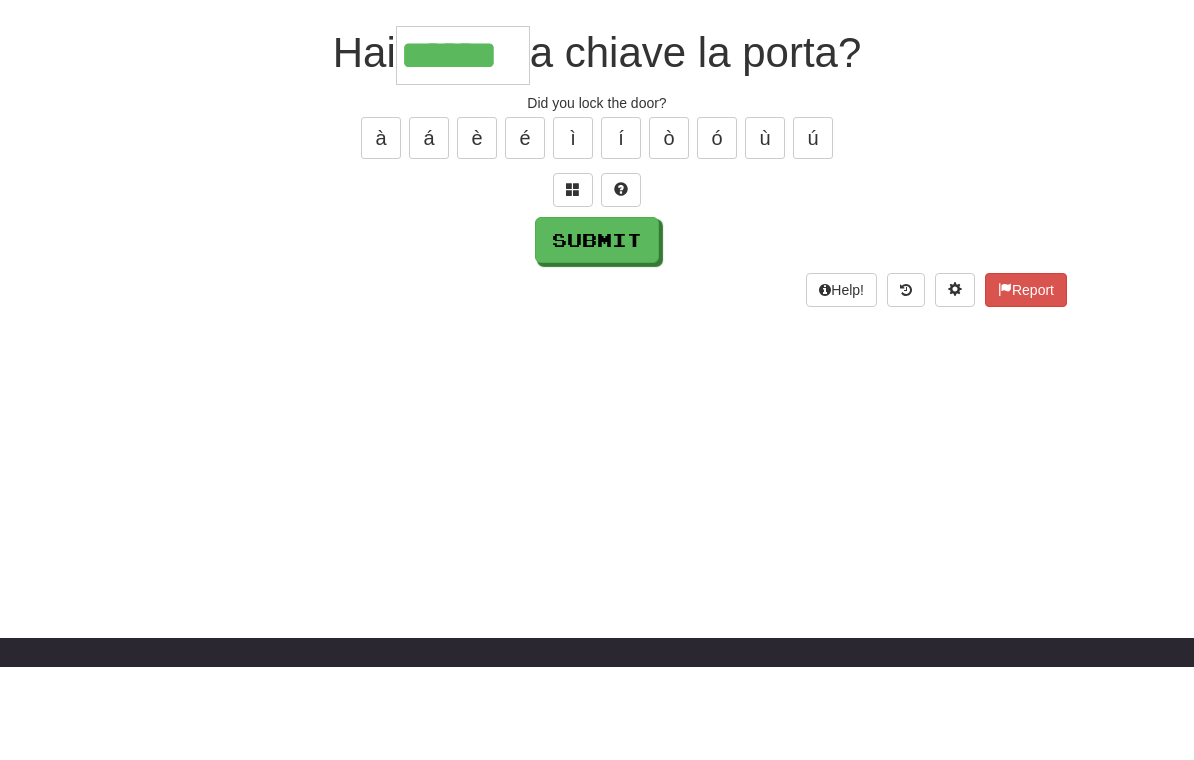type on "******" 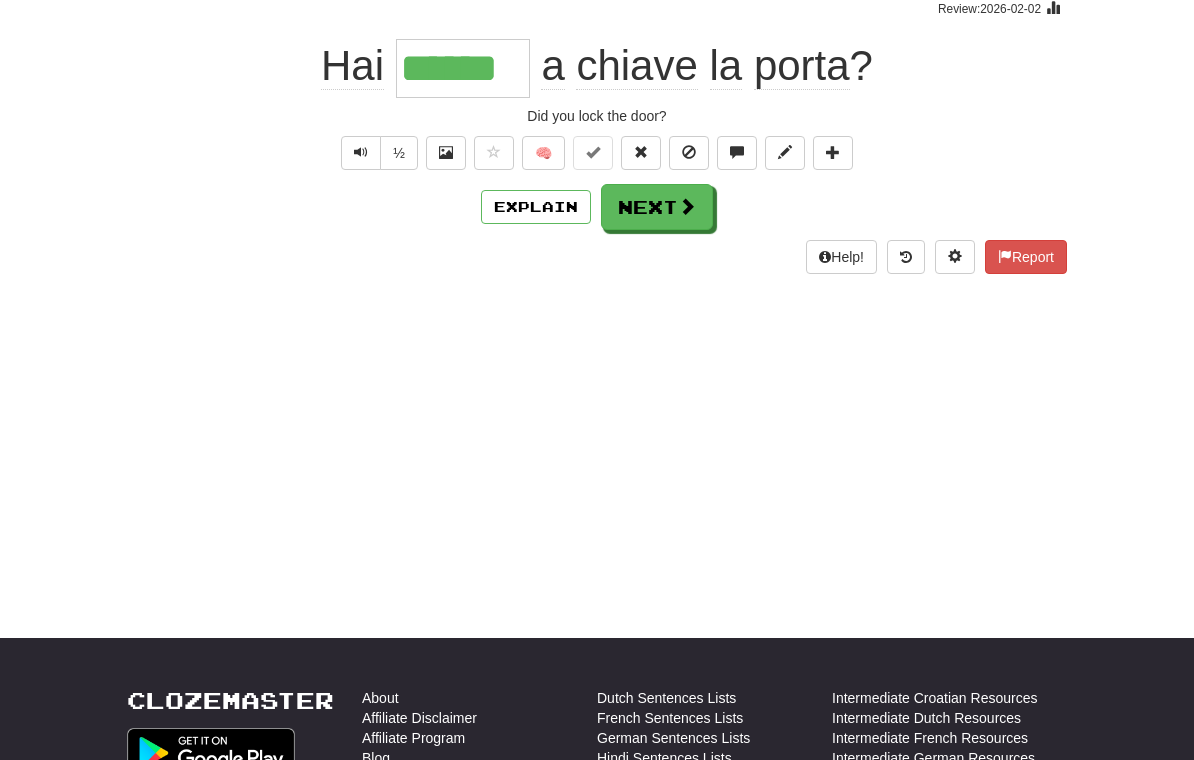 click on "Next" at bounding box center (657, 207) 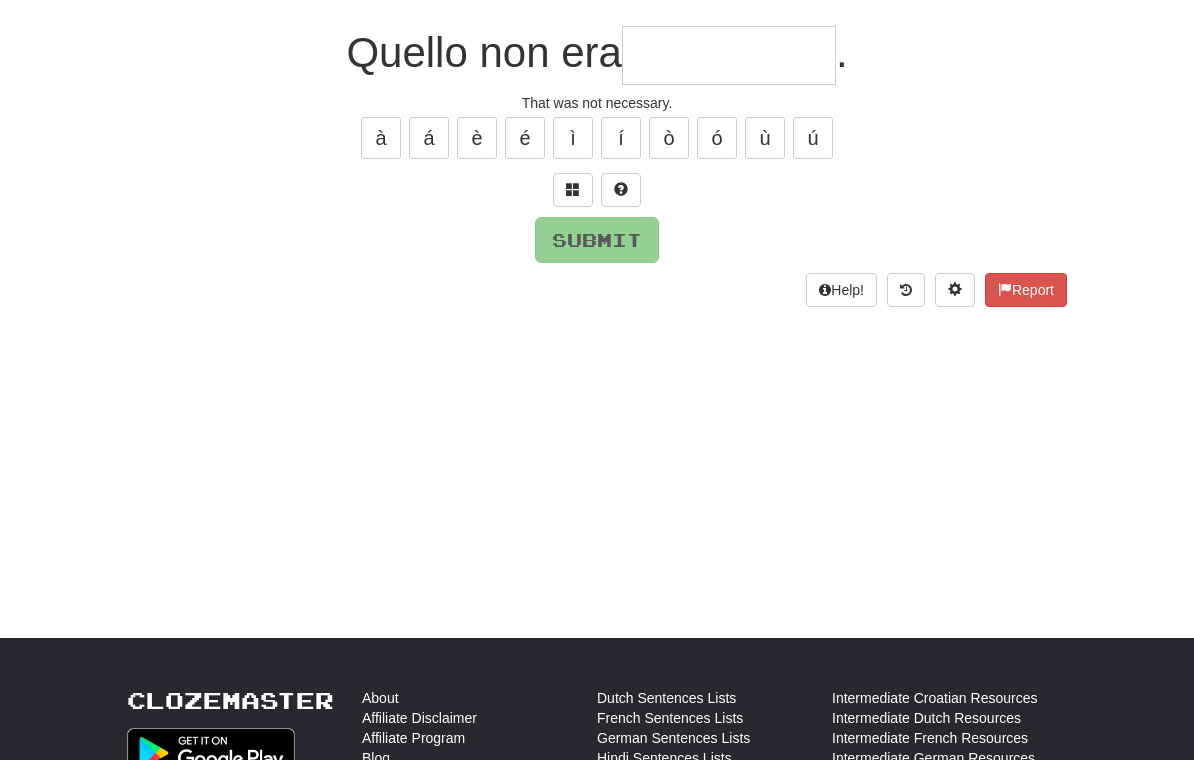 scroll, scrollTop: 171, scrollLeft: 0, axis: vertical 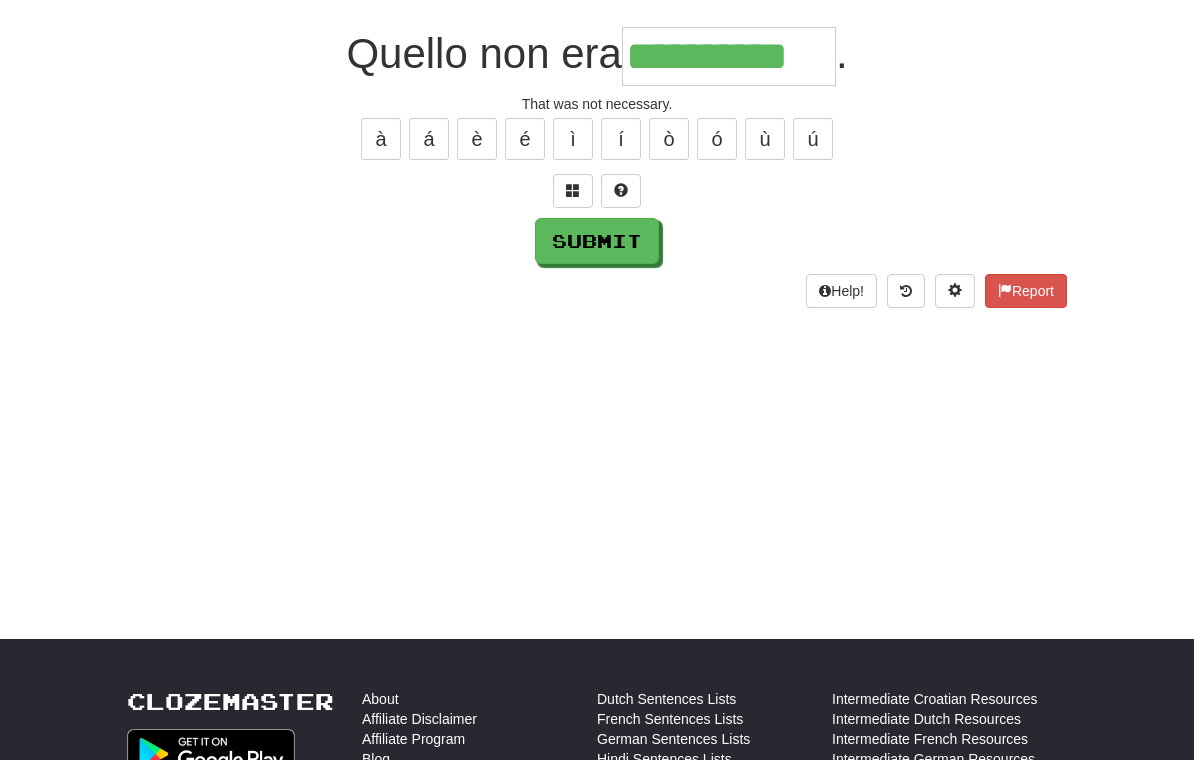 type on "**********" 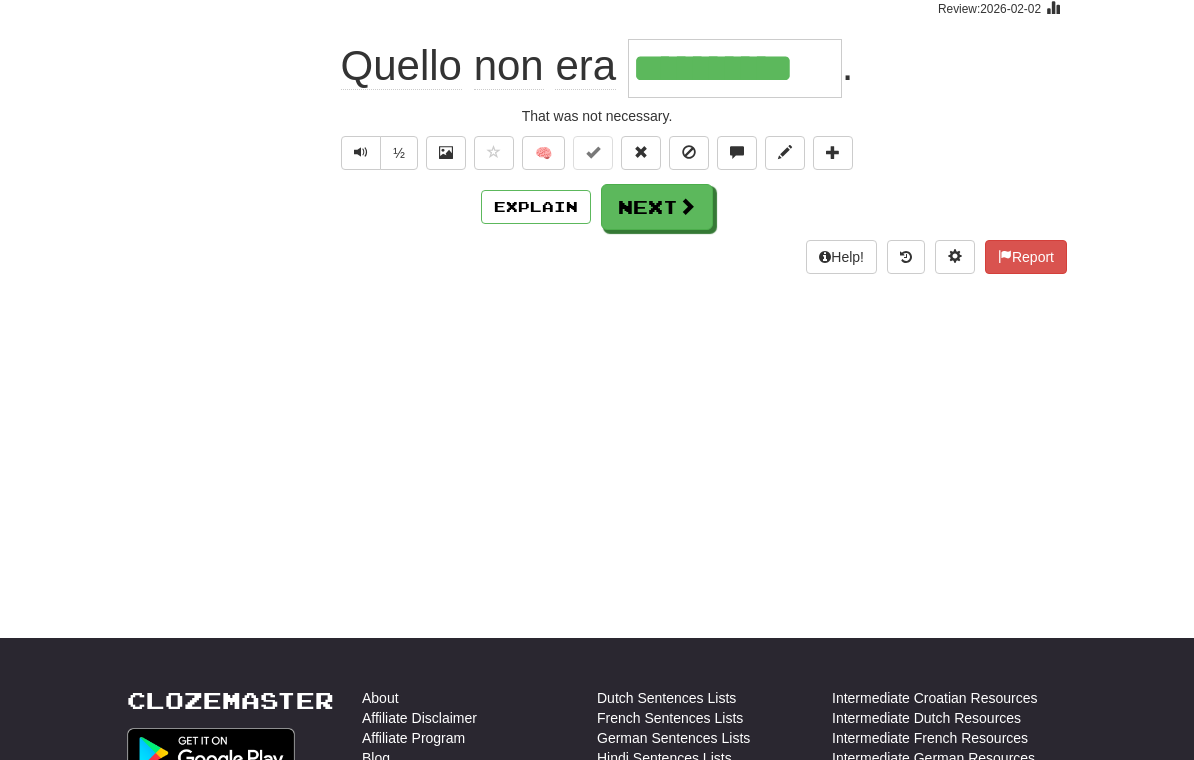 click on "Next" at bounding box center [657, 207] 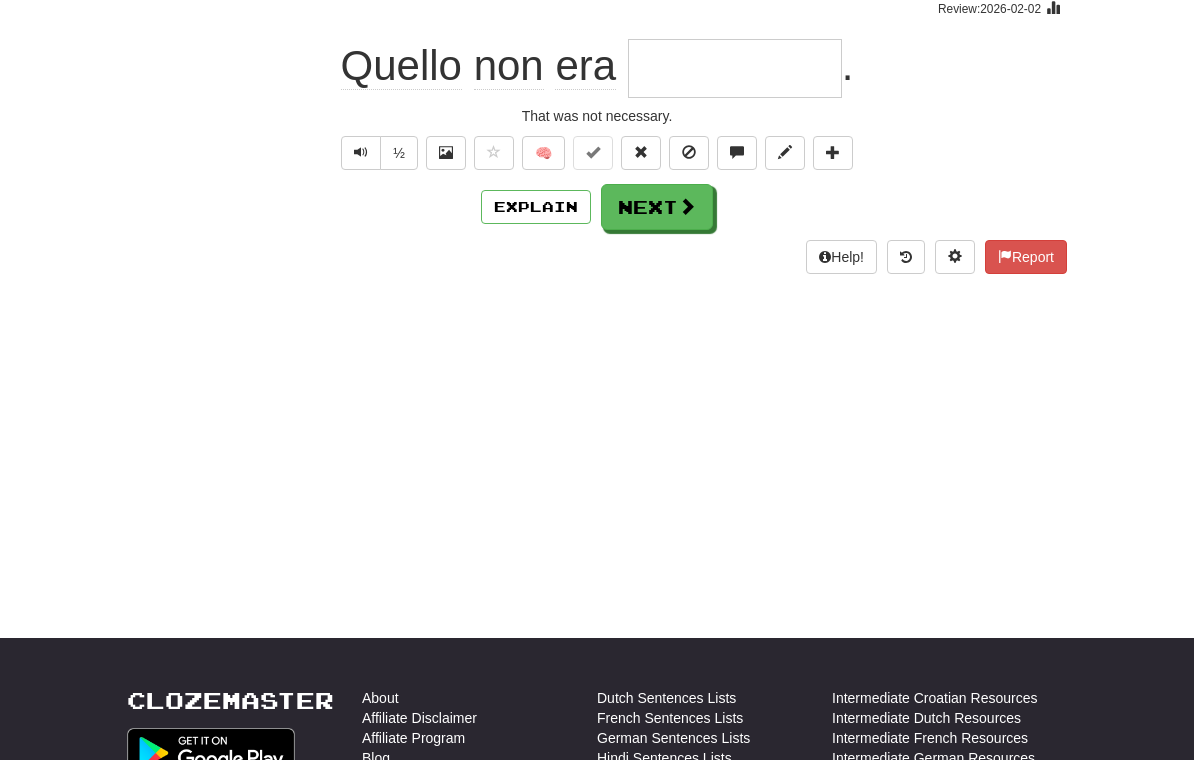 scroll, scrollTop: 171, scrollLeft: 0, axis: vertical 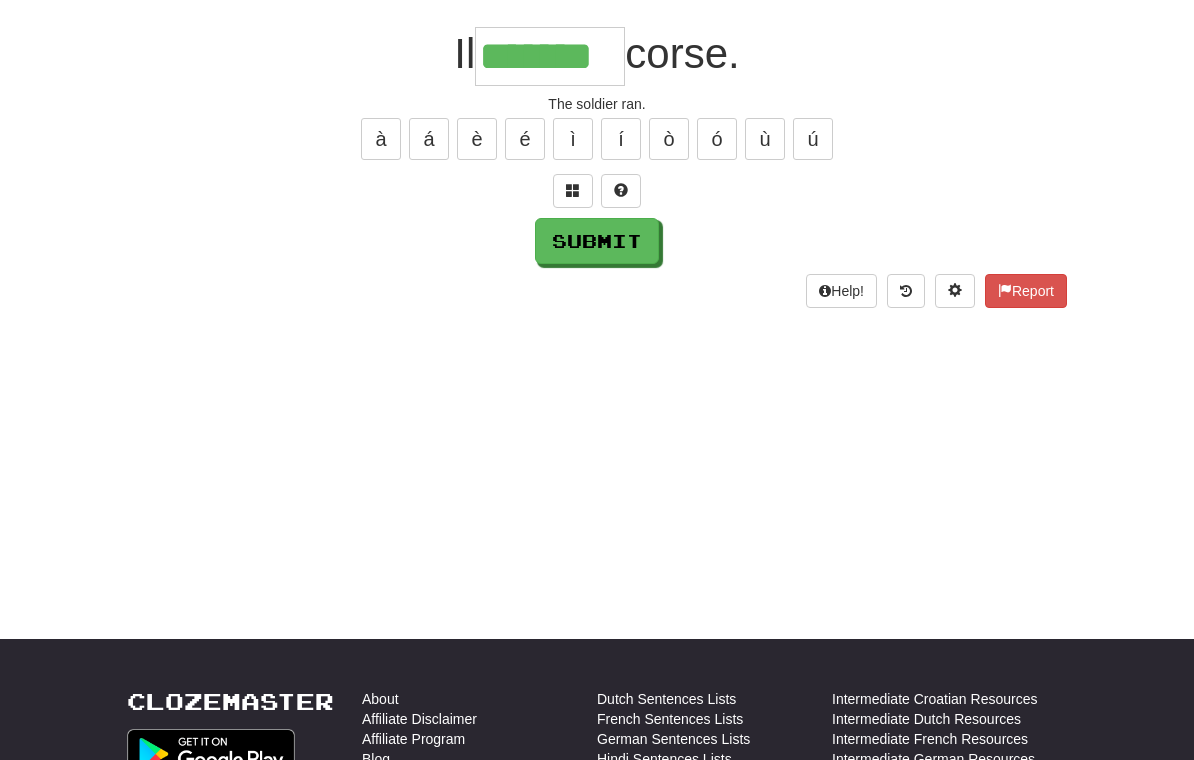 type on "*******" 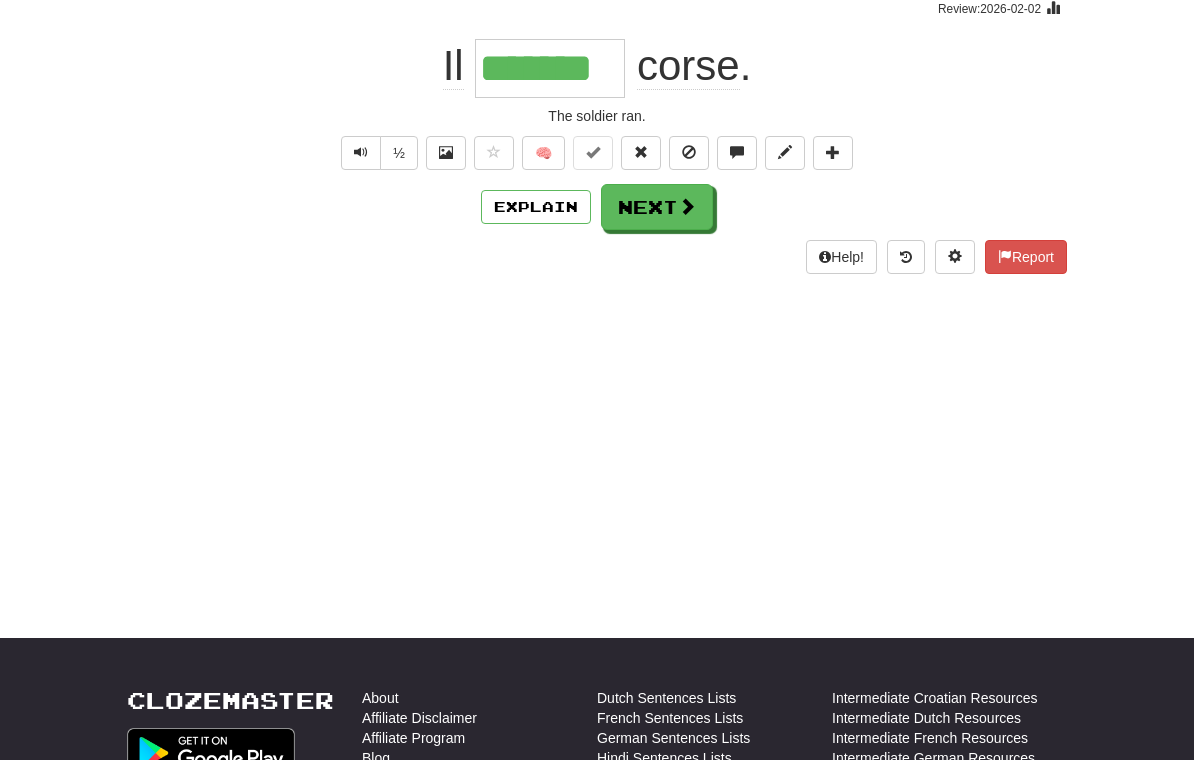 click on "Next" at bounding box center (657, 207) 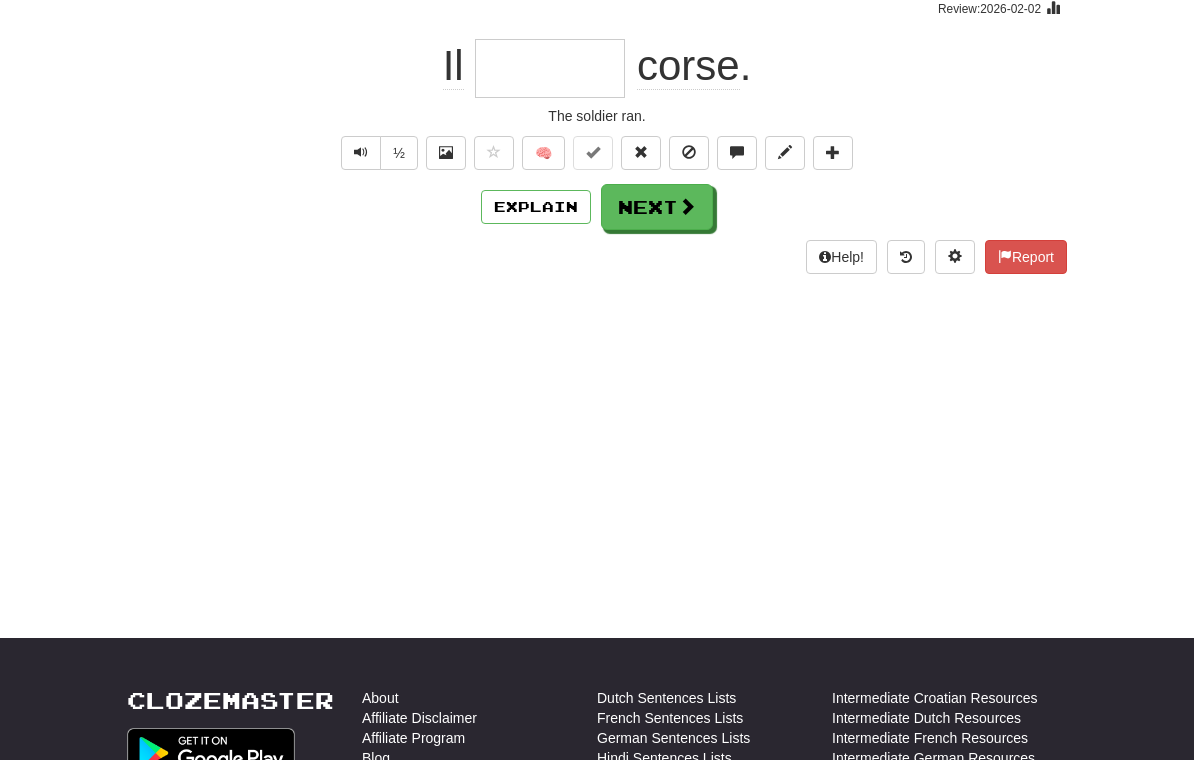 scroll, scrollTop: 171, scrollLeft: 0, axis: vertical 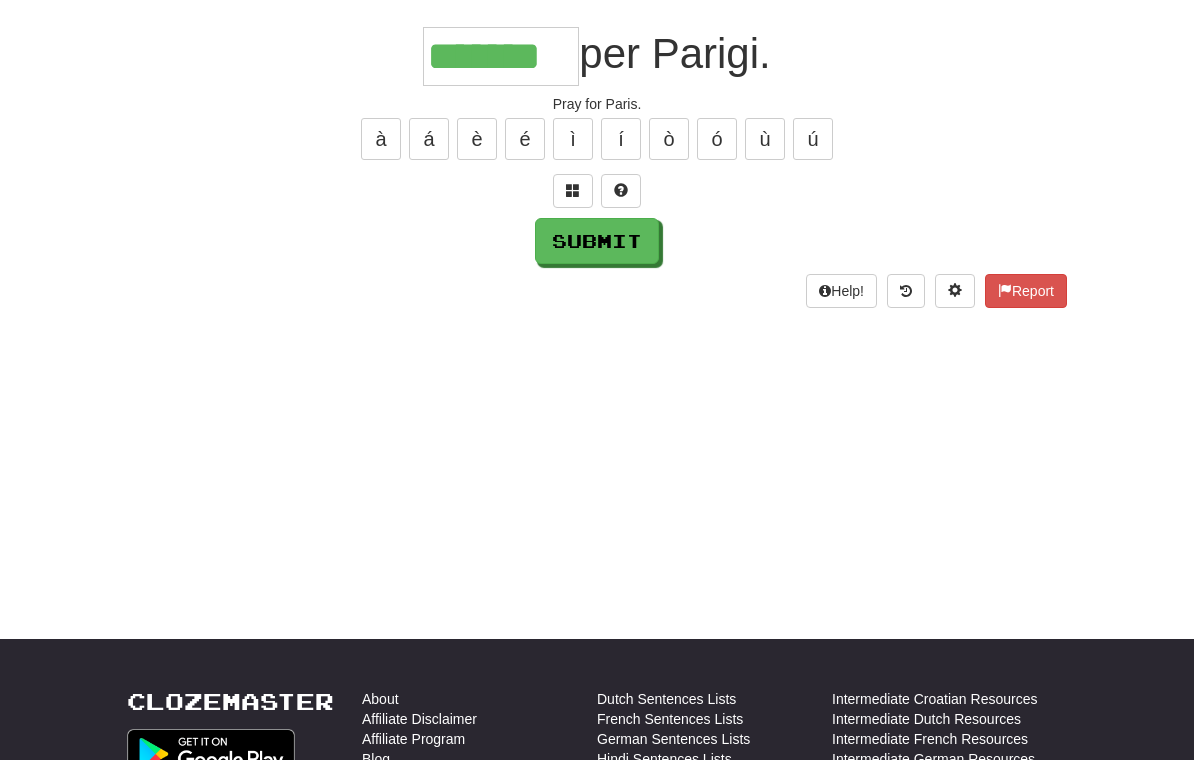 click on "Submit" at bounding box center [597, 241] 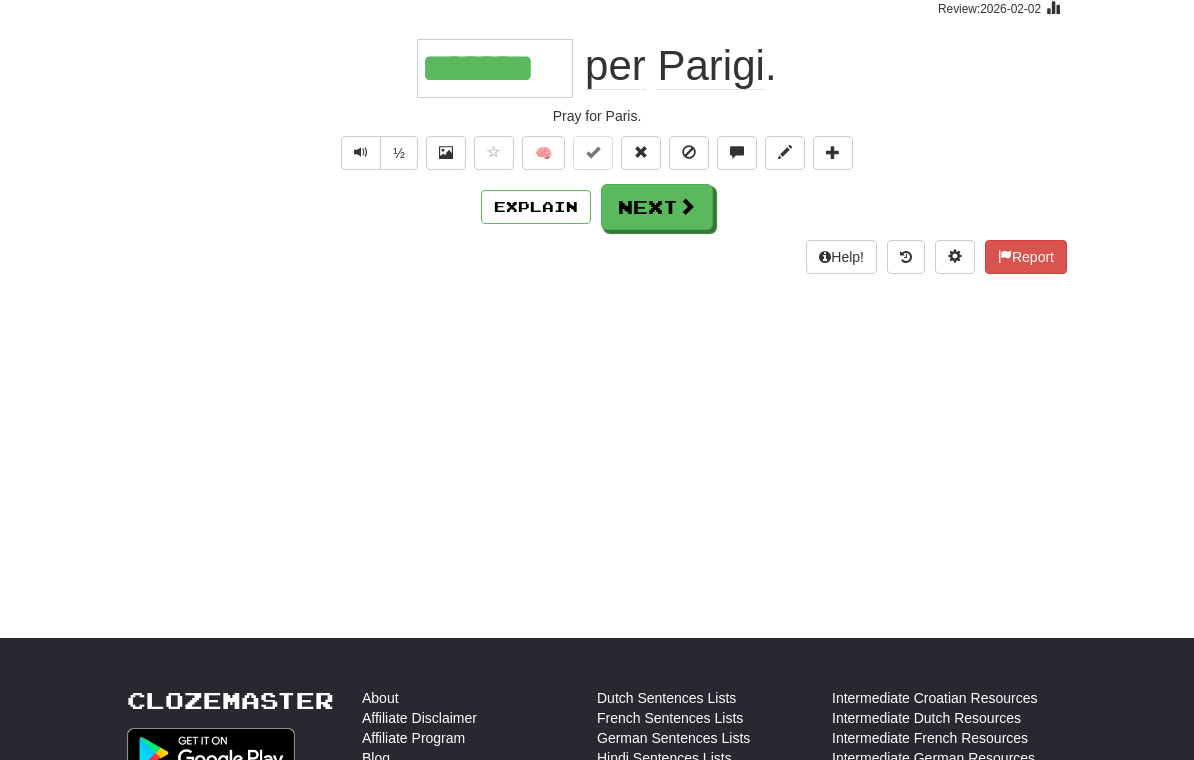 click on "Explain" at bounding box center [536, 207] 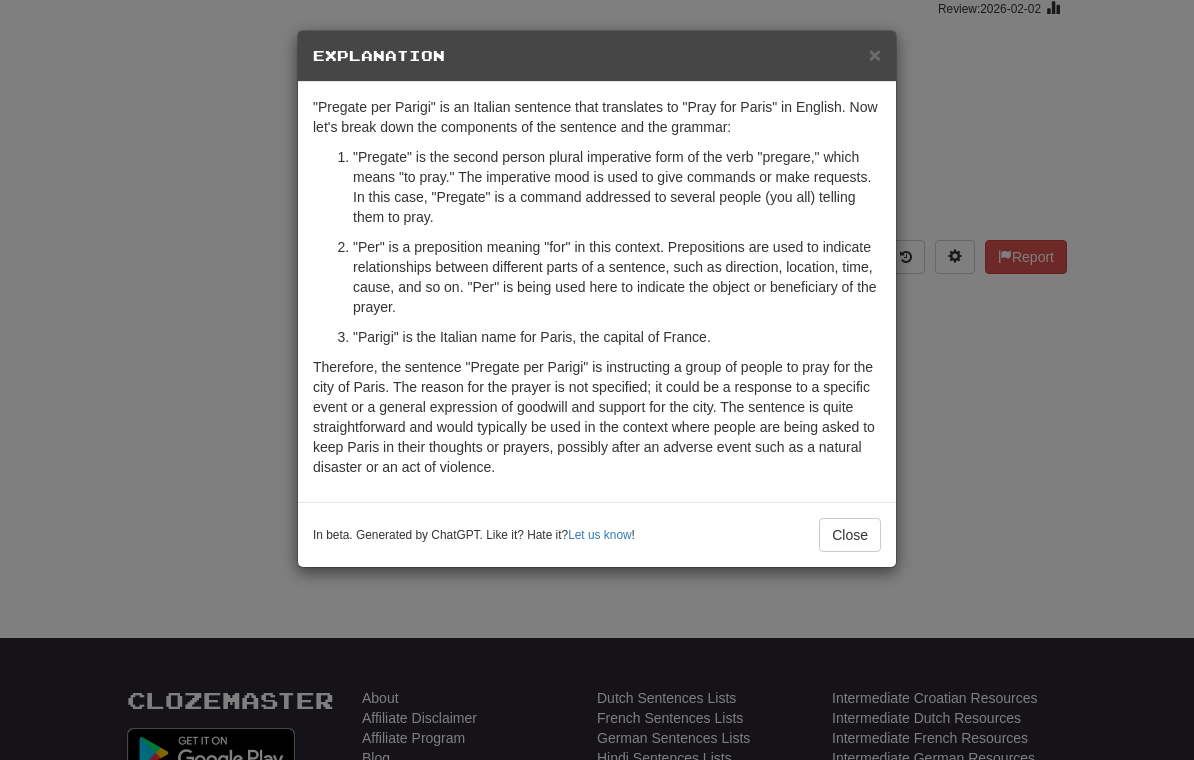 click on "Close" at bounding box center (850, 535) 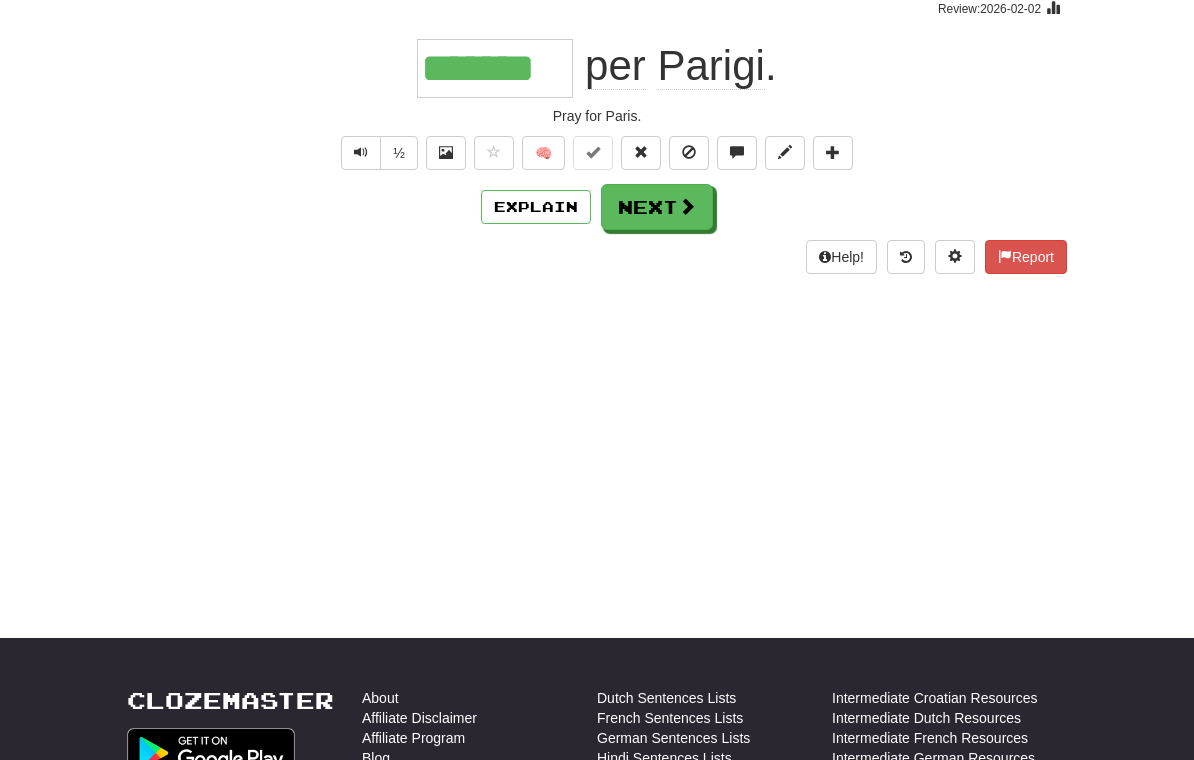 click on "Next" at bounding box center (657, 207) 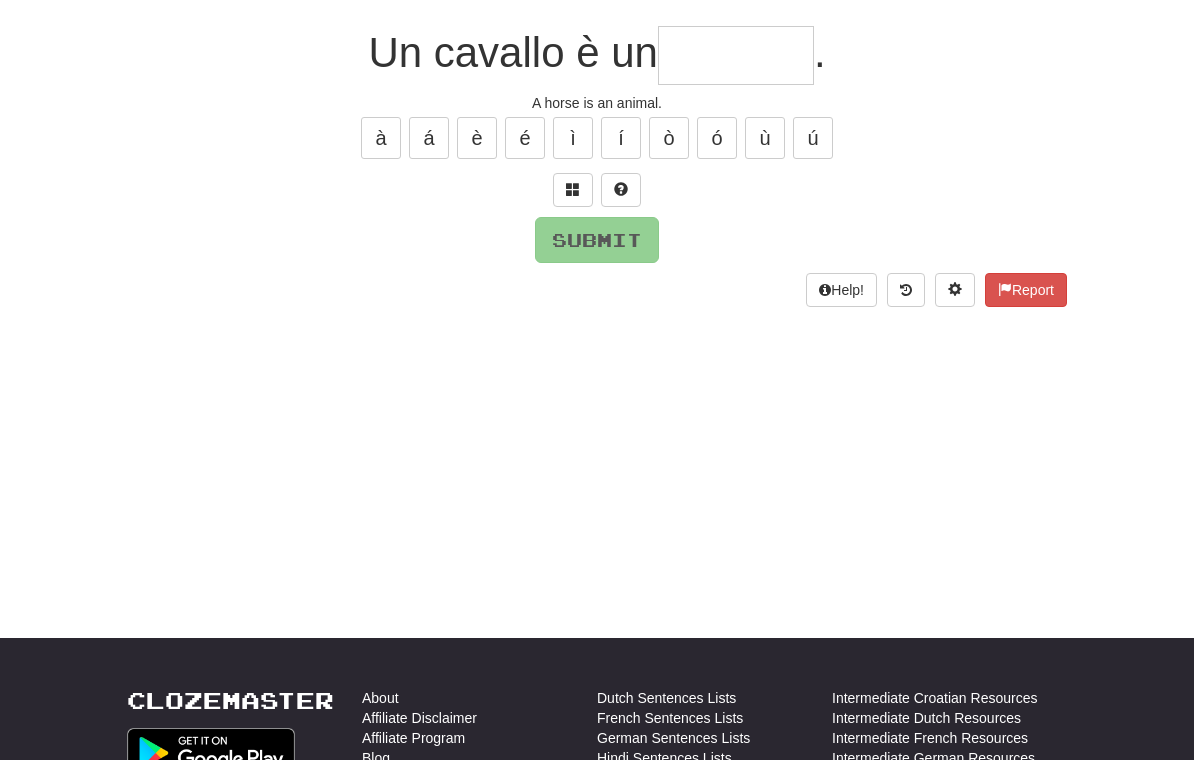 scroll, scrollTop: 171, scrollLeft: 0, axis: vertical 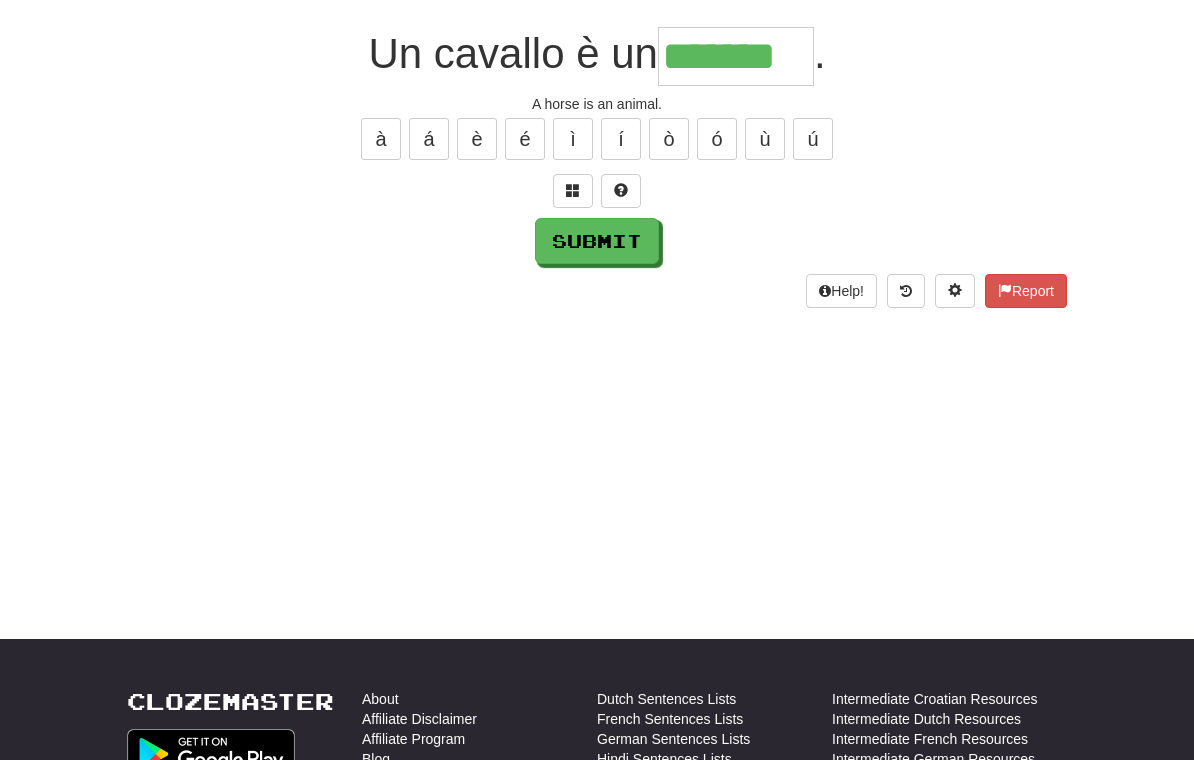 type on "*******" 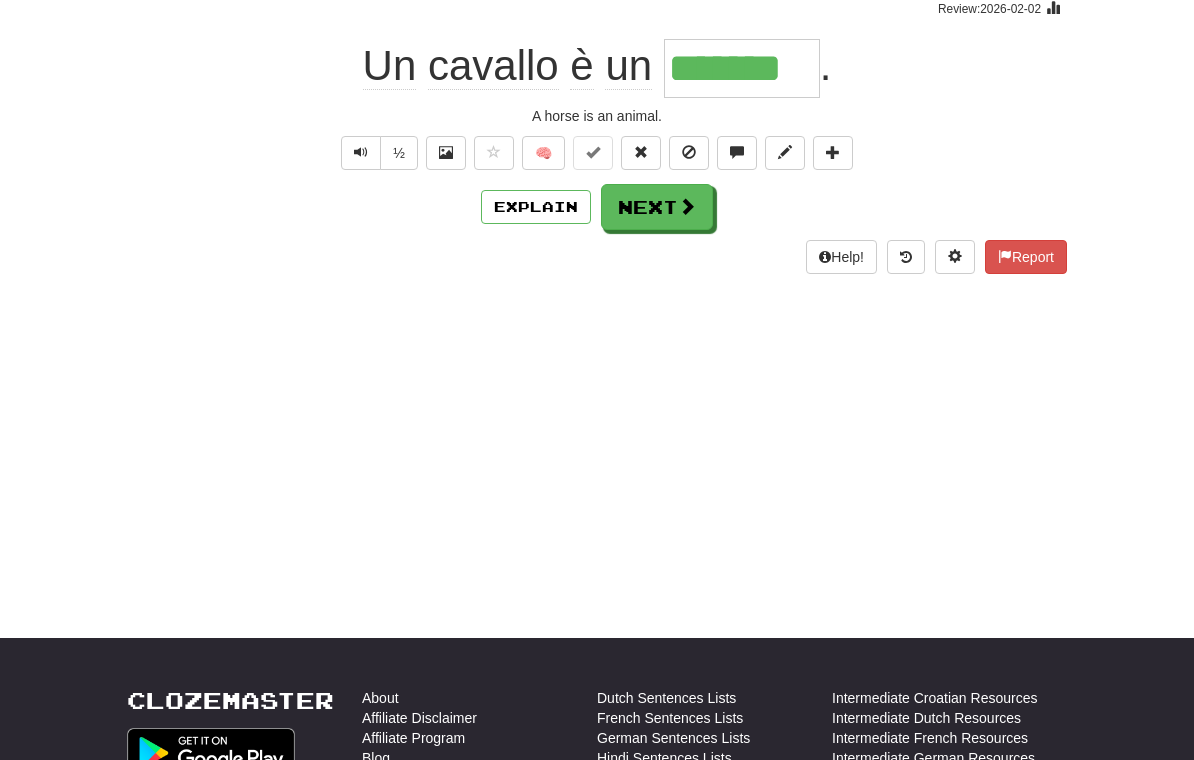 click on "Next" at bounding box center [657, 207] 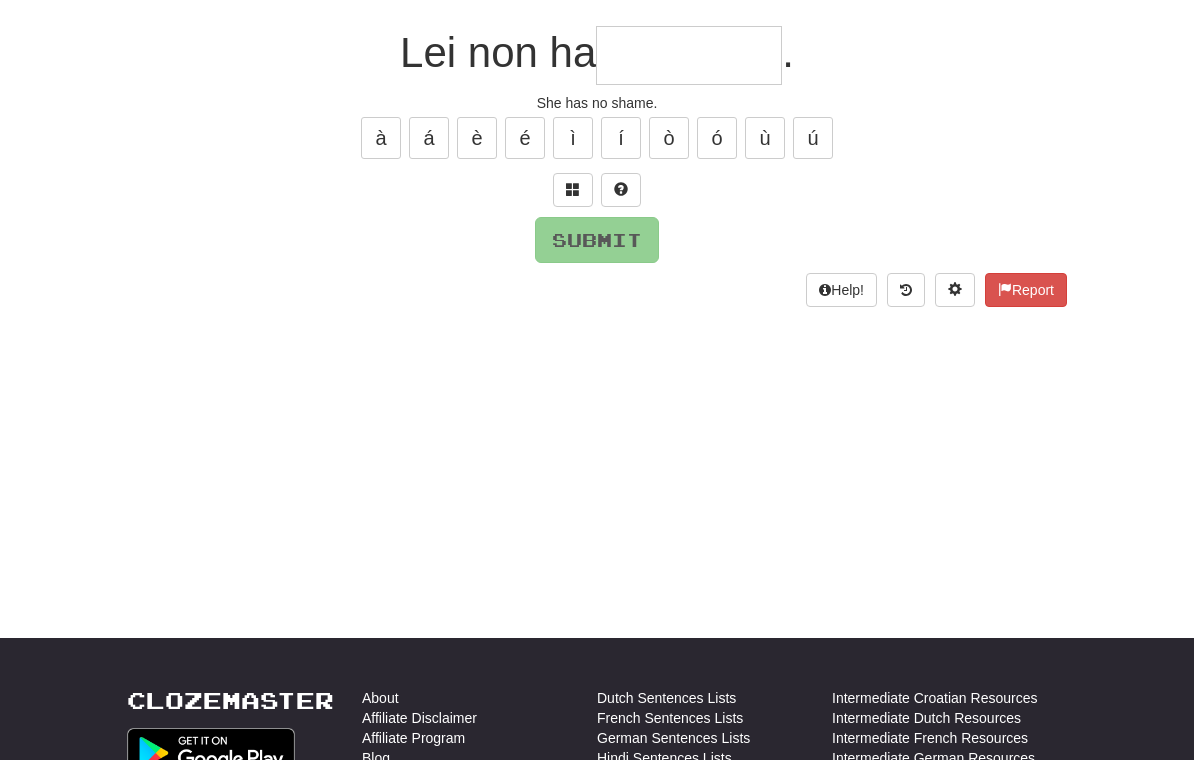 scroll, scrollTop: 171, scrollLeft: 0, axis: vertical 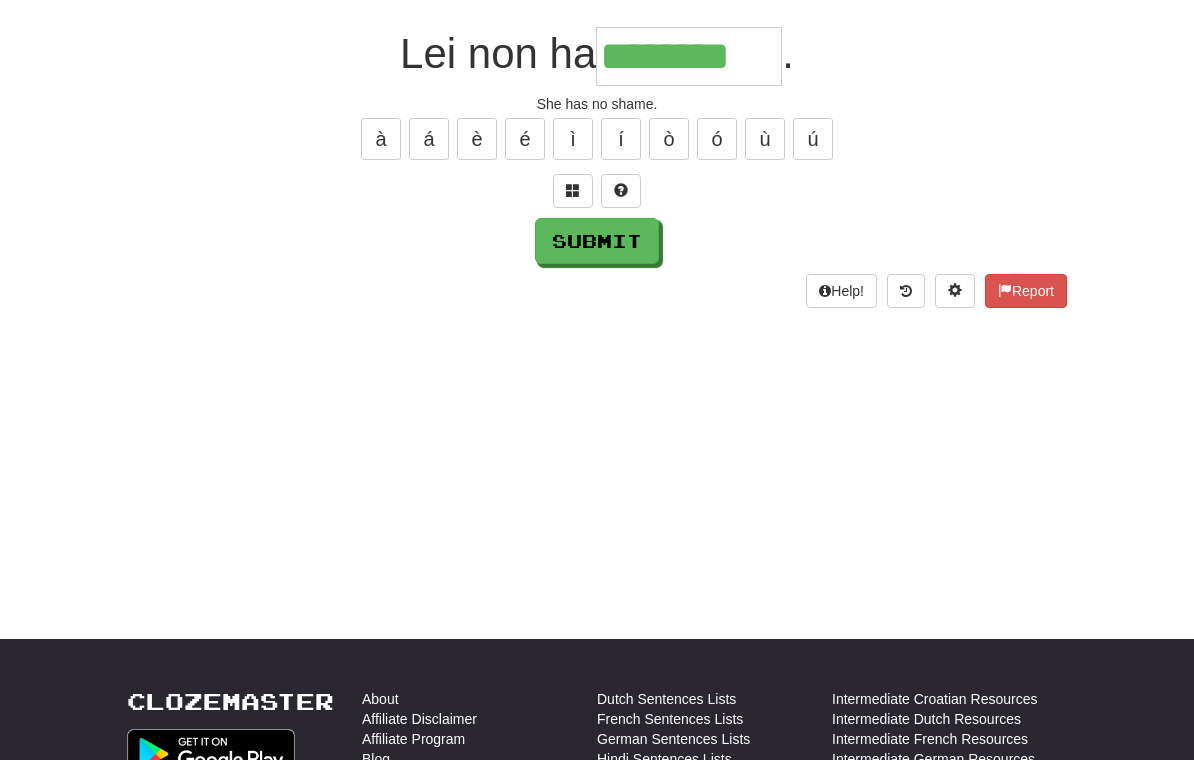 type on "********" 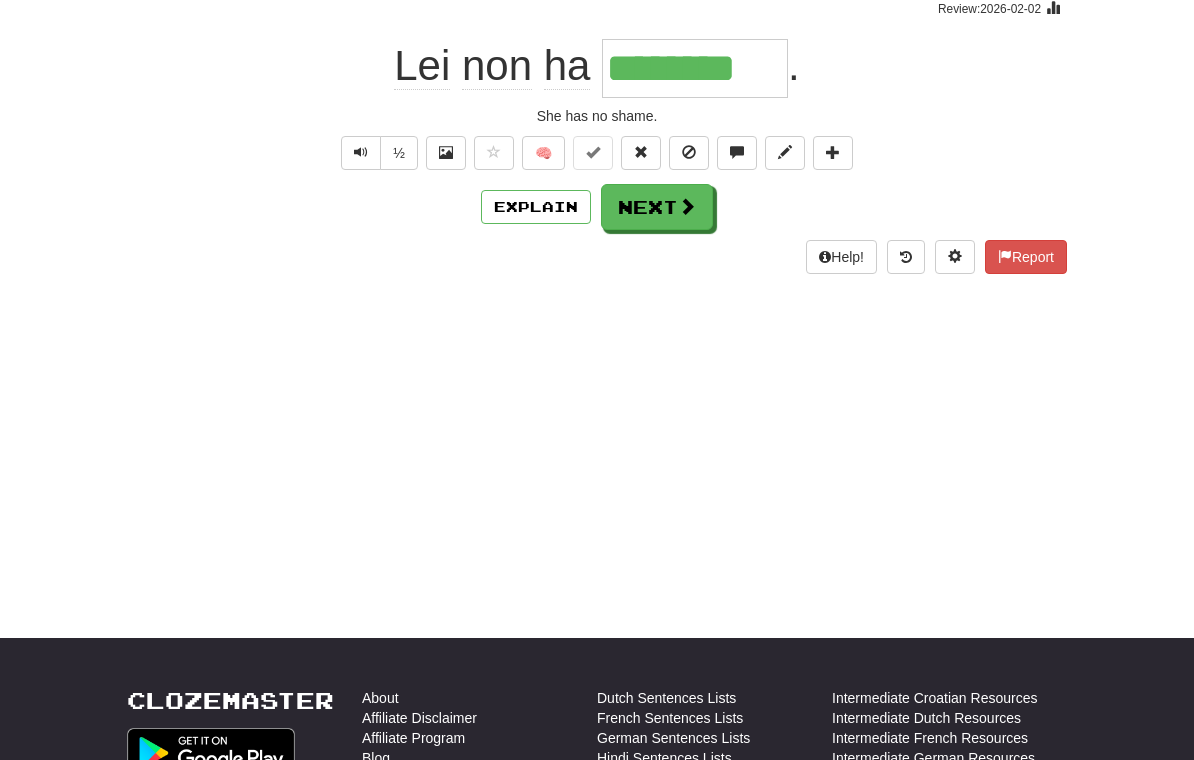 click on "Next" at bounding box center [657, 207] 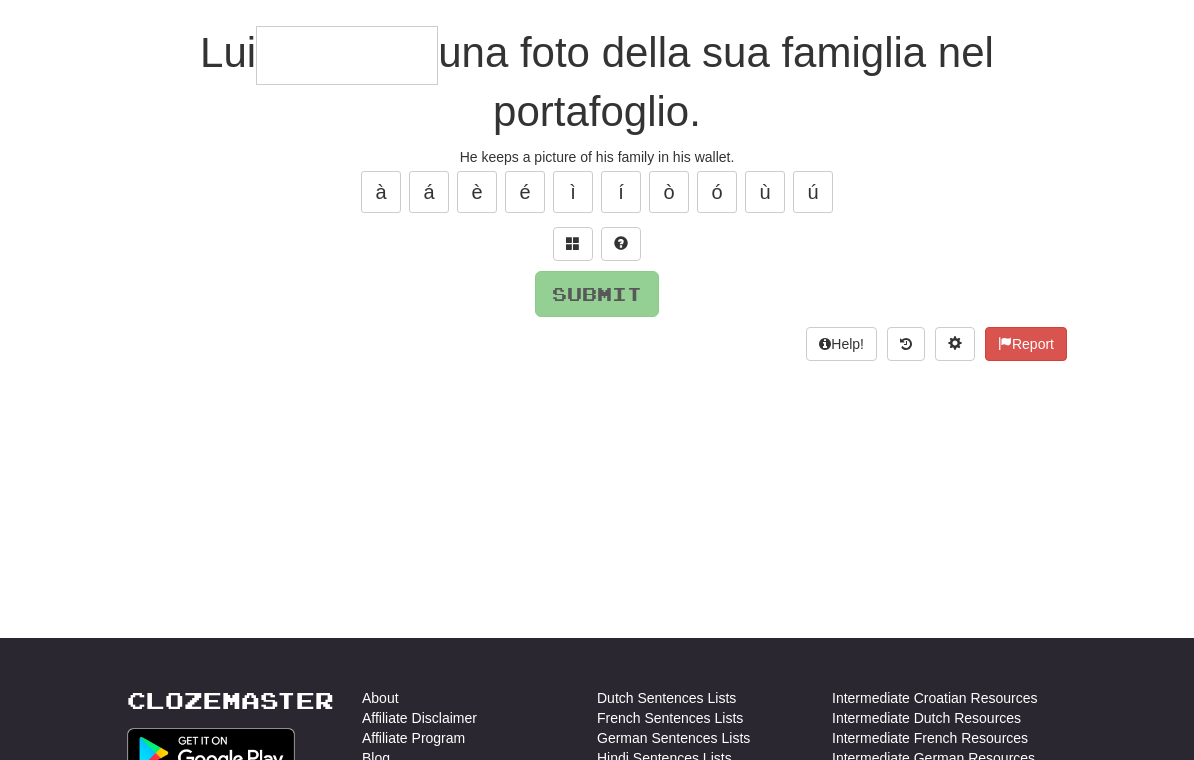 scroll, scrollTop: 171, scrollLeft: 0, axis: vertical 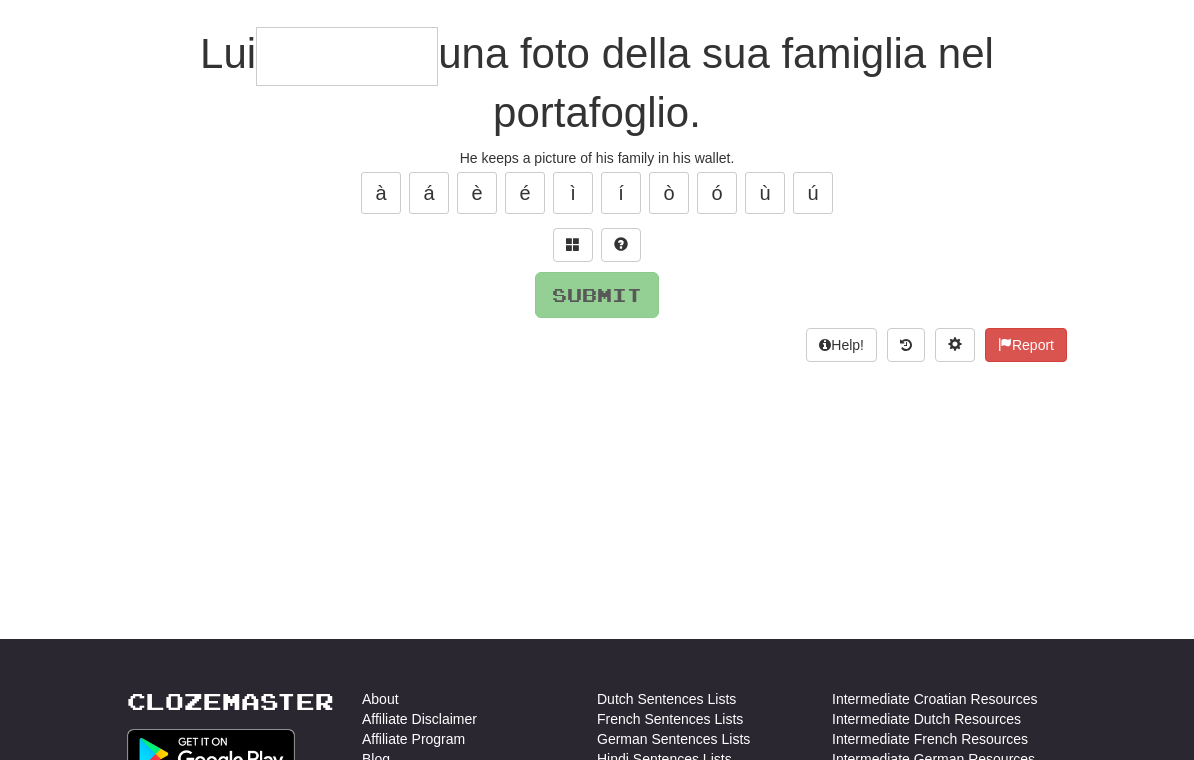 type on "*" 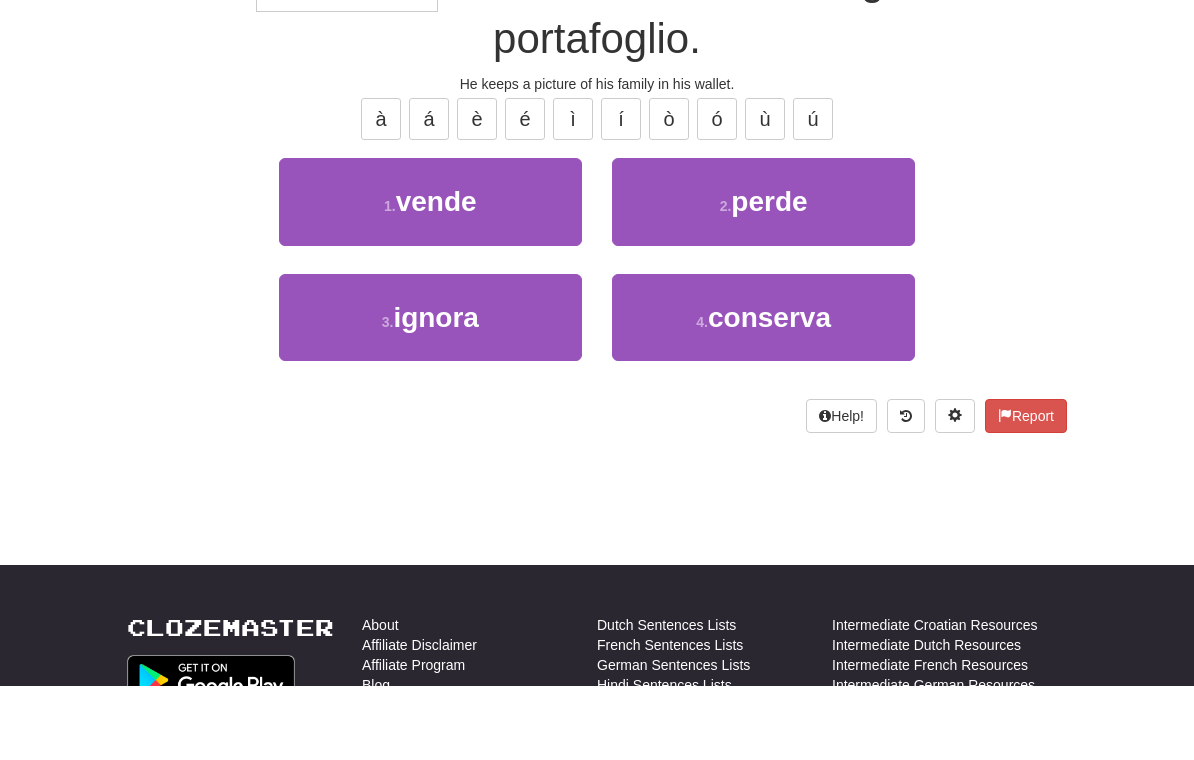 click on "4 .  conserva" at bounding box center (763, 391) 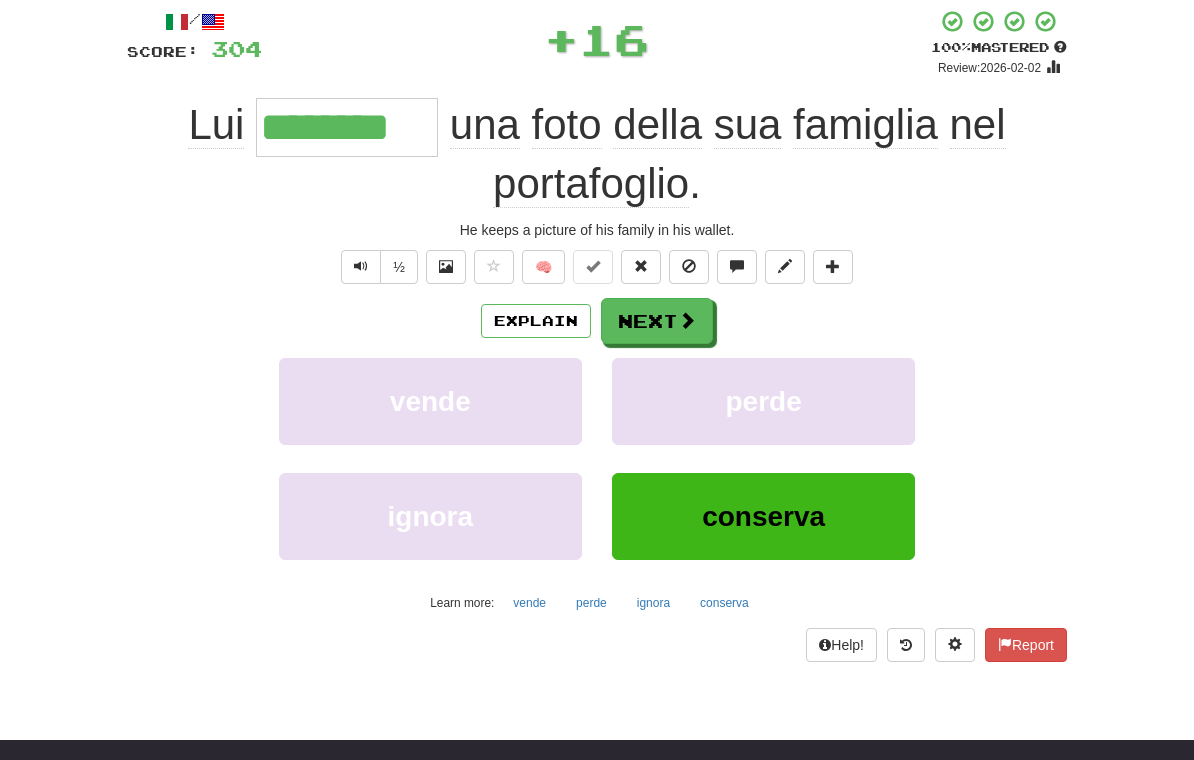 scroll, scrollTop: 113, scrollLeft: 0, axis: vertical 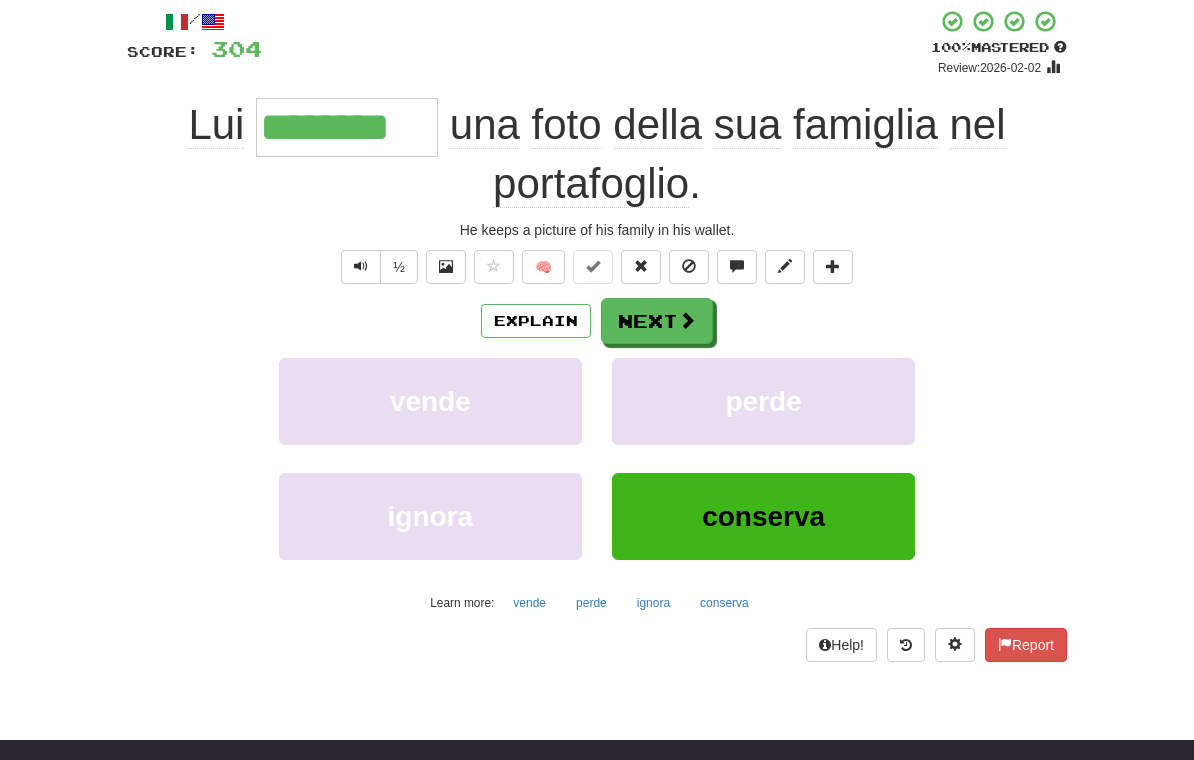 click on "Explain" at bounding box center (536, 321) 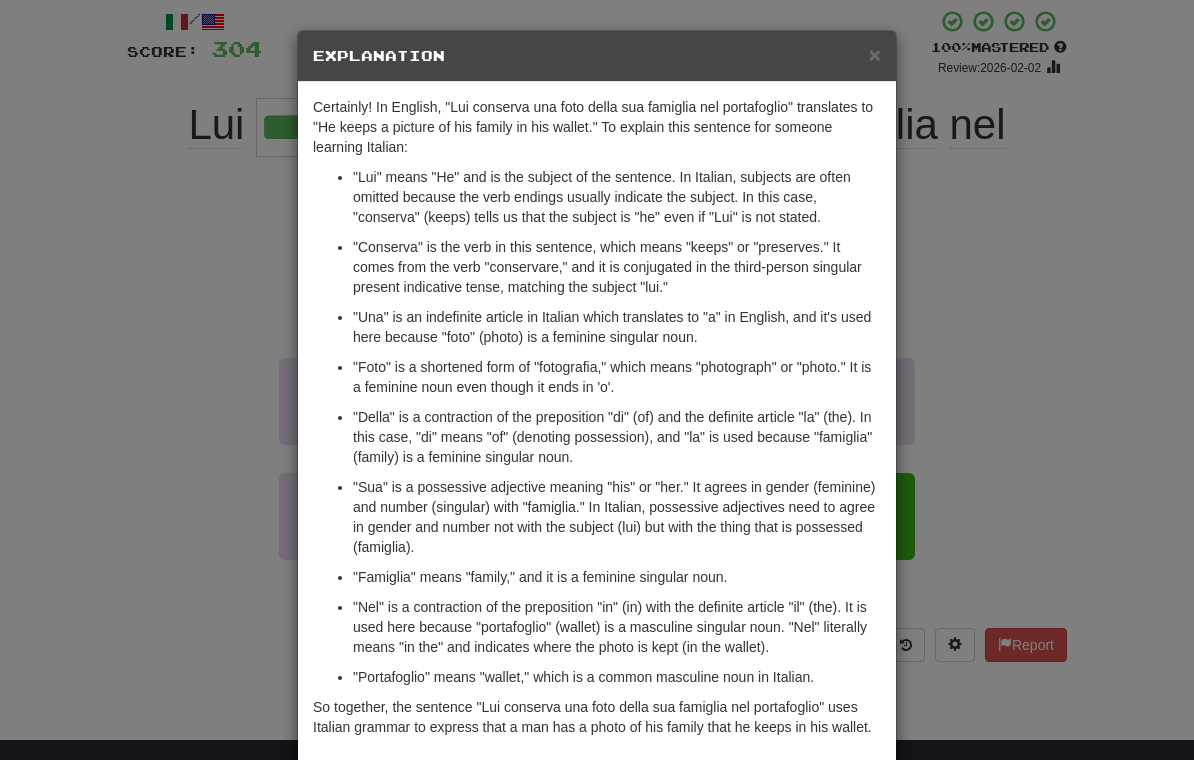 click on "× Explanation Certainly! In English, "Lui conserva una foto della sua famiglia nel portafoglio" translates to "He keeps a picture of his family in his wallet." To explain this sentence for someone learning Italian:
"Lui" means "He" and is the subject of the sentence. In Italian, subjects are often omitted because the verb endings usually indicate the subject. In this case, "conserva" (keeps) tells us that the subject is "he" even if "Lui" is not stated.
"Conserva" is the verb in this sentence, which means "keeps" or "preserves." It comes from the verb "conservare," and it is conjugated in the third-person singular present indicative tense, matching the subject "lui."
"Una" is an indefinite article in Italian which translates to "a" in English, and it's used here because "foto" (photo) is a feminine singular noun.
"Foto" is a shortened form of "fotografia," which means "photograph" or "photo." It is a feminine noun even though it ends in 'o'.
! Close" at bounding box center (597, 380) 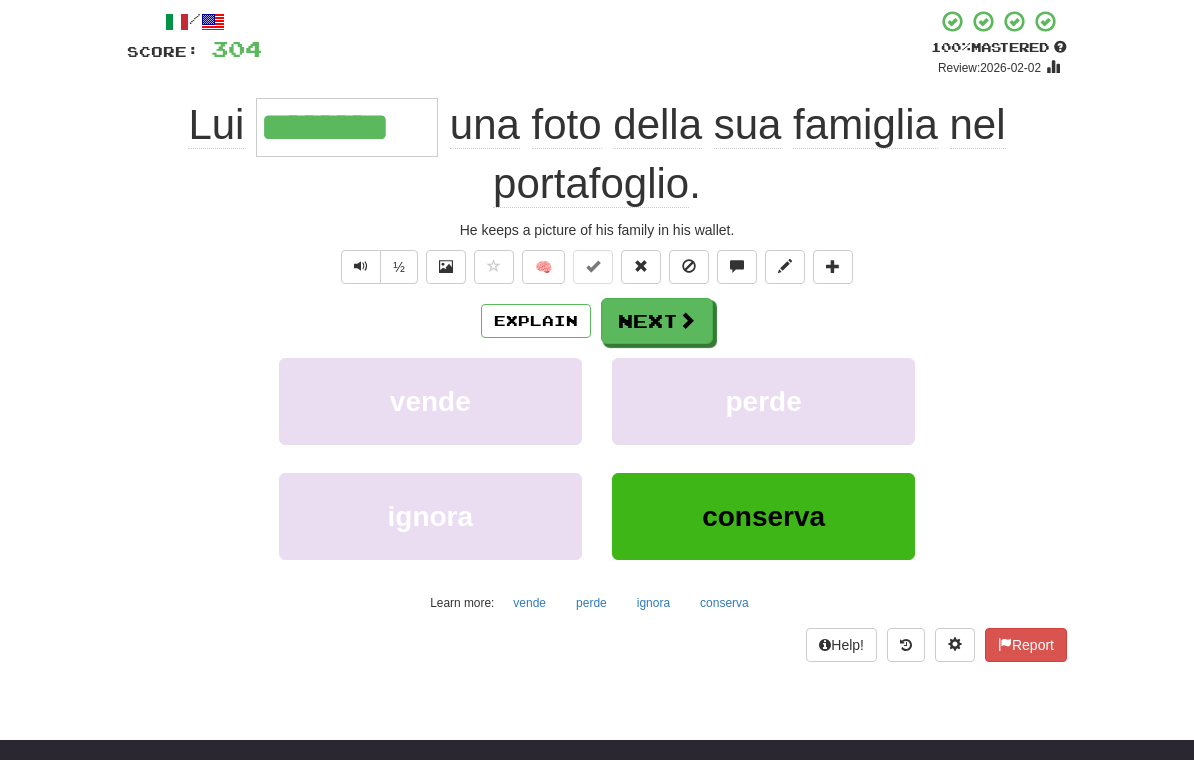 click on "Next" at bounding box center (657, 321) 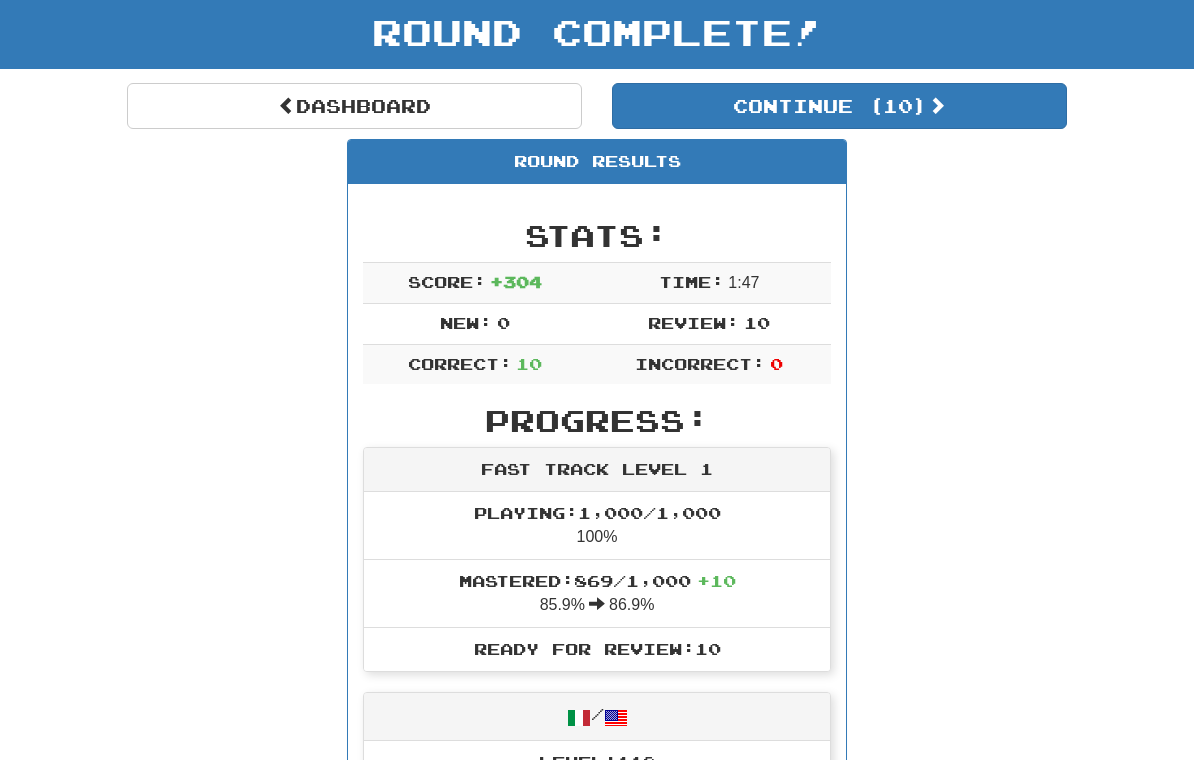 click on "Continue ( 10 )" at bounding box center [839, 106] 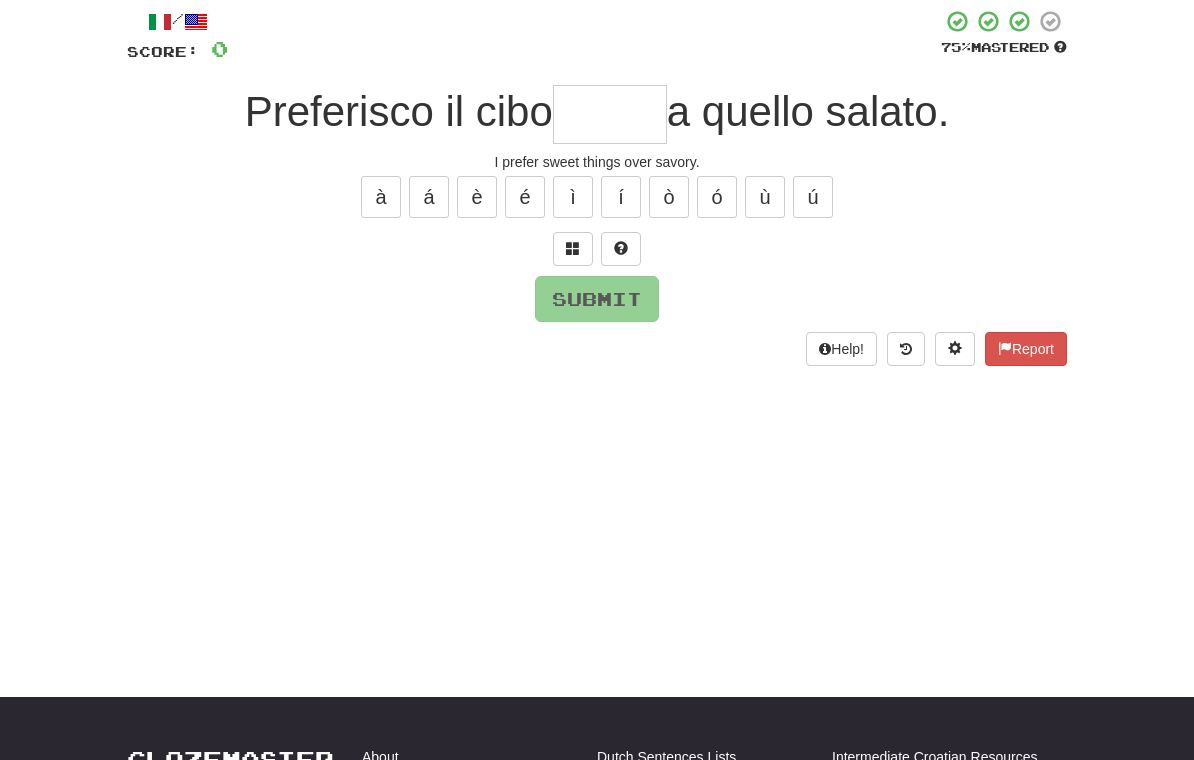 click at bounding box center [610, 114] 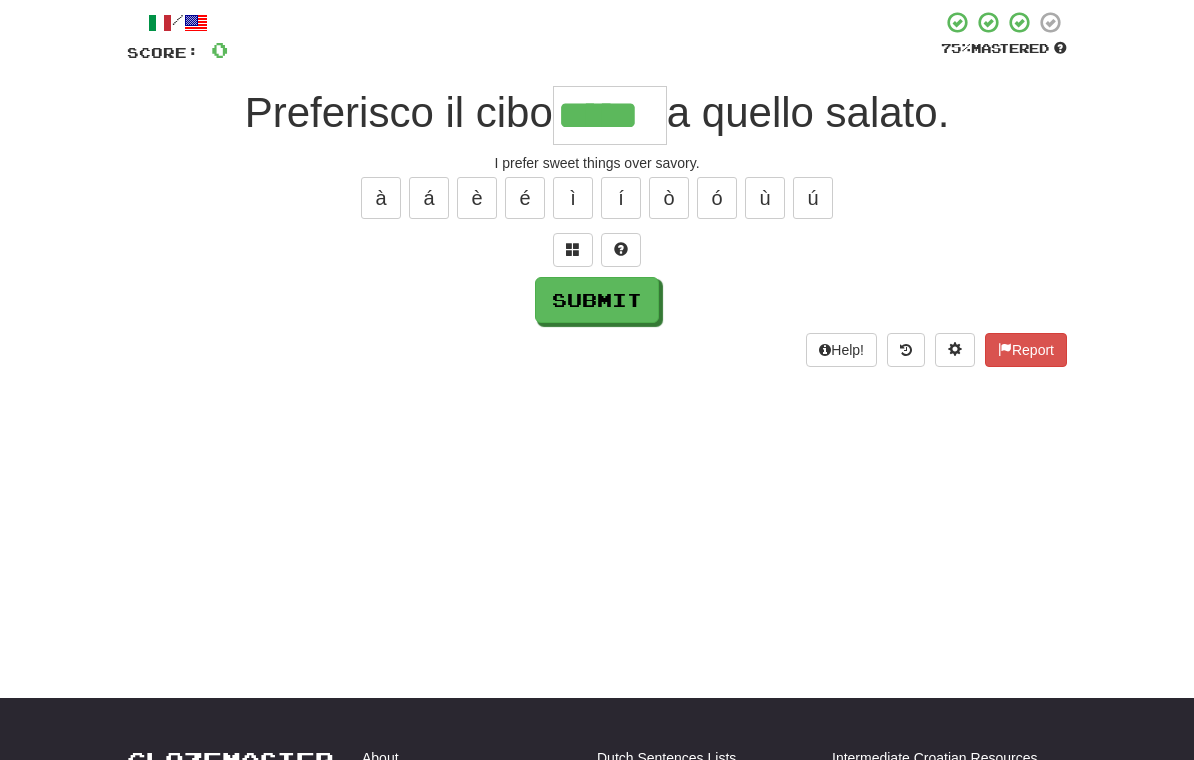 type on "*****" 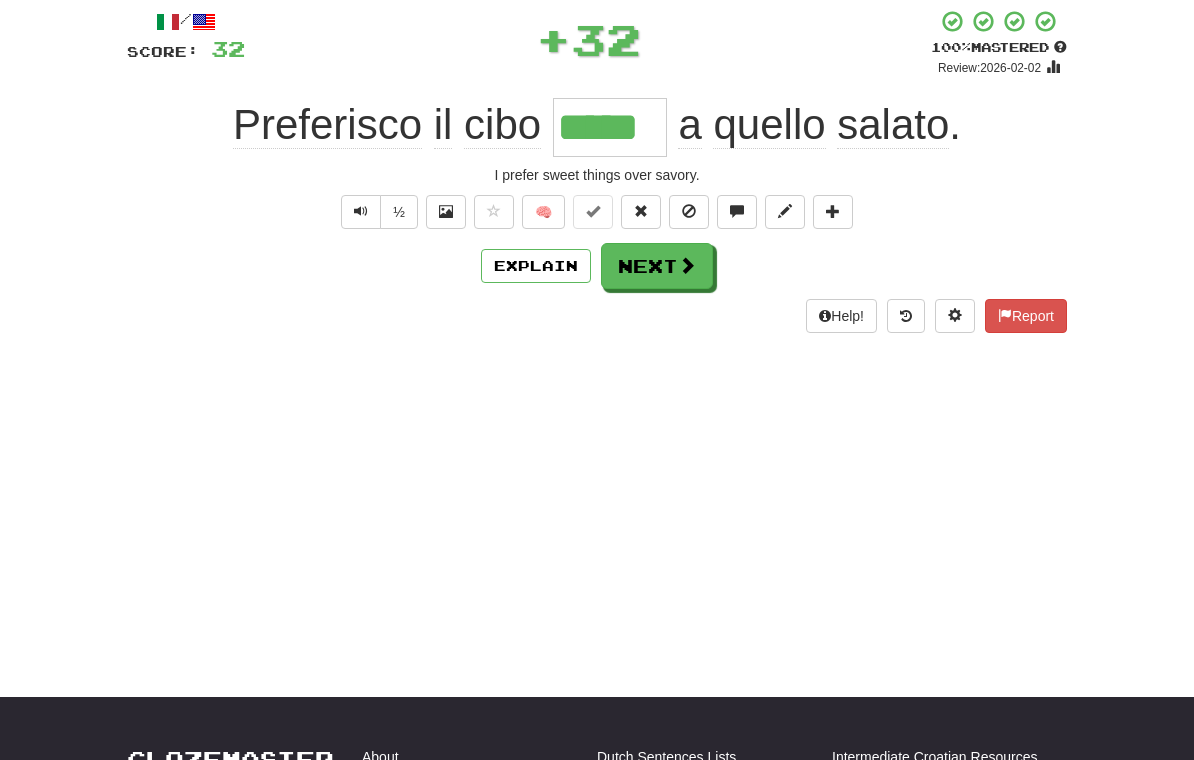 click on "Next" at bounding box center [657, 266] 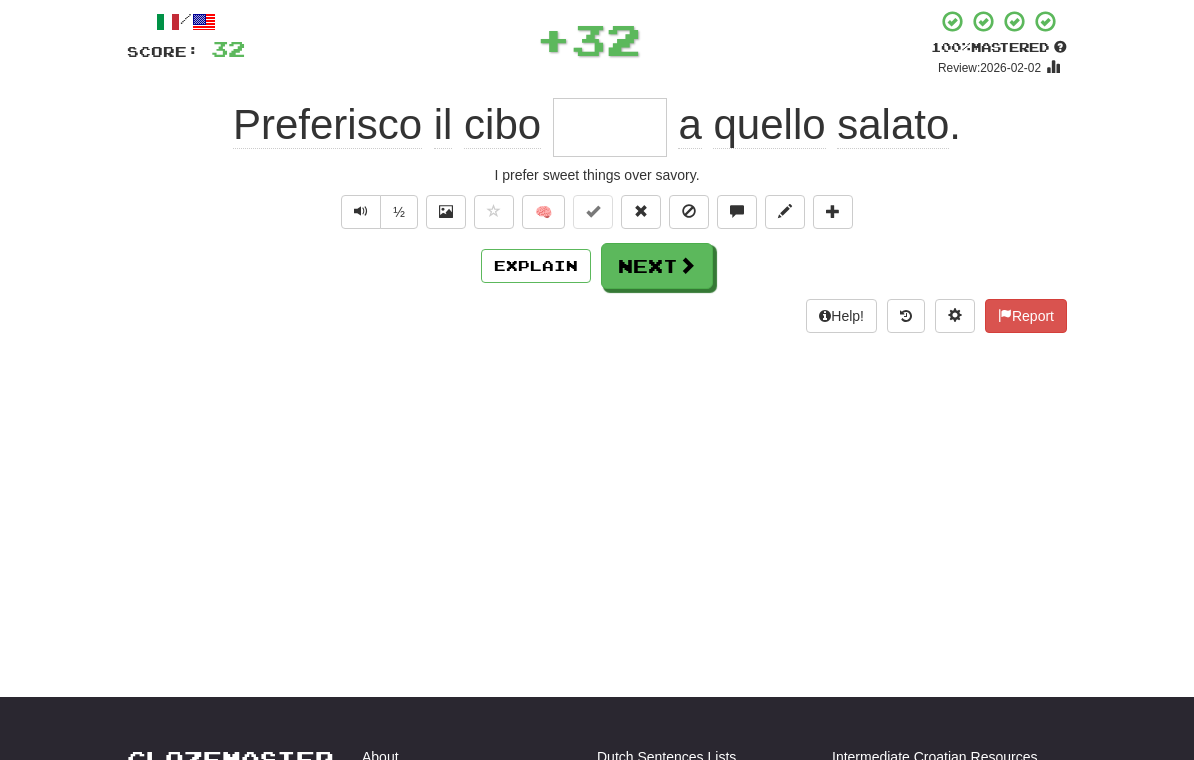 scroll, scrollTop: 112, scrollLeft: 0, axis: vertical 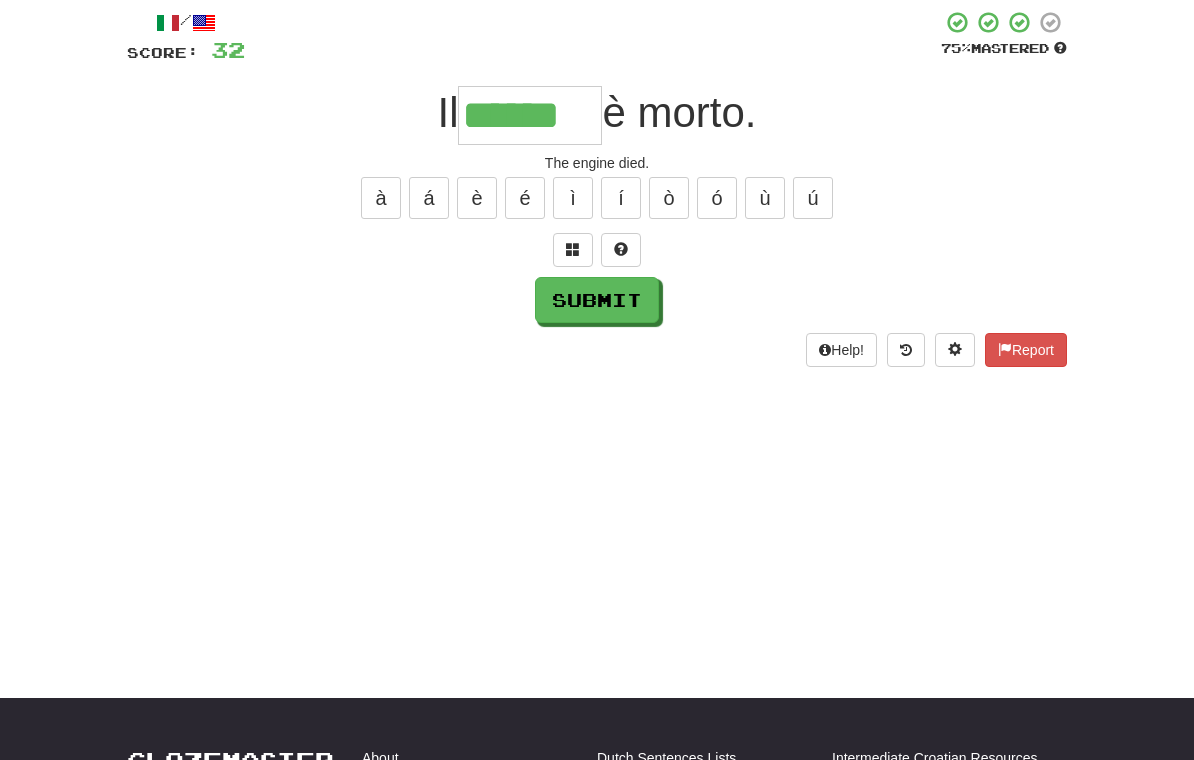 type on "******" 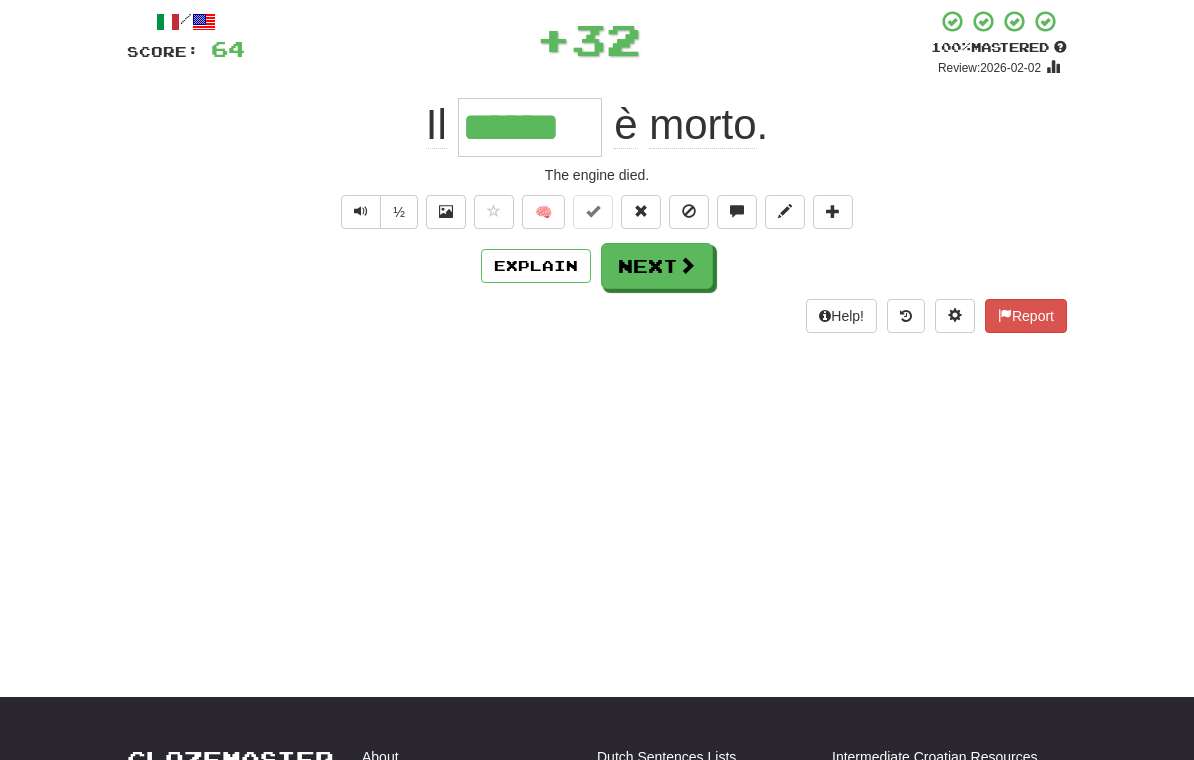 click on "Next" at bounding box center (657, 266) 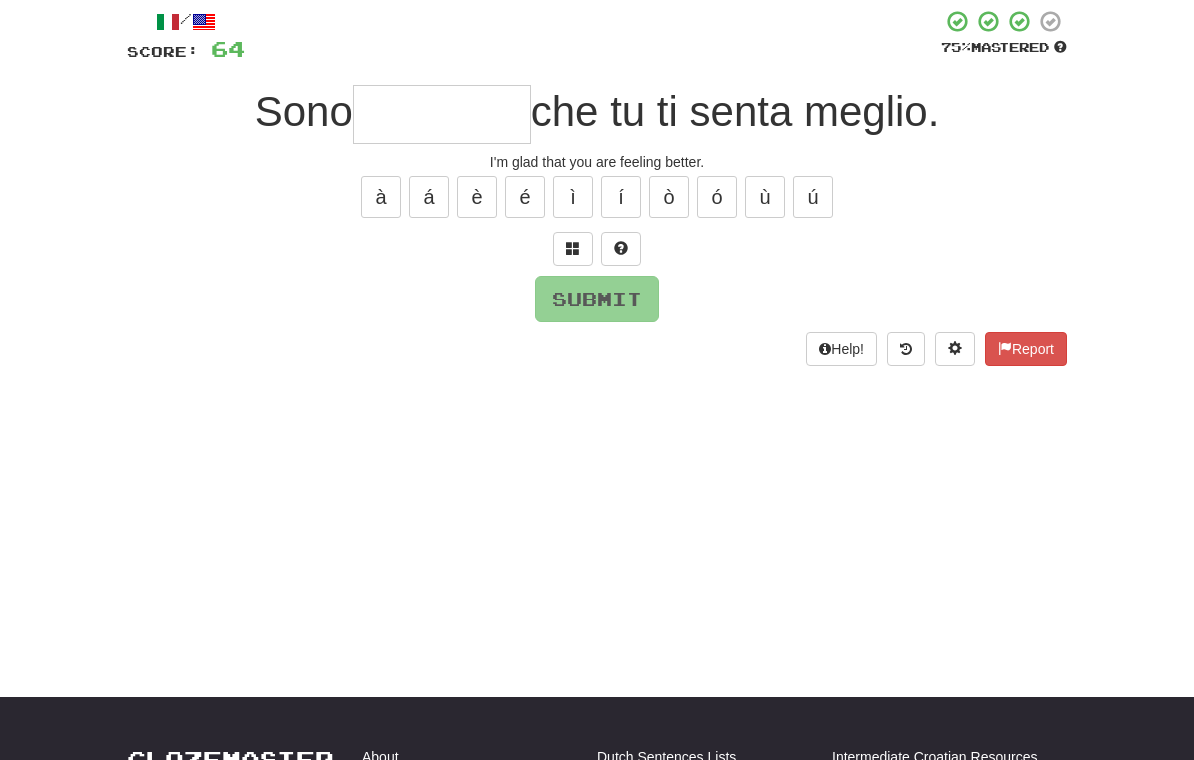 scroll, scrollTop: 112, scrollLeft: 0, axis: vertical 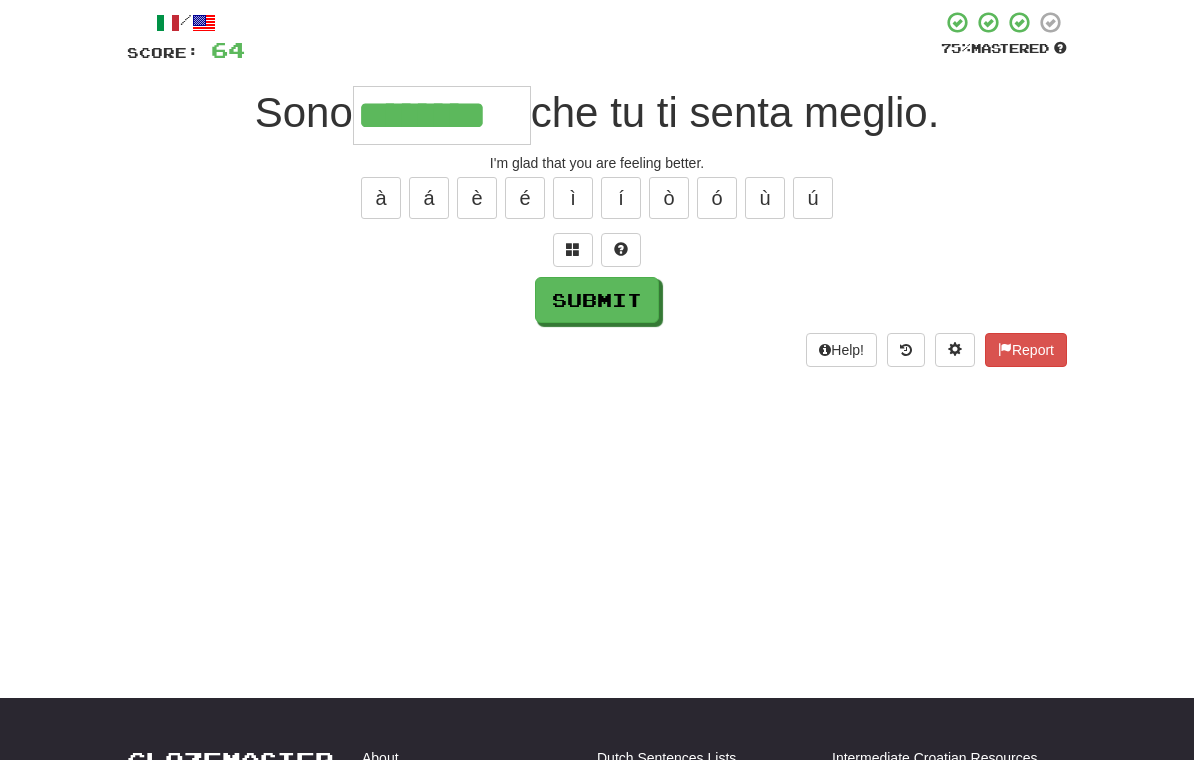 type on "********" 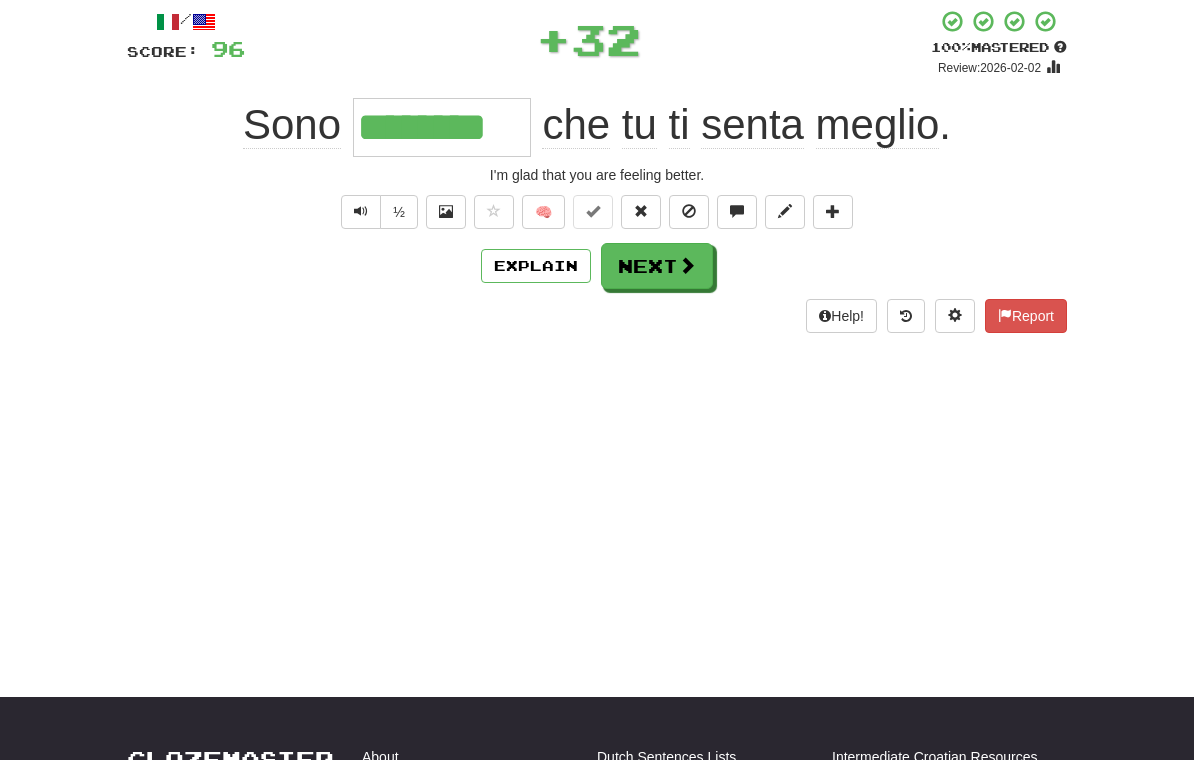 click on "Next" at bounding box center [657, 266] 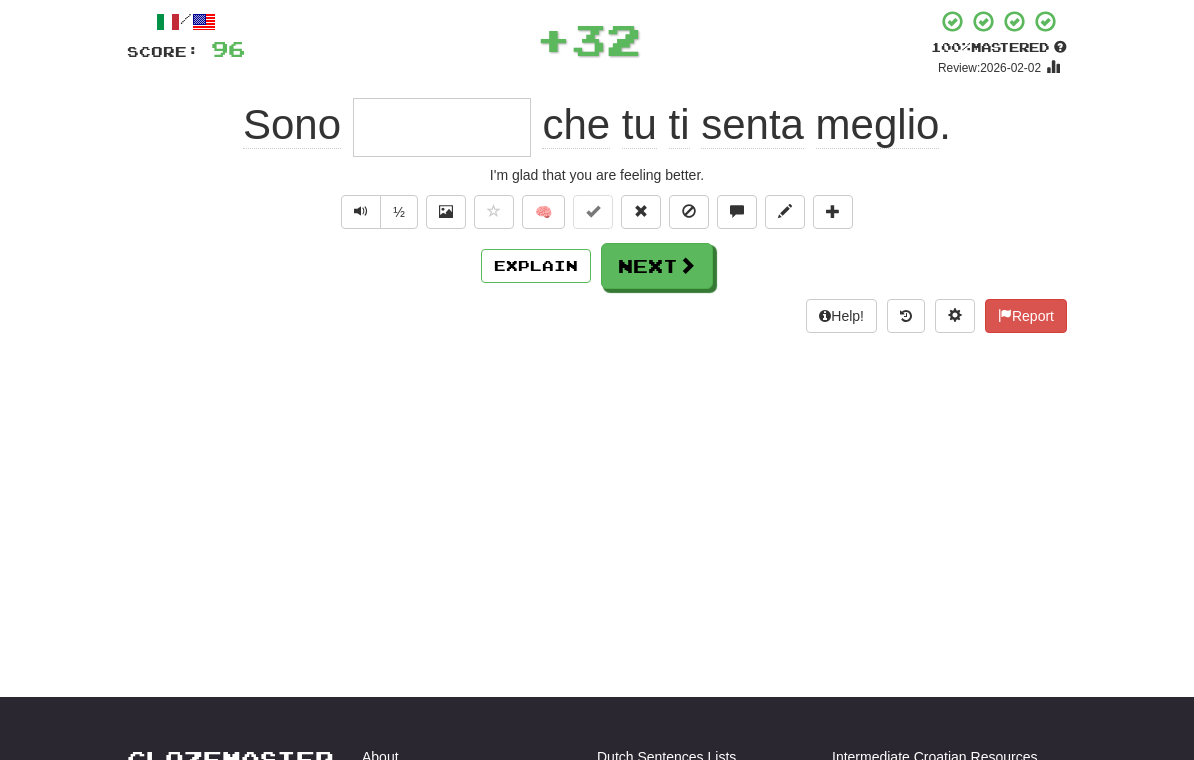 scroll, scrollTop: 112, scrollLeft: 0, axis: vertical 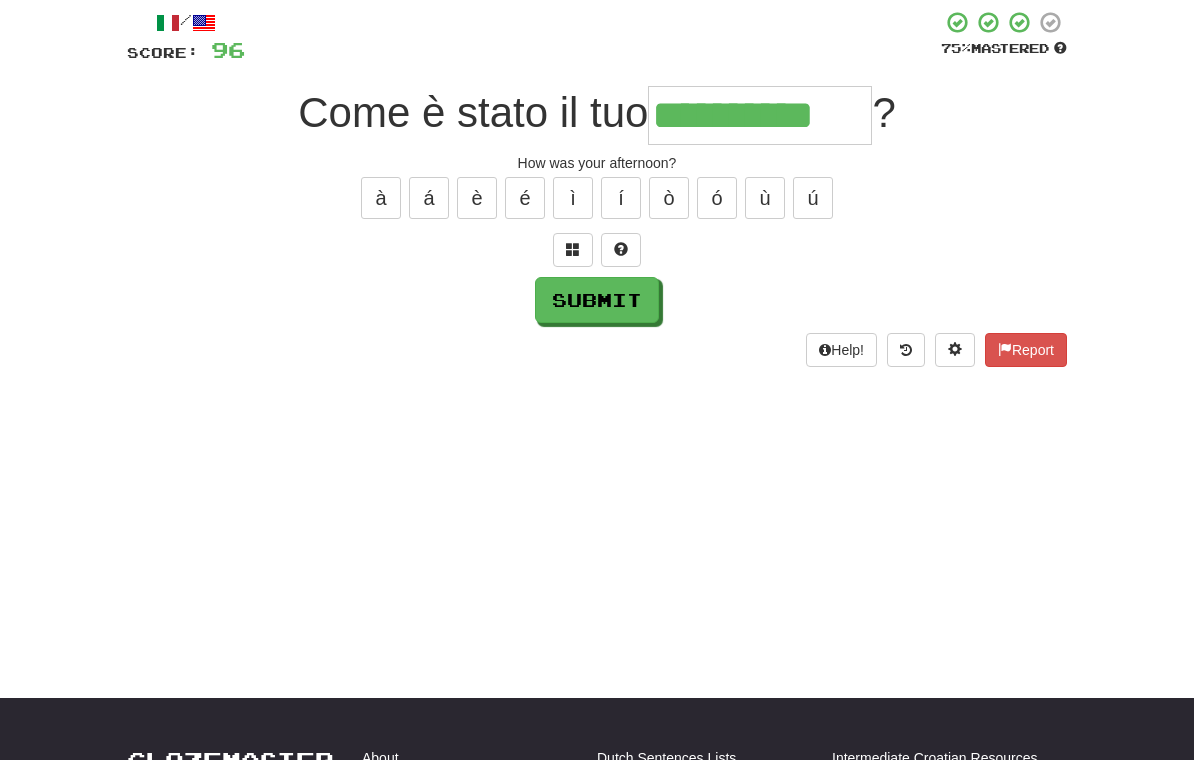 type on "**********" 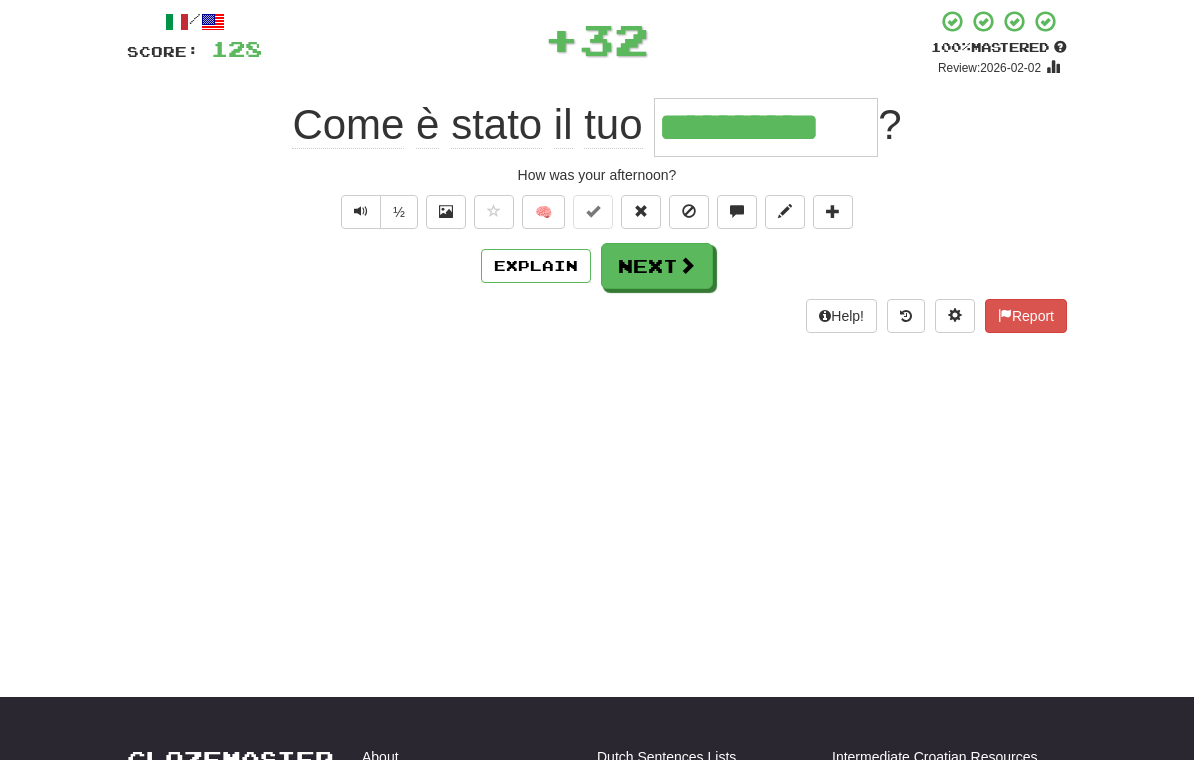 click on "Next" at bounding box center (657, 266) 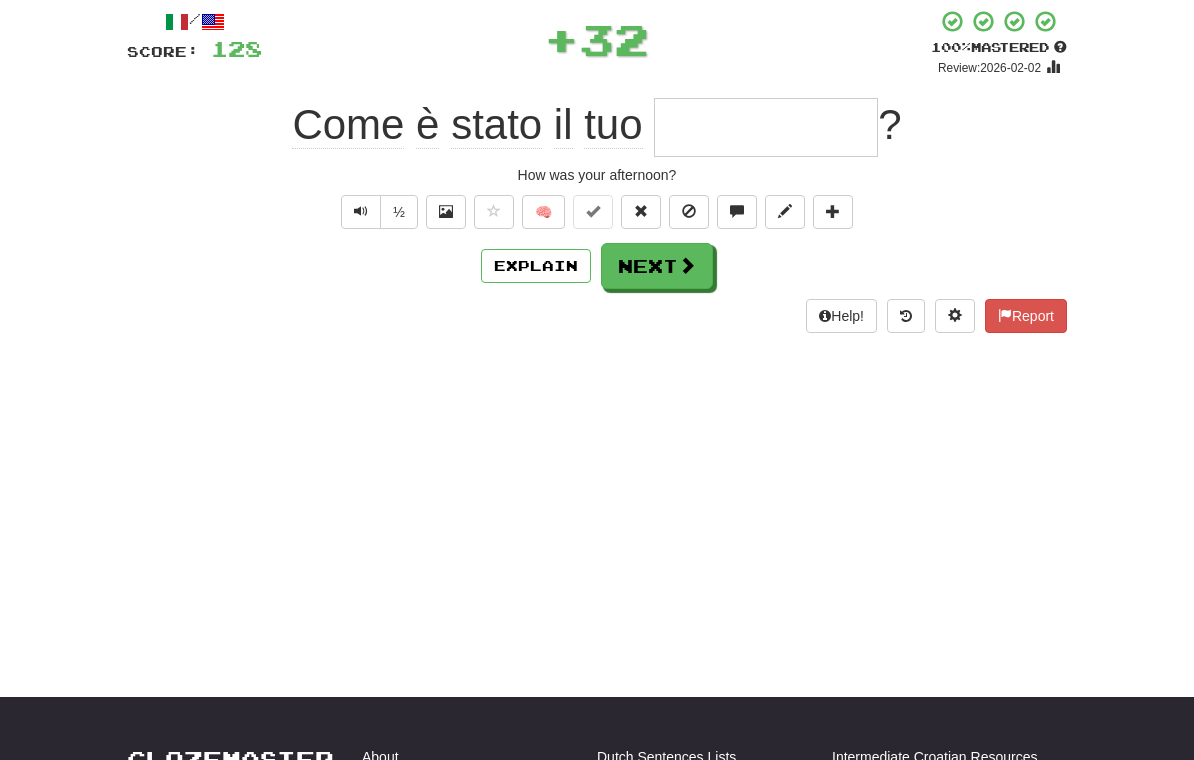 scroll, scrollTop: 112, scrollLeft: 0, axis: vertical 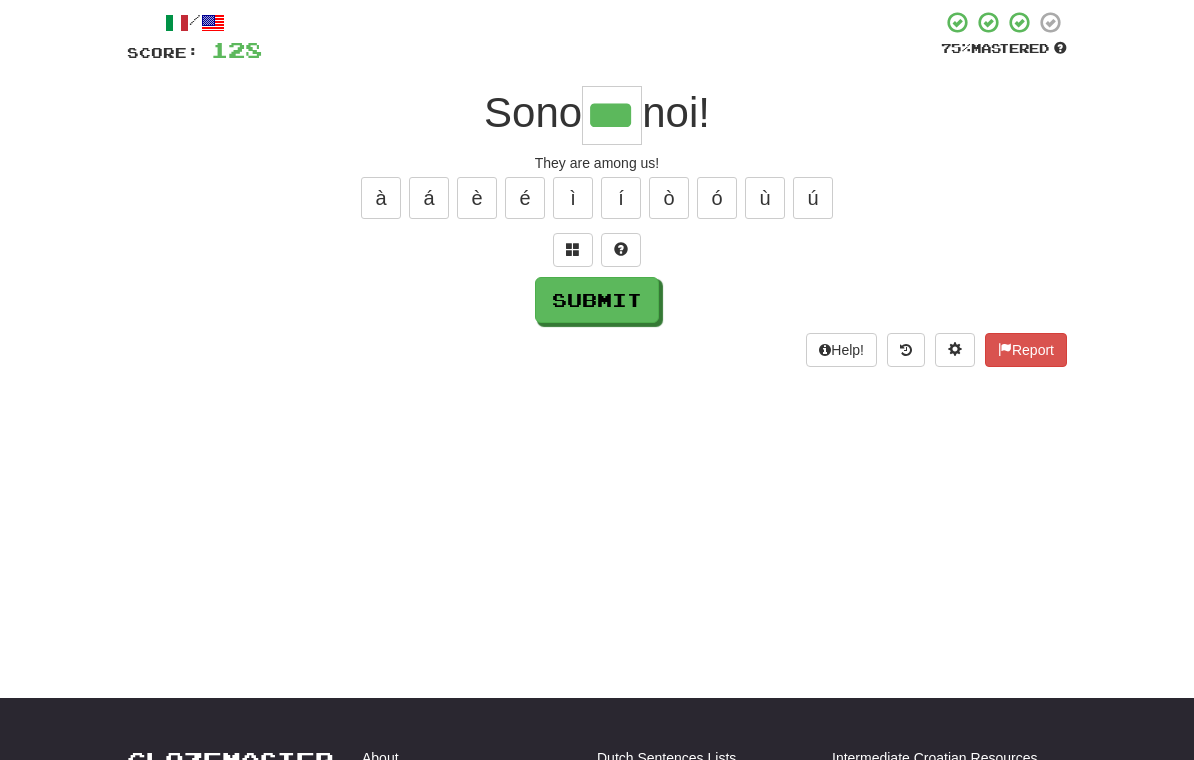 type on "***" 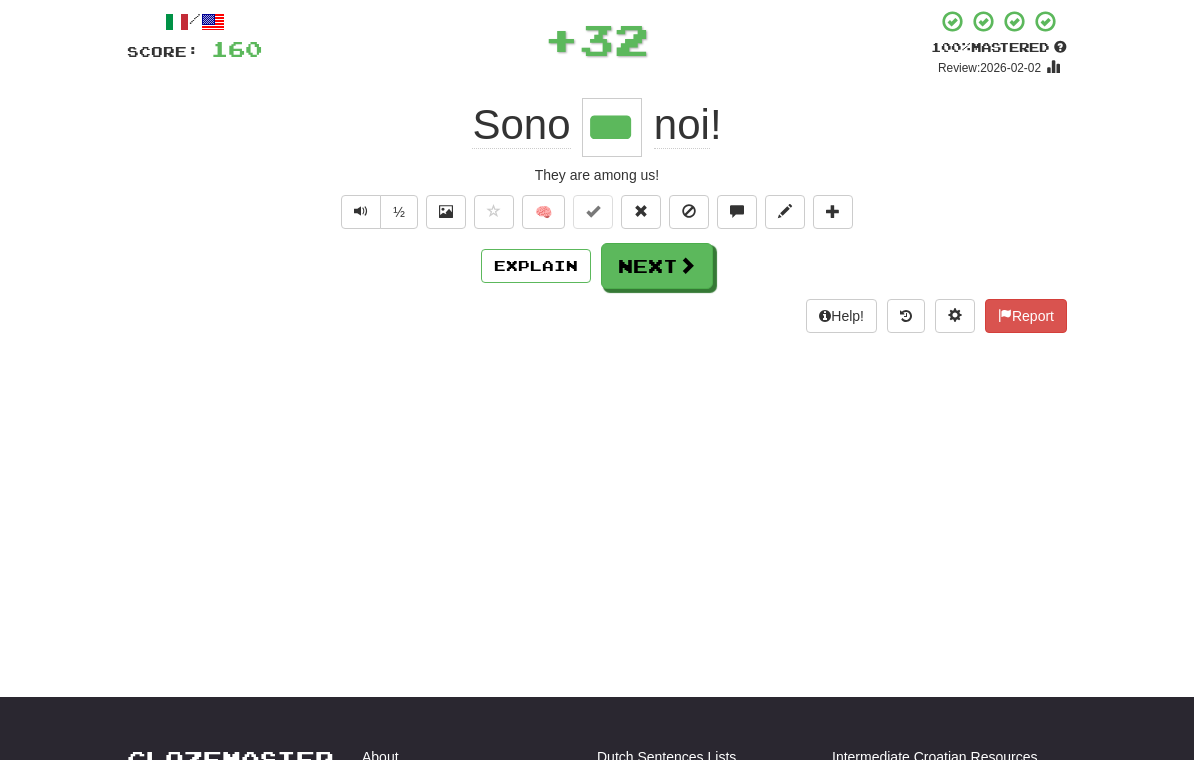 click on "Next" at bounding box center (657, 266) 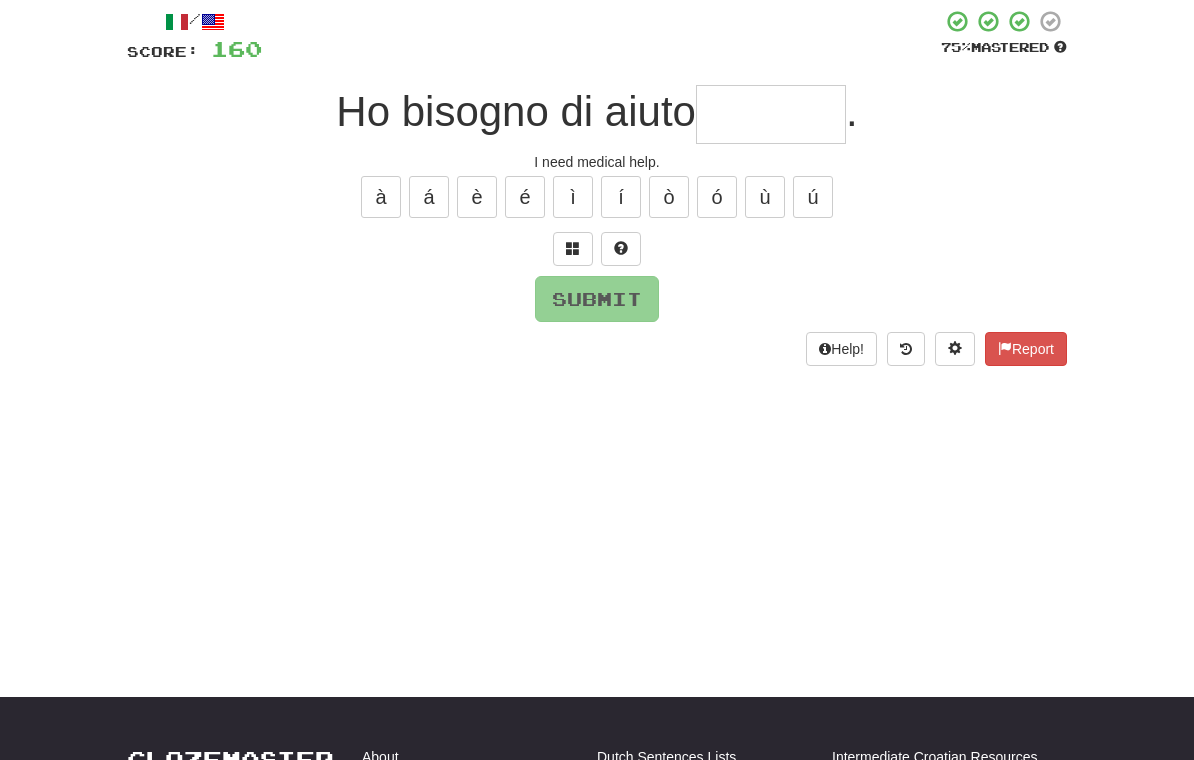 scroll, scrollTop: 112, scrollLeft: 0, axis: vertical 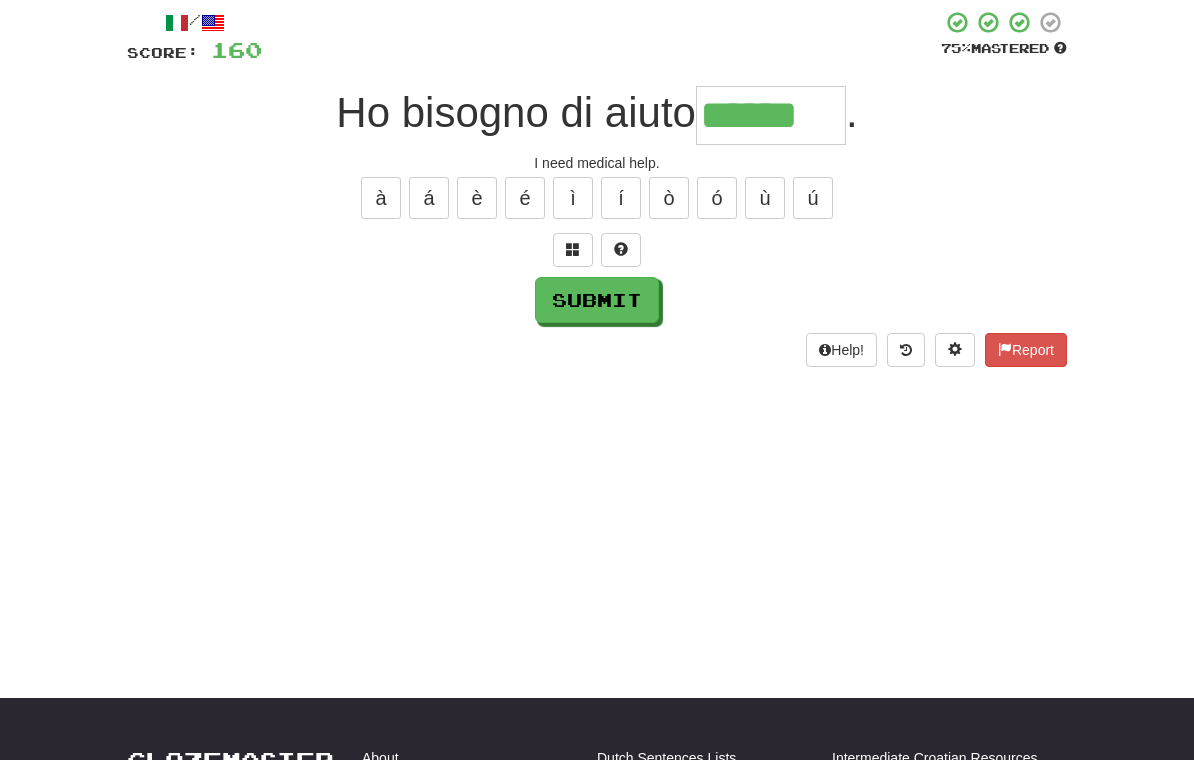 type on "******" 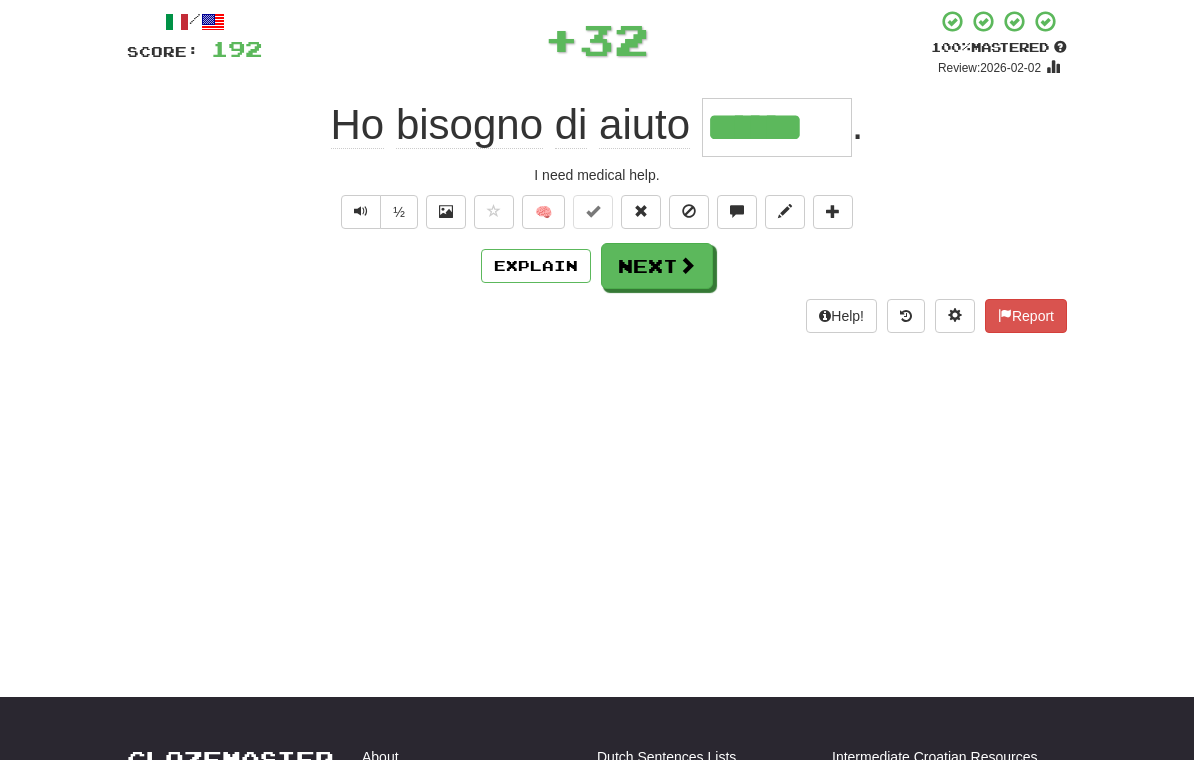 click on "Next" at bounding box center (657, 266) 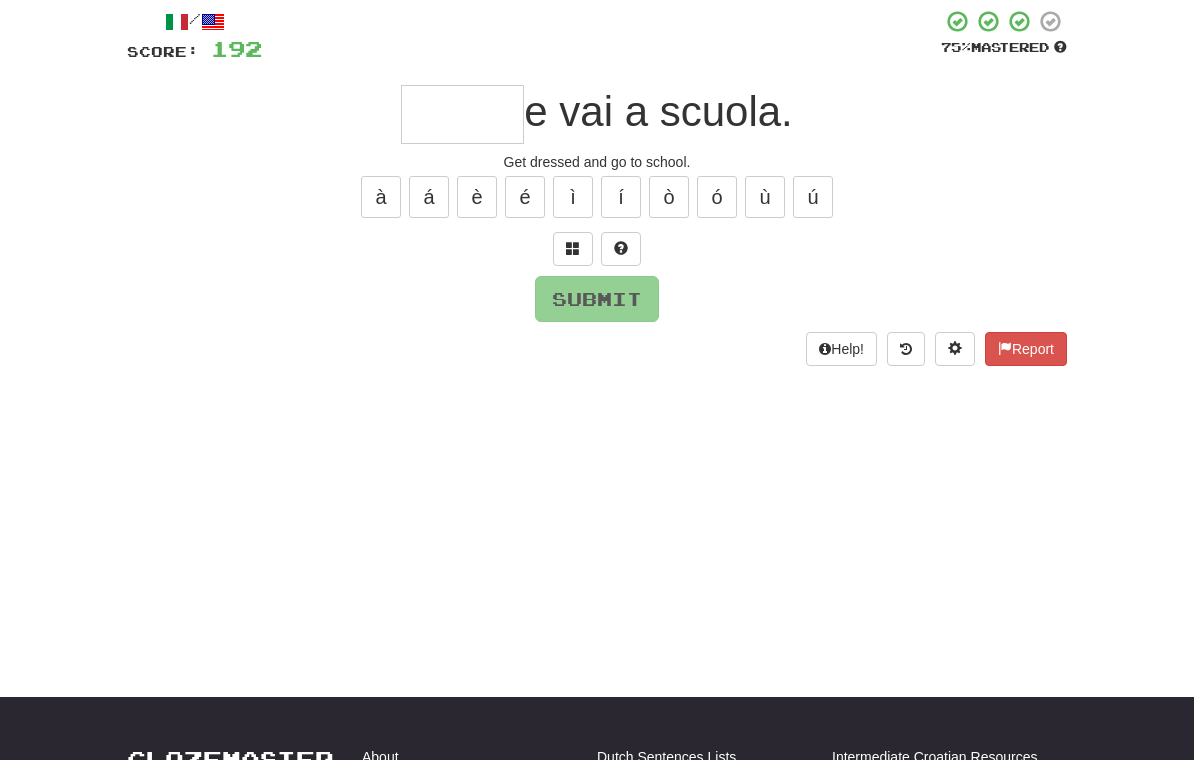 scroll, scrollTop: 112, scrollLeft: 0, axis: vertical 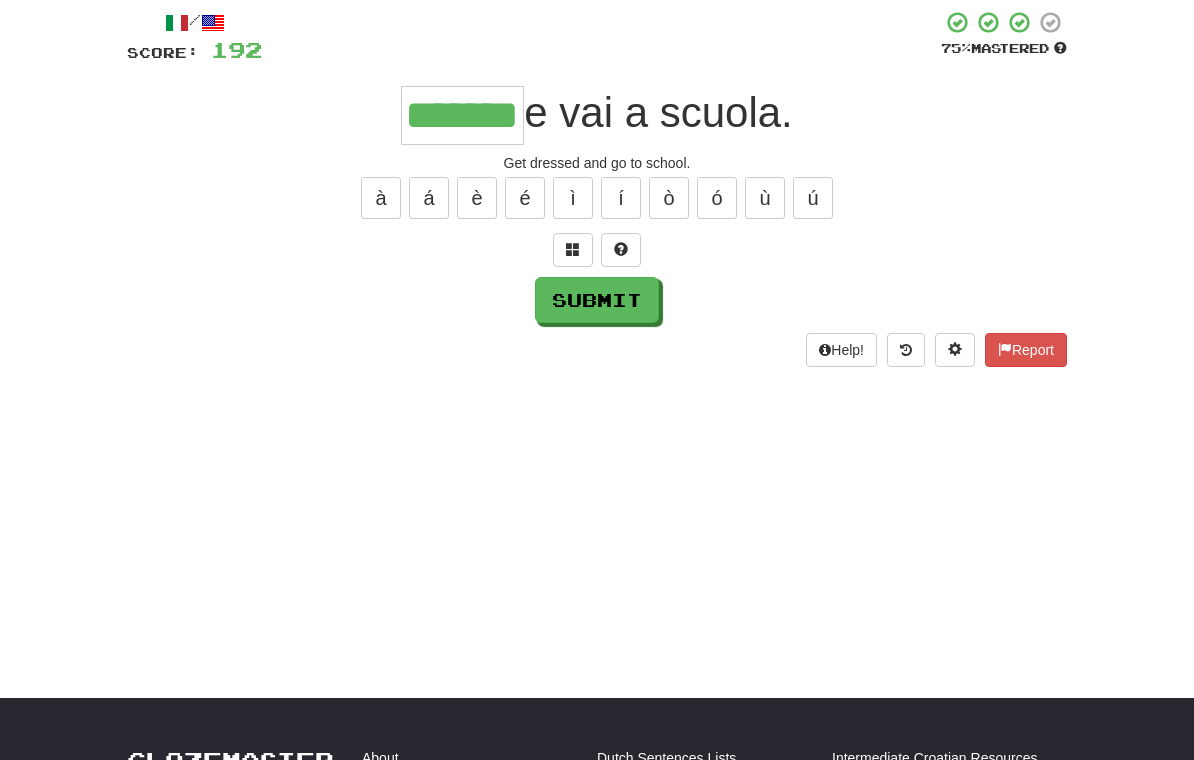click on "Submit" at bounding box center [597, 300] 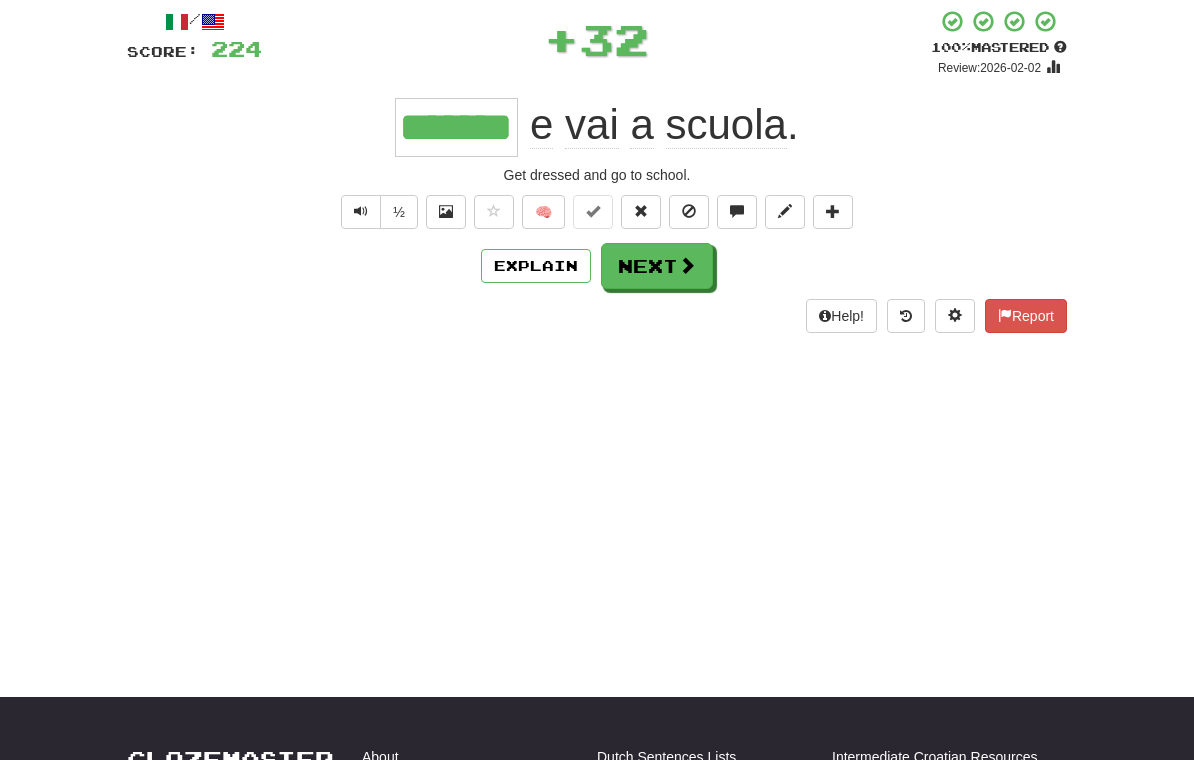 click on "Next" at bounding box center [657, 266] 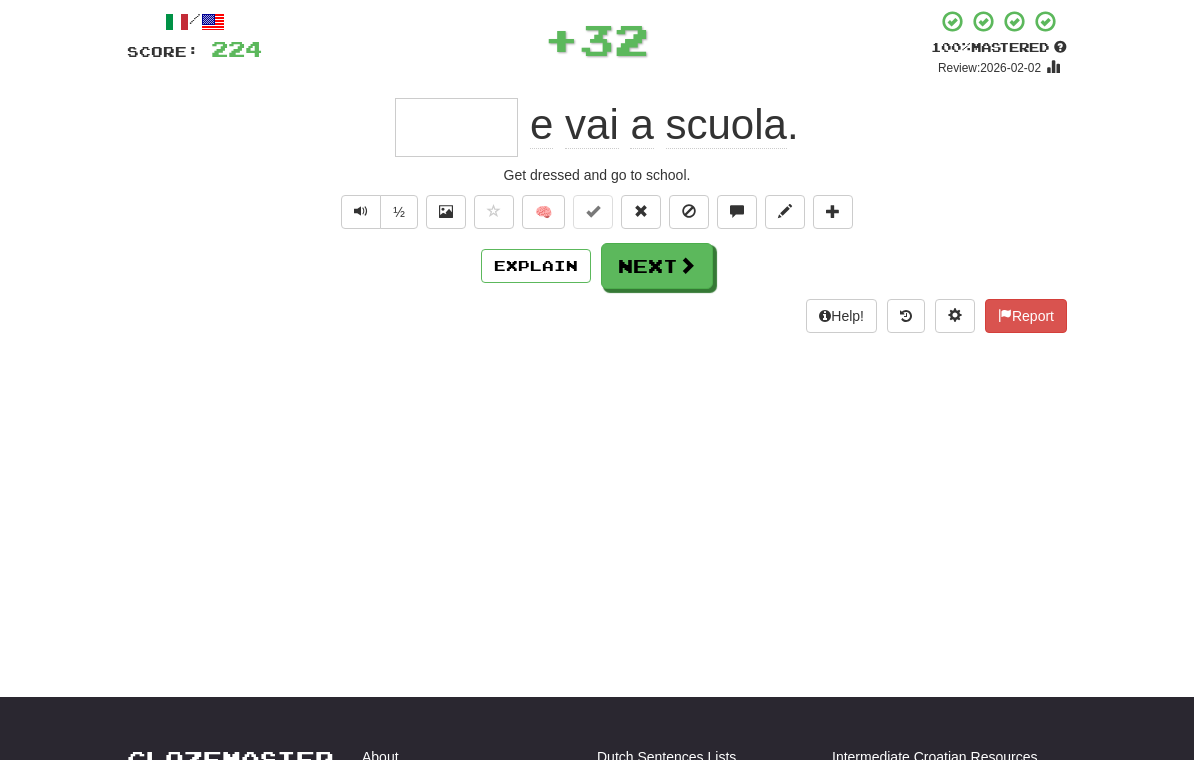 scroll, scrollTop: 112, scrollLeft: 0, axis: vertical 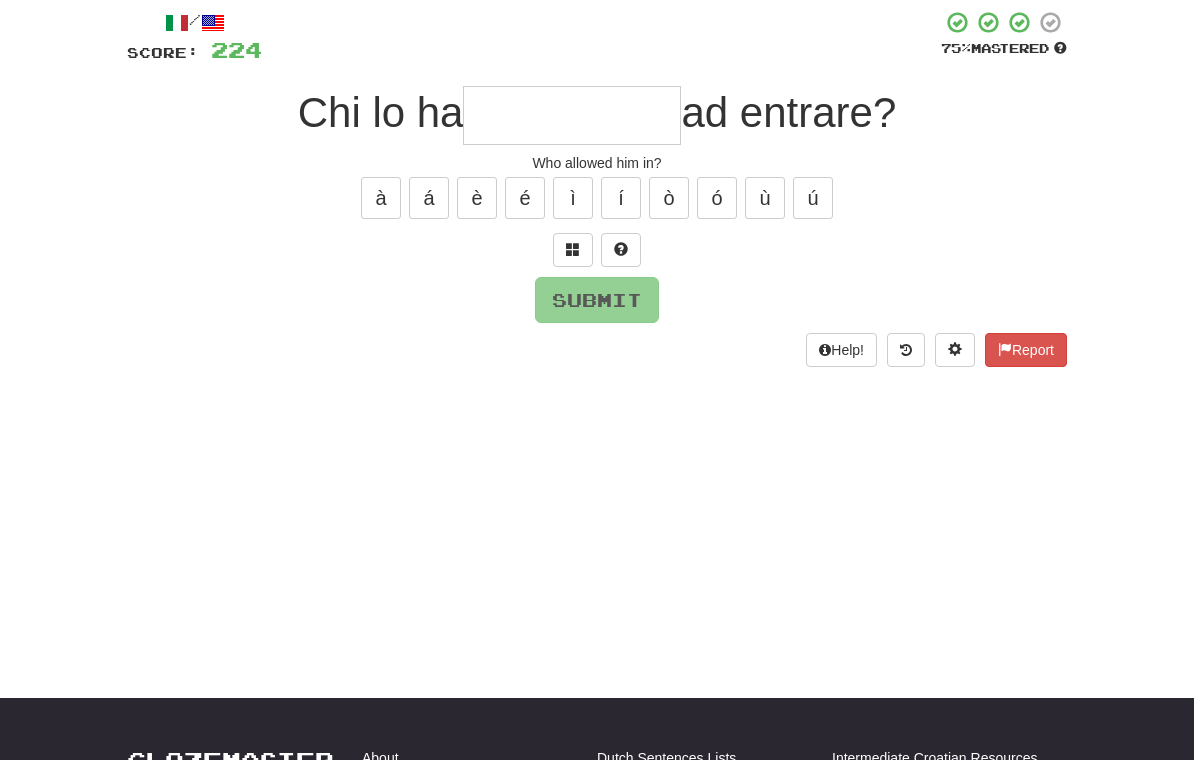 type on "*" 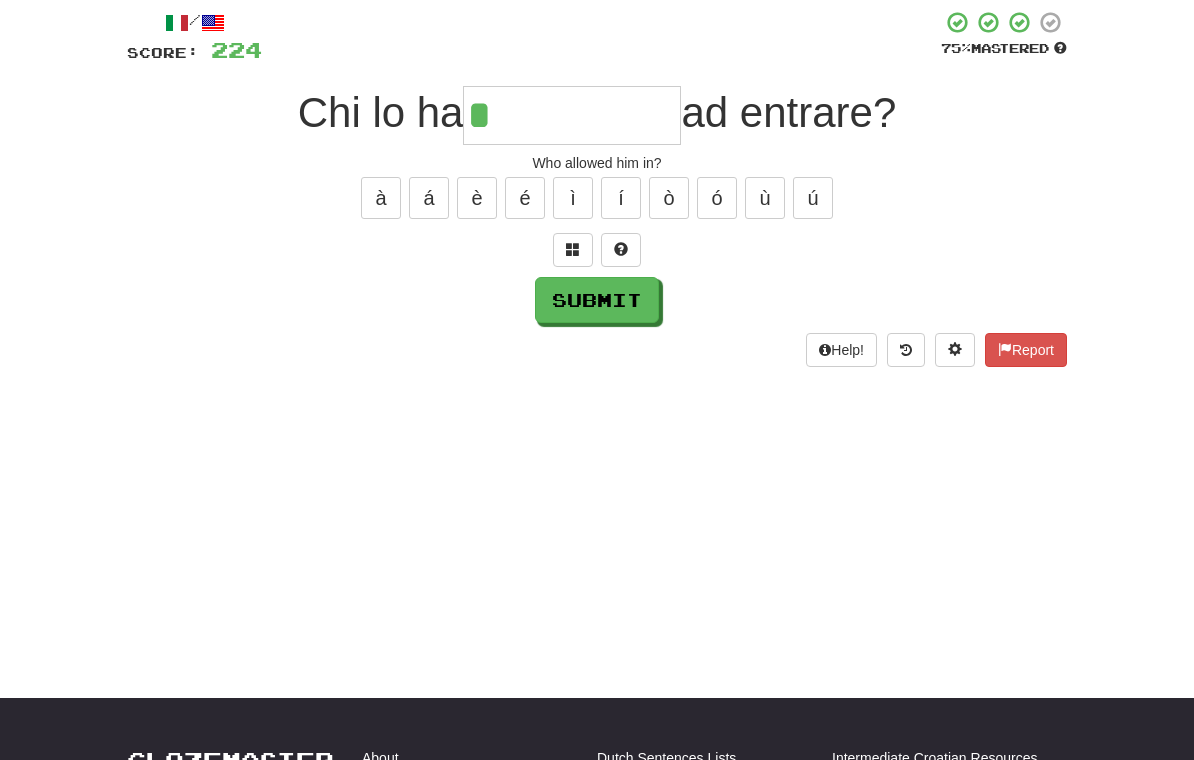 click on "/  Score:   224 75 %  Mastered Chi lo ha  *  ad entrare? Who allowed him in? à á è é ì í ò ó ù ú Submit  Help!  Report" at bounding box center (597, 188) 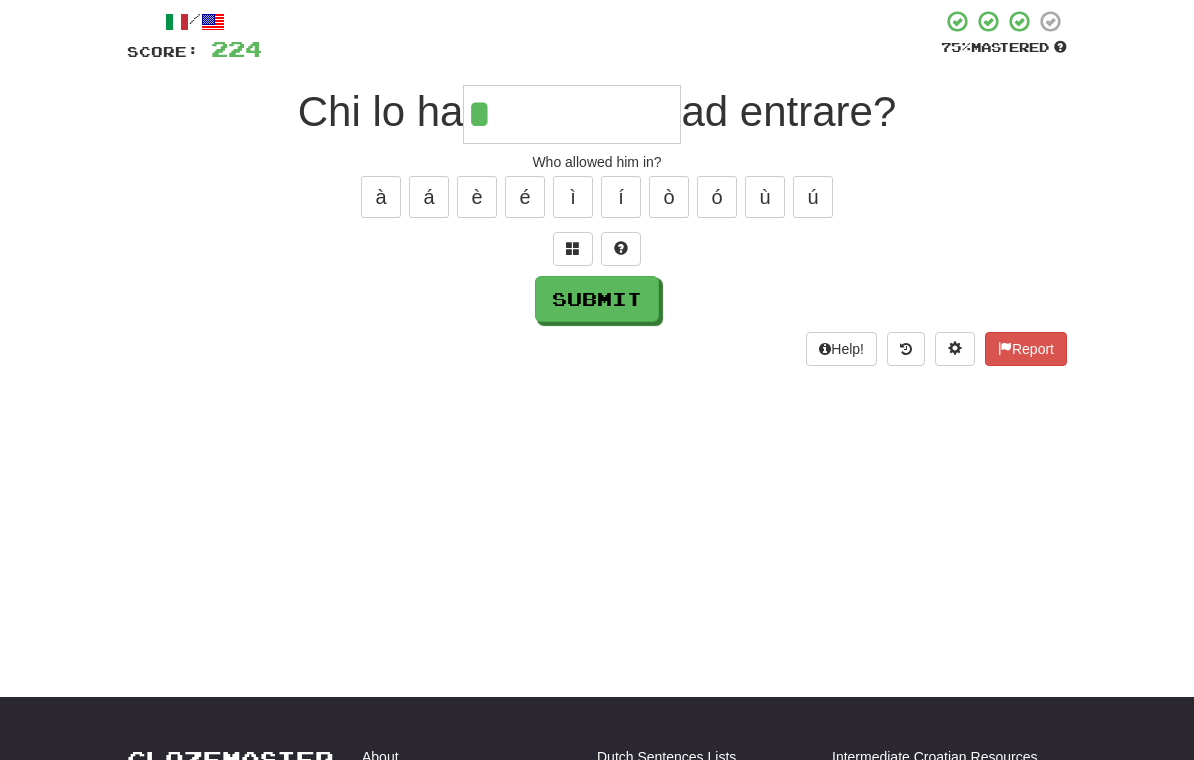 click at bounding box center [573, 249] 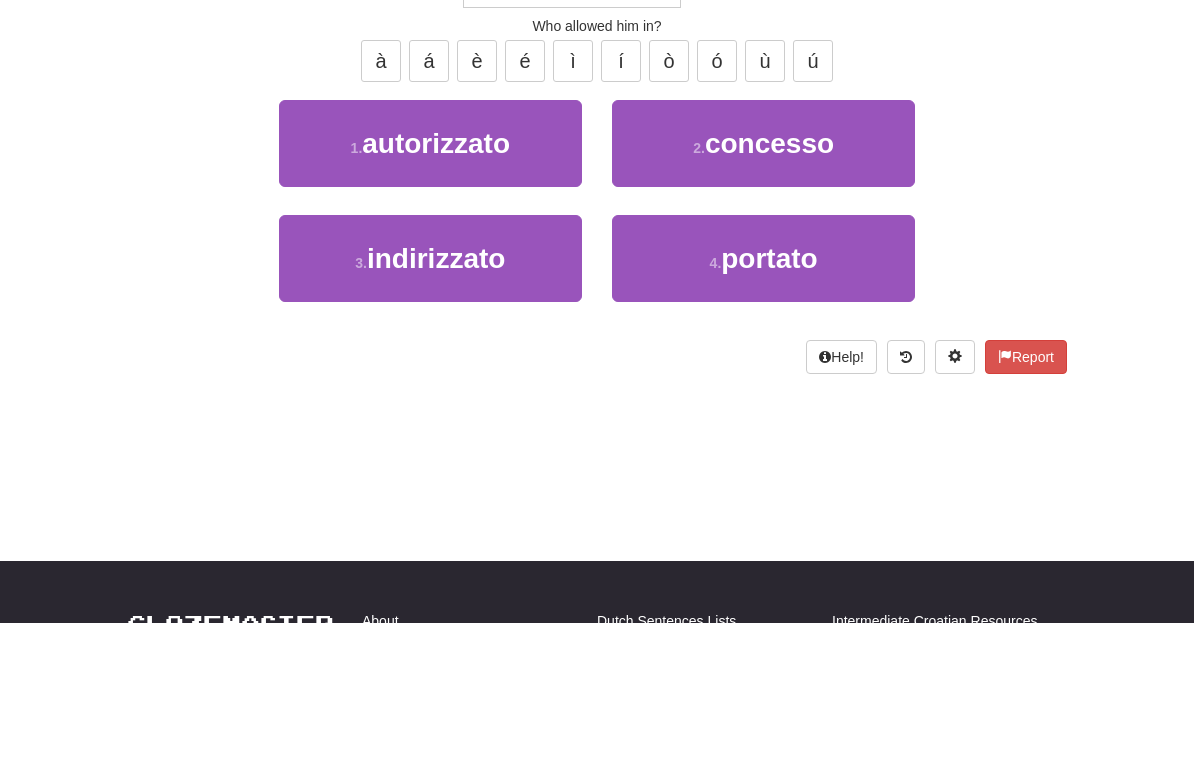 click on "autorizzato" at bounding box center [436, 280] 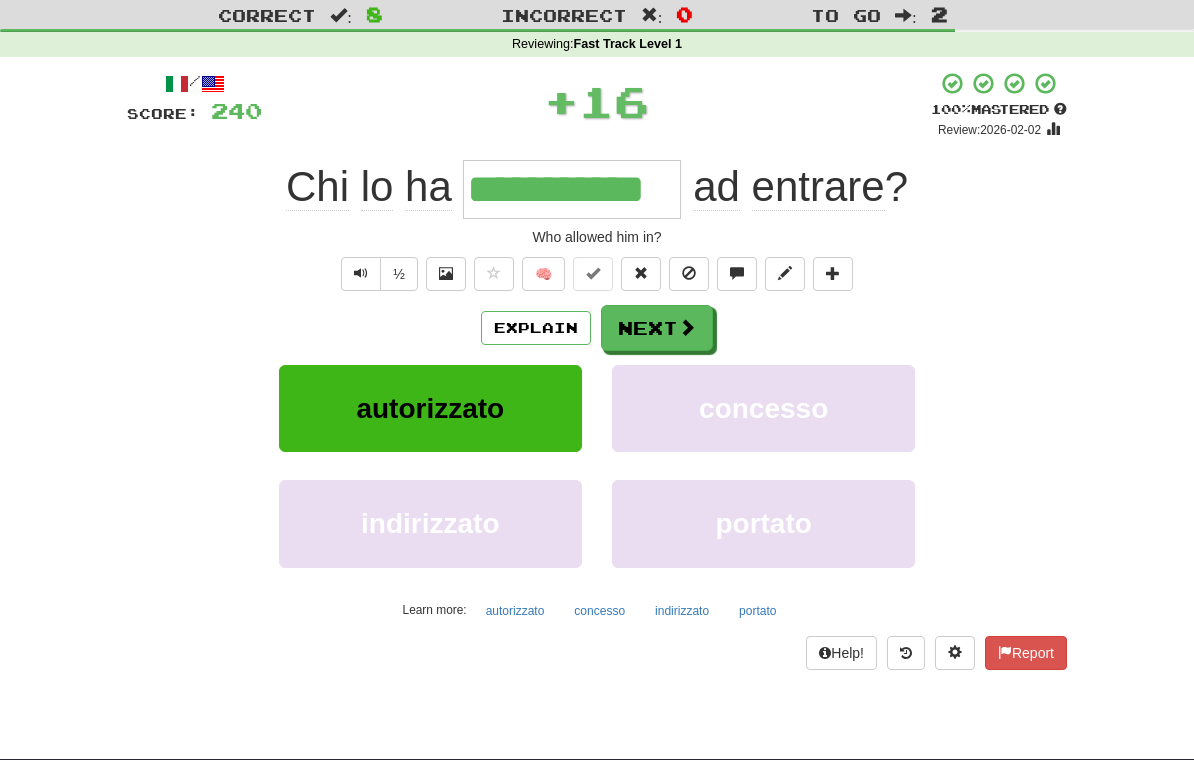 scroll, scrollTop: 51, scrollLeft: 0, axis: vertical 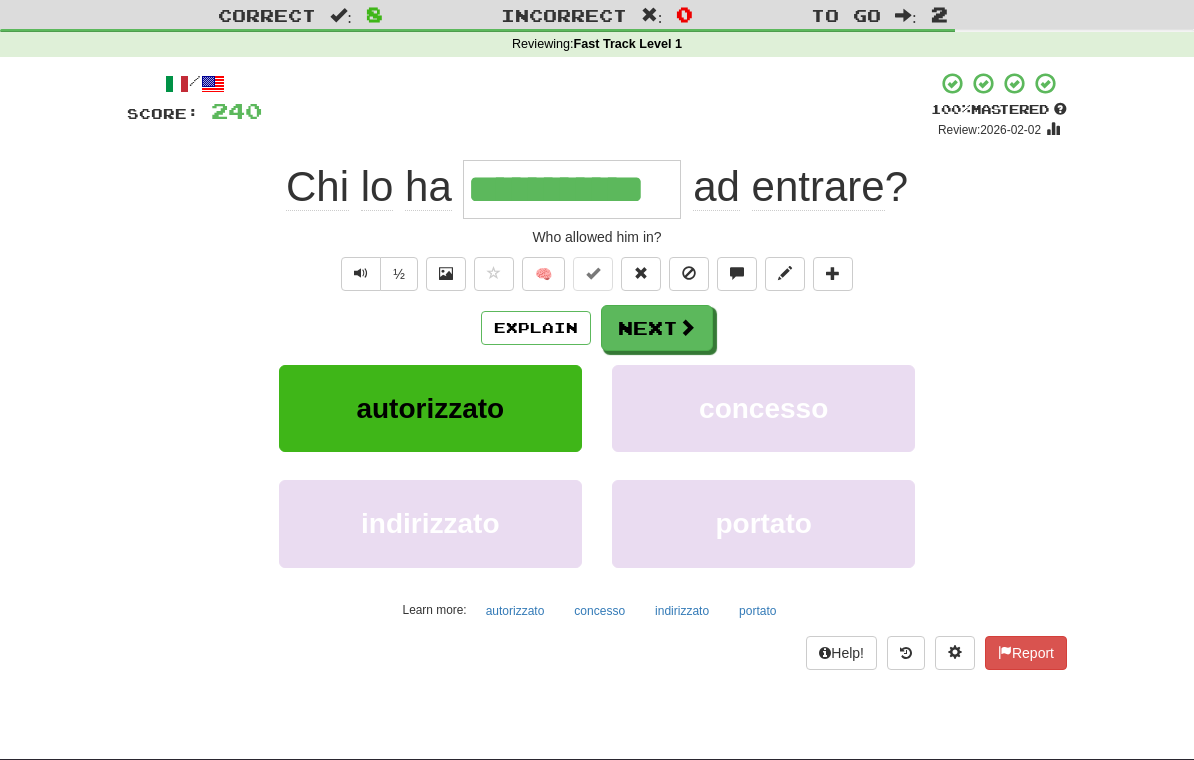 click on "Next" at bounding box center (657, 328) 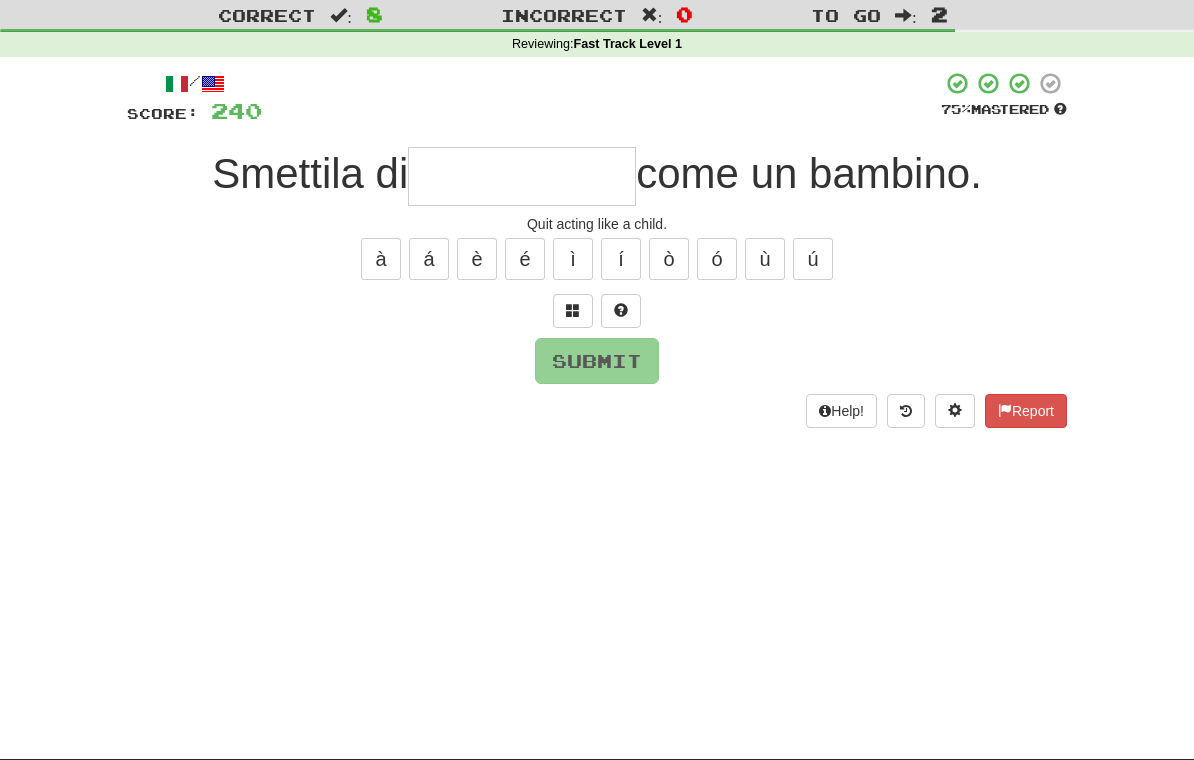 scroll, scrollTop: 50, scrollLeft: 0, axis: vertical 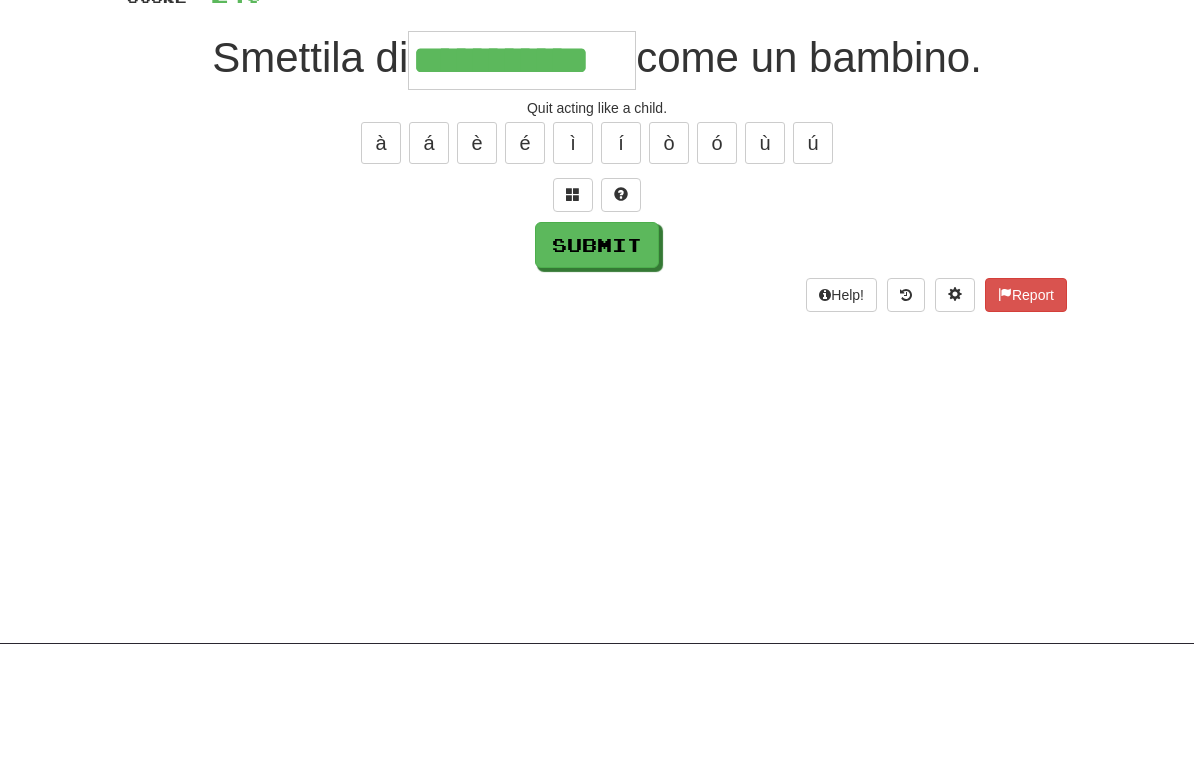 type on "**********" 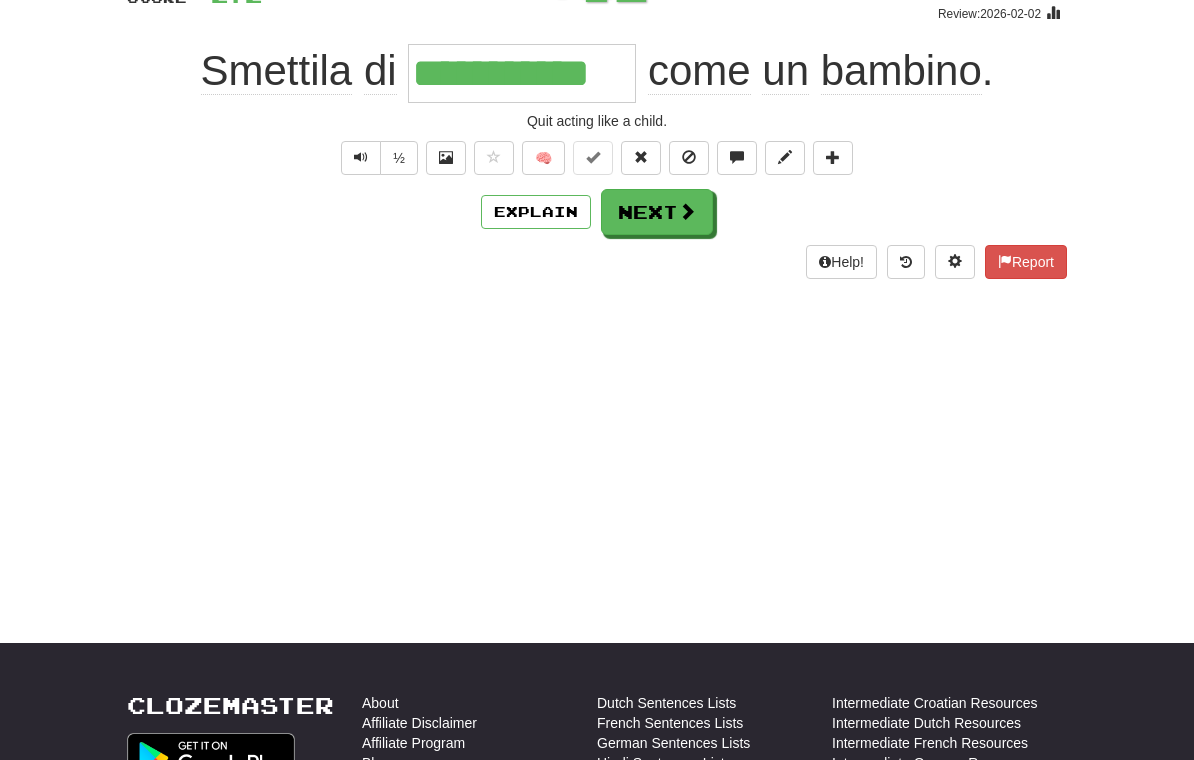 click on "Next" at bounding box center (657, 212) 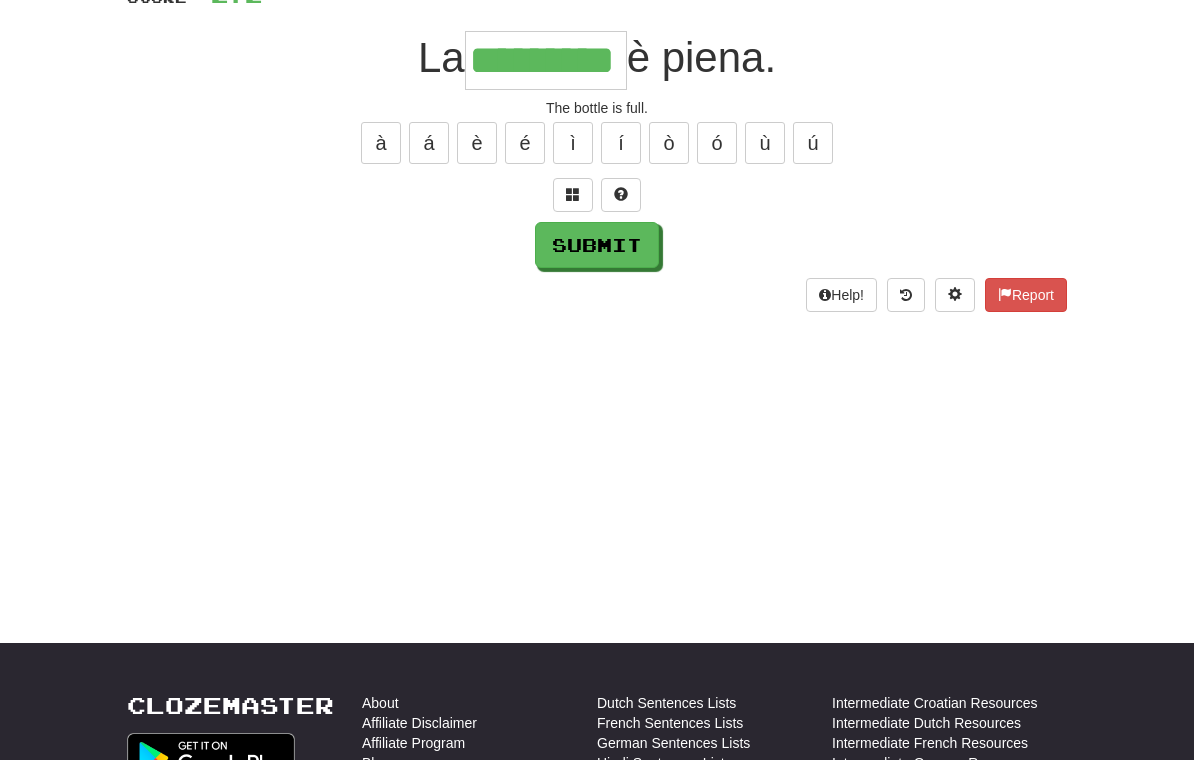 type on "*********" 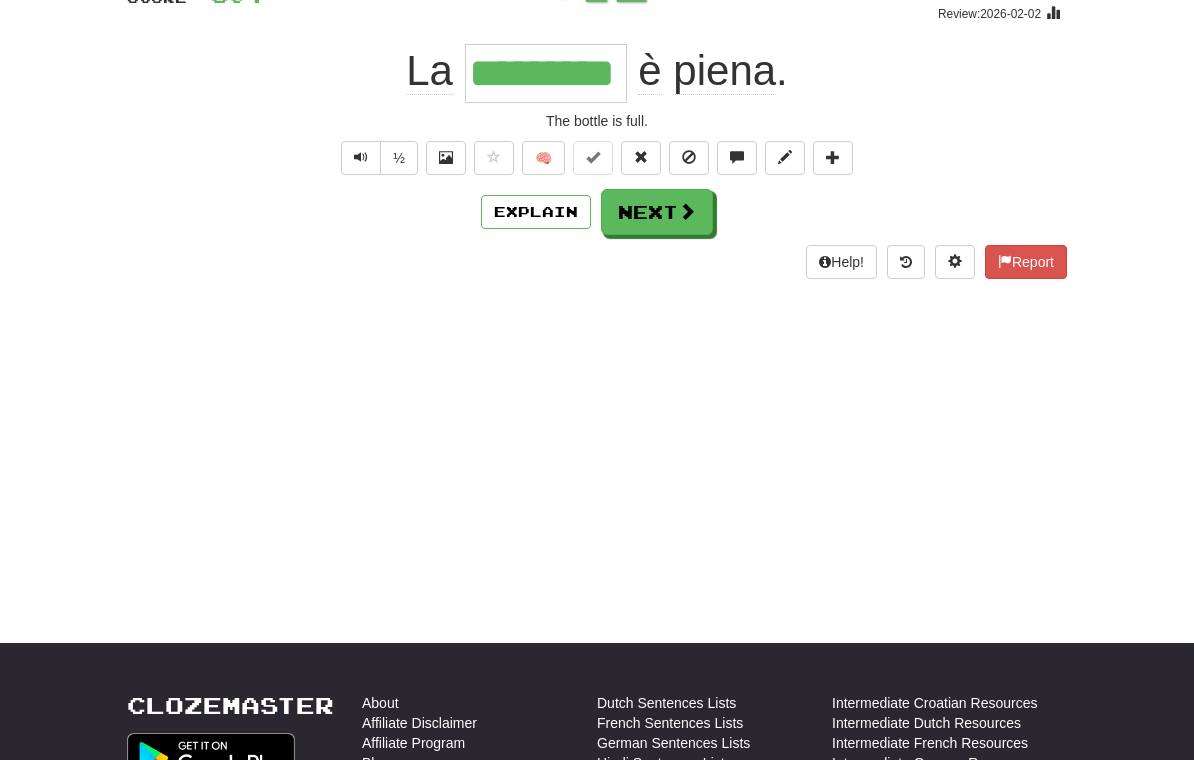 click on "Next" at bounding box center (657, 212) 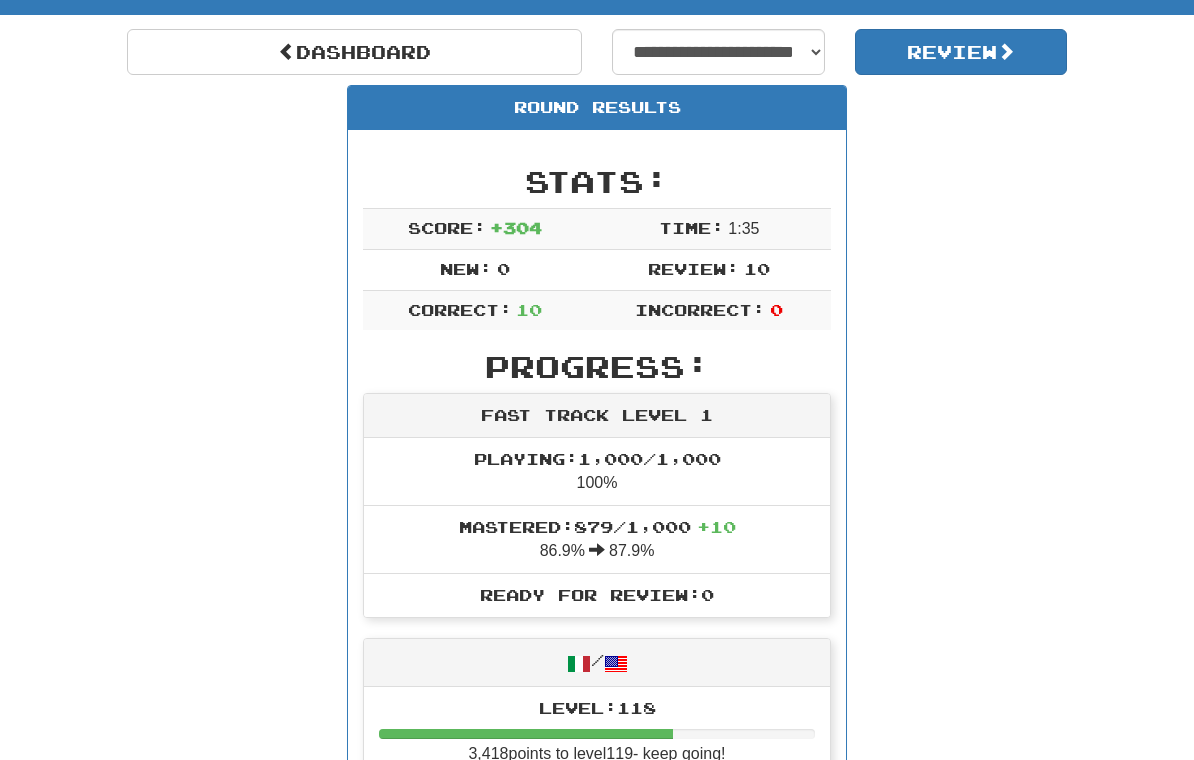 click on "Review" at bounding box center [961, 52] 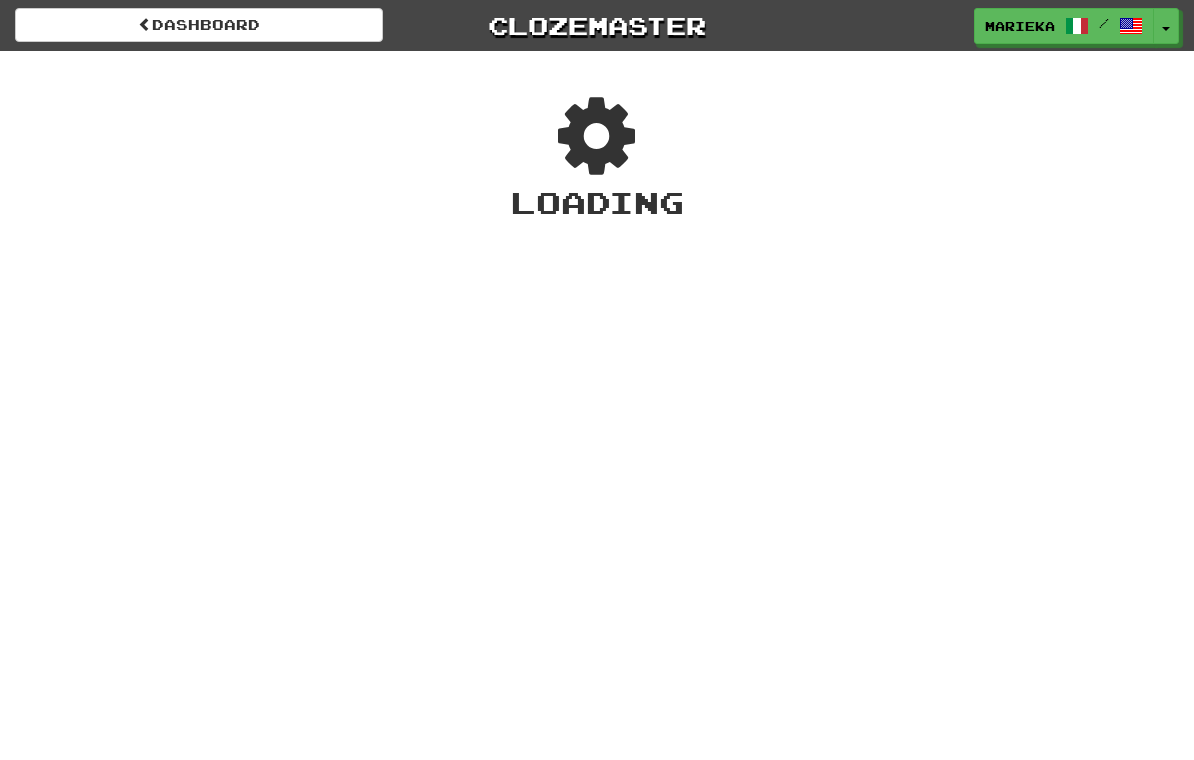 scroll, scrollTop: 0, scrollLeft: 0, axis: both 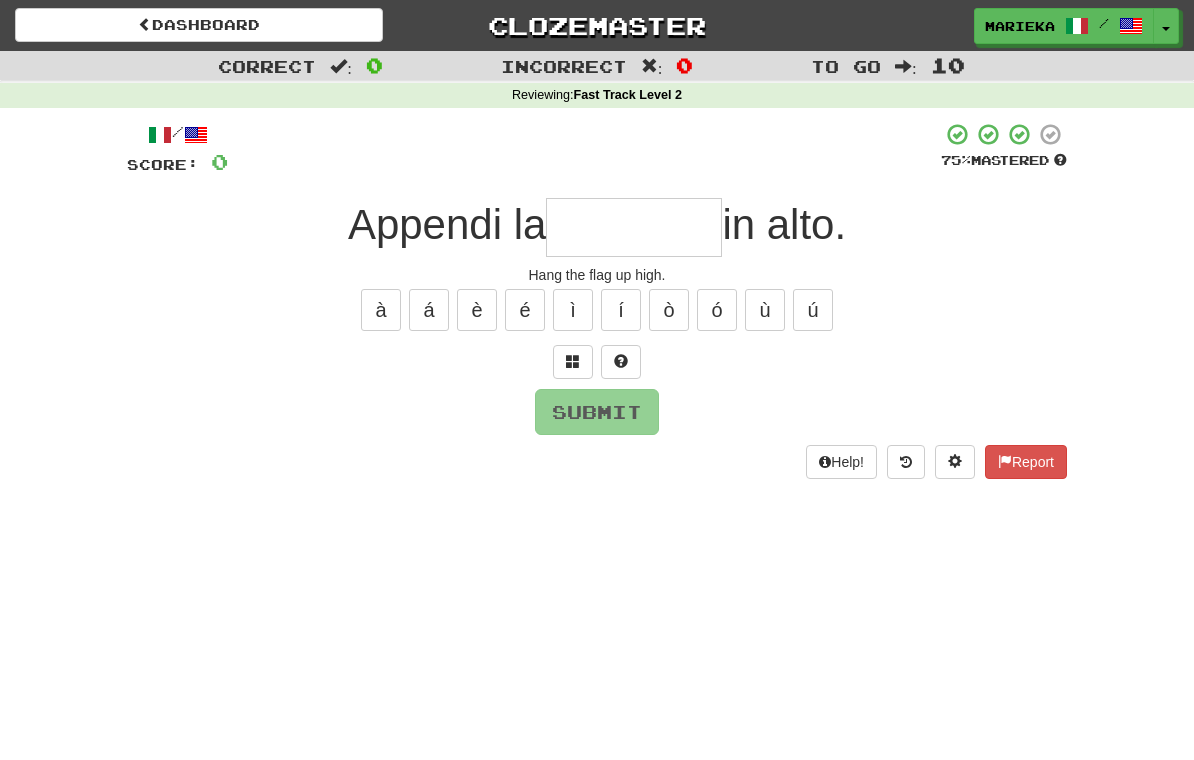 click at bounding box center (634, 227) 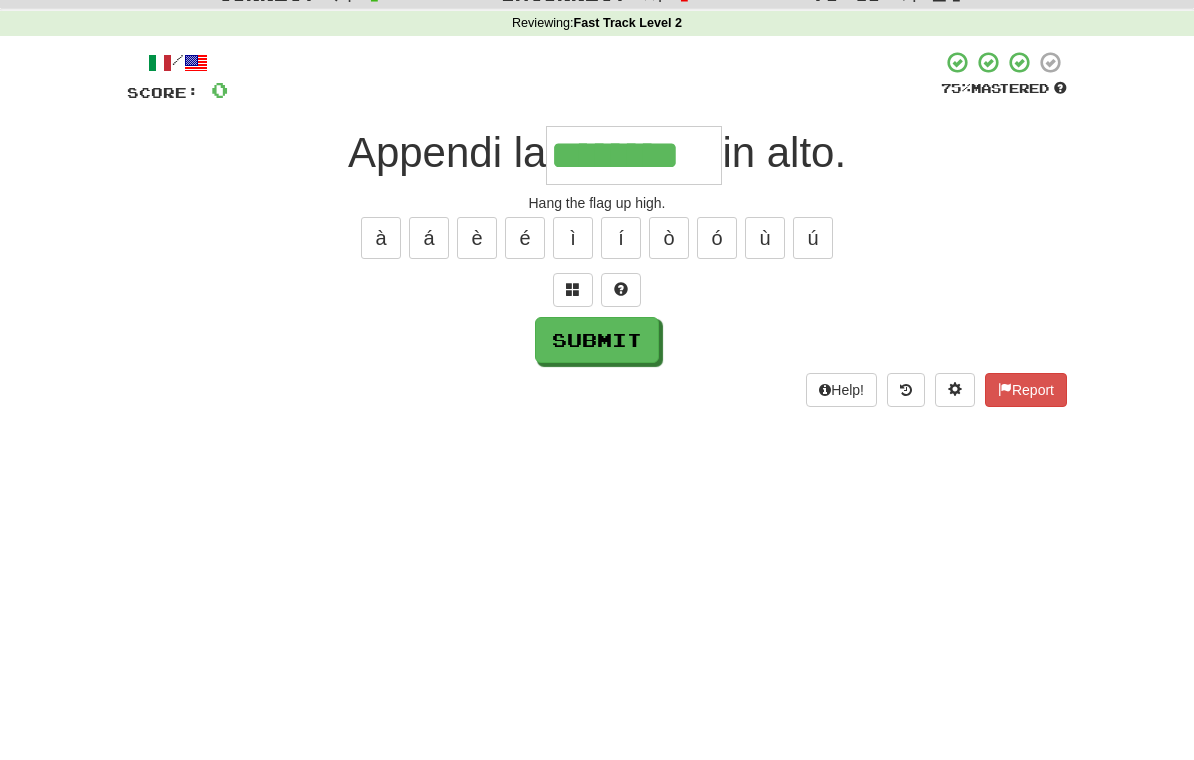 type on "********" 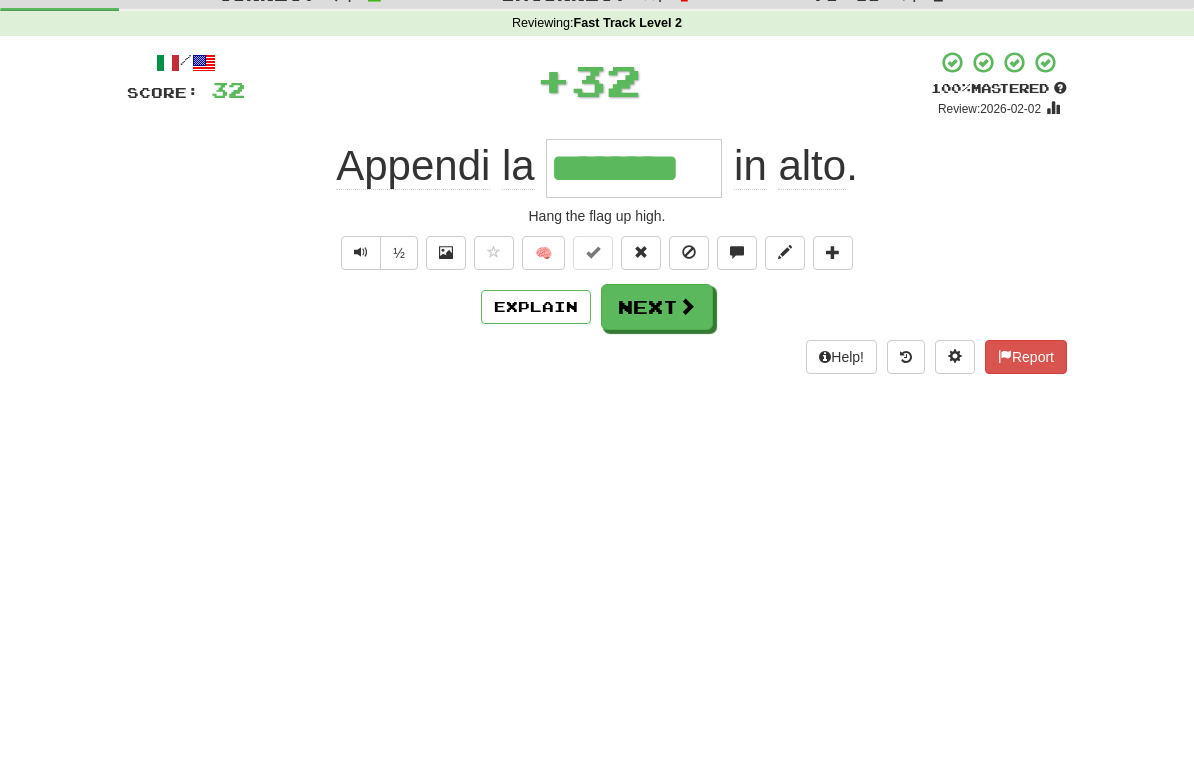scroll, scrollTop: 72, scrollLeft: 0, axis: vertical 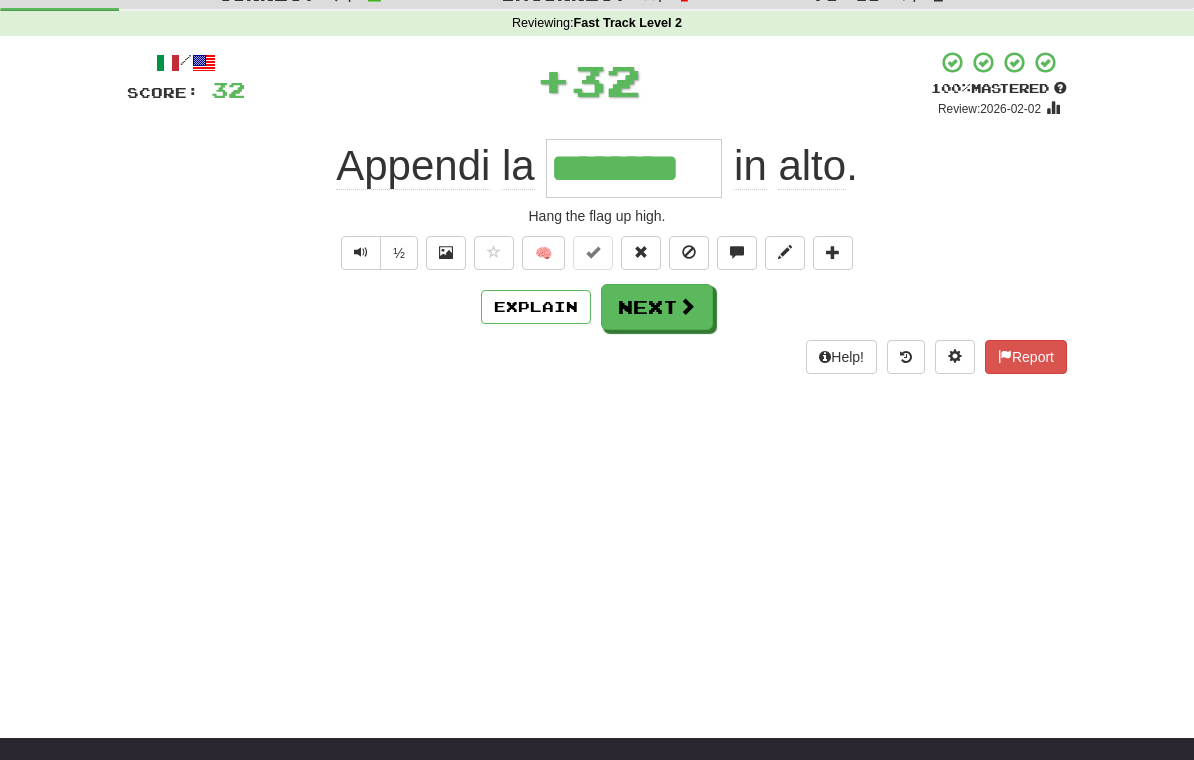 click on "Next" at bounding box center (657, 307) 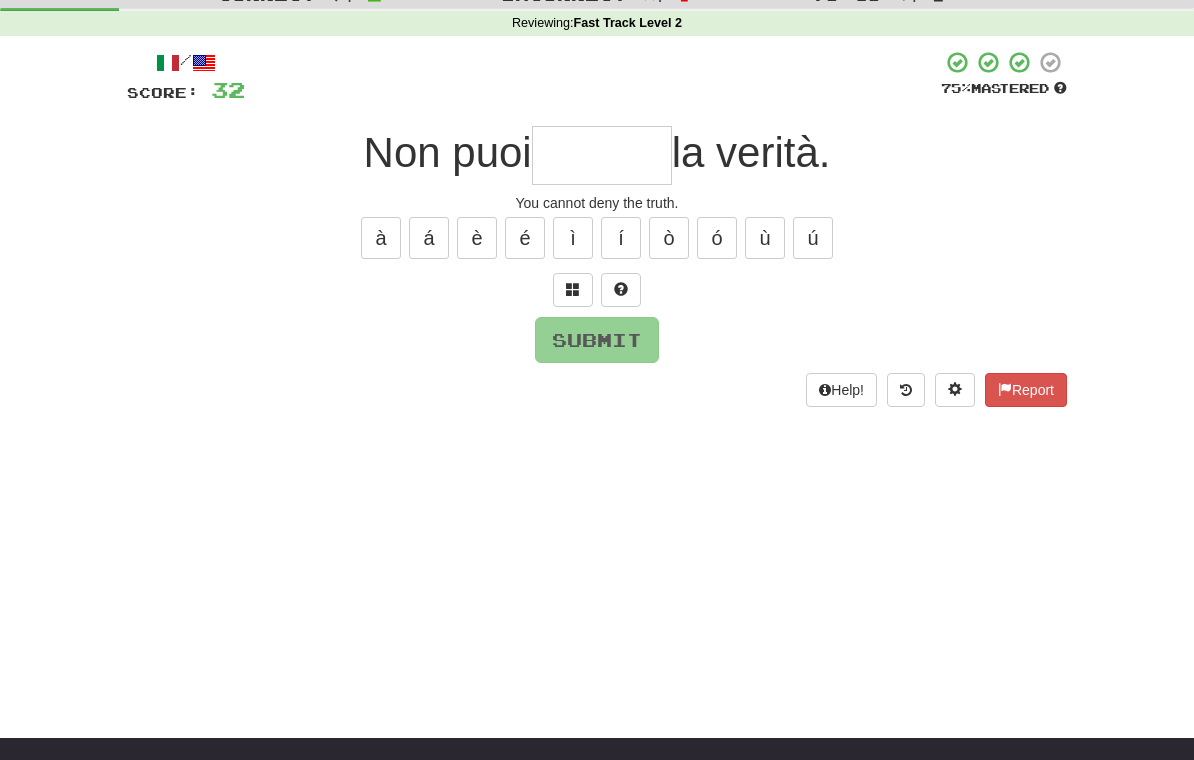 type on "*" 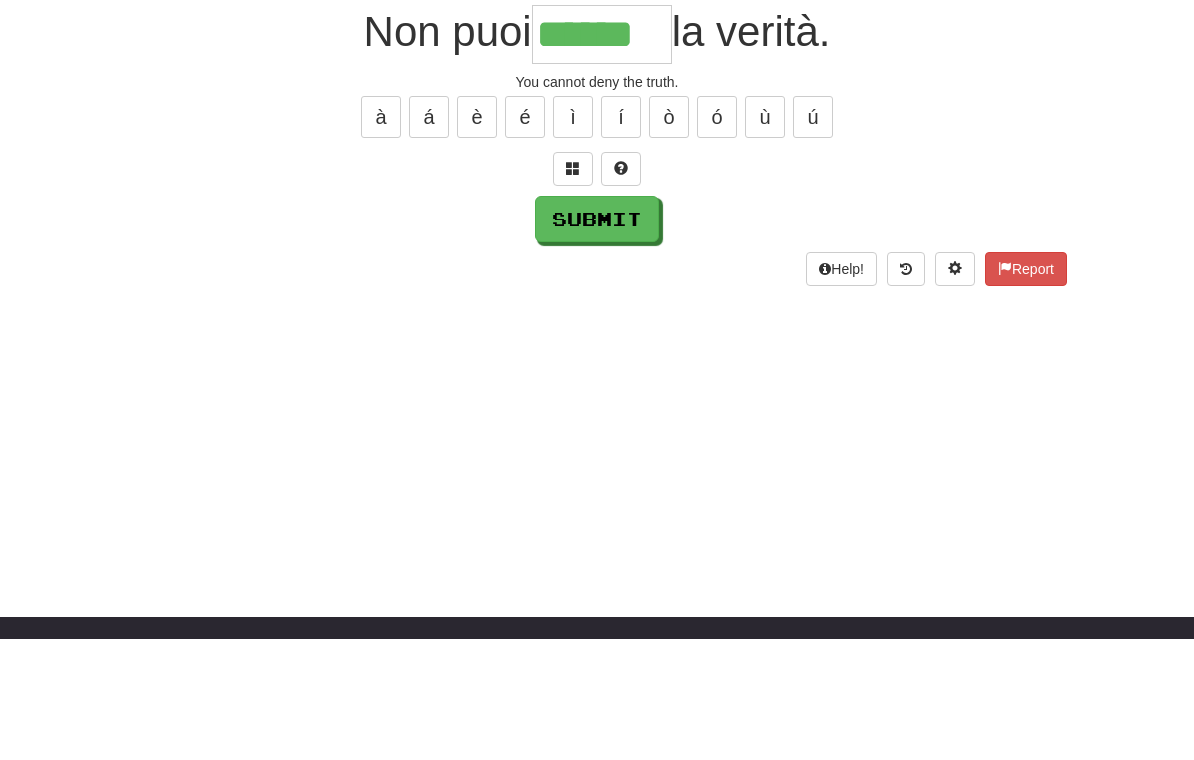 type on "******" 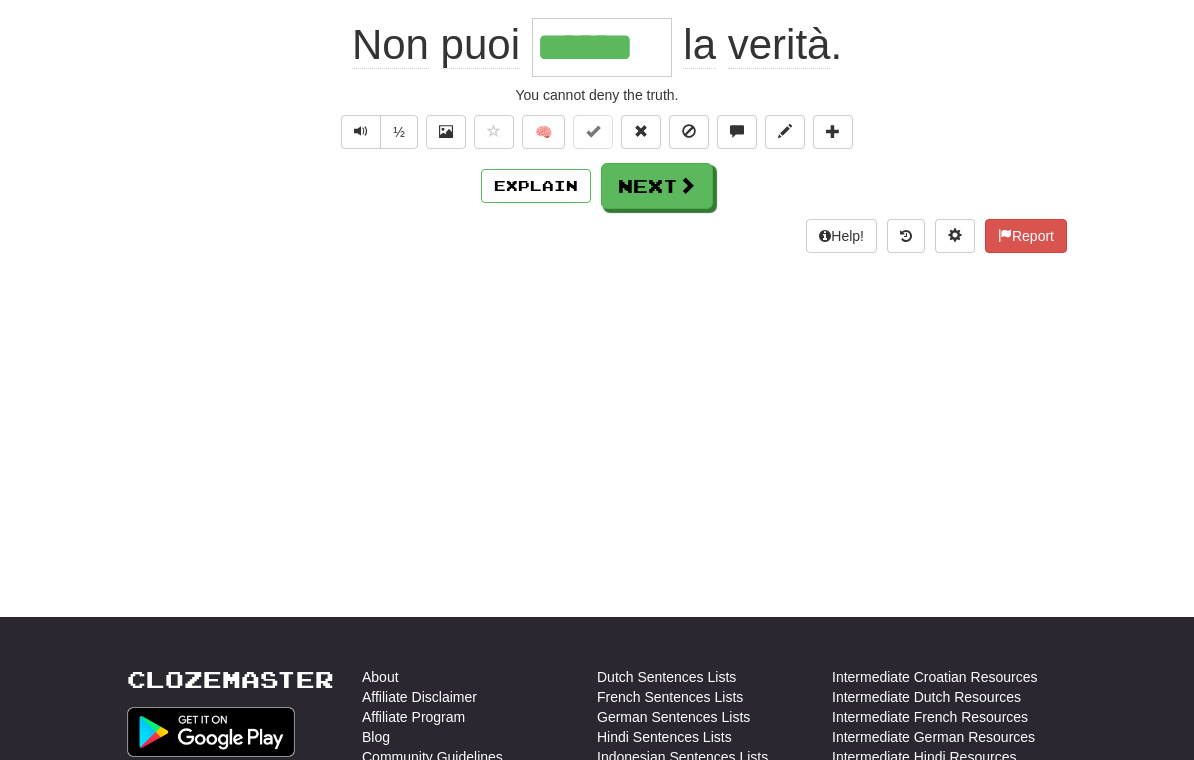 click on "Next" at bounding box center (657, 186) 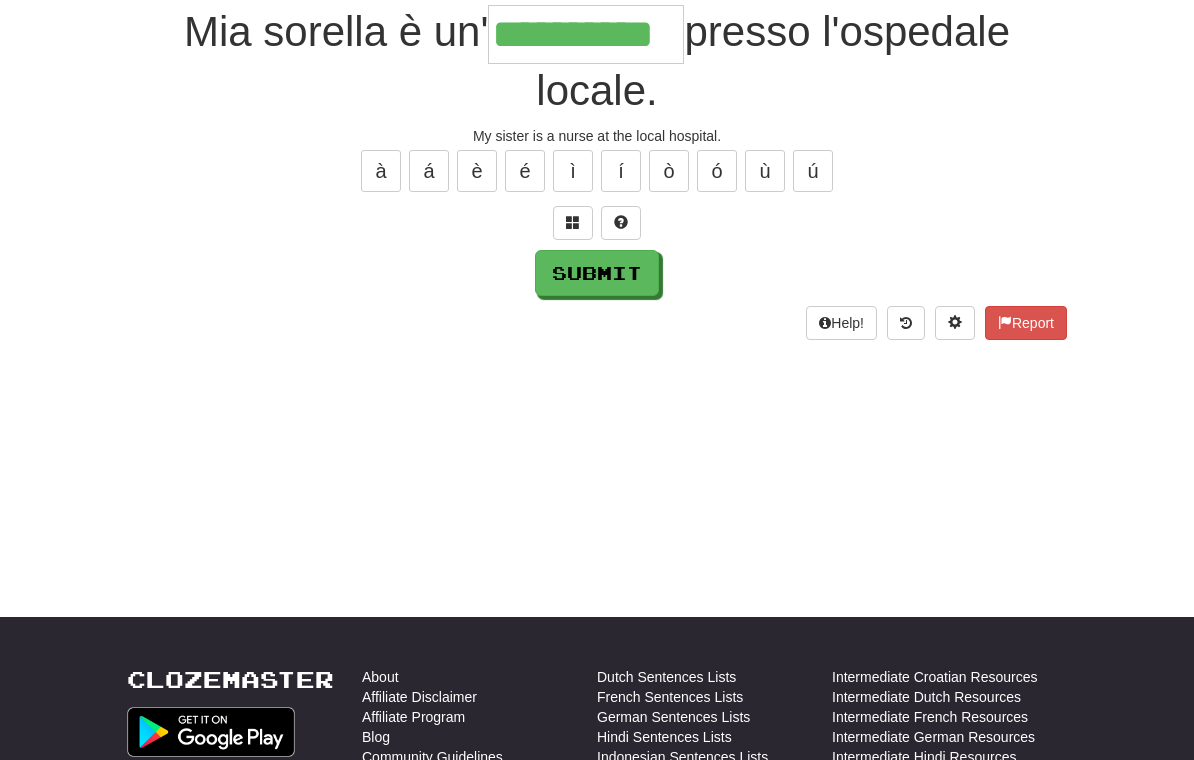type on "**********" 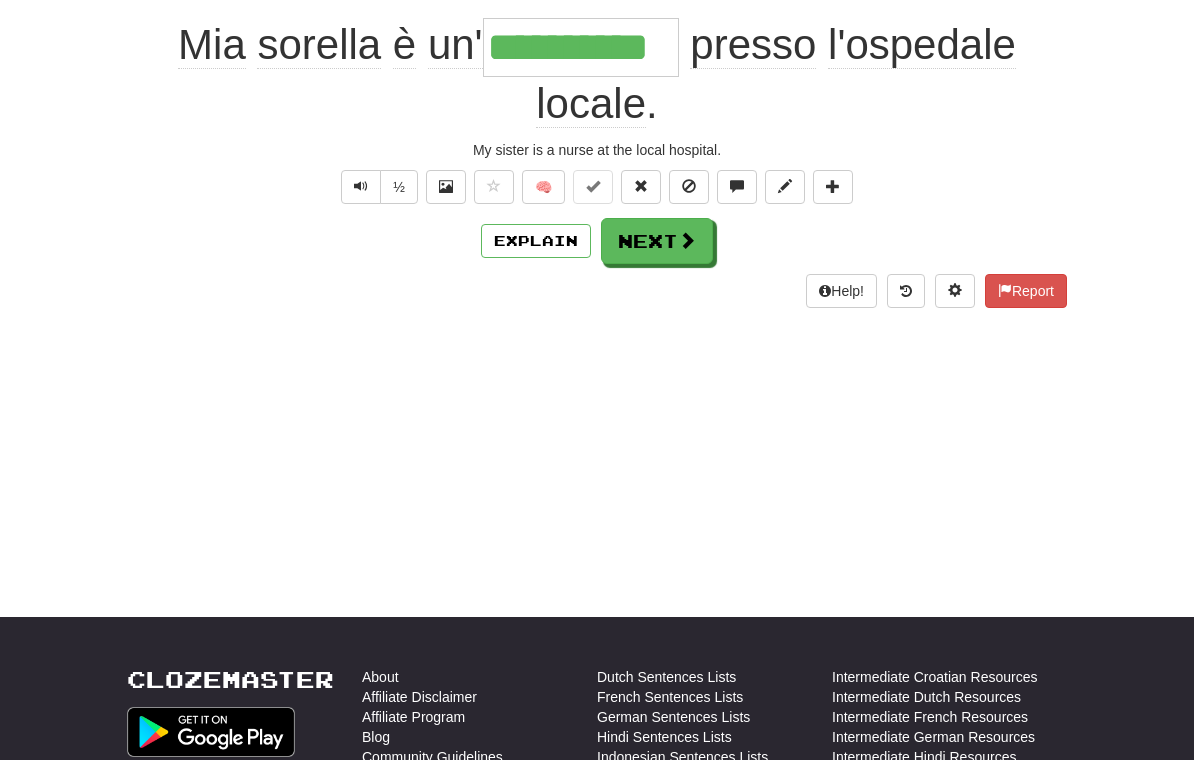 click at bounding box center [687, 240] 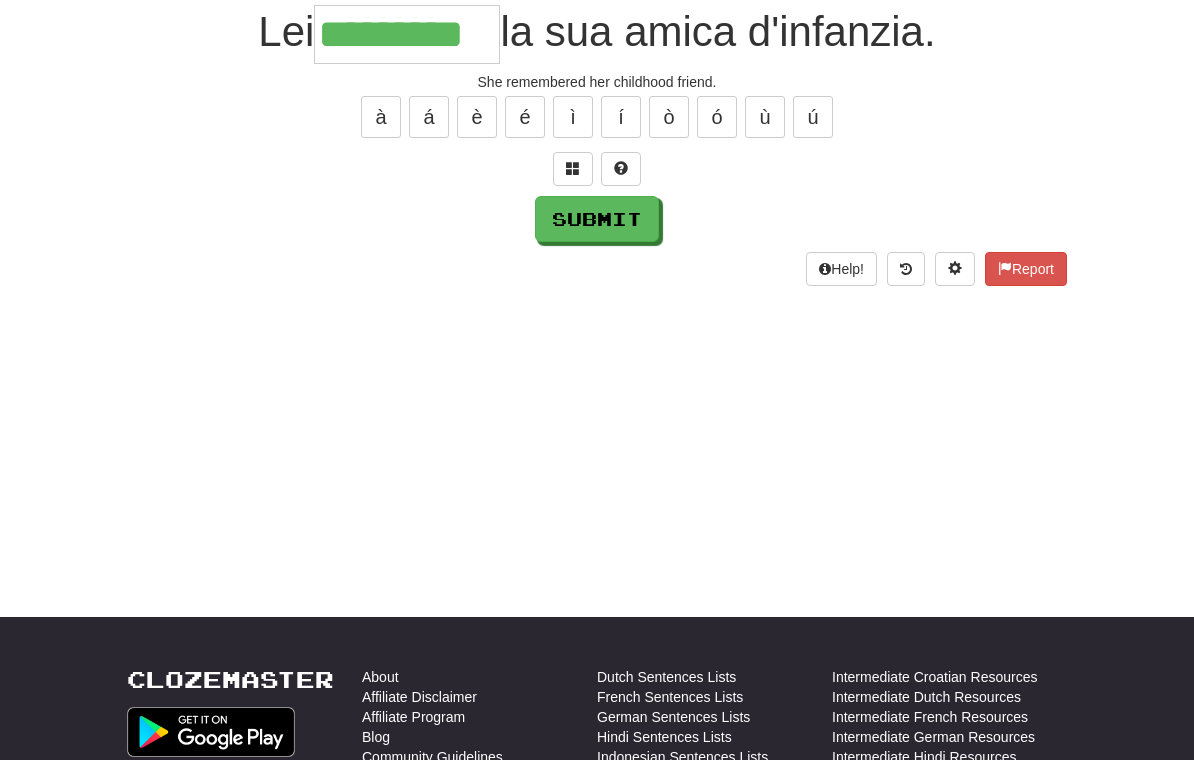 type on "*********" 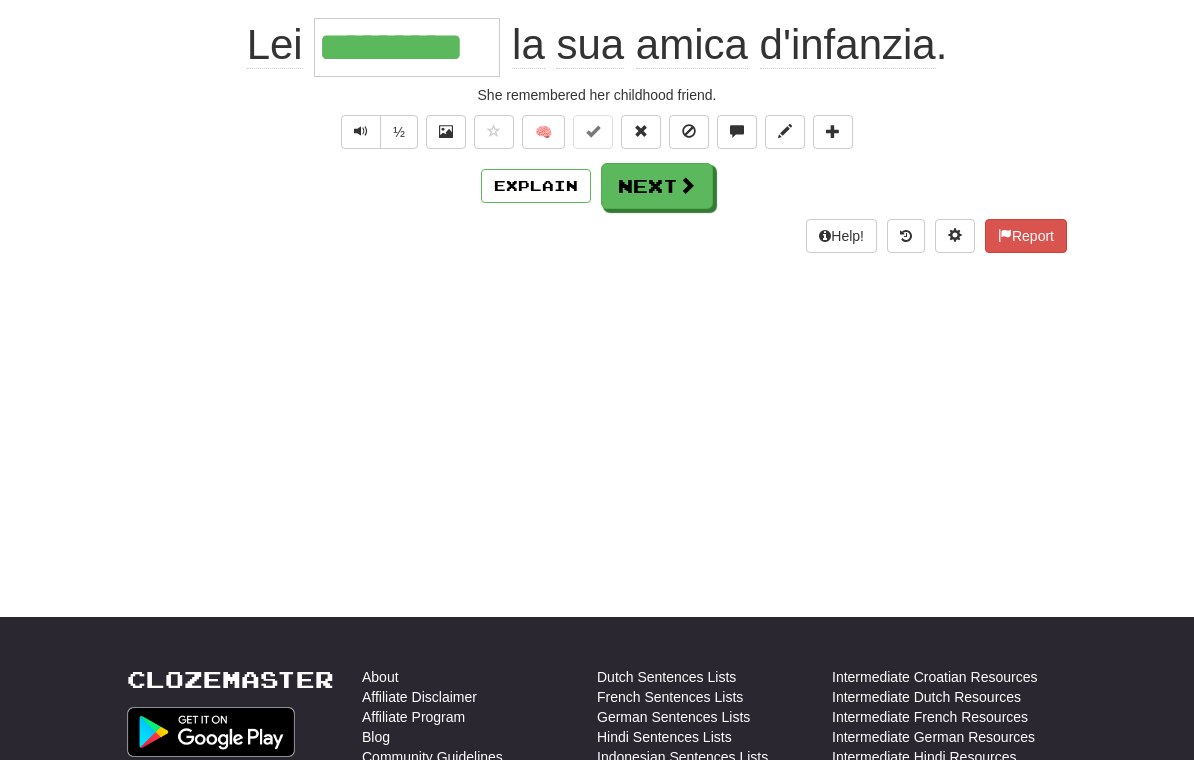 click on "Next" at bounding box center (657, 186) 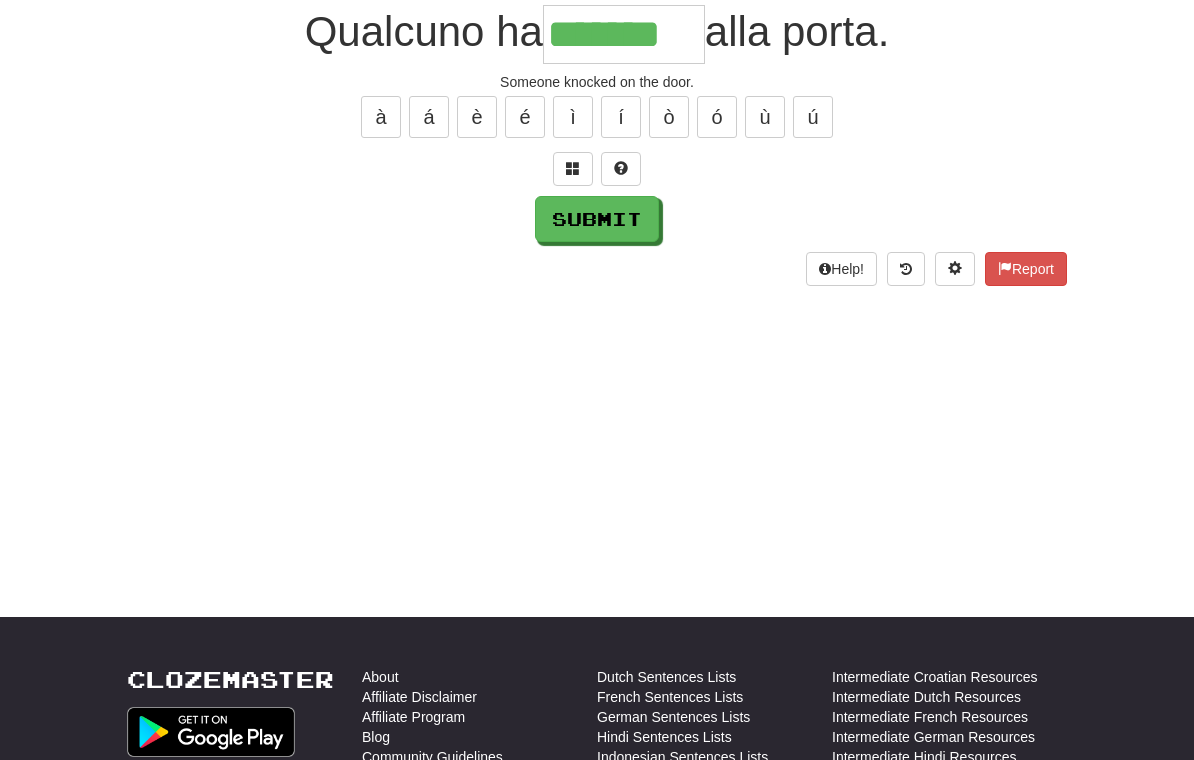 type on "*******" 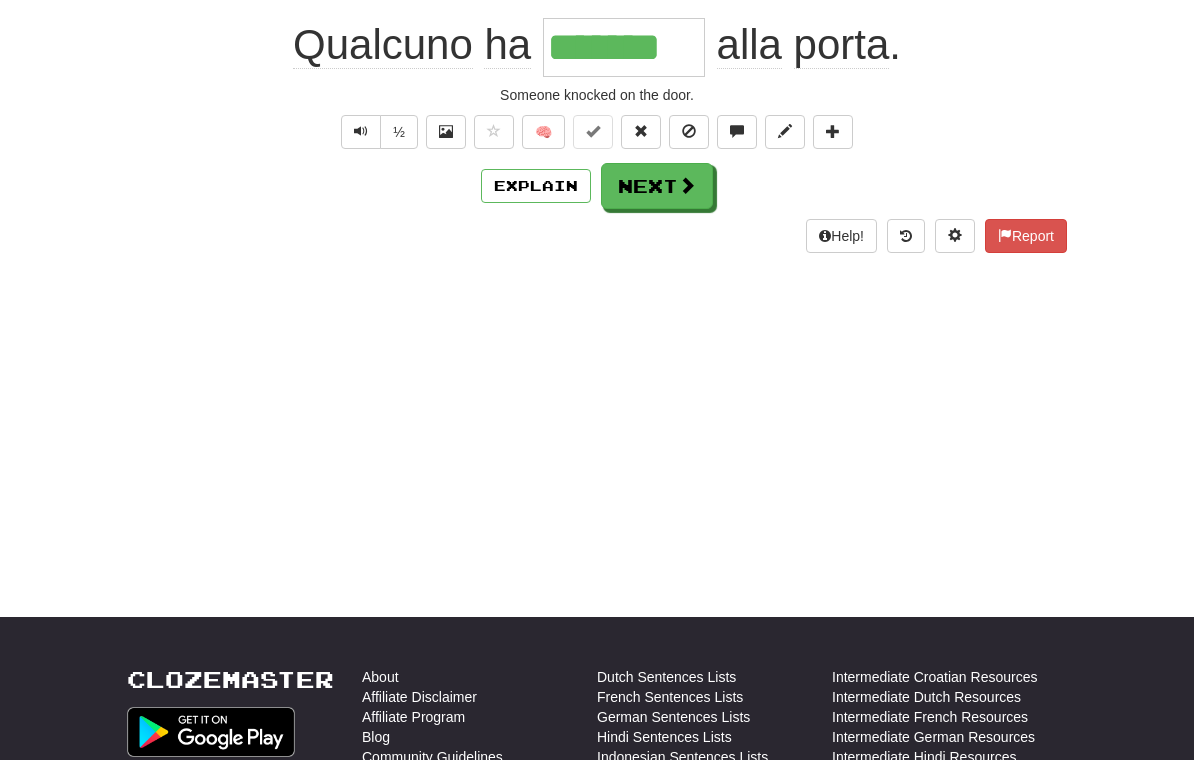 click on "Next" at bounding box center [657, 186] 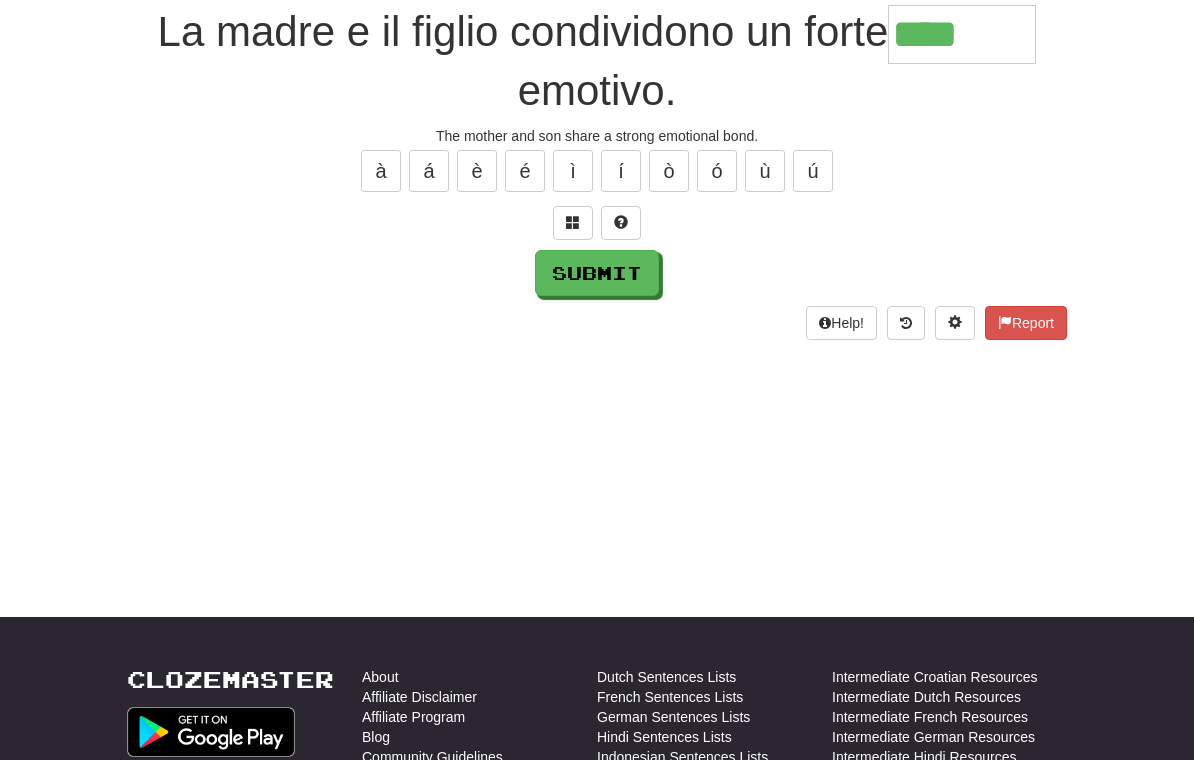 click at bounding box center [573, 223] 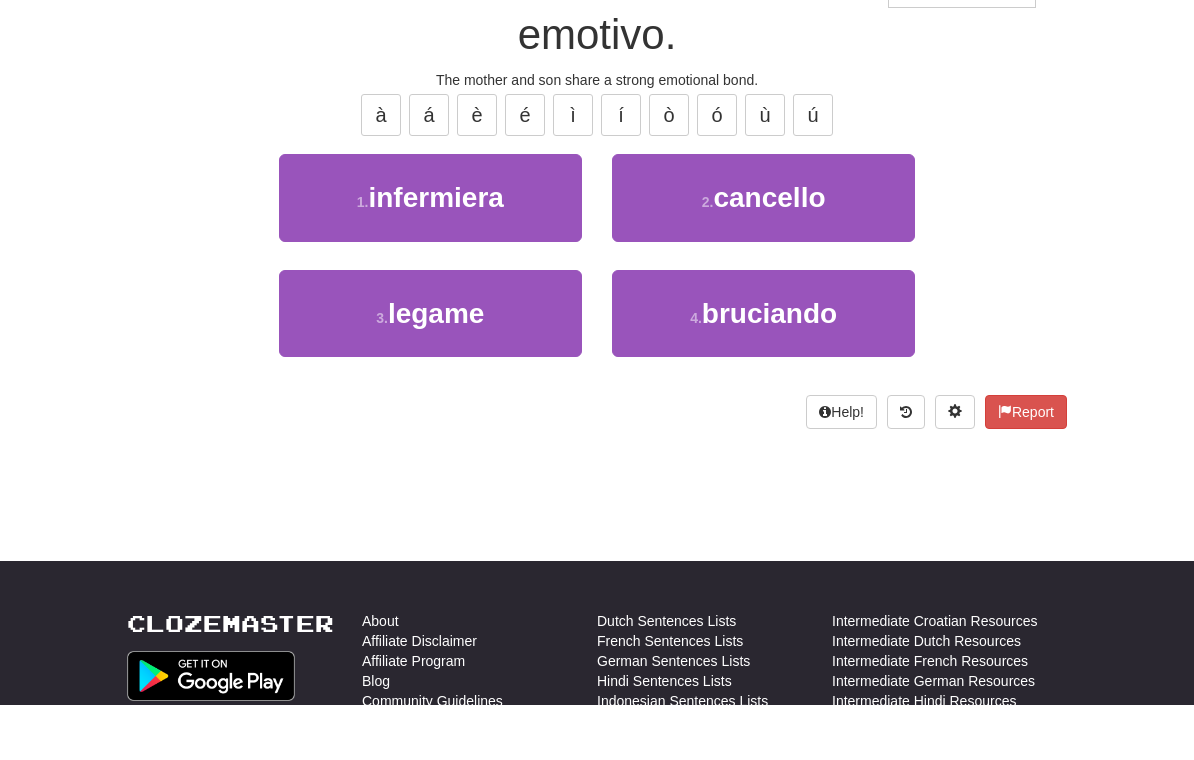 click on "3 .  legame" at bounding box center (430, 369) 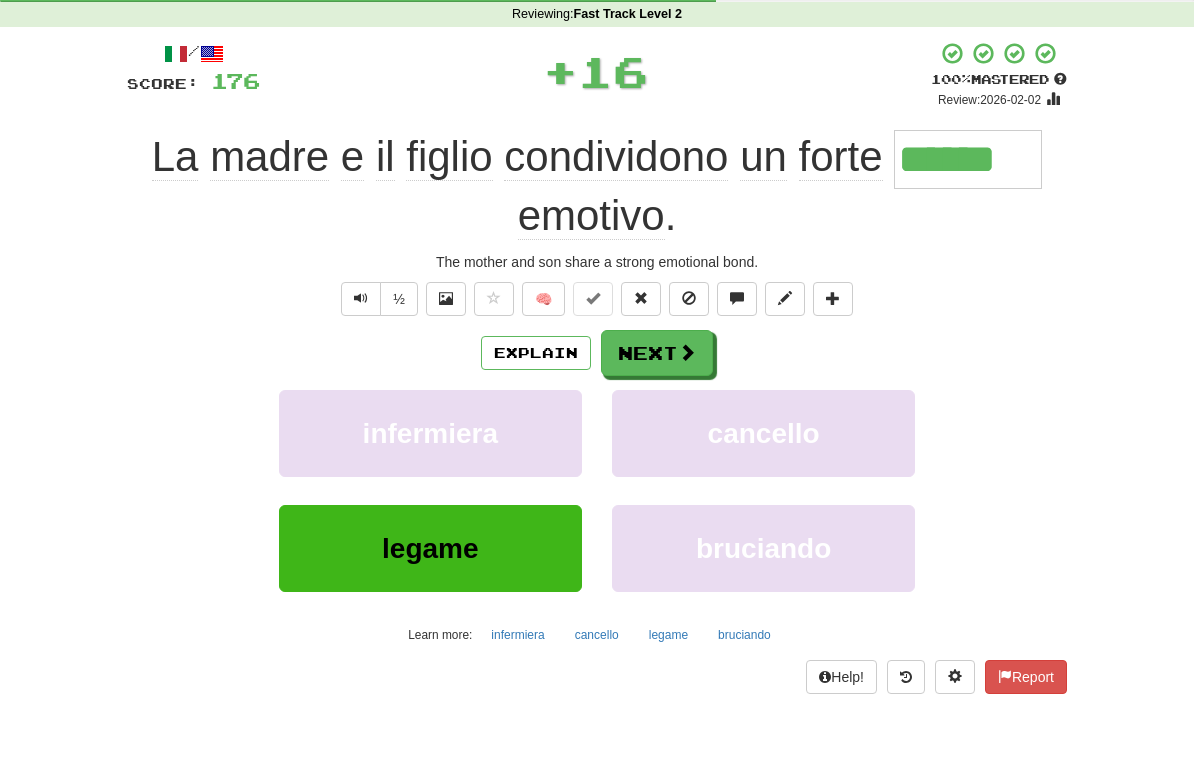 scroll, scrollTop: 81, scrollLeft: 0, axis: vertical 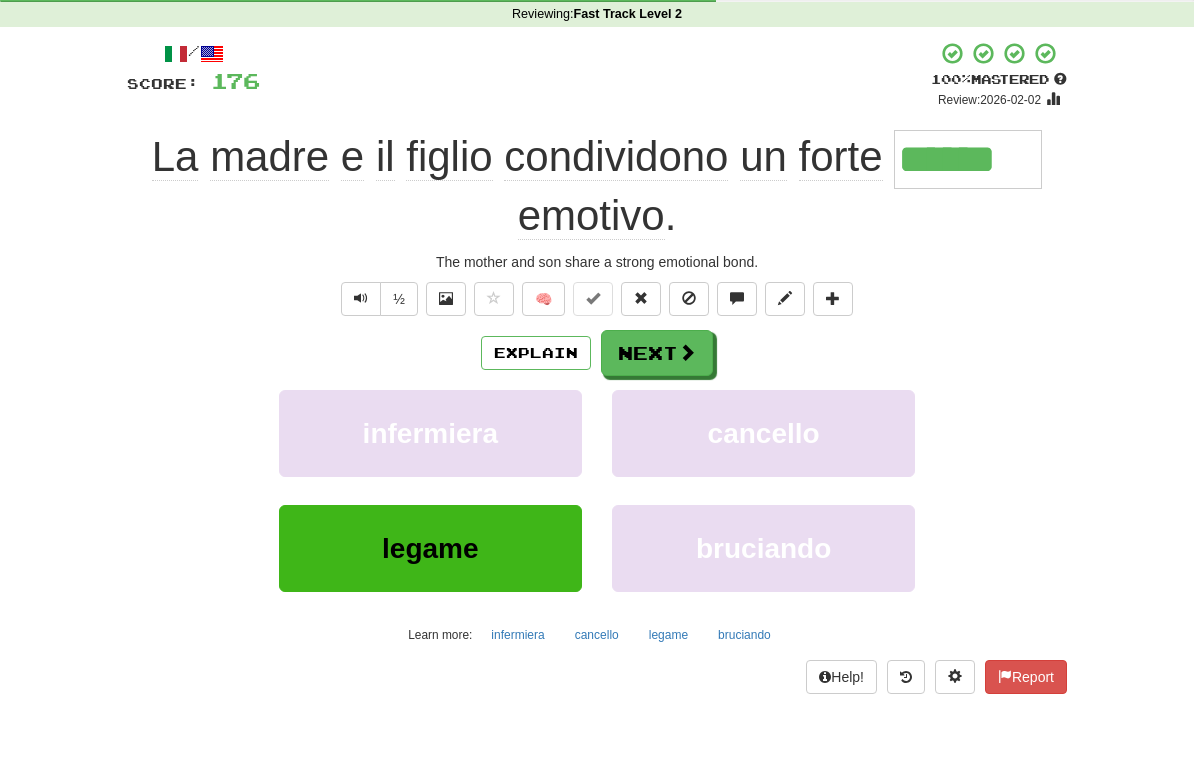click on "Next" at bounding box center (657, 353) 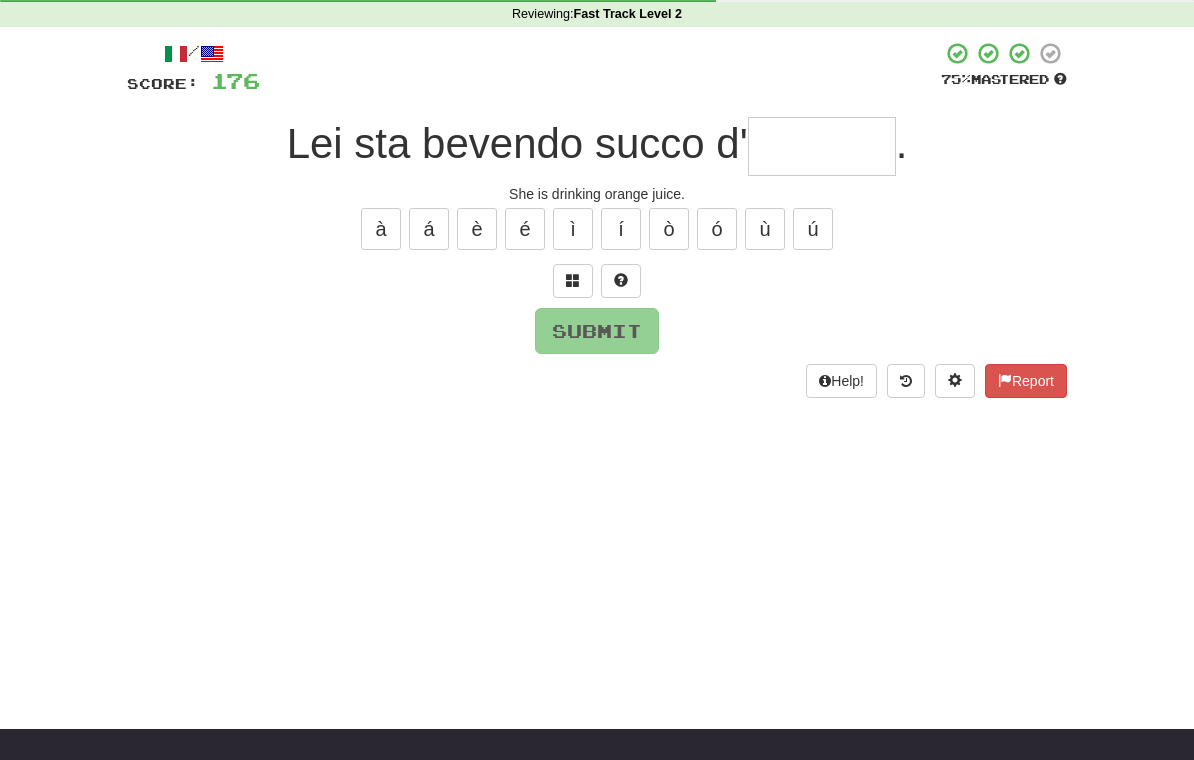 scroll, scrollTop: 80, scrollLeft: 0, axis: vertical 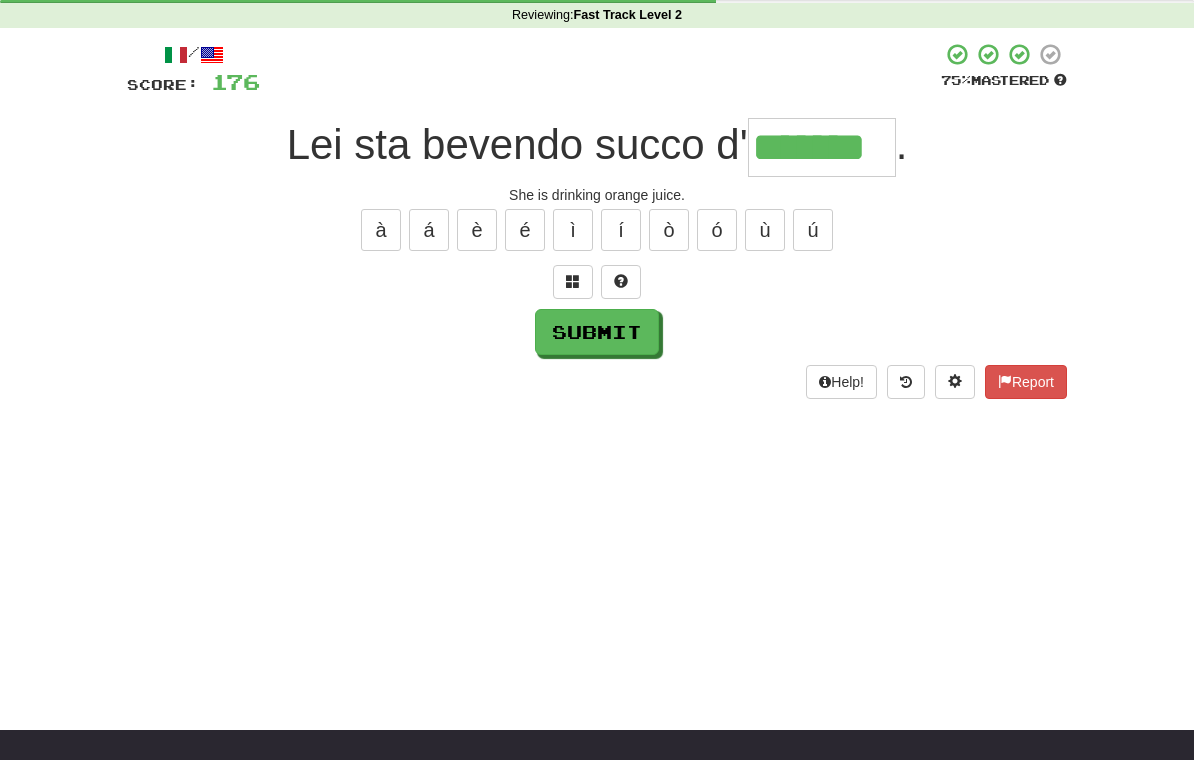 type on "*******" 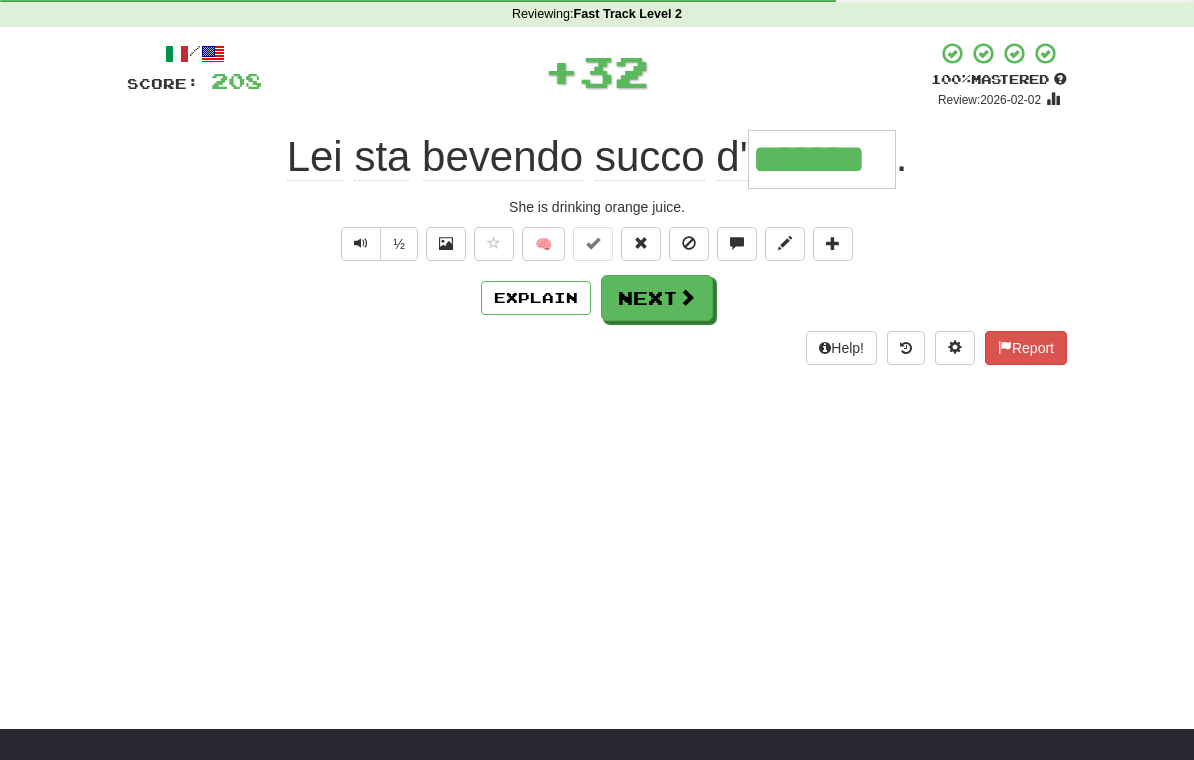 click on "Next" at bounding box center (657, 298) 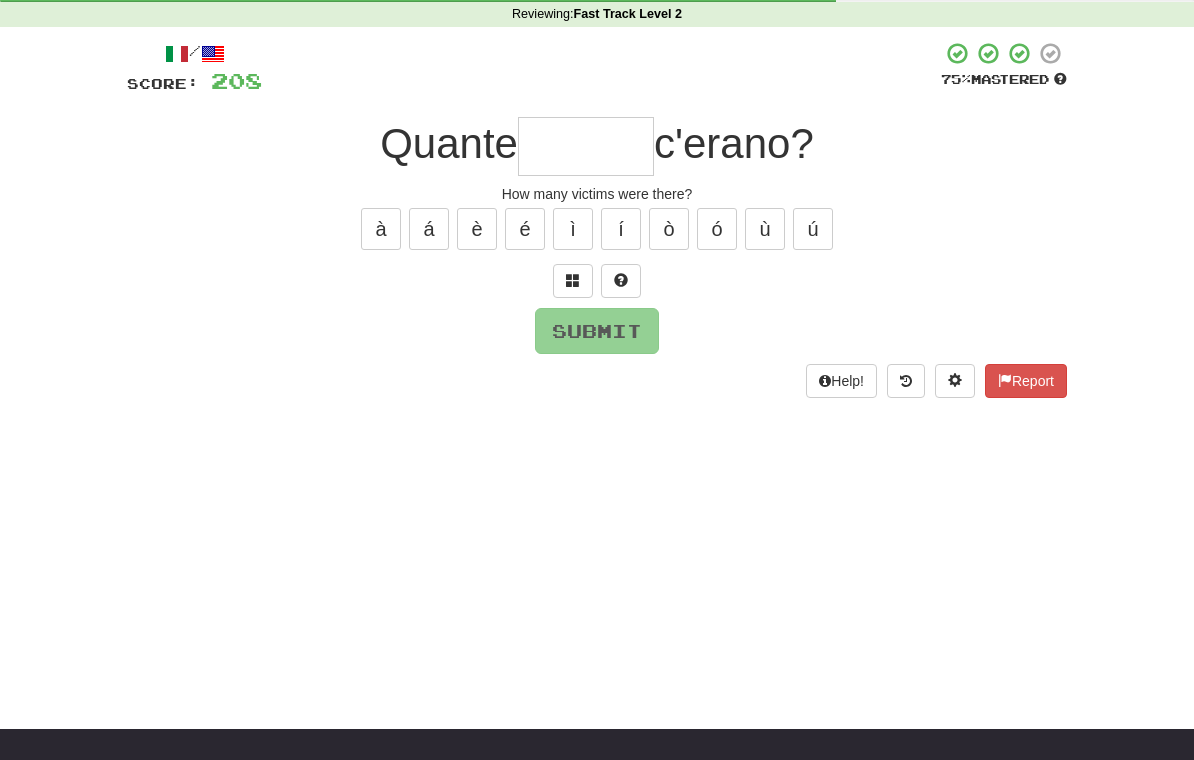 scroll, scrollTop: 80, scrollLeft: 0, axis: vertical 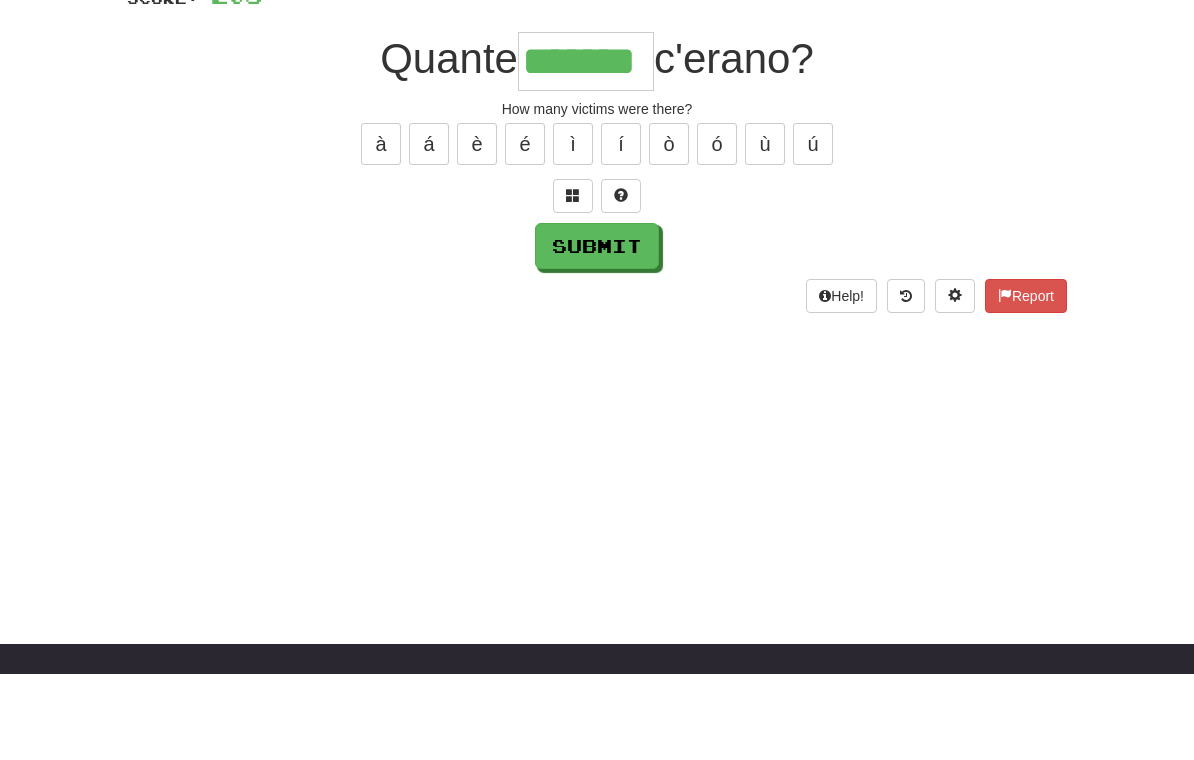 type on "*******" 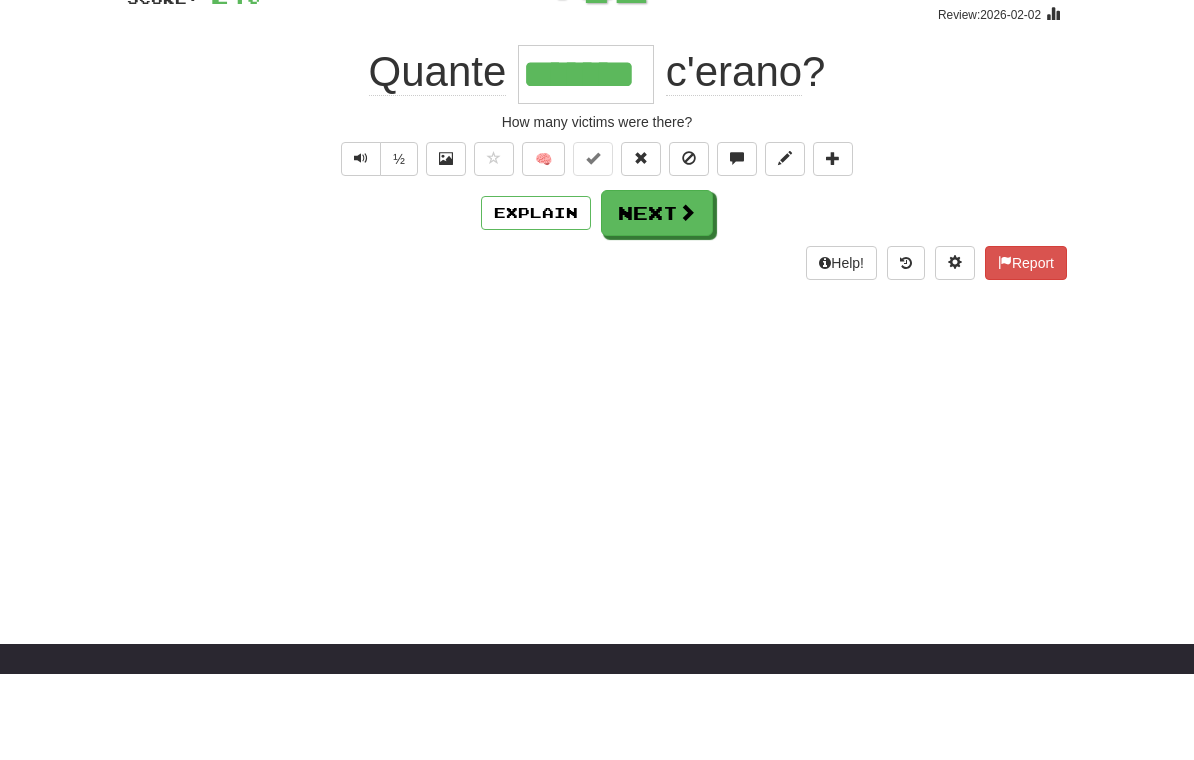 scroll, scrollTop: 167, scrollLeft: 0, axis: vertical 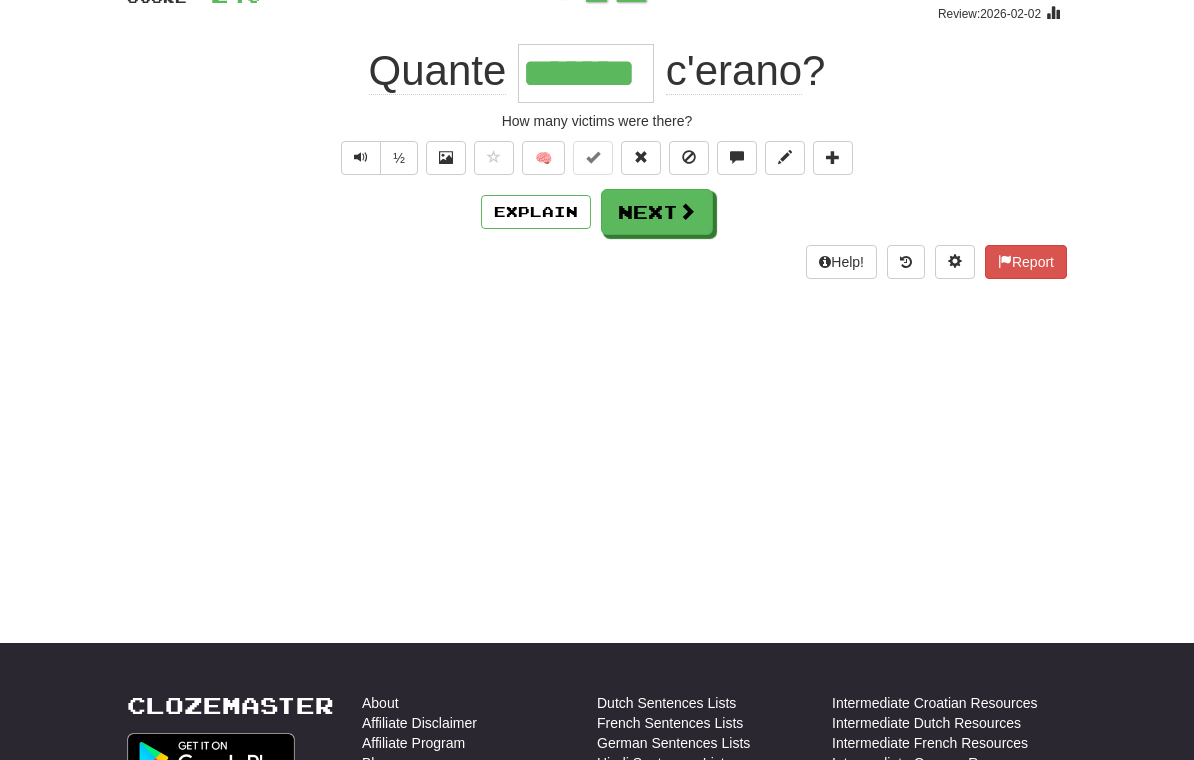 click on "Next" at bounding box center [657, 212] 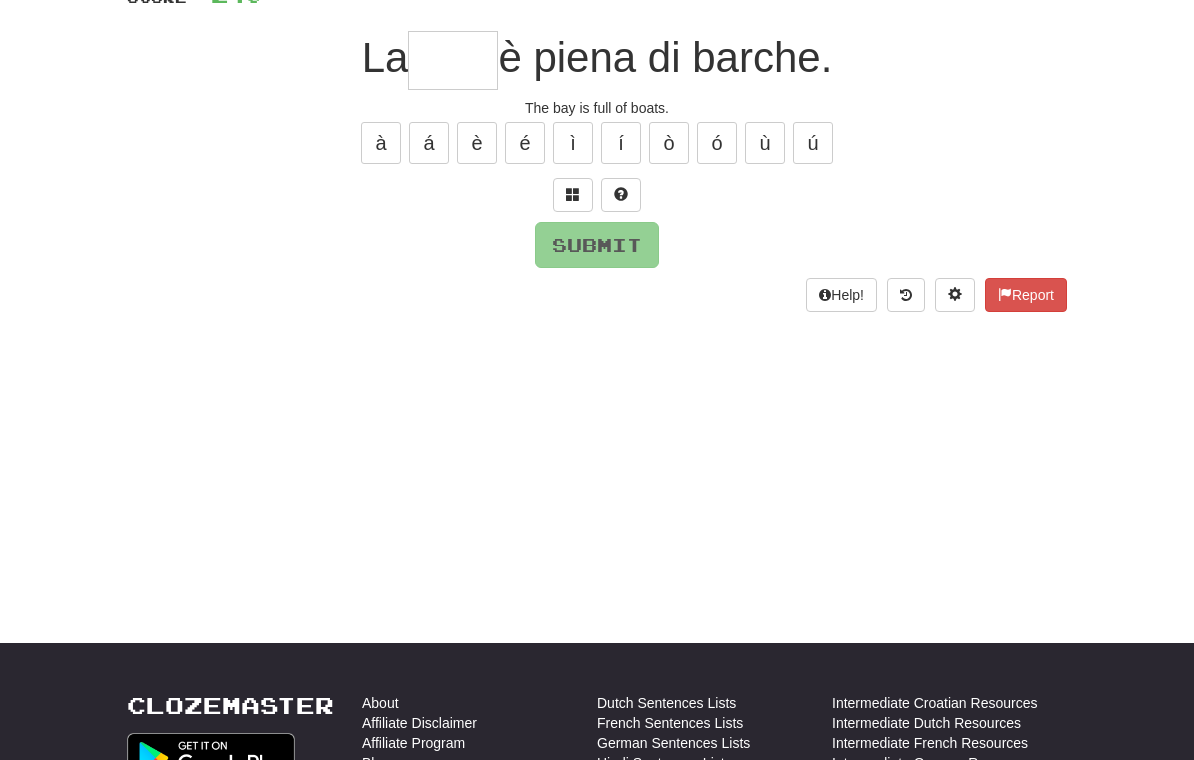scroll, scrollTop: 166, scrollLeft: 0, axis: vertical 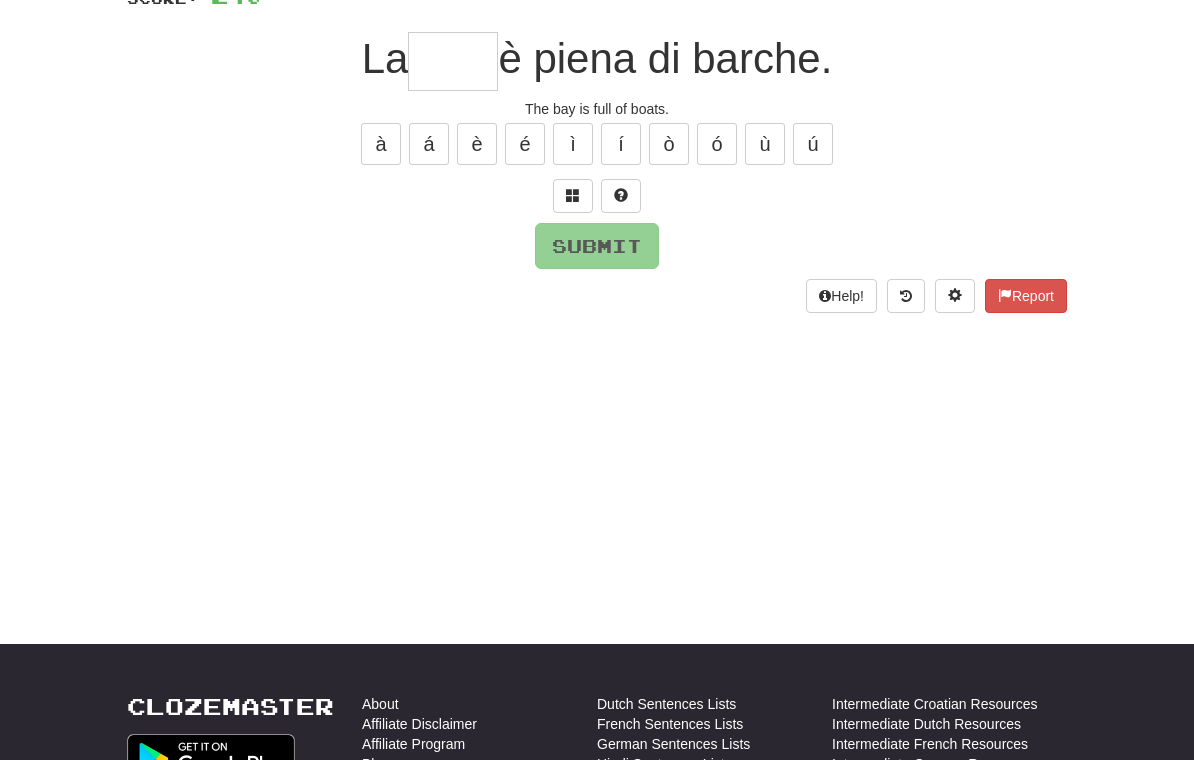 click at bounding box center [573, 195] 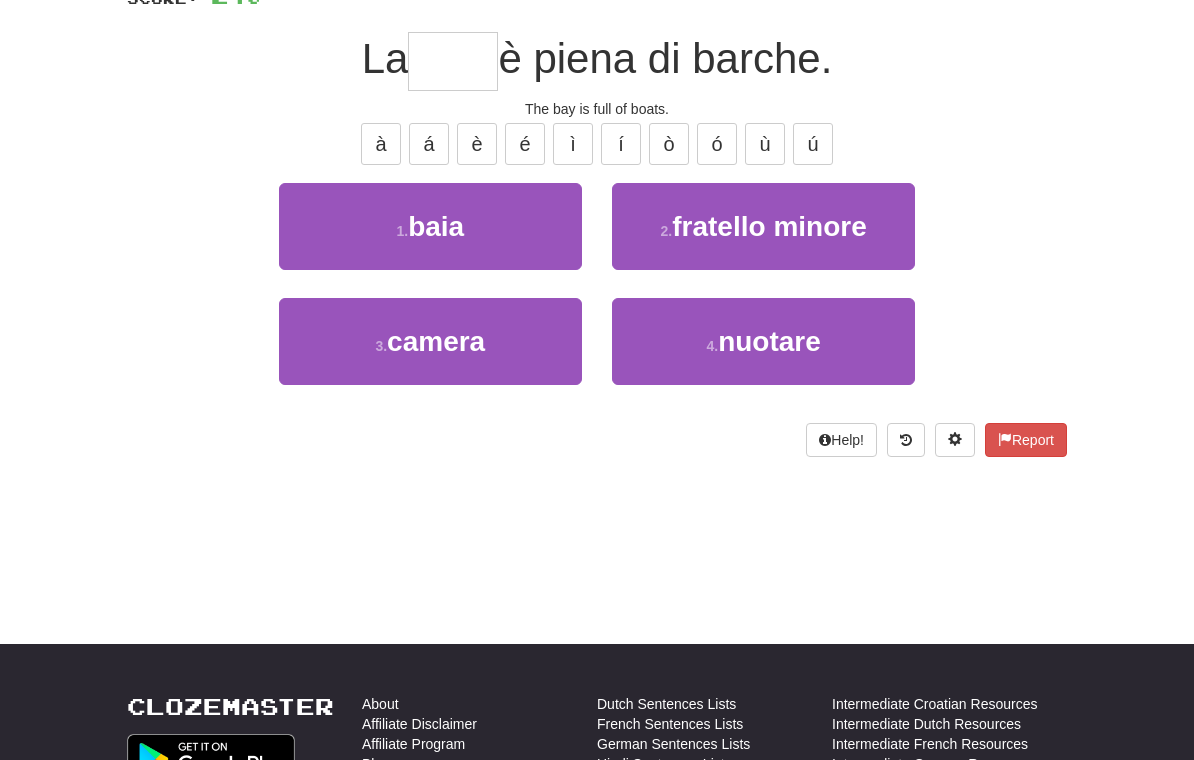 click on "1 .  baia" at bounding box center [430, 226] 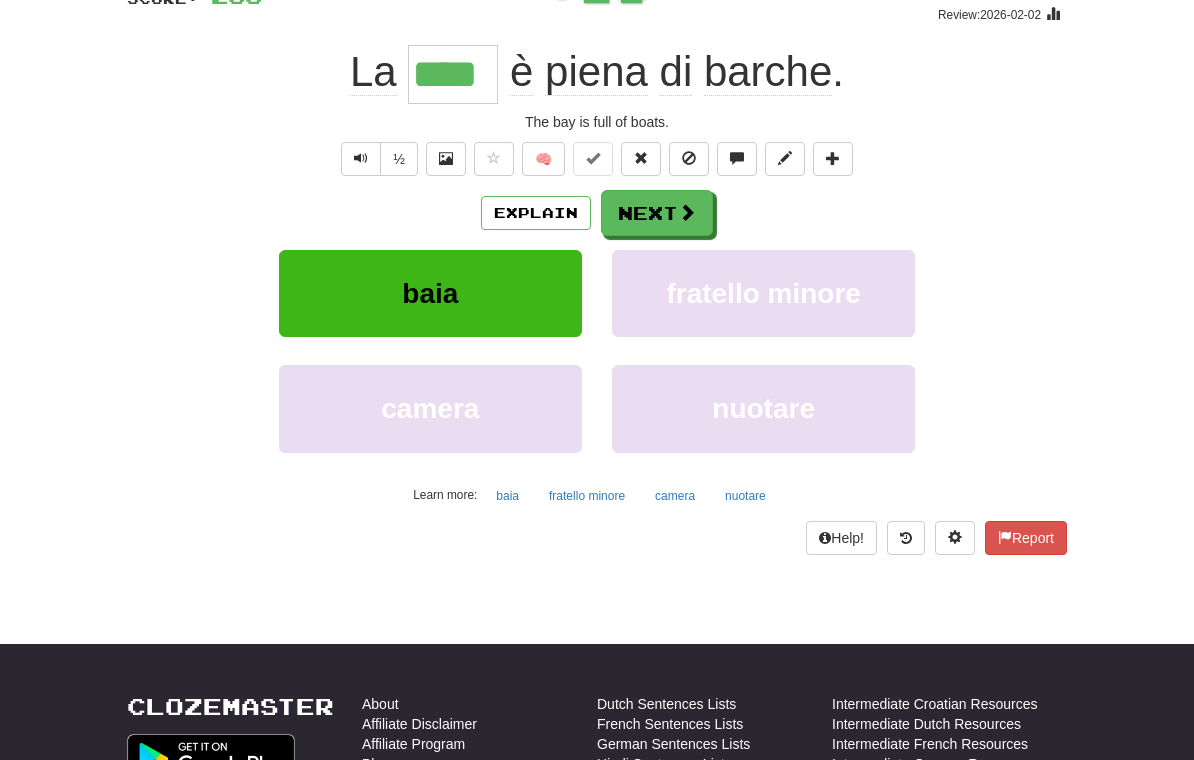 scroll, scrollTop: 167, scrollLeft: 0, axis: vertical 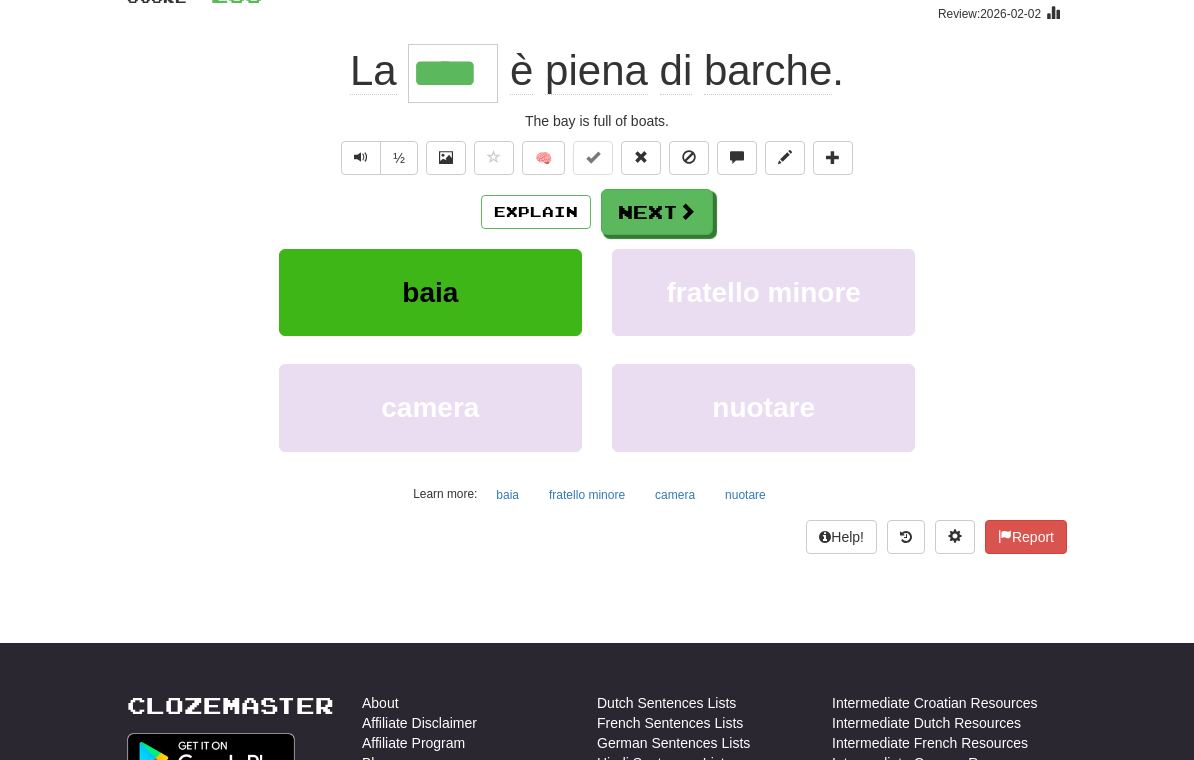 click on "Next" at bounding box center (657, 212) 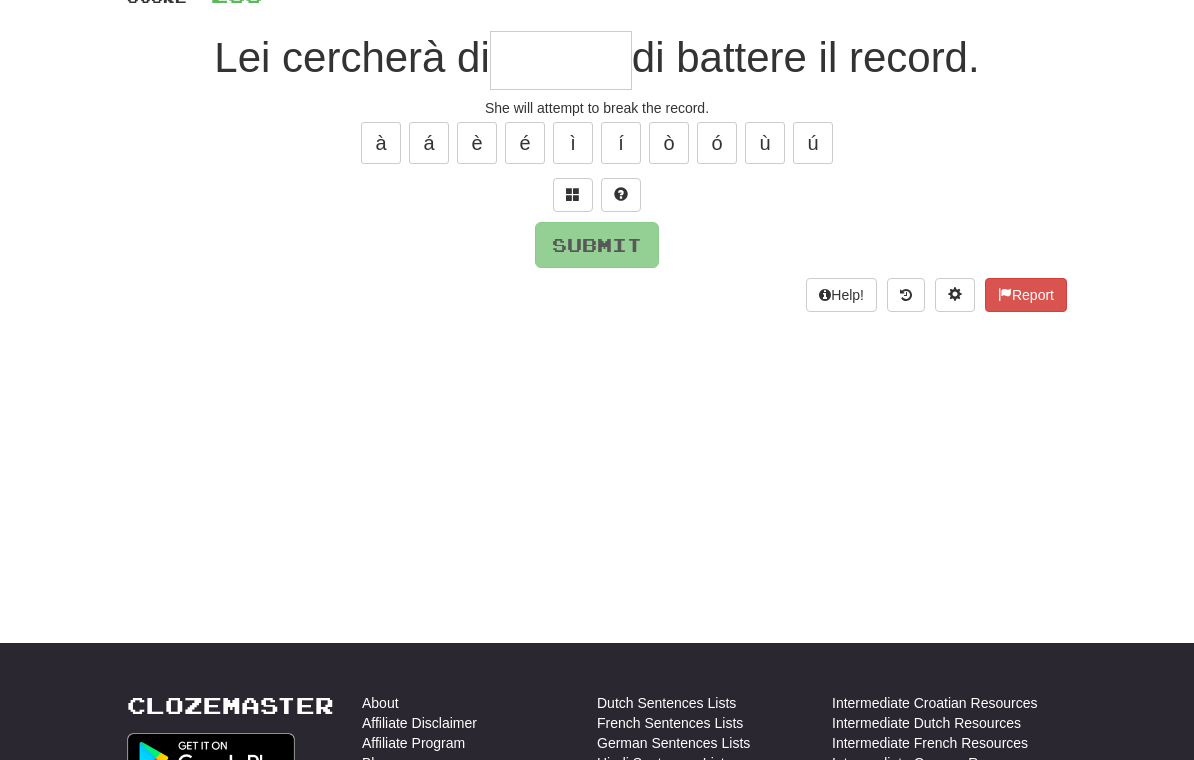 scroll, scrollTop: 166, scrollLeft: 0, axis: vertical 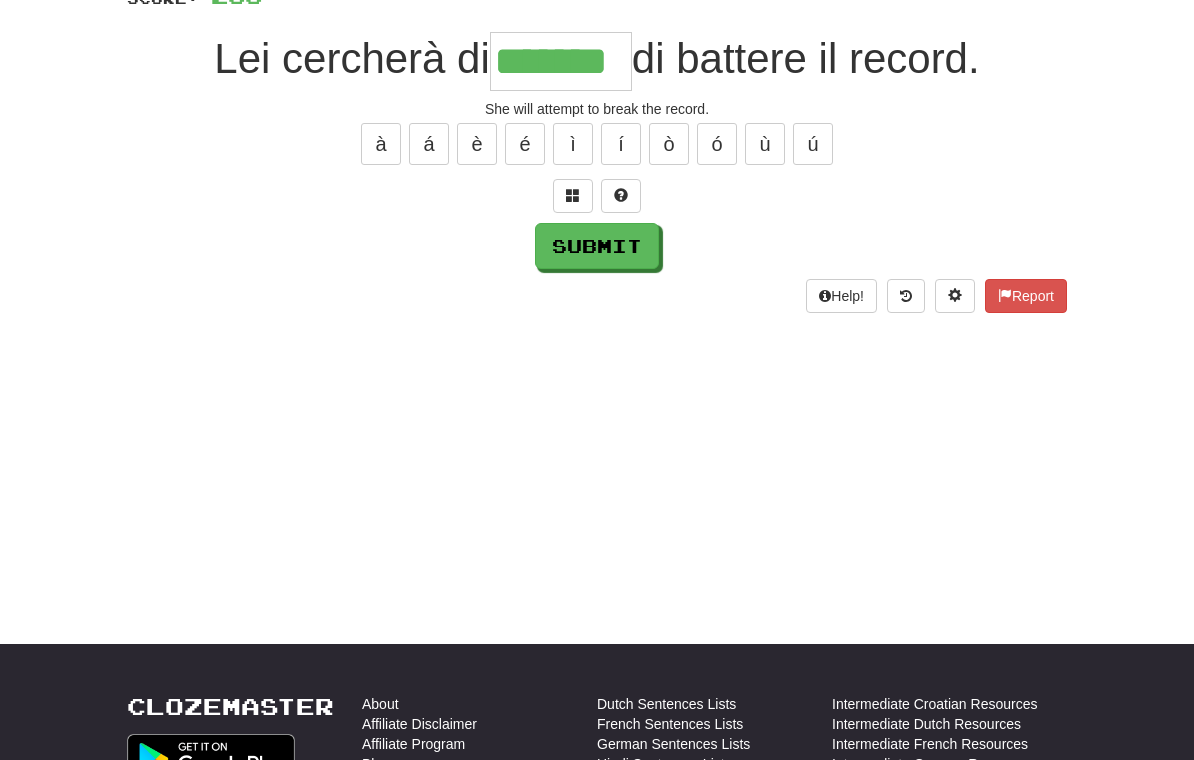 type on "*******" 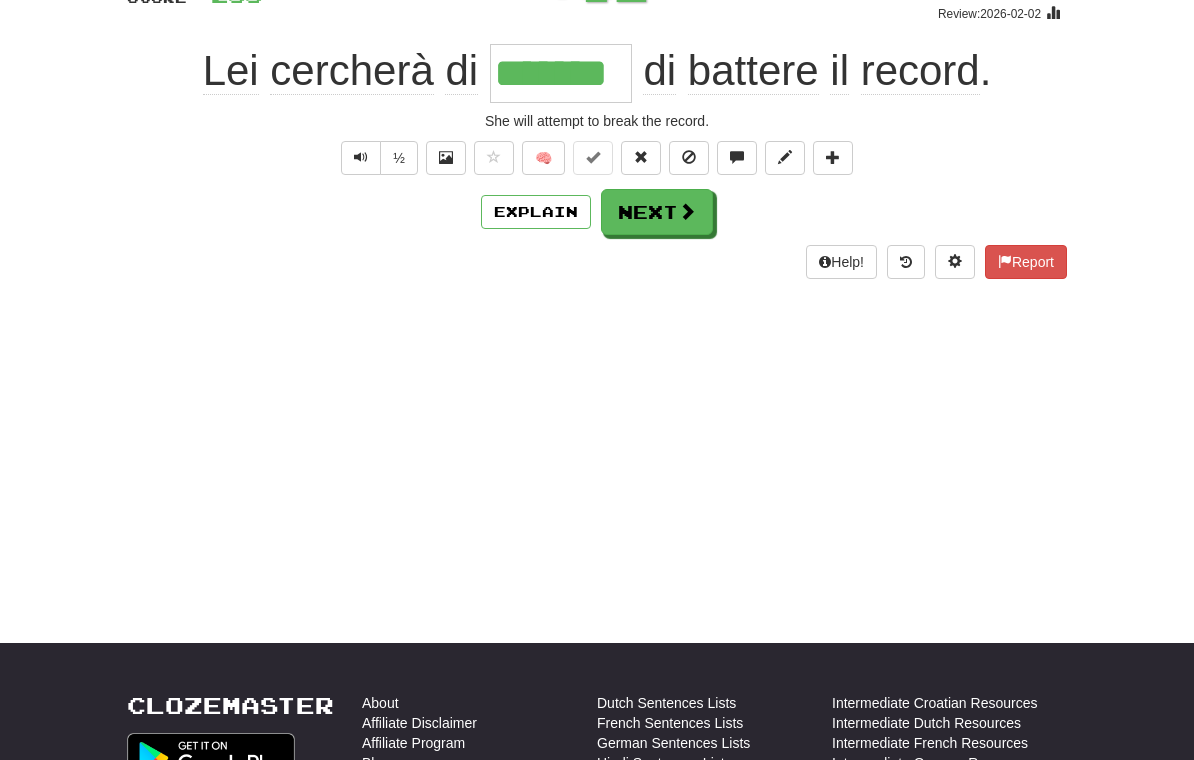 click on "Next" at bounding box center [657, 212] 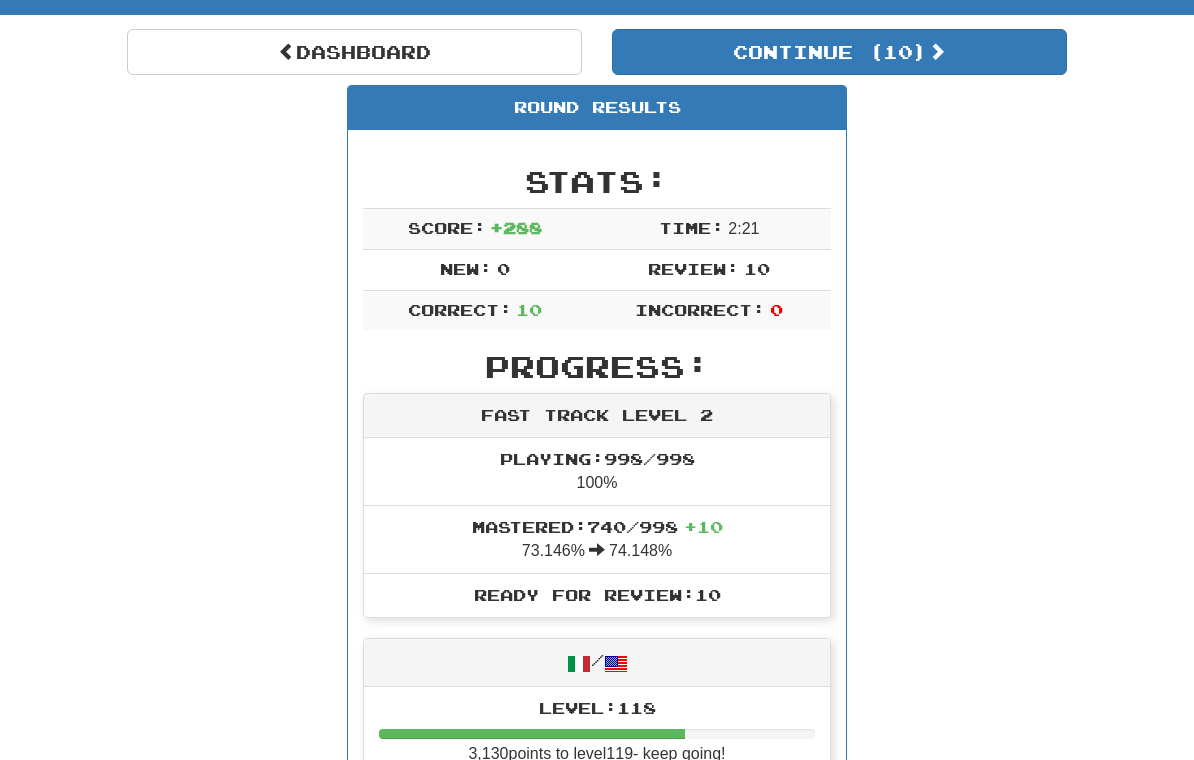 click on "Continue ( 10 )" at bounding box center (839, 52) 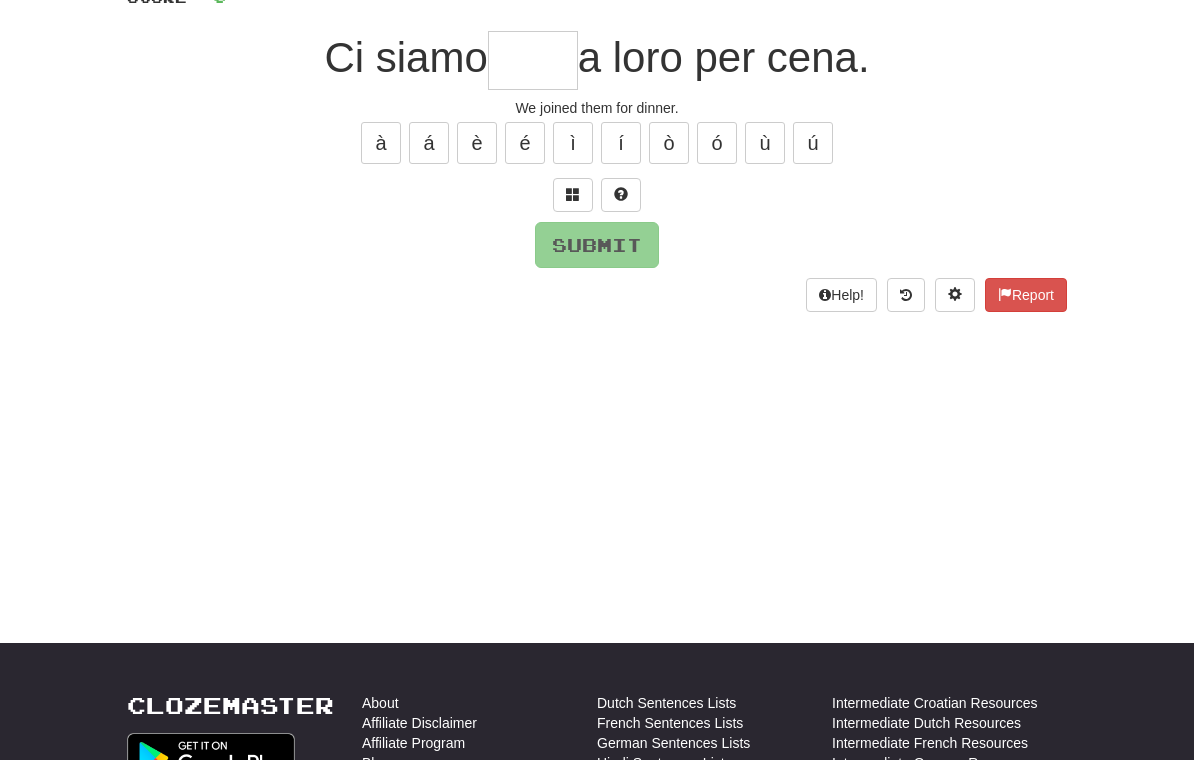 click at bounding box center [533, 60] 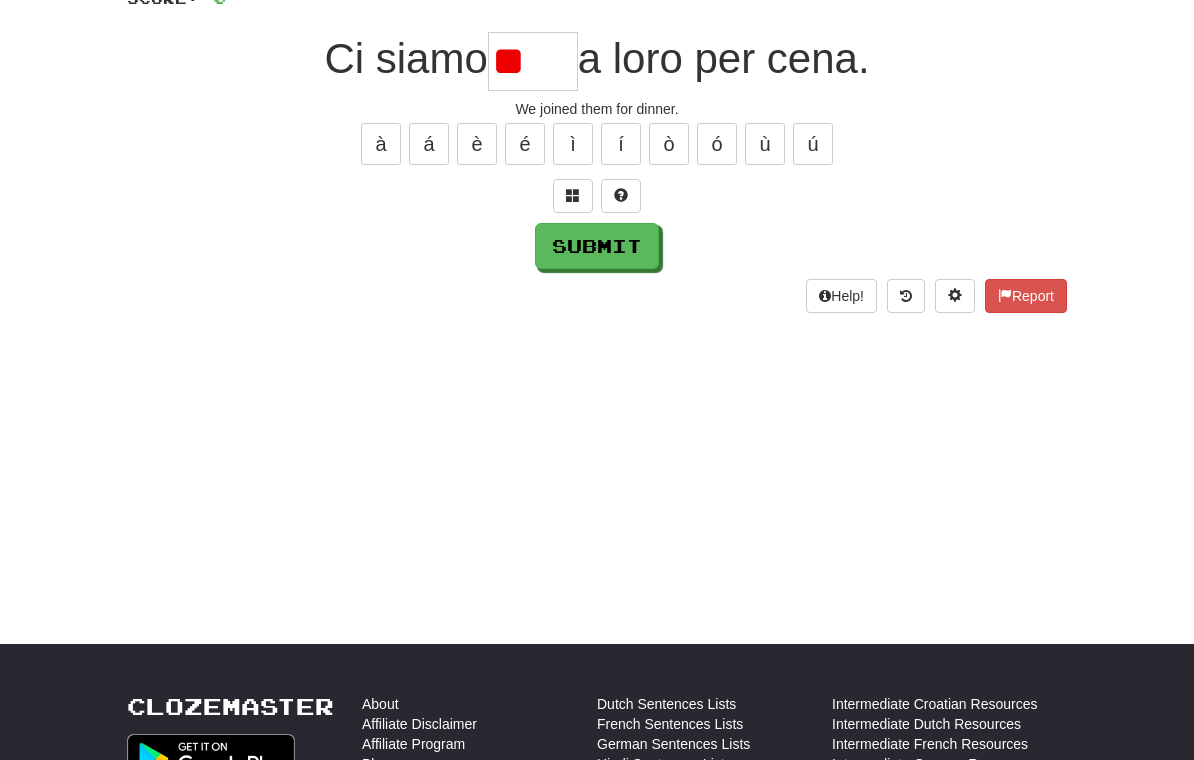 type on "*" 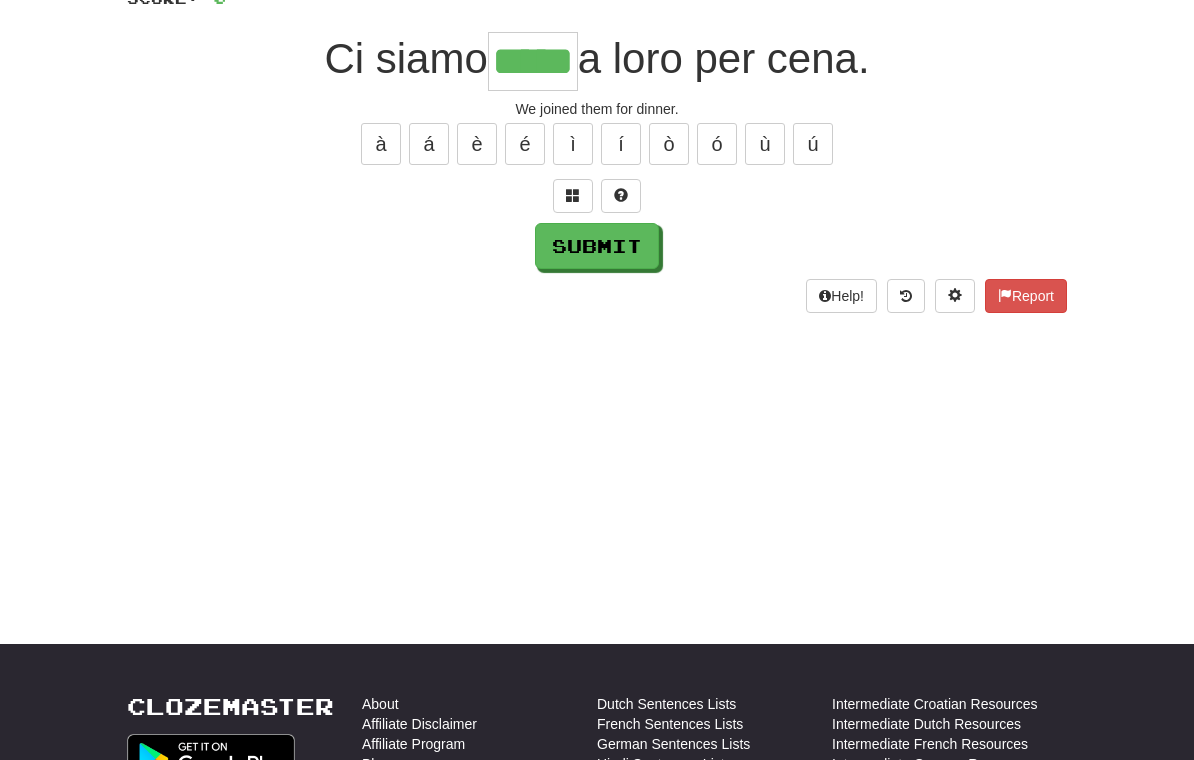 type on "*****" 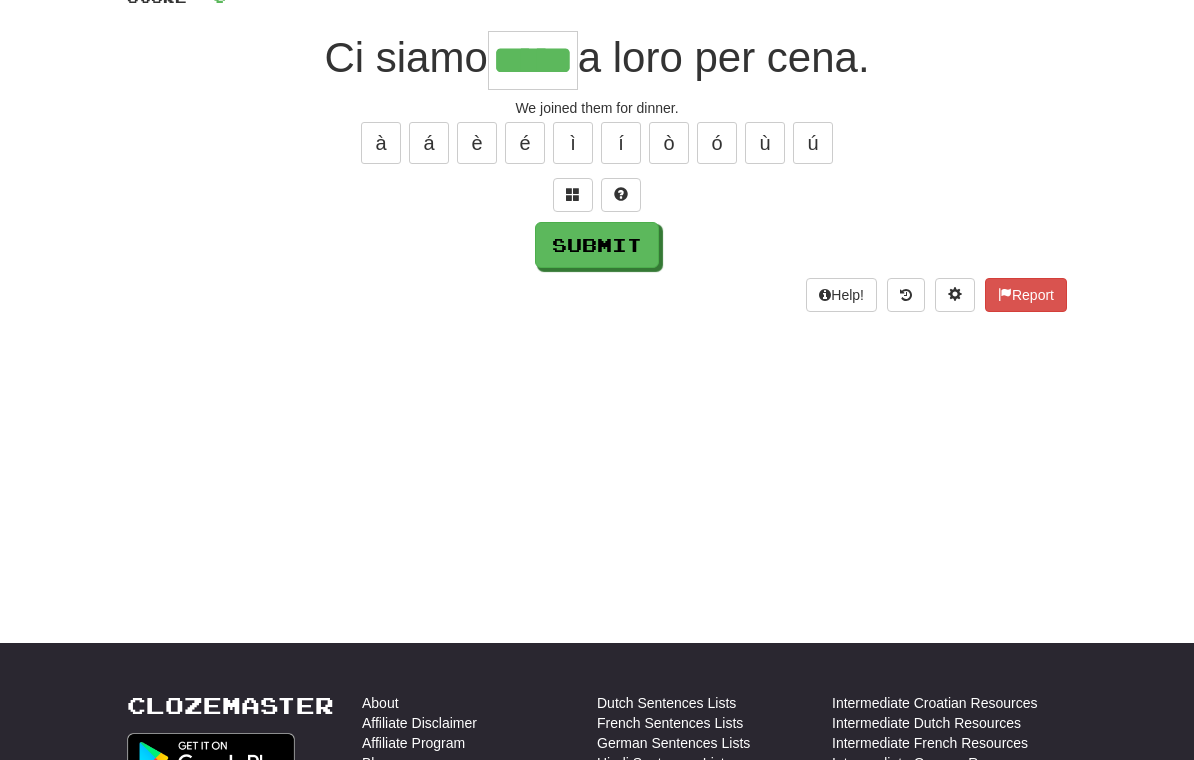 click on "Submit" at bounding box center (597, 245) 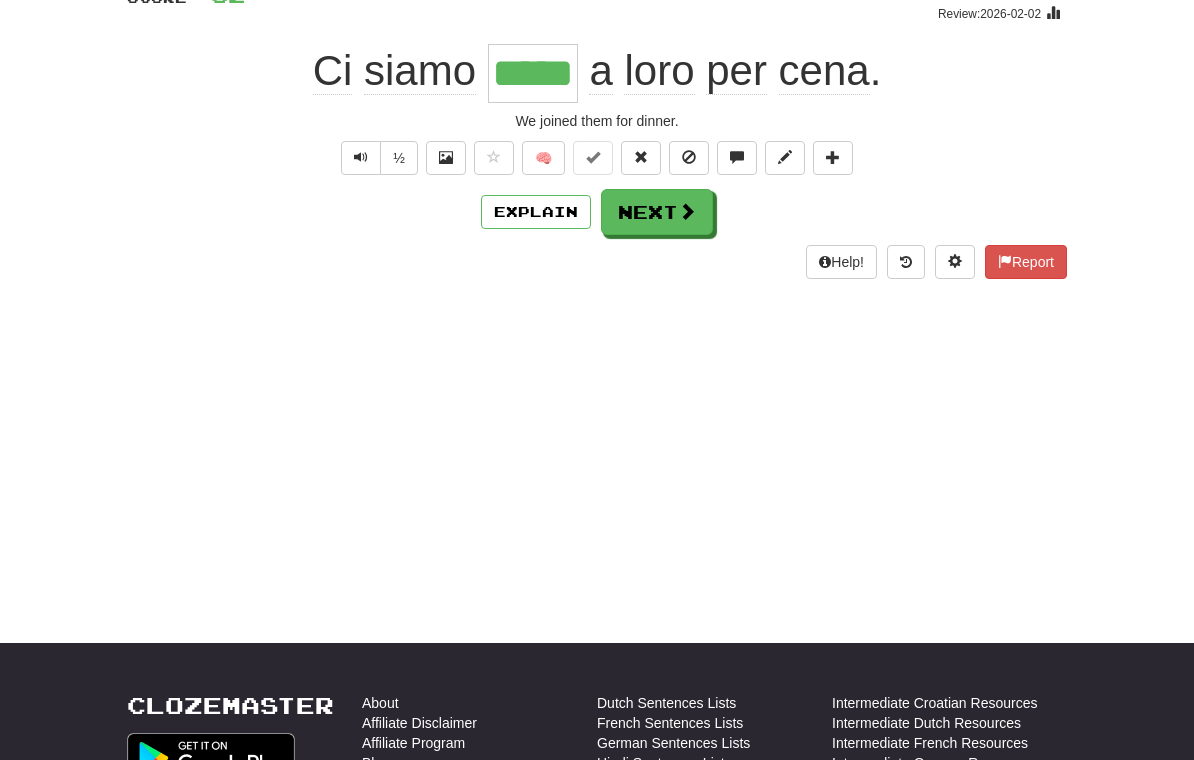click on "Next" at bounding box center (657, 212) 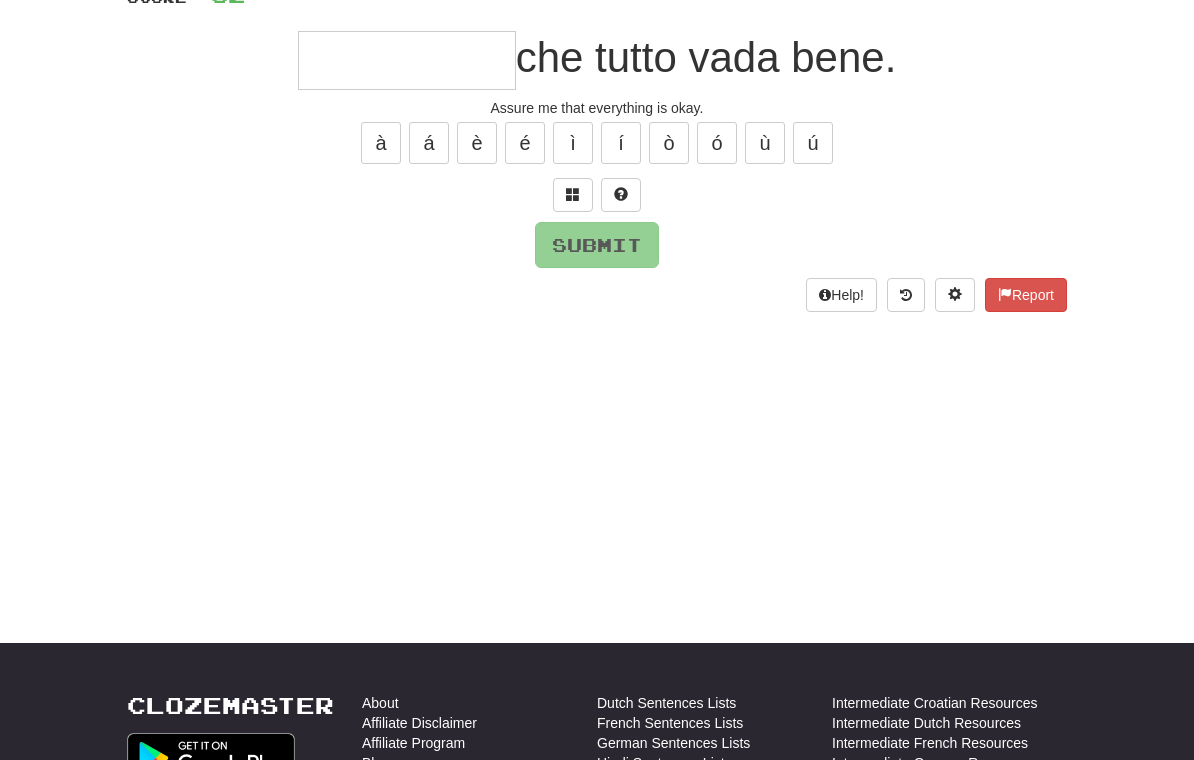 scroll, scrollTop: 166, scrollLeft: 0, axis: vertical 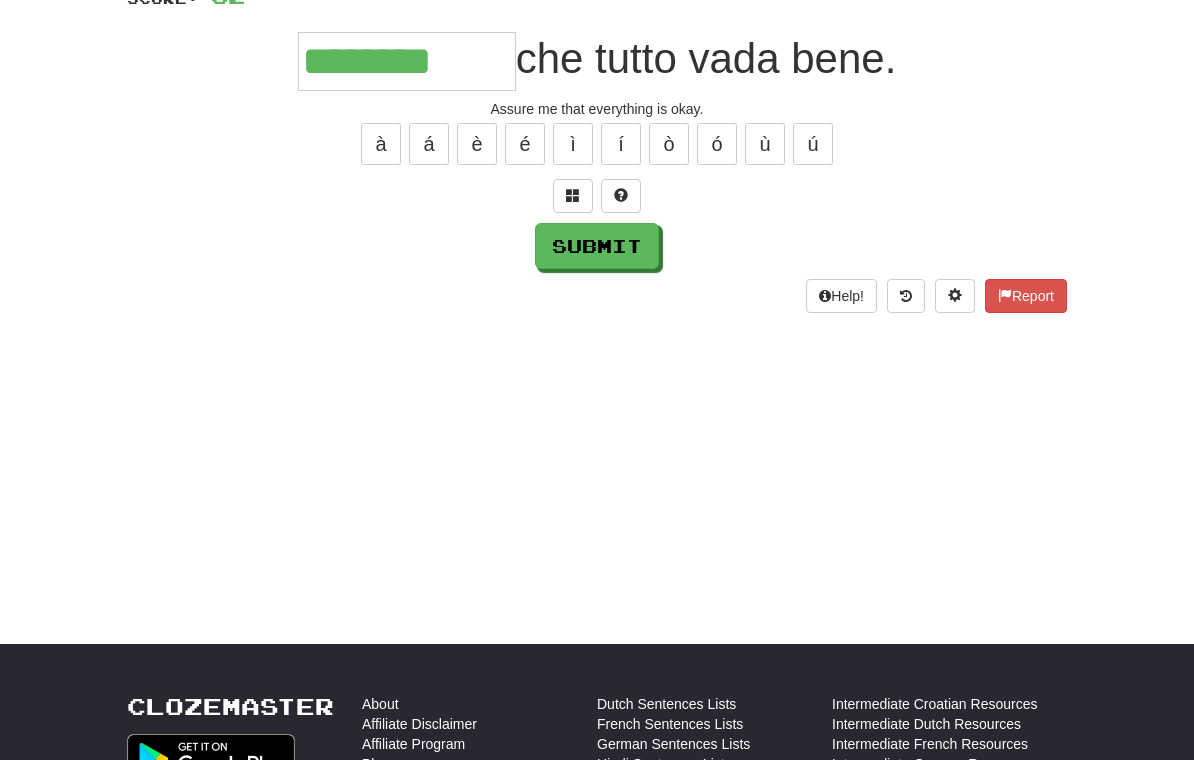 click at bounding box center (573, 196) 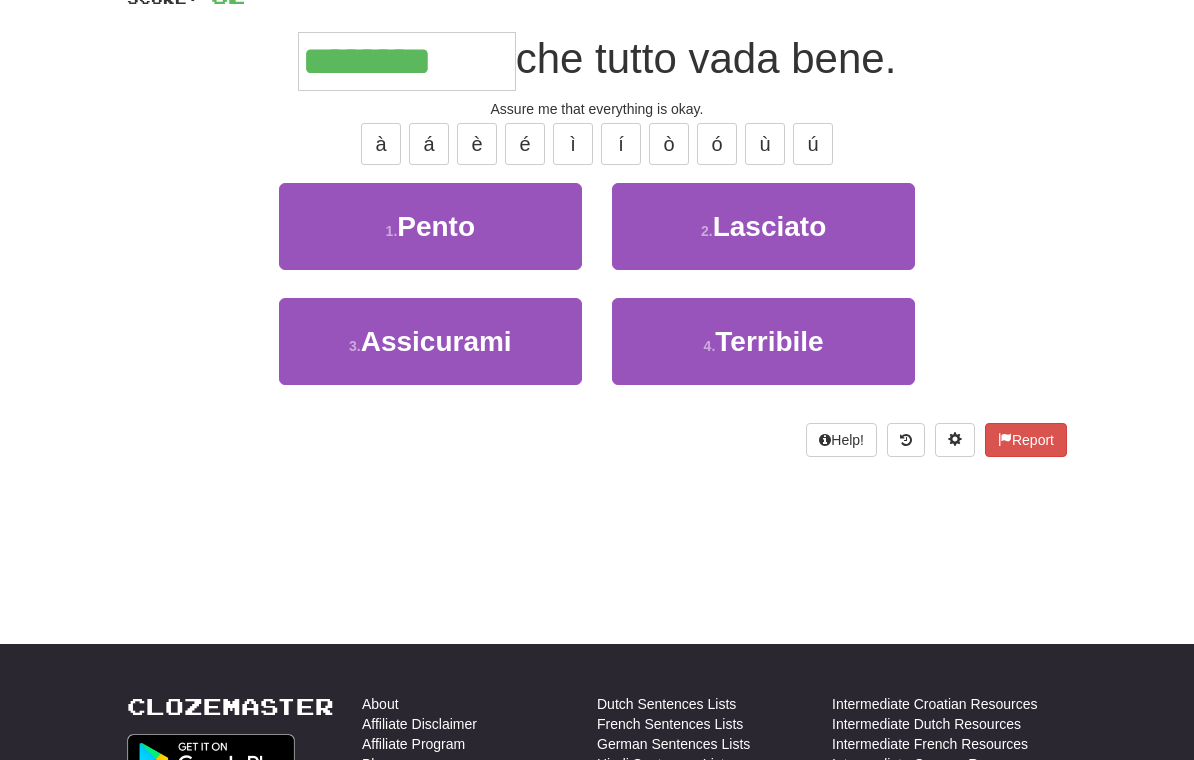 click on "Assicurami" at bounding box center [436, 341] 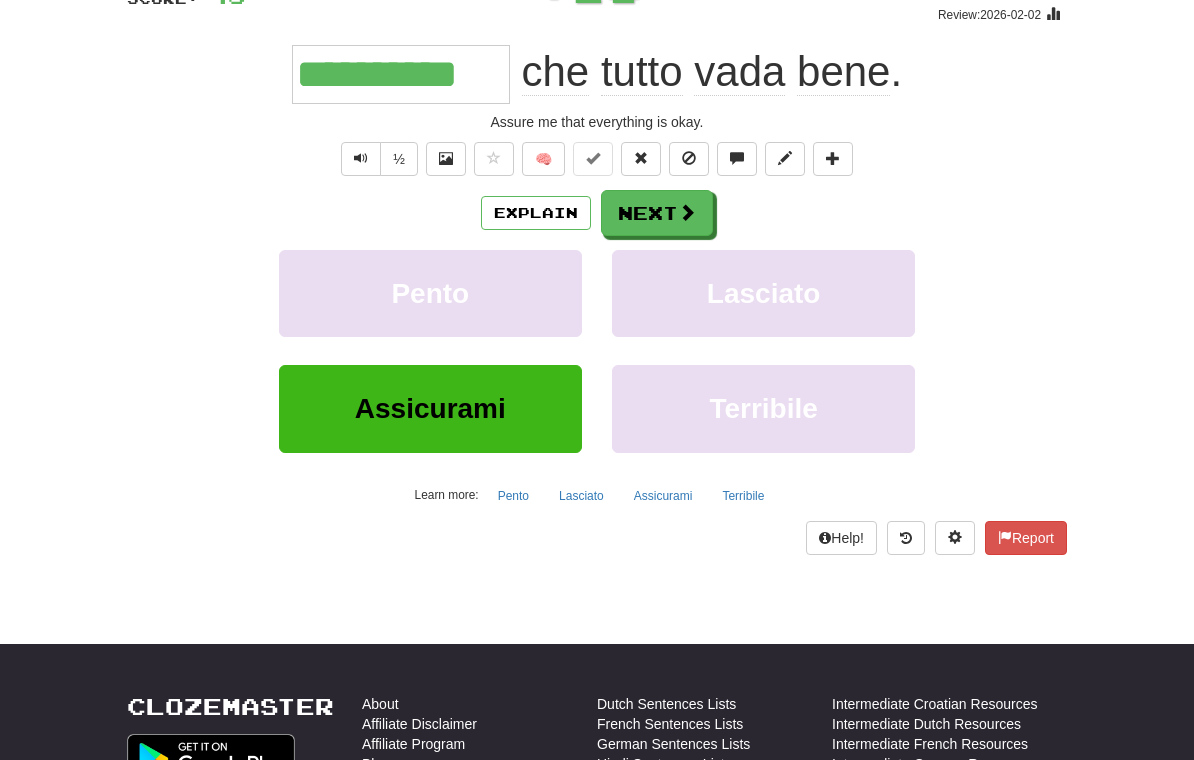 scroll, scrollTop: 167, scrollLeft: 0, axis: vertical 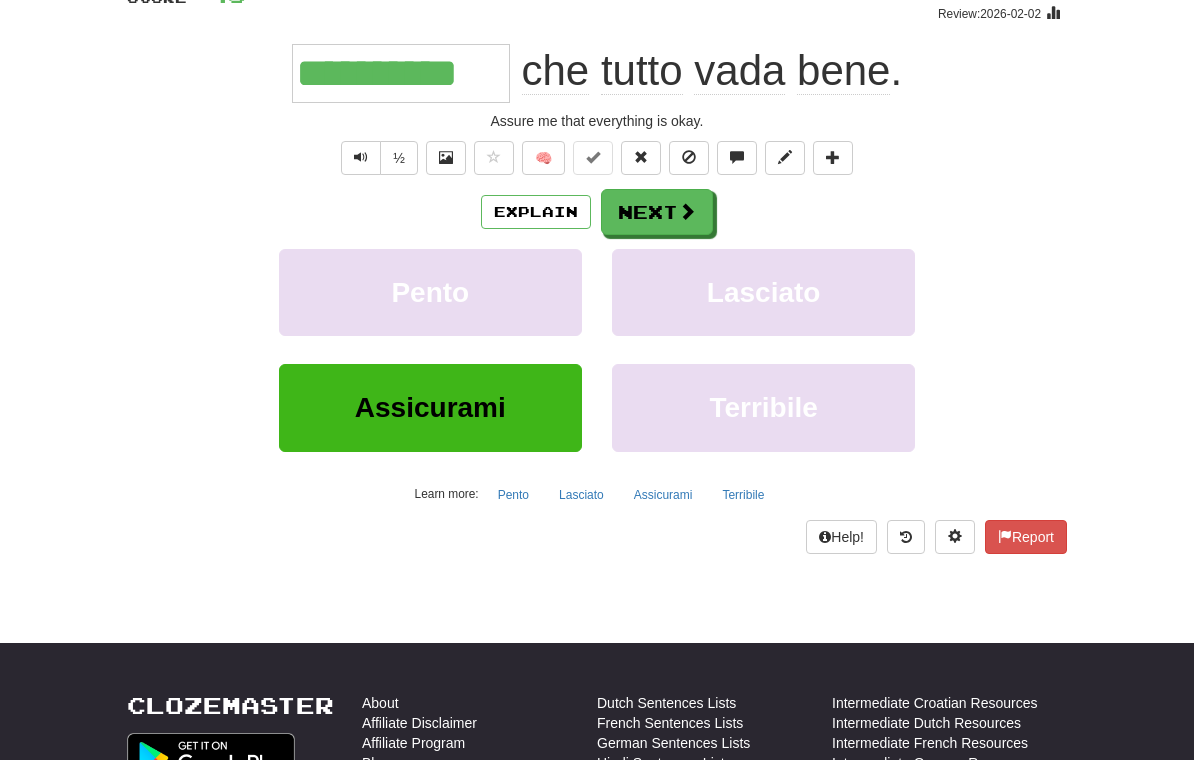 click on "Next" at bounding box center [657, 212] 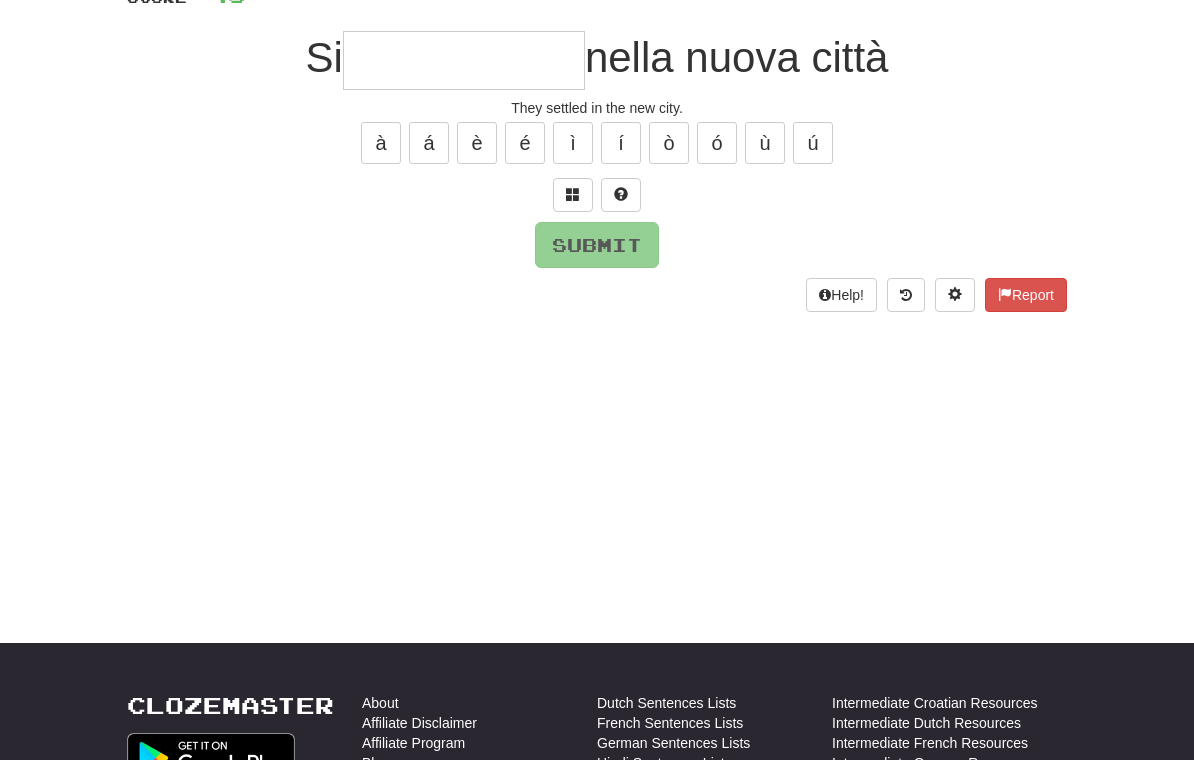 scroll, scrollTop: 166, scrollLeft: 0, axis: vertical 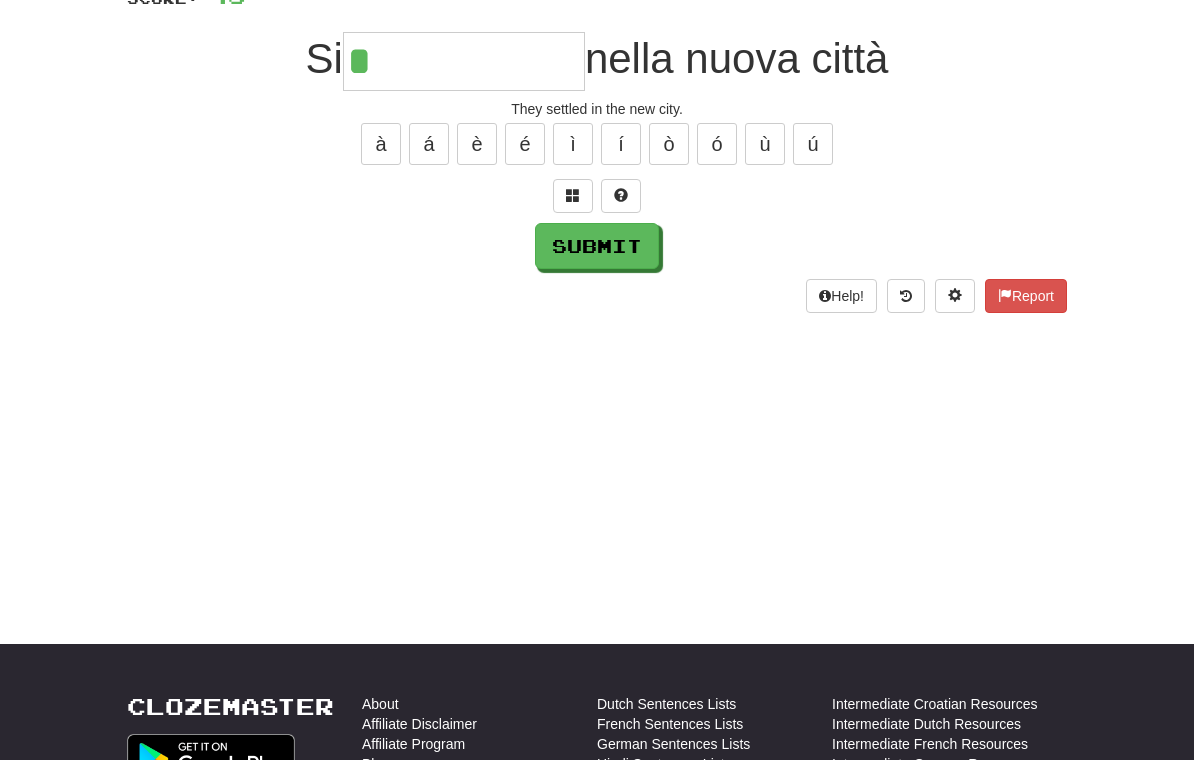 click at bounding box center (573, 196) 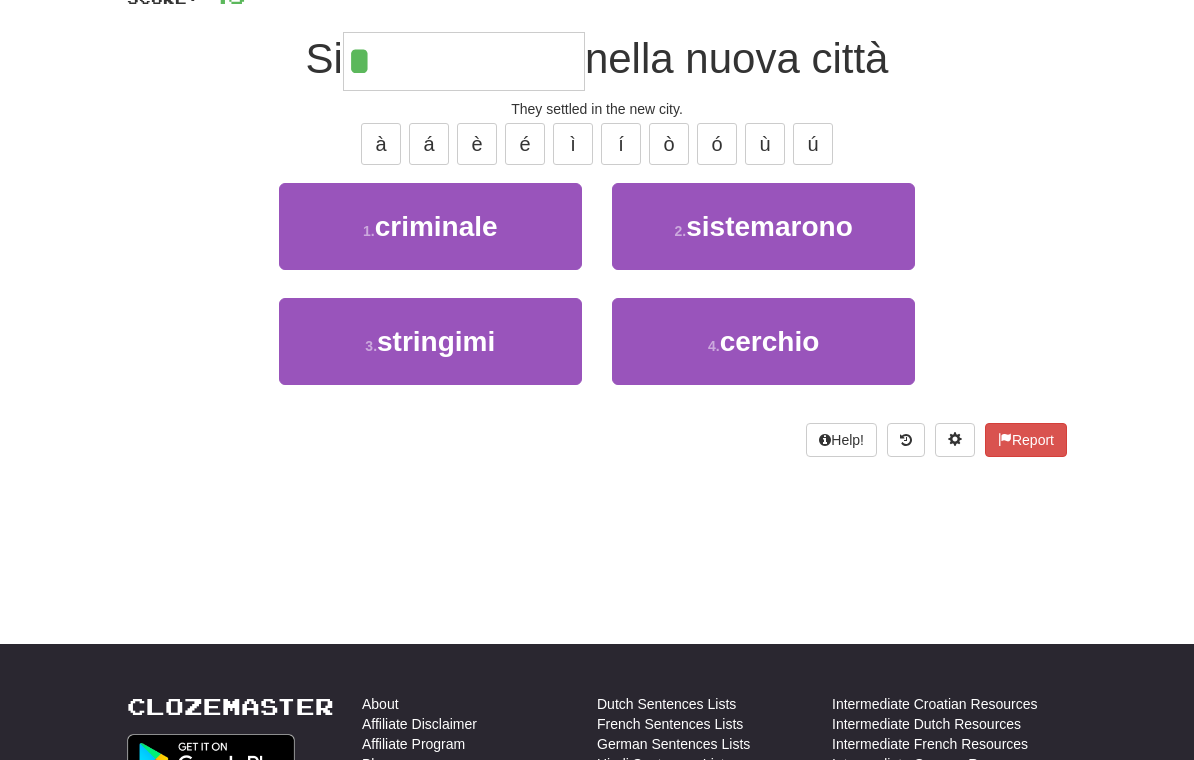 click on "sistemarono" at bounding box center [769, 226] 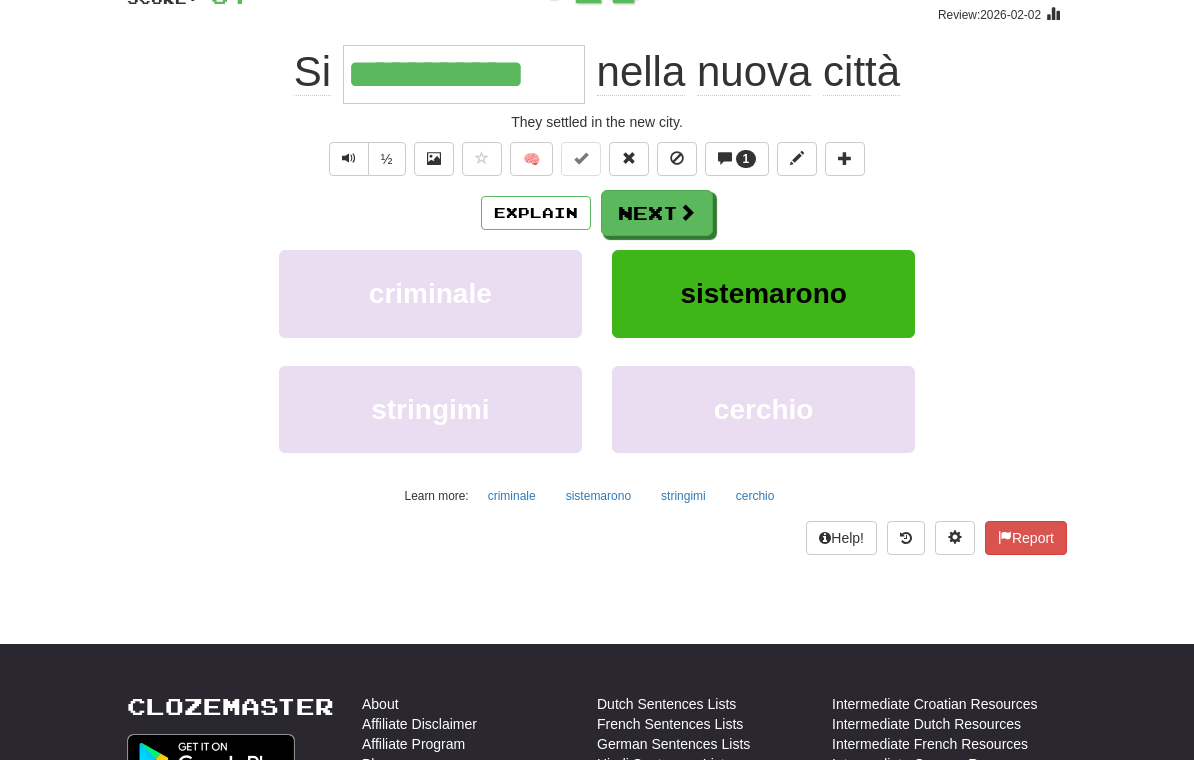 scroll, scrollTop: 167, scrollLeft: 0, axis: vertical 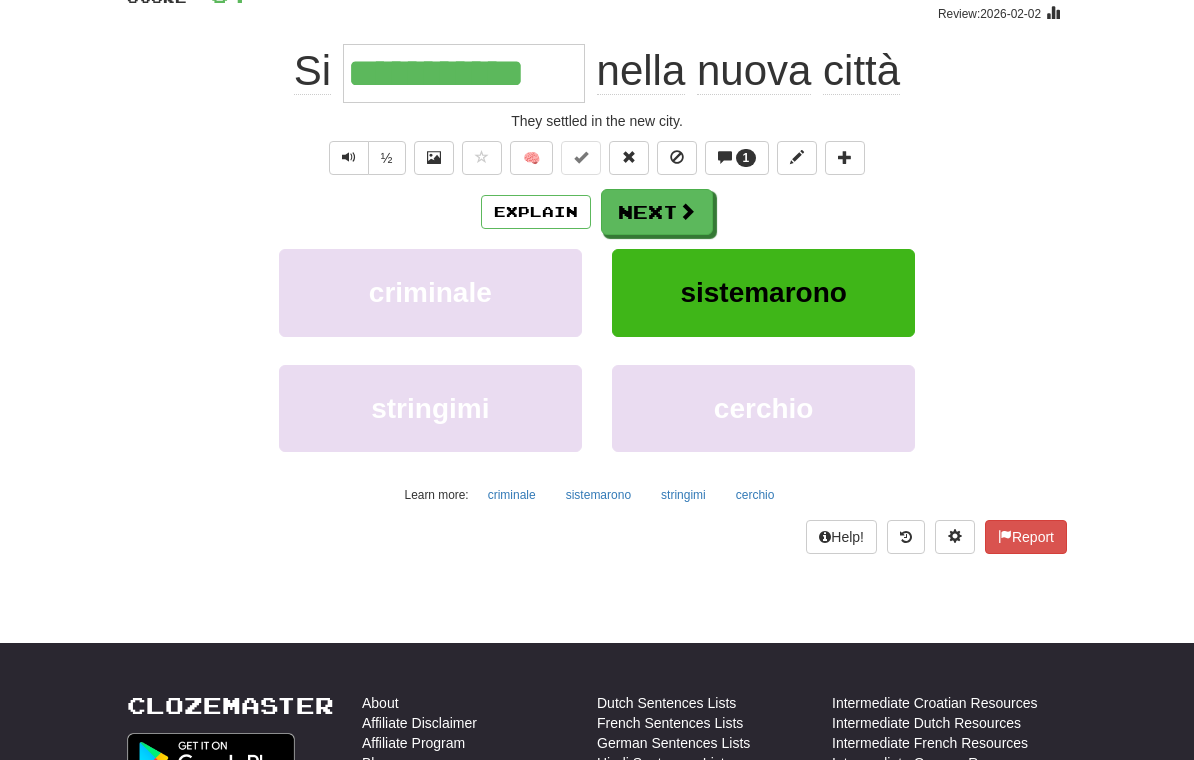 click at bounding box center [687, 211] 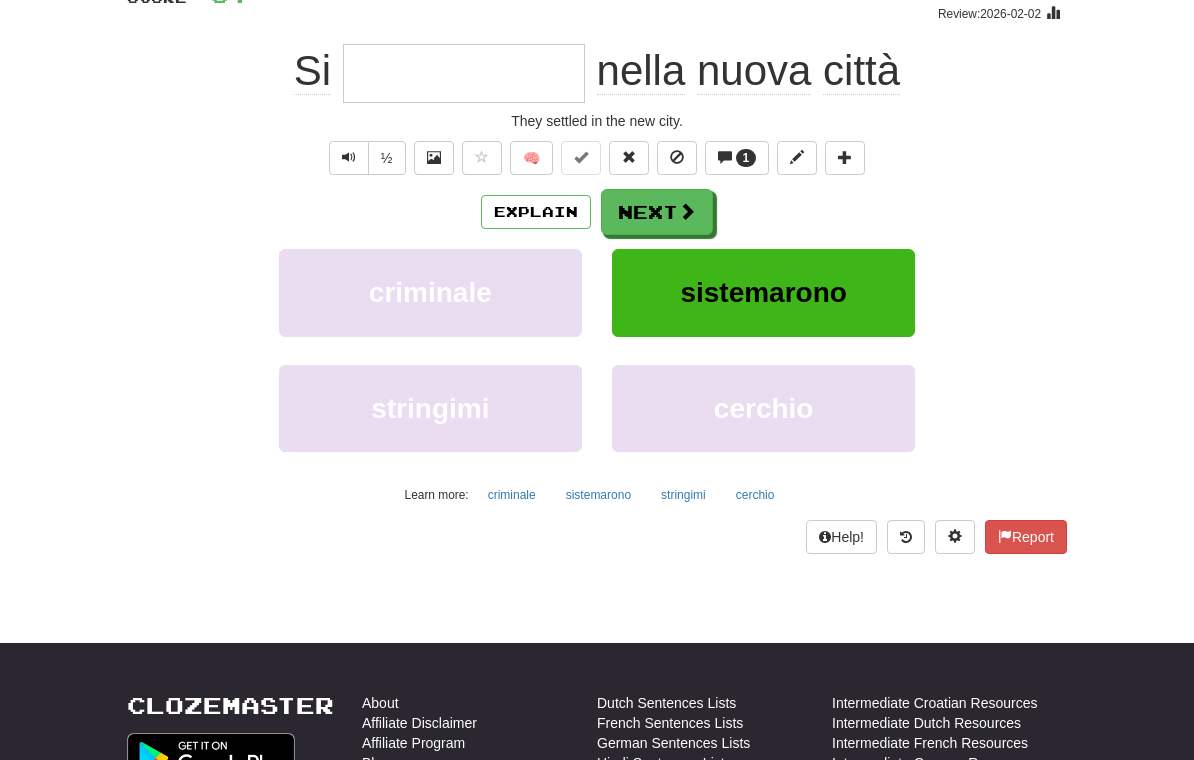 scroll, scrollTop: 166, scrollLeft: 0, axis: vertical 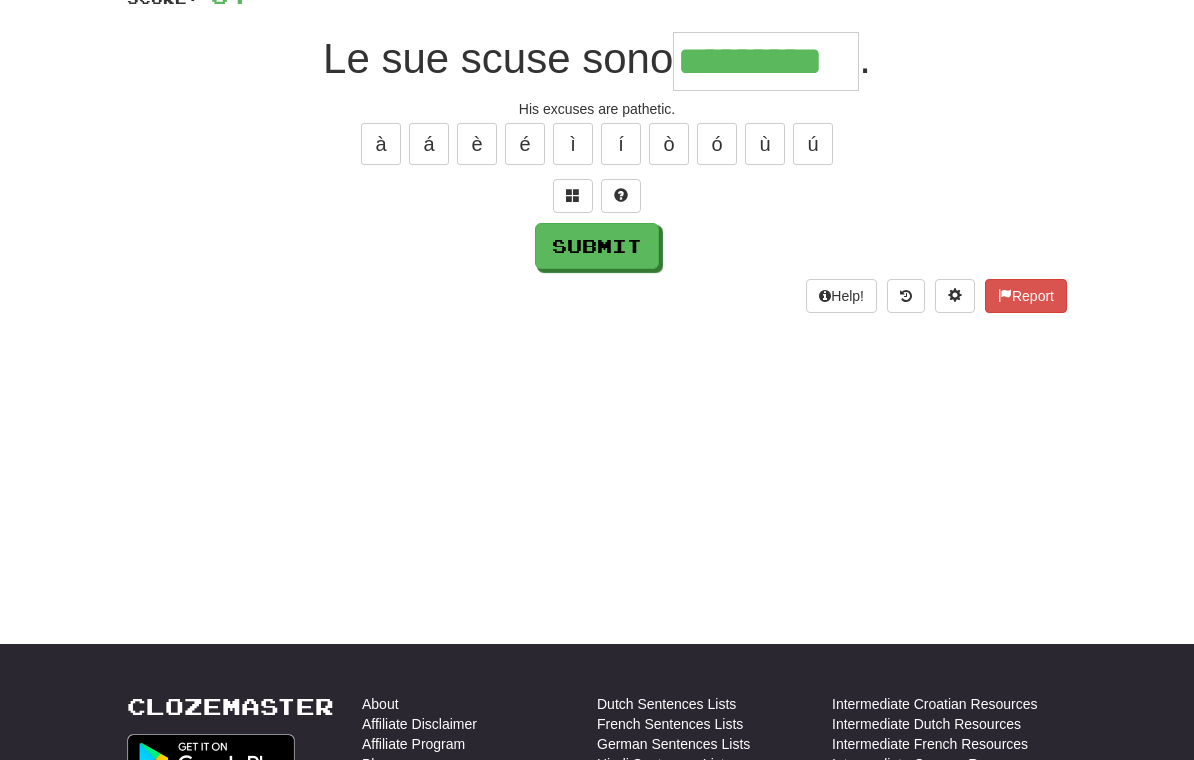 type on "*********" 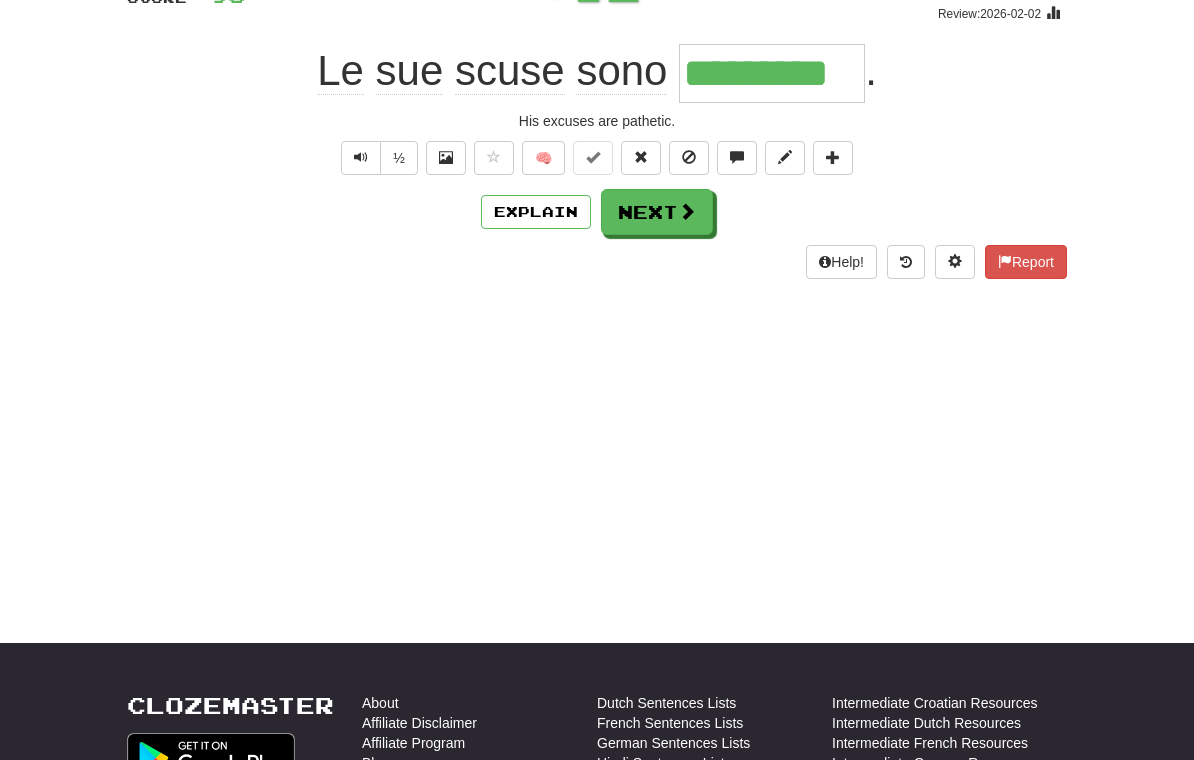 click on "Next" at bounding box center (657, 212) 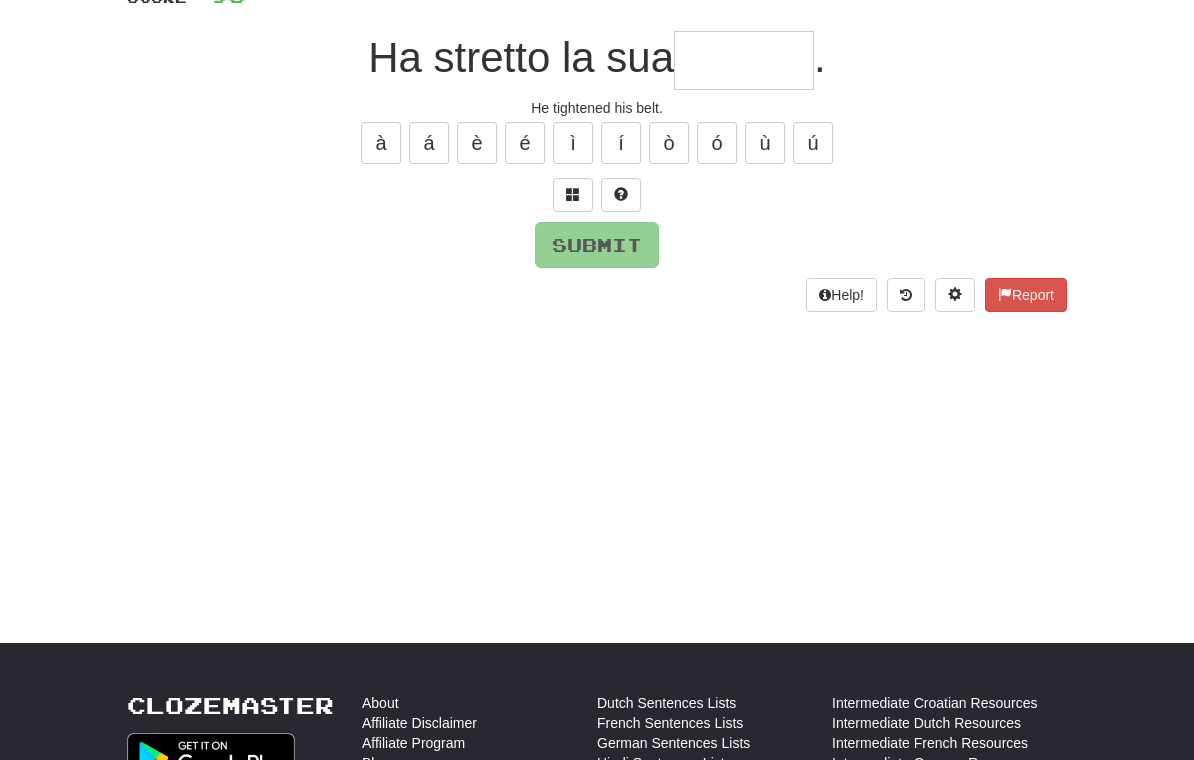 scroll, scrollTop: 166, scrollLeft: 0, axis: vertical 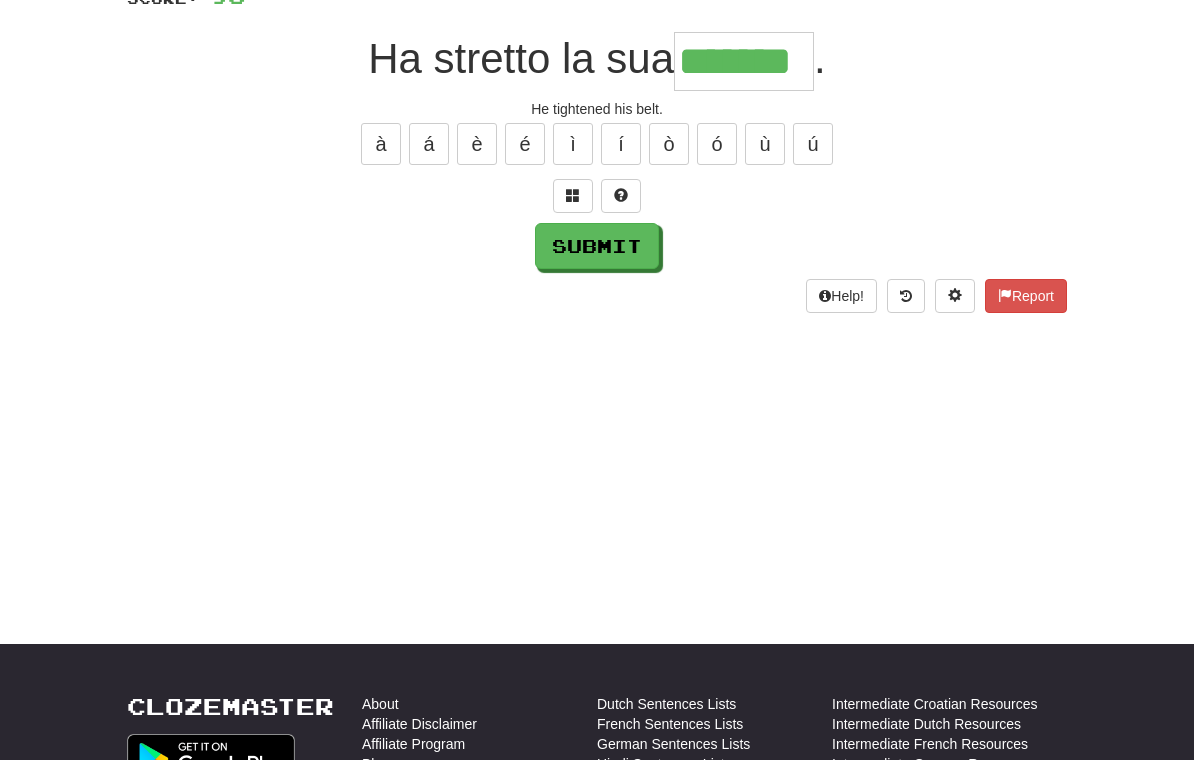 type on "*******" 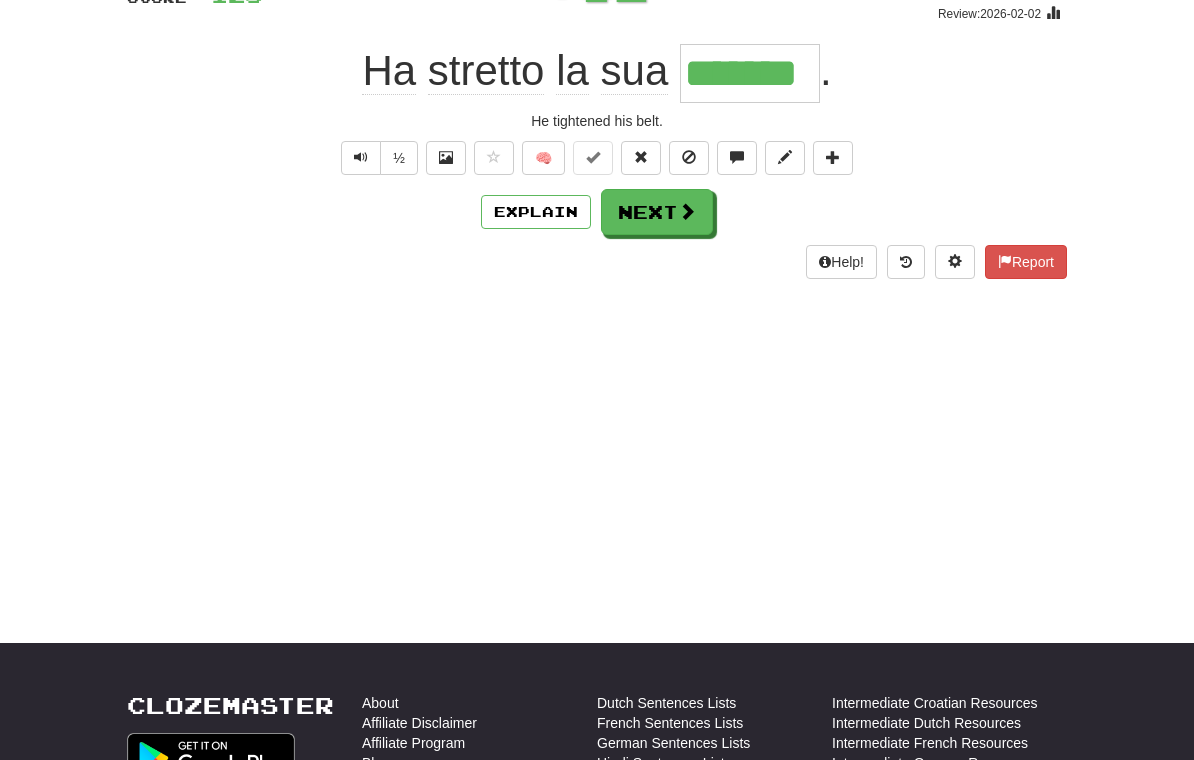 click on "Next" at bounding box center [657, 212] 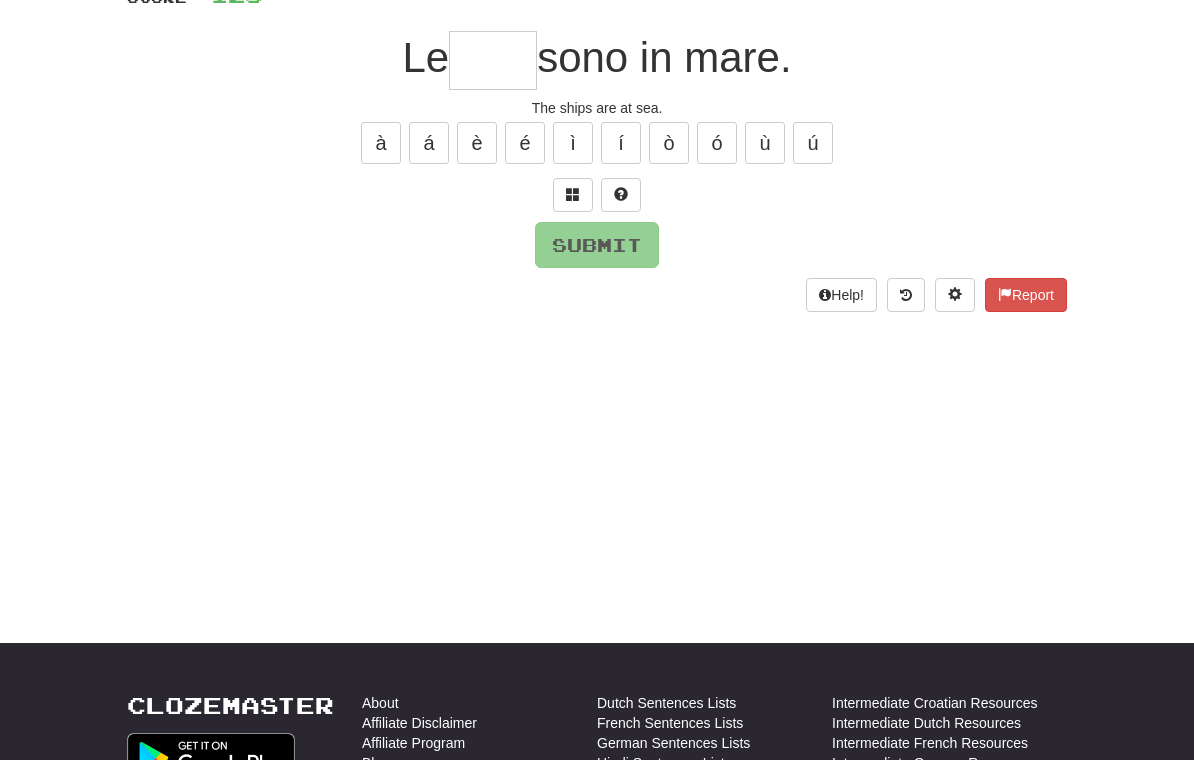 scroll, scrollTop: 166, scrollLeft: 0, axis: vertical 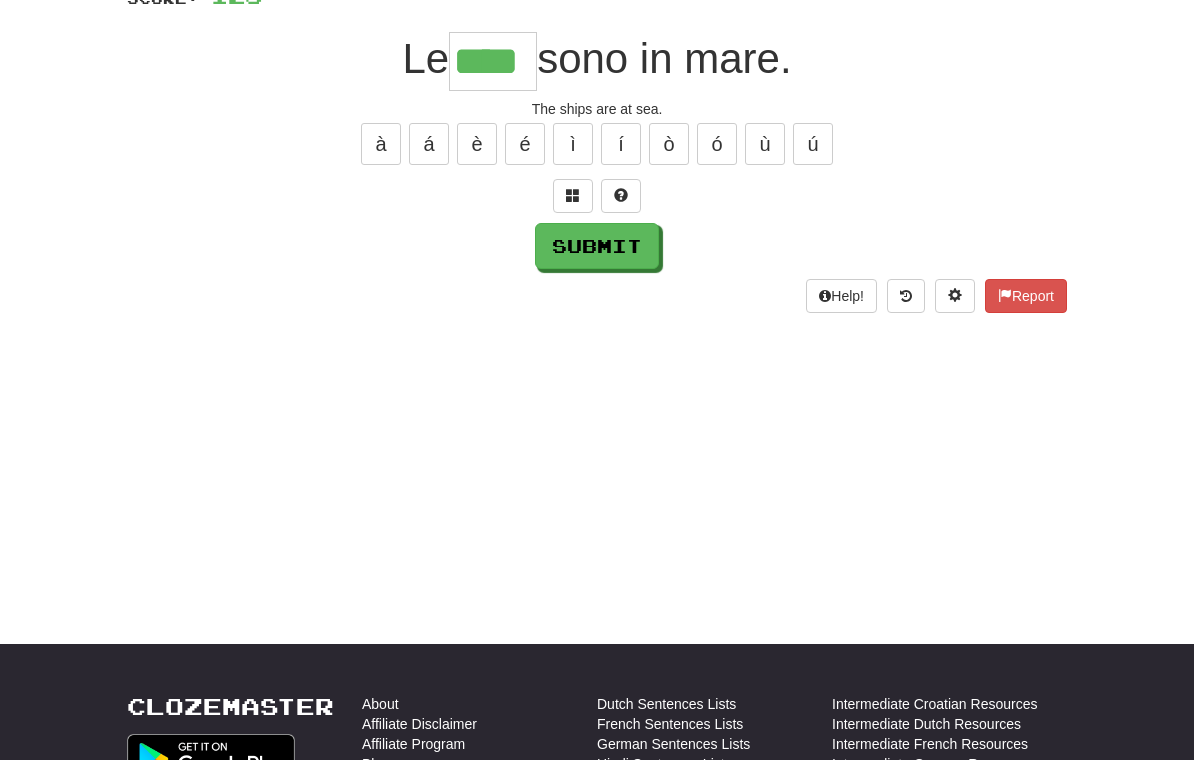 type on "****" 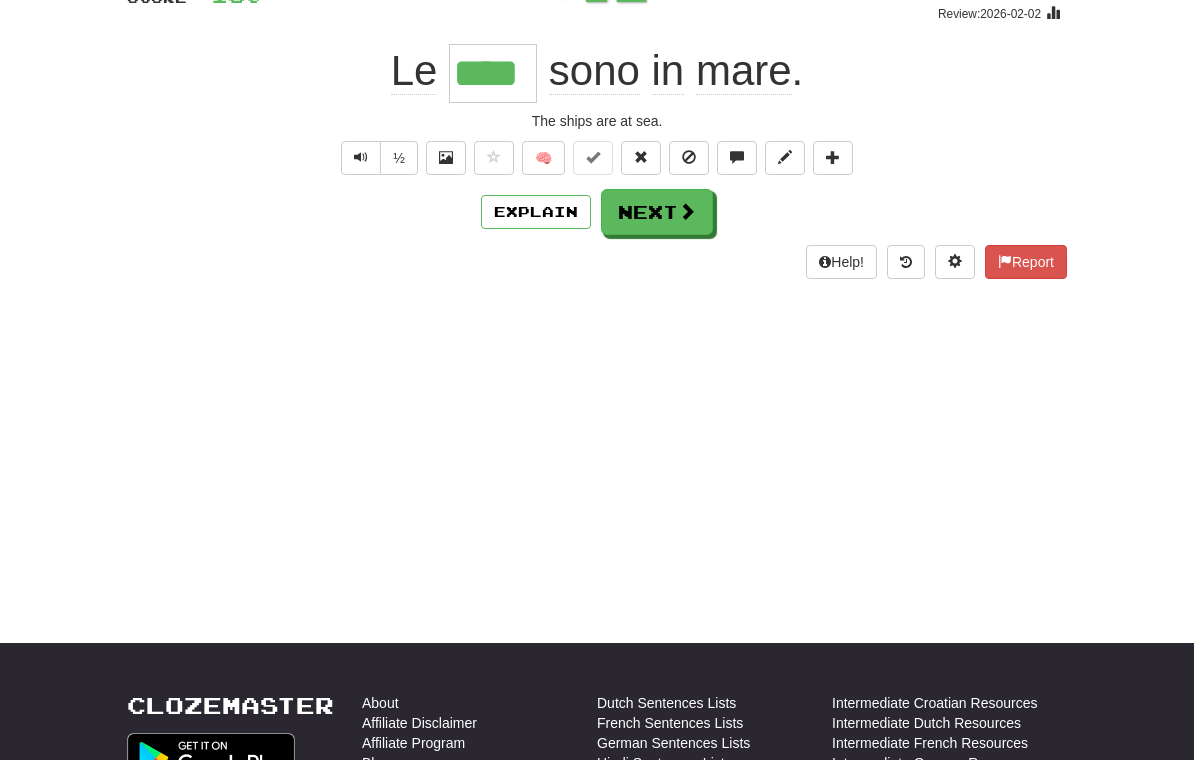 click on "Next" at bounding box center [657, 212] 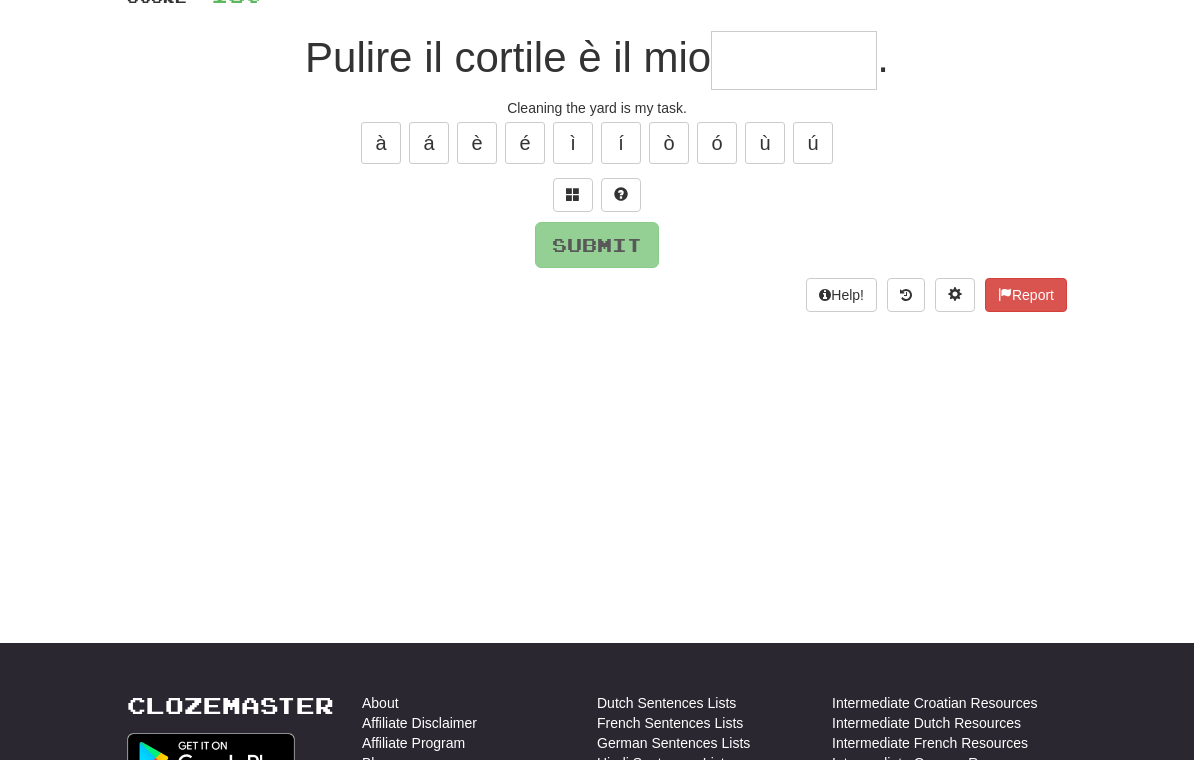 scroll, scrollTop: 166, scrollLeft: 0, axis: vertical 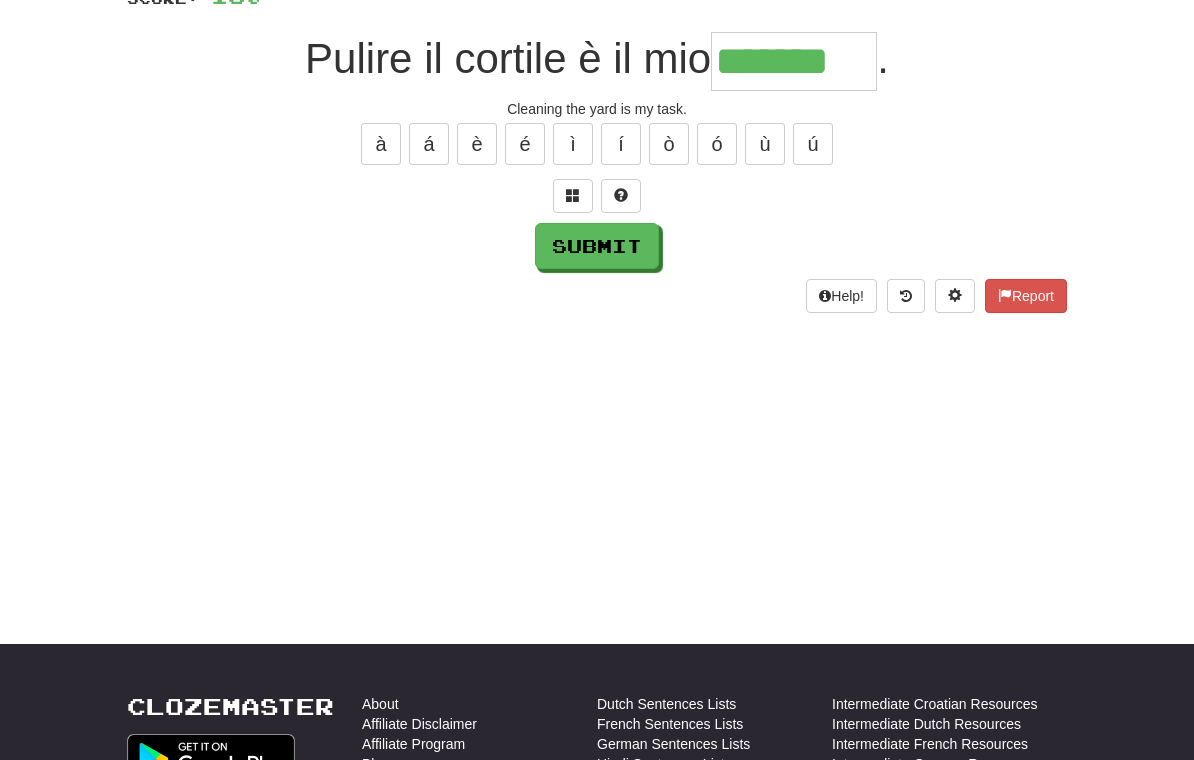 type on "*******" 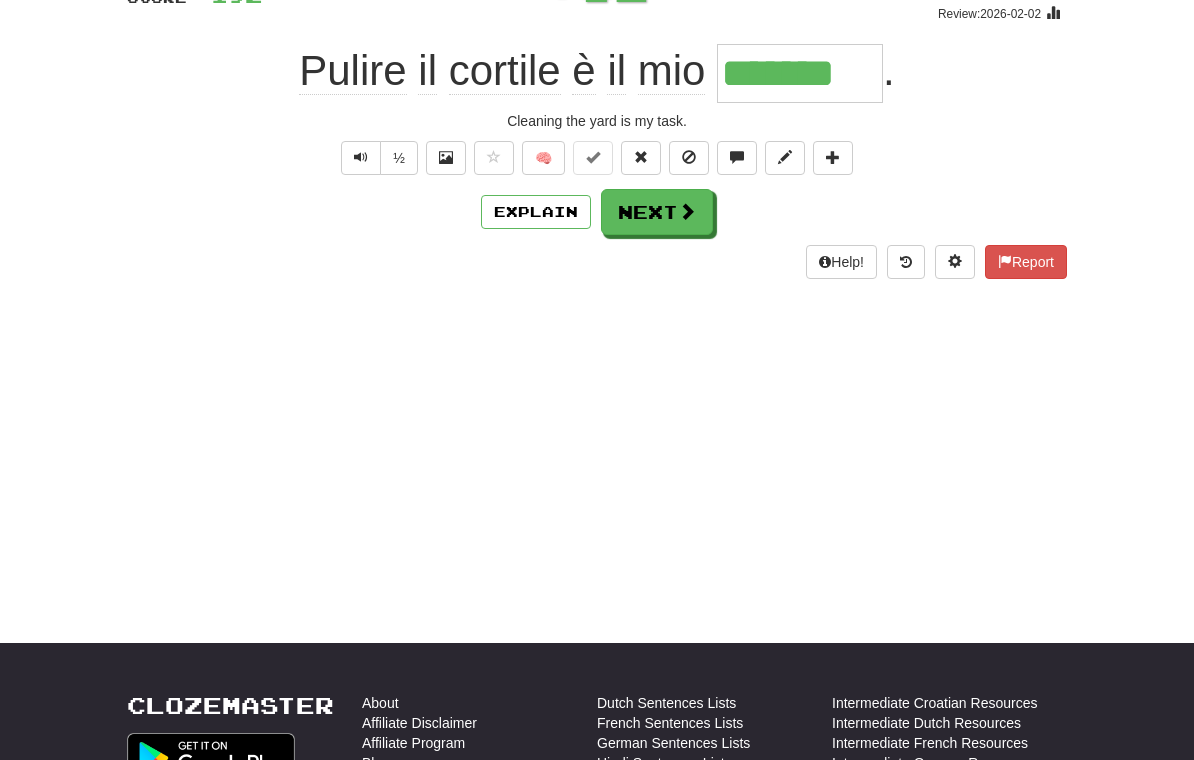 click on "Next" at bounding box center (657, 212) 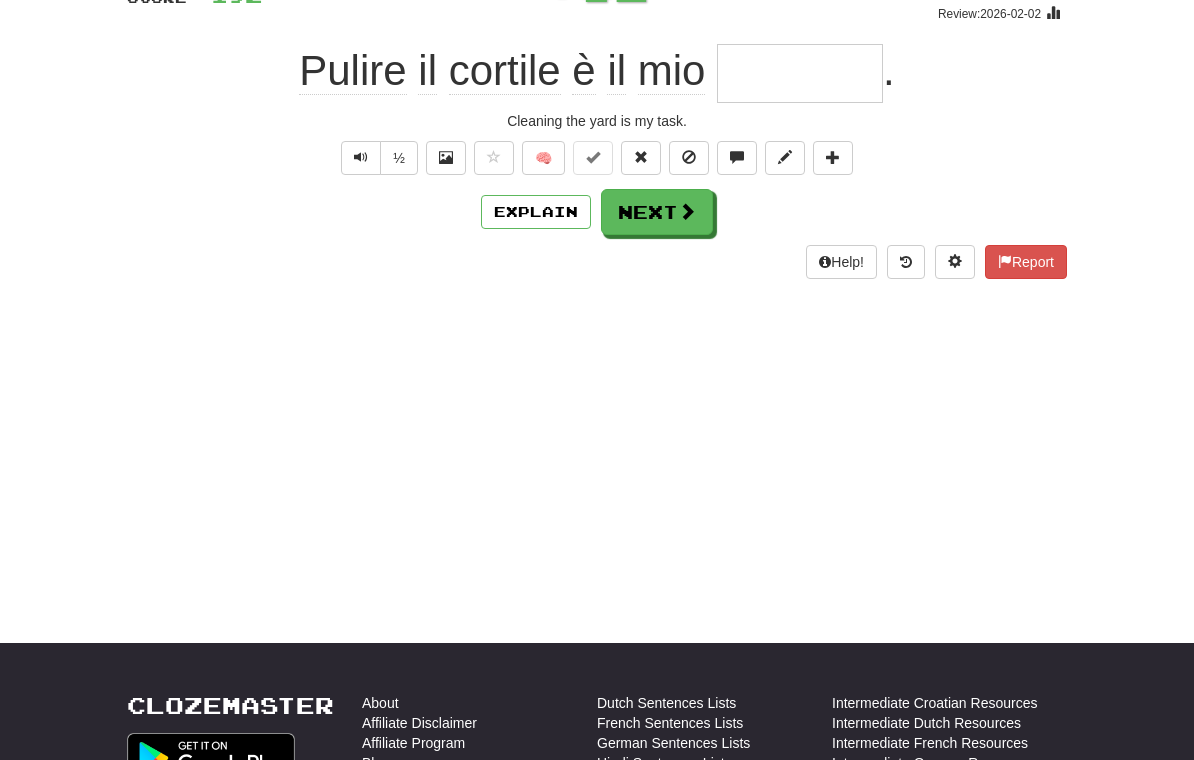 scroll, scrollTop: 166, scrollLeft: 0, axis: vertical 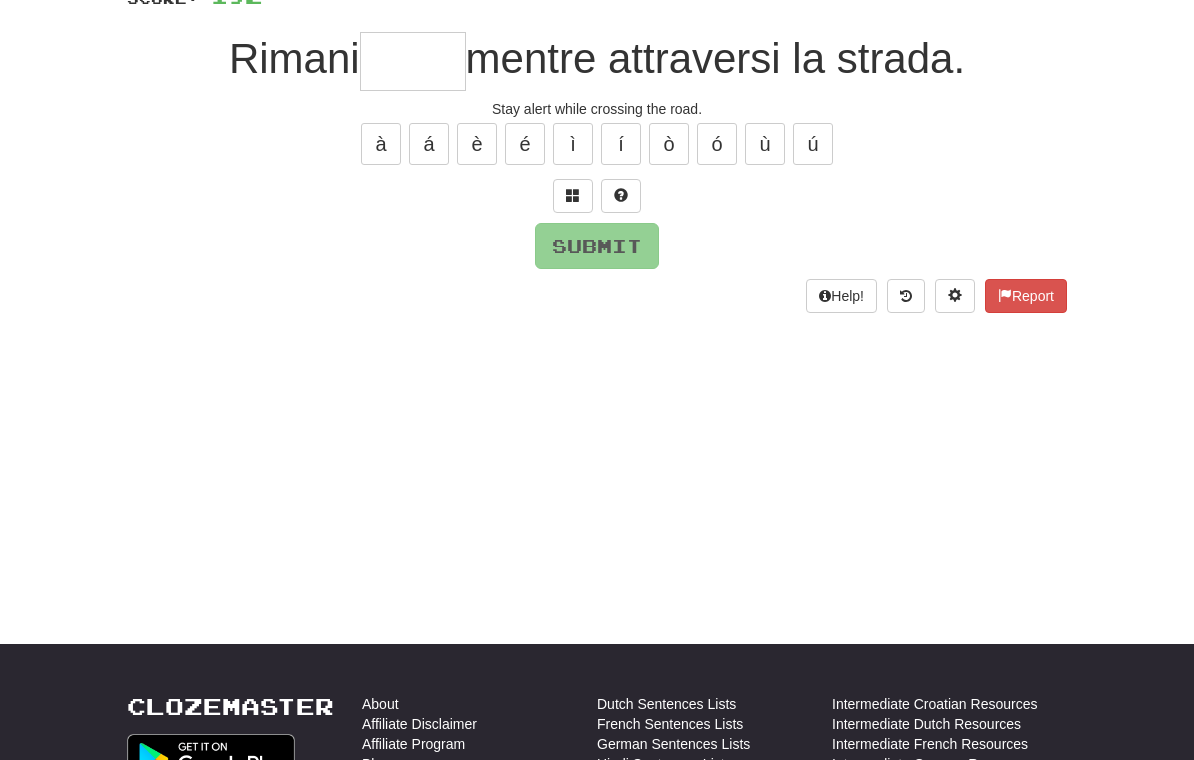 type on "*" 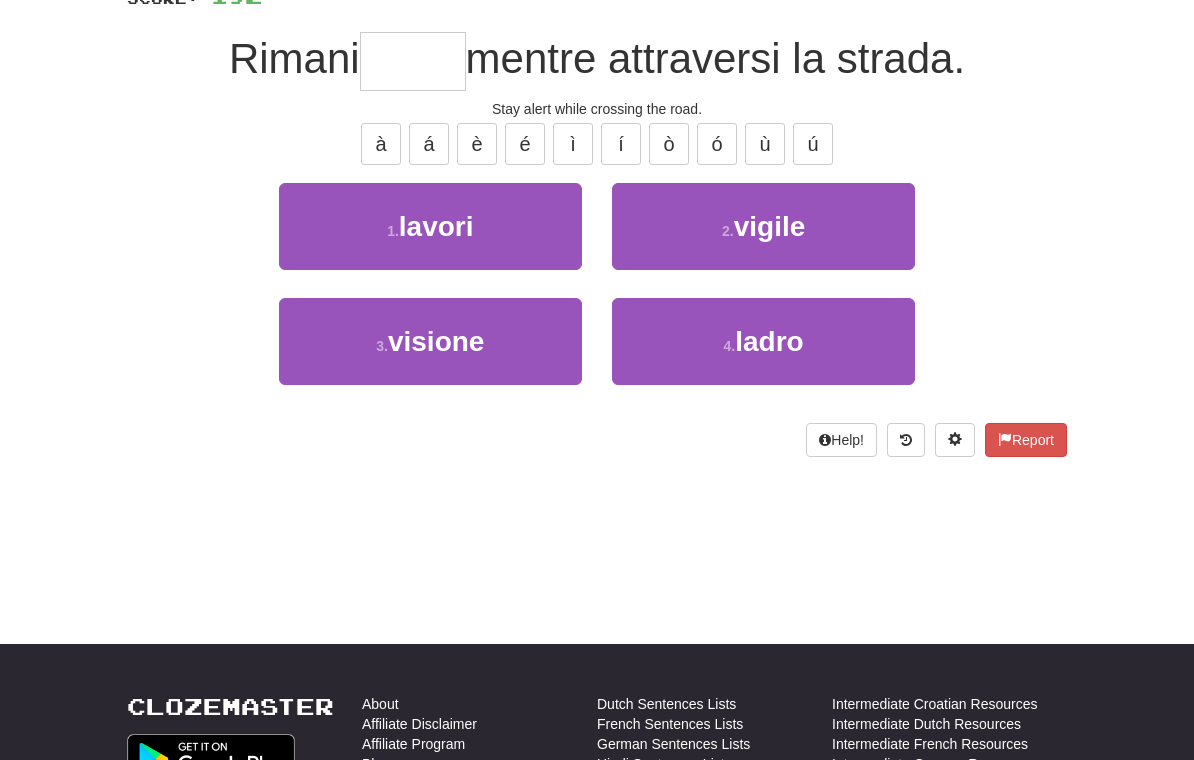click on "2 .  vigile" at bounding box center (763, 226) 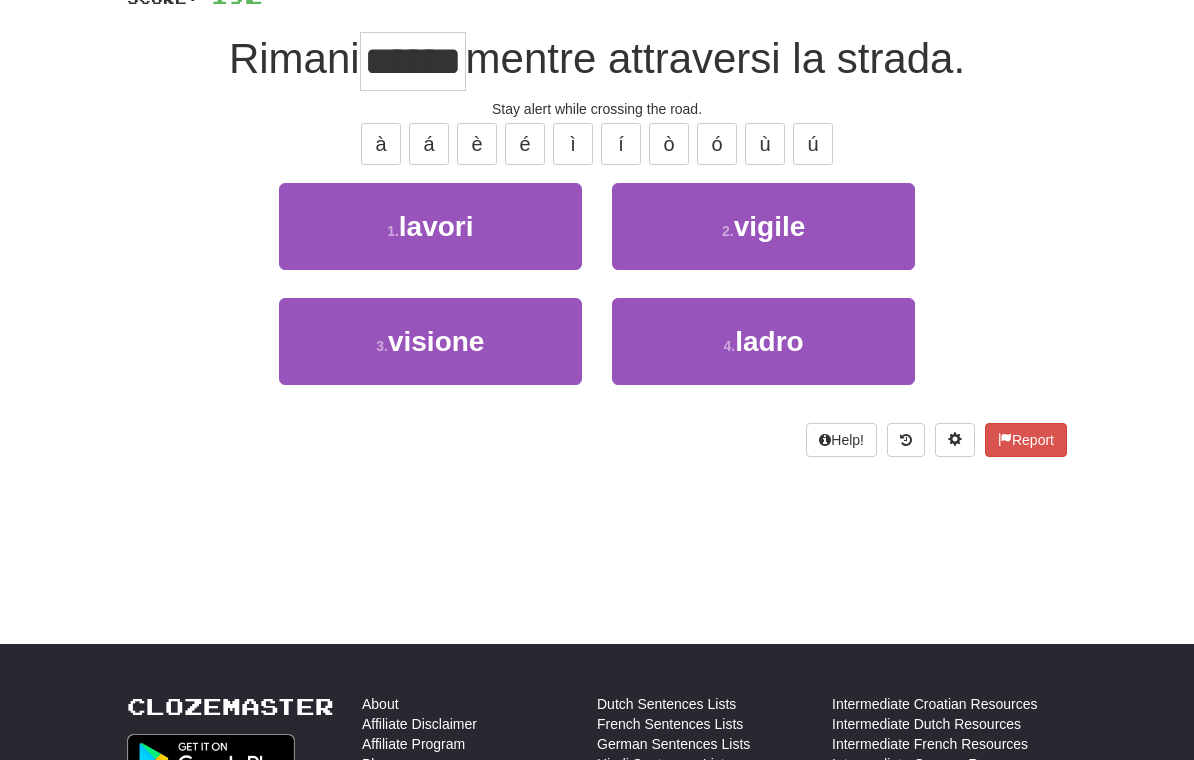 scroll, scrollTop: 167, scrollLeft: 0, axis: vertical 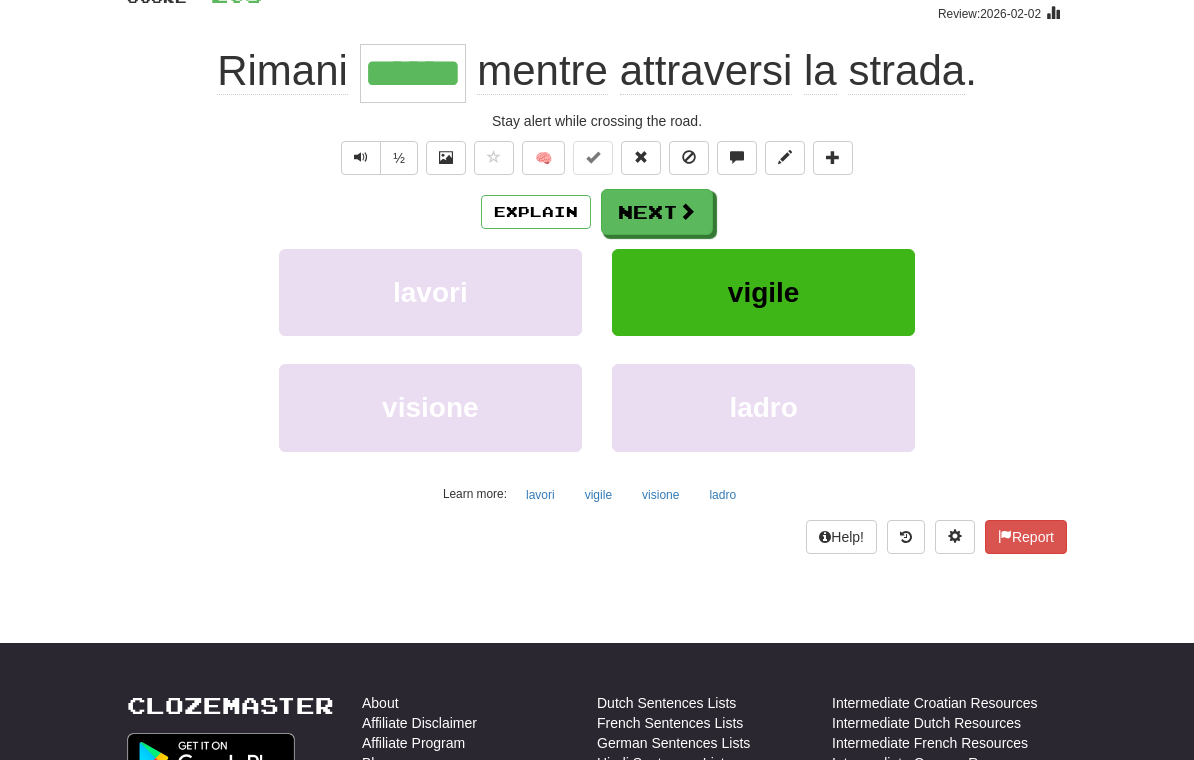 click at bounding box center [687, 211] 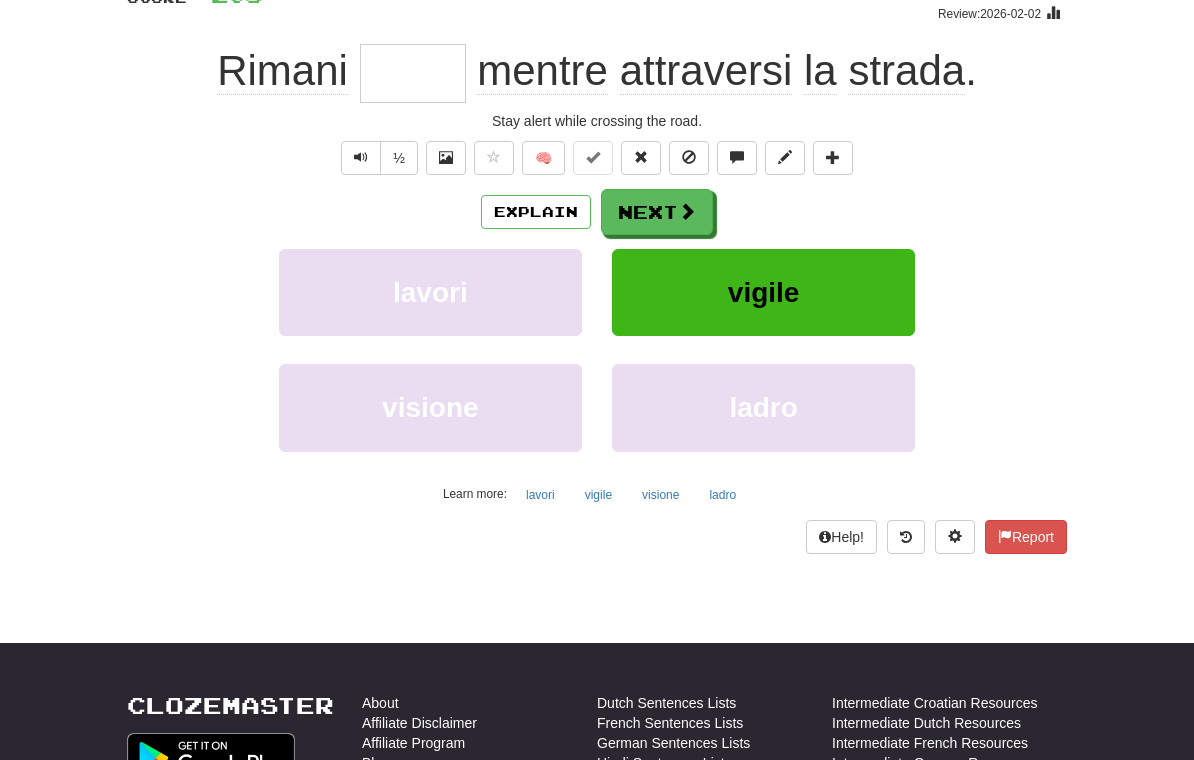scroll, scrollTop: 166, scrollLeft: 0, axis: vertical 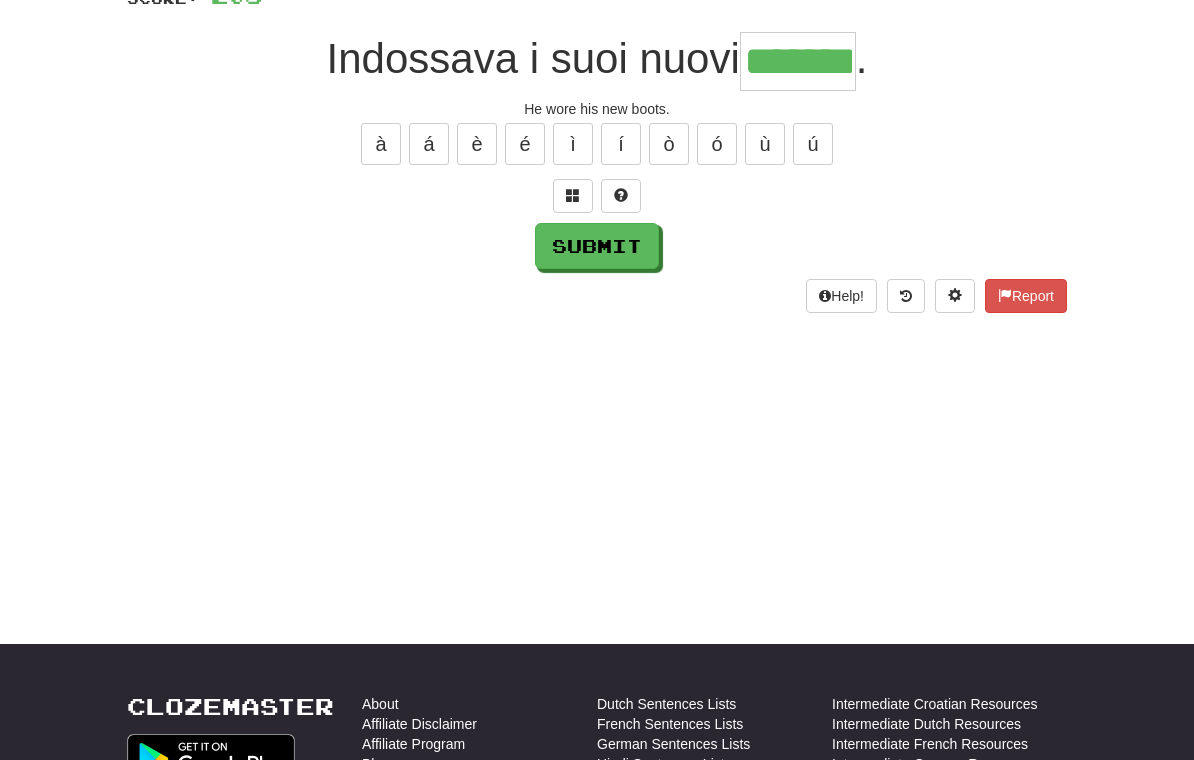type on "*******" 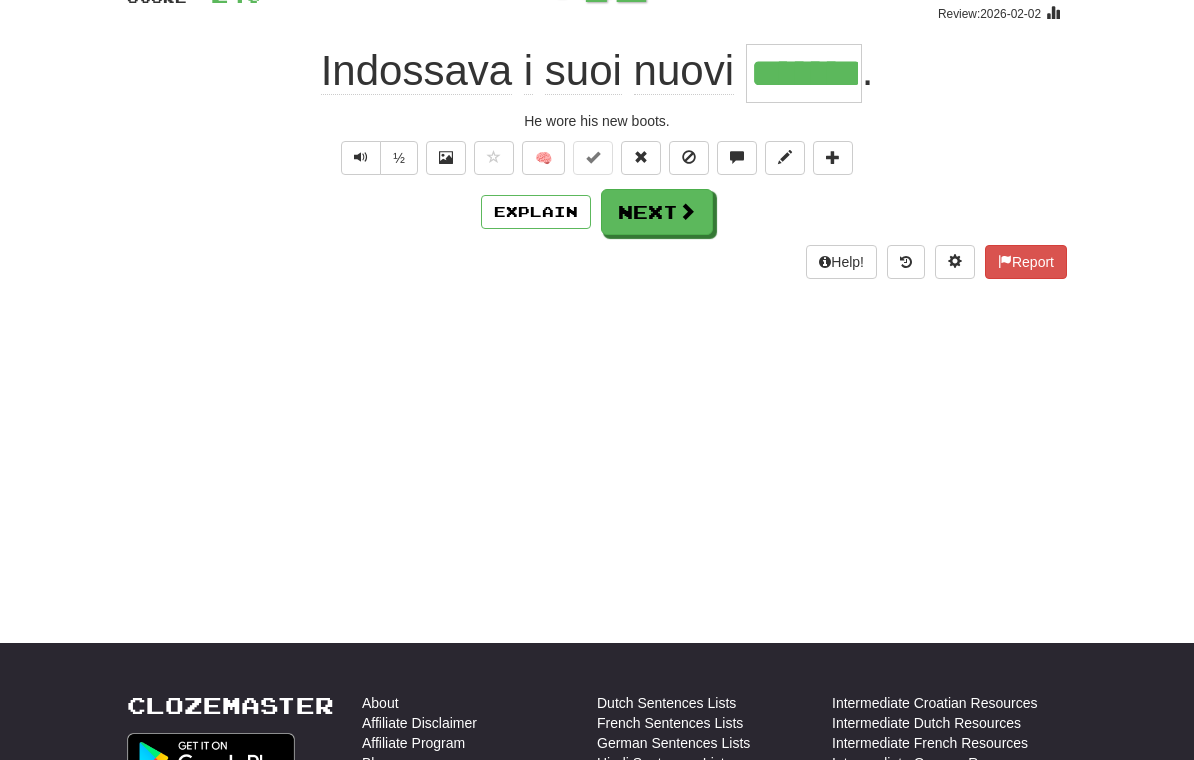 click on "Next" at bounding box center (657, 212) 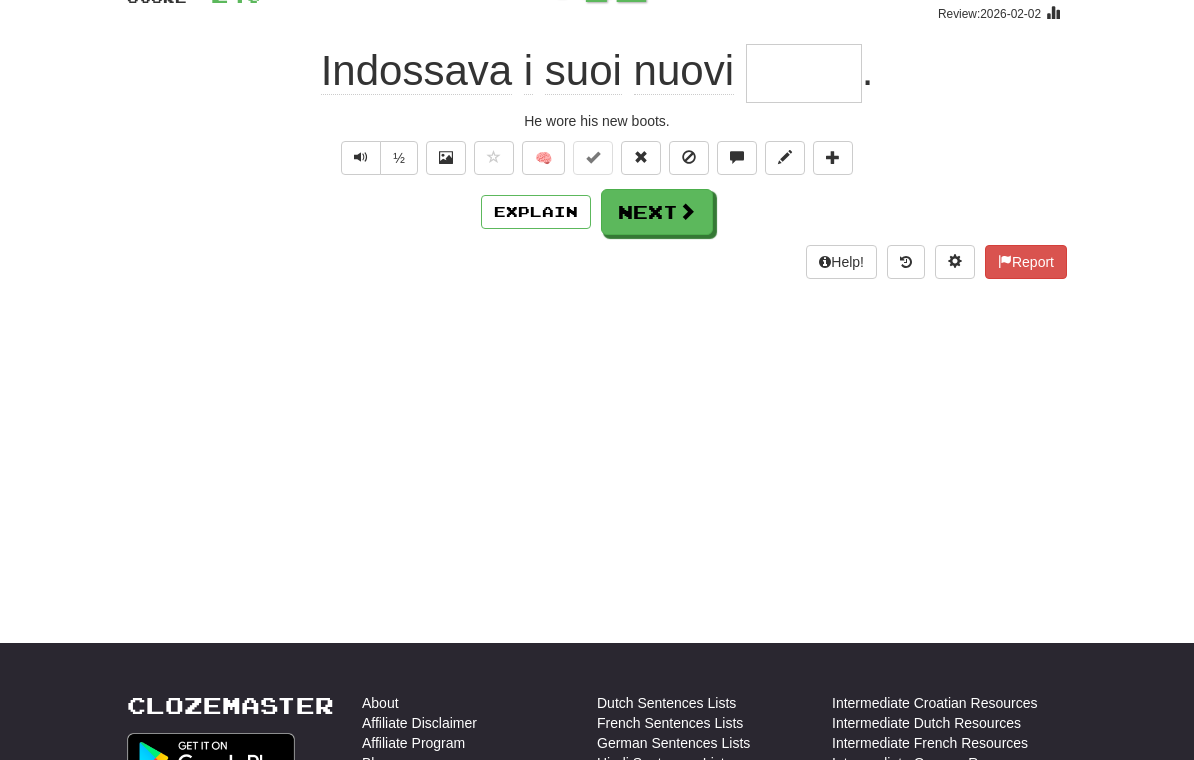 scroll, scrollTop: 166, scrollLeft: 0, axis: vertical 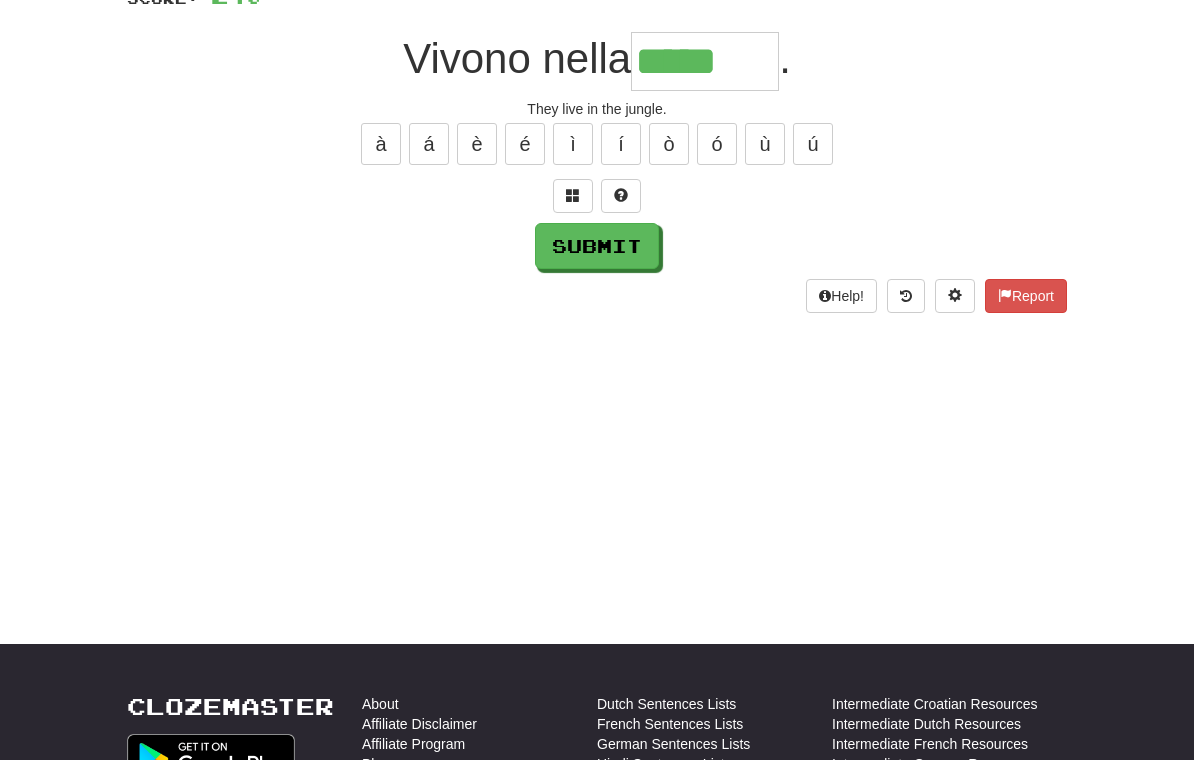 click at bounding box center (573, 195) 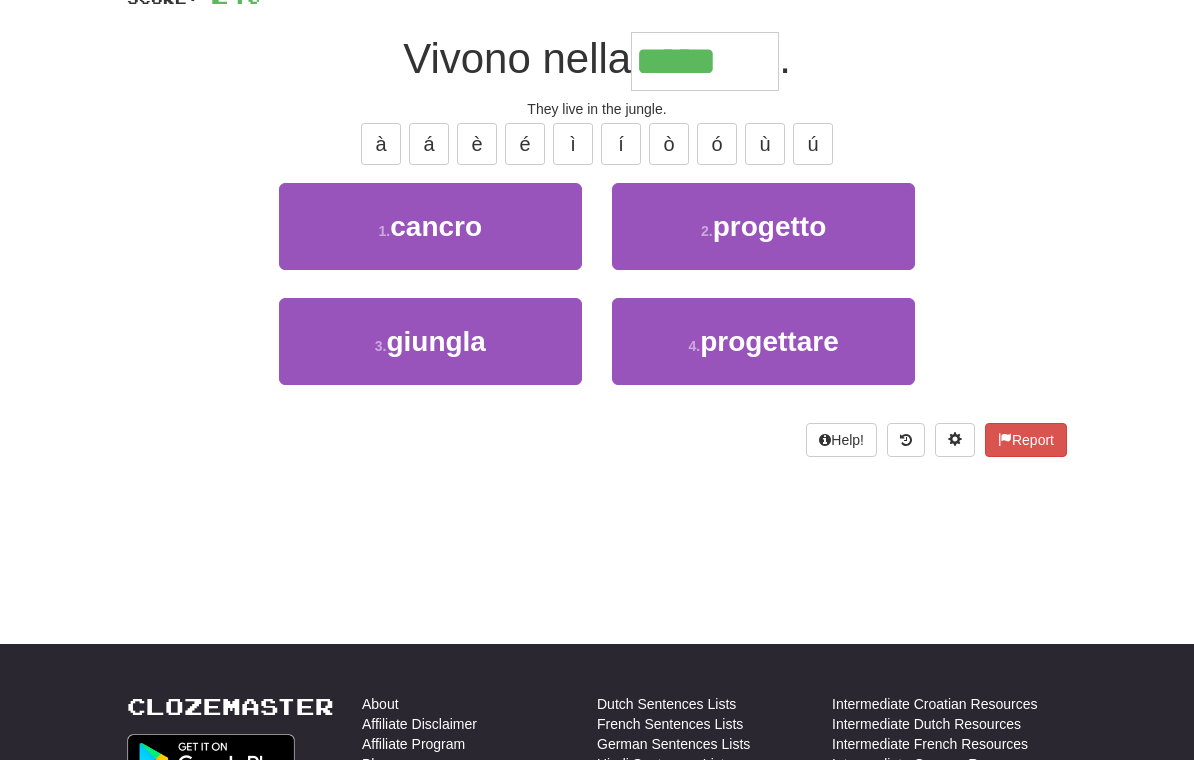 click on "3 .  giungla" at bounding box center (430, 341) 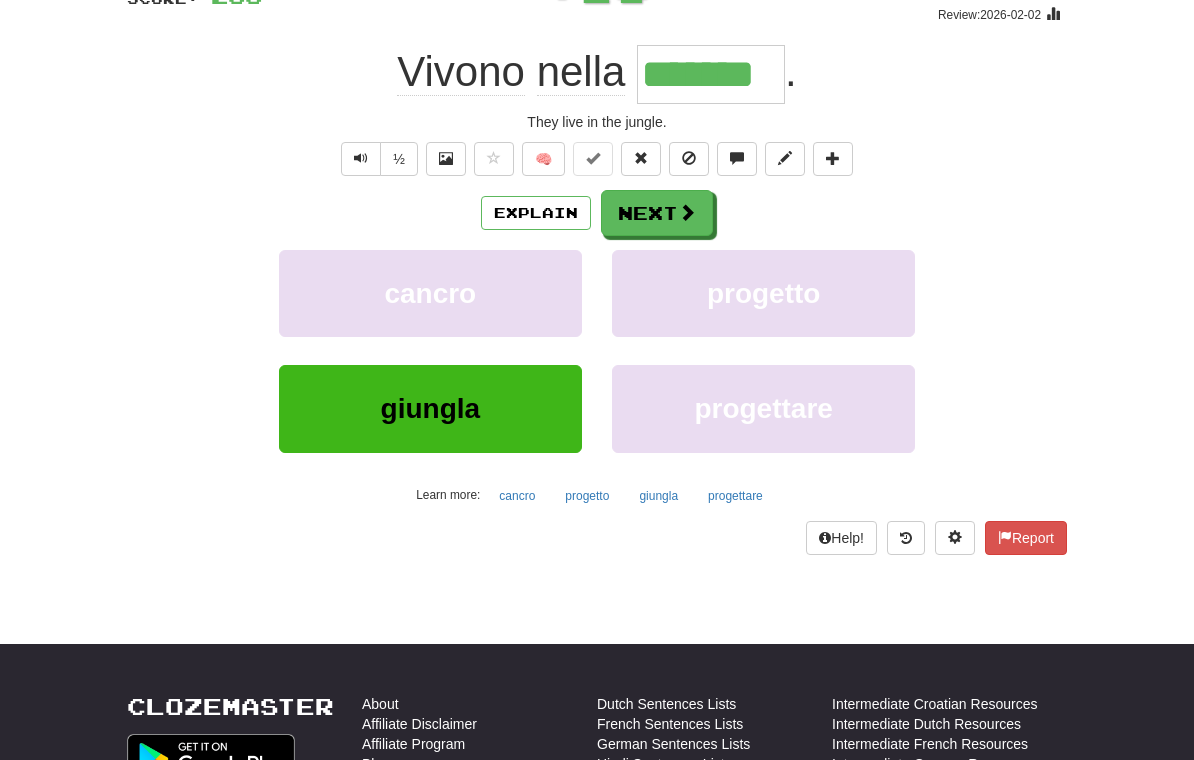 scroll, scrollTop: 167, scrollLeft: 0, axis: vertical 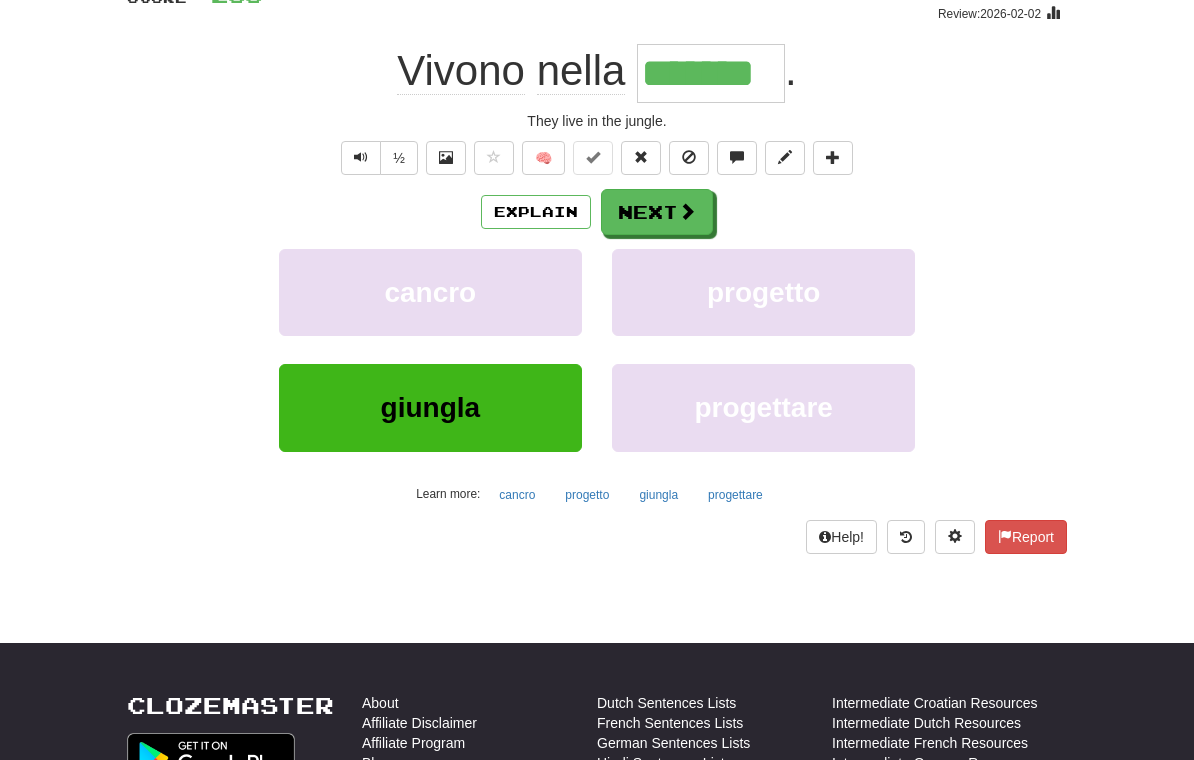 click on "Next" at bounding box center (657, 212) 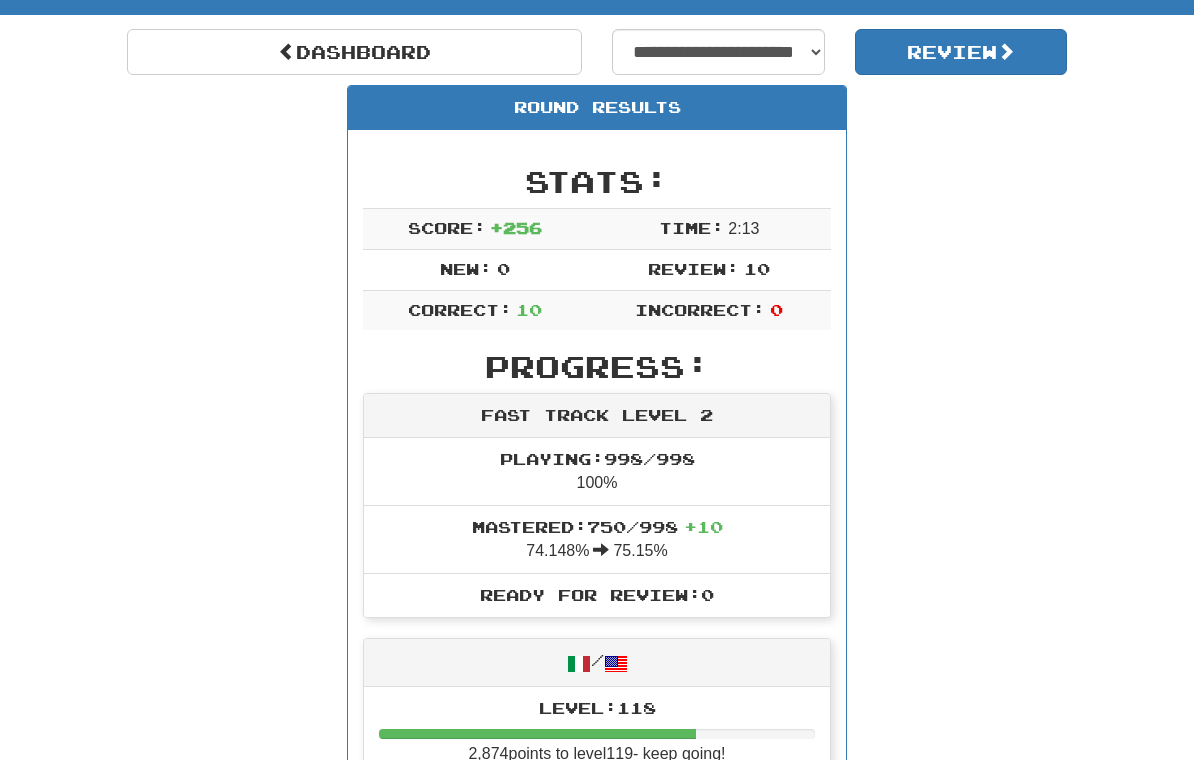click on "Review" at bounding box center (961, 52) 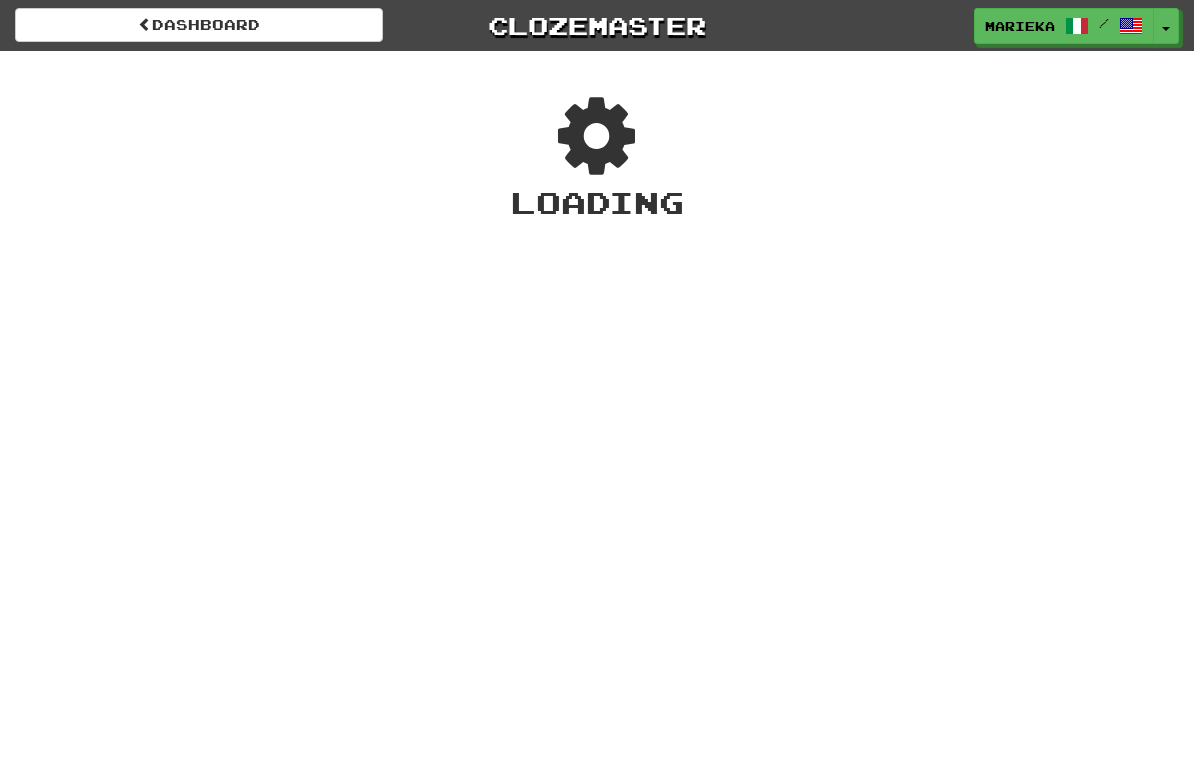 scroll, scrollTop: 0, scrollLeft: 0, axis: both 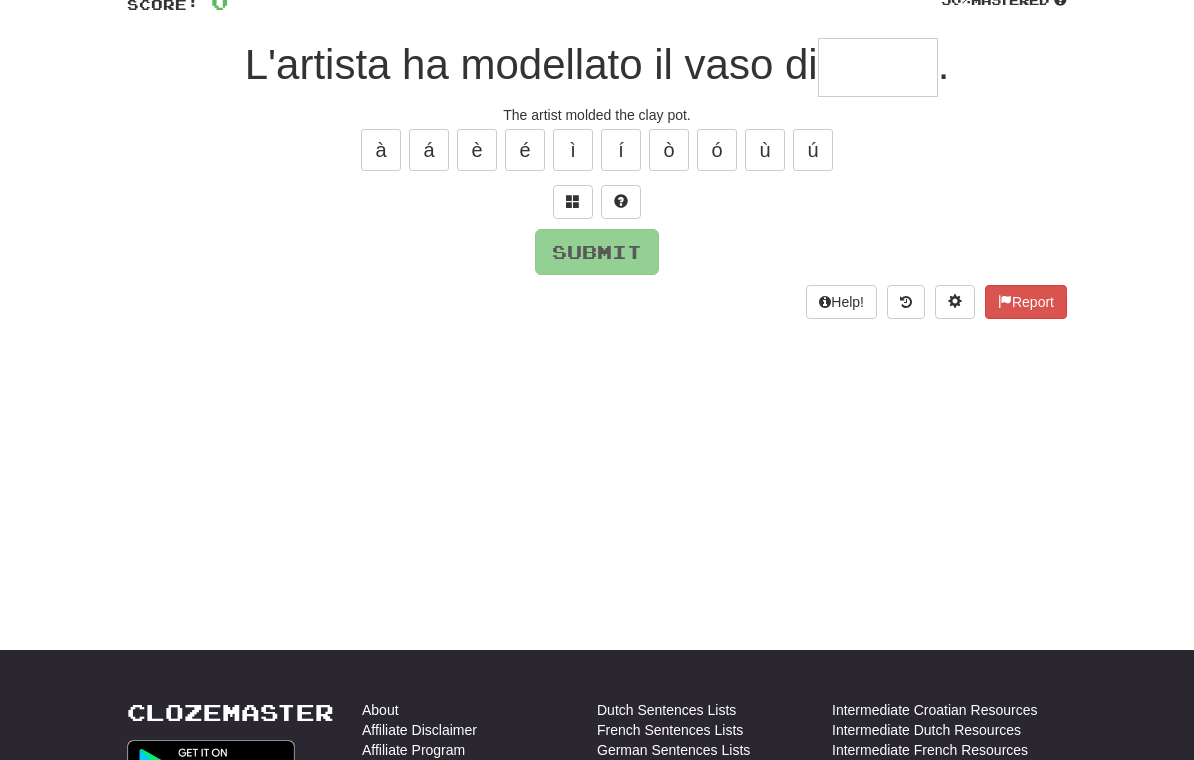 click at bounding box center [878, 67] 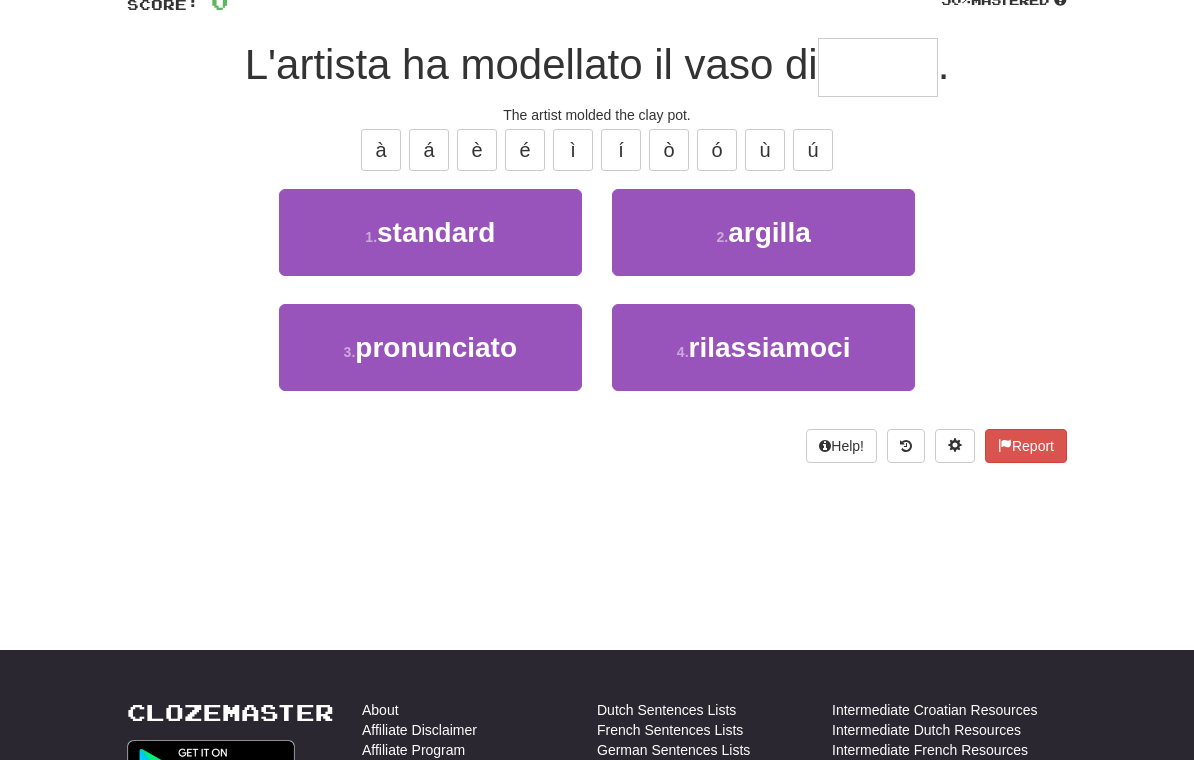 click on "[NUMBER] . argilla" at bounding box center [763, 232] 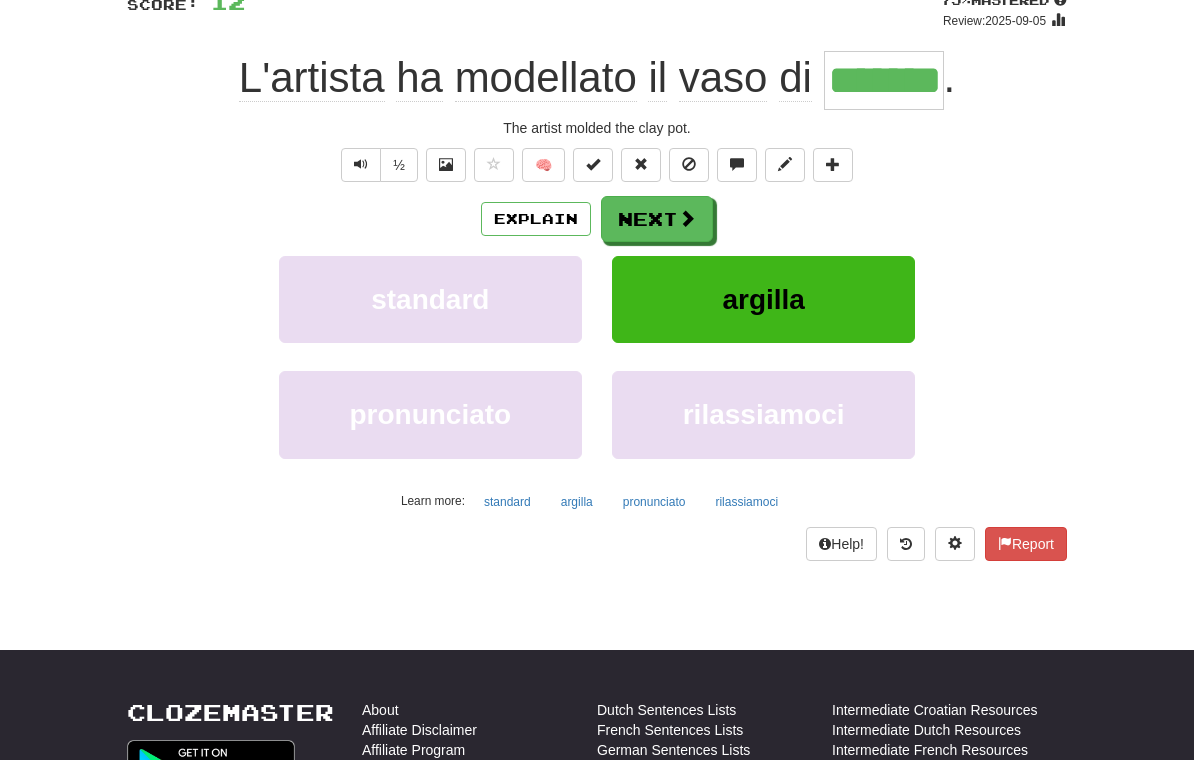 click on "Next" at bounding box center (657, 219) 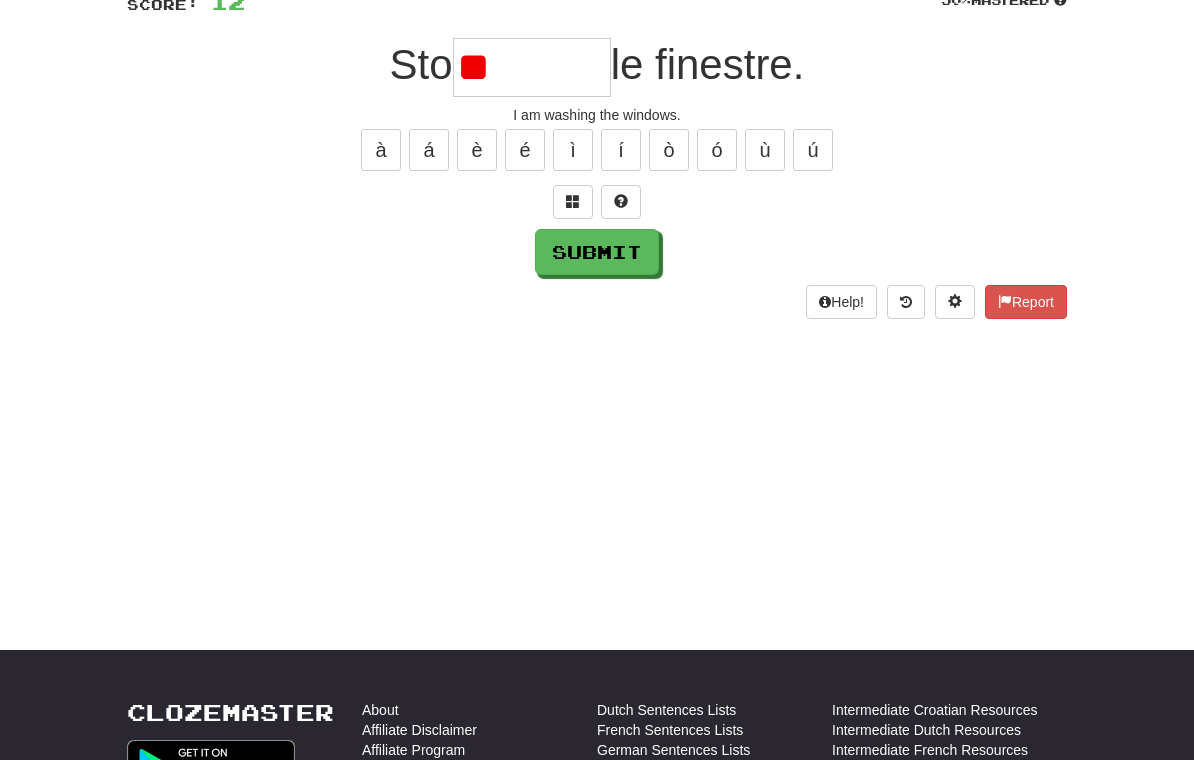 type on "*" 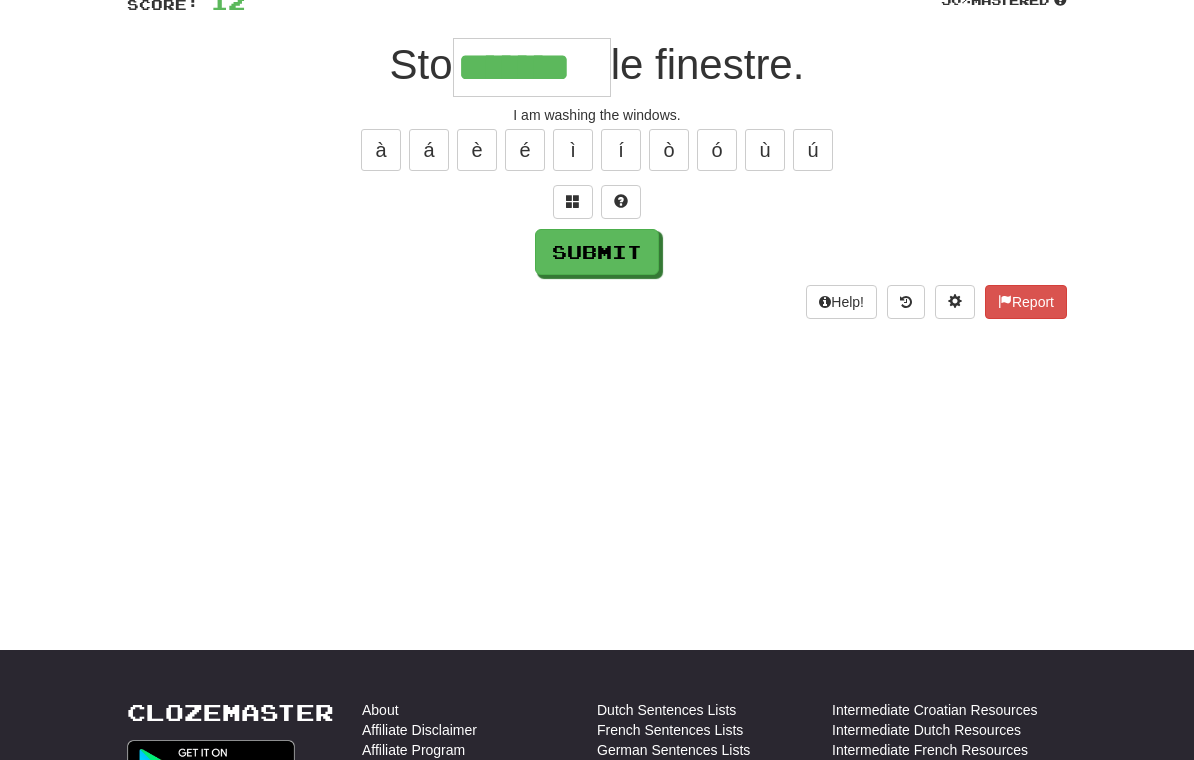 type on "*******" 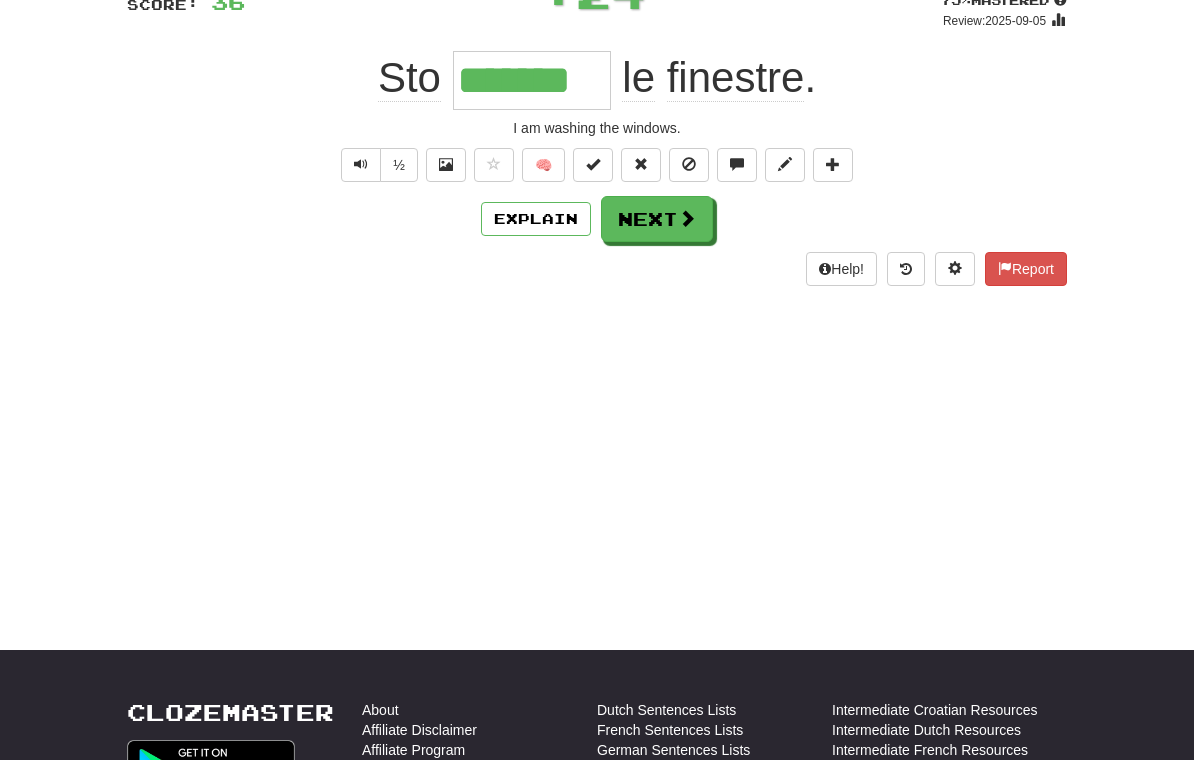 click on "Next" at bounding box center (657, 219) 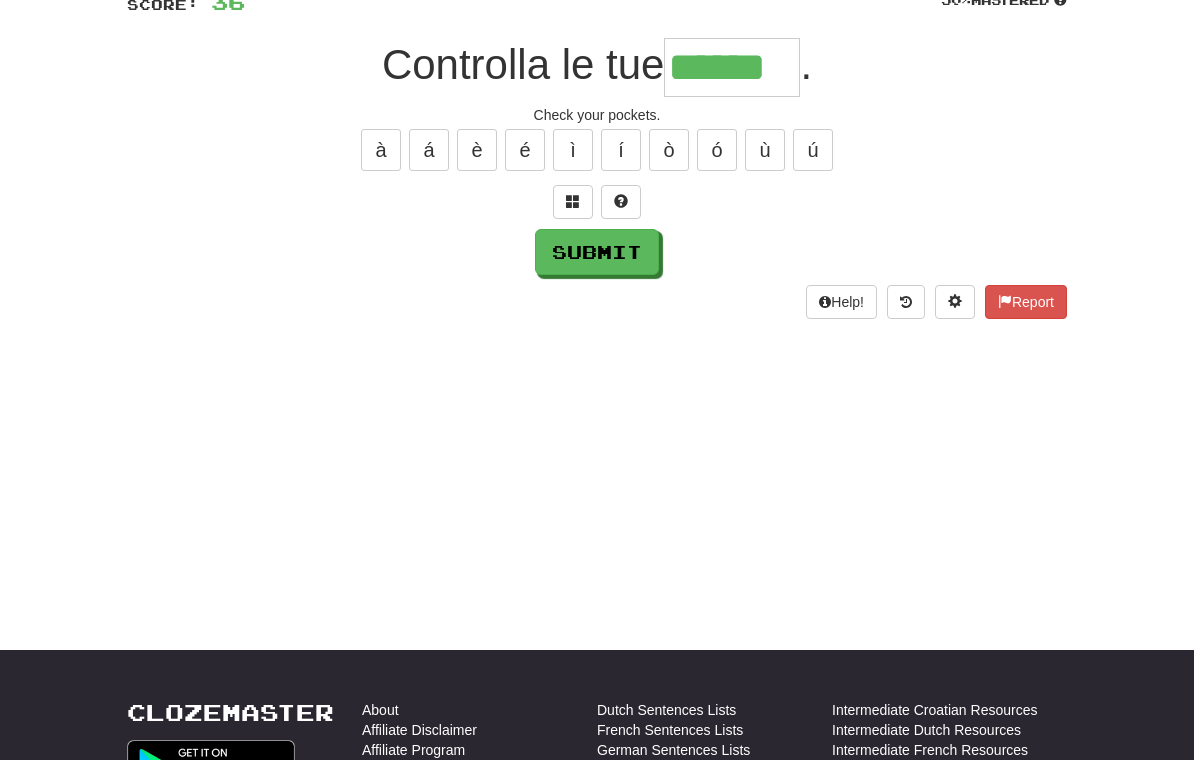 type on "******" 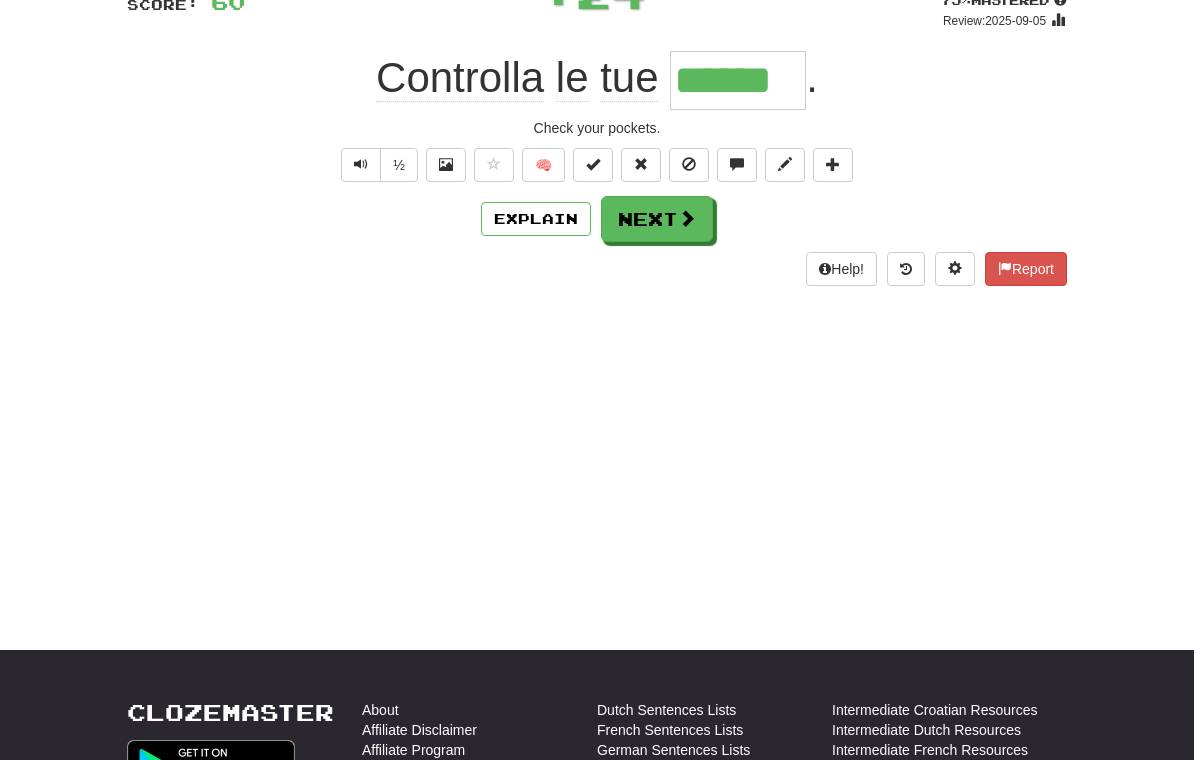 click on "Next" at bounding box center (657, 219) 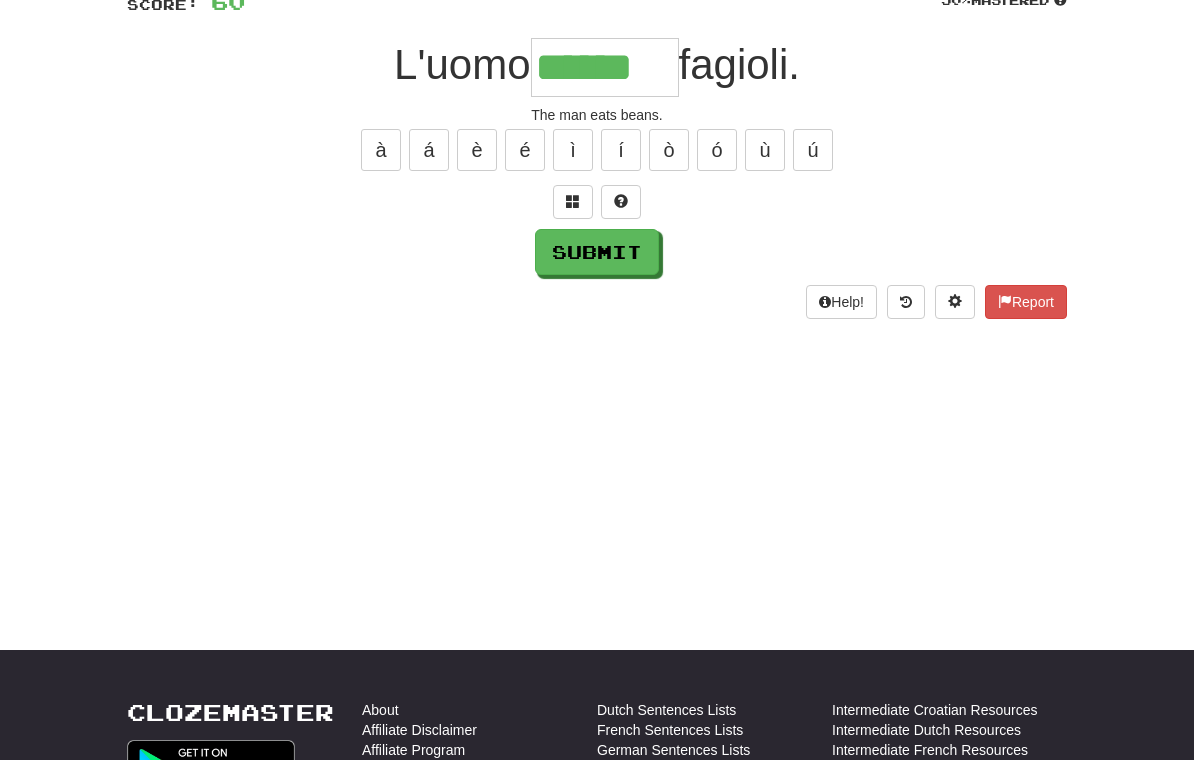 type on "******" 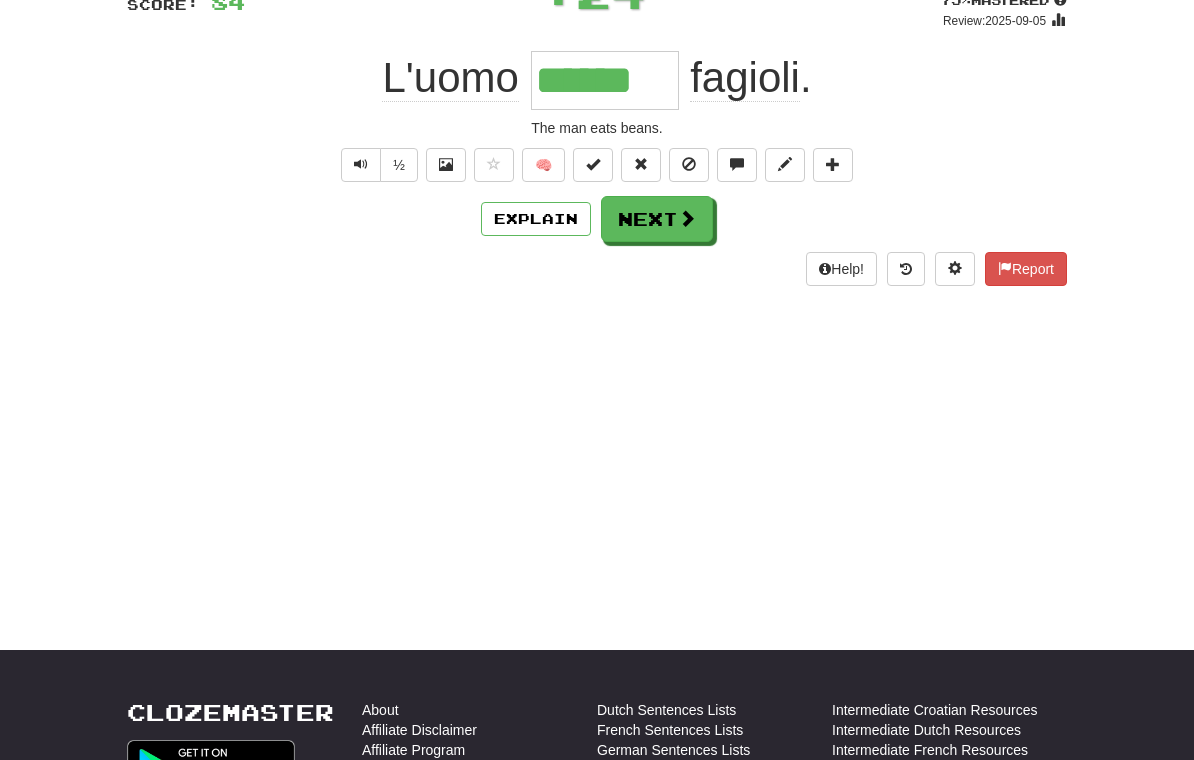 click on "Next" at bounding box center [657, 219] 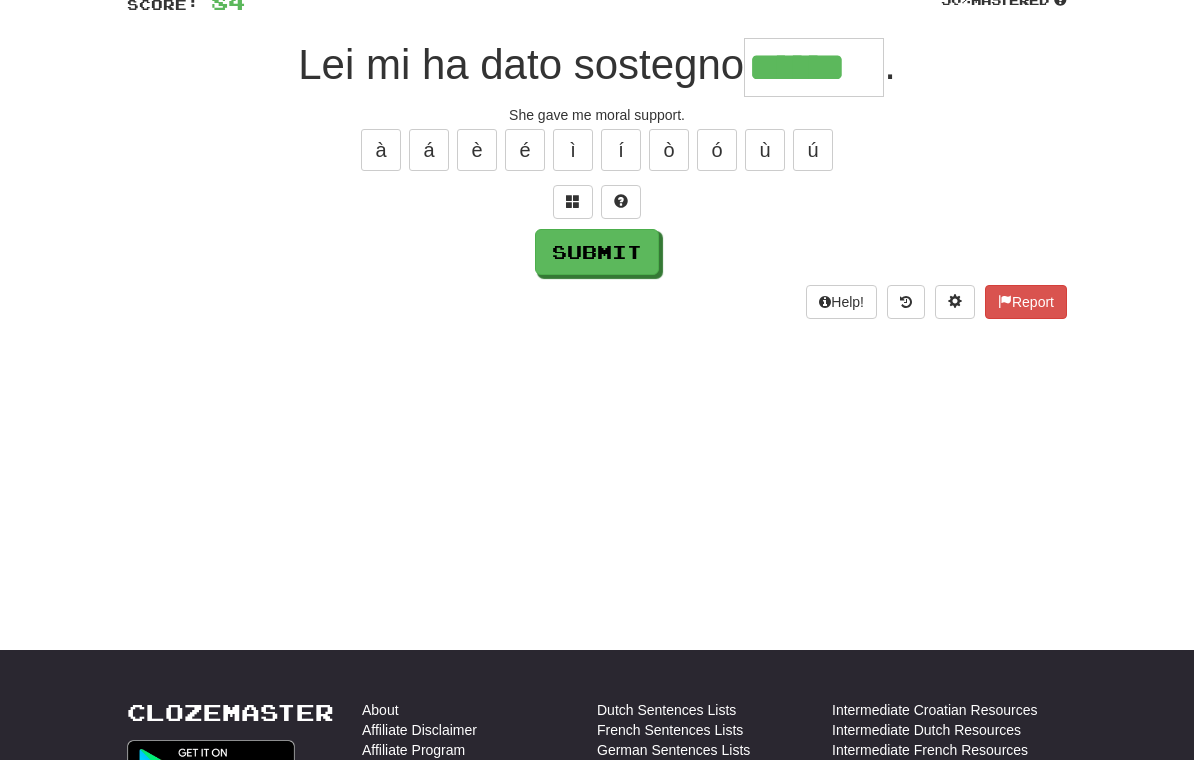 type on "******" 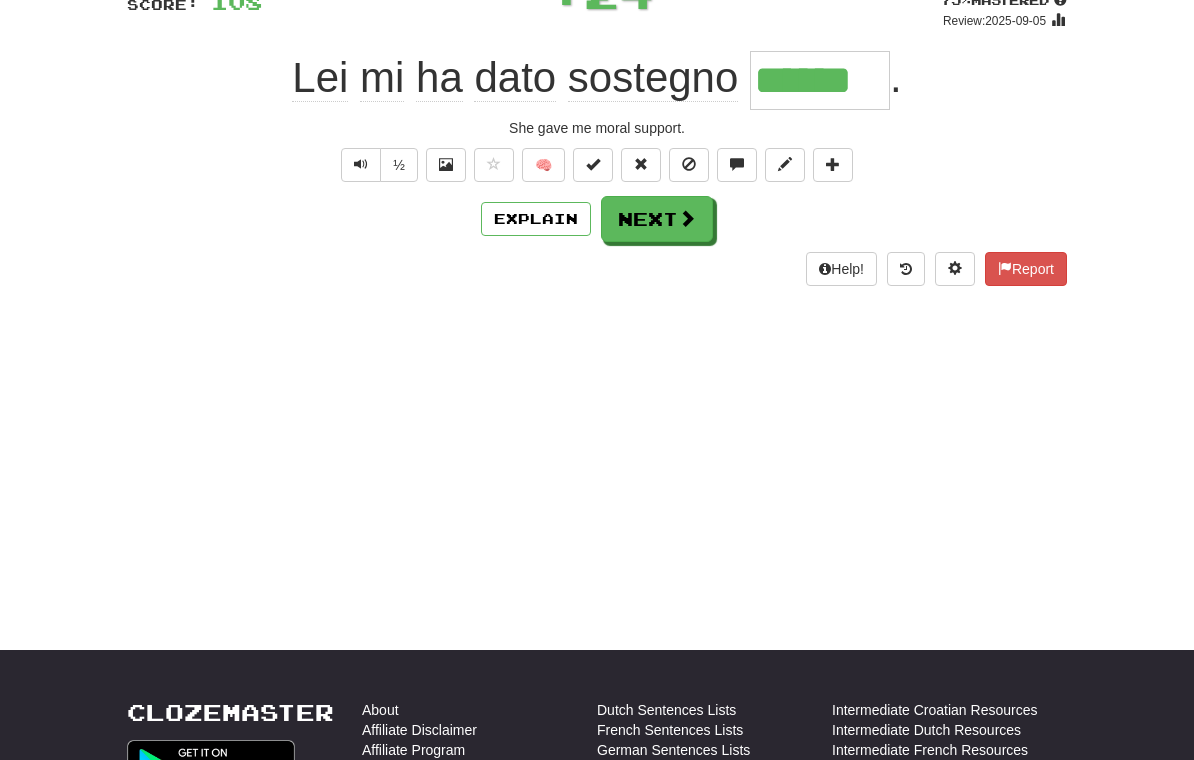 click on "Next" at bounding box center [657, 219] 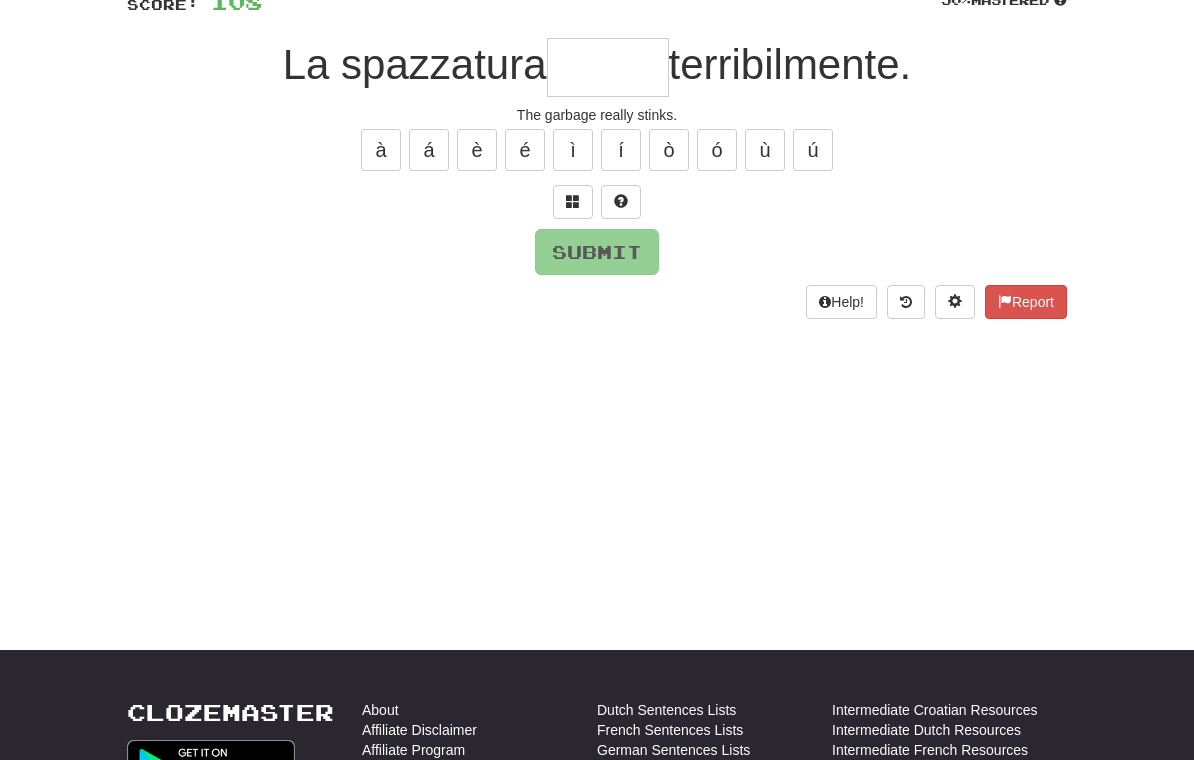type on "*" 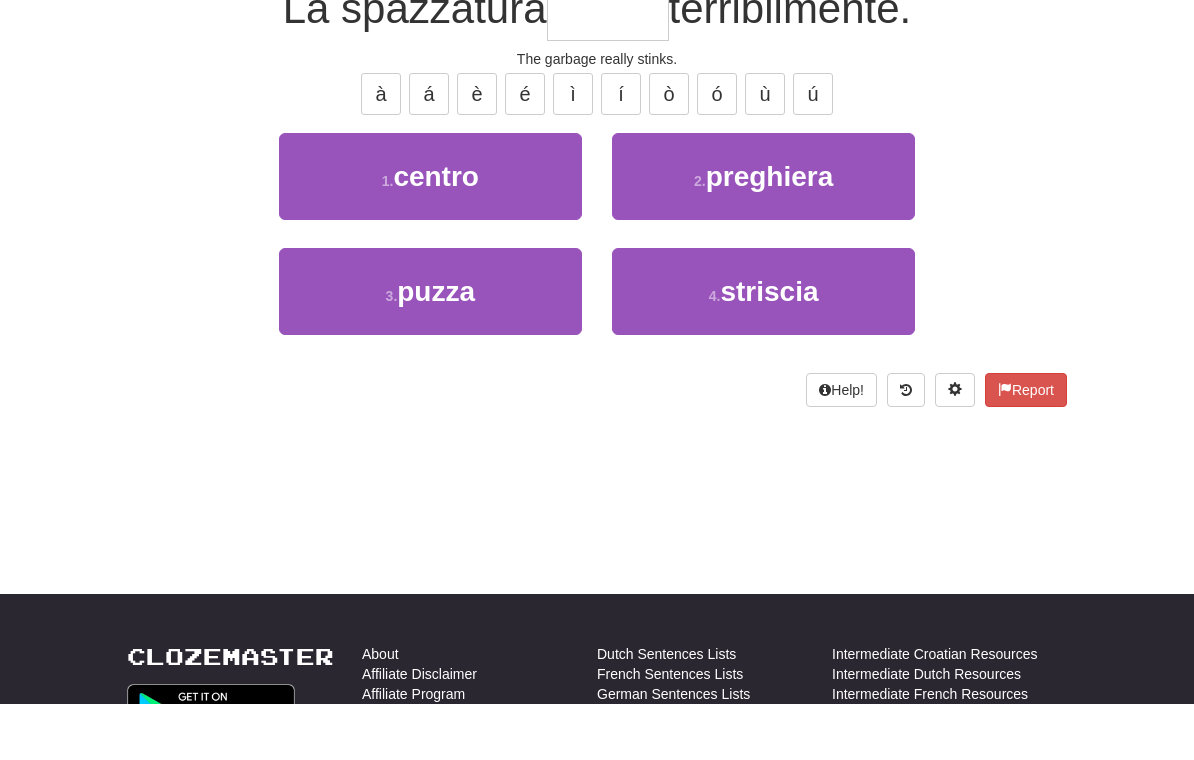 click on "3 .  puzza" at bounding box center [430, 347] 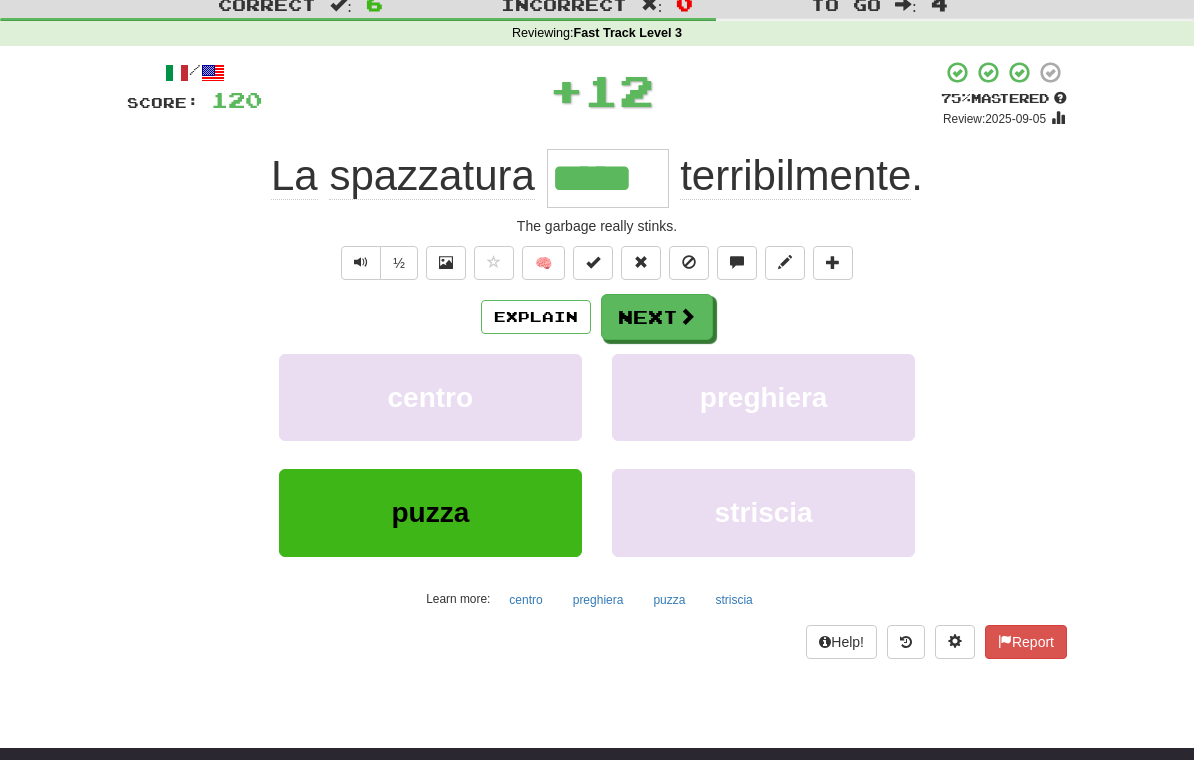 scroll, scrollTop: 59, scrollLeft: 0, axis: vertical 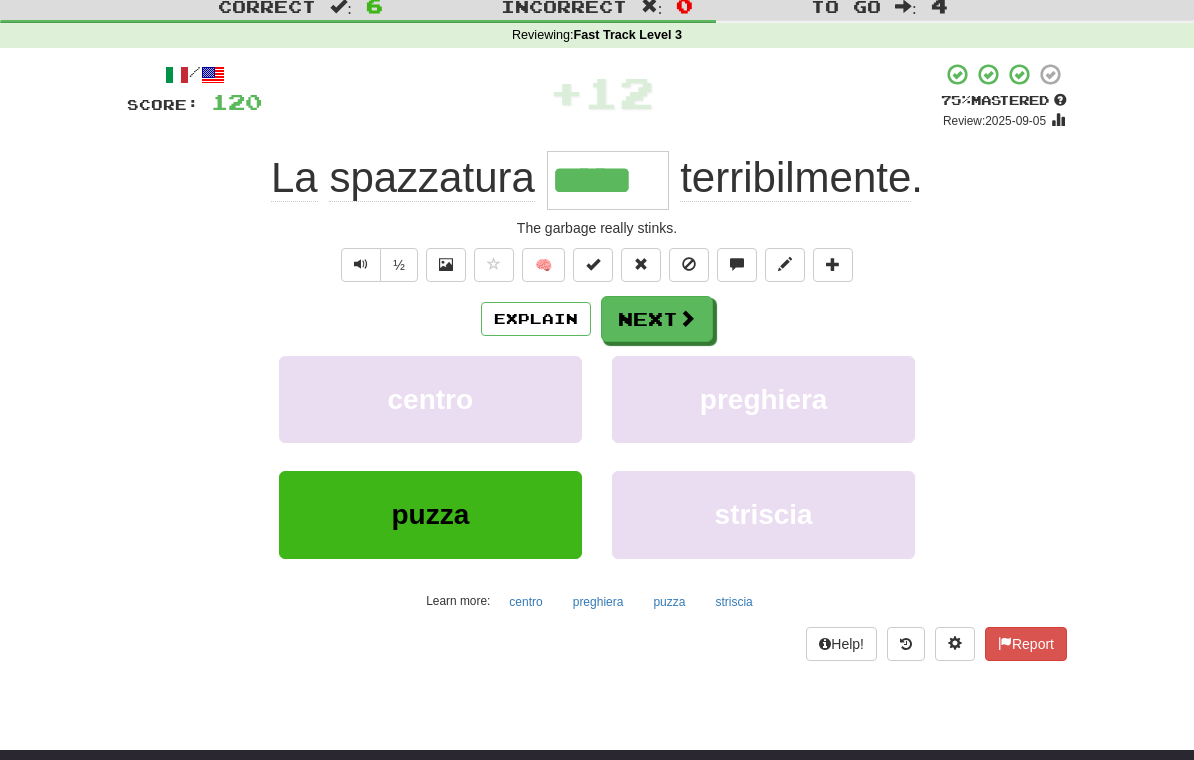 click on "Next" at bounding box center (657, 319) 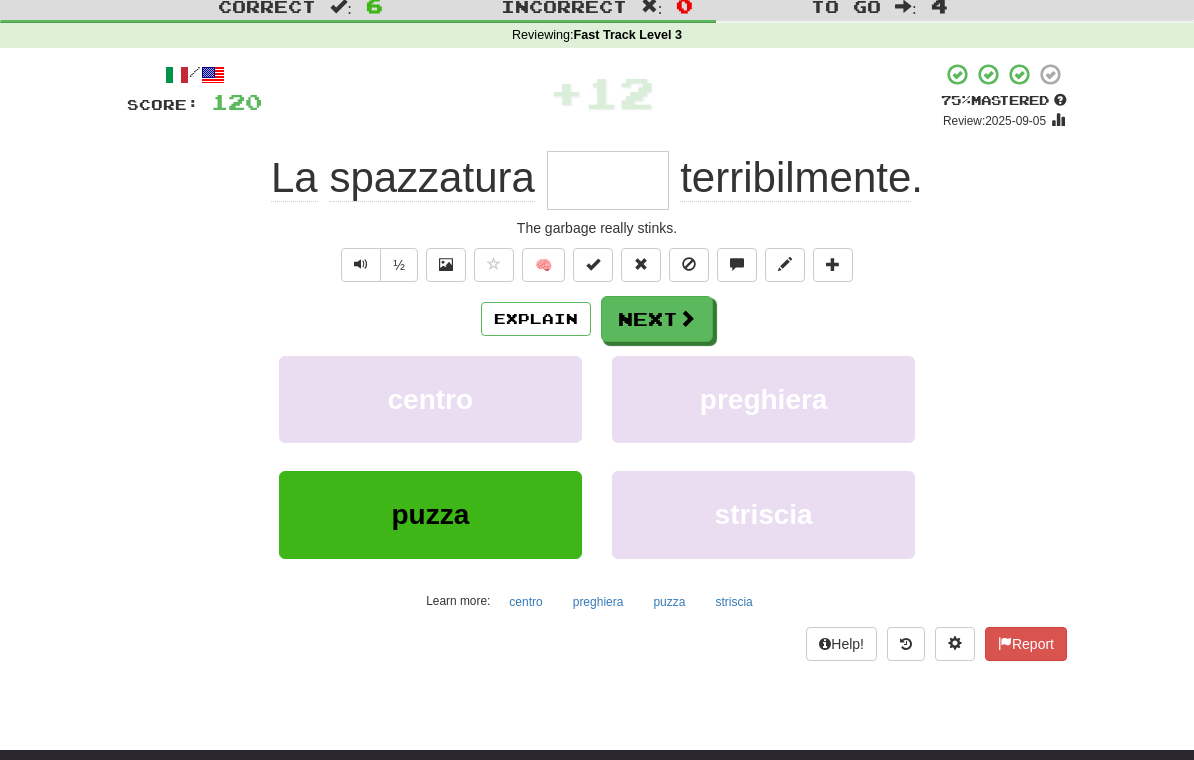 scroll, scrollTop: 59, scrollLeft: 0, axis: vertical 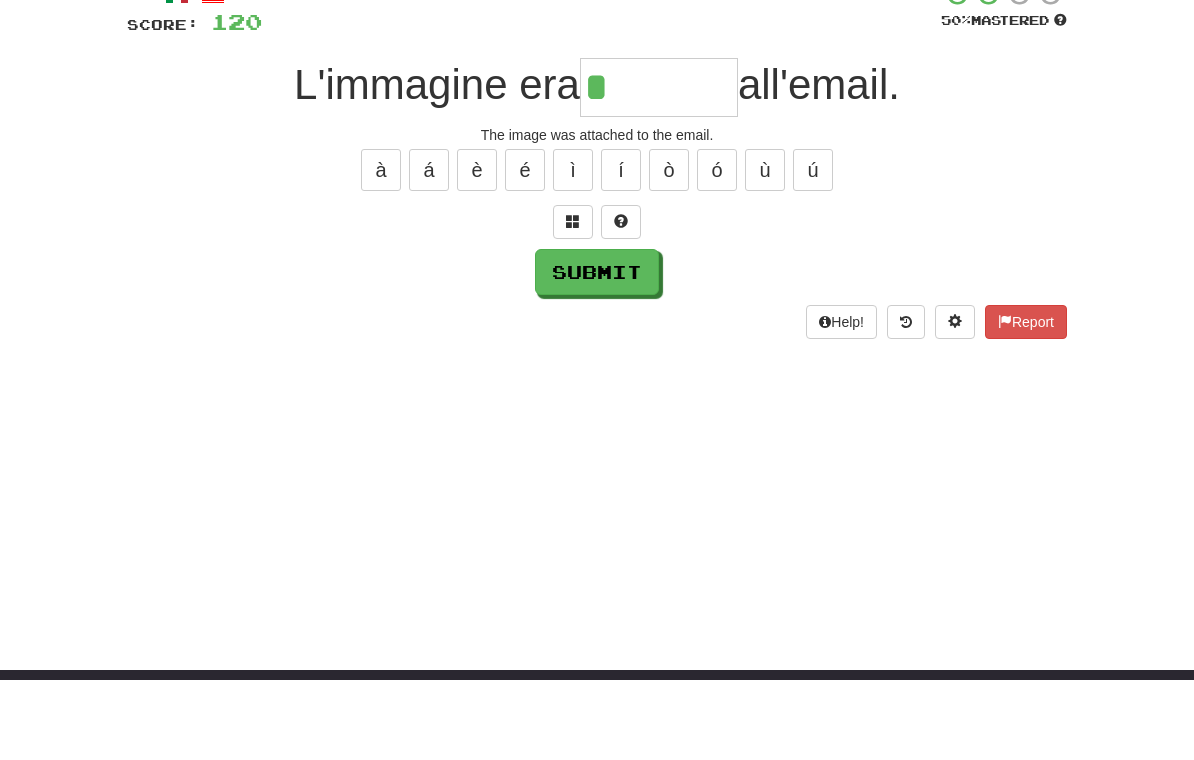 click at bounding box center (573, 302) 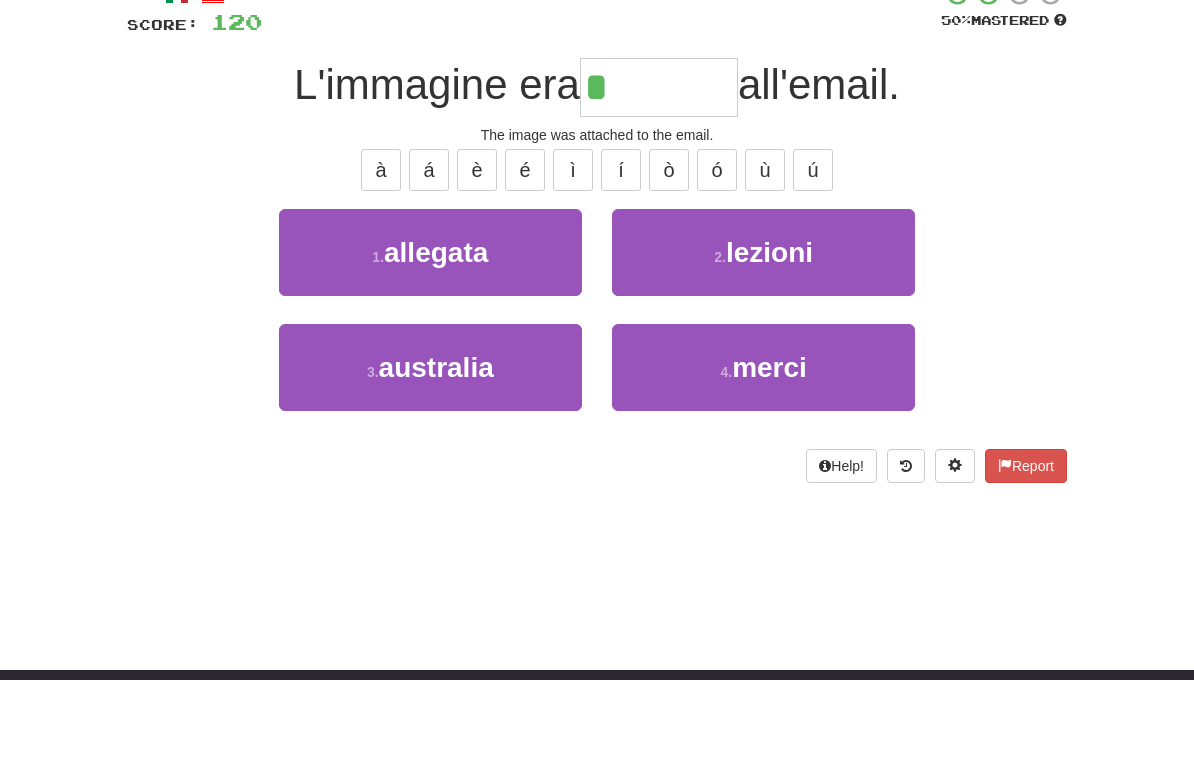 click on "allegata" at bounding box center (436, 333) 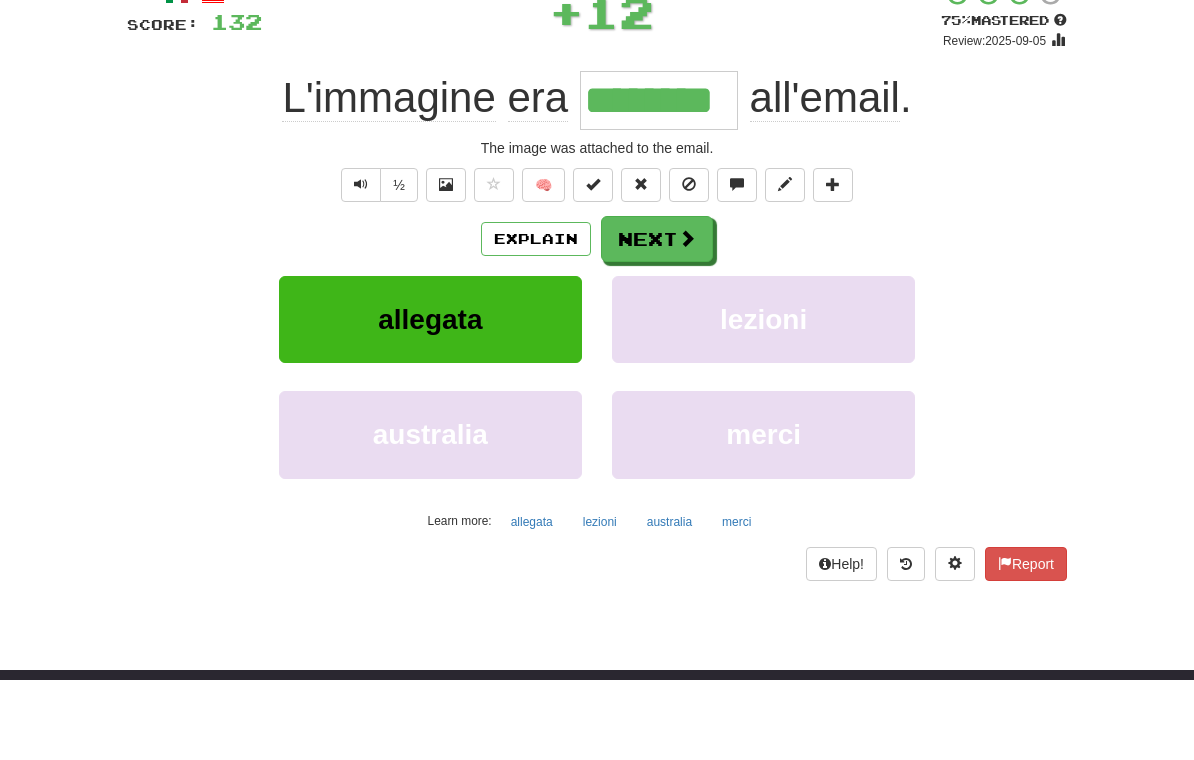 scroll, scrollTop: 140, scrollLeft: 0, axis: vertical 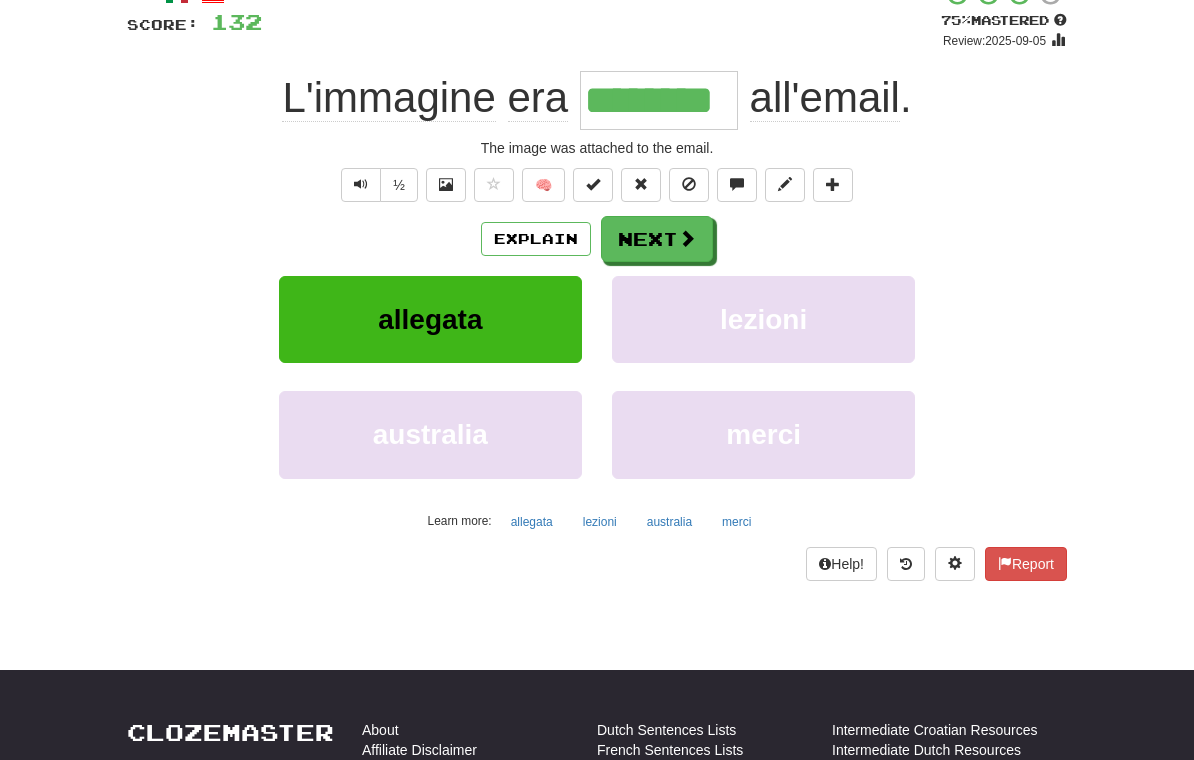 click on "Next" at bounding box center (657, 239) 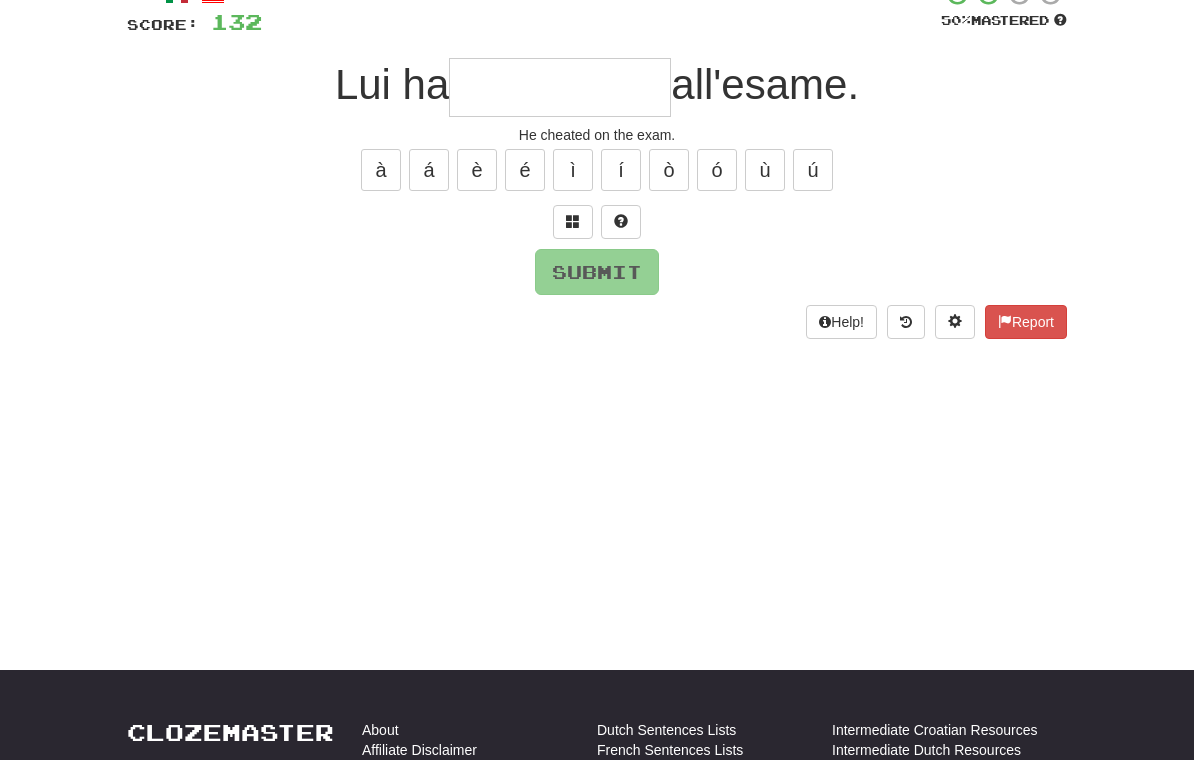 type on "*" 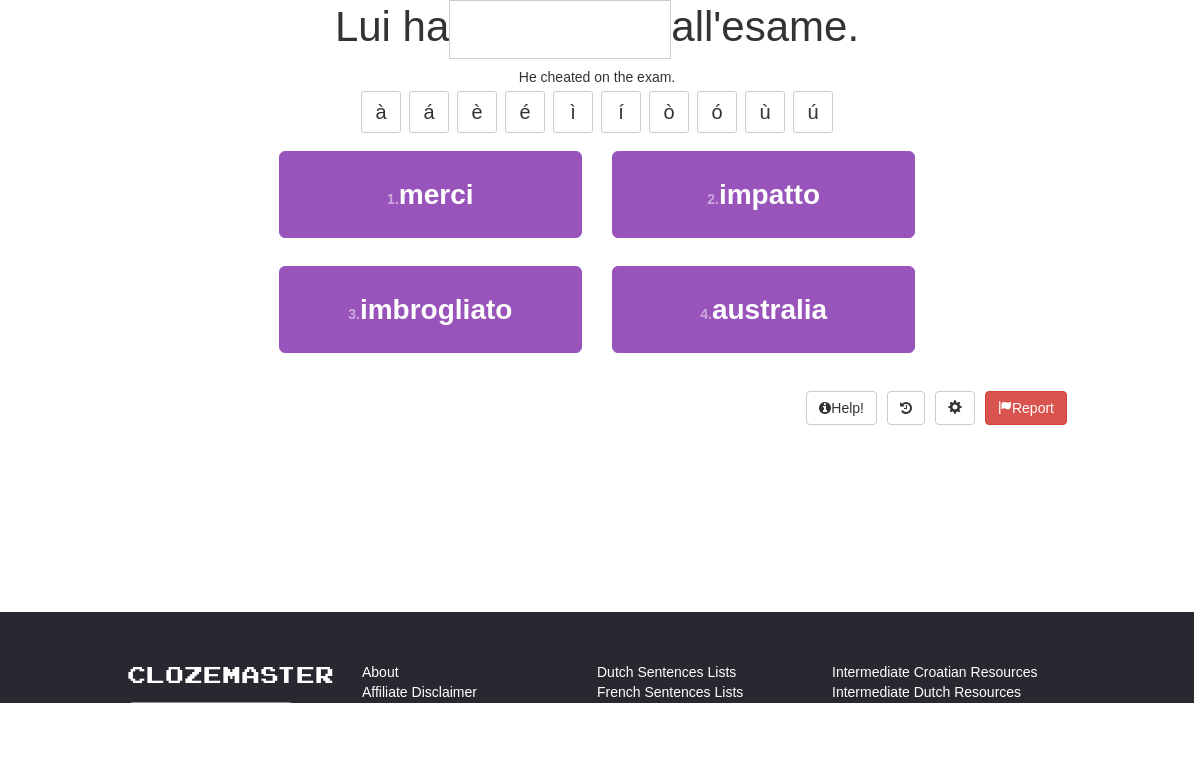 click on "imbrogliato" at bounding box center (436, 367) 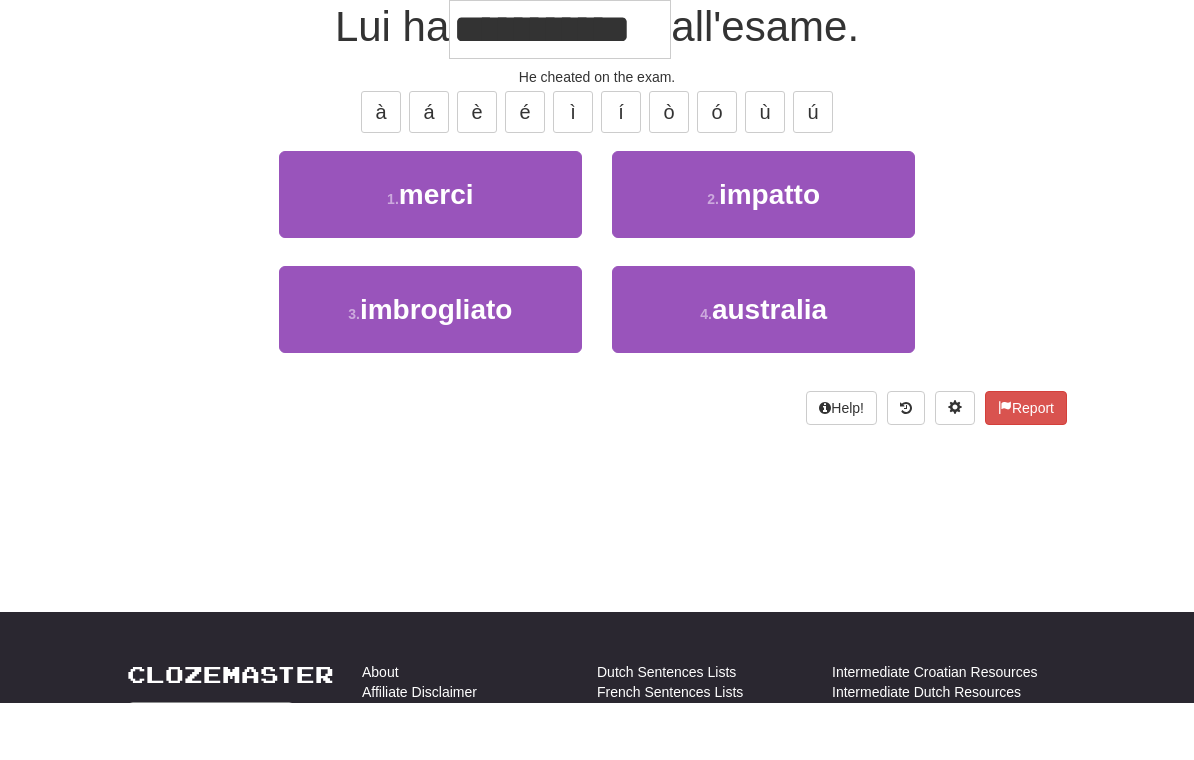 scroll, scrollTop: 198, scrollLeft: 0, axis: vertical 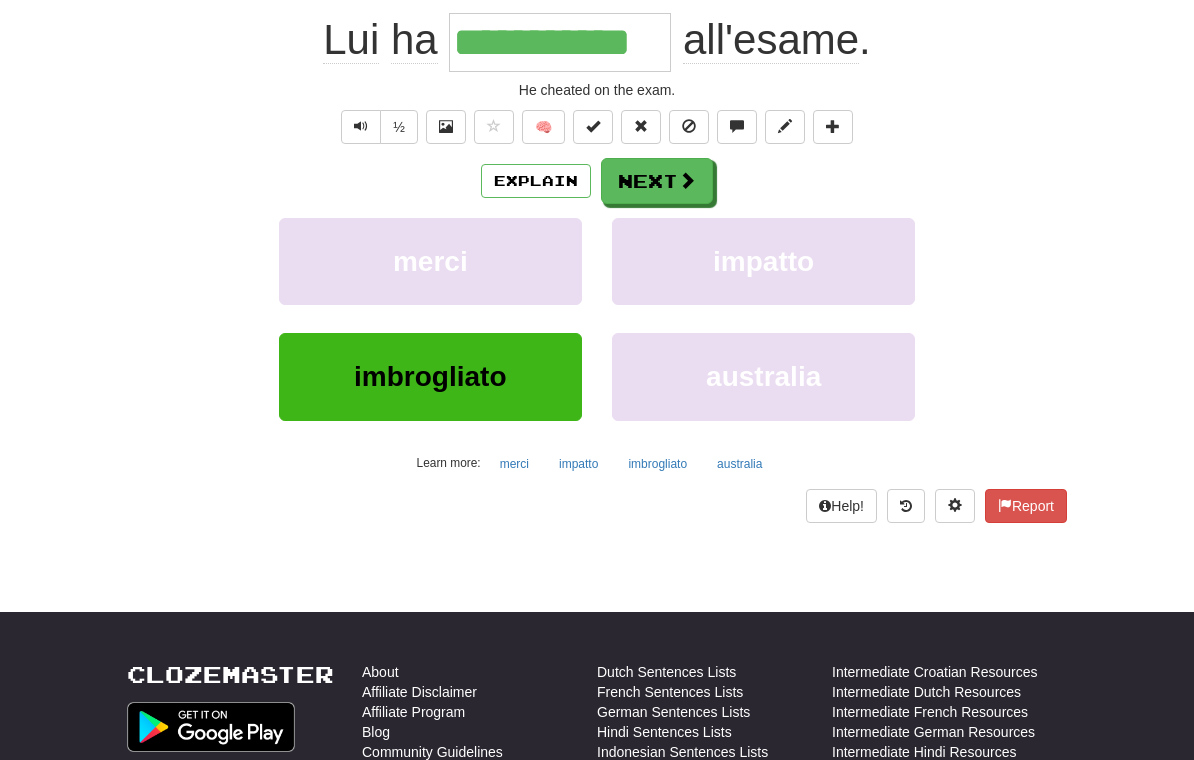 click on "Explain" at bounding box center (536, 181) 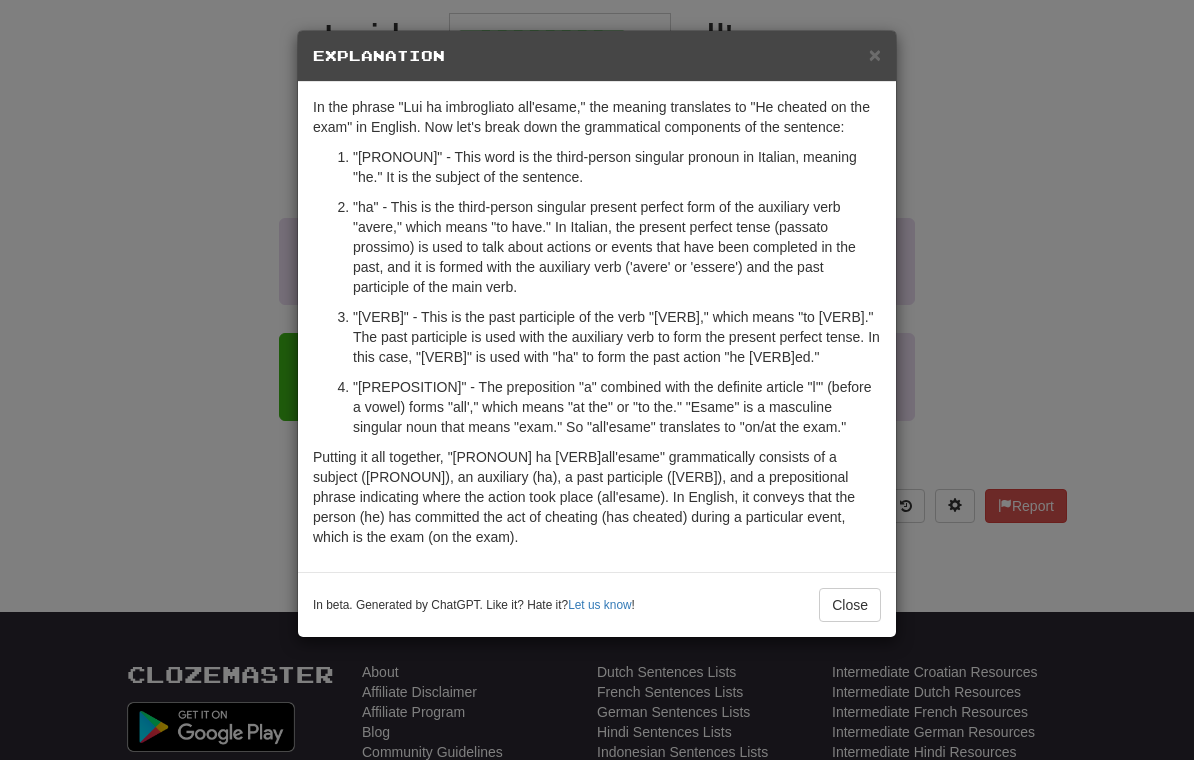 click on "Close" at bounding box center [850, 605] 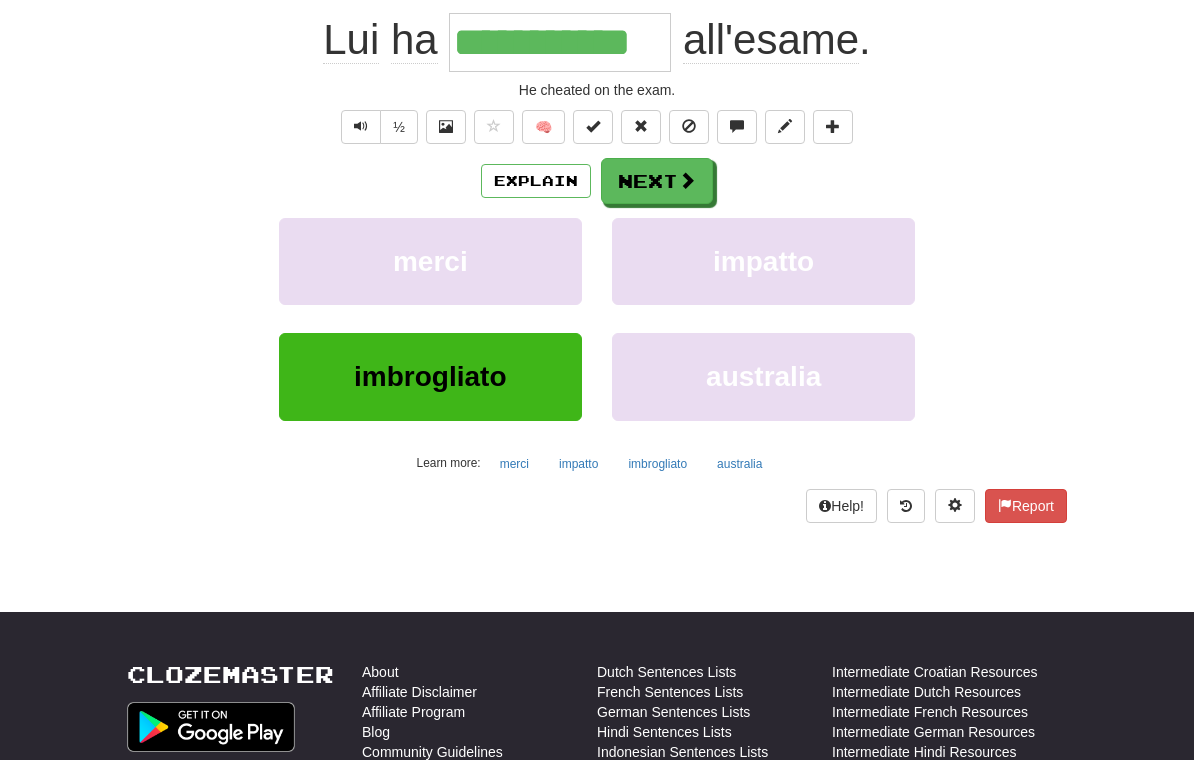 click at bounding box center [687, 180] 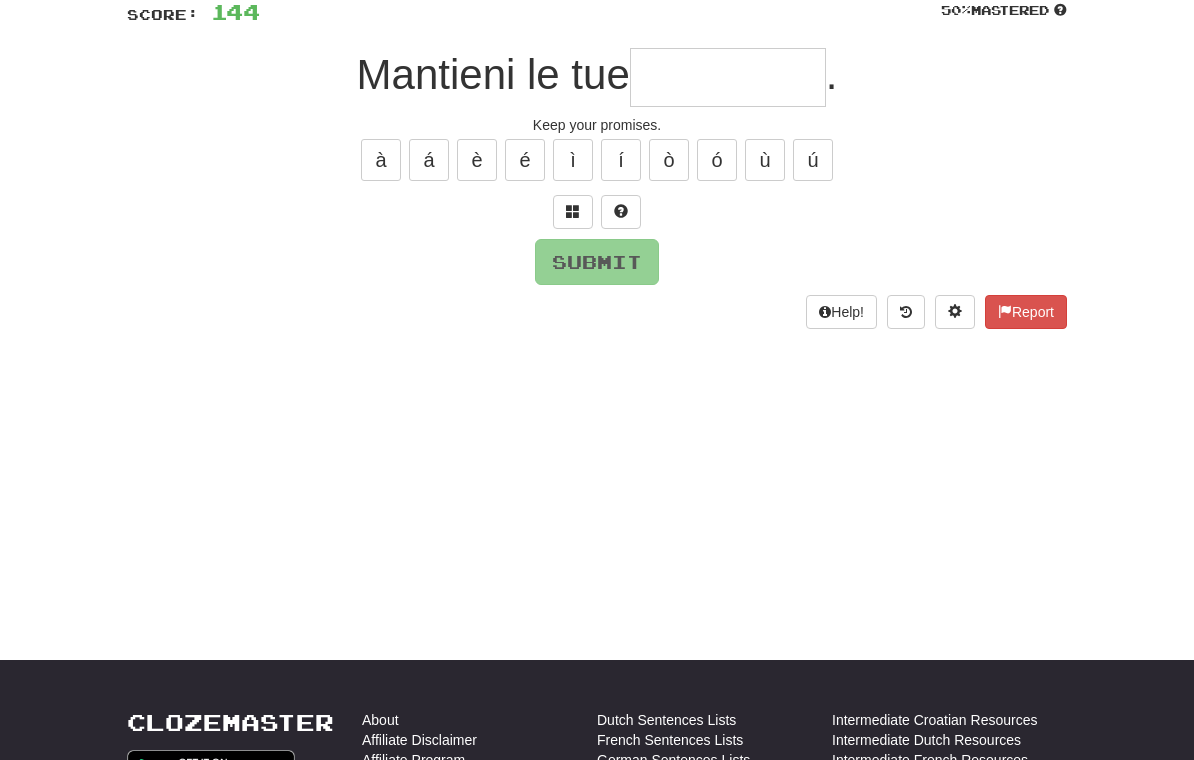 scroll, scrollTop: 148, scrollLeft: 0, axis: vertical 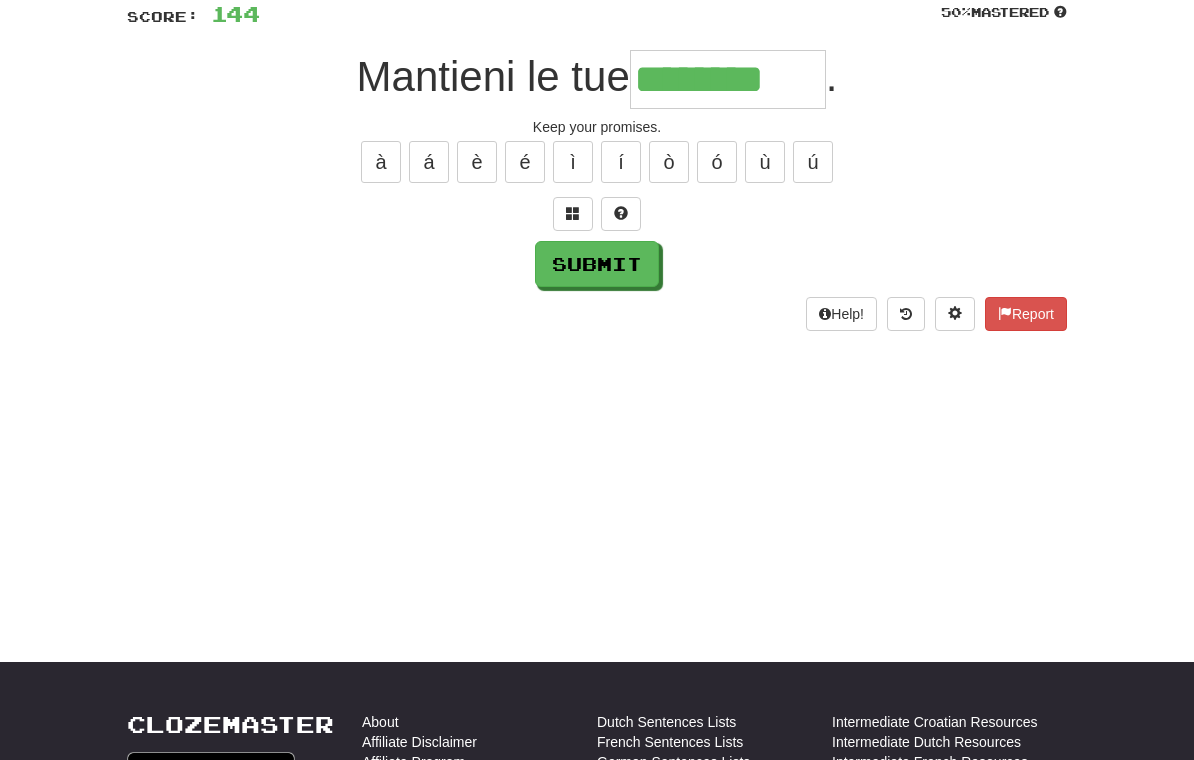 type on "********" 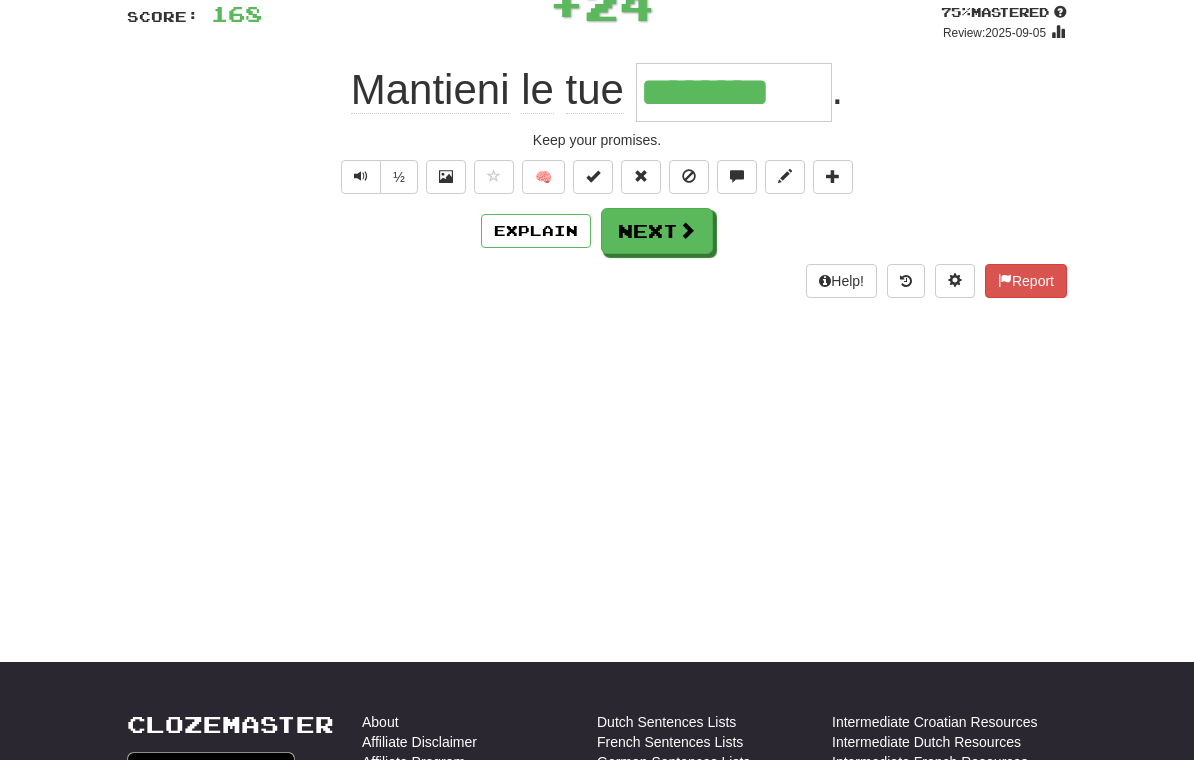 click on "Next" at bounding box center (657, 231) 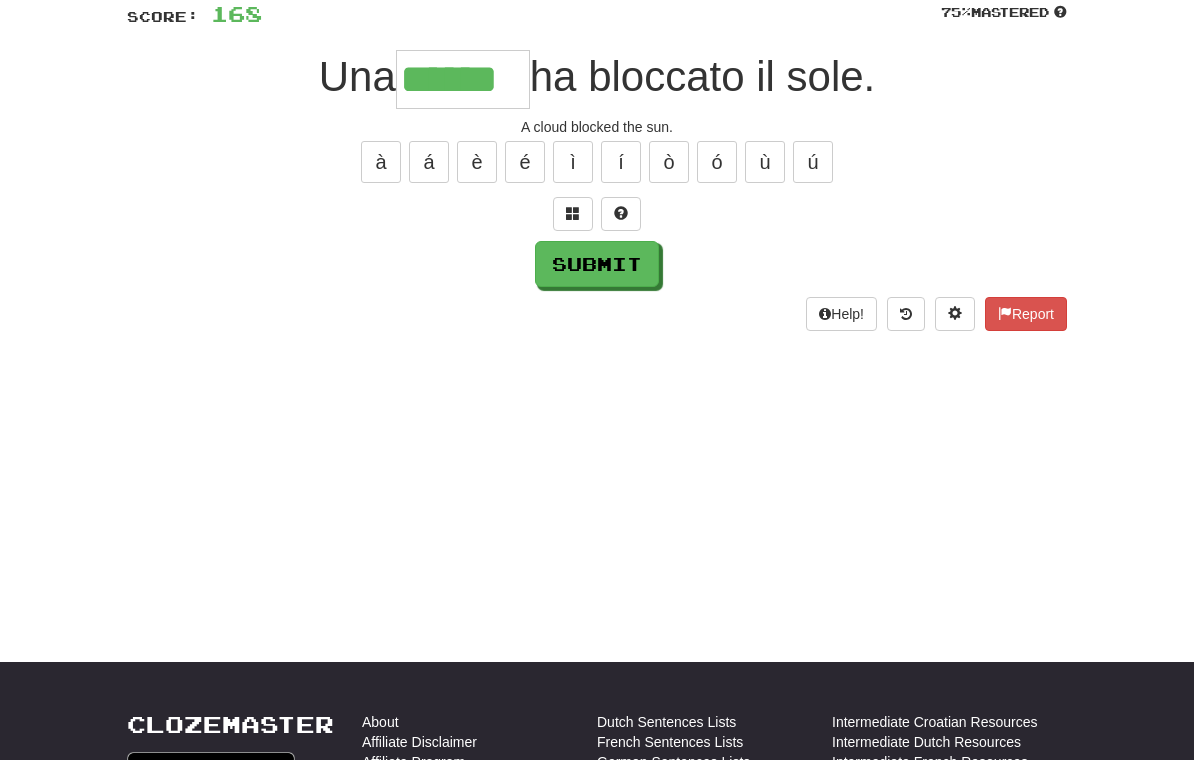 type on "******" 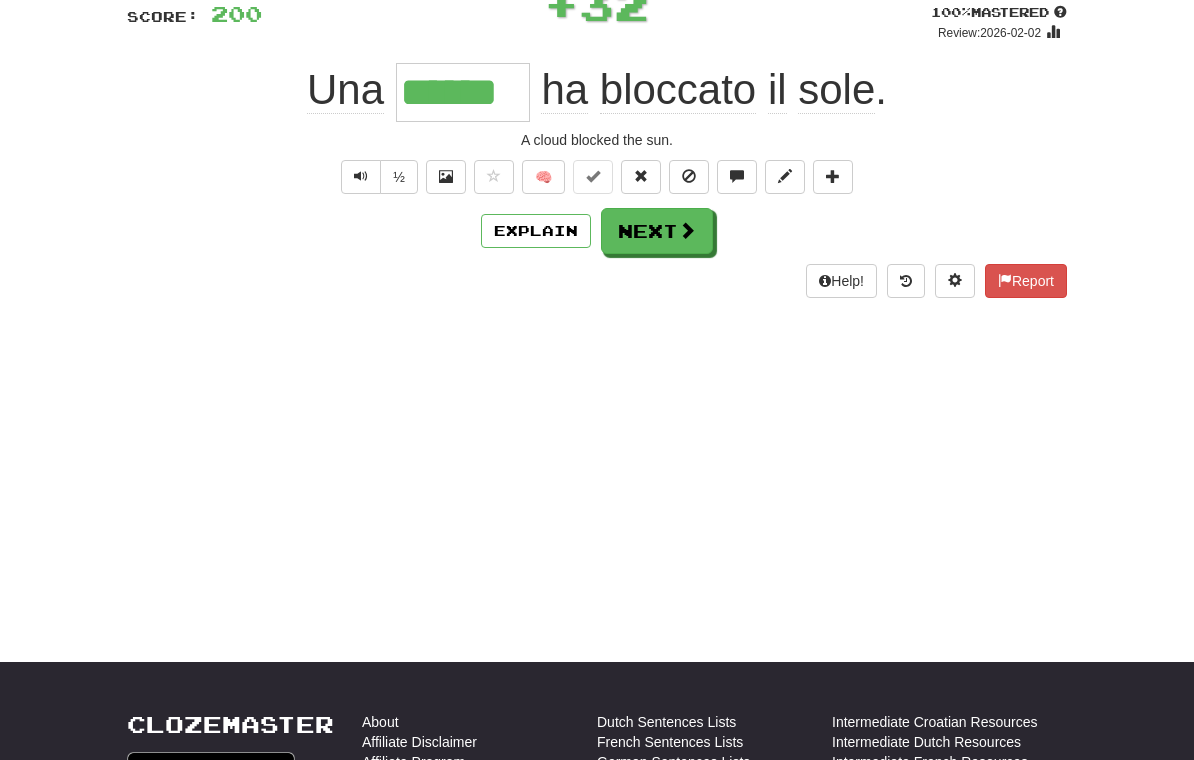 click on "Next" at bounding box center [657, 231] 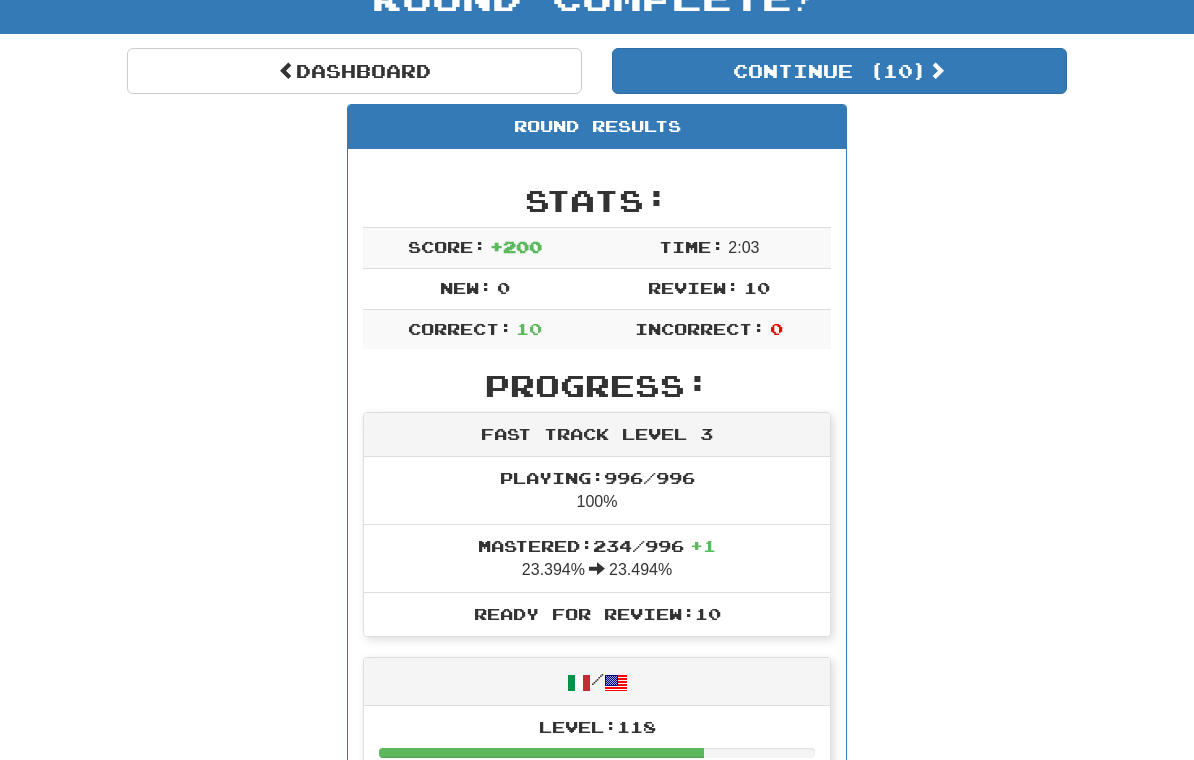 click on "Continue ( 10 )" at bounding box center (839, 71) 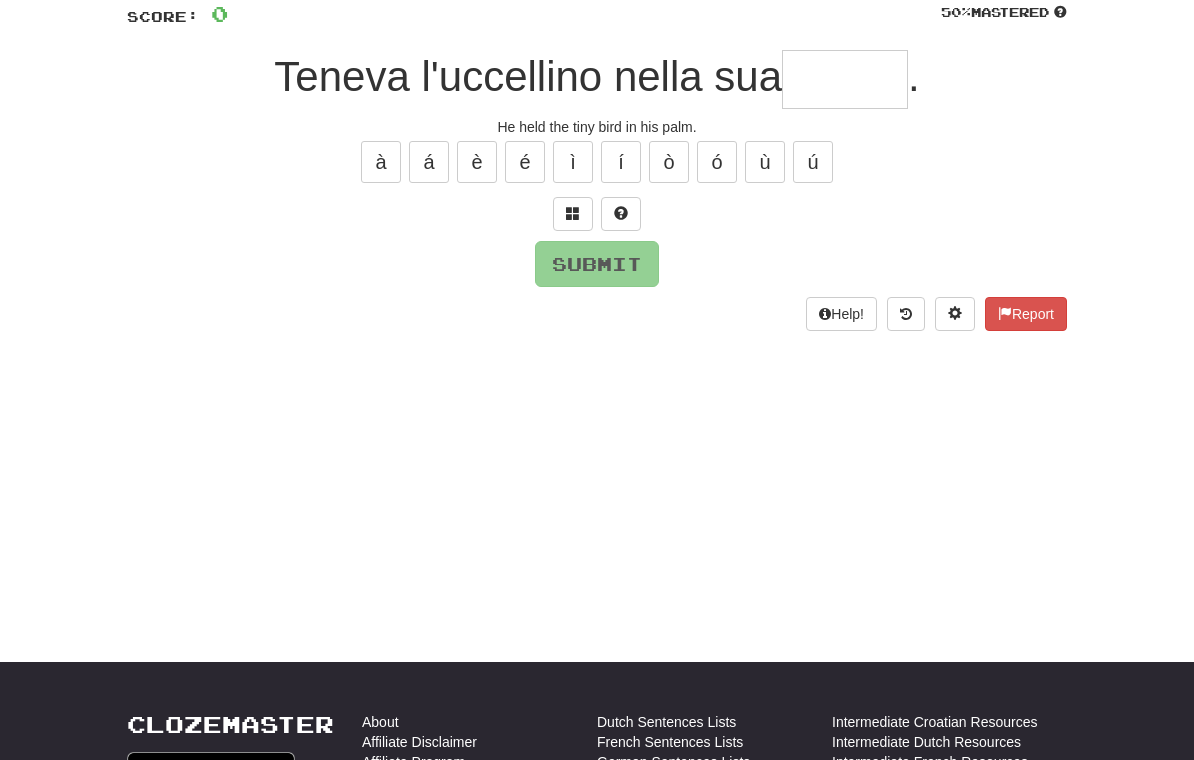click at bounding box center [845, 79] 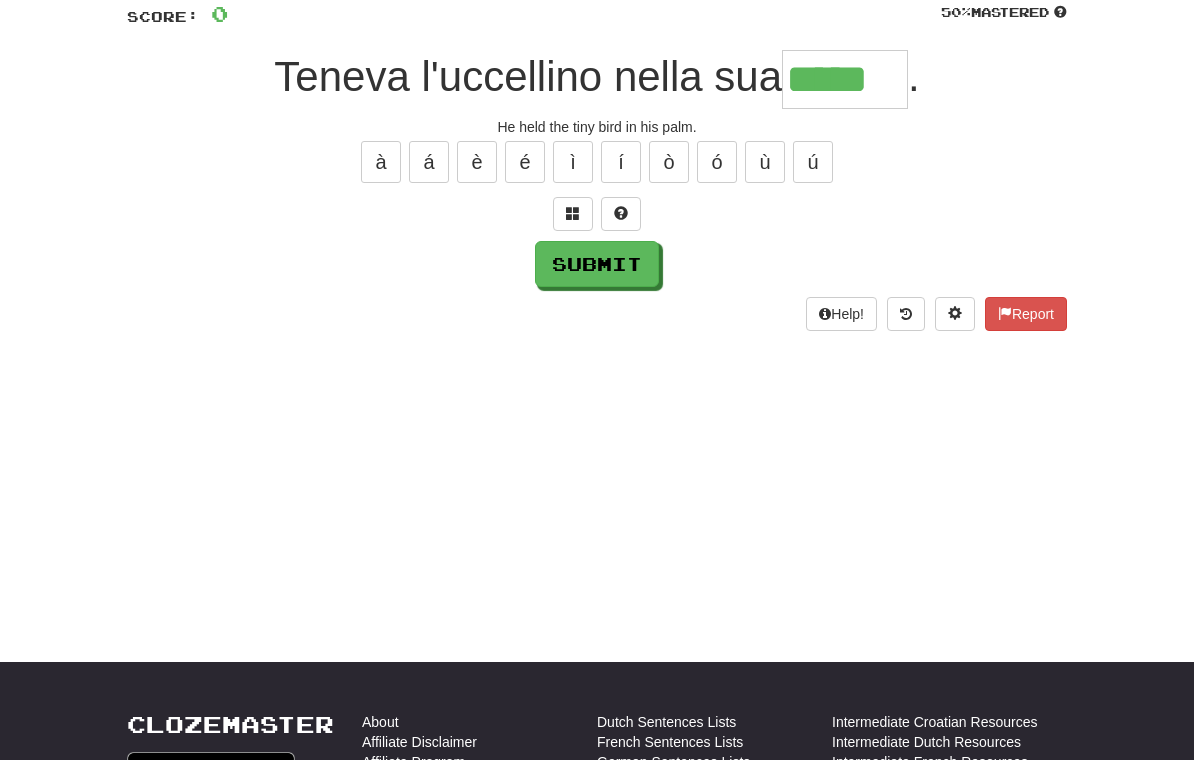 type on "*****" 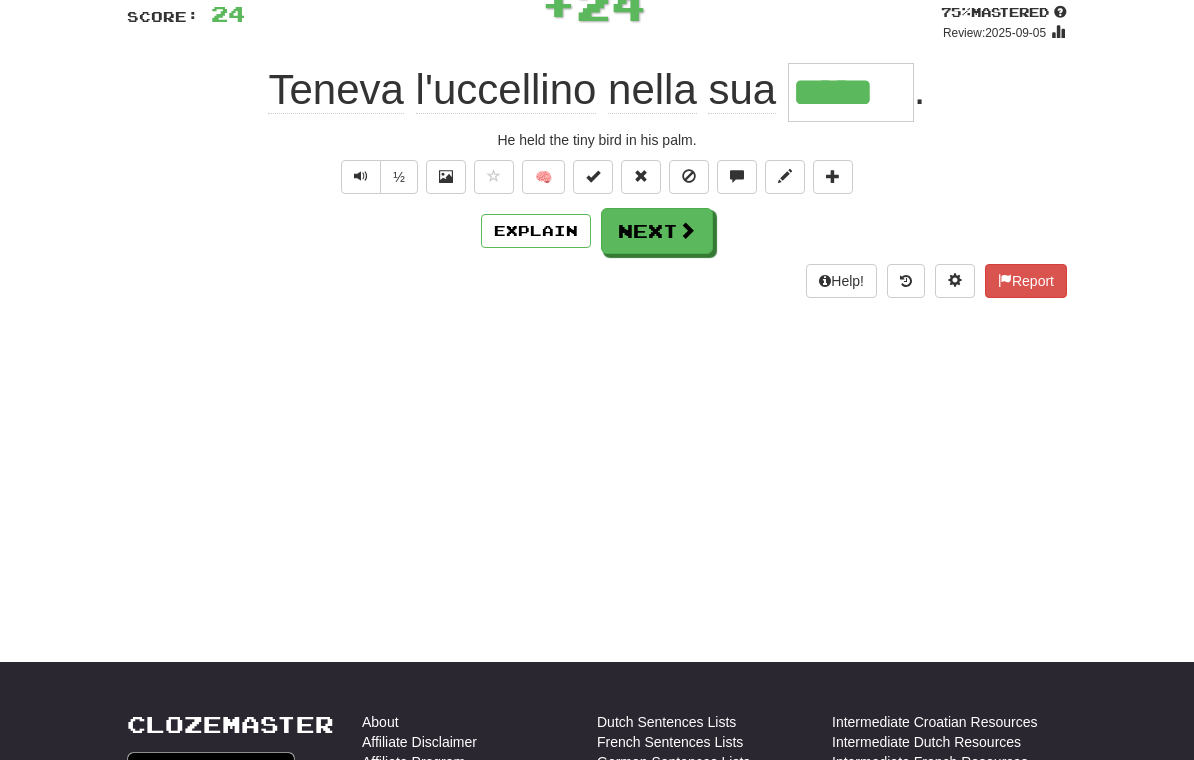 click on "Next" at bounding box center (657, 231) 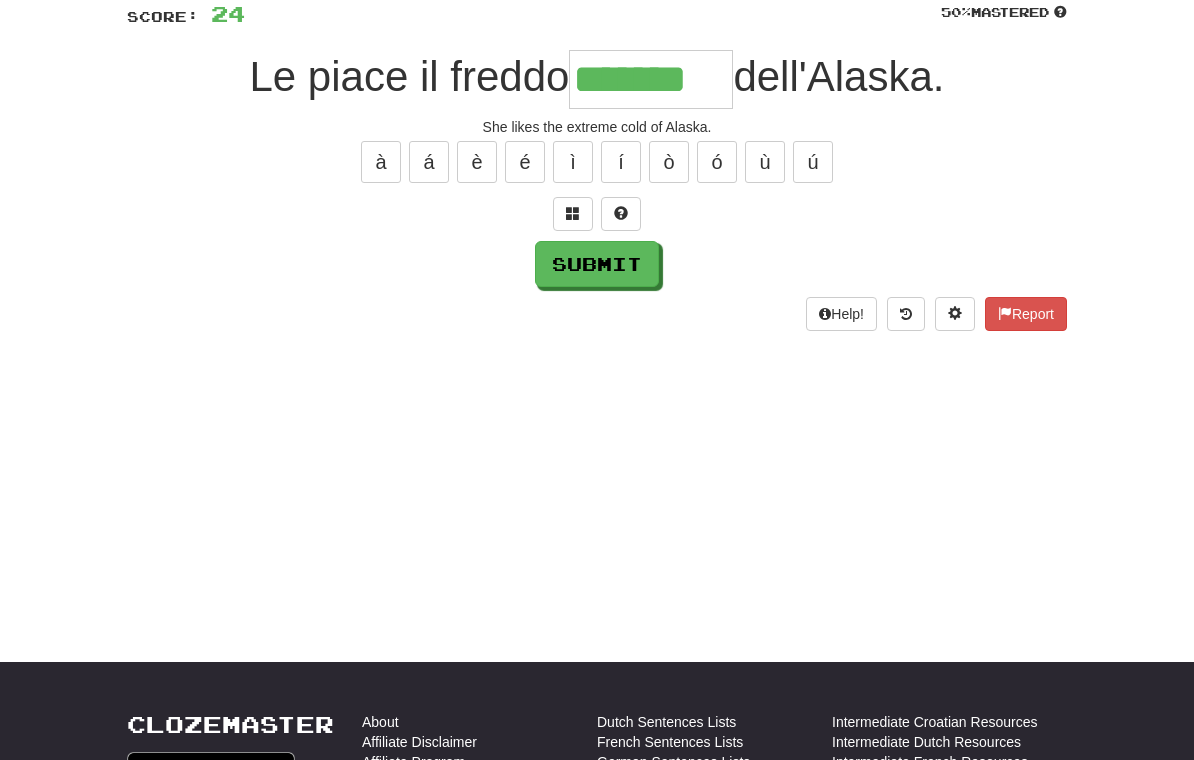 type on "*******" 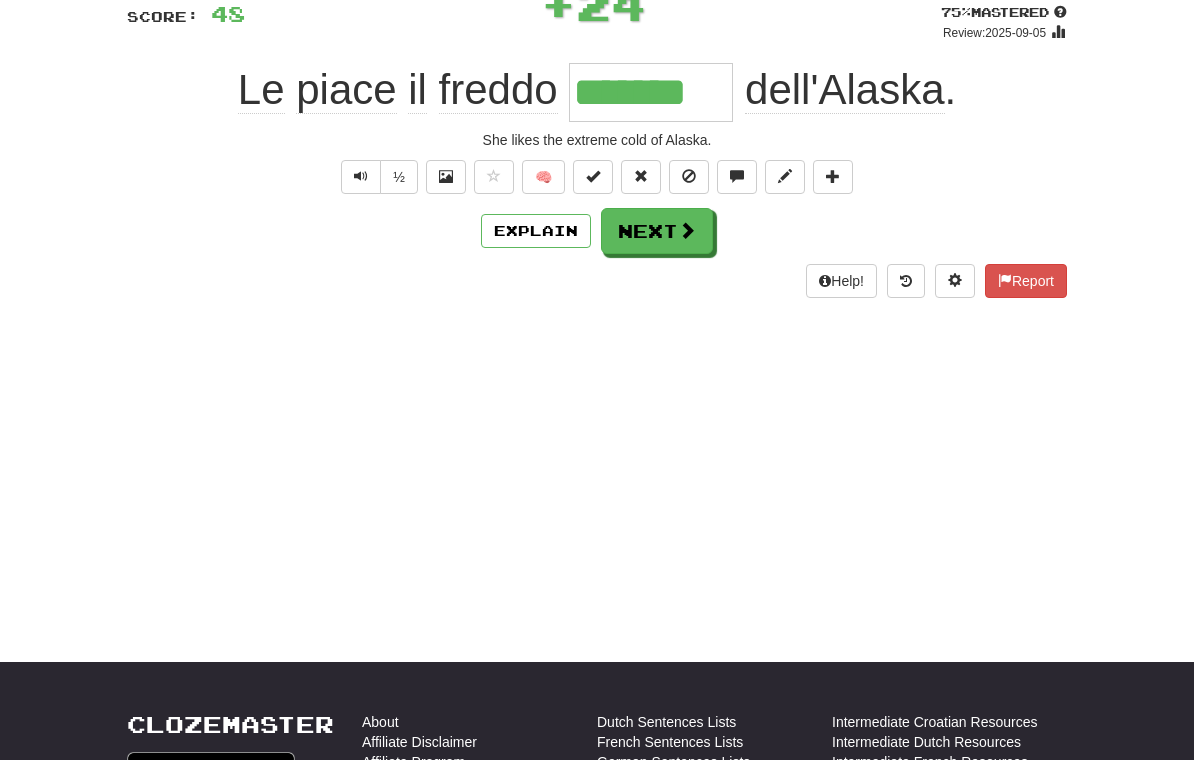 click on "Next" at bounding box center [657, 231] 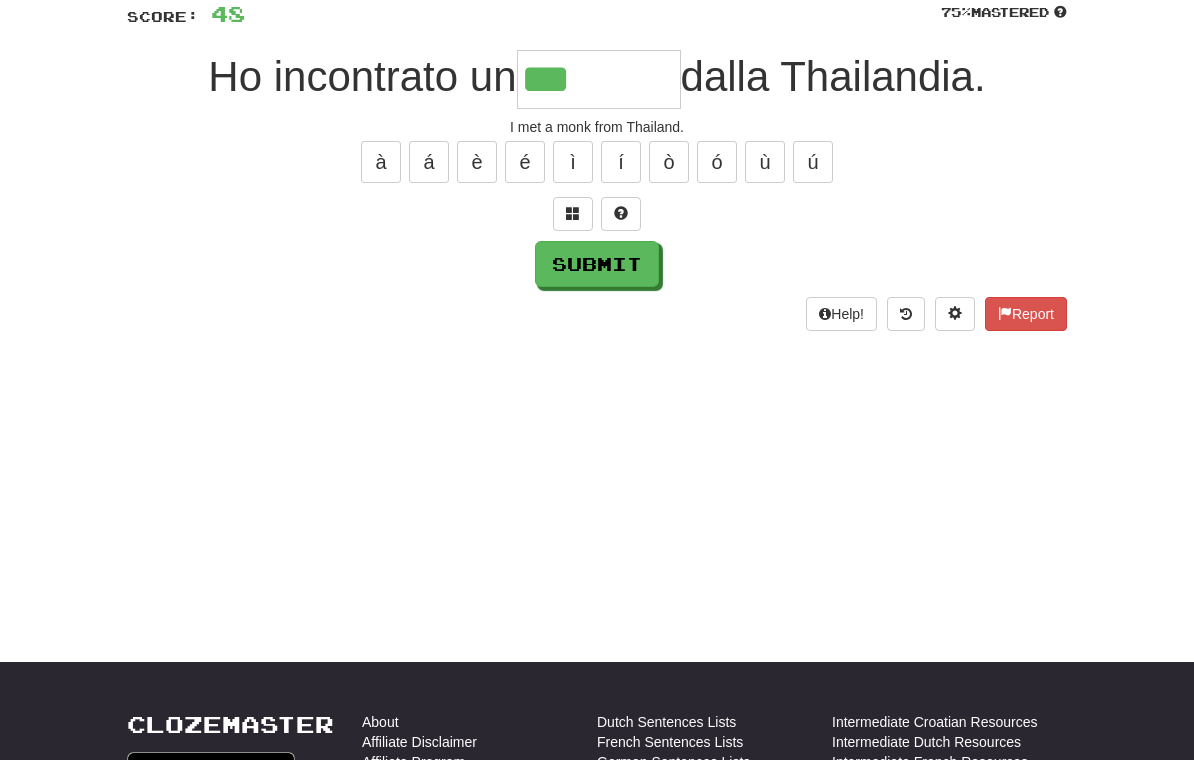 click at bounding box center [573, 213] 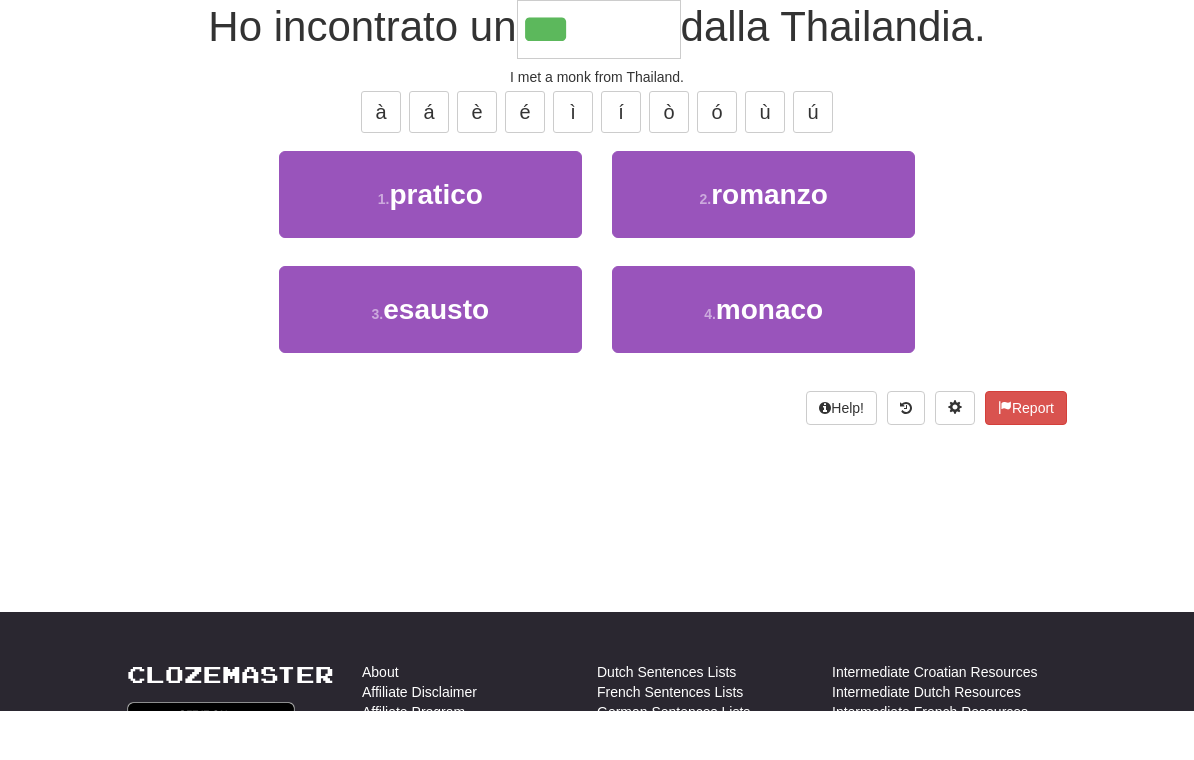 click on "[NUMBER] . monaco" at bounding box center (763, 359) 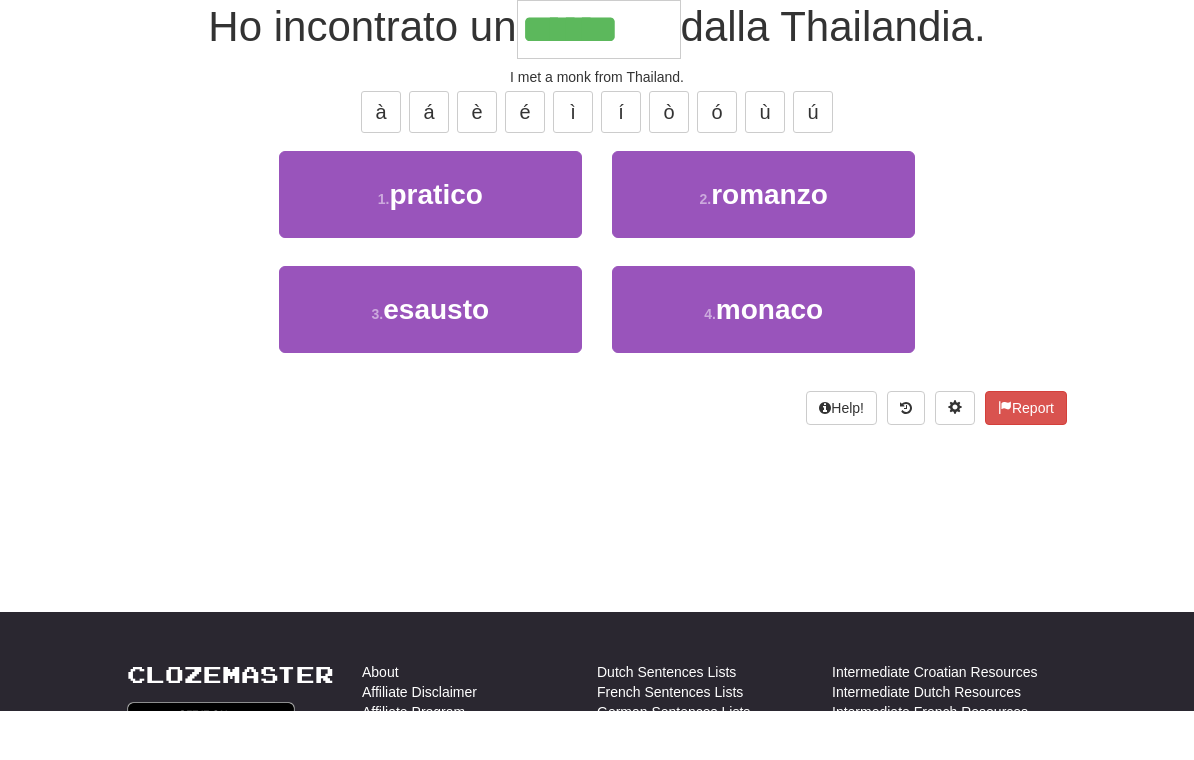 scroll, scrollTop: 198, scrollLeft: 0, axis: vertical 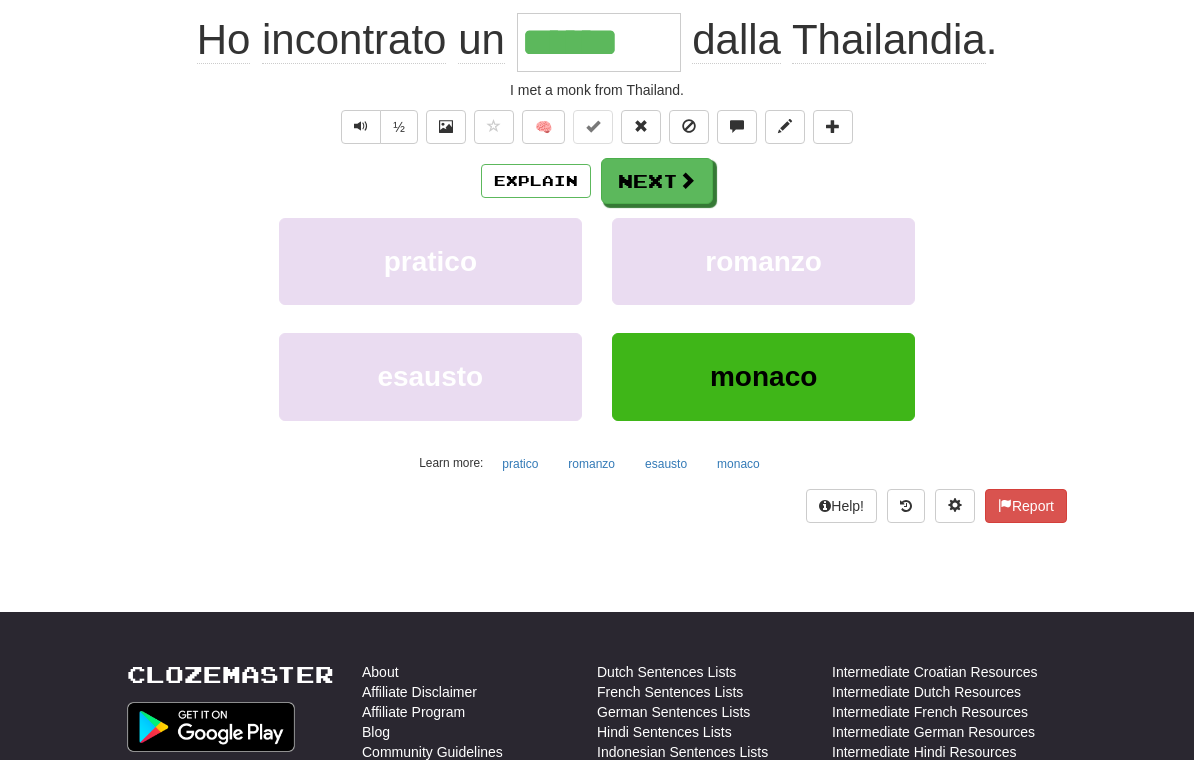 click on "Next" at bounding box center [657, 181] 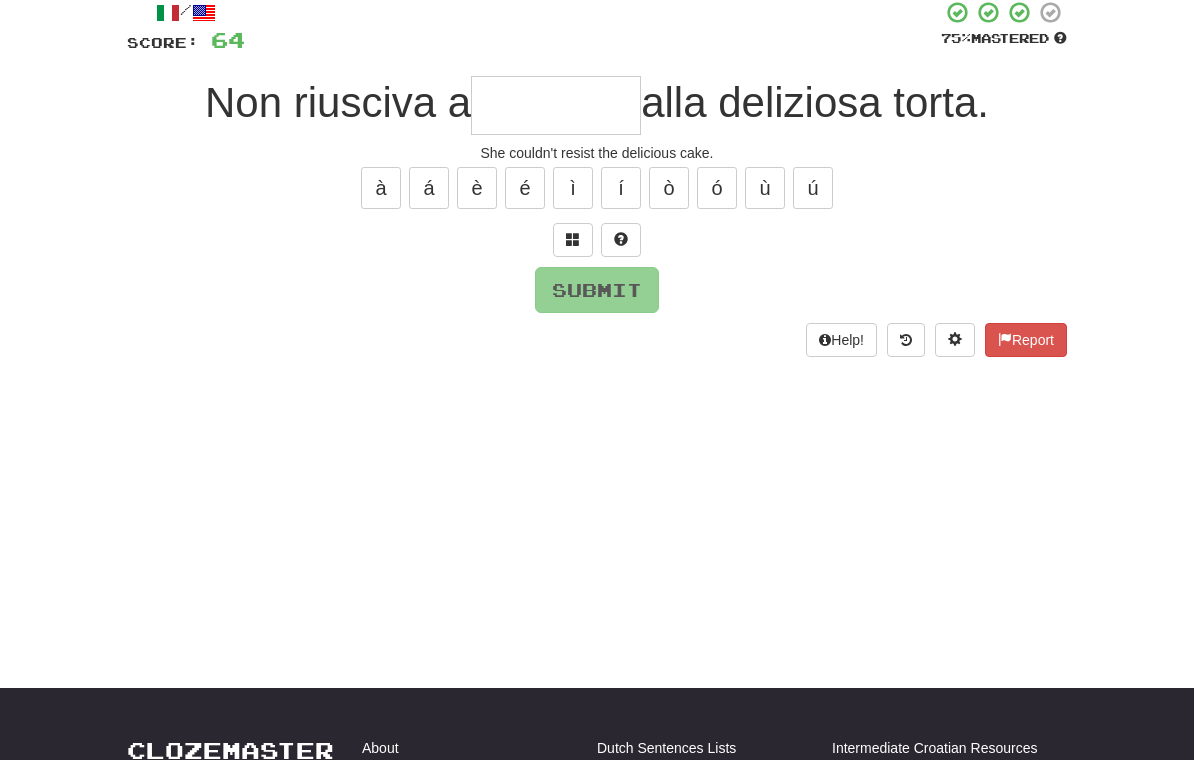 scroll, scrollTop: 119, scrollLeft: 0, axis: vertical 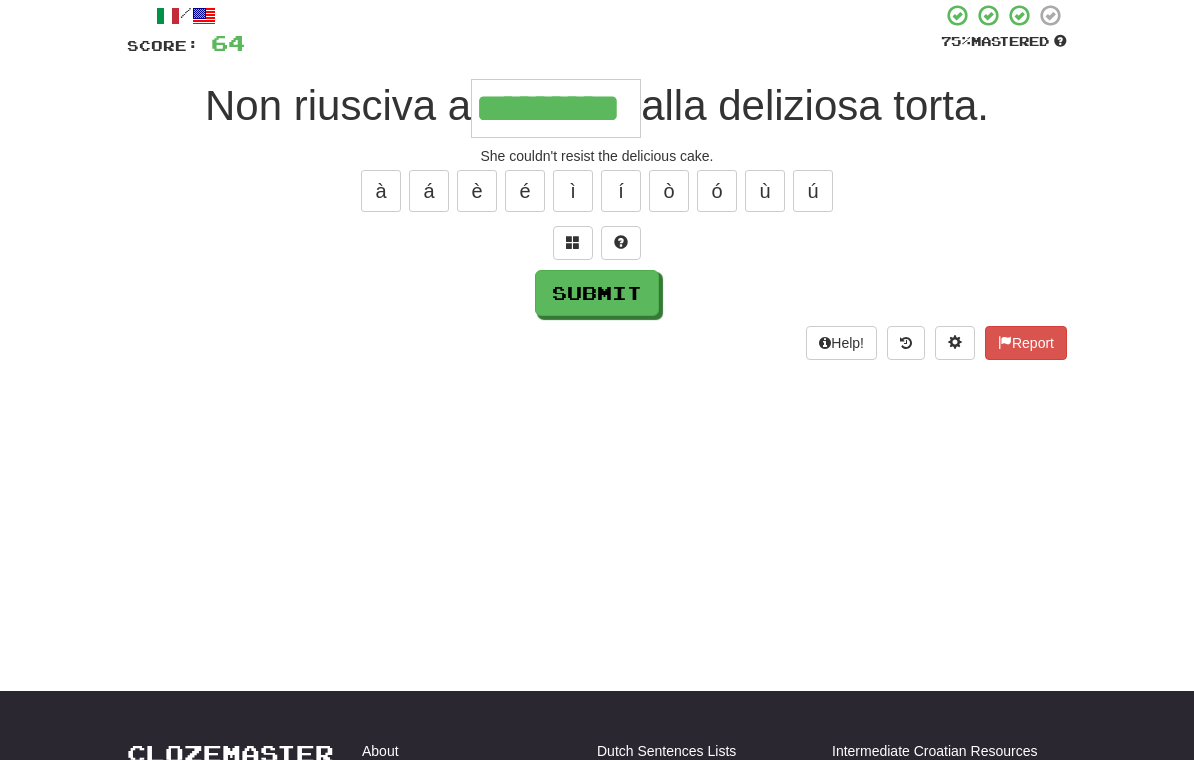 type on "*********" 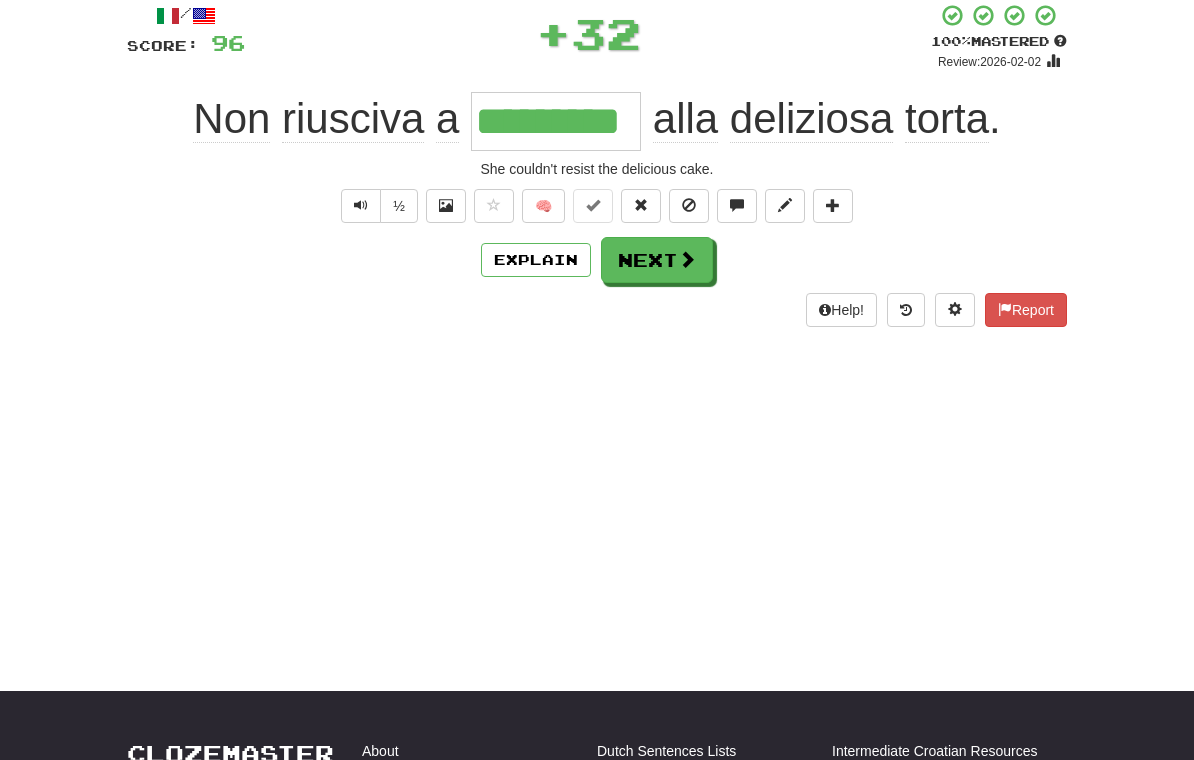 click on "Next" at bounding box center (657, 260) 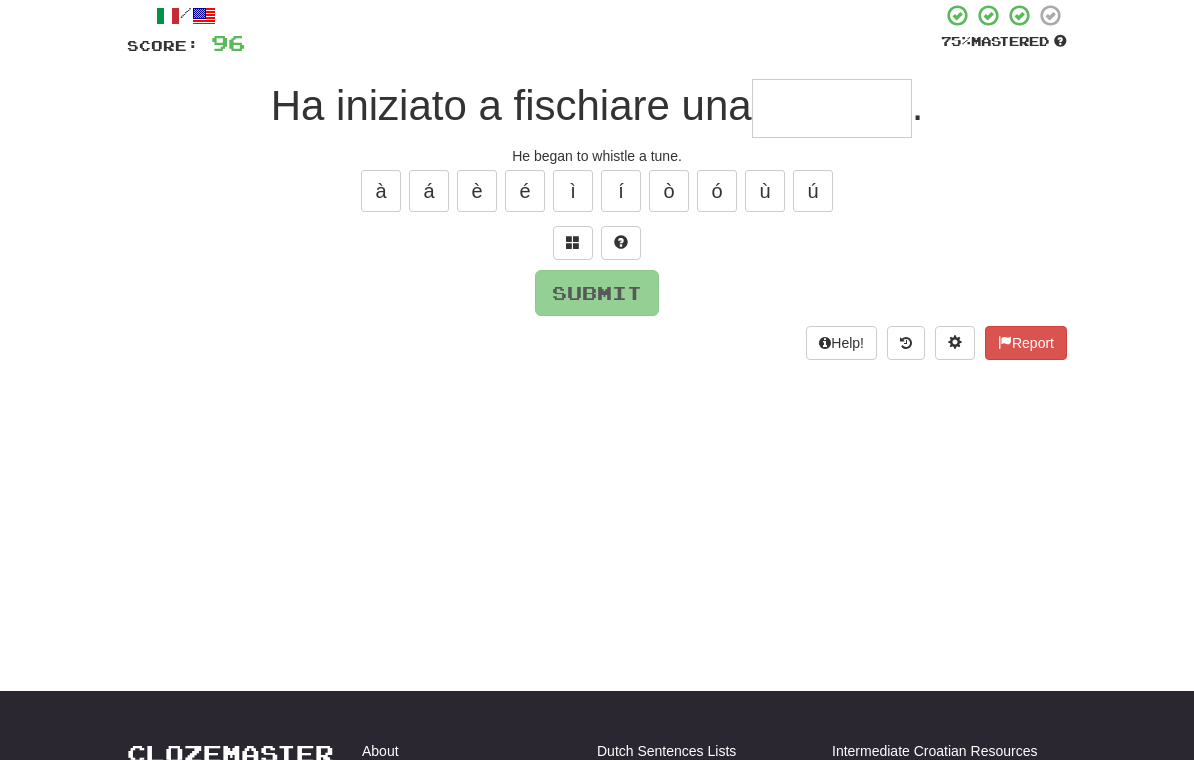 type on "*" 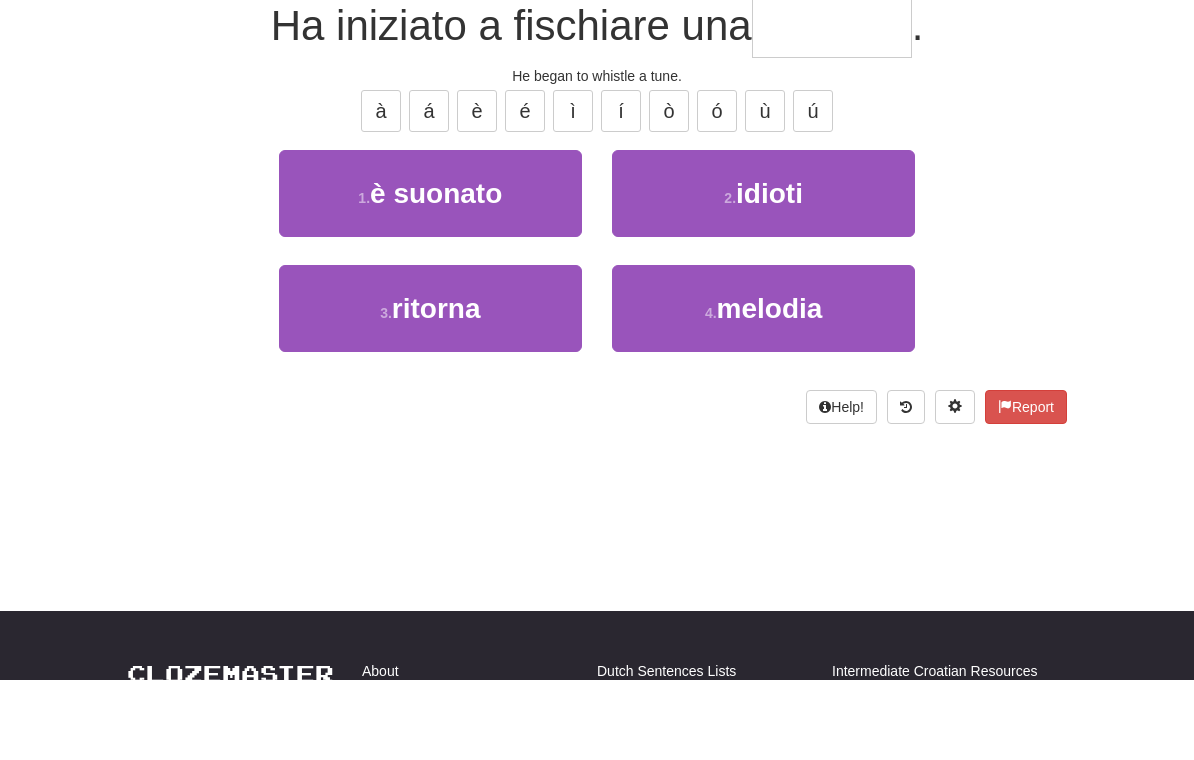 click on "[NUMBER] . melodia" at bounding box center (763, 388) 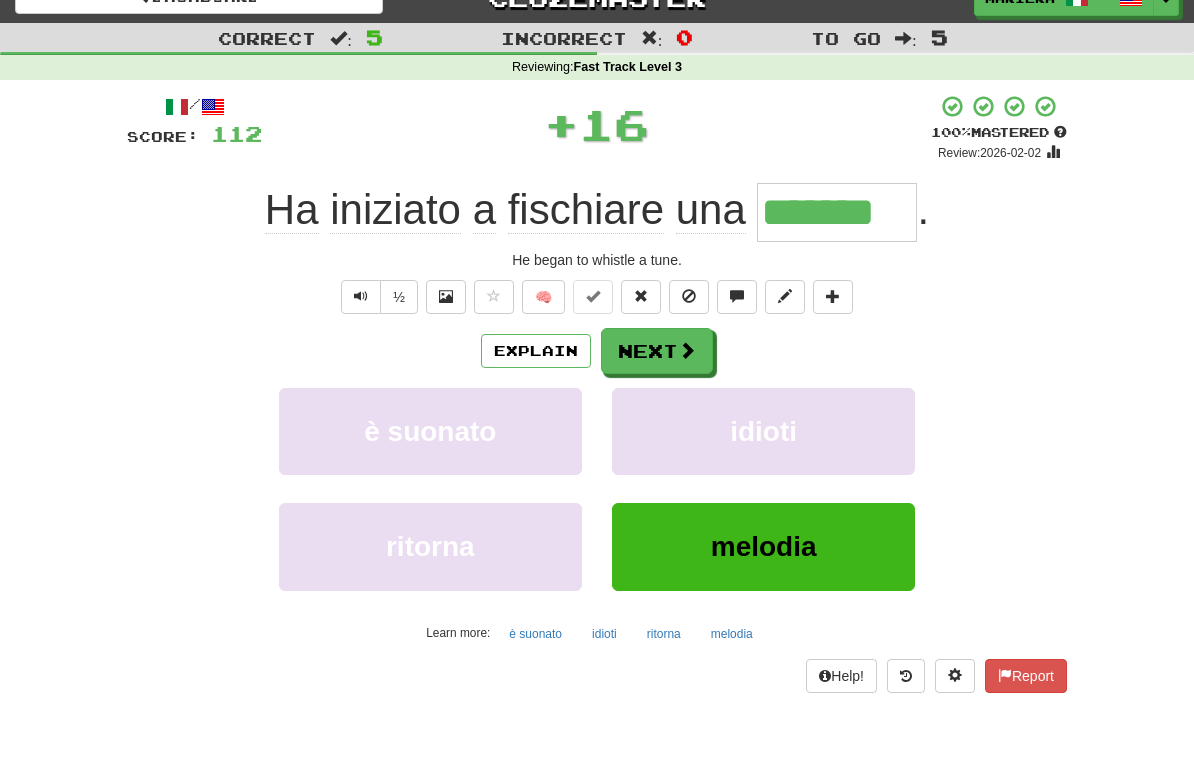 scroll, scrollTop: 30, scrollLeft: 0, axis: vertical 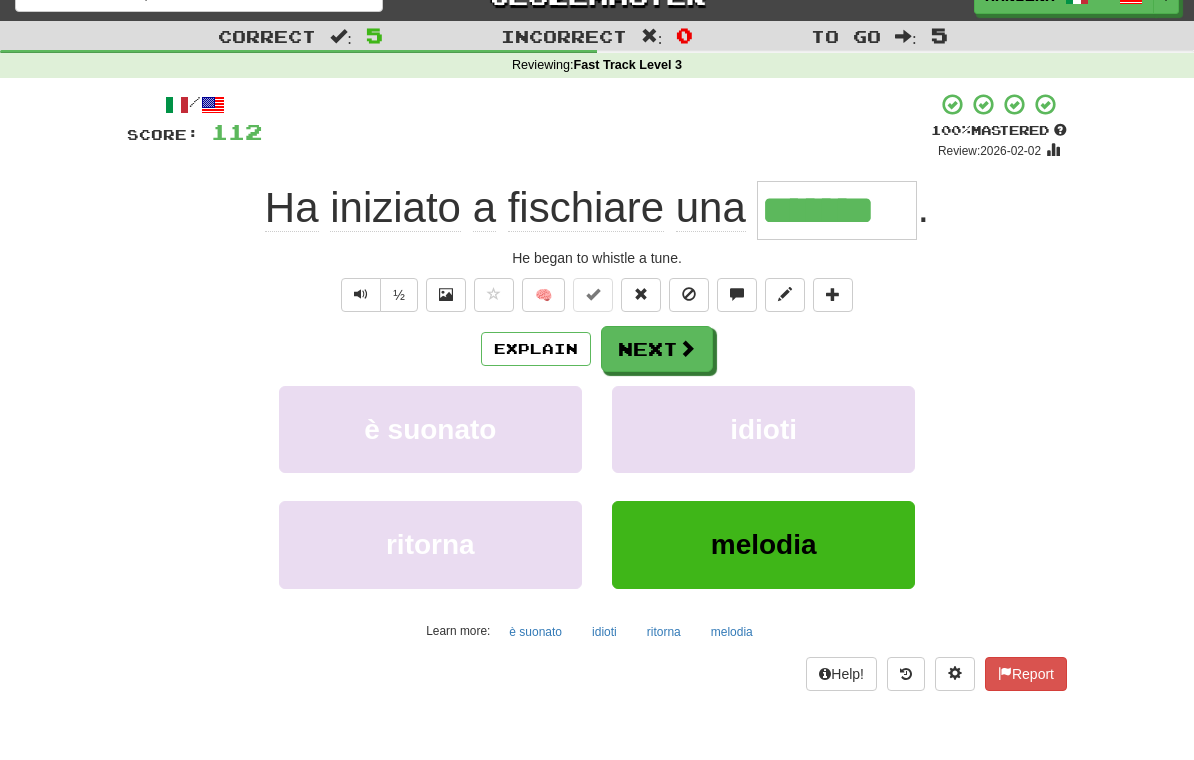 click on "Next" at bounding box center (657, 349) 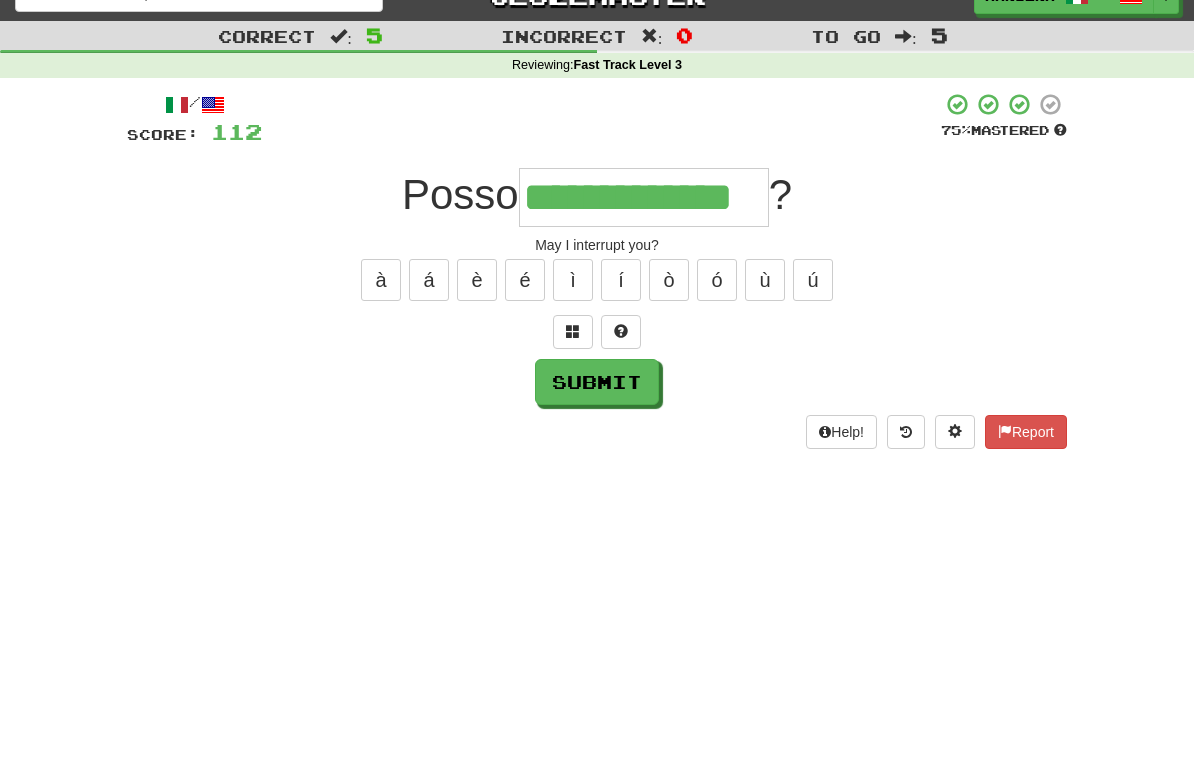 scroll, scrollTop: 22, scrollLeft: 0, axis: vertical 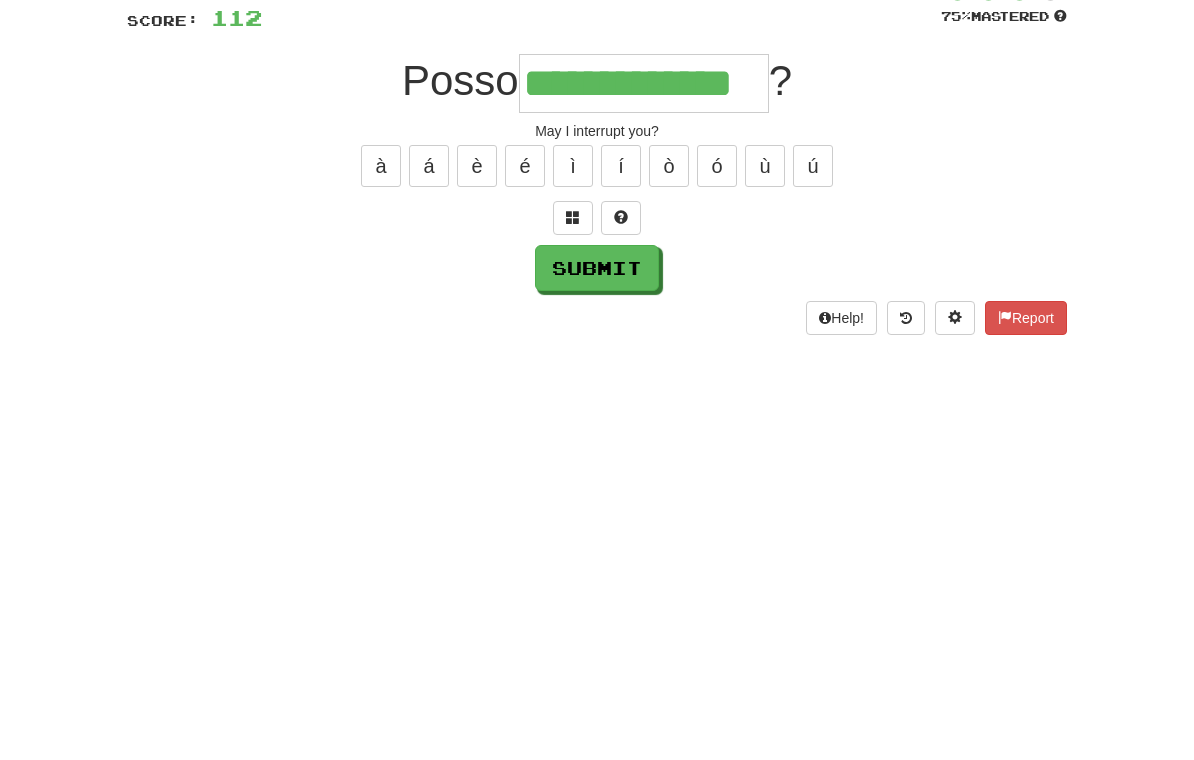 type on "**********" 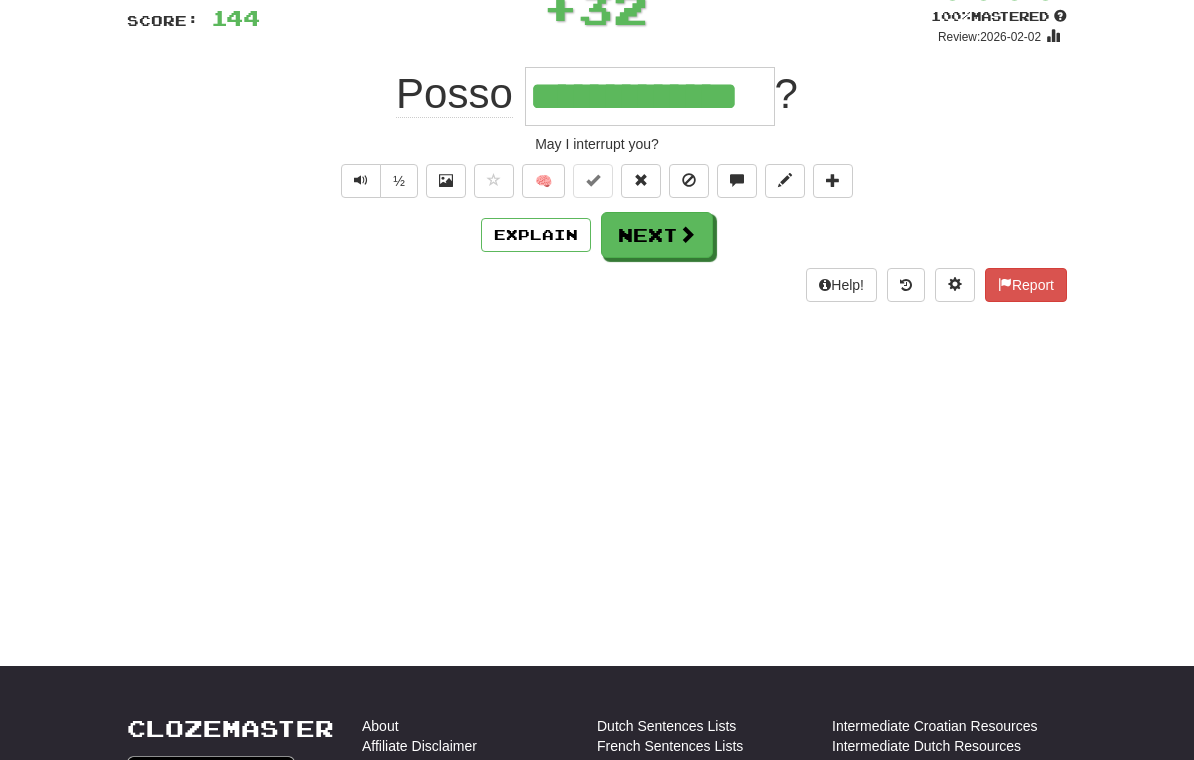 click on "Next" at bounding box center (657, 235) 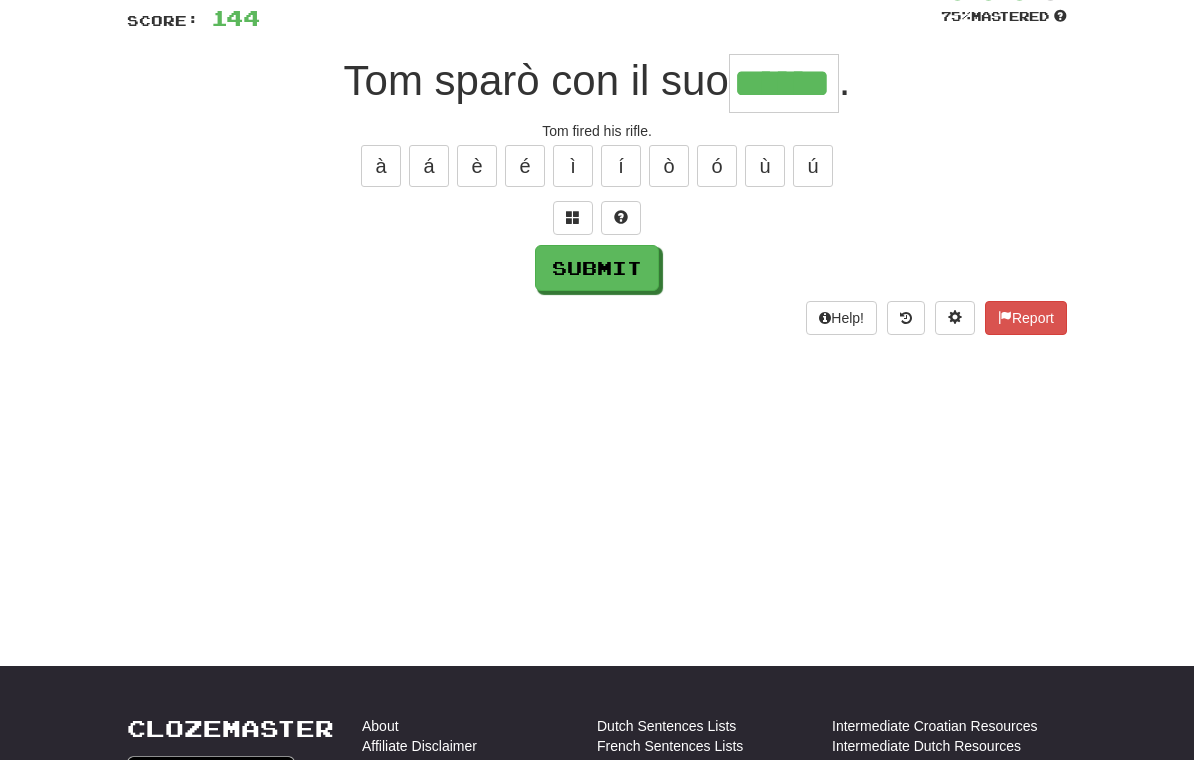 type on "******" 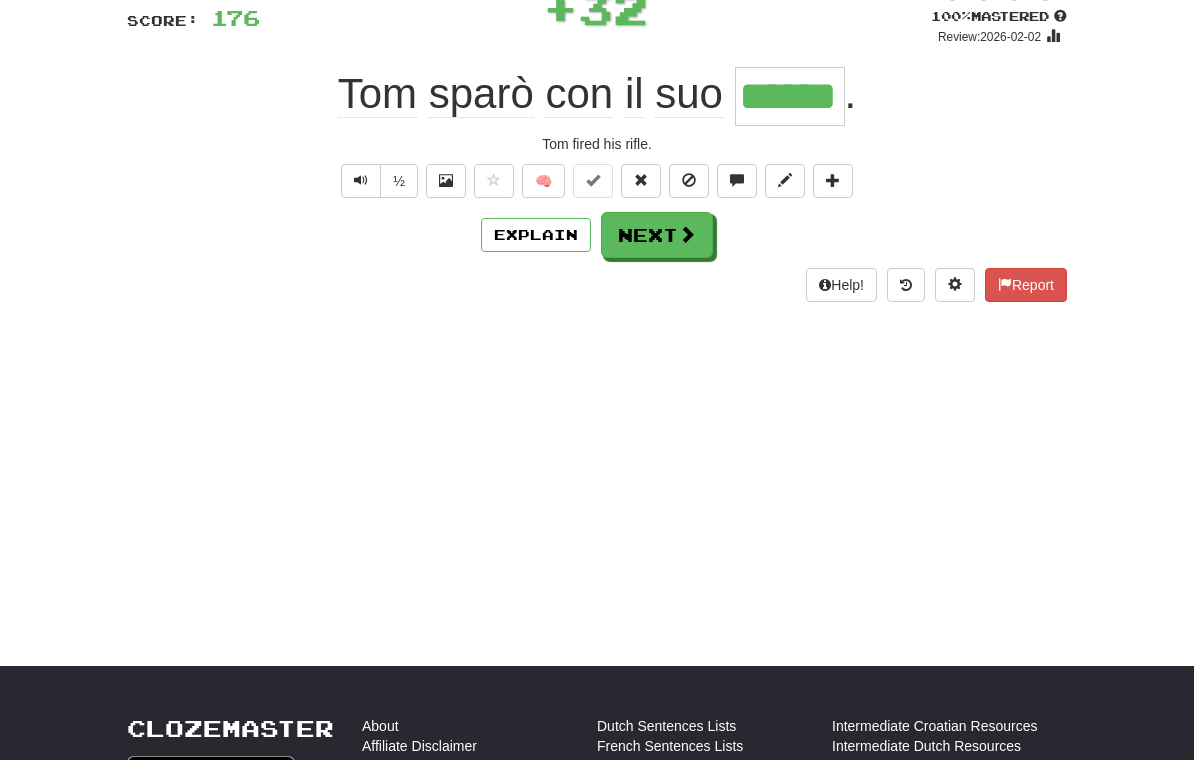 click on "Next" at bounding box center (657, 235) 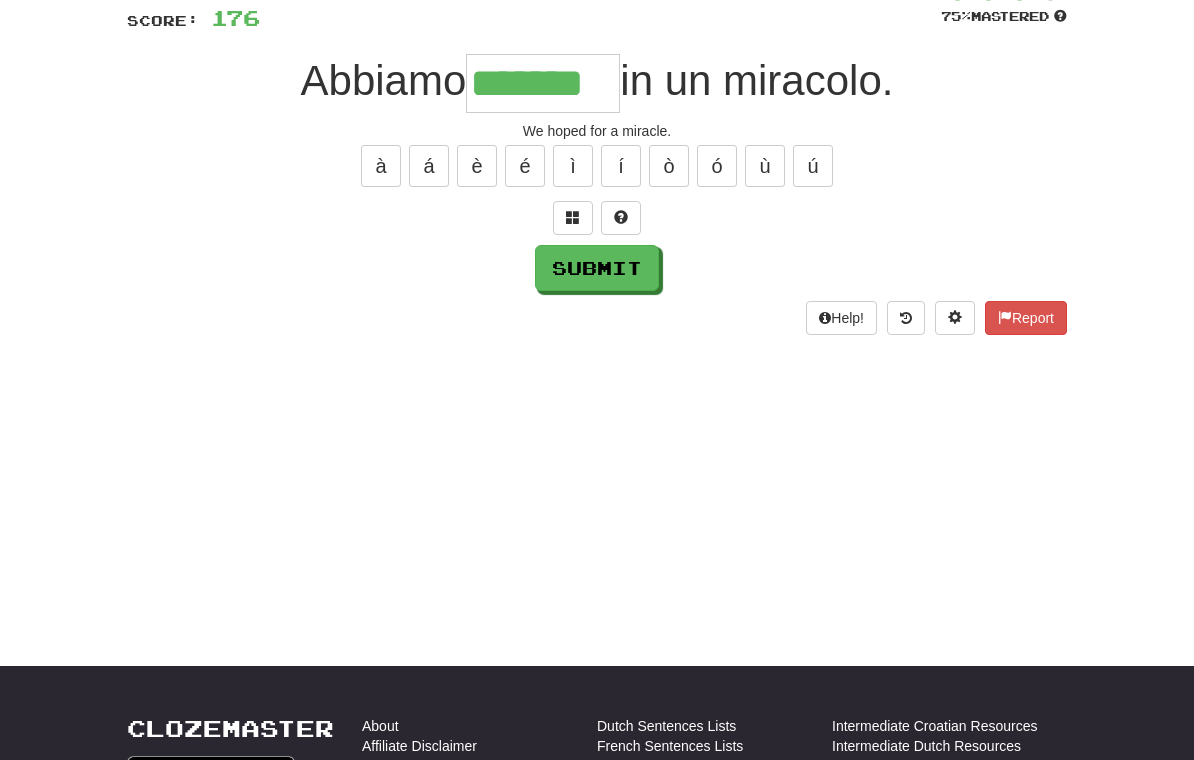 type on "*******" 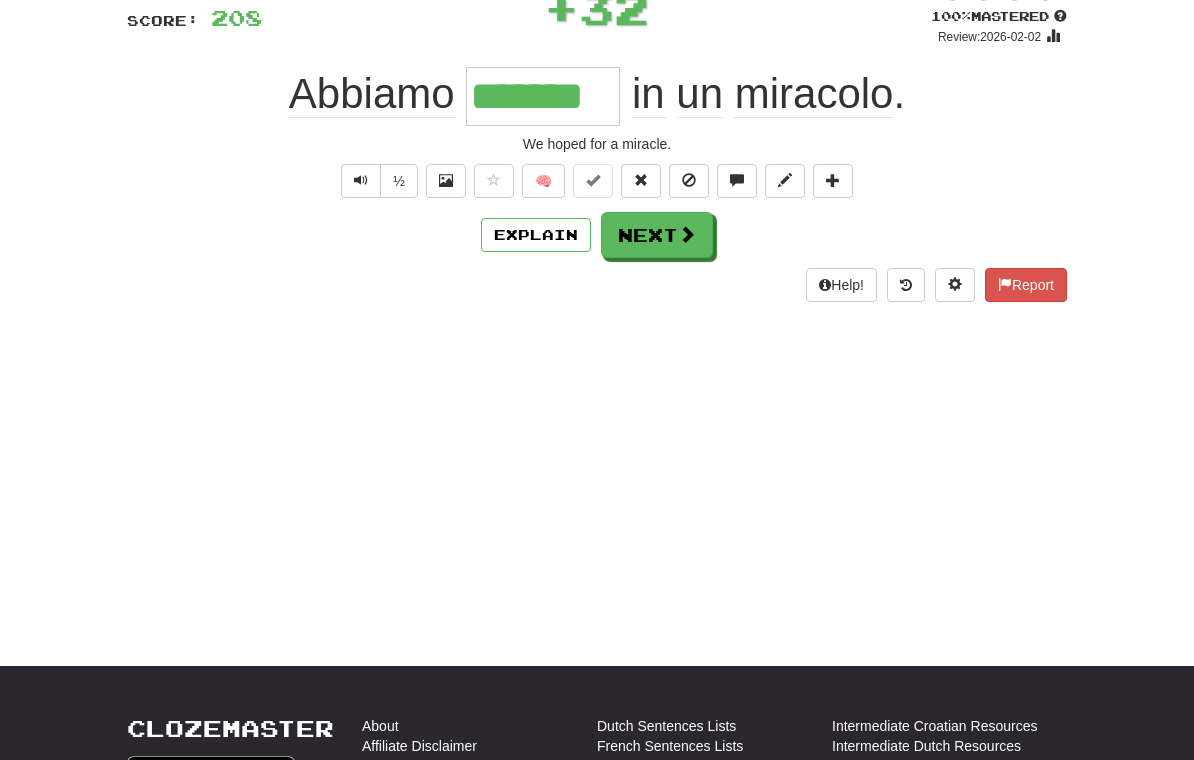 click on "Next" at bounding box center (657, 235) 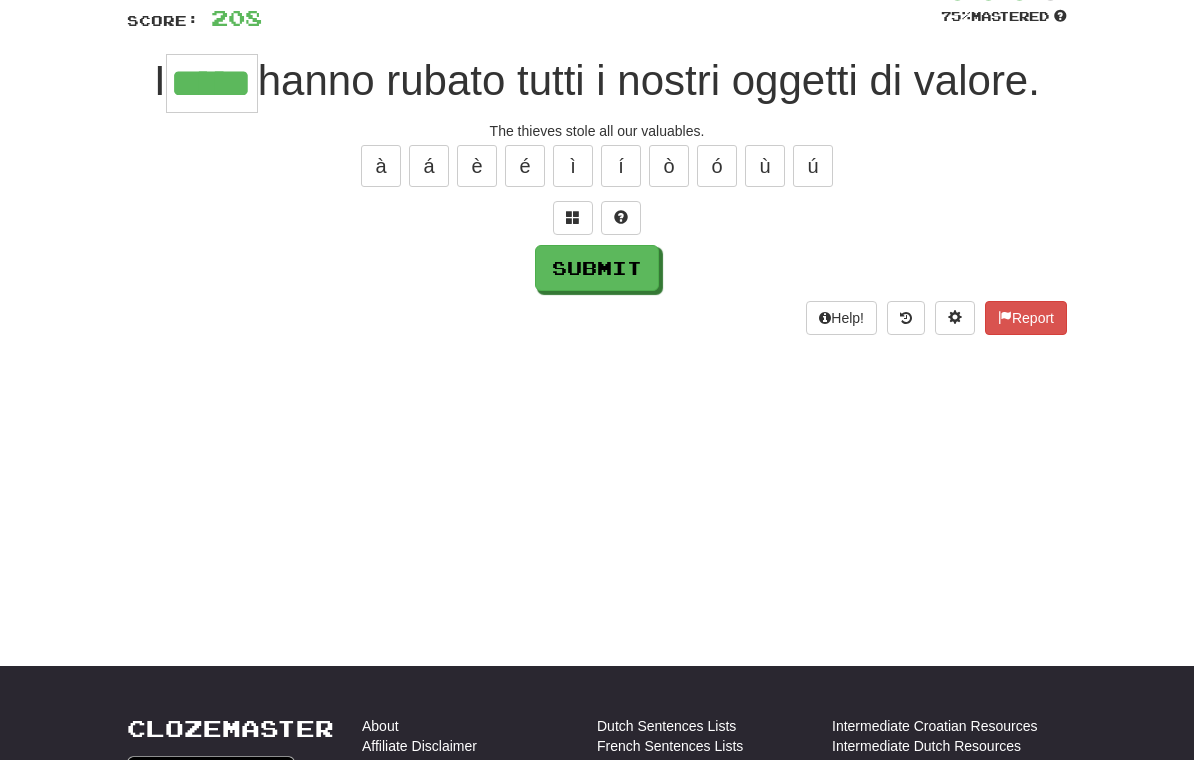 type on "*****" 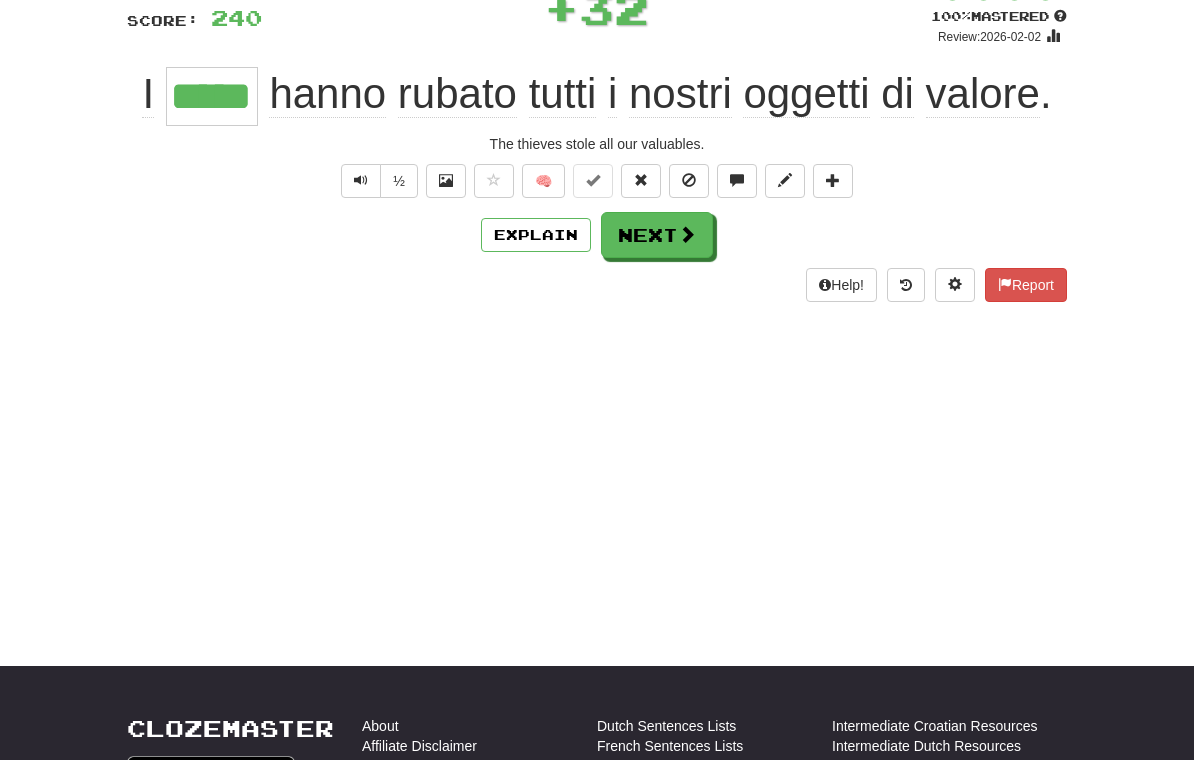 click on "Next" at bounding box center [657, 235] 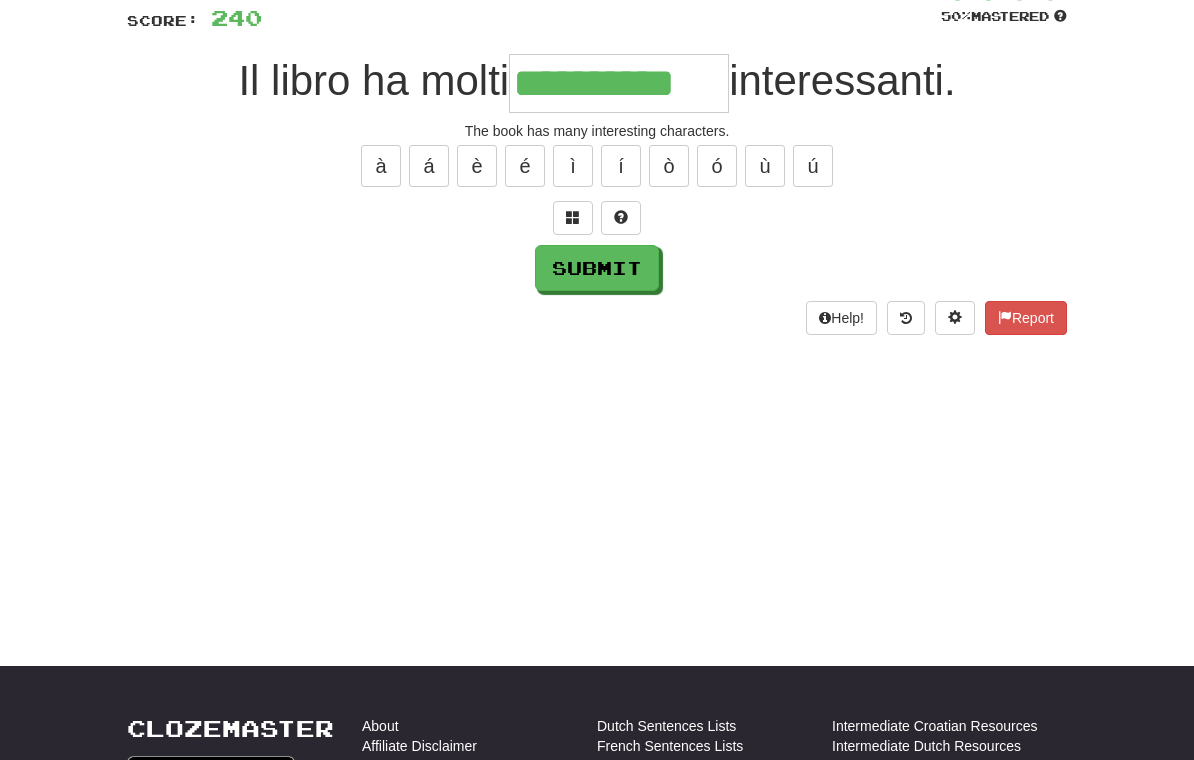 type on "**********" 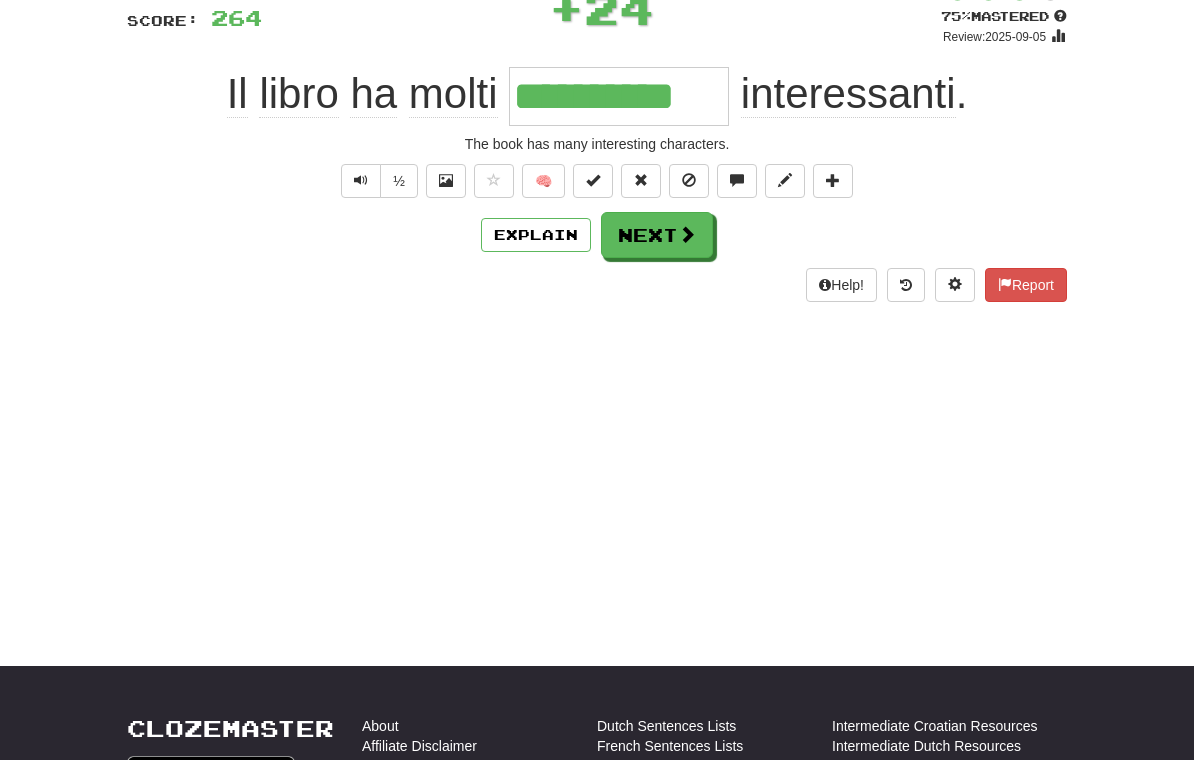 click on "Next" at bounding box center [657, 235] 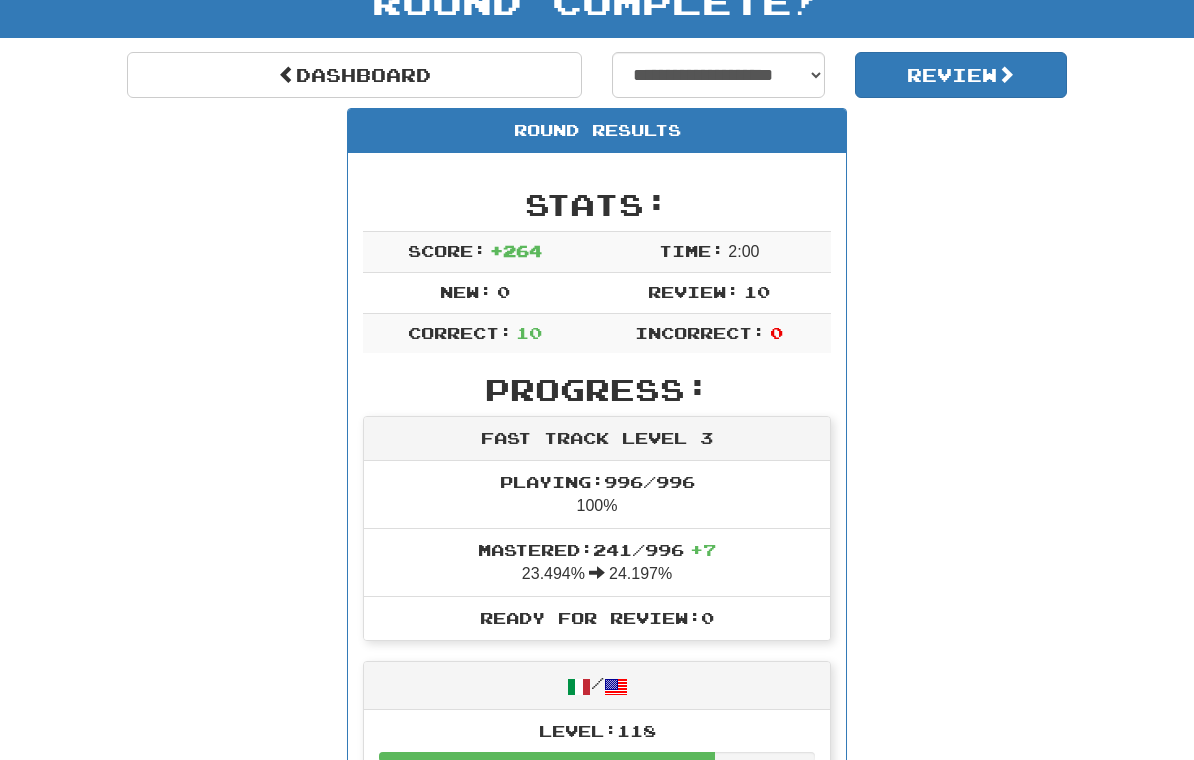 click on "Review" at bounding box center (961, 75) 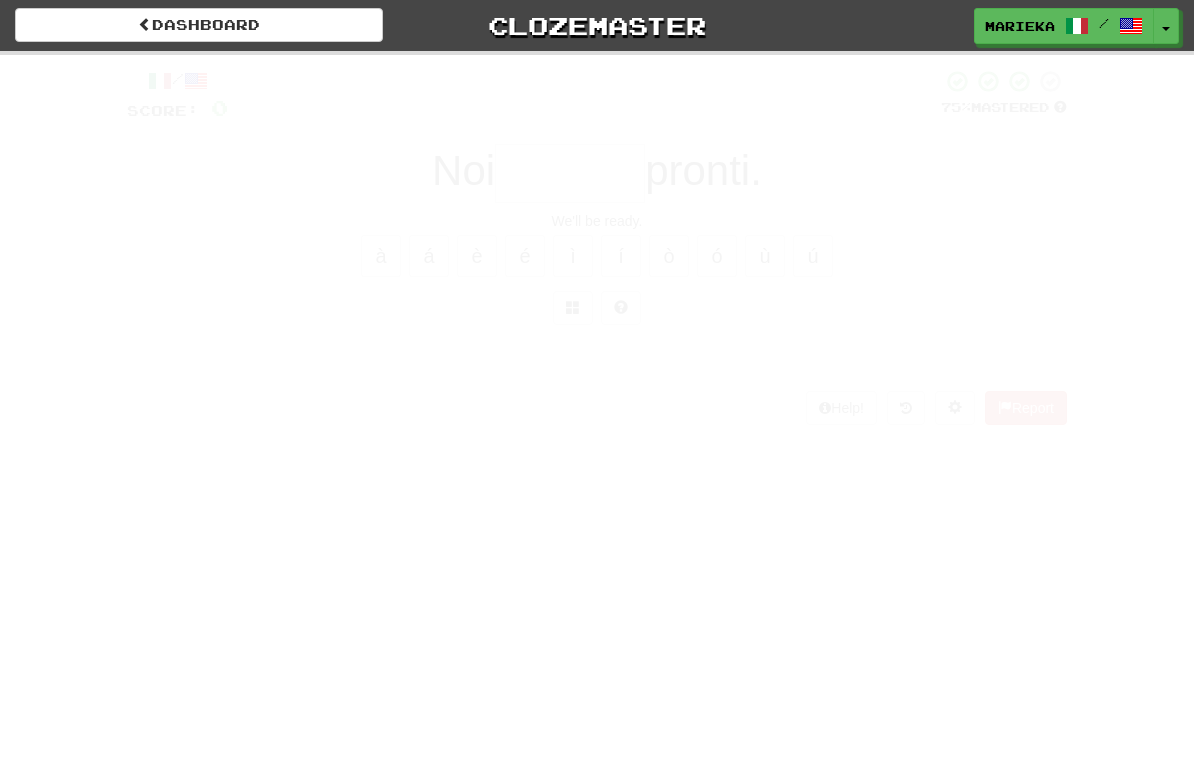 scroll, scrollTop: 0, scrollLeft: 0, axis: both 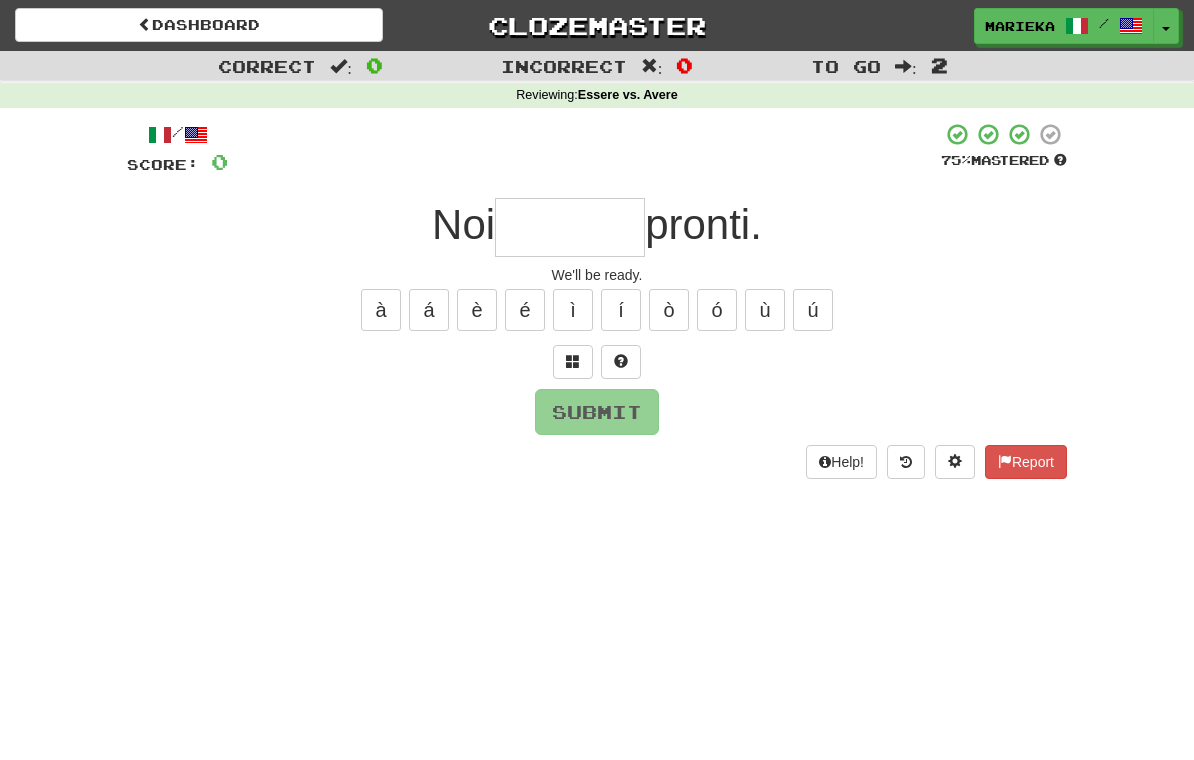 click at bounding box center [570, 227] 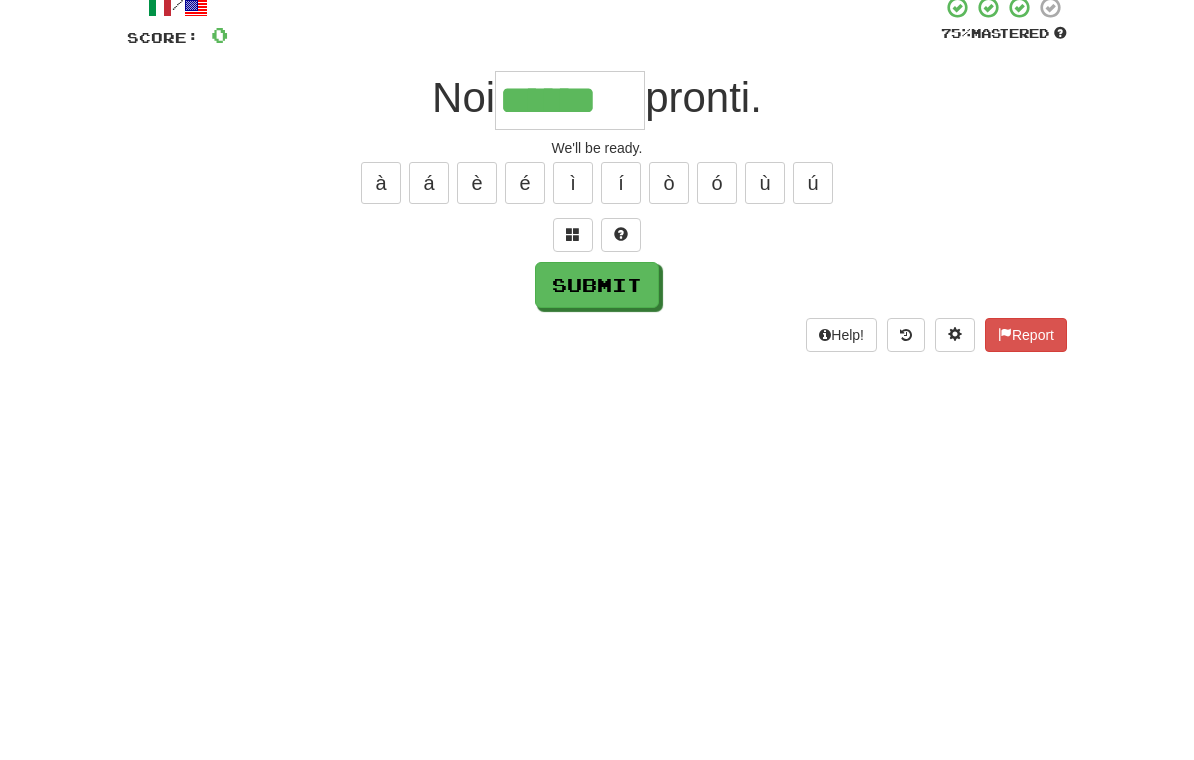 type on "******" 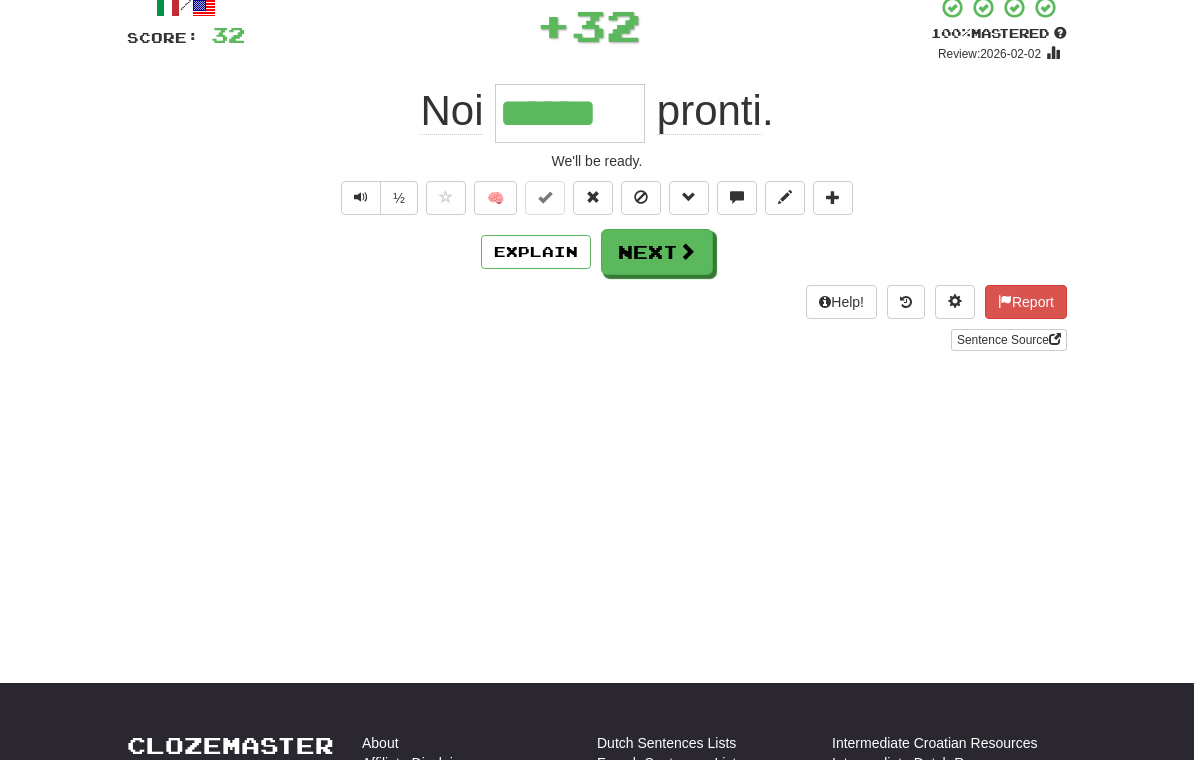 click on "Next" at bounding box center (657, 252) 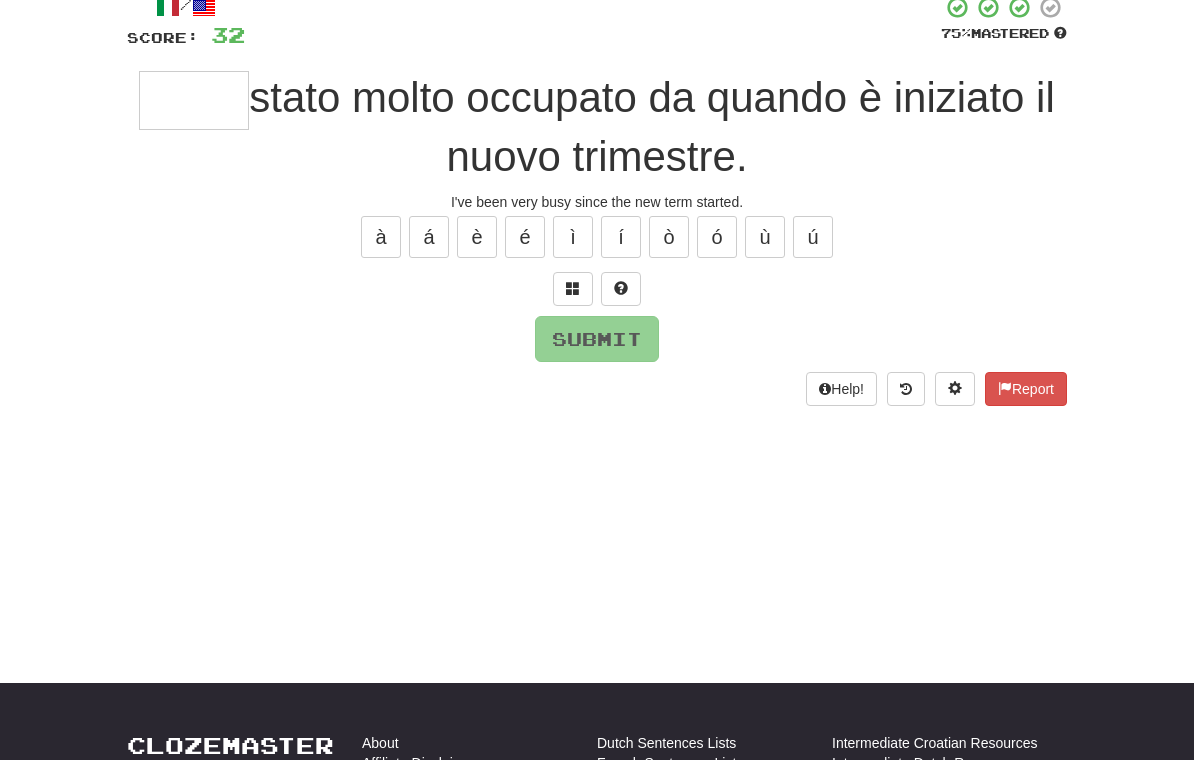 scroll, scrollTop: 126, scrollLeft: 0, axis: vertical 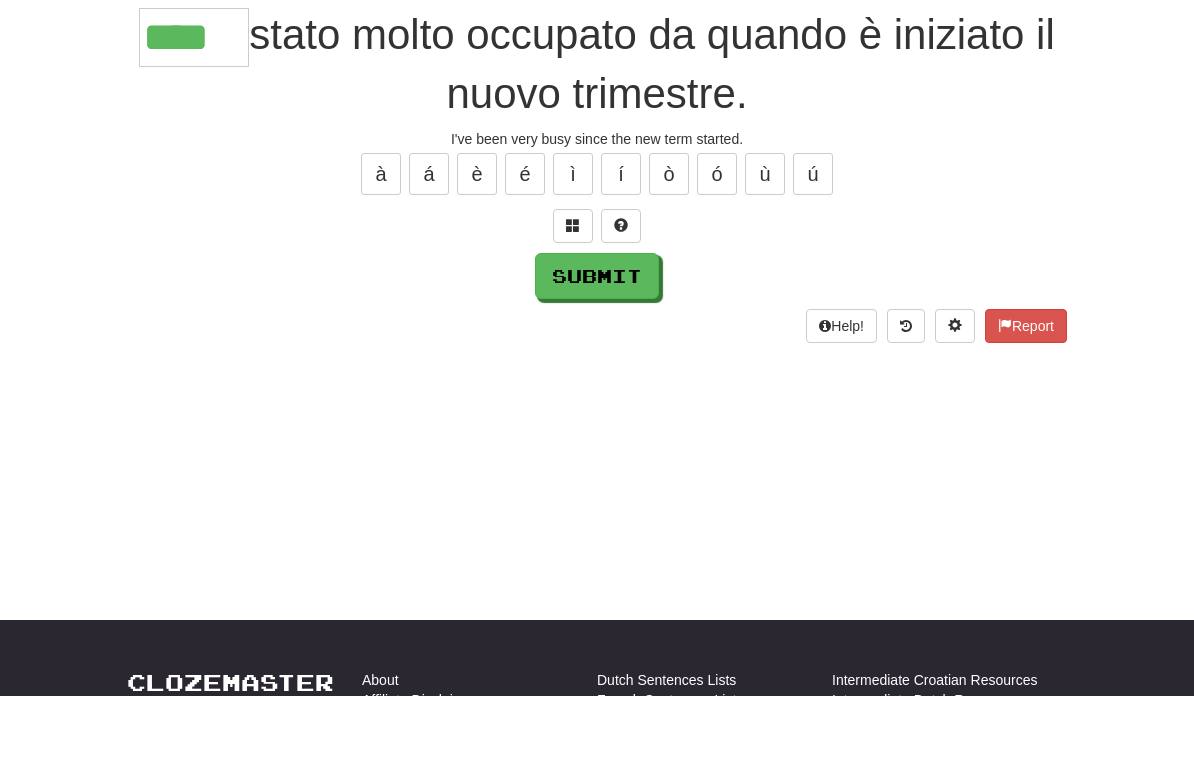 click on "Submit" at bounding box center (597, 340) 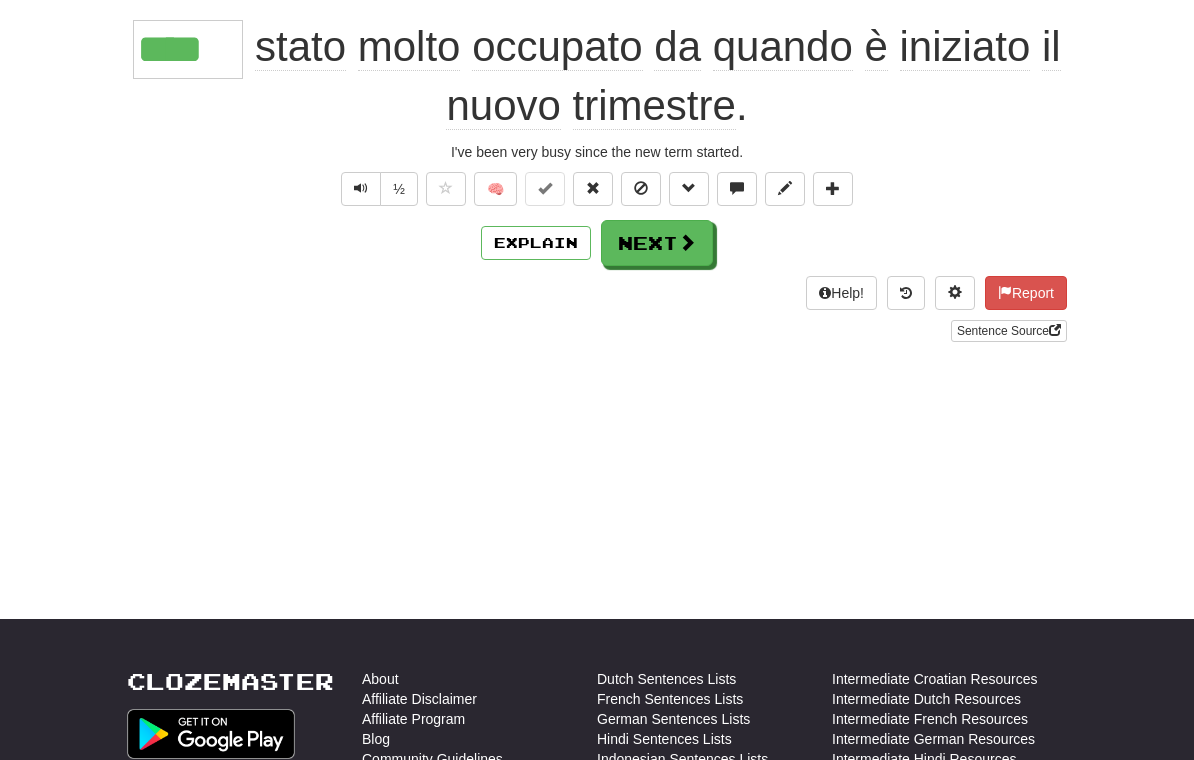 click on "Next" at bounding box center [657, 243] 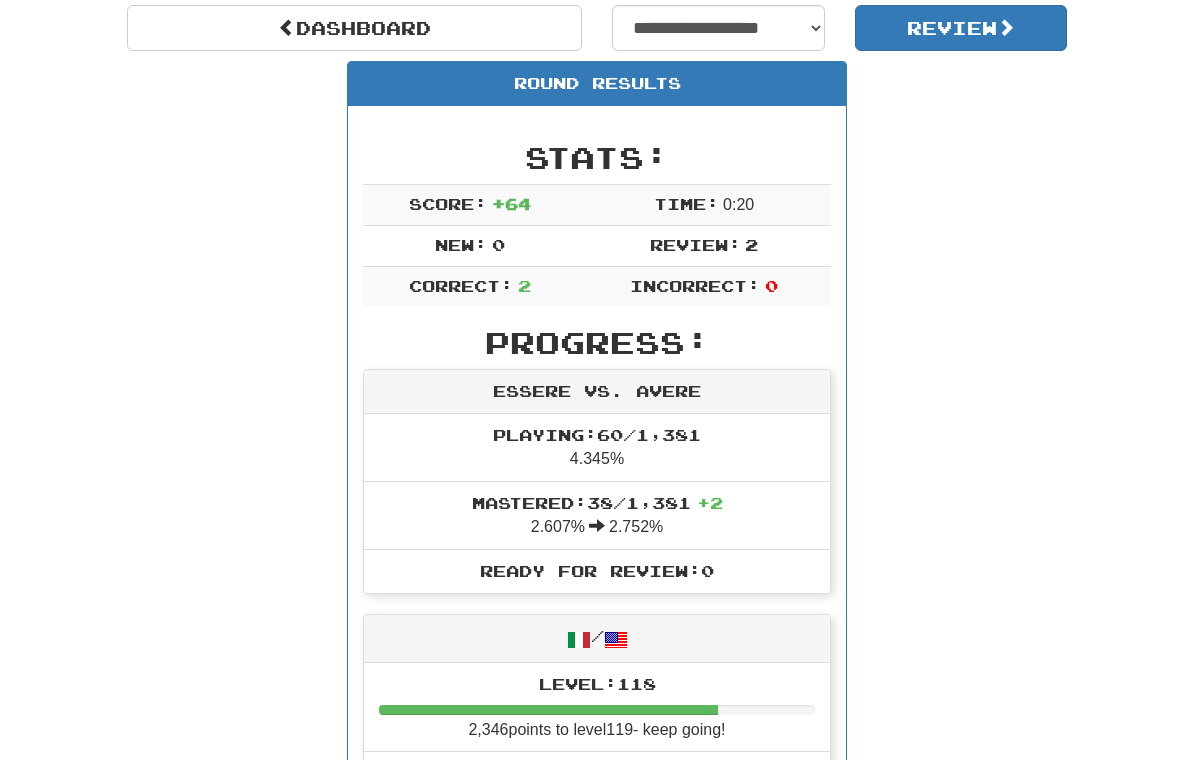 click on "Review" at bounding box center [961, 28] 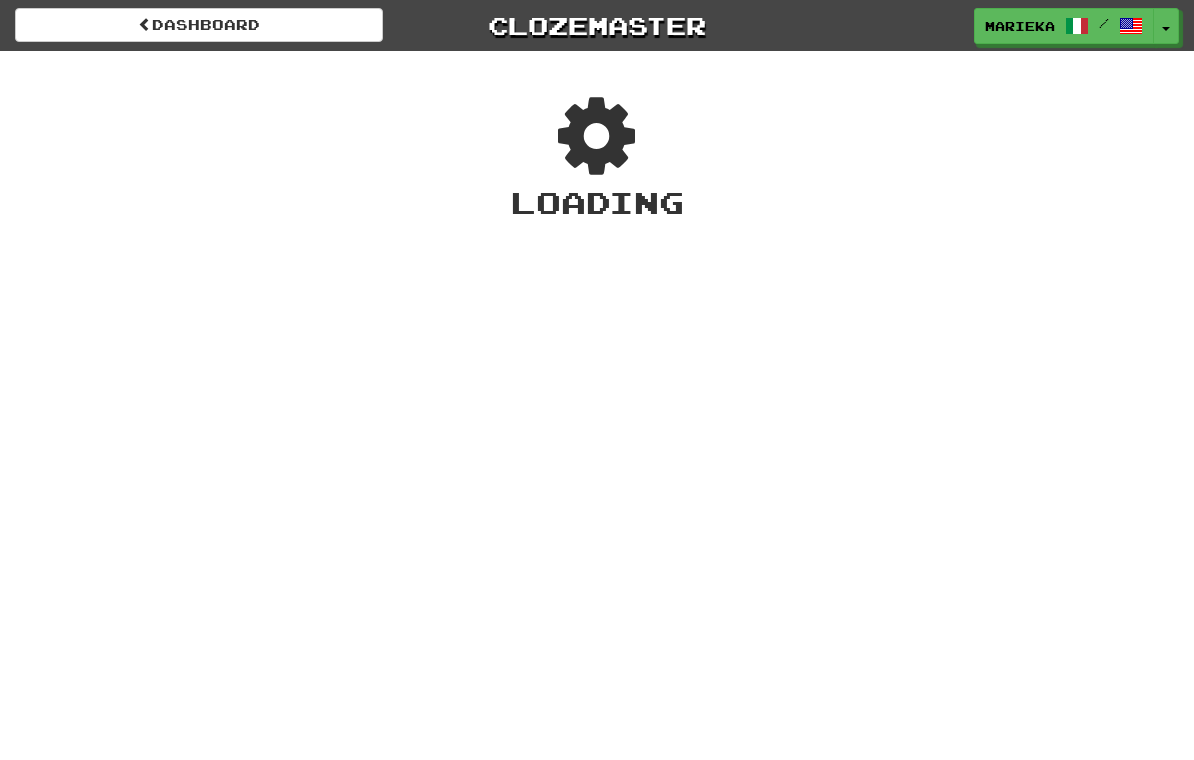 scroll, scrollTop: 0, scrollLeft: 0, axis: both 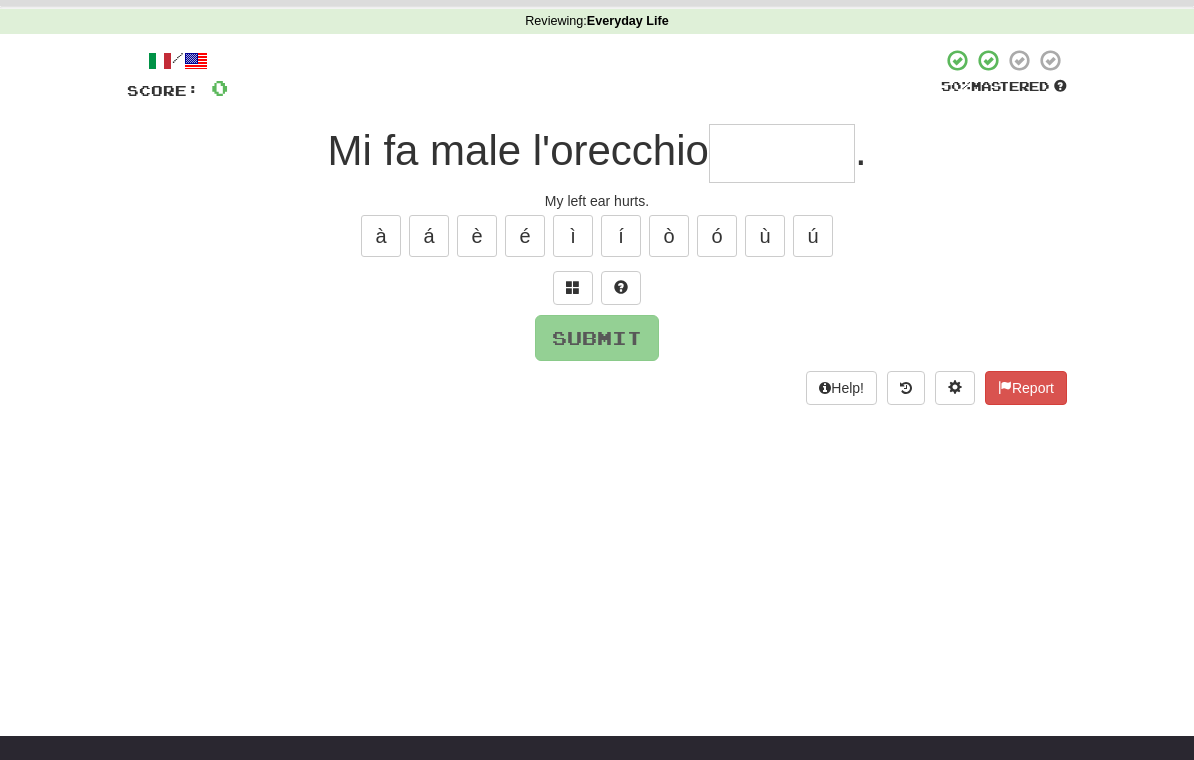 click at bounding box center (782, 153) 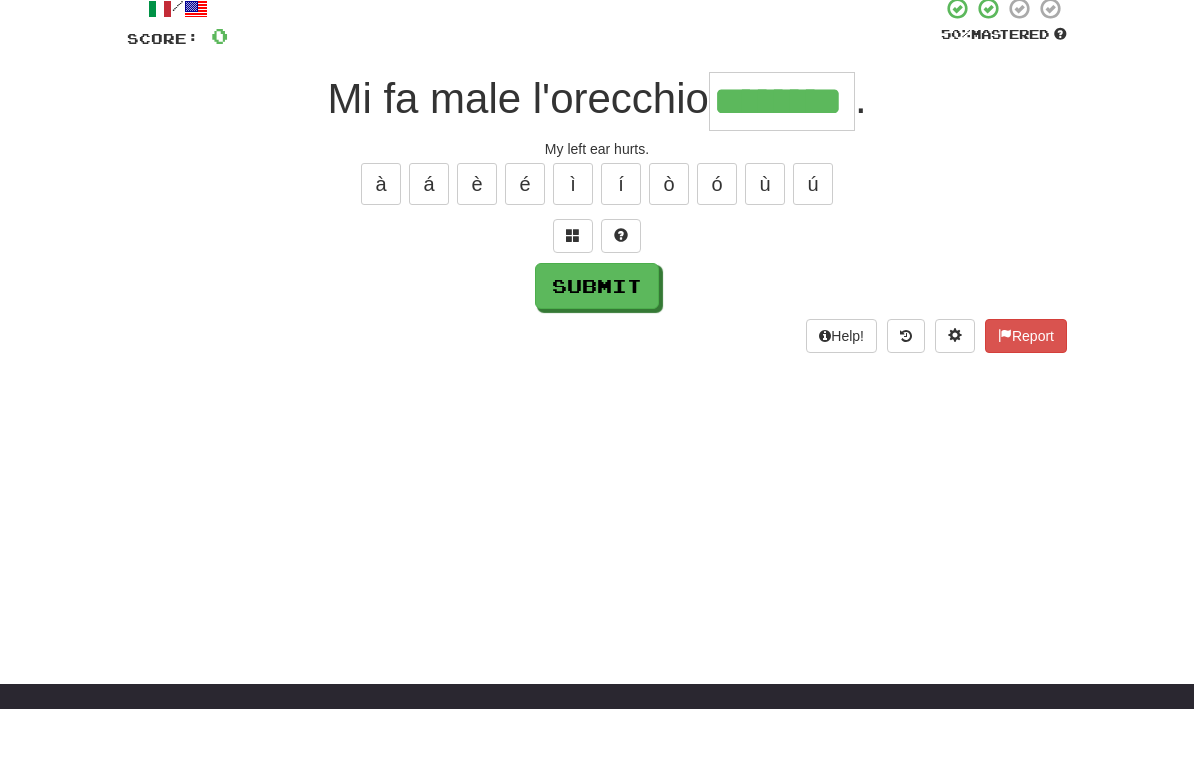 type on "********" 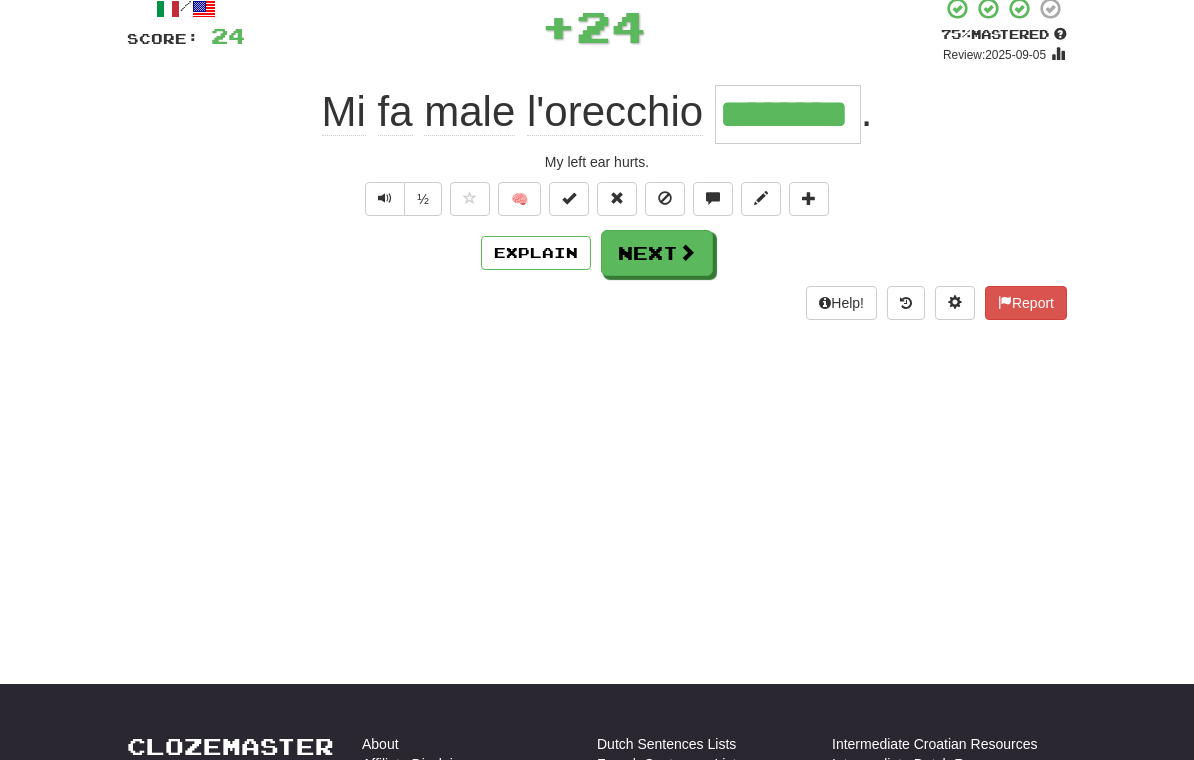 click on "Next" at bounding box center [657, 253] 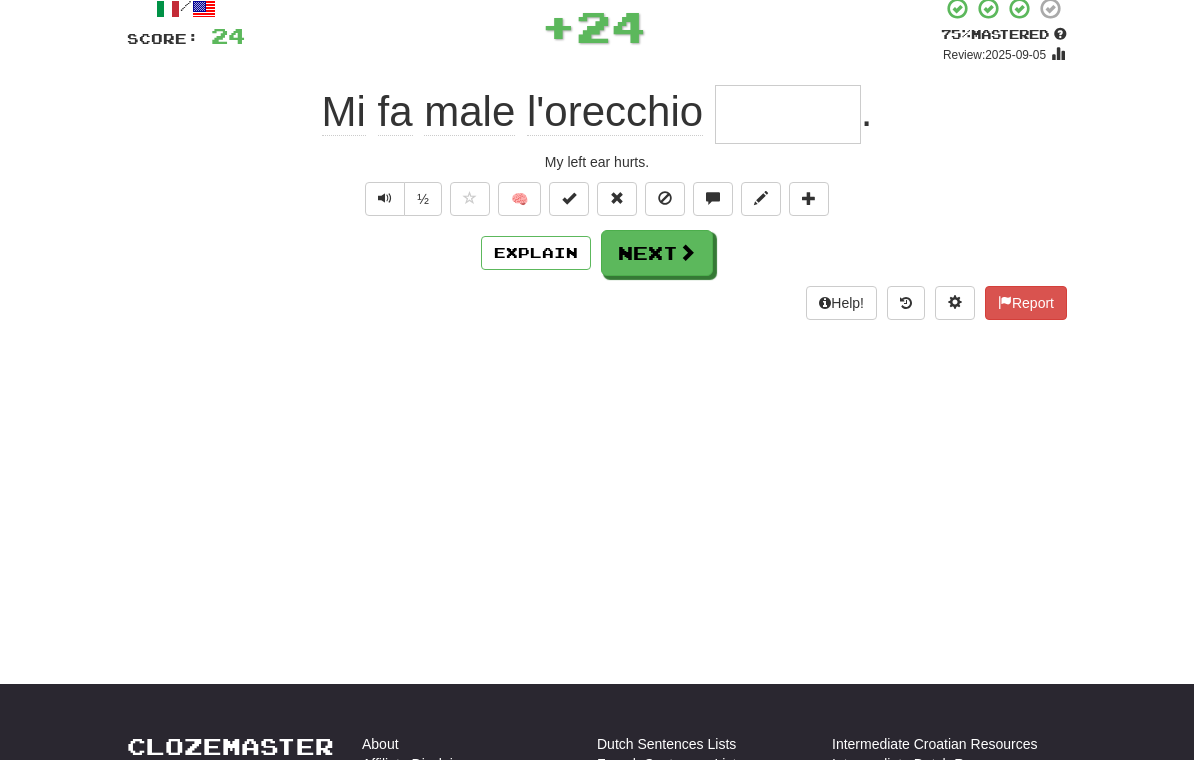 scroll, scrollTop: 125, scrollLeft: 0, axis: vertical 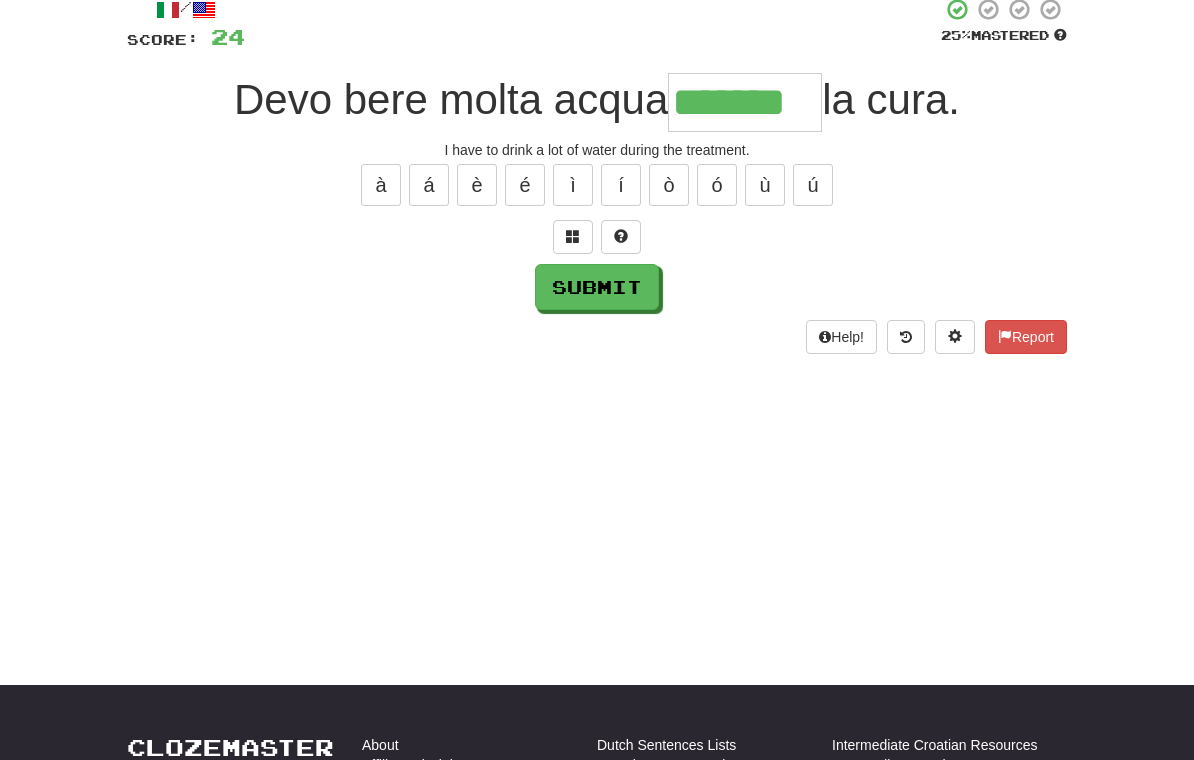 type on "*******" 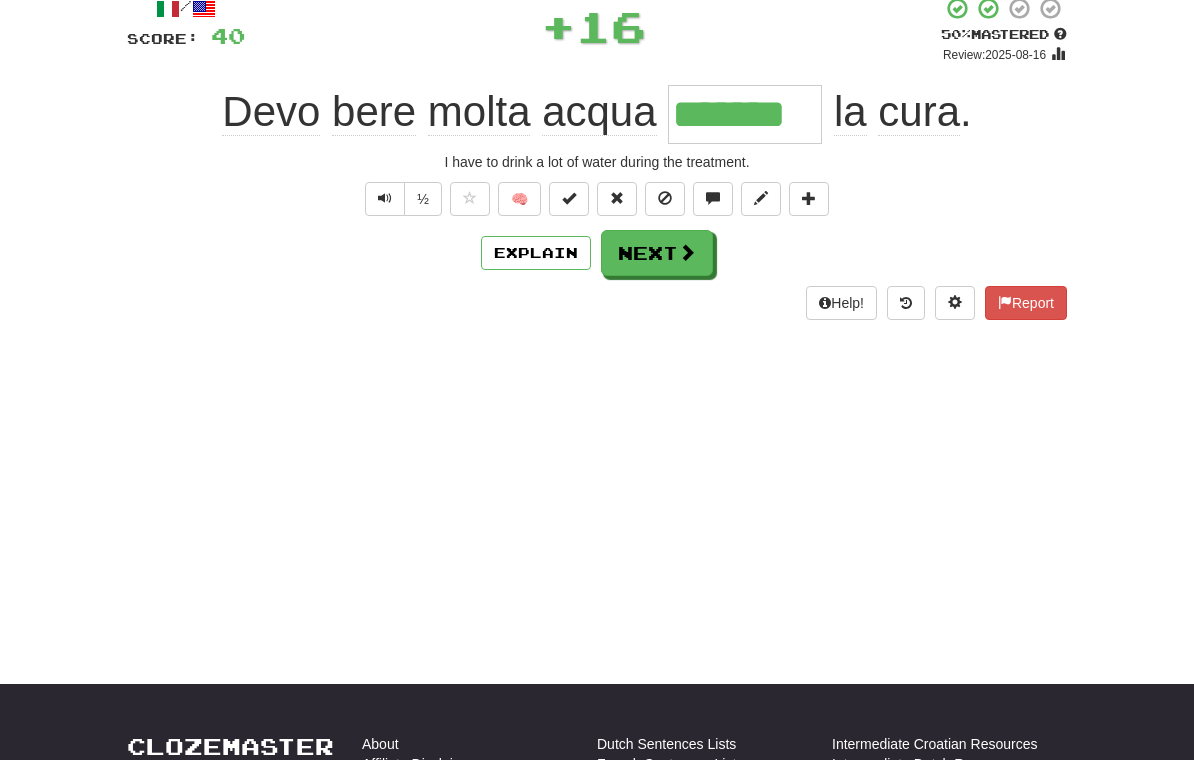 click on "Next" at bounding box center [657, 253] 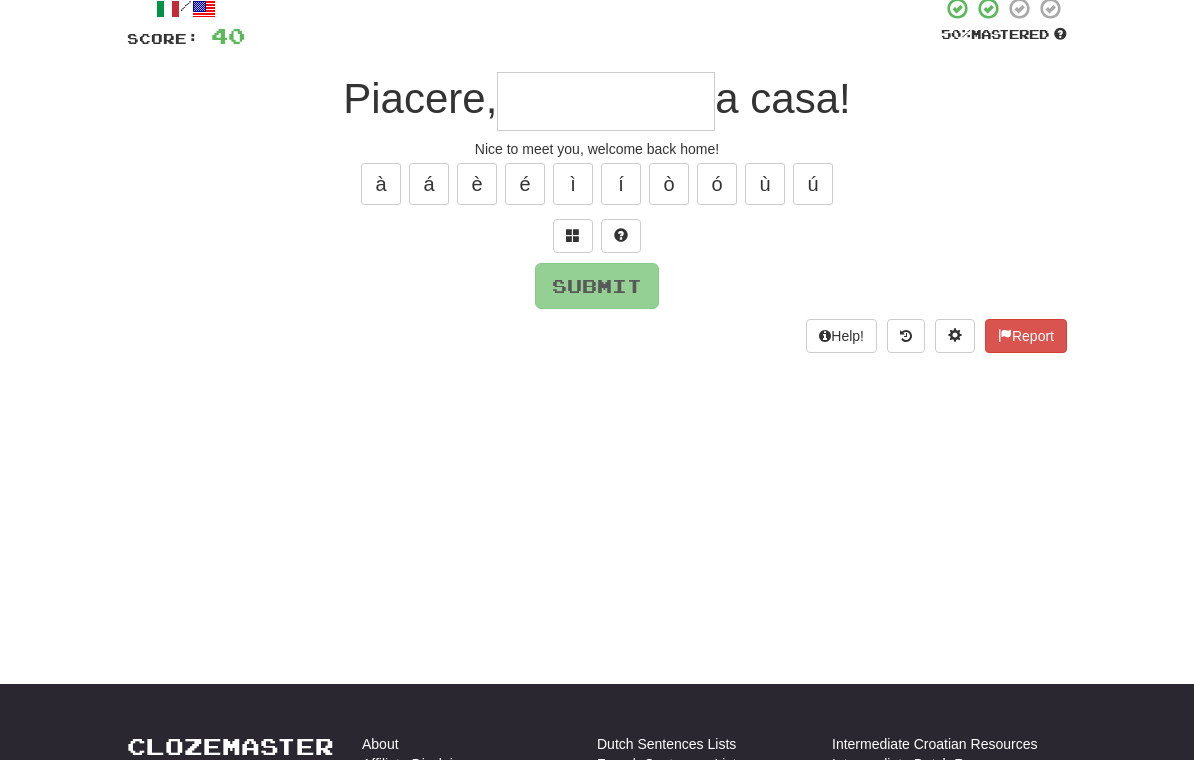 scroll, scrollTop: 125, scrollLeft: 0, axis: vertical 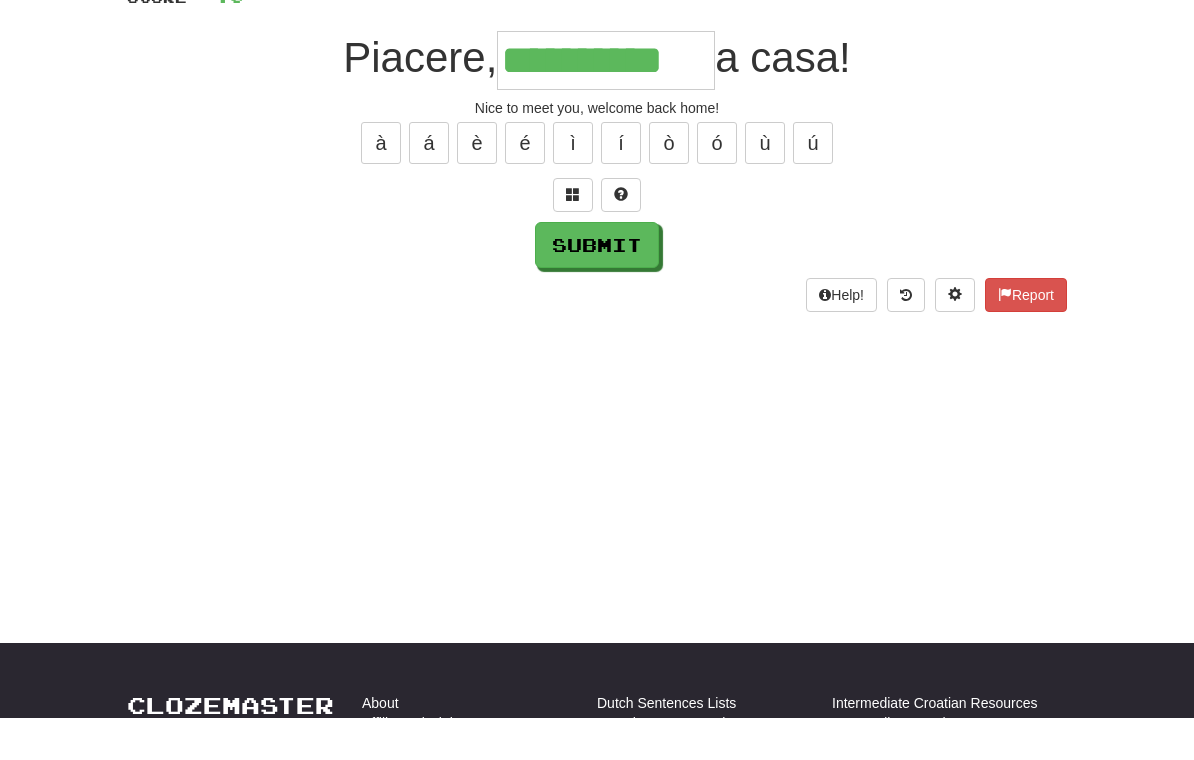click on "Submit" at bounding box center [597, 287] 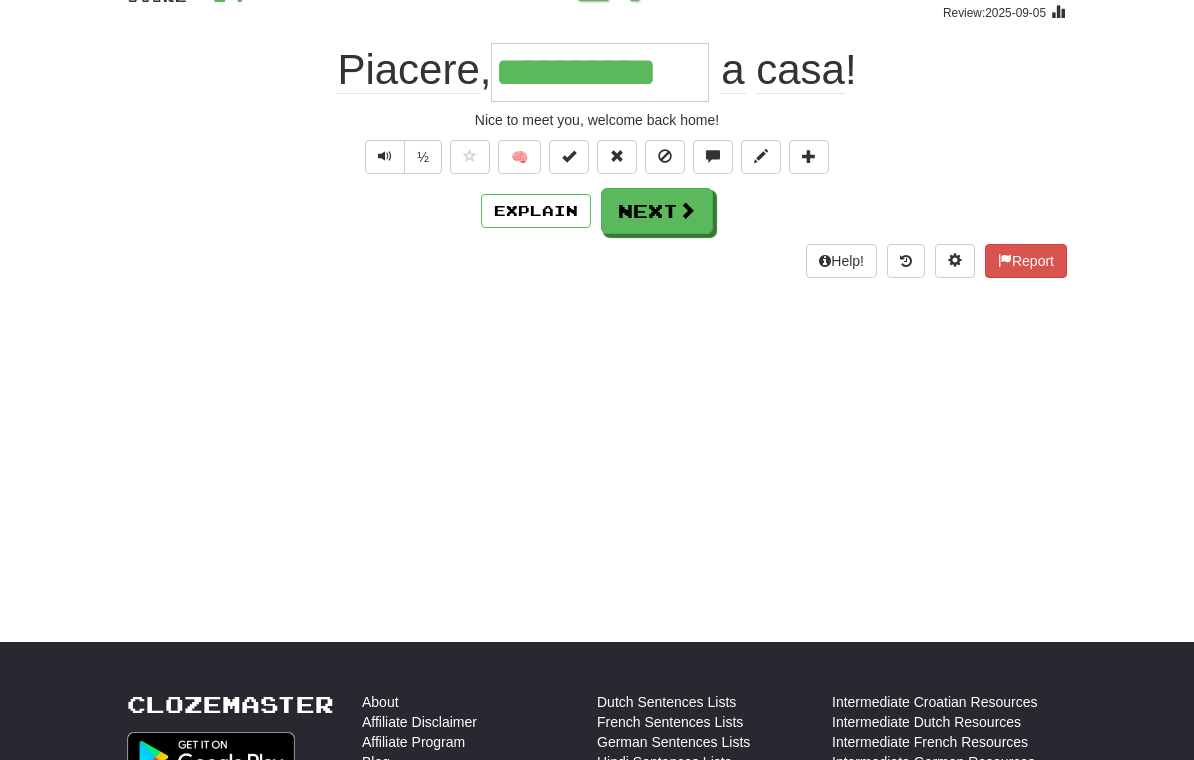 click on "Next" at bounding box center [657, 211] 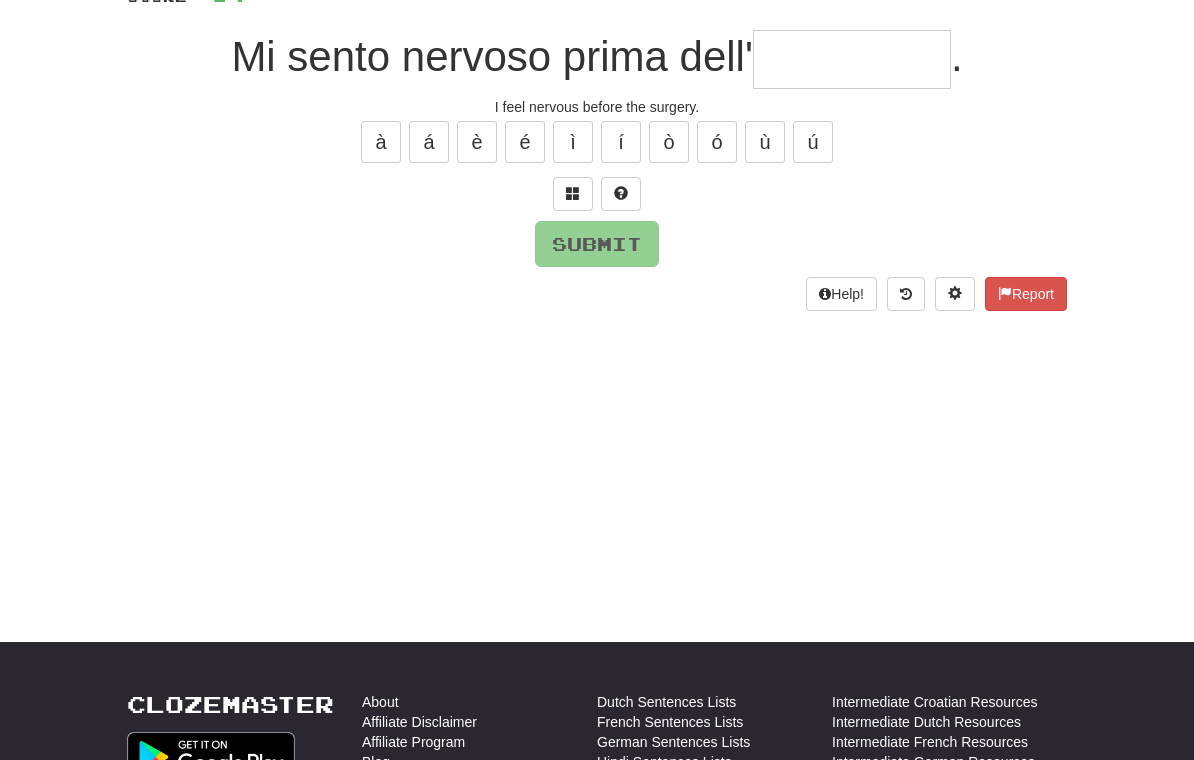 scroll, scrollTop: 167, scrollLeft: 0, axis: vertical 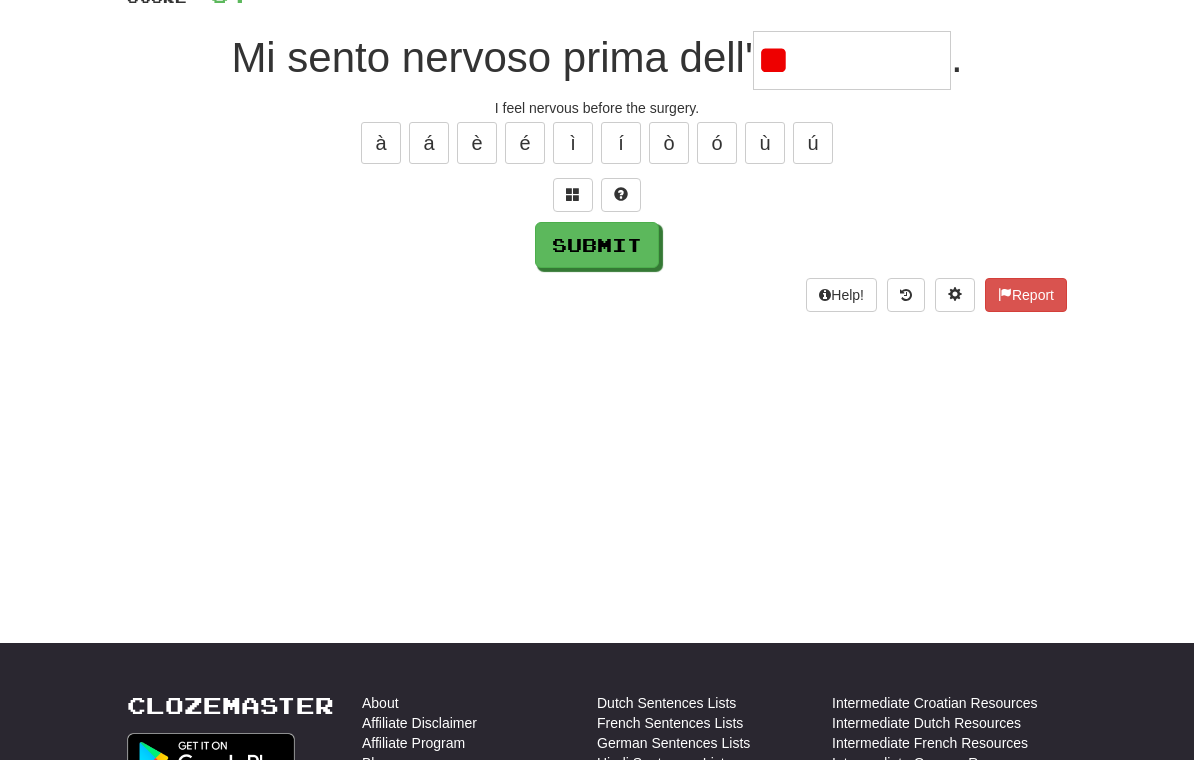 type on "*" 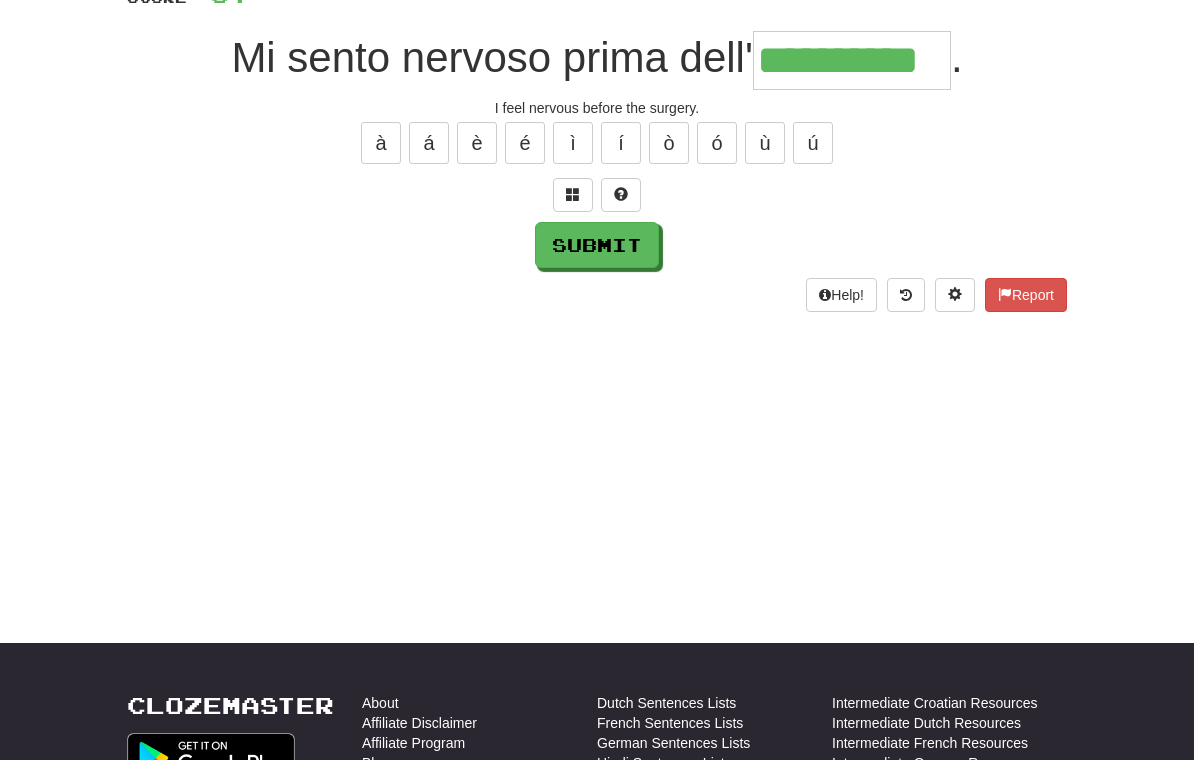 type on "**********" 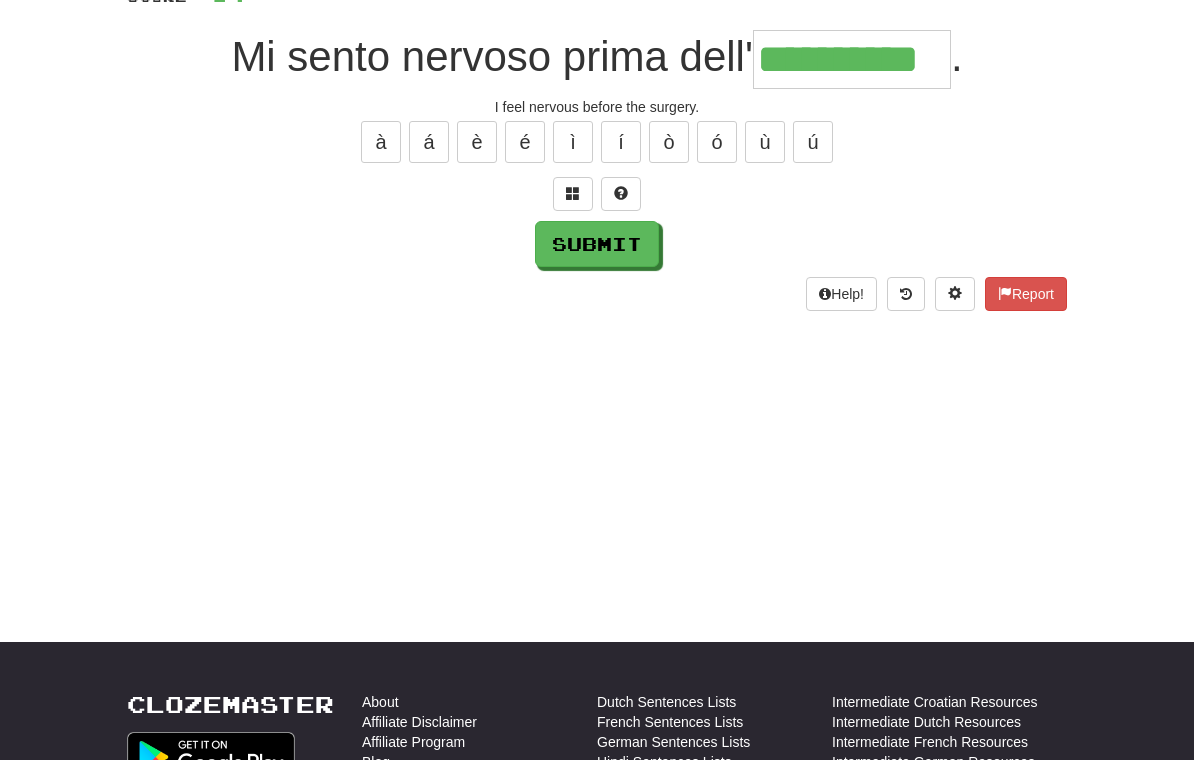click on "Submit" at bounding box center (597, 244) 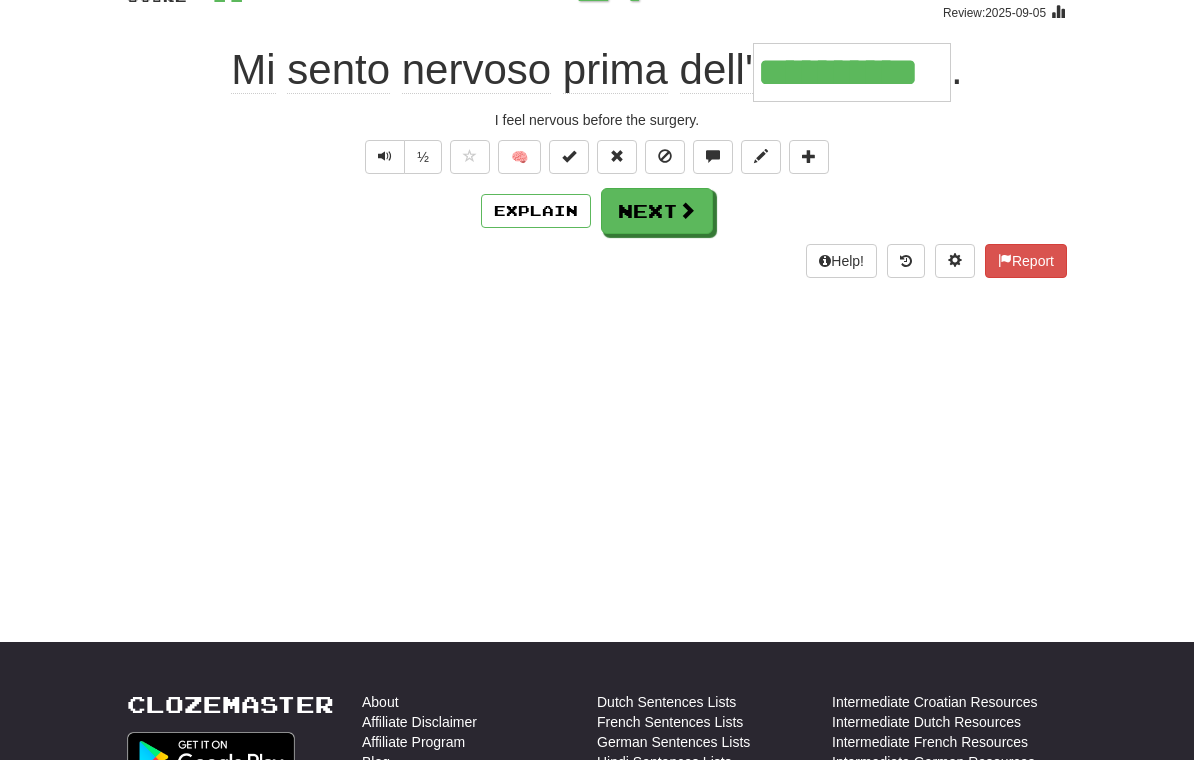click on "Next" at bounding box center (657, 211) 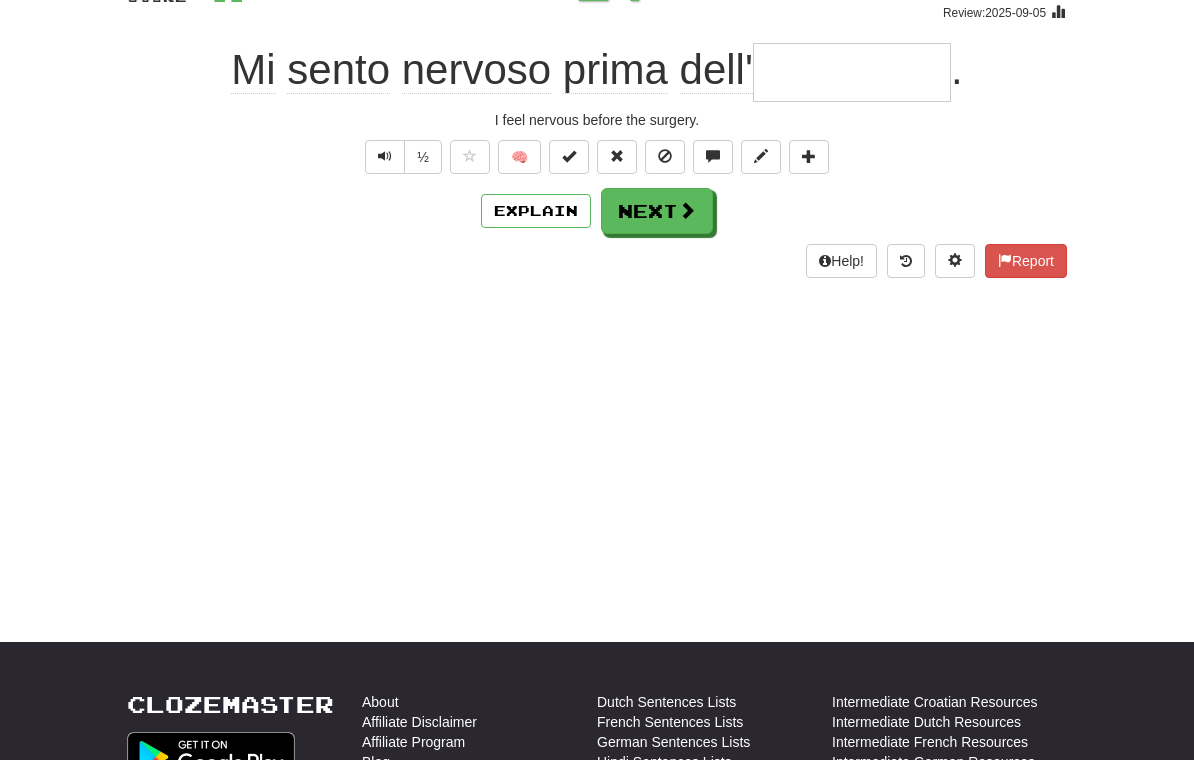 scroll, scrollTop: 167, scrollLeft: 0, axis: vertical 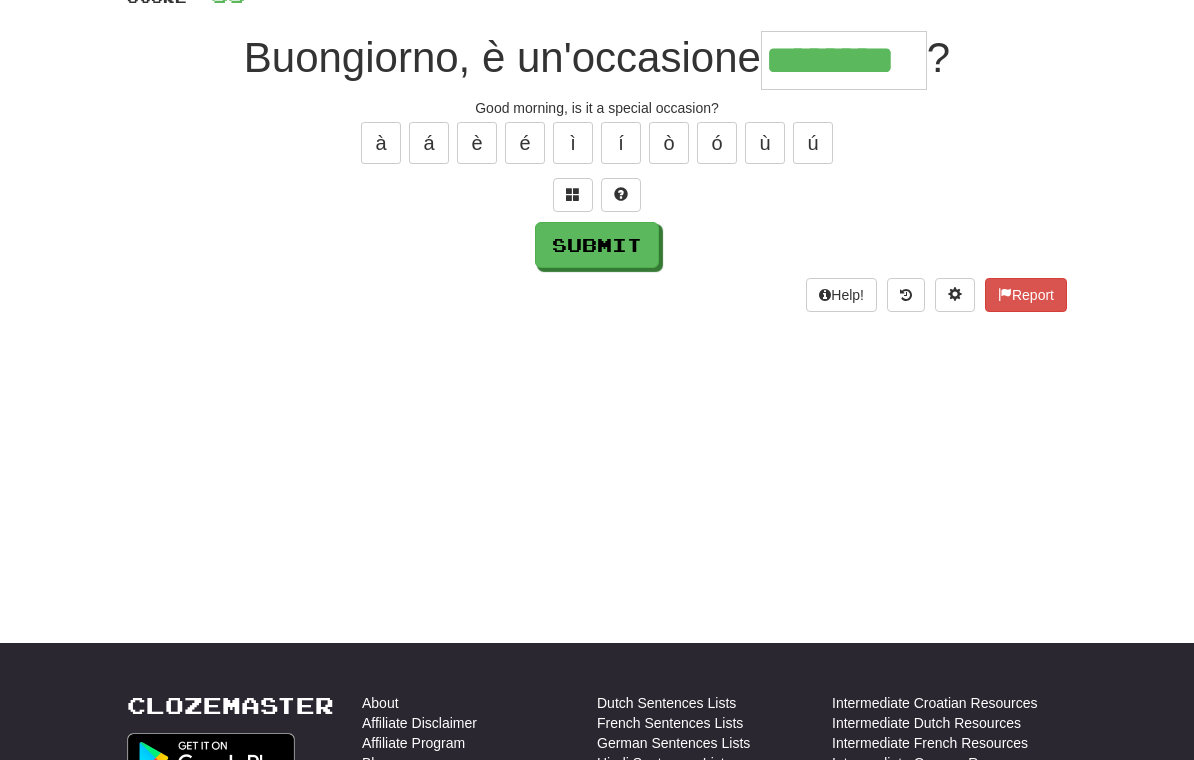 type on "********" 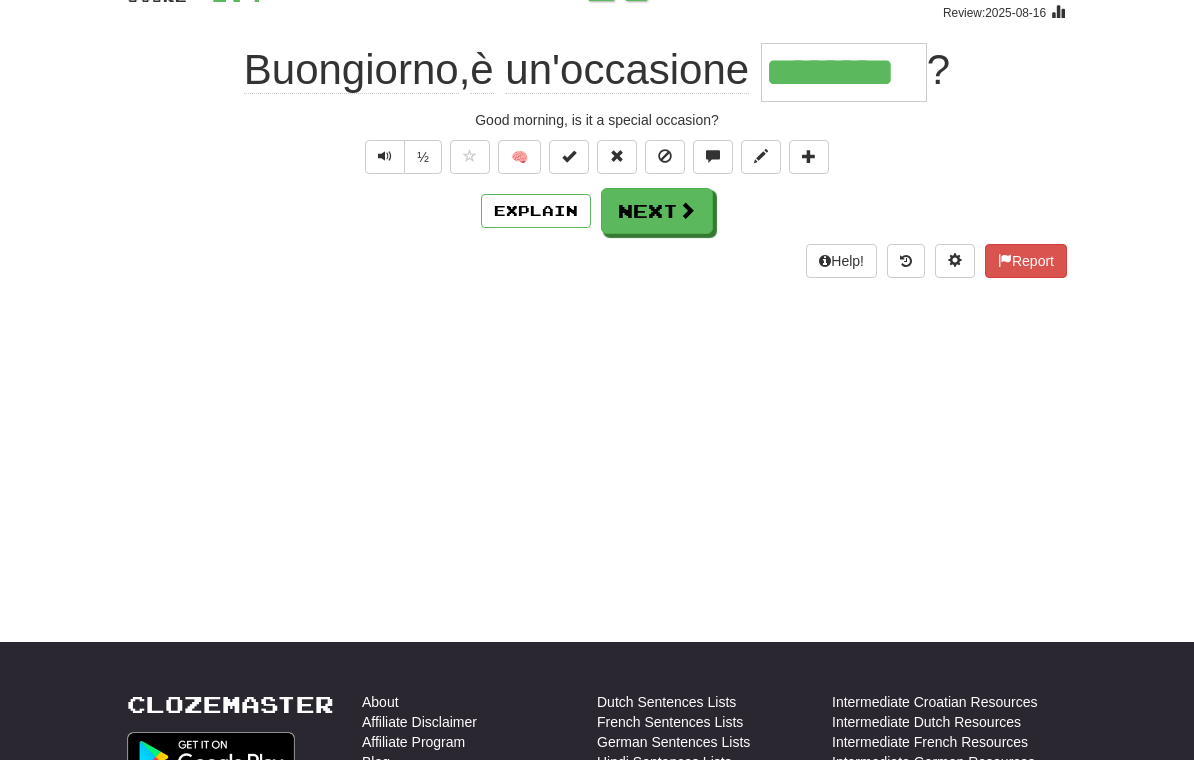 click on "Next" at bounding box center [657, 211] 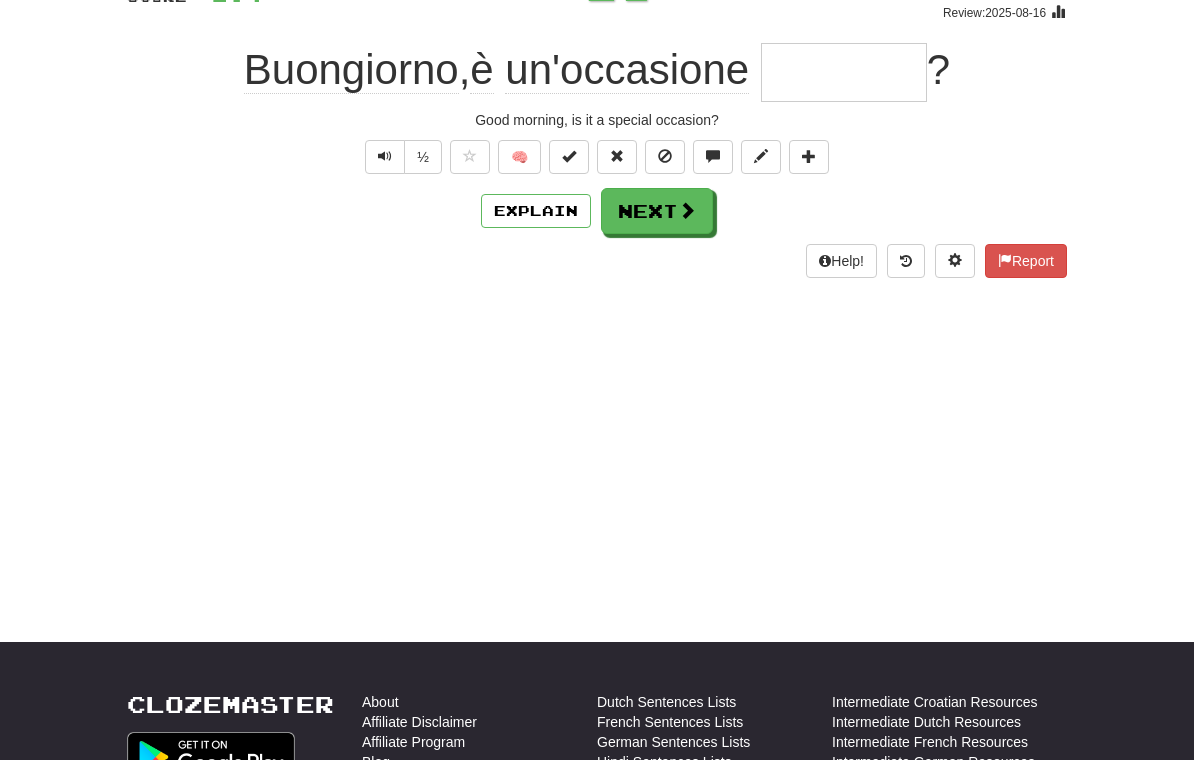 scroll, scrollTop: 167, scrollLeft: 0, axis: vertical 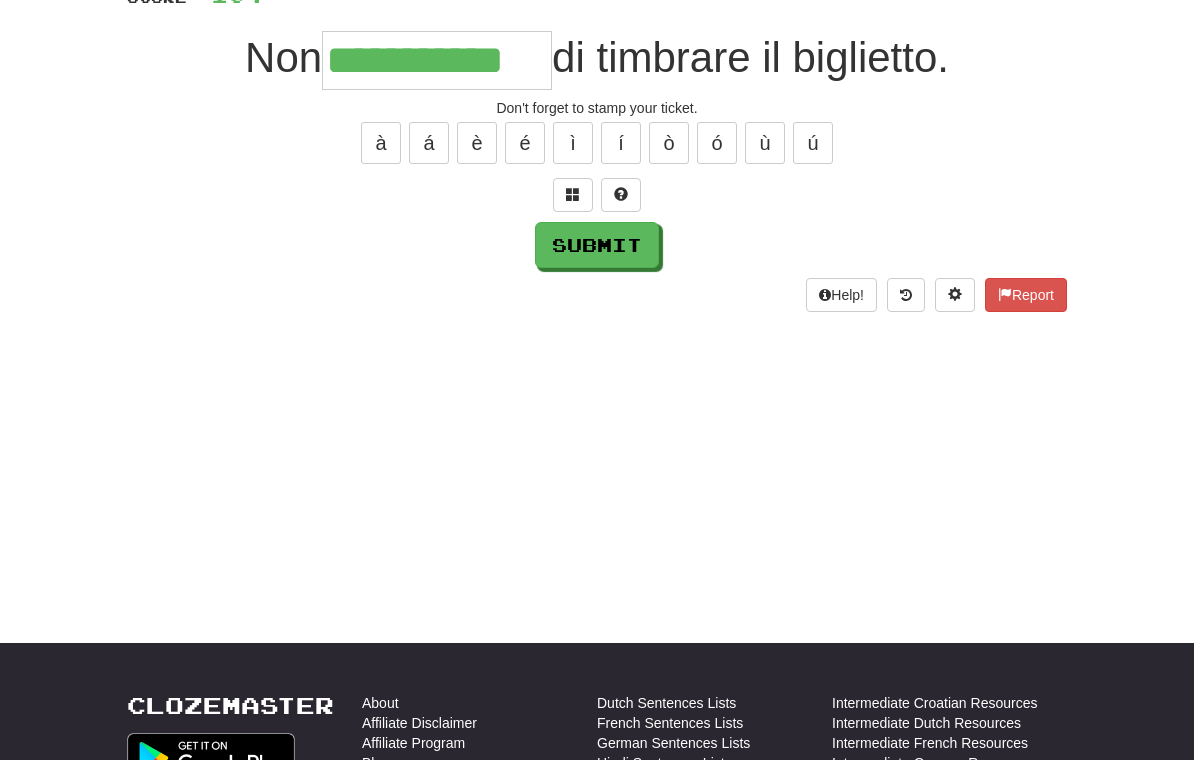 type on "**********" 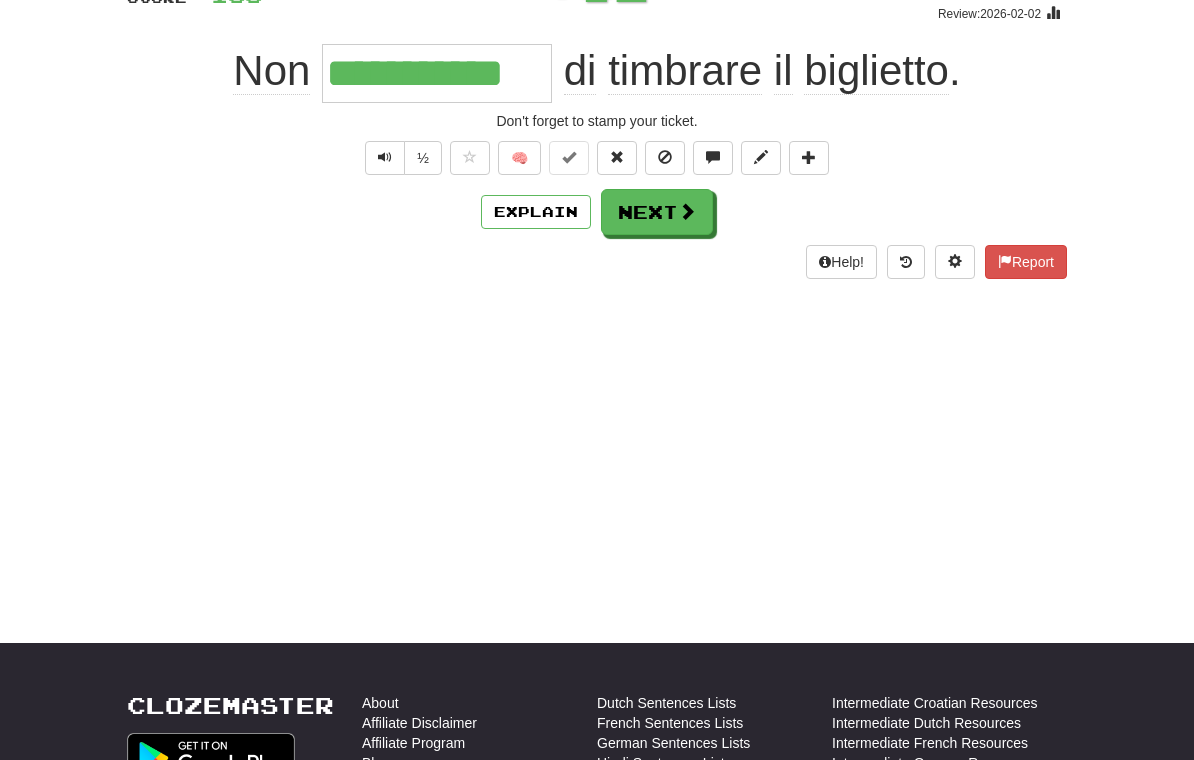 scroll, scrollTop: 168, scrollLeft: 0, axis: vertical 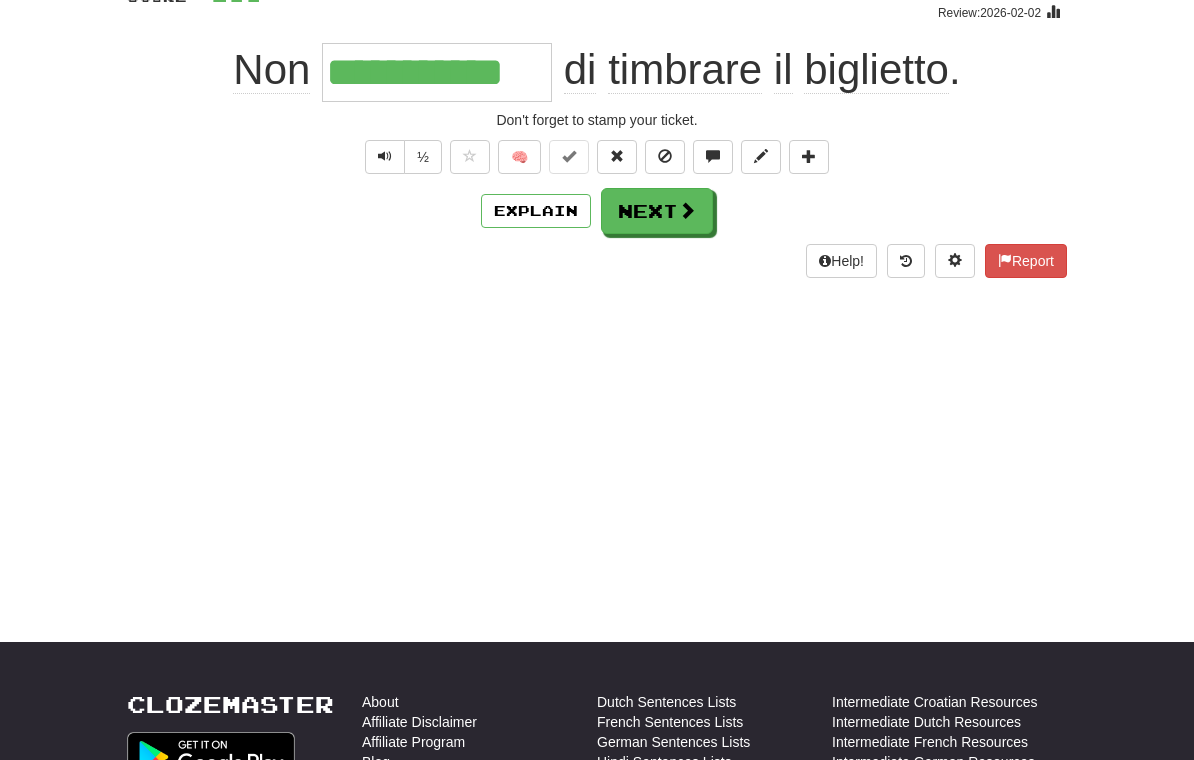 click on "Next" at bounding box center [657, 211] 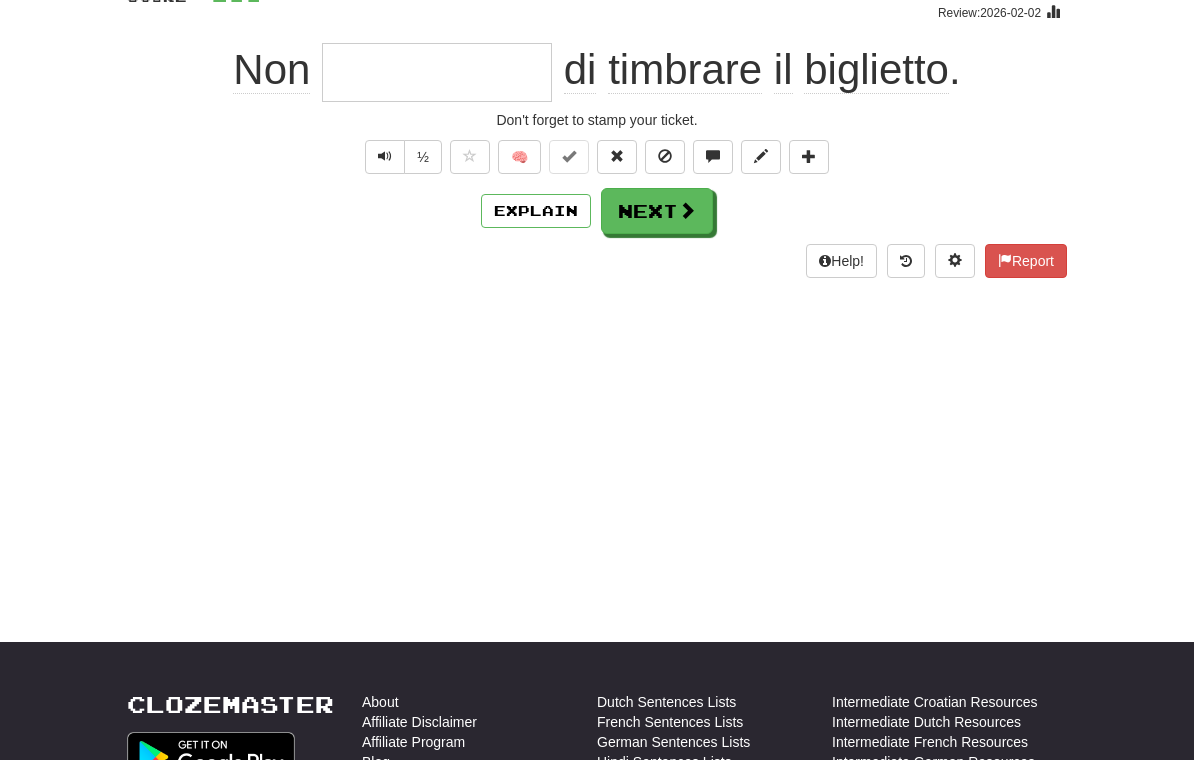 scroll, scrollTop: 167, scrollLeft: 0, axis: vertical 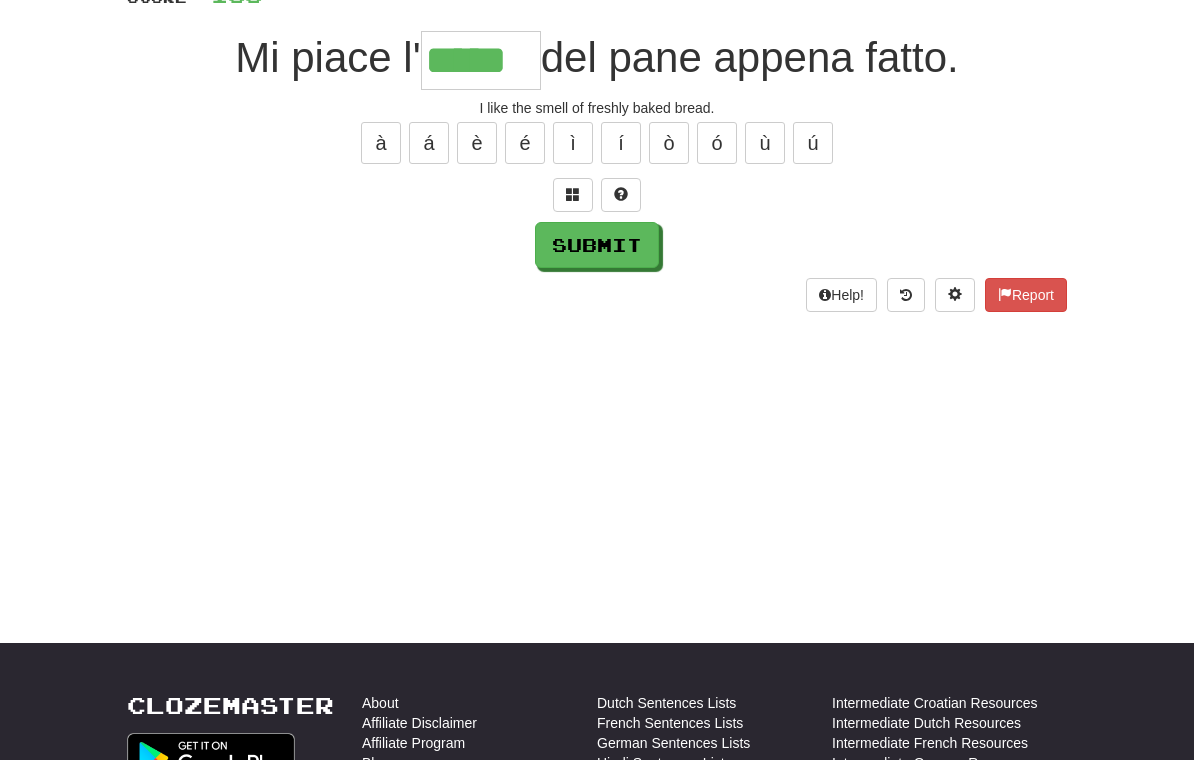 type on "*****" 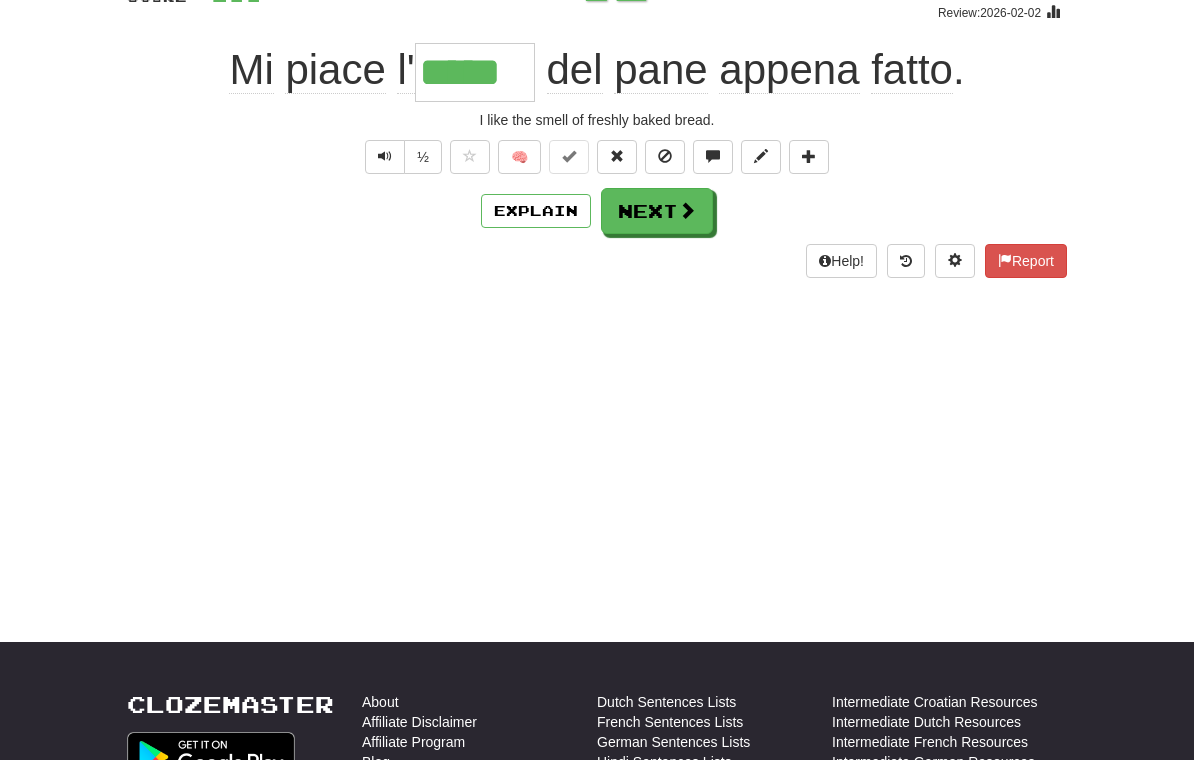 click on "Next" at bounding box center (657, 211) 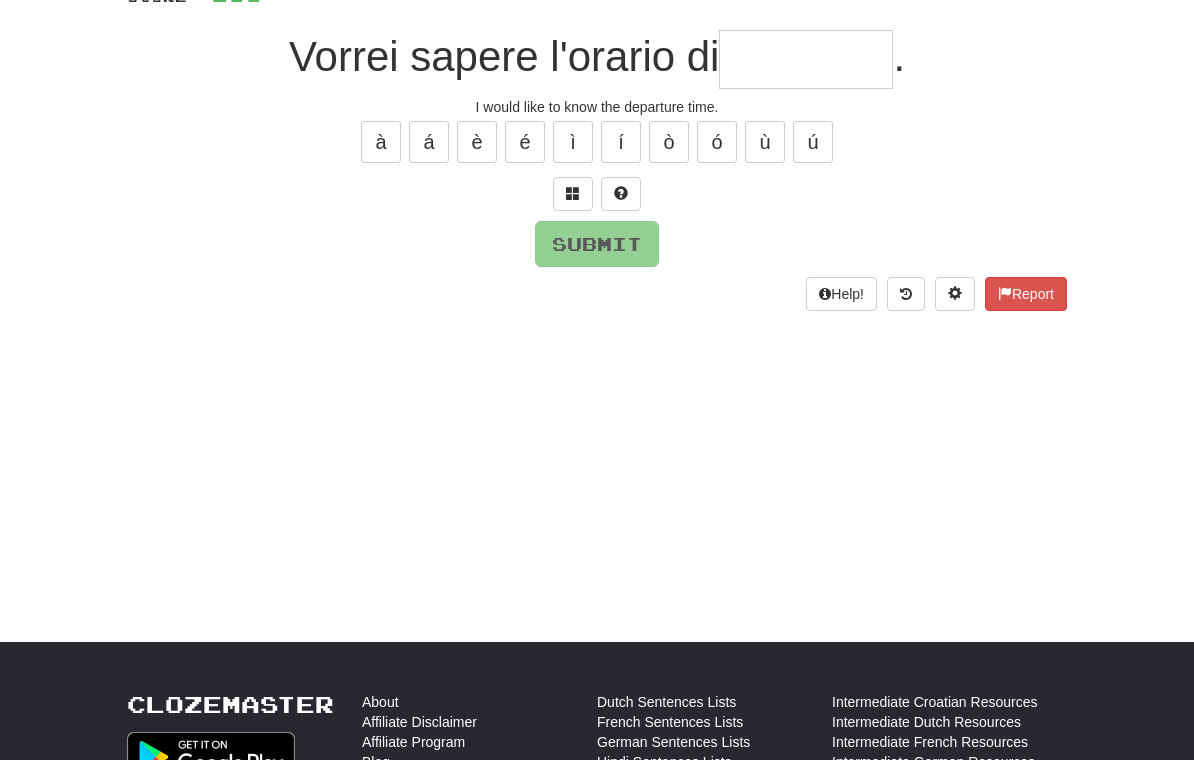 scroll, scrollTop: 167, scrollLeft: 0, axis: vertical 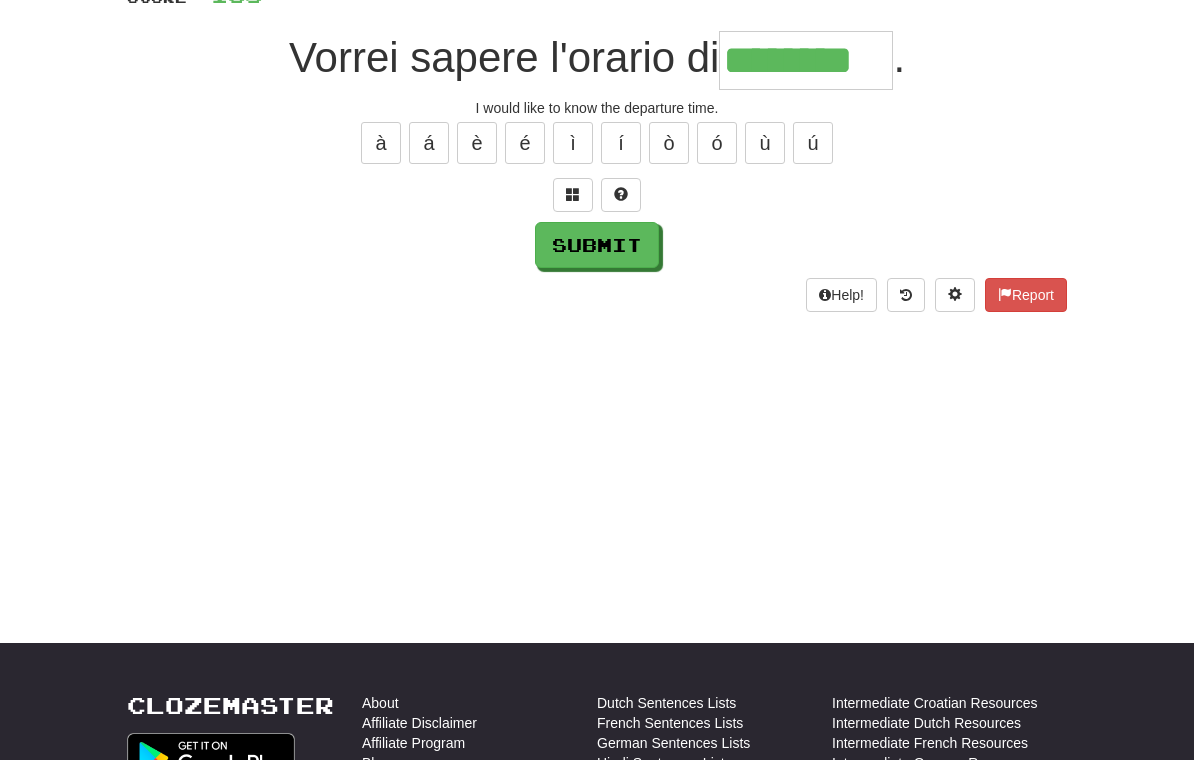 type on "********" 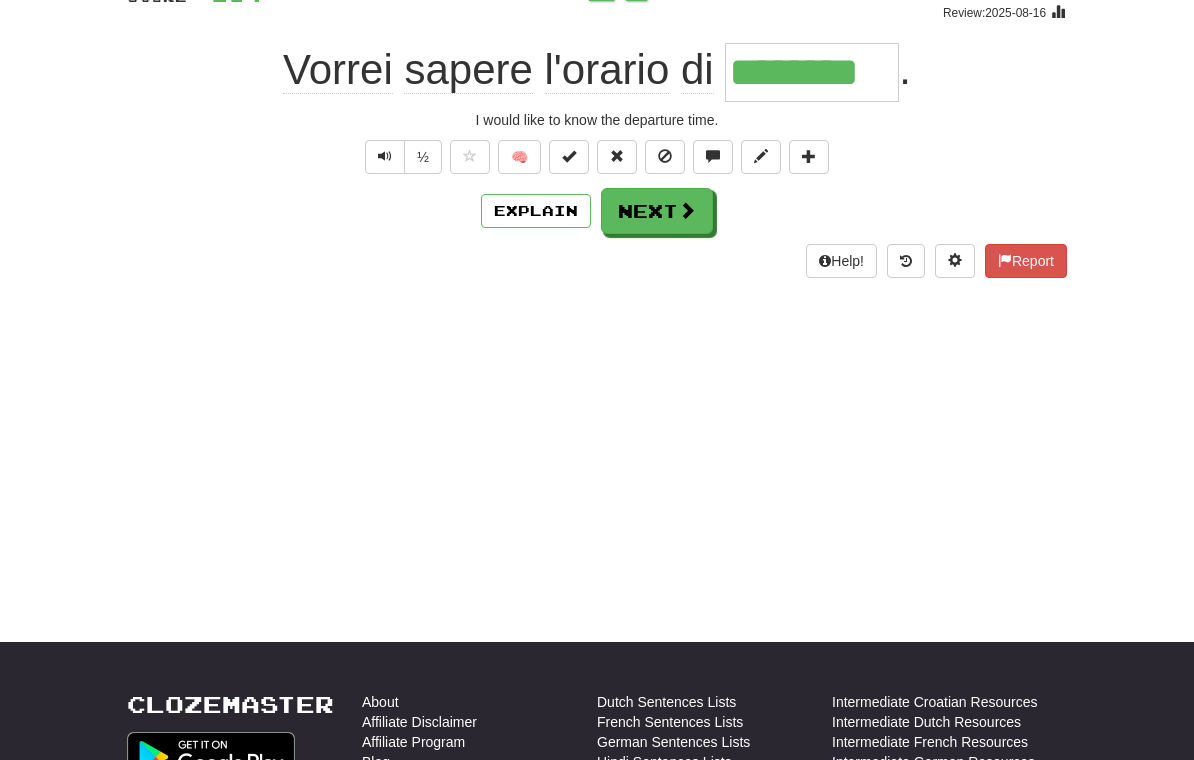 click on "Next" at bounding box center [657, 211] 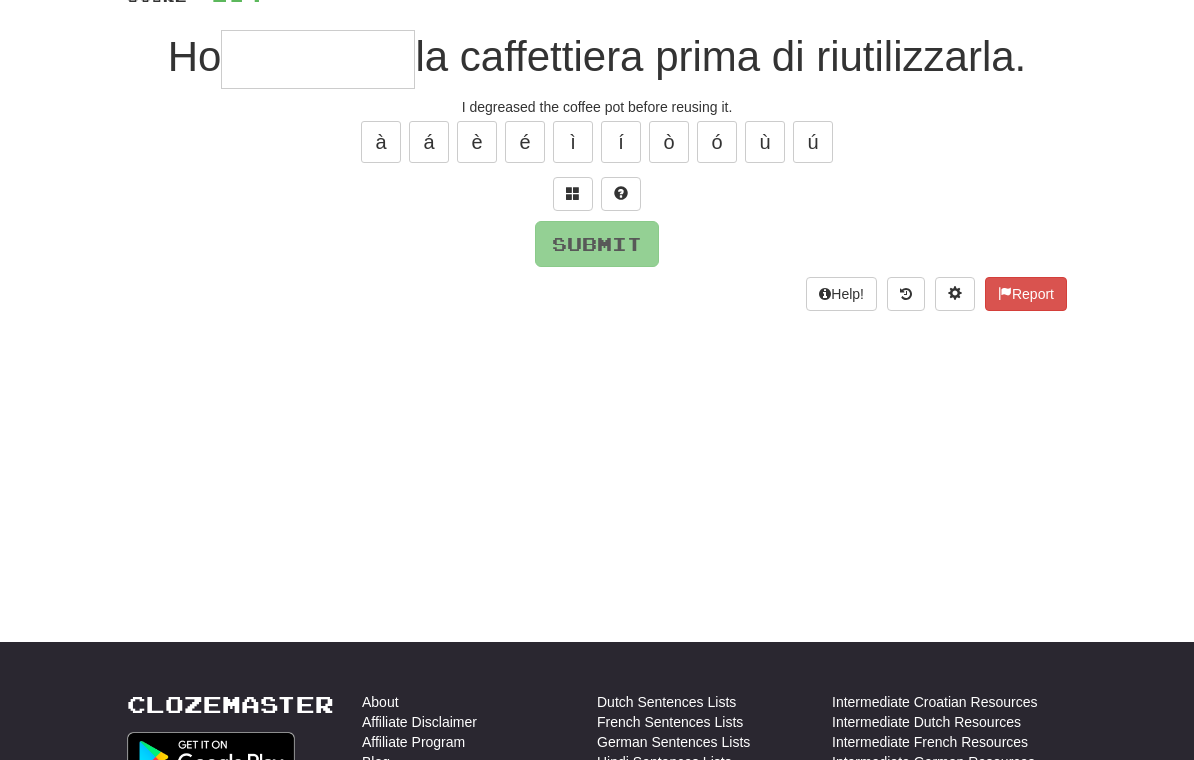 scroll, scrollTop: 167, scrollLeft: 0, axis: vertical 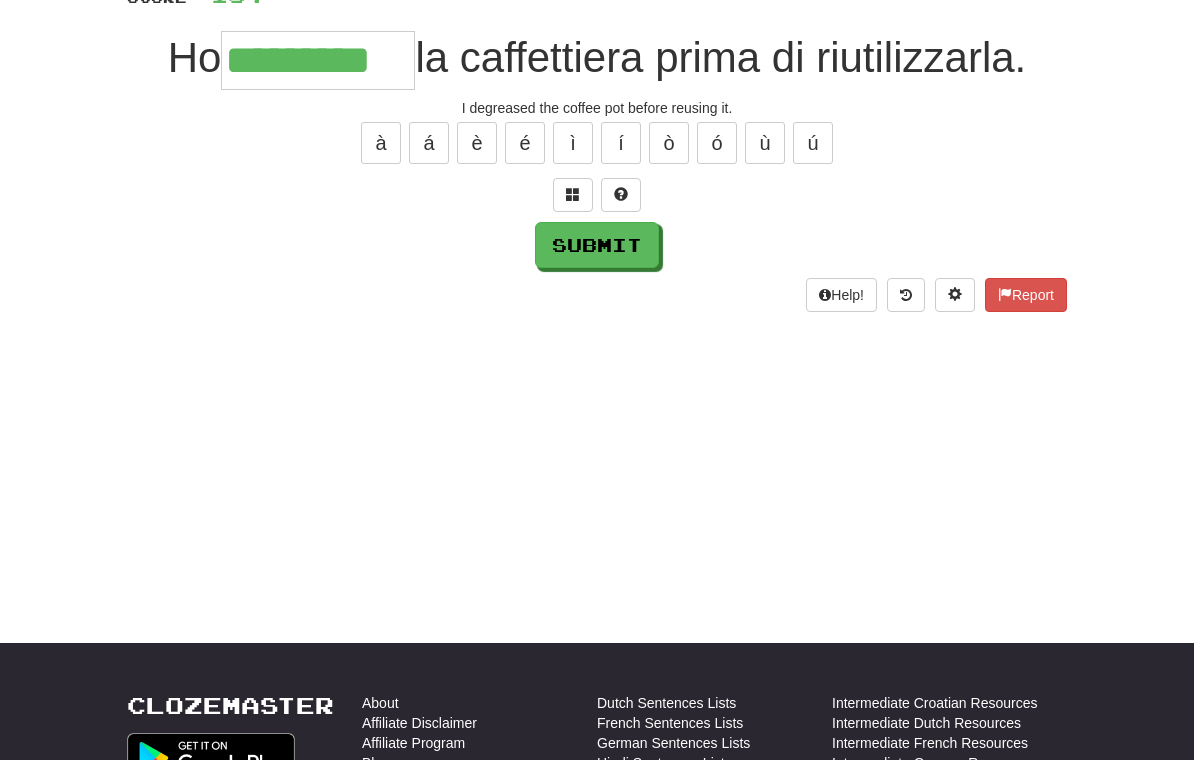 type on "*********" 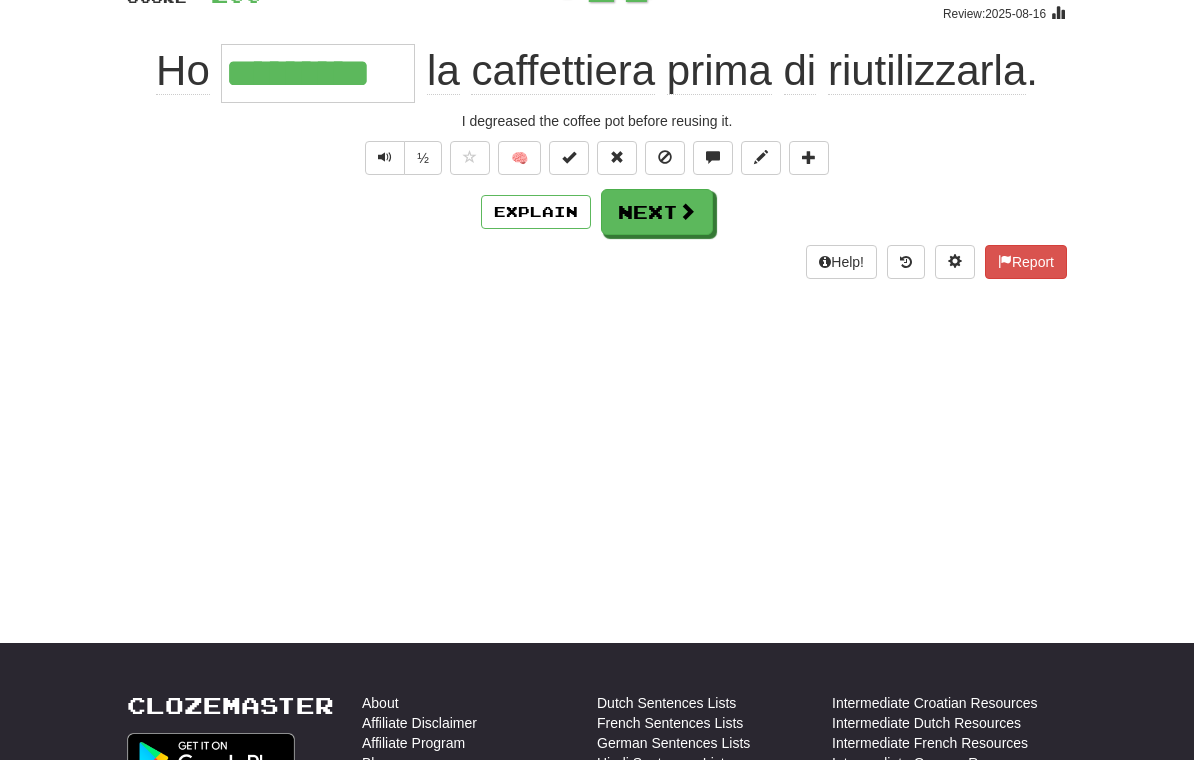 scroll, scrollTop: 168, scrollLeft: 0, axis: vertical 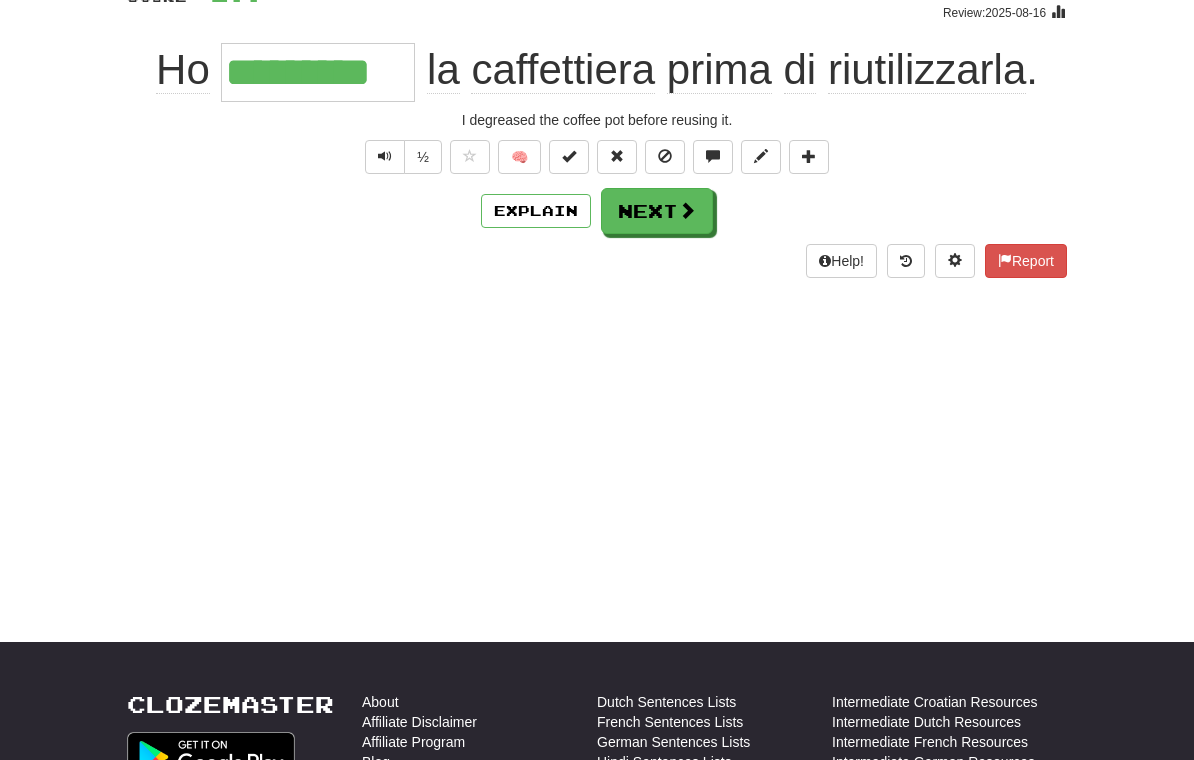 click at bounding box center (385, 156) 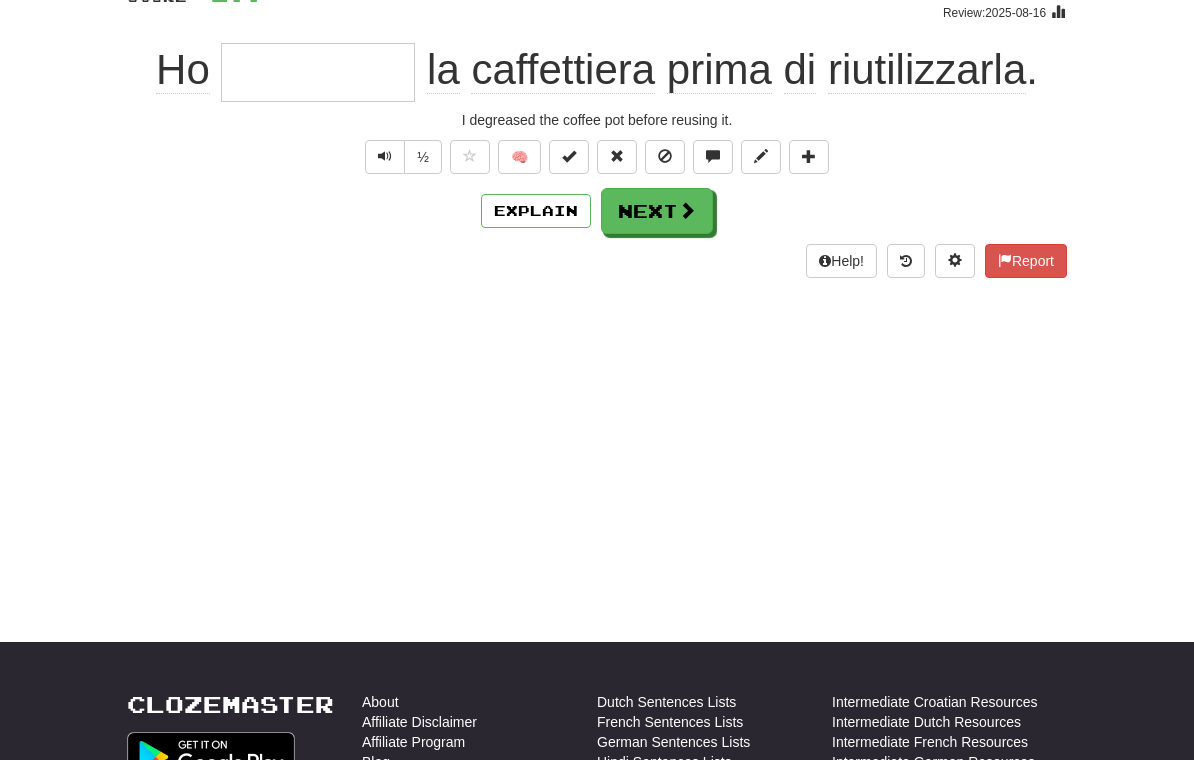 scroll, scrollTop: 167, scrollLeft: 0, axis: vertical 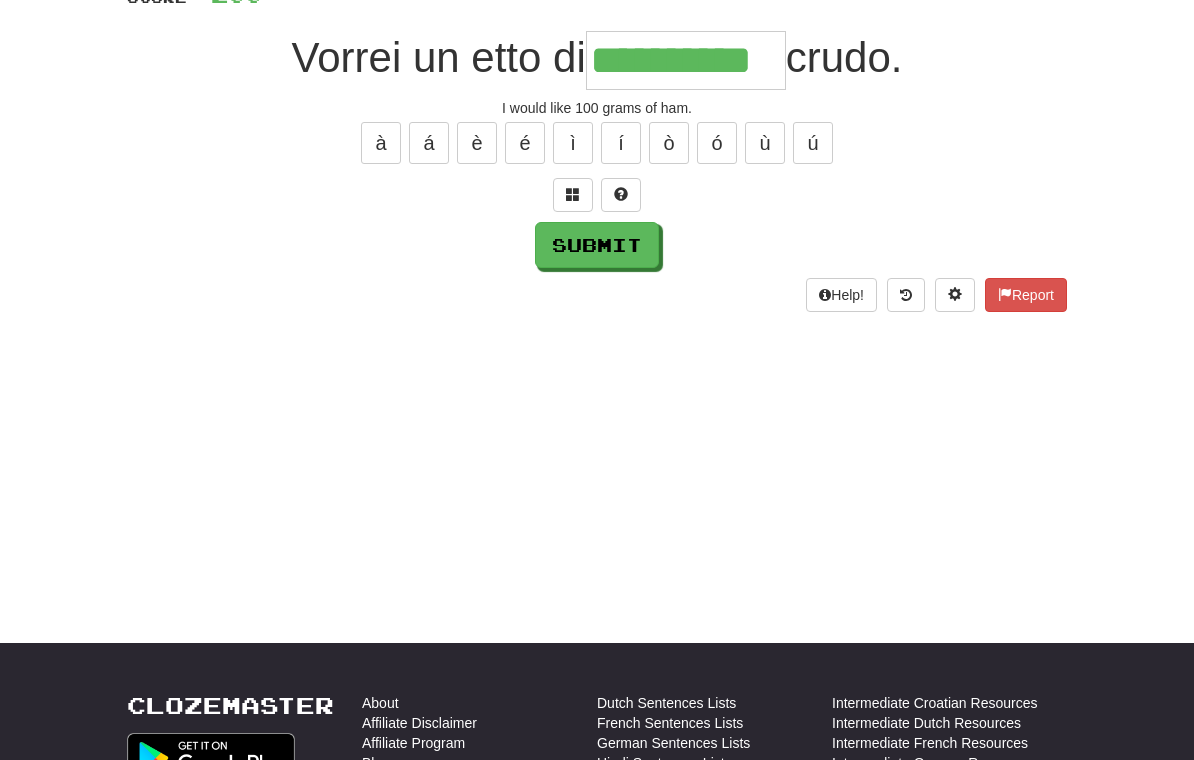 type on "**********" 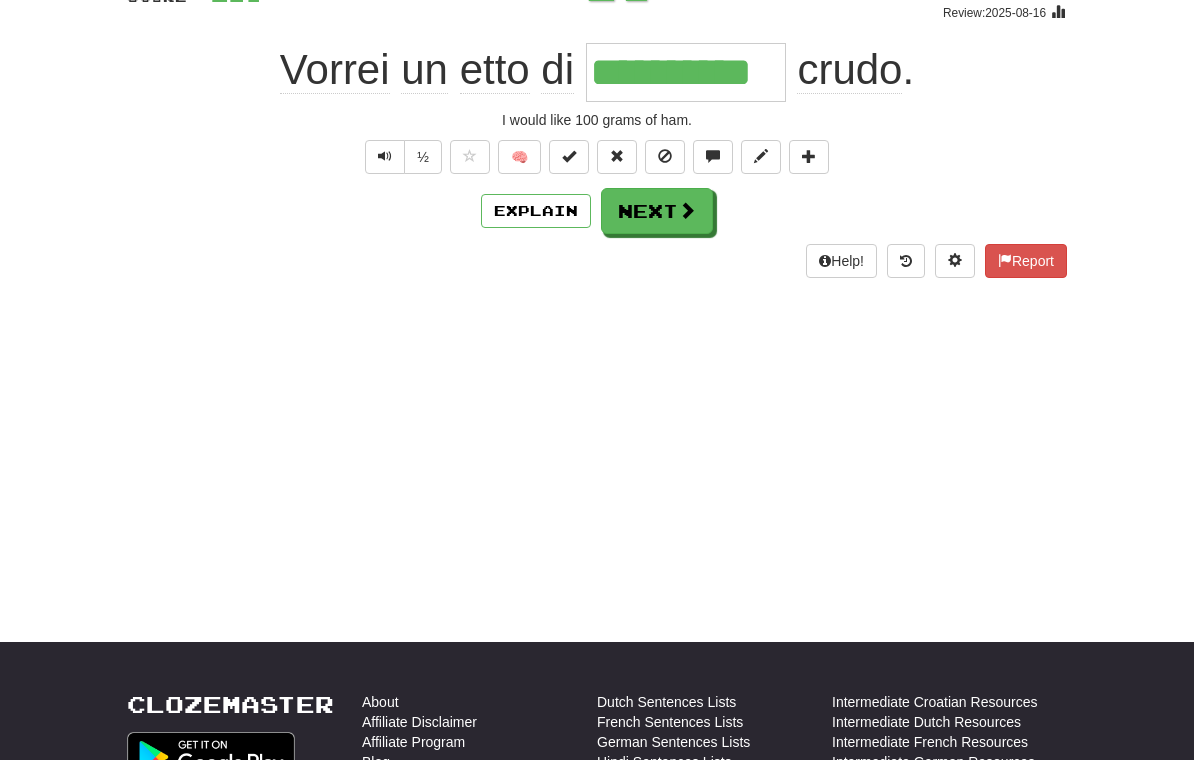 click on "Next" at bounding box center (657, 211) 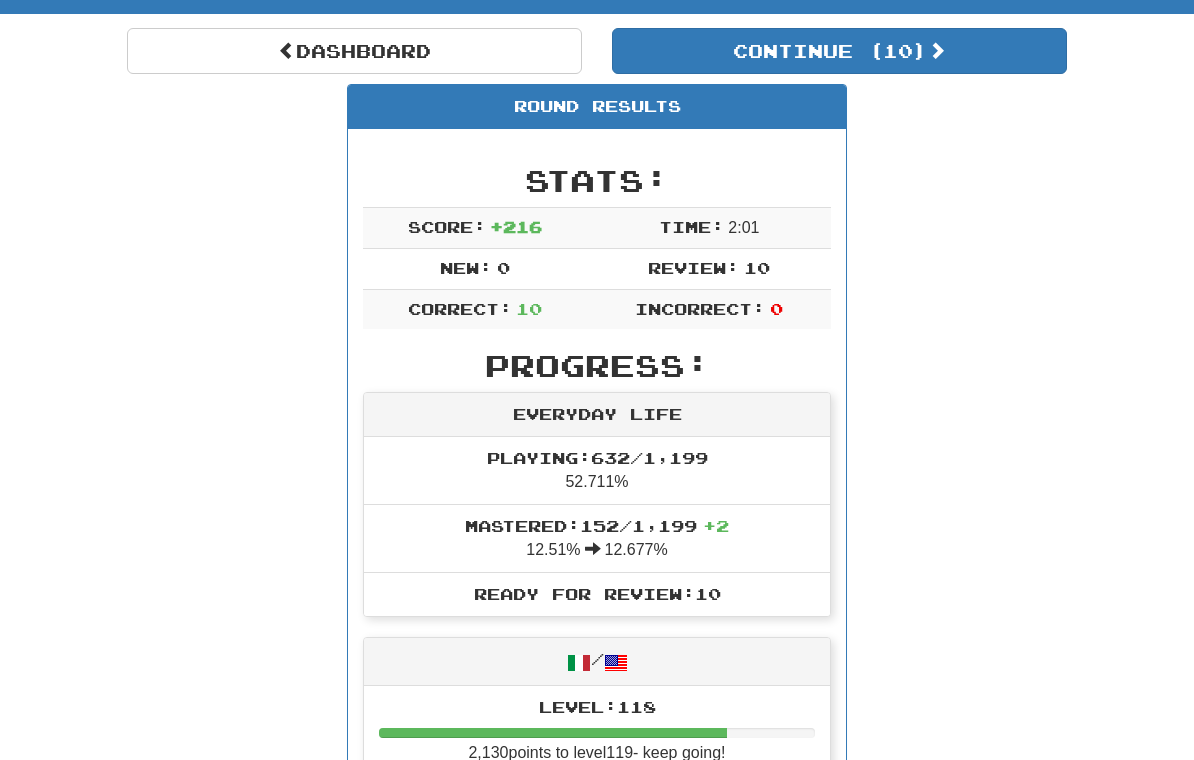 click on "Continue ( 10 )" at bounding box center [839, 51] 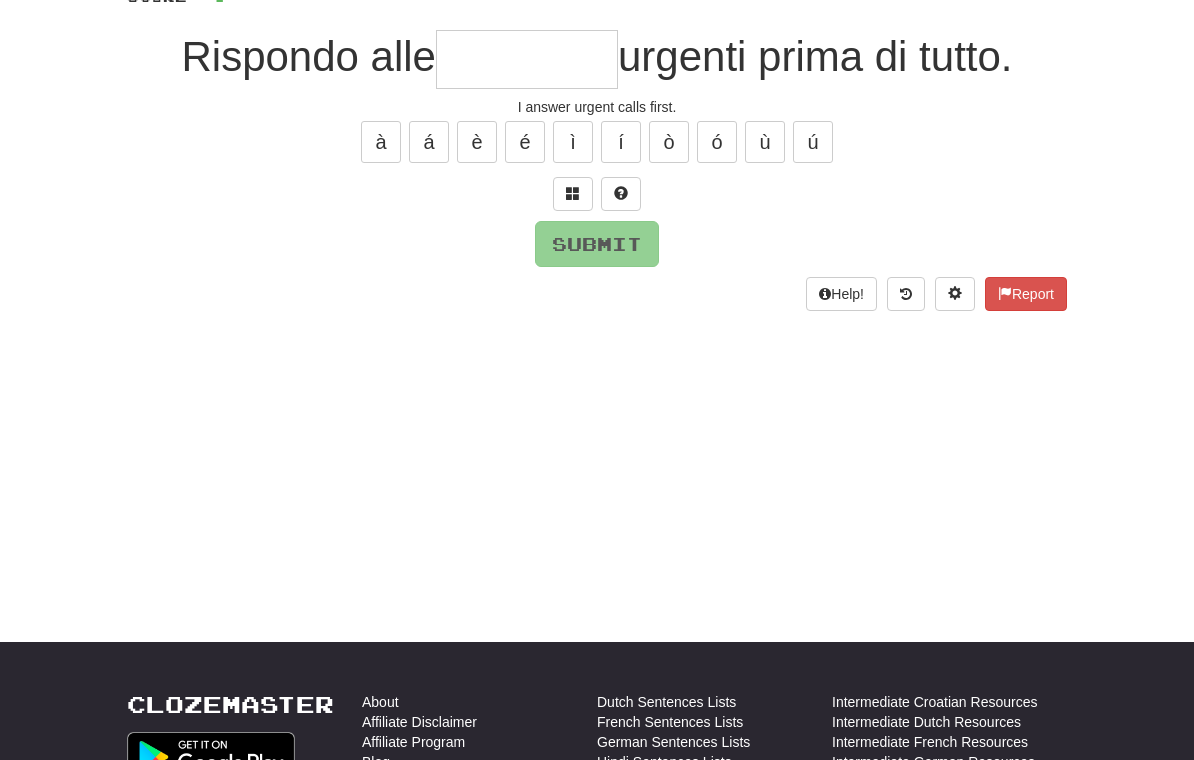 click at bounding box center (527, 59) 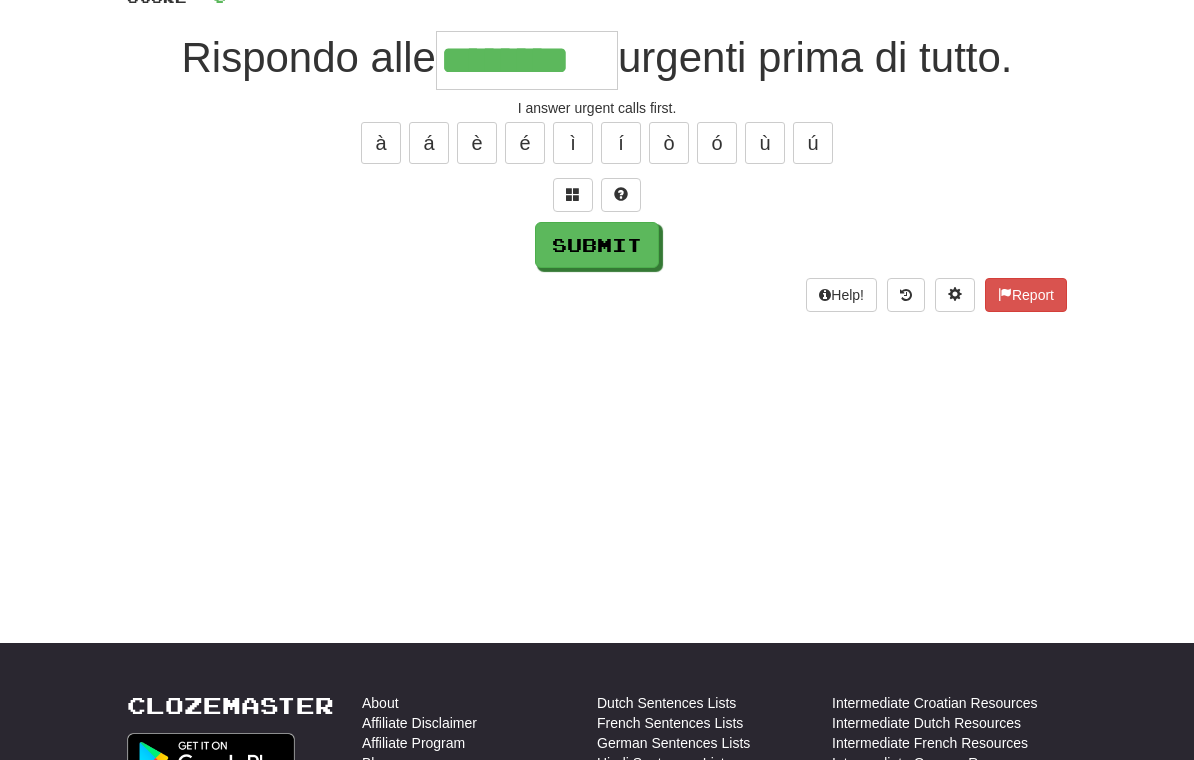 type on "********" 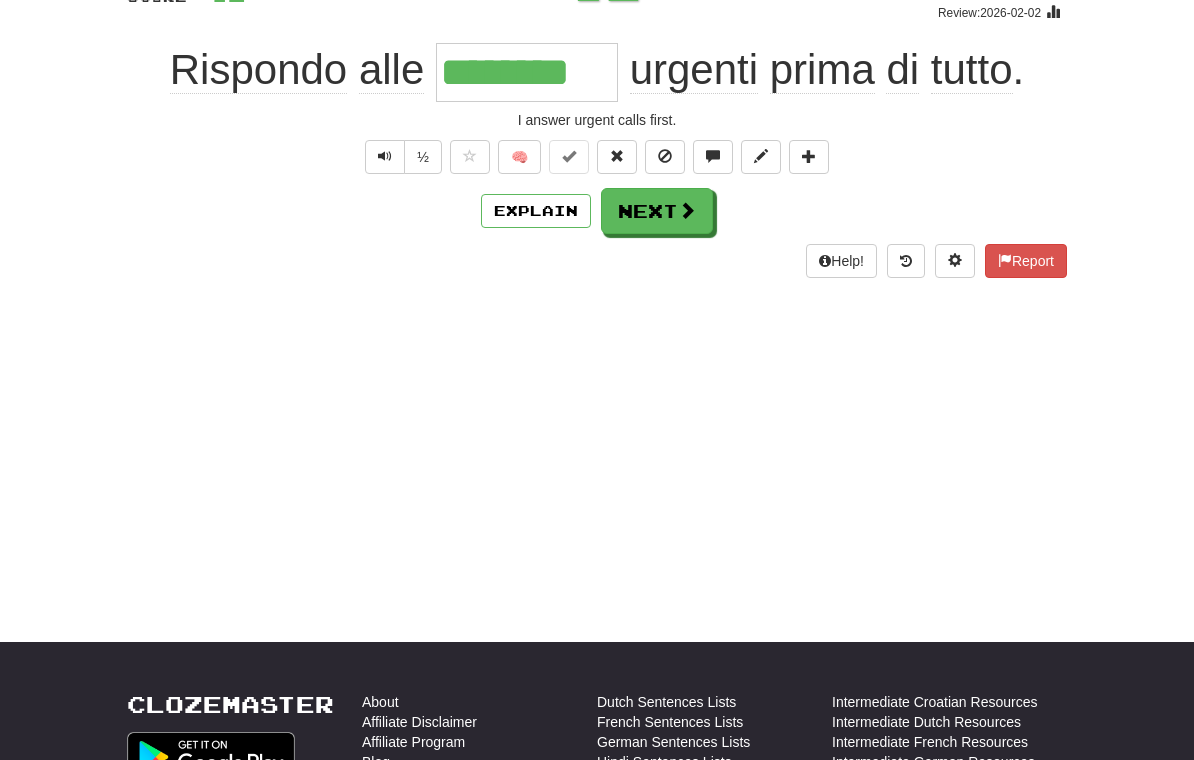 click on "Next" at bounding box center [657, 211] 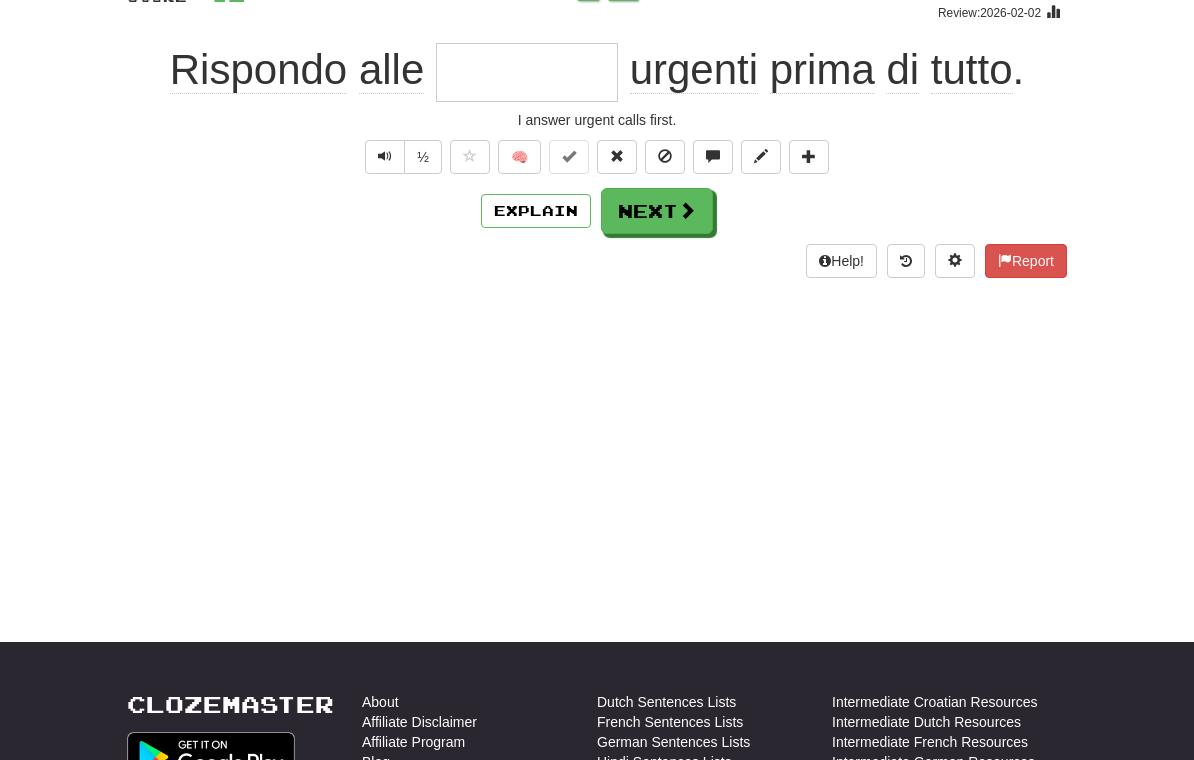 scroll, scrollTop: 167, scrollLeft: 0, axis: vertical 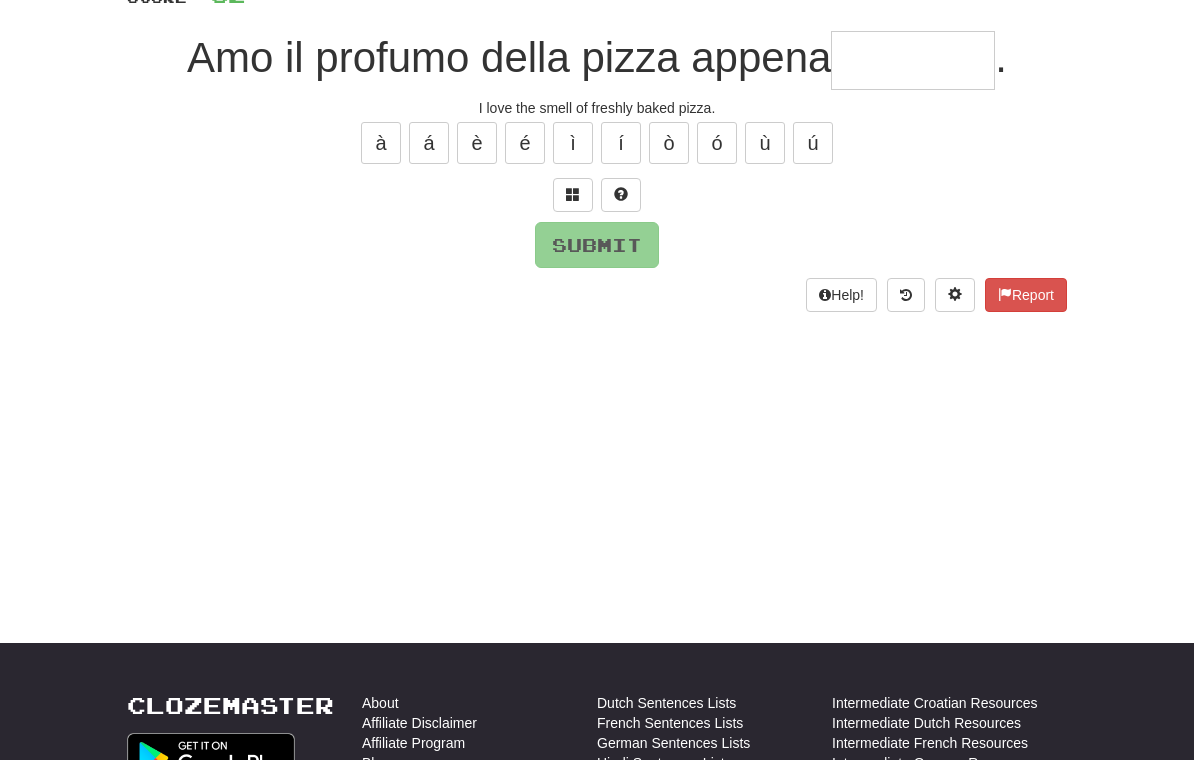 type on "*" 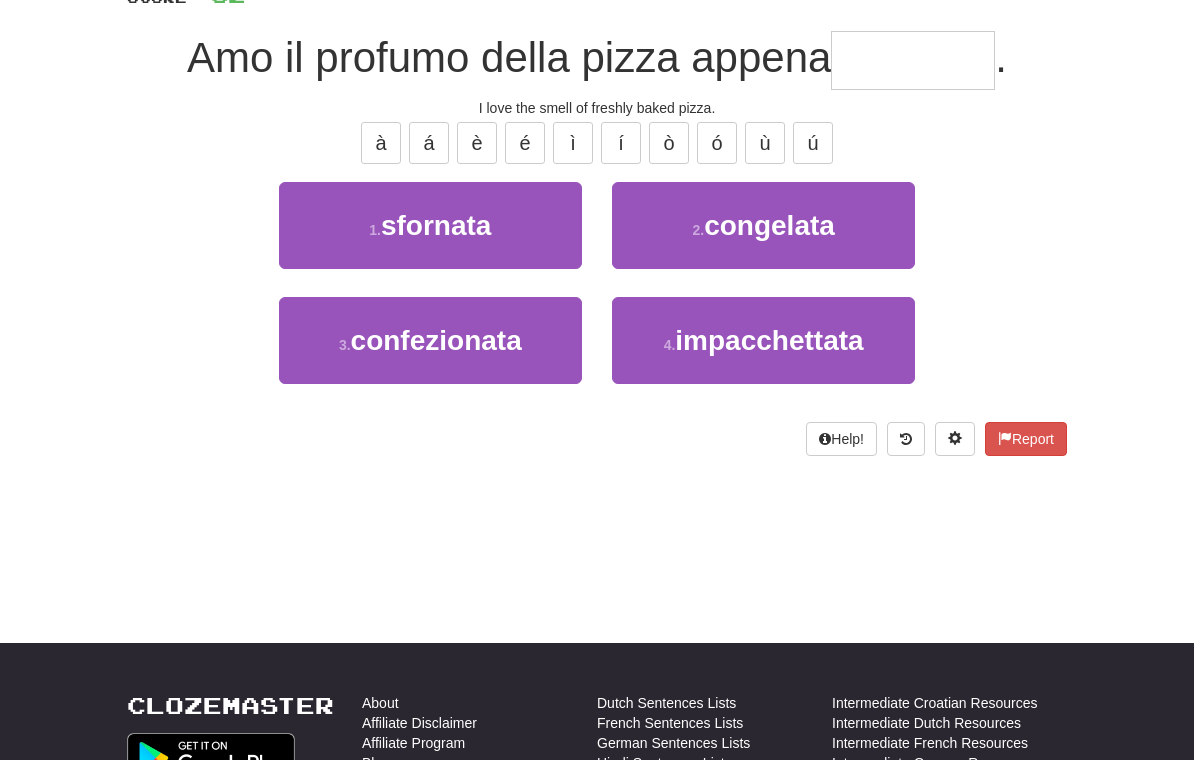 click on "sfornata" at bounding box center (436, 225) 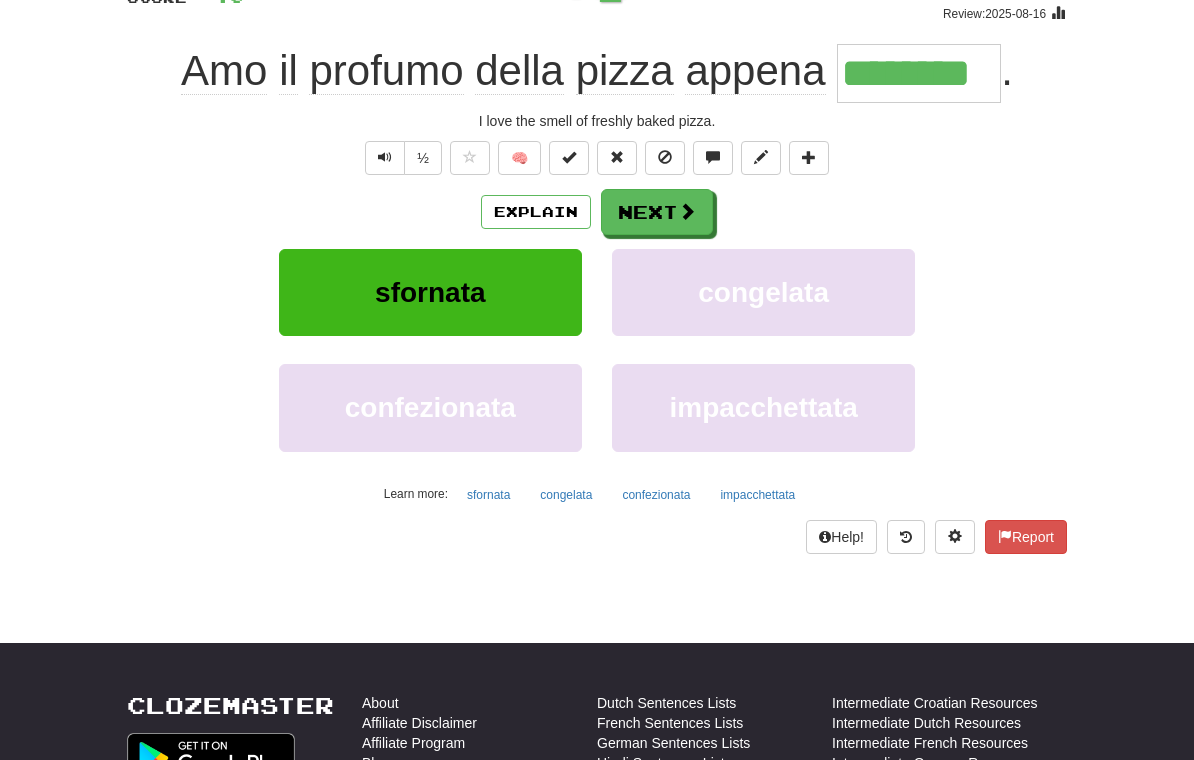 scroll, scrollTop: 168, scrollLeft: 0, axis: vertical 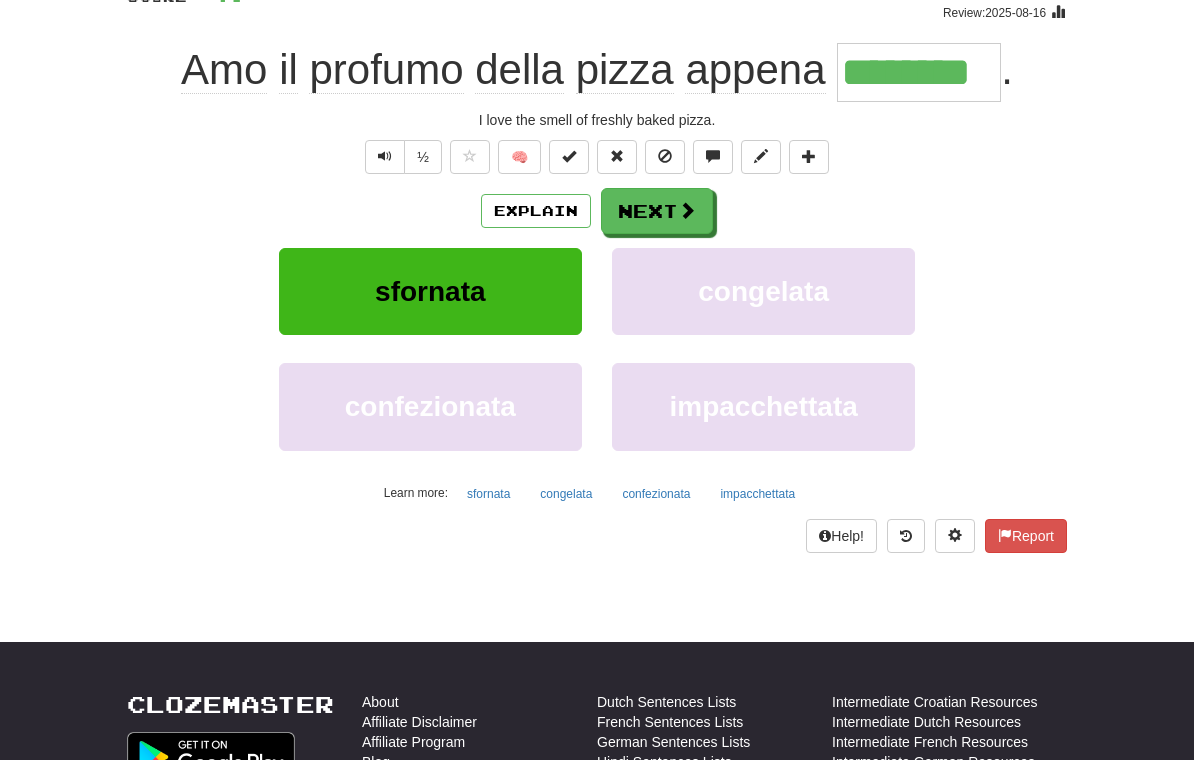 click on "Next" at bounding box center [657, 211] 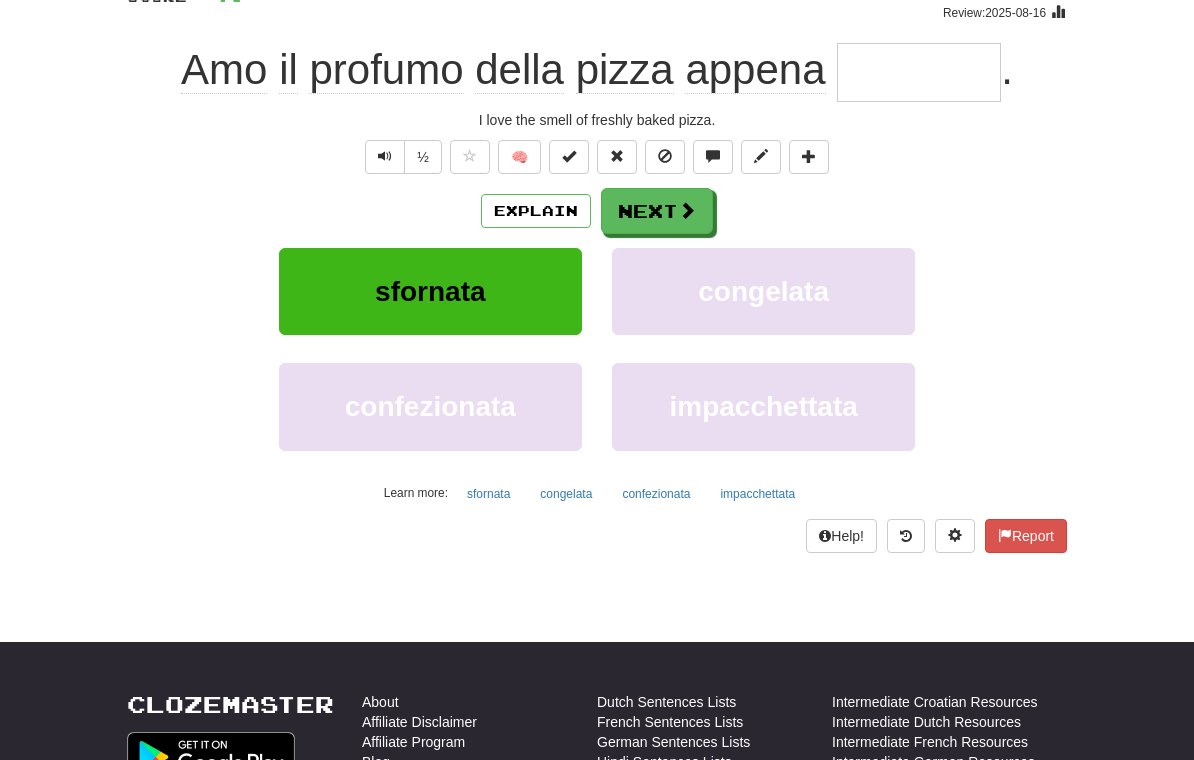 scroll, scrollTop: 167, scrollLeft: 0, axis: vertical 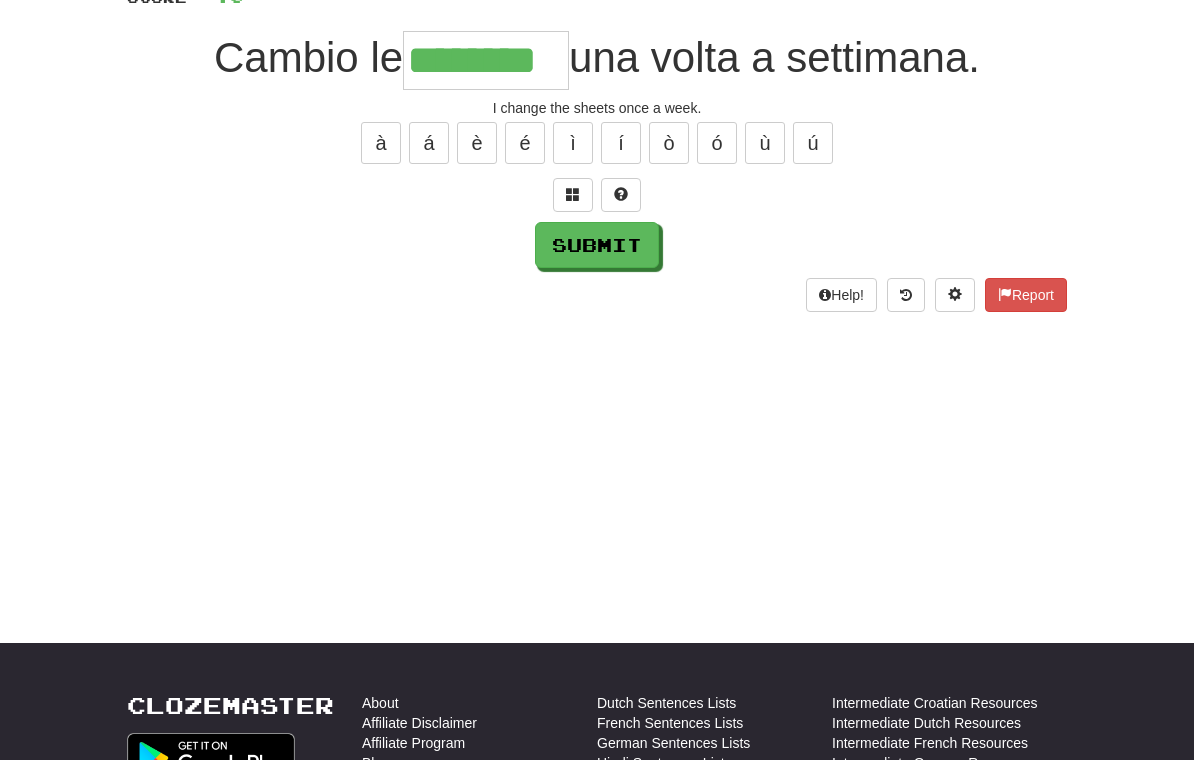 type on "********" 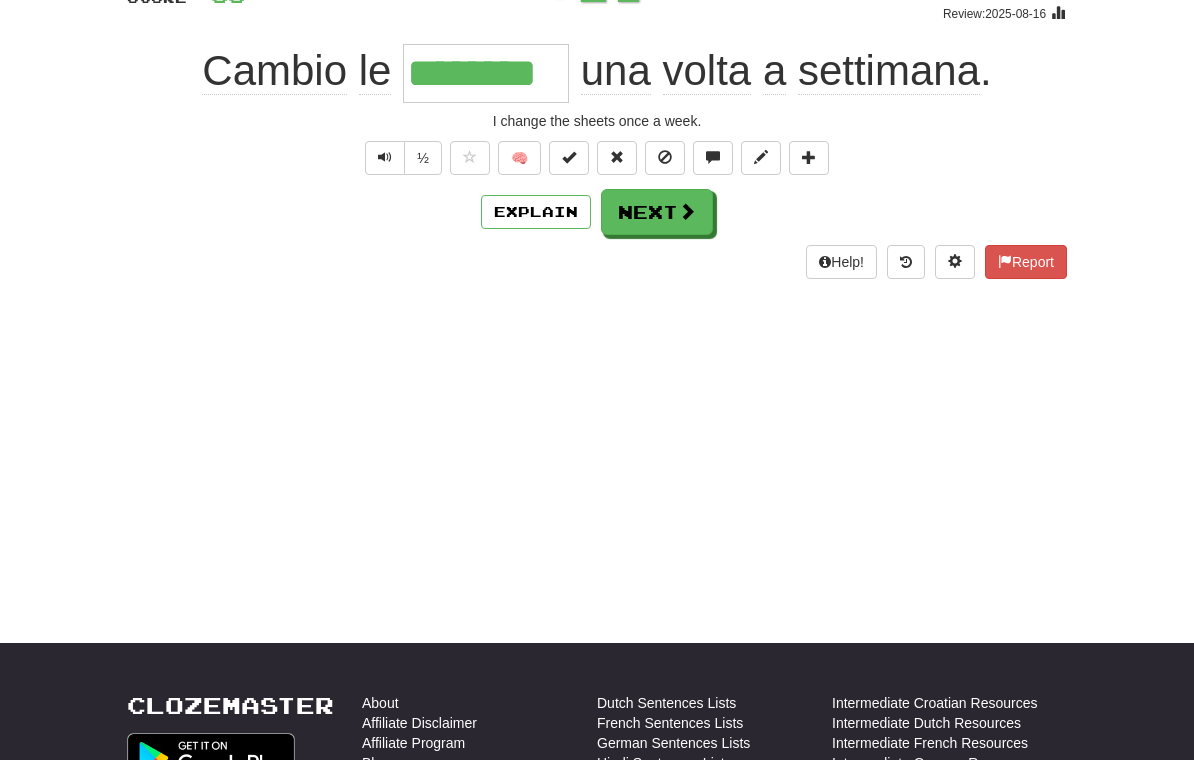 scroll, scrollTop: 168, scrollLeft: 0, axis: vertical 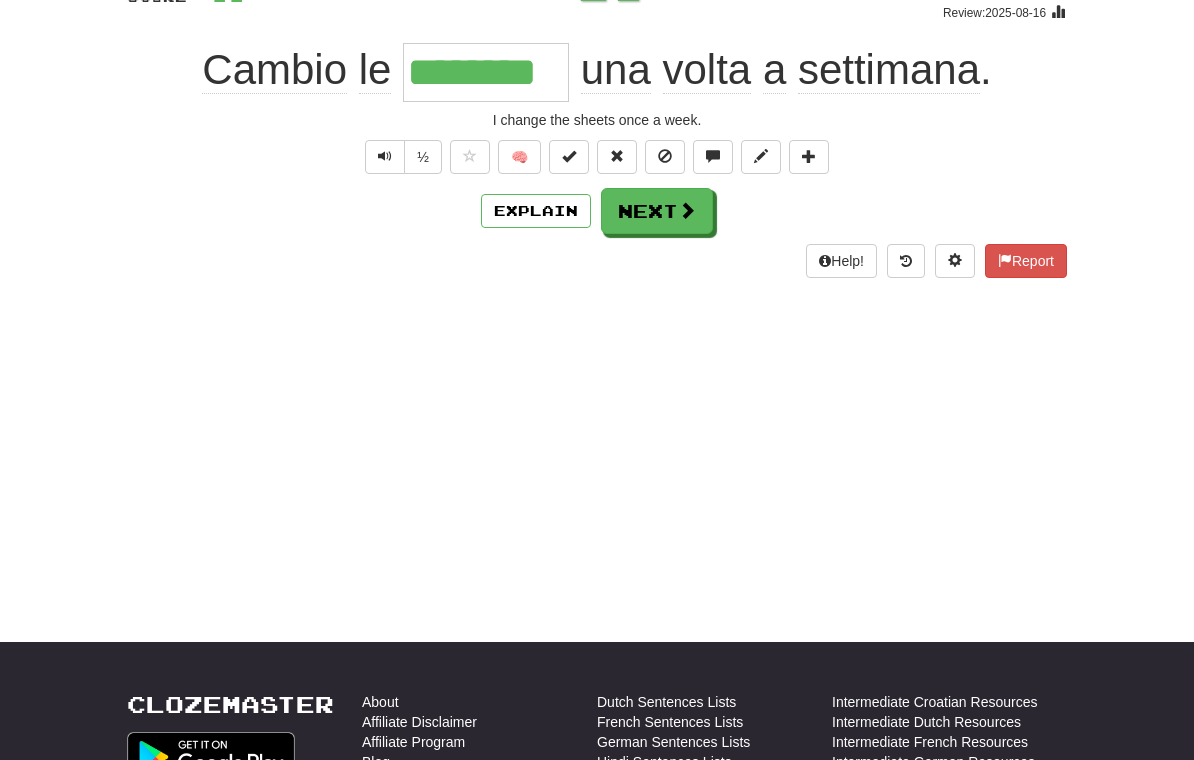 click on "Next" at bounding box center [657, 211] 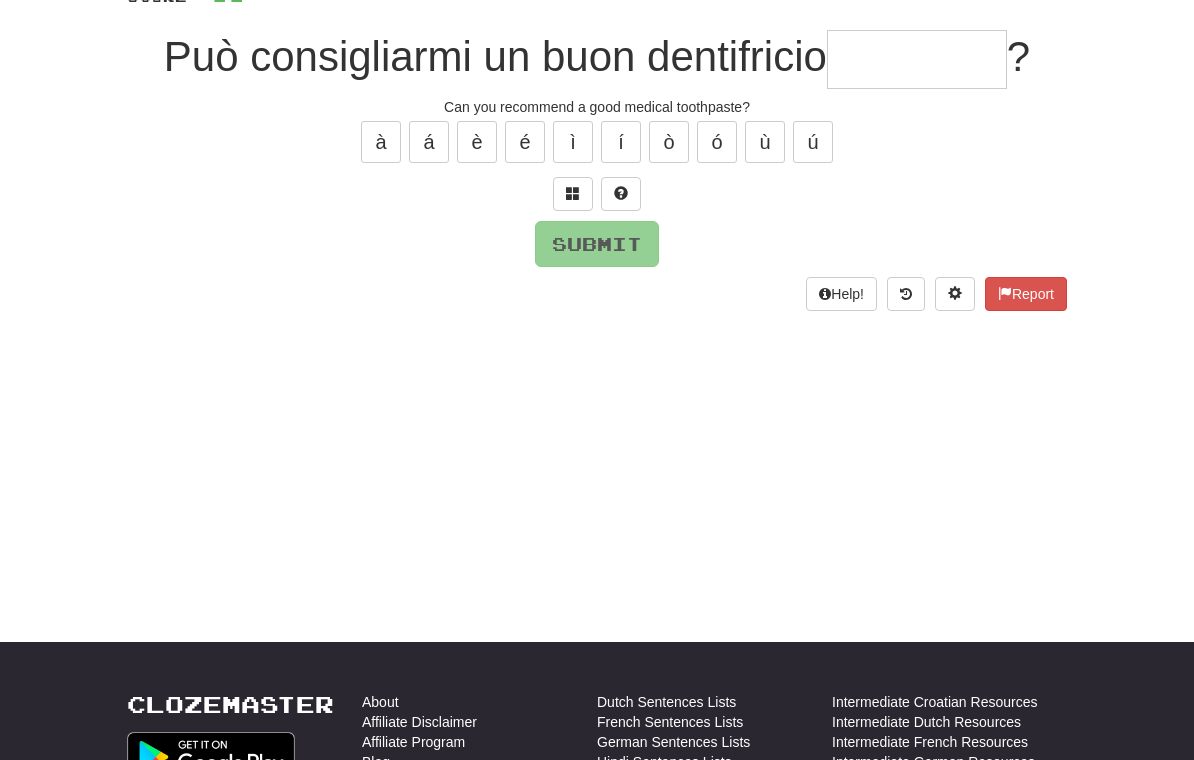 scroll, scrollTop: 167, scrollLeft: 0, axis: vertical 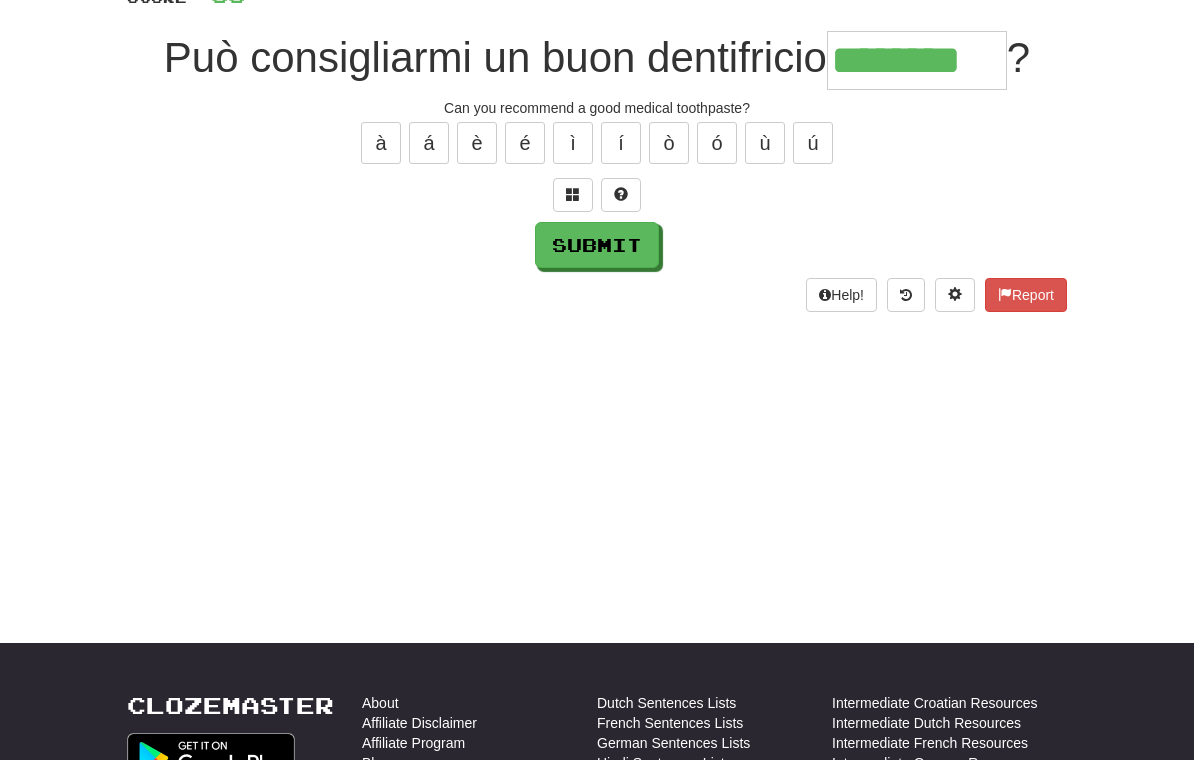 type on "********" 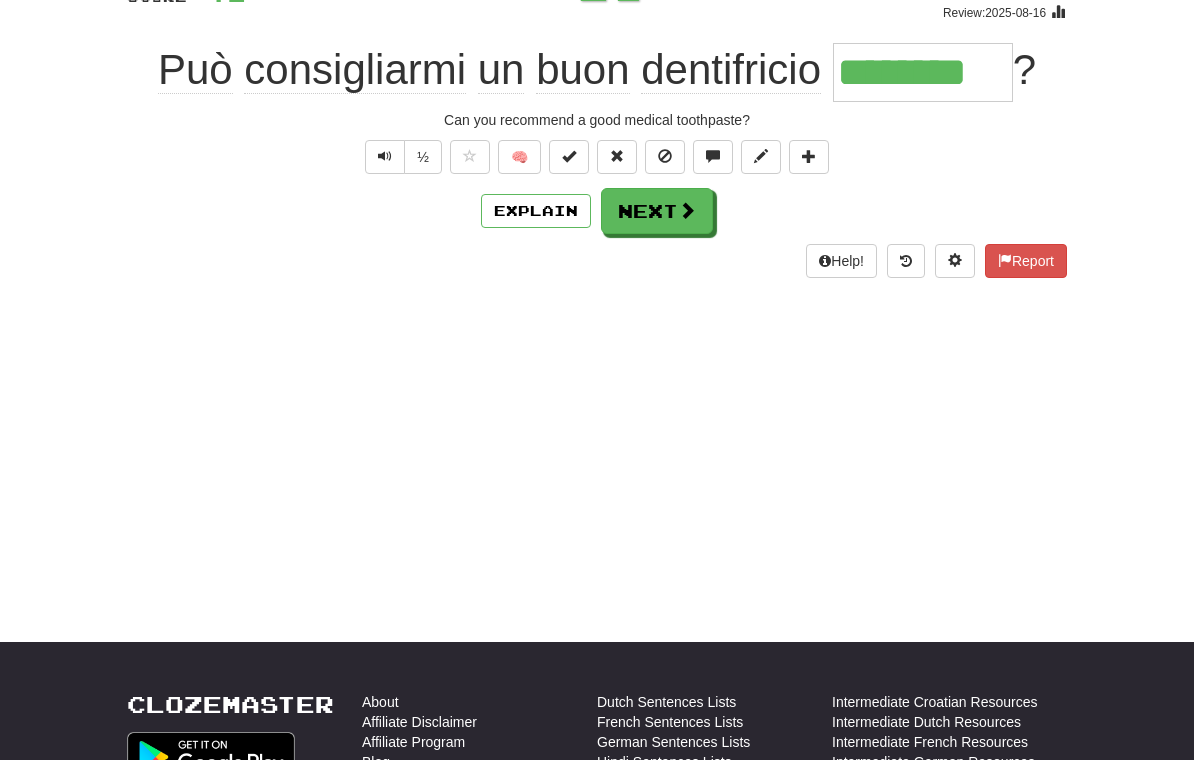 click on "Next" at bounding box center [657, 211] 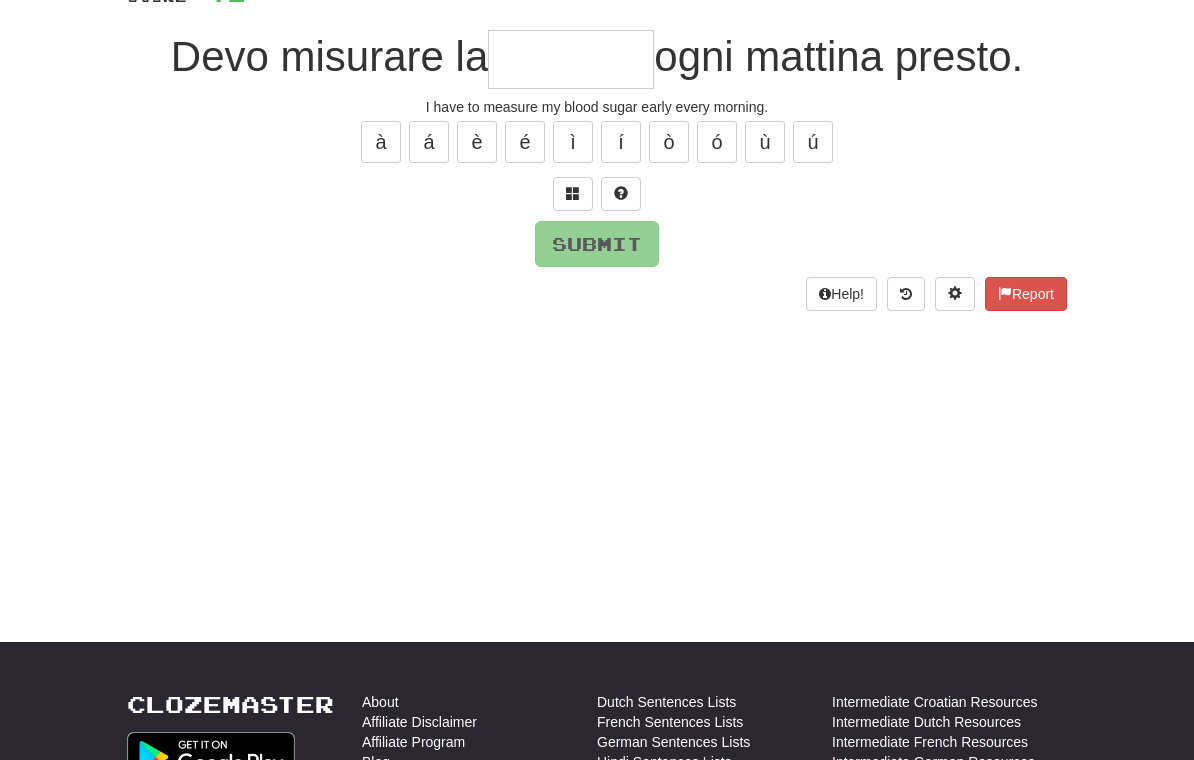 scroll, scrollTop: 167, scrollLeft: 0, axis: vertical 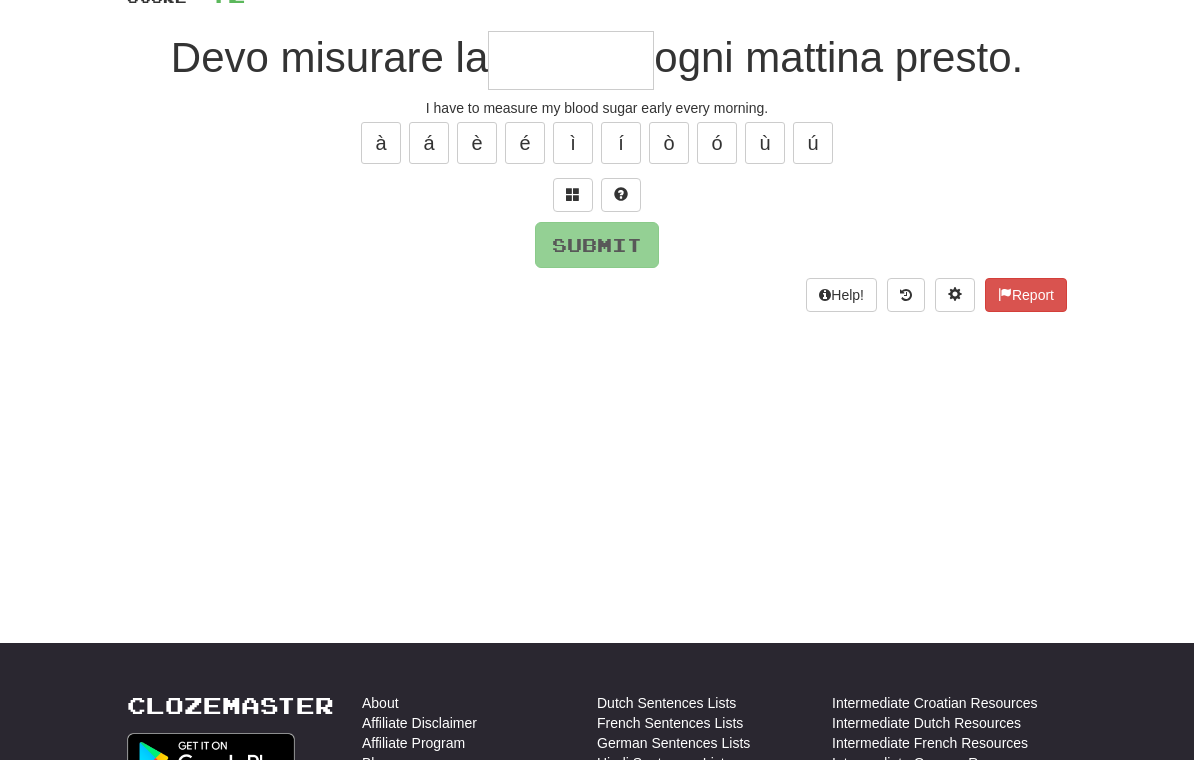 type on "*" 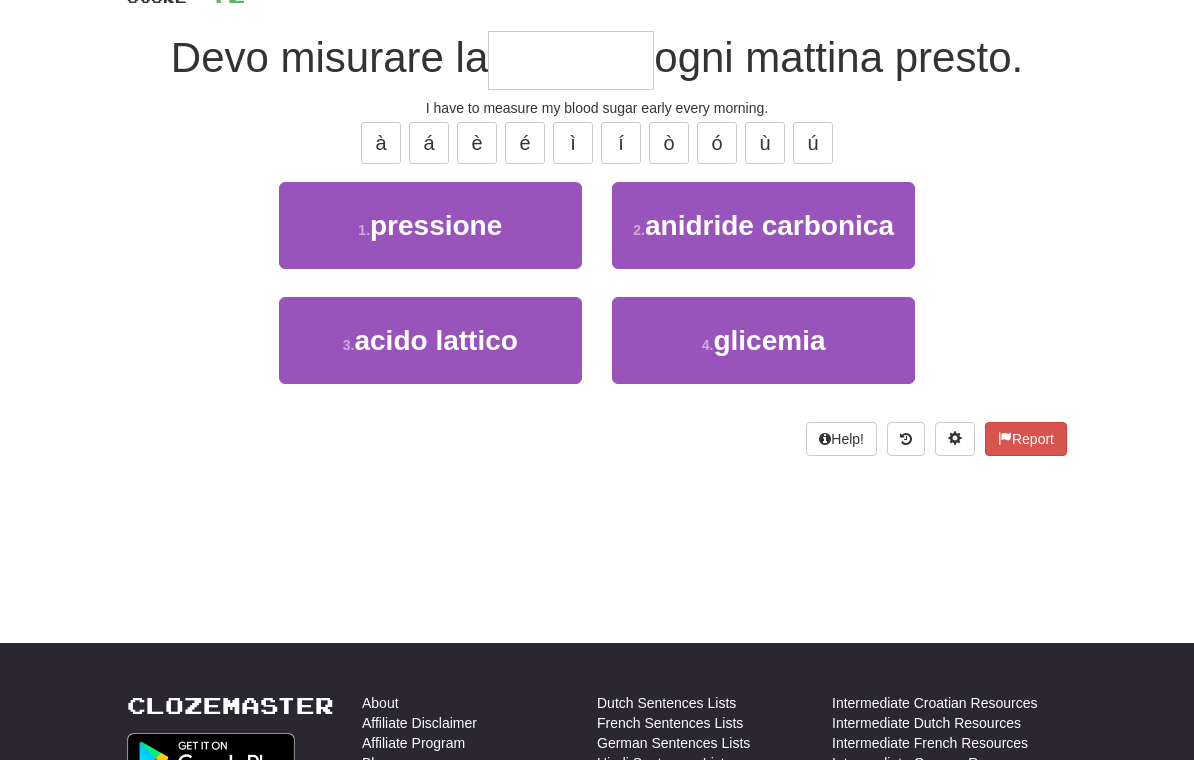 click on "4 .  glicemia" at bounding box center (763, 340) 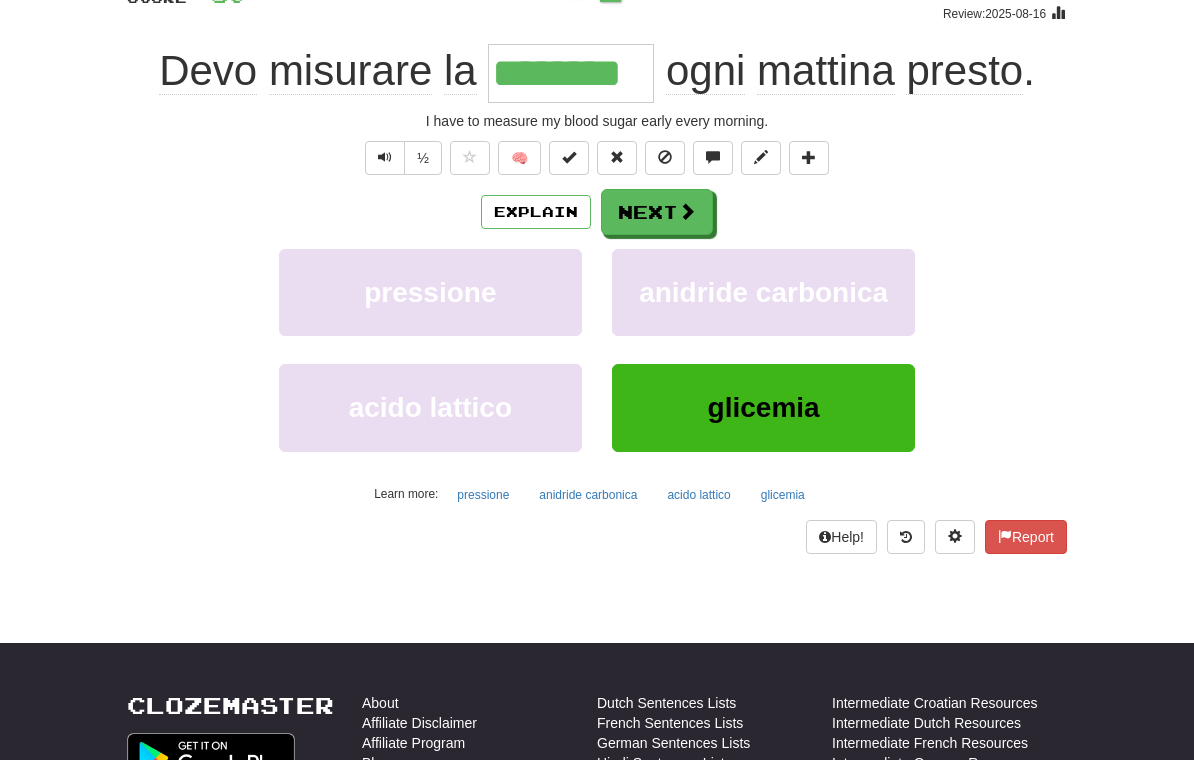 scroll, scrollTop: 168, scrollLeft: 0, axis: vertical 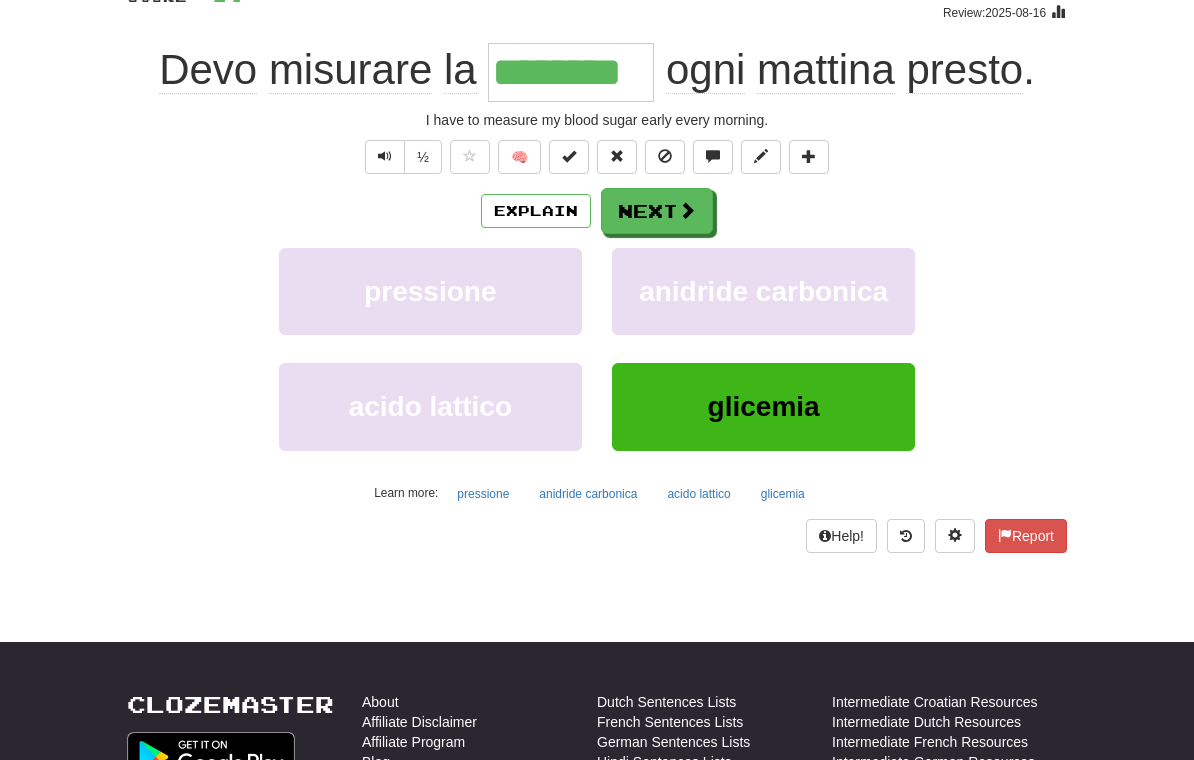click on "Next" at bounding box center (657, 211) 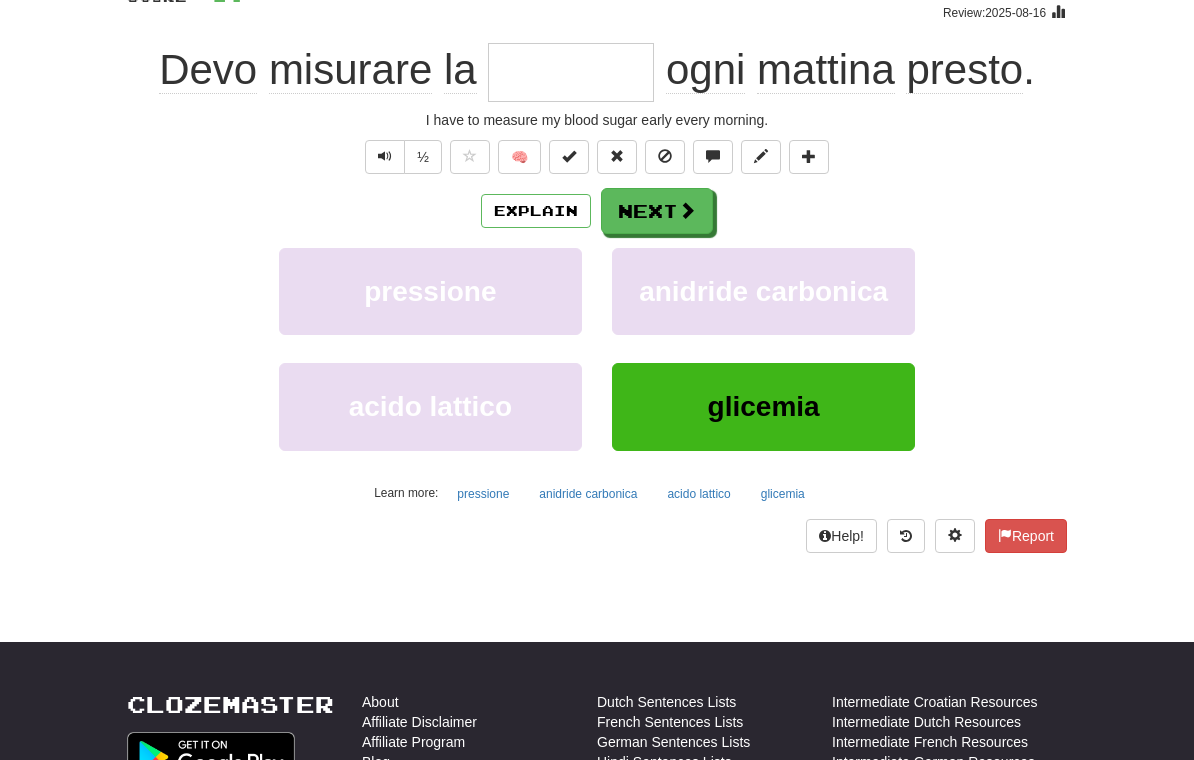 scroll, scrollTop: 167, scrollLeft: 0, axis: vertical 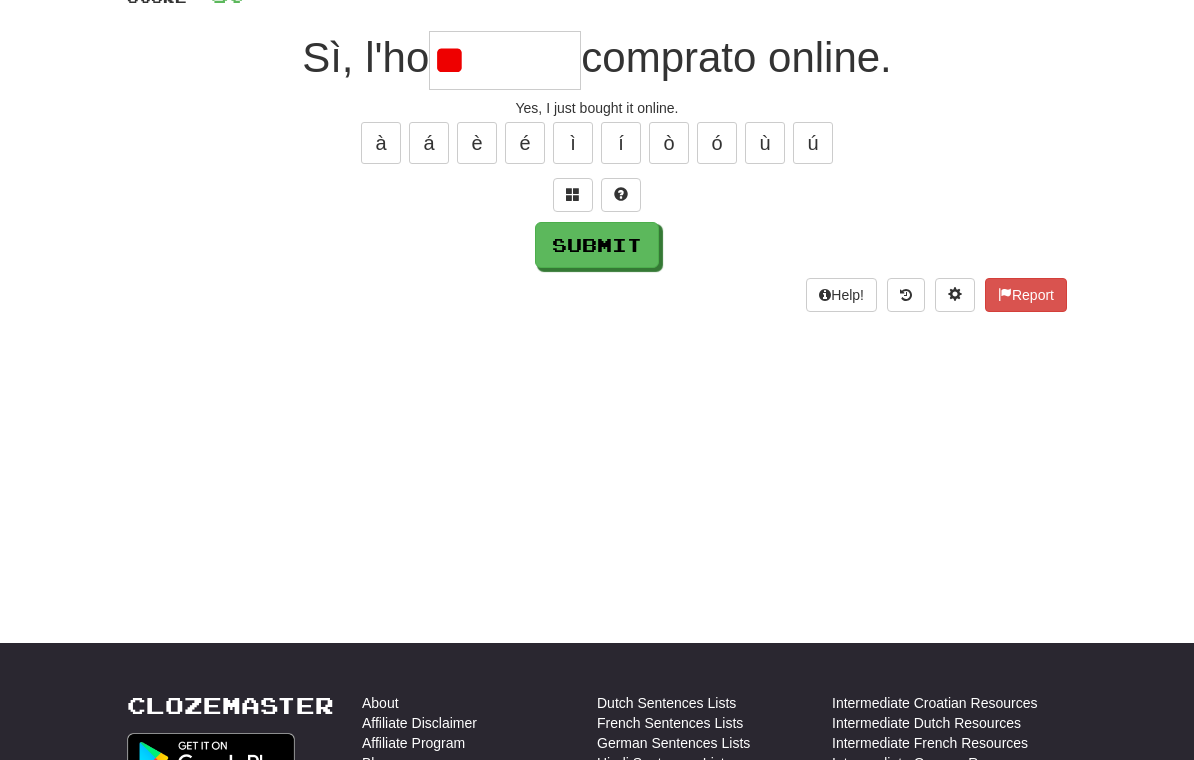 type on "*" 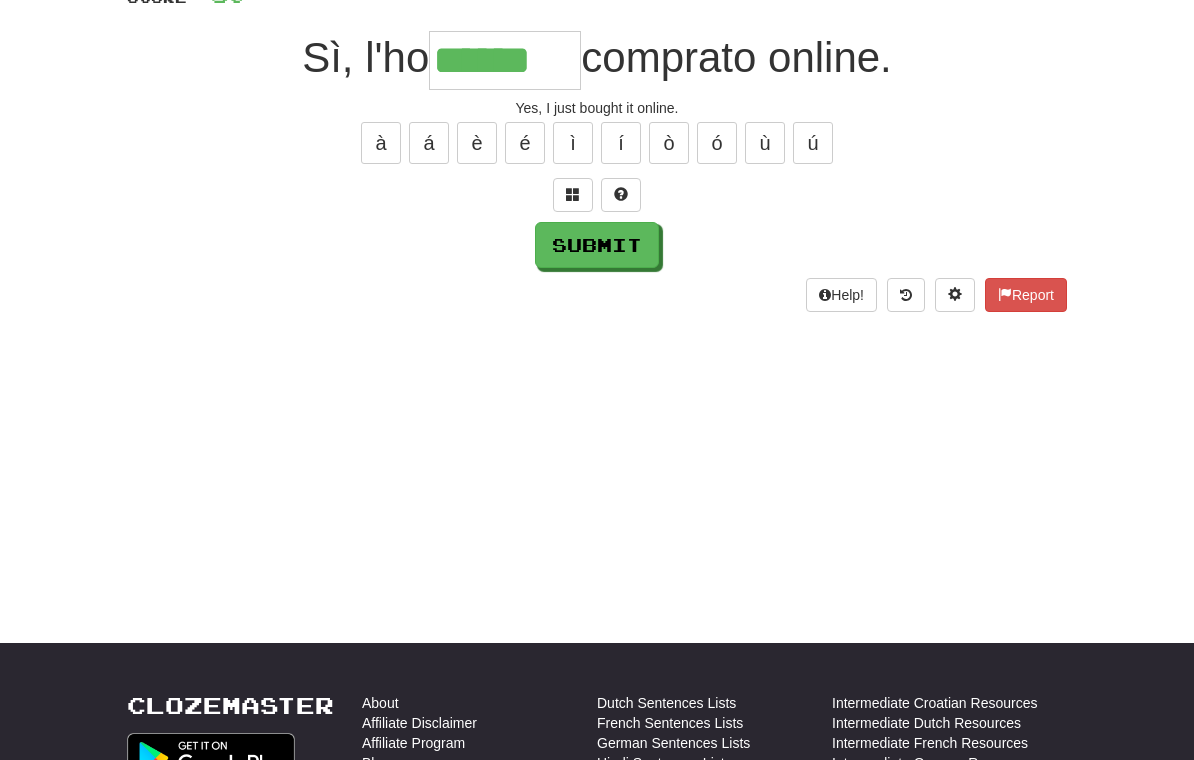type on "******" 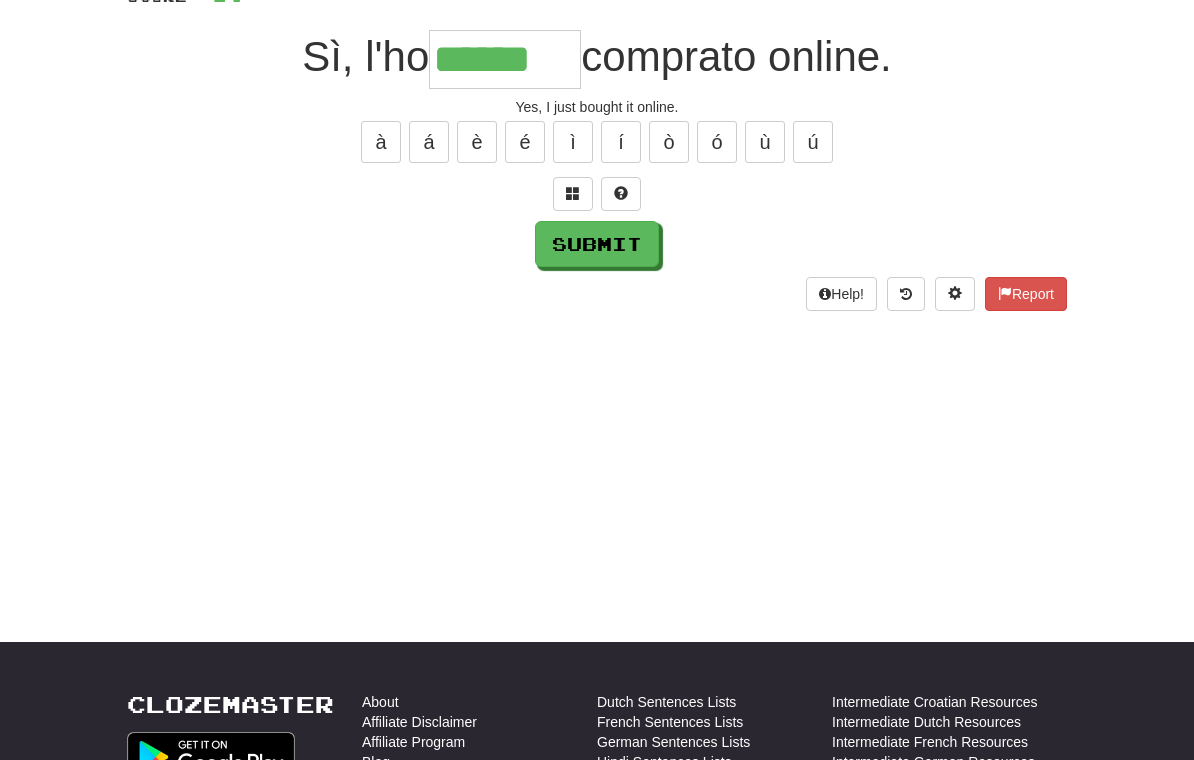 click on "Submit" at bounding box center (597, 244) 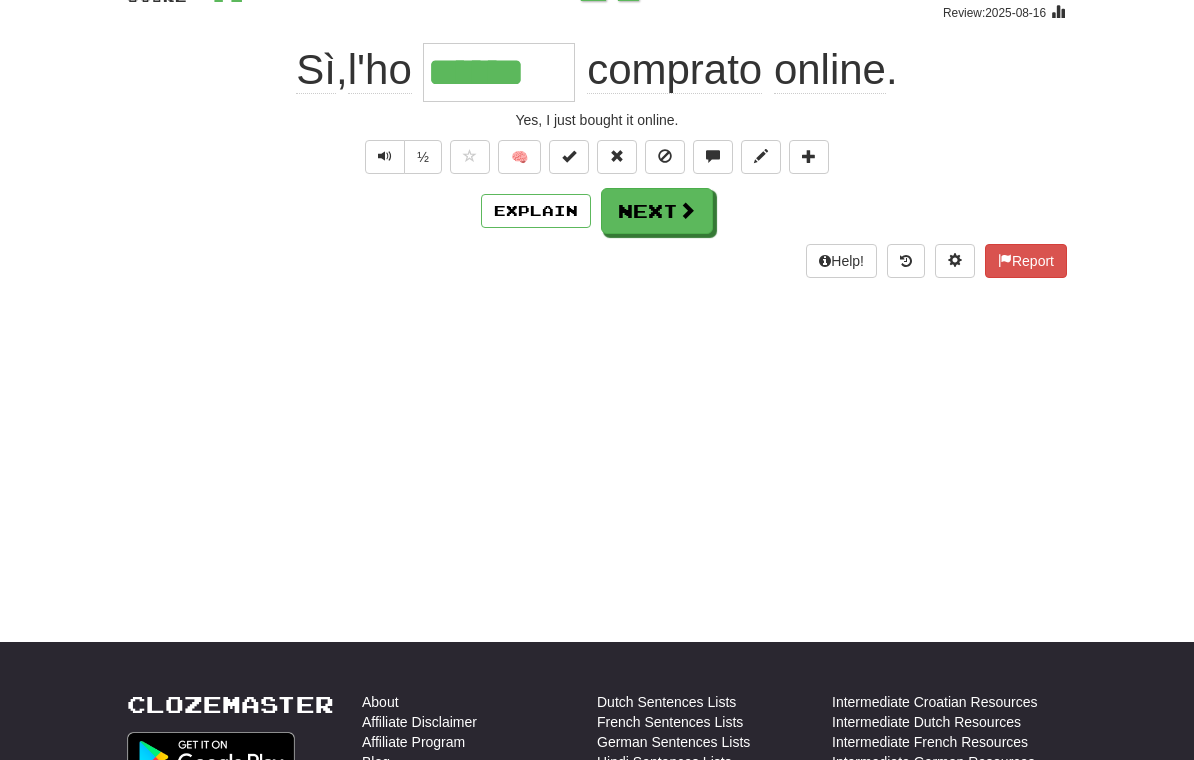 click on "Next" at bounding box center [657, 211] 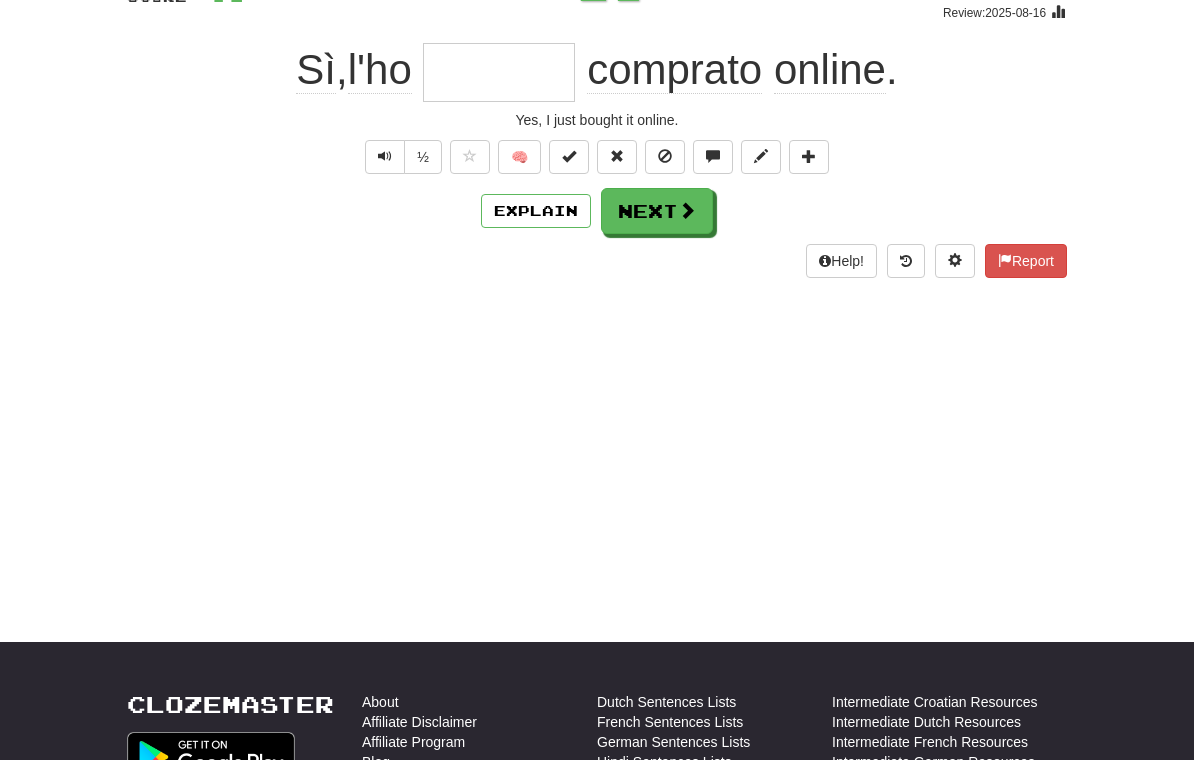 scroll, scrollTop: 167, scrollLeft: 0, axis: vertical 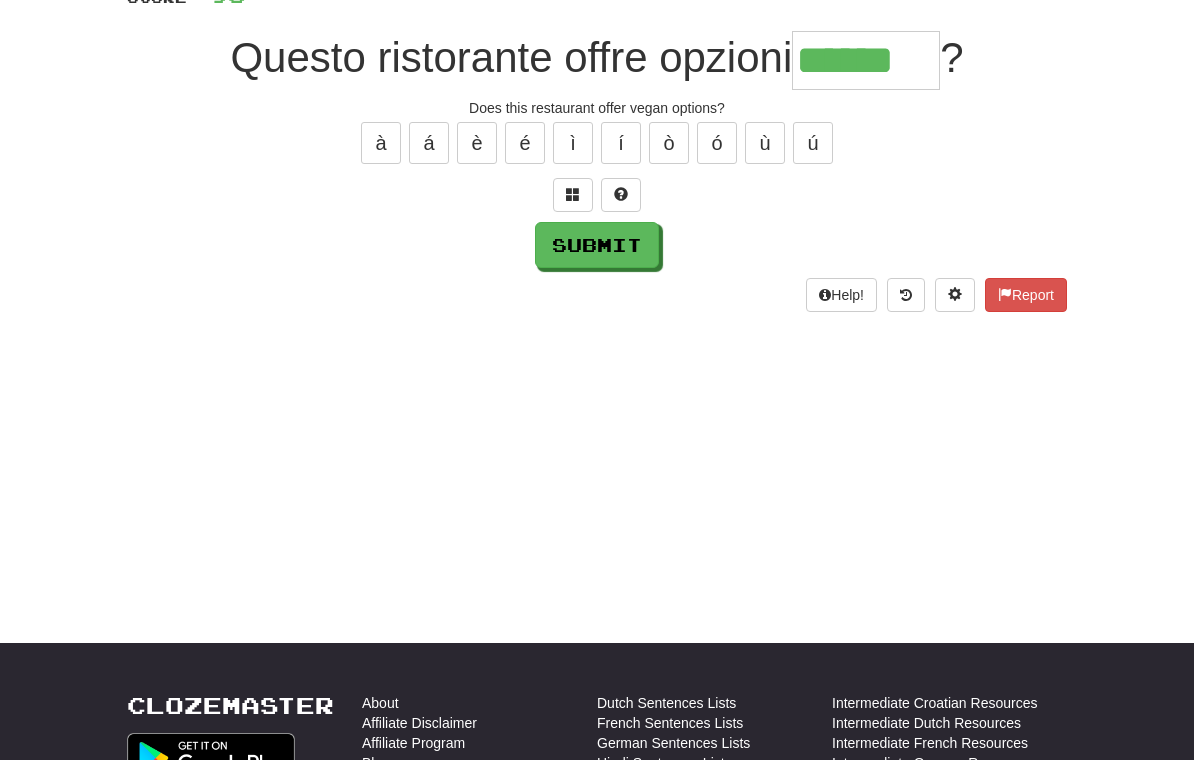 type on "******" 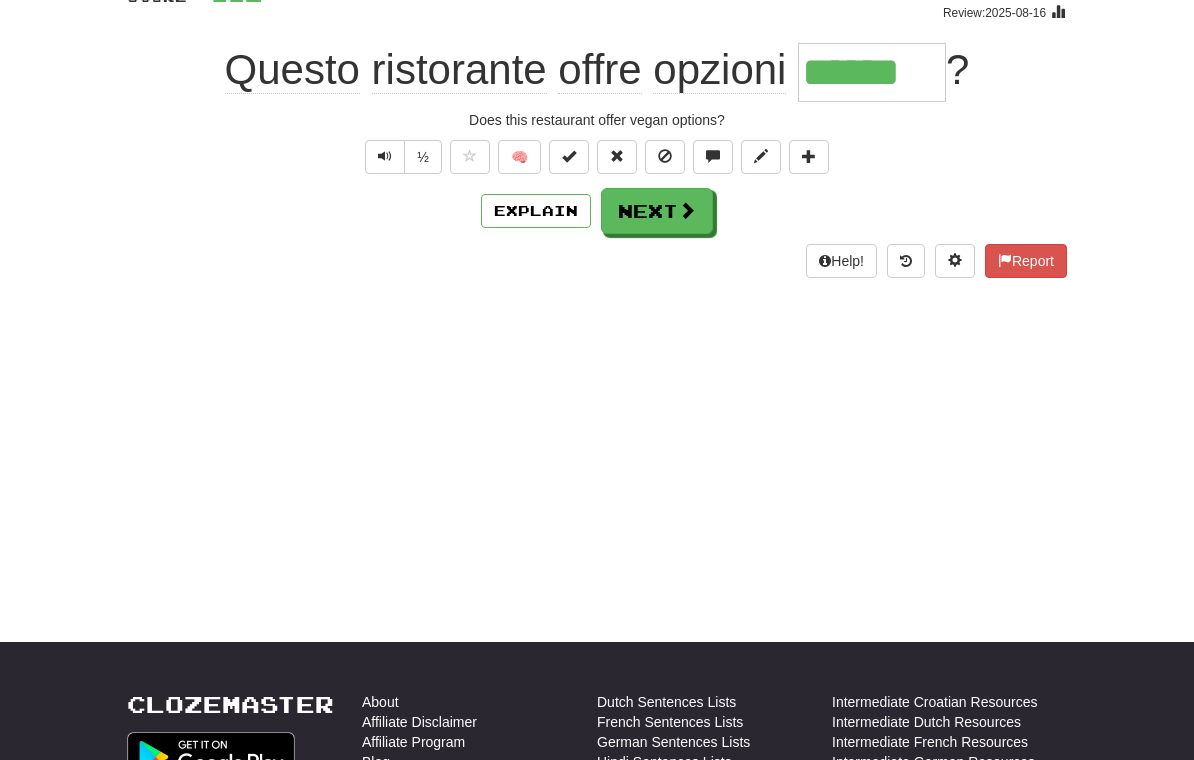 click on "Next" at bounding box center [657, 211] 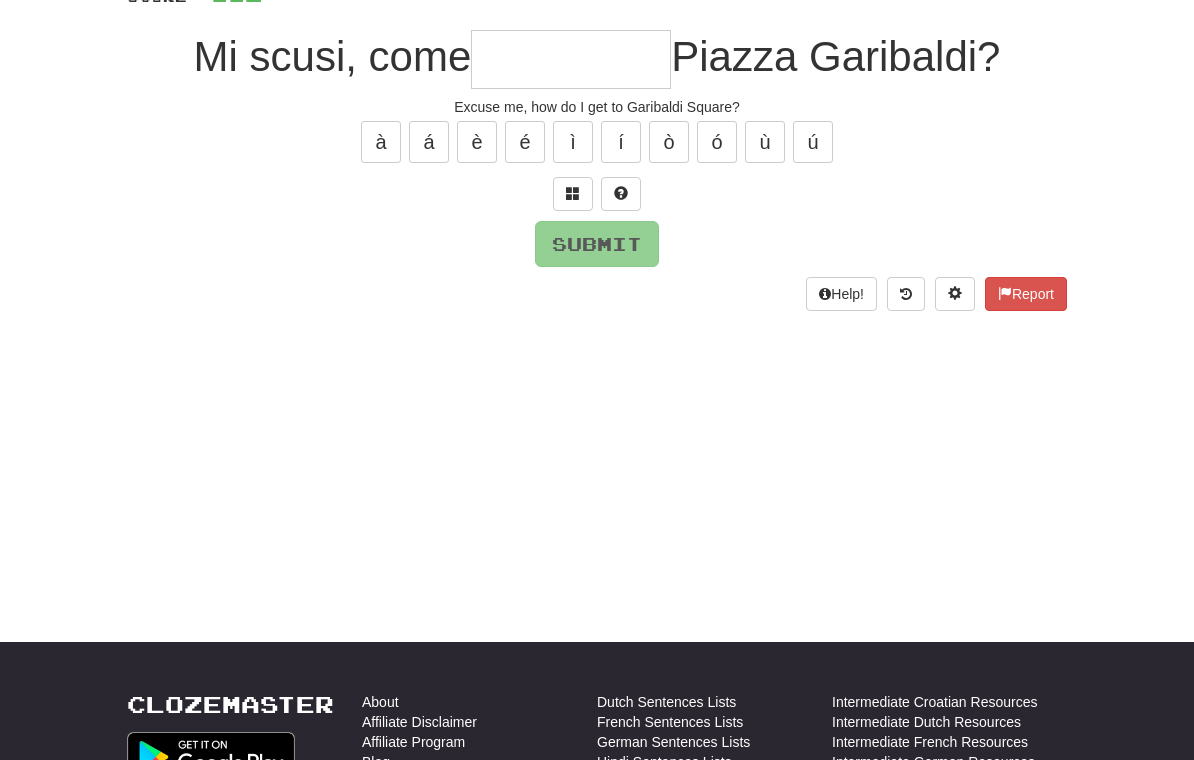 scroll, scrollTop: 167, scrollLeft: 0, axis: vertical 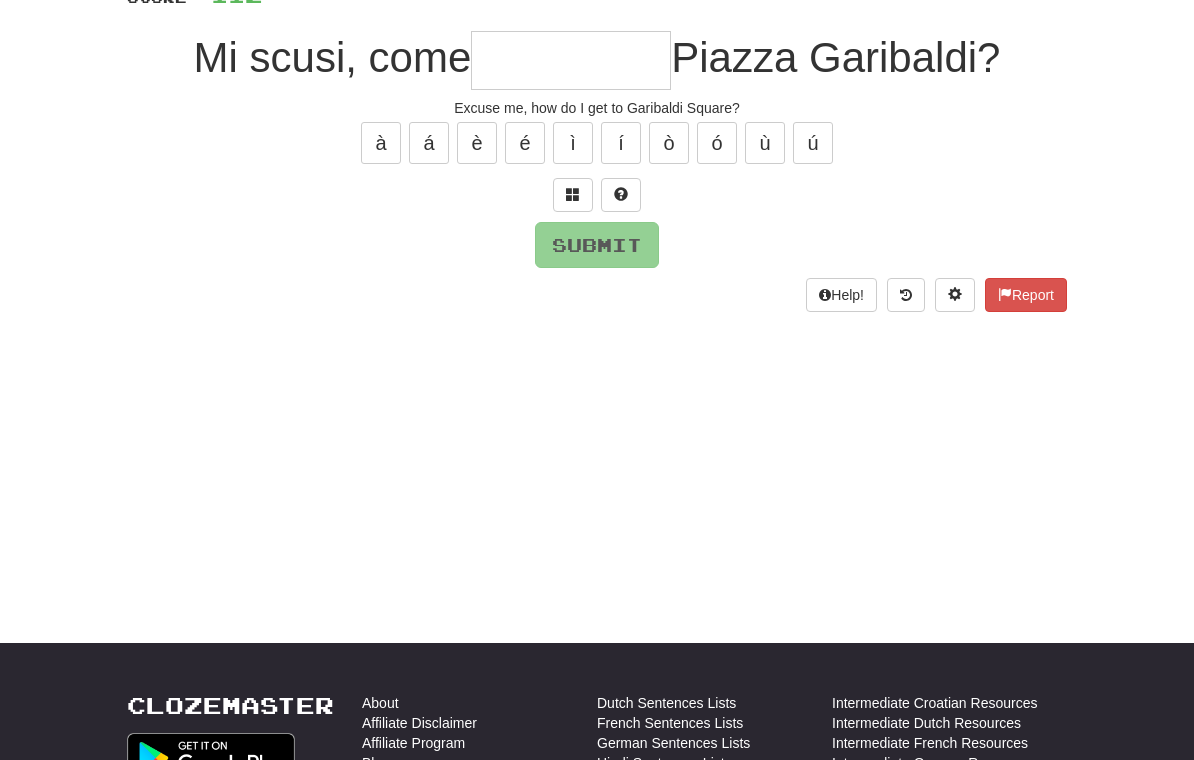 type on "*" 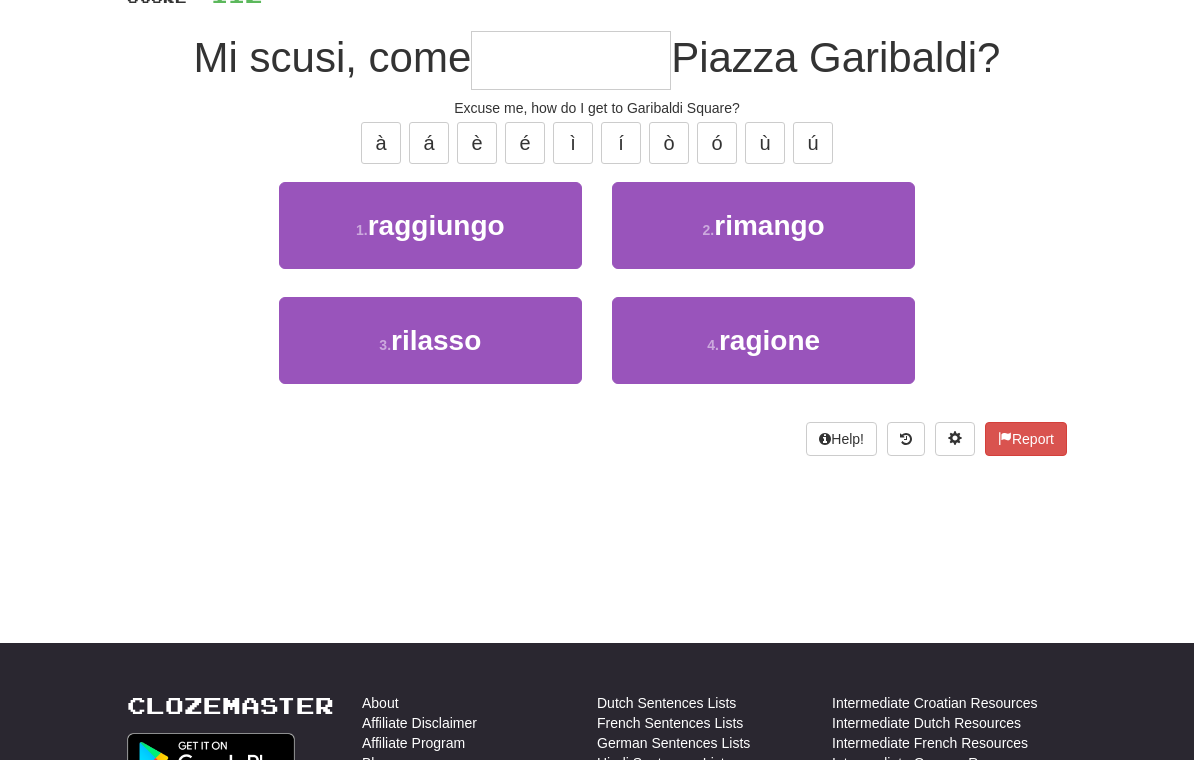 click on "raggiungo" at bounding box center (436, 225) 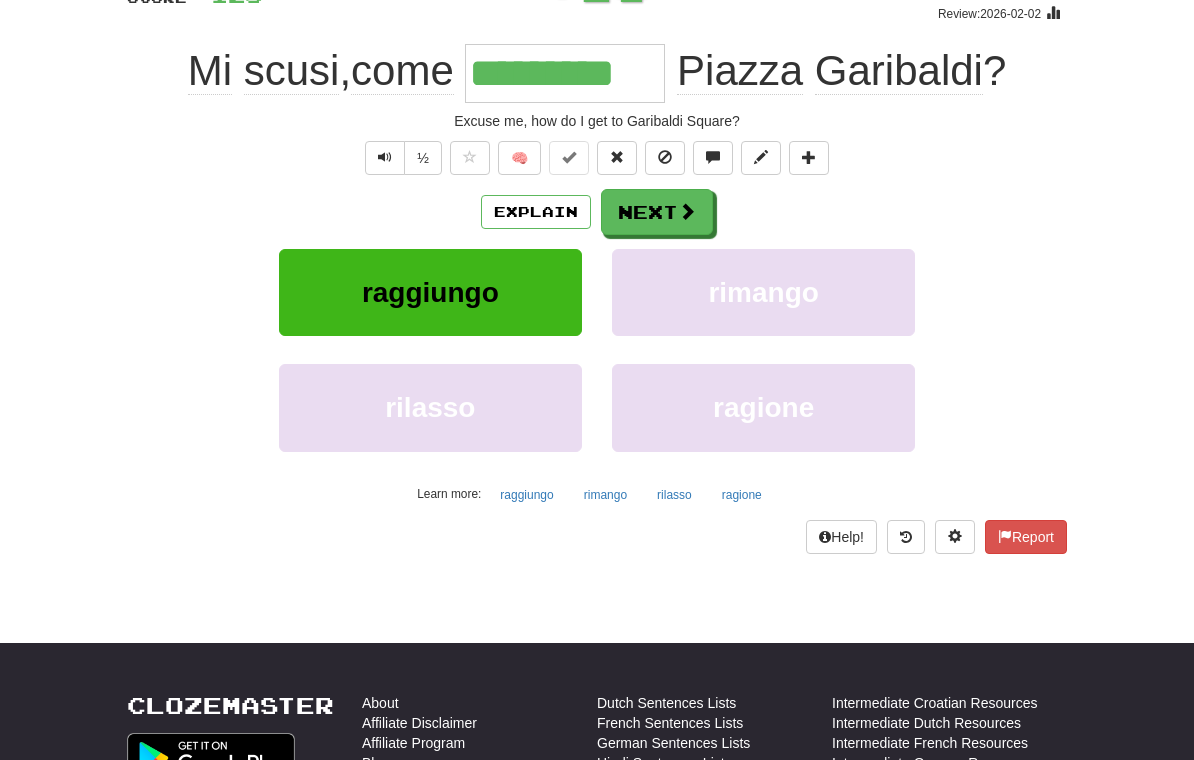 scroll, scrollTop: 168, scrollLeft: 0, axis: vertical 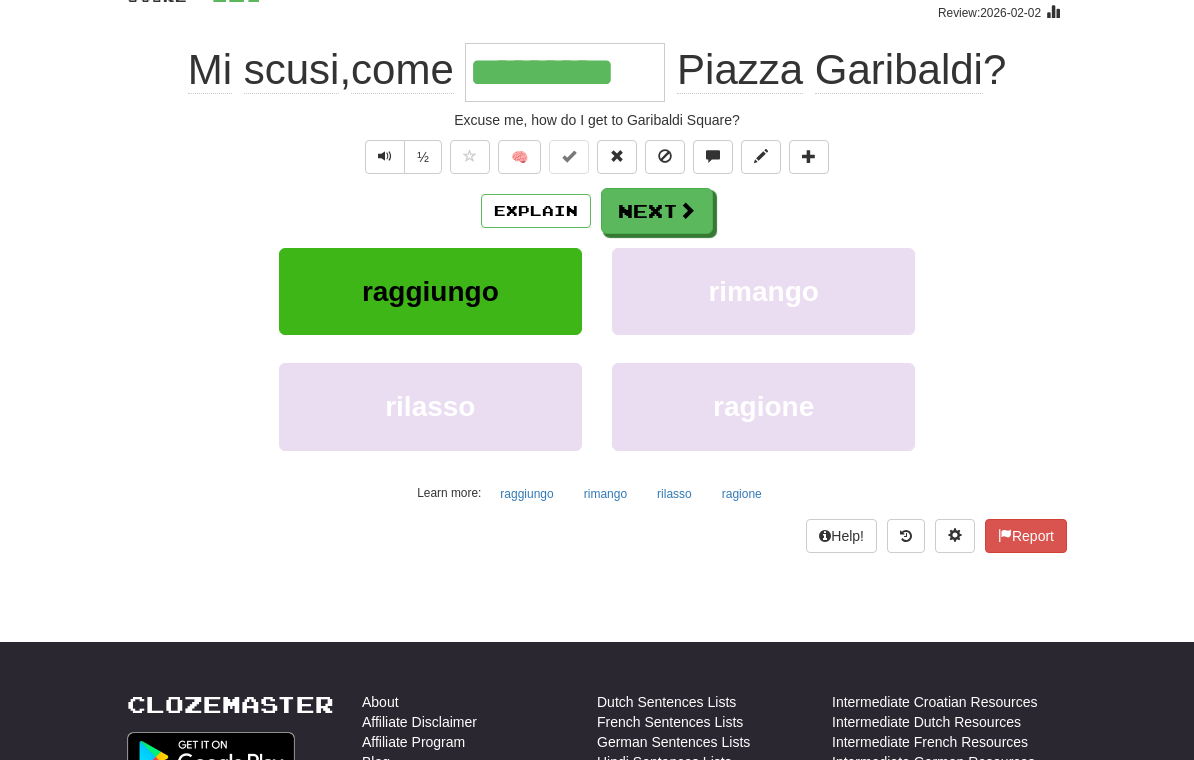click on "Explain" at bounding box center [536, 211] 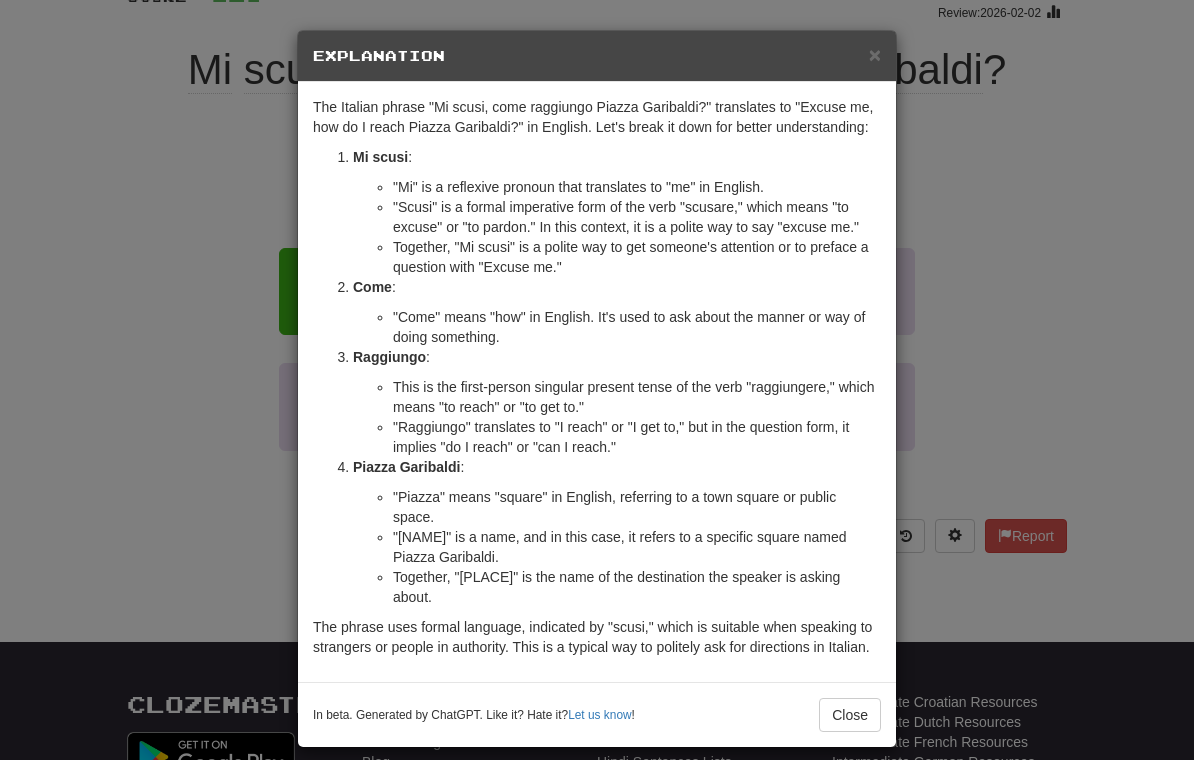 click on "× Explanation The Italian phrase "Mi scusi, come raggiungo Piazza Garibaldi?" translates to "Excuse me, how do I reach Piazza Garibaldi?" in English. Let's break it down for better understanding:
Mi scusi :
"Mi" is a reflexive pronoun that translates to "me" in English.
"Scusi" is a formal imperative form of the verb "scusare," which means "to excuse" or "to pardon." In this context, it is a polite way to say "excuse me."
Together, "Mi scusi" is a polite way to get someone's attention or to preface a question with "Excuse me."
Come :
"Come" means "how" in English. It's used to ask about the manner or way of doing something.
Raggiungo :
This is the first-person singular present tense of the verb "raggiungere," which means "to reach" or "to get to."
"Raggiungo" translates to "I reach" or "I get to," but in the question form, it implies "do I reach" or "can I reach."
Piazza Garibaldi :
In beta. Generated by ChatGPT. Like it? Hate it?  Let us know !" at bounding box center [597, 380] 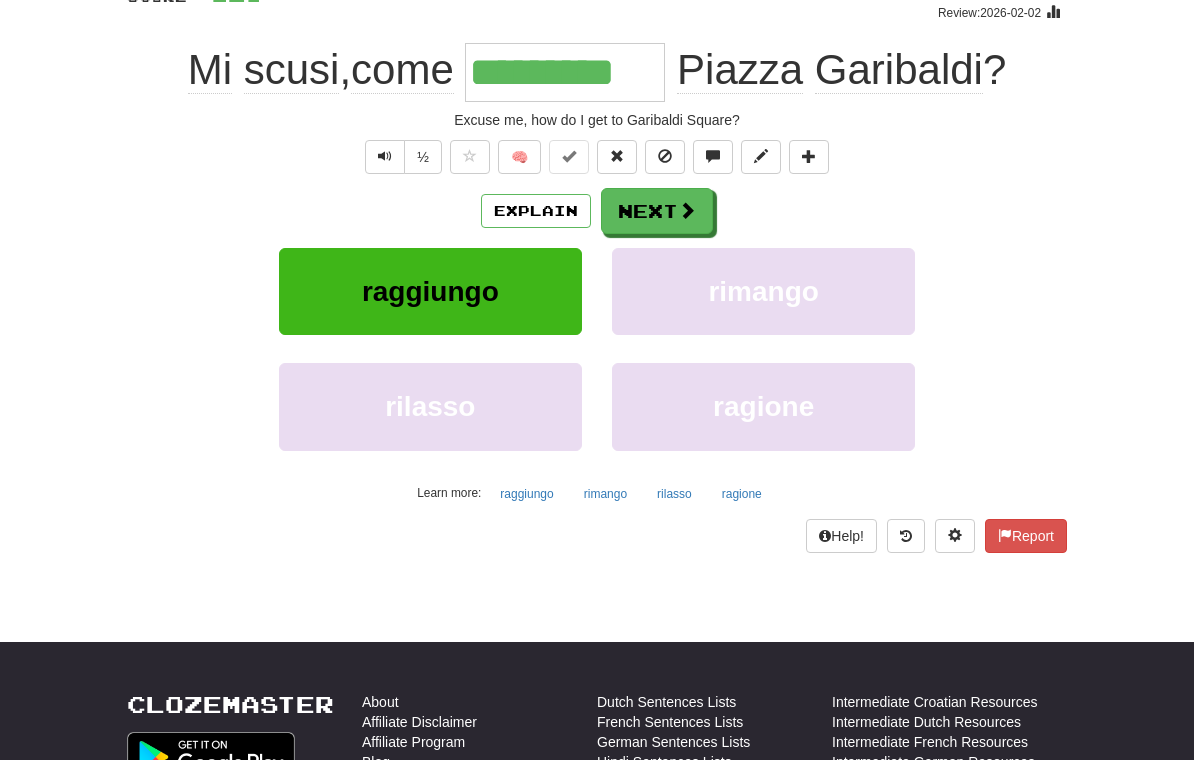 click on "Next" at bounding box center (657, 211) 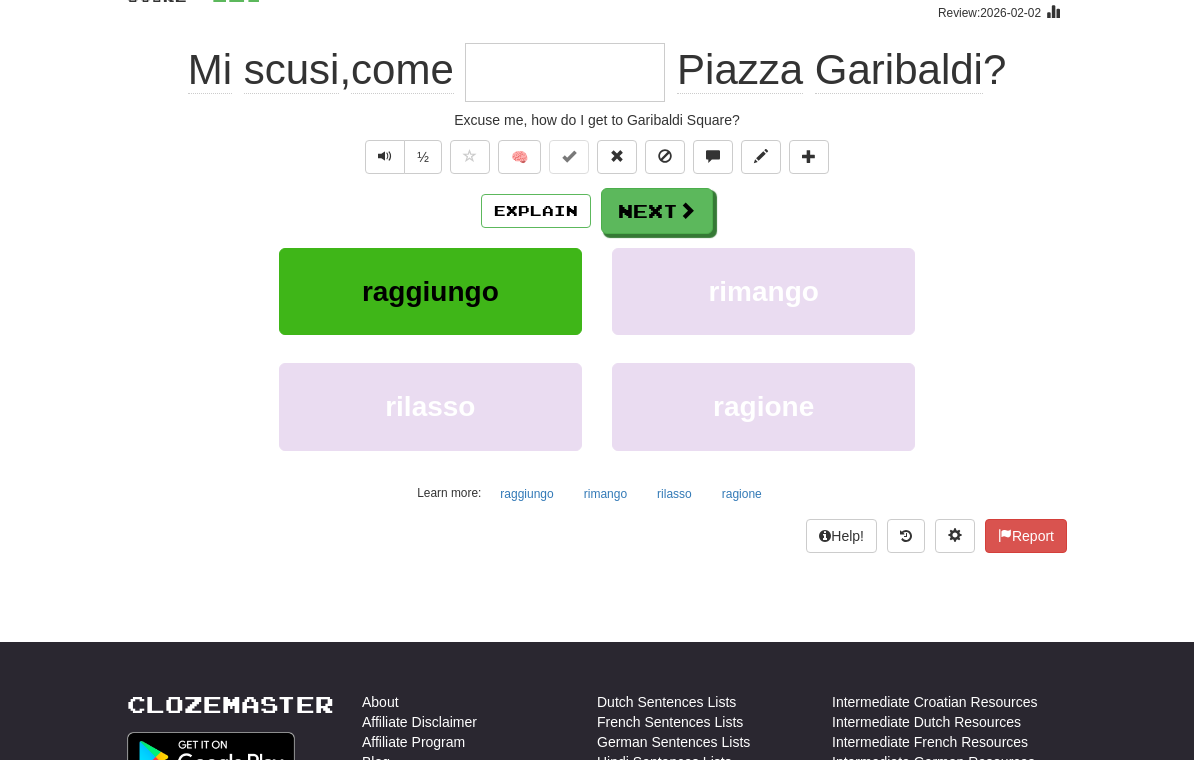 scroll, scrollTop: 167, scrollLeft: 0, axis: vertical 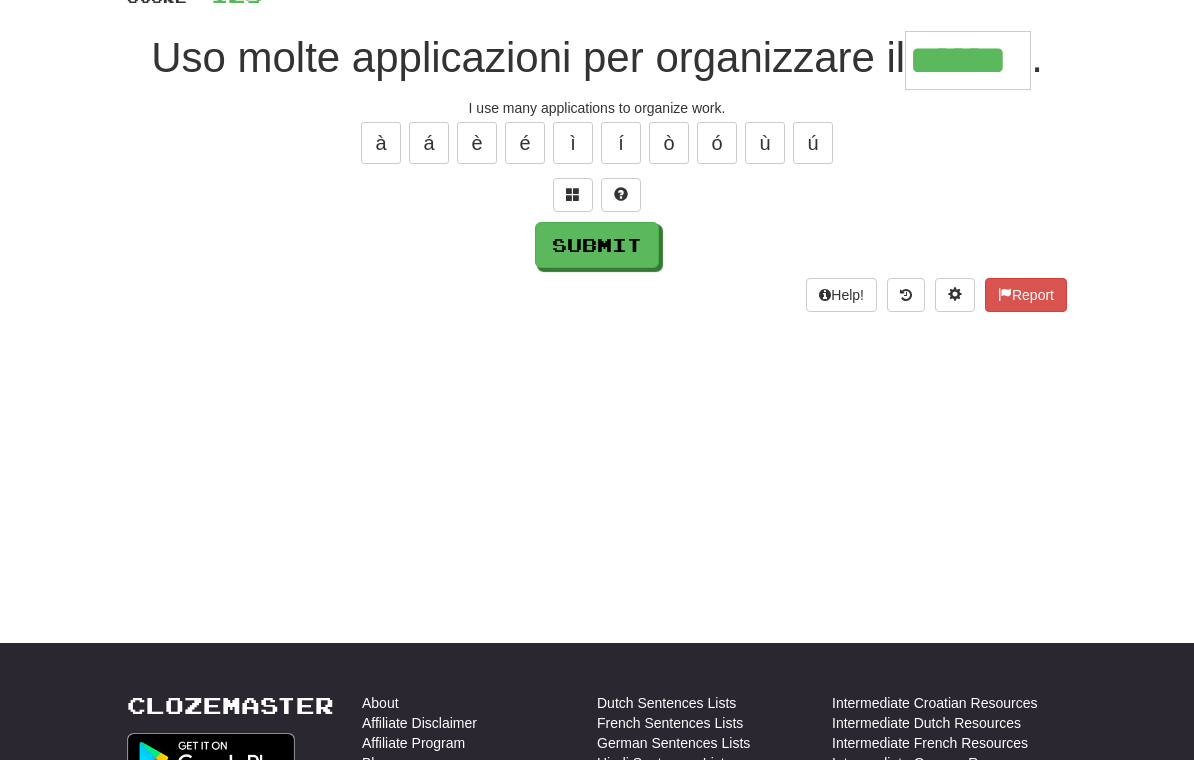 type on "******" 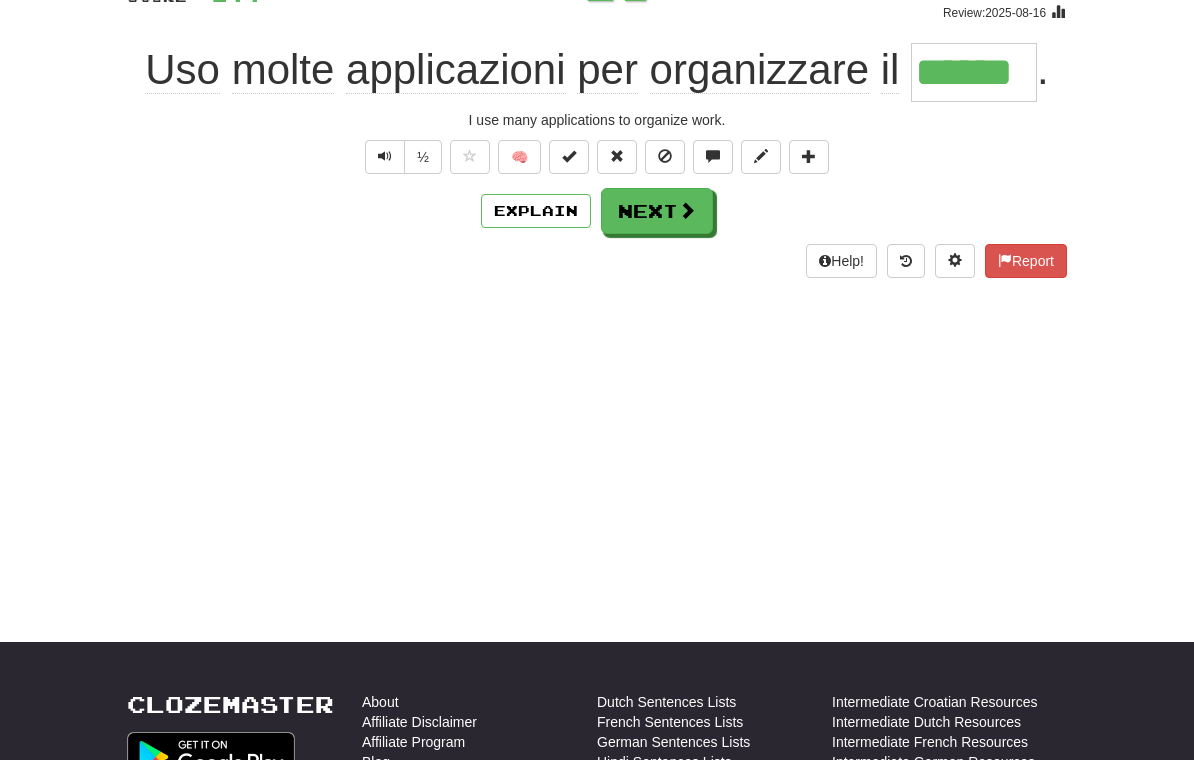click on "Next" at bounding box center [657, 211] 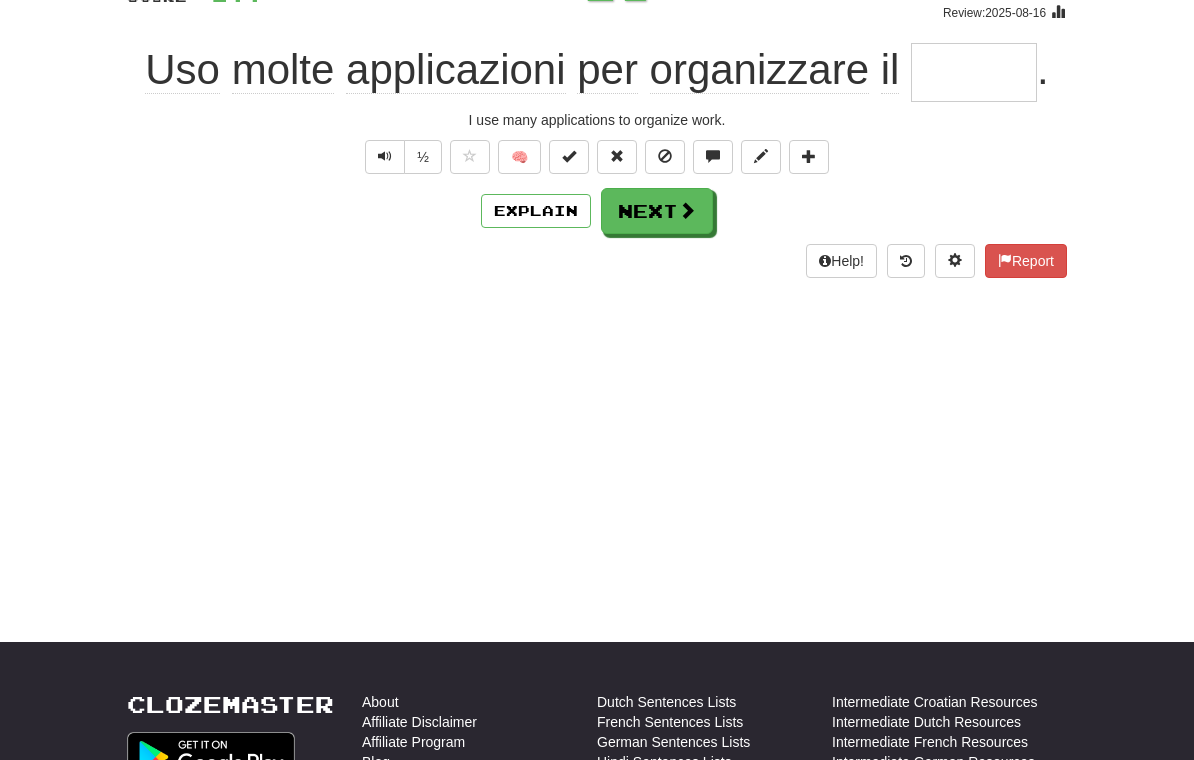 scroll, scrollTop: 167, scrollLeft: 0, axis: vertical 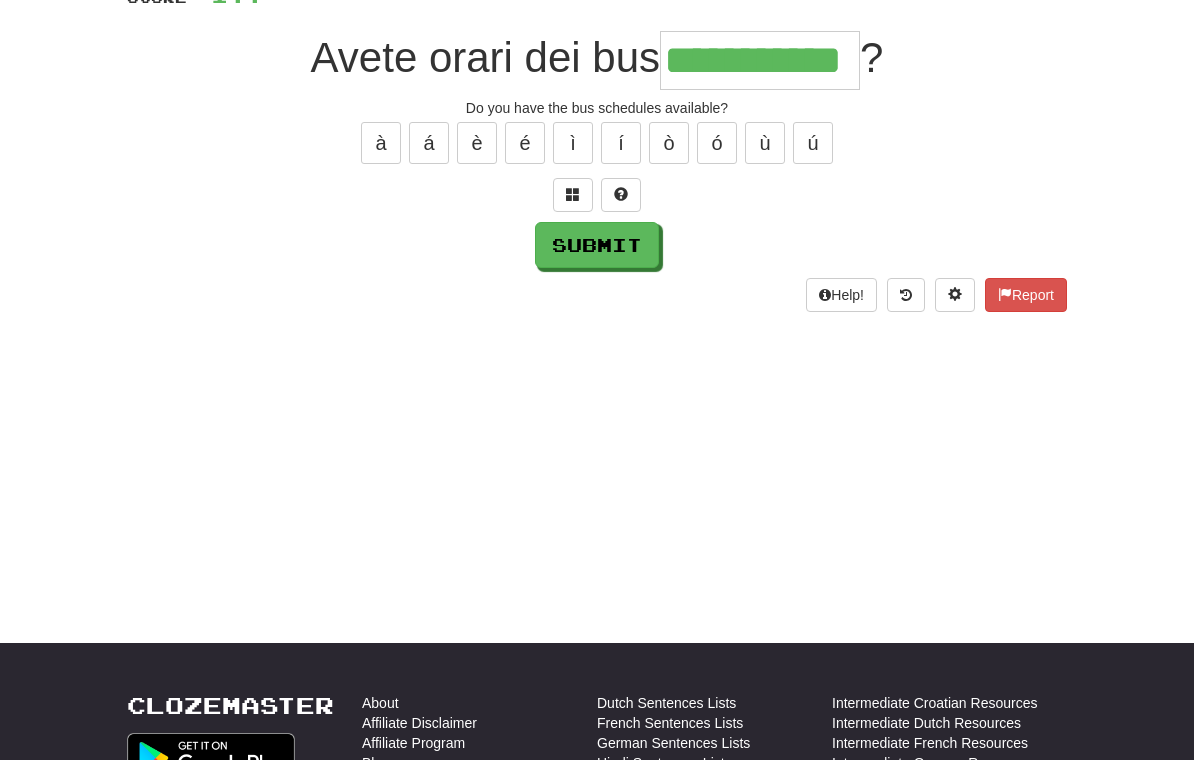 type on "**********" 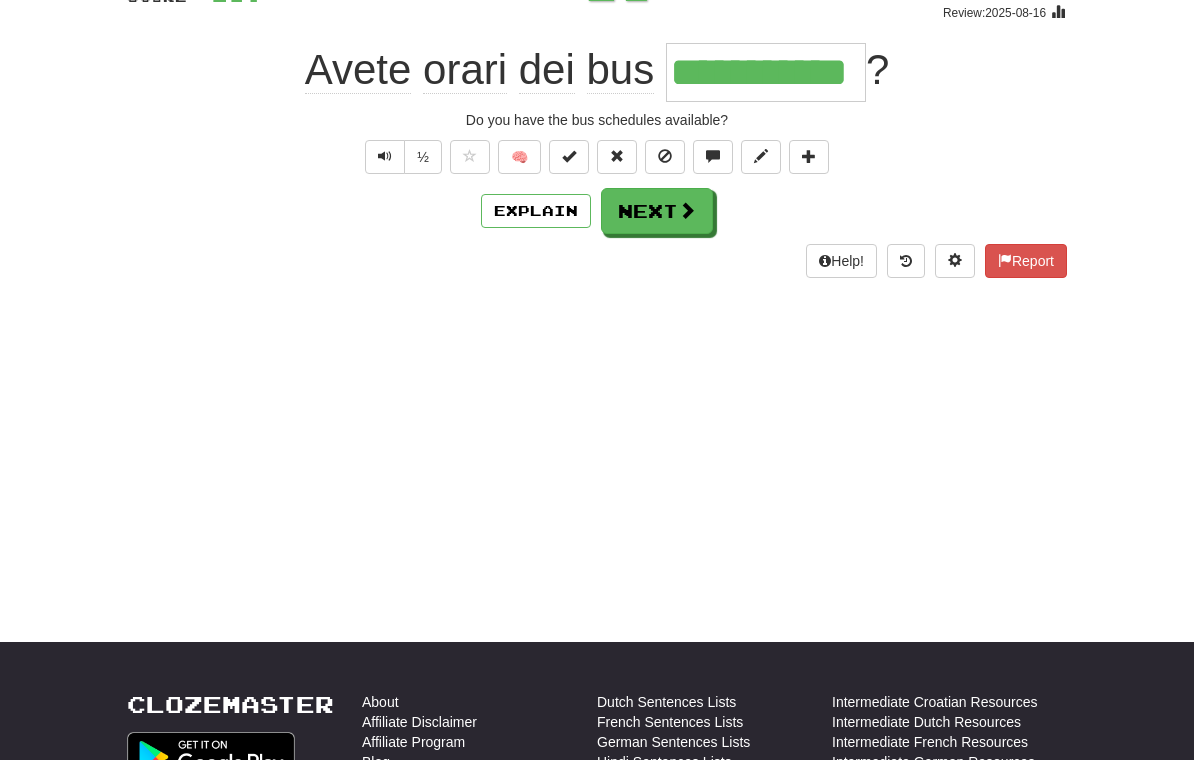 click on "Next" at bounding box center [657, 211] 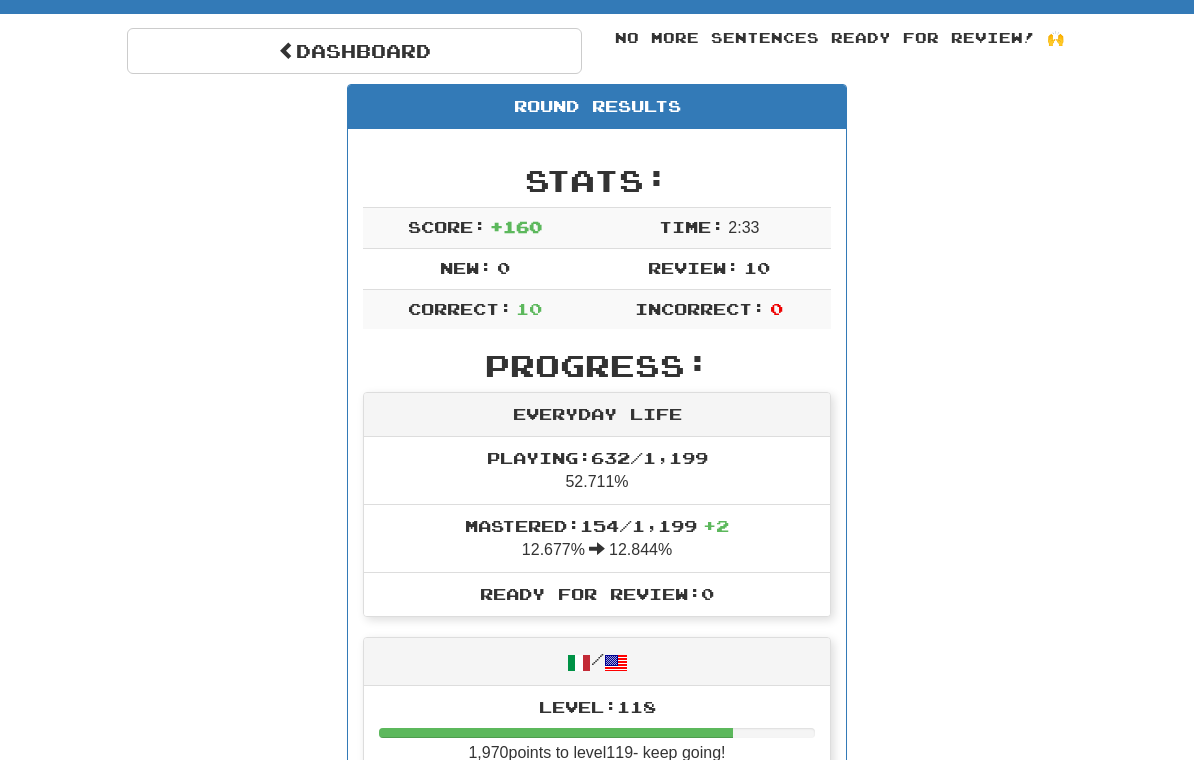 click on "Dashboard" at bounding box center (354, 51) 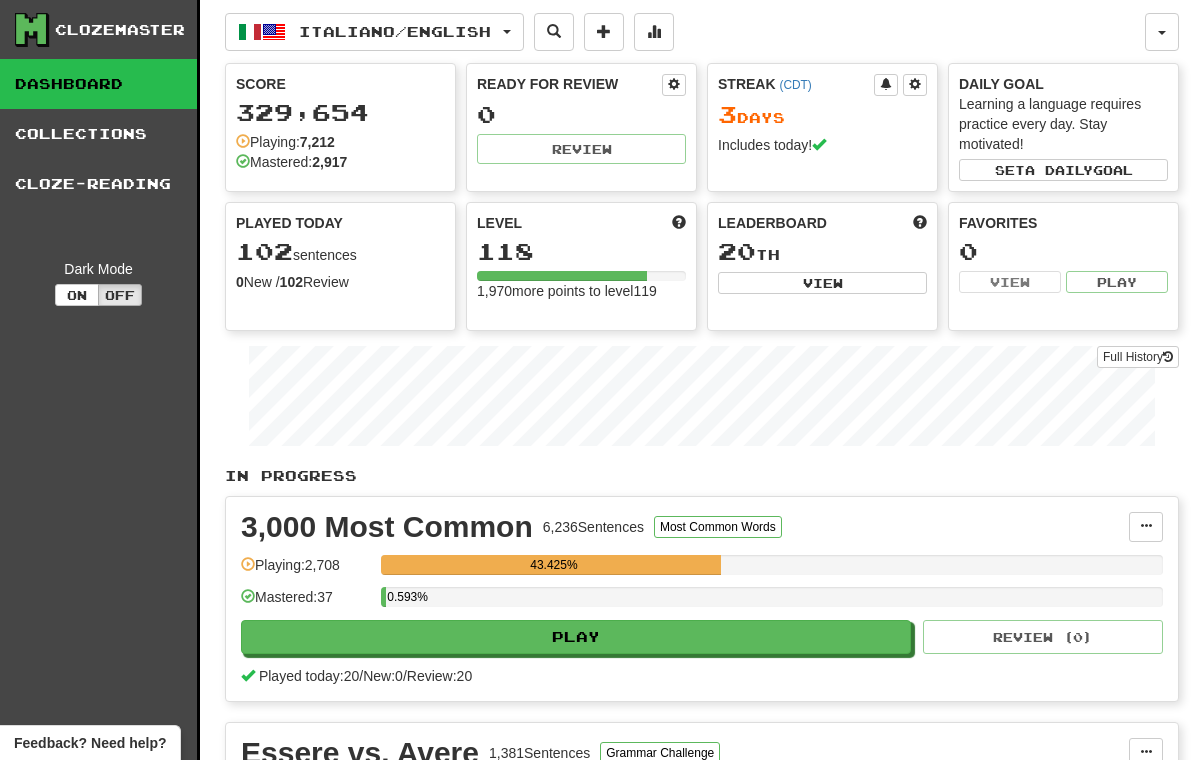scroll, scrollTop: 0, scrollLeft: 0, axis: both 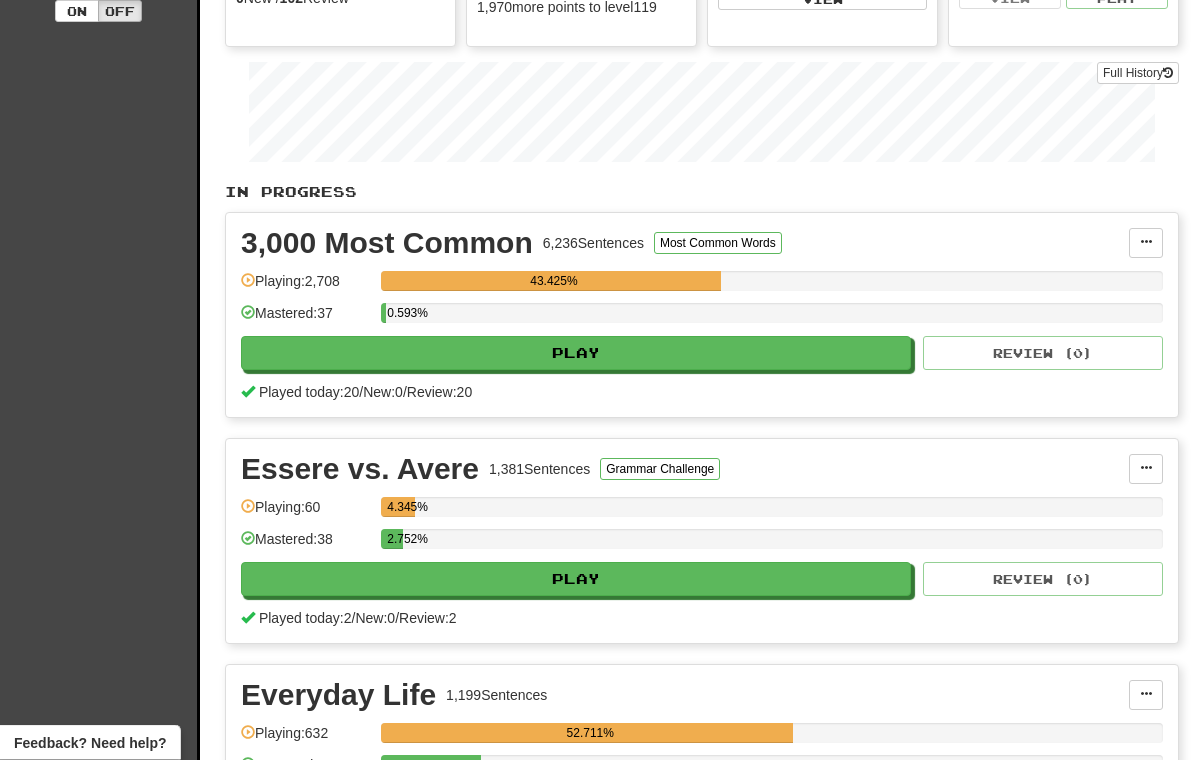 click on "Play" at bounding box center (576, 354) 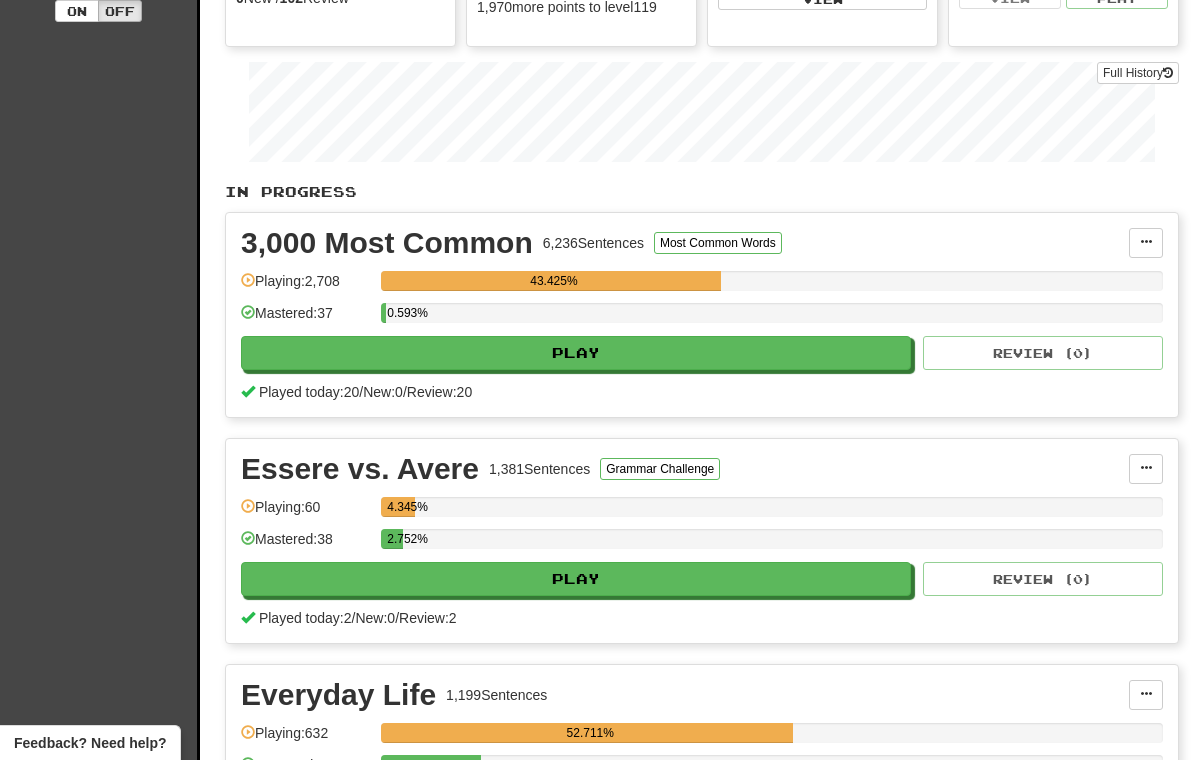 select on "**" 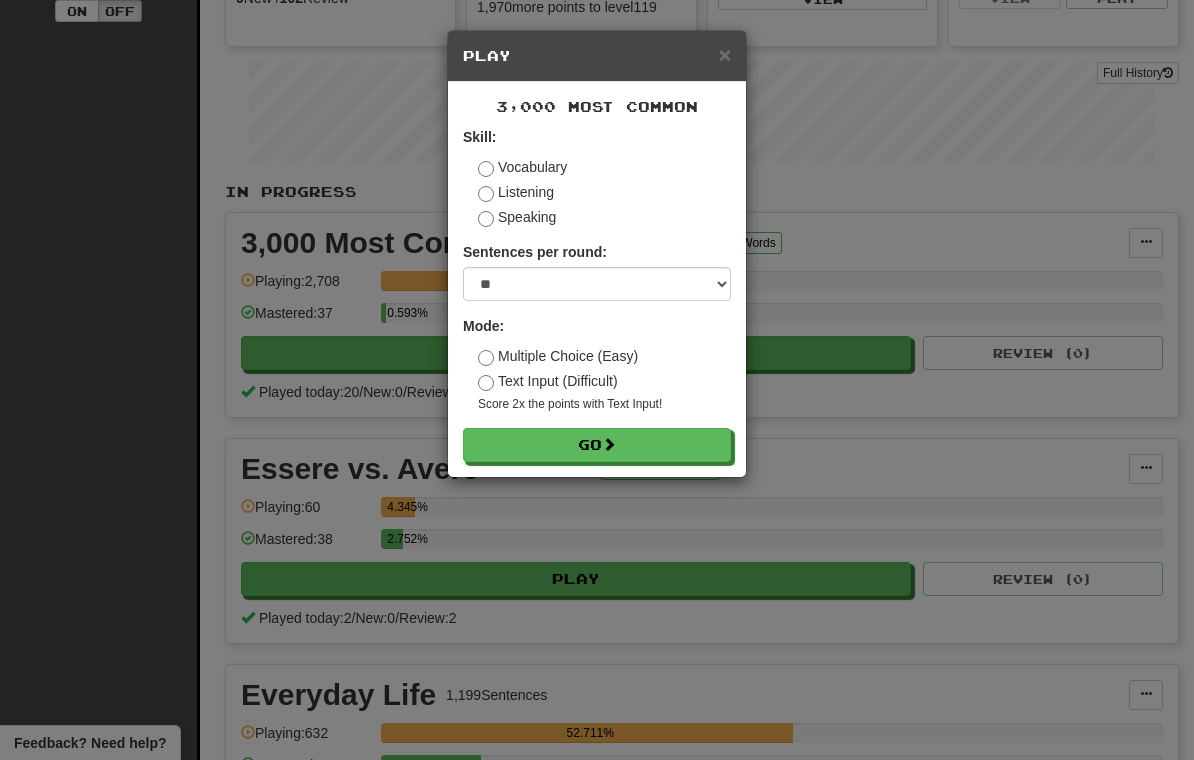 click on "Go" at bounding box center [597, 445] 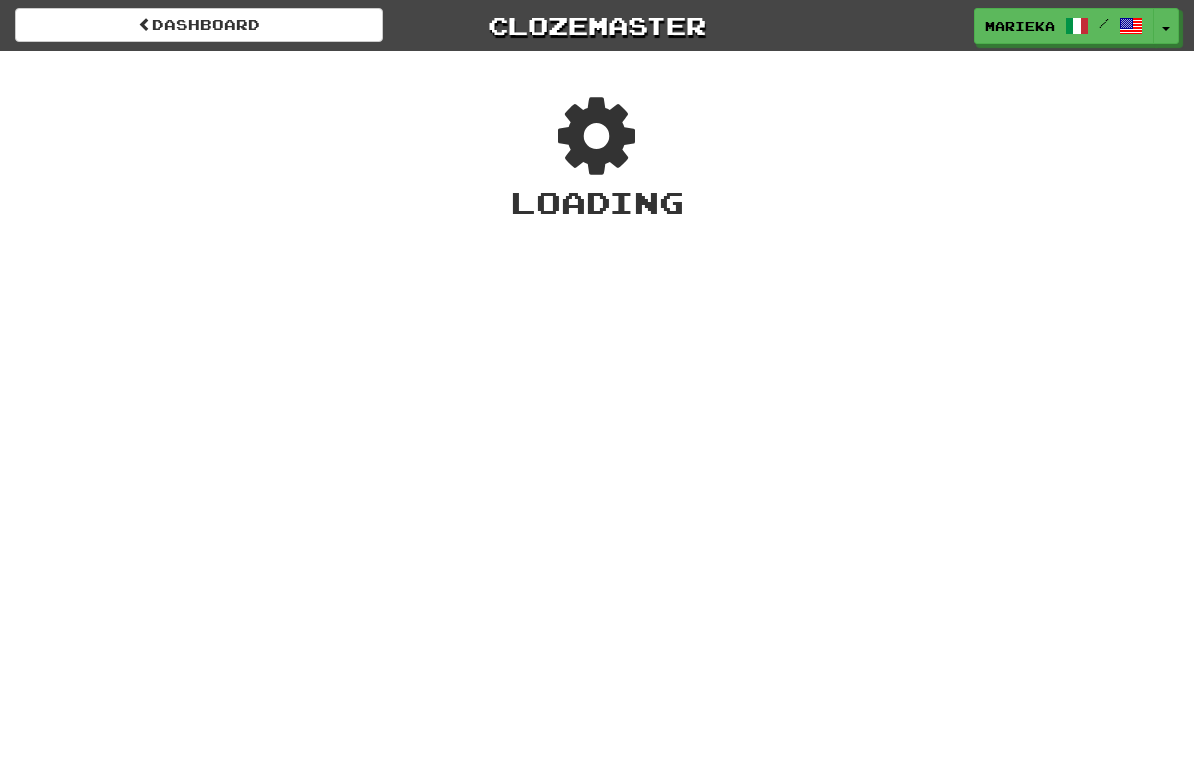 scroll, scrollTop: 0, scrollLeft: 0, axis: both 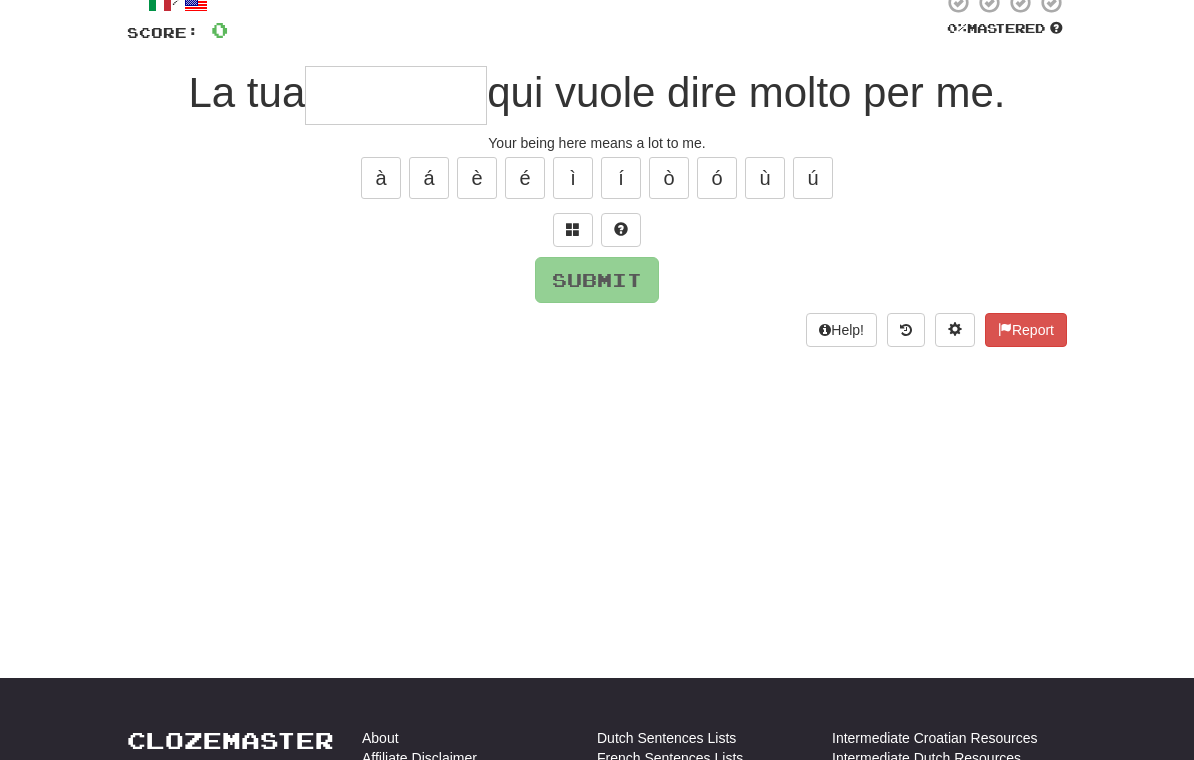 click at bounding box center [396, 95] 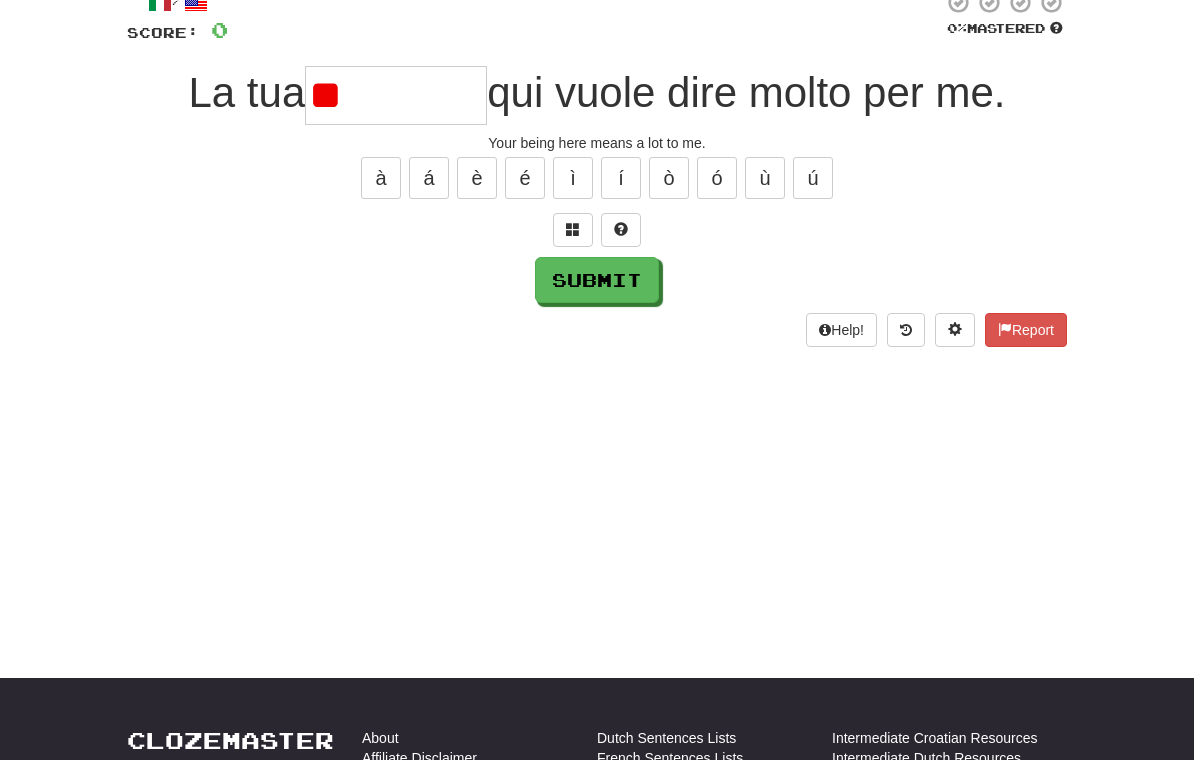 type on "*" 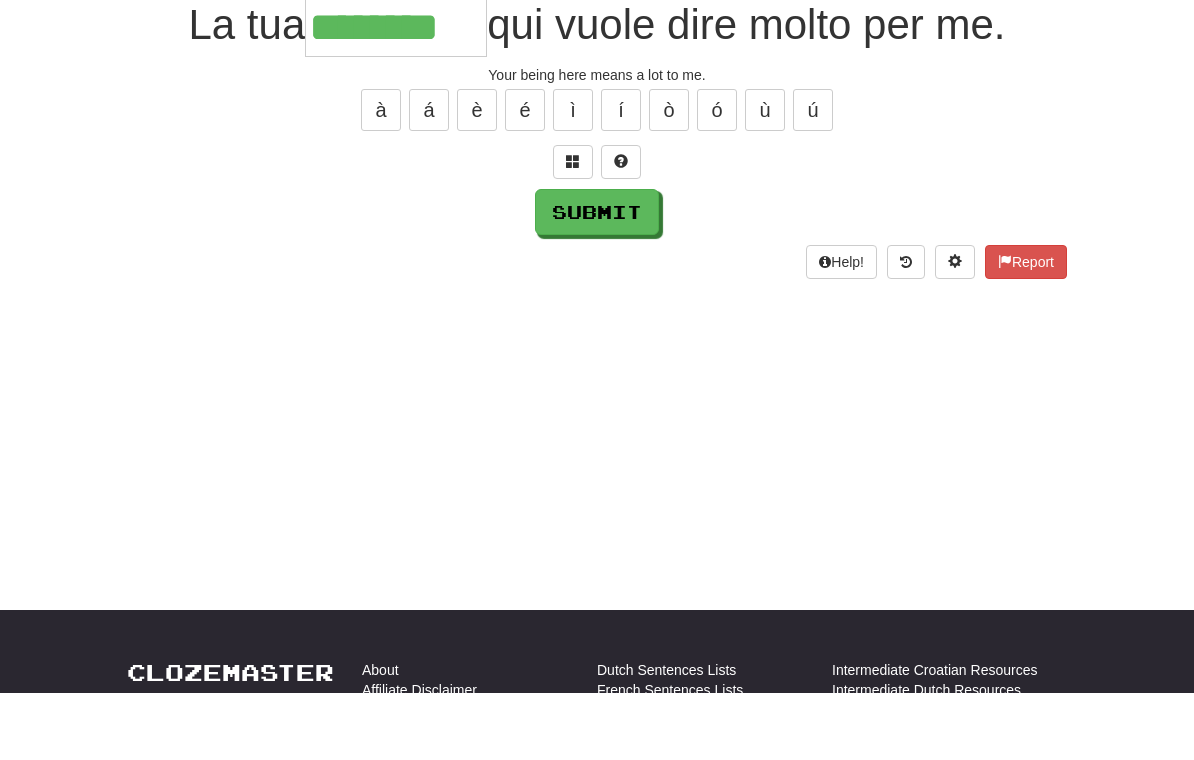 type on "********" 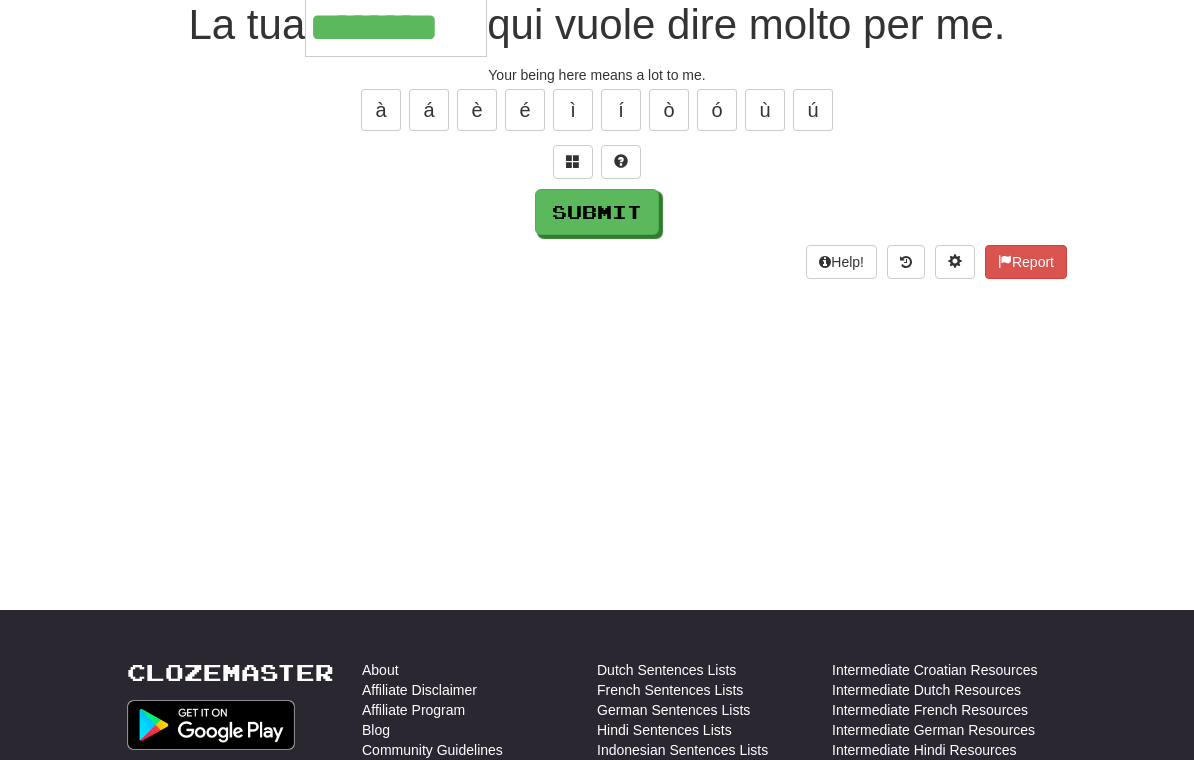click on "Submit" at bounding box center [597, 212] 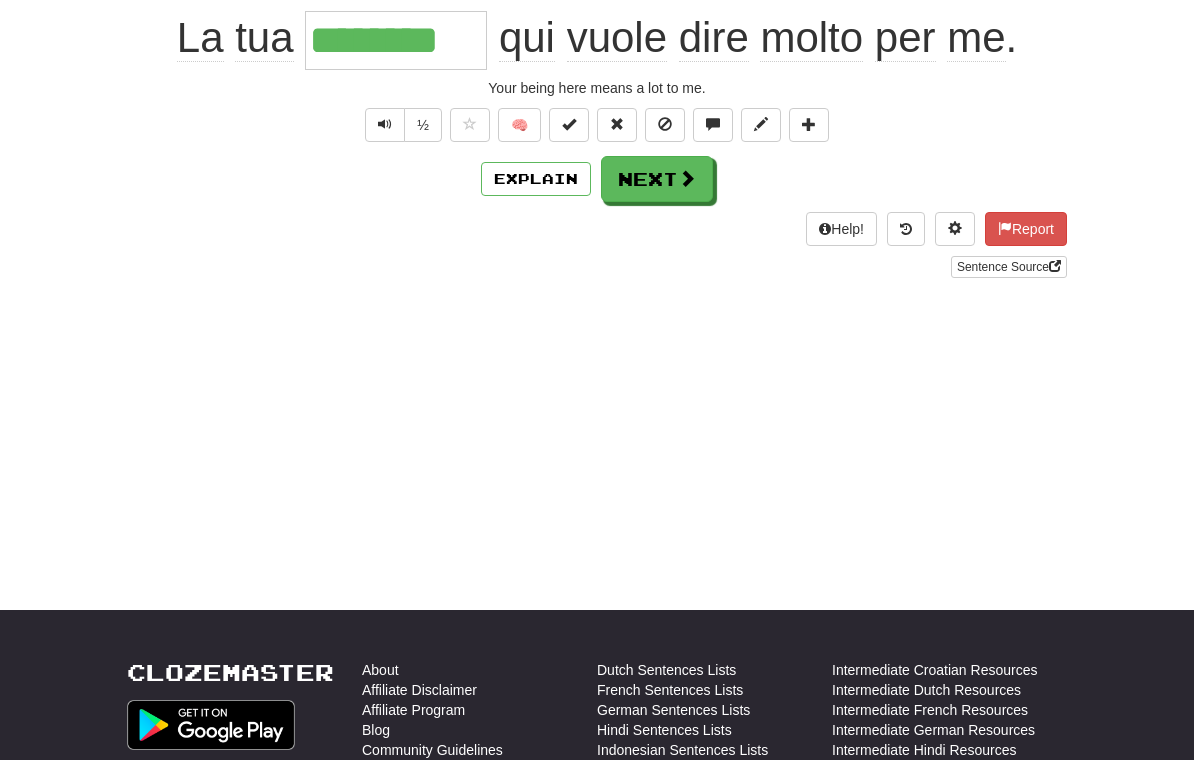 click on "Next" at bounding box center [657, 179] 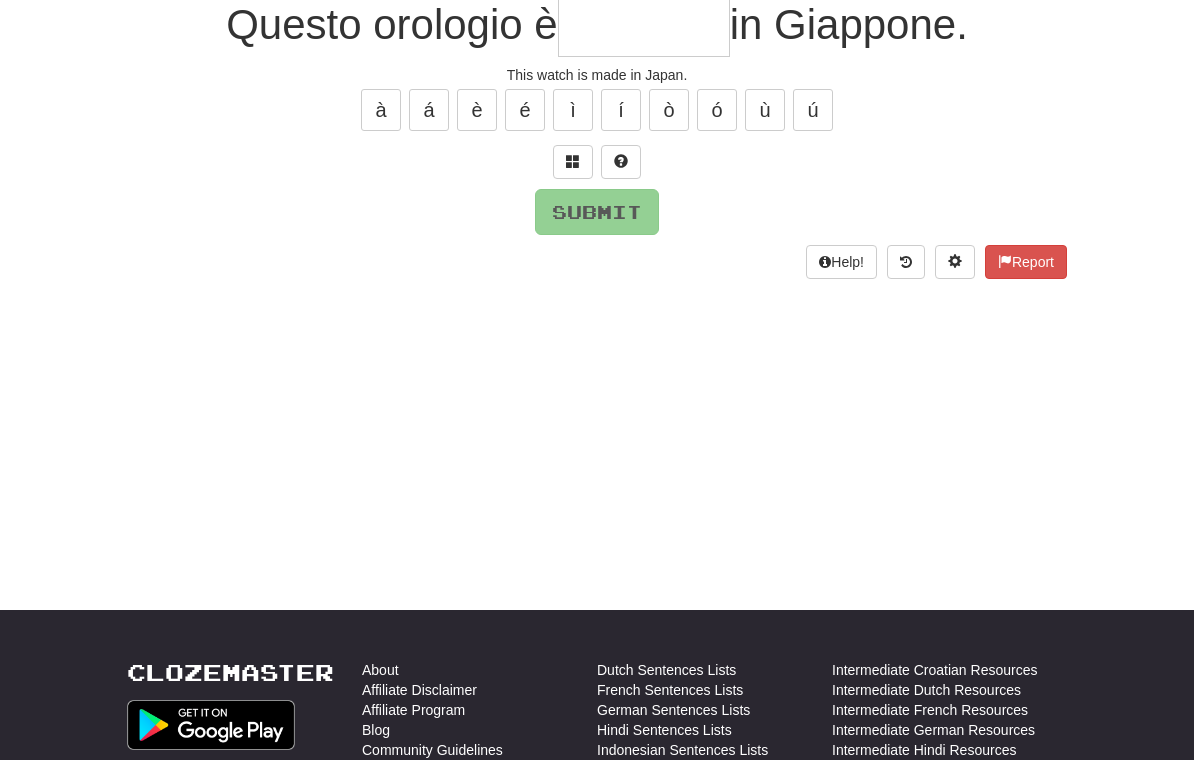 scroll, scrollTop: 199, scrollLeft: 0, axis: vertical 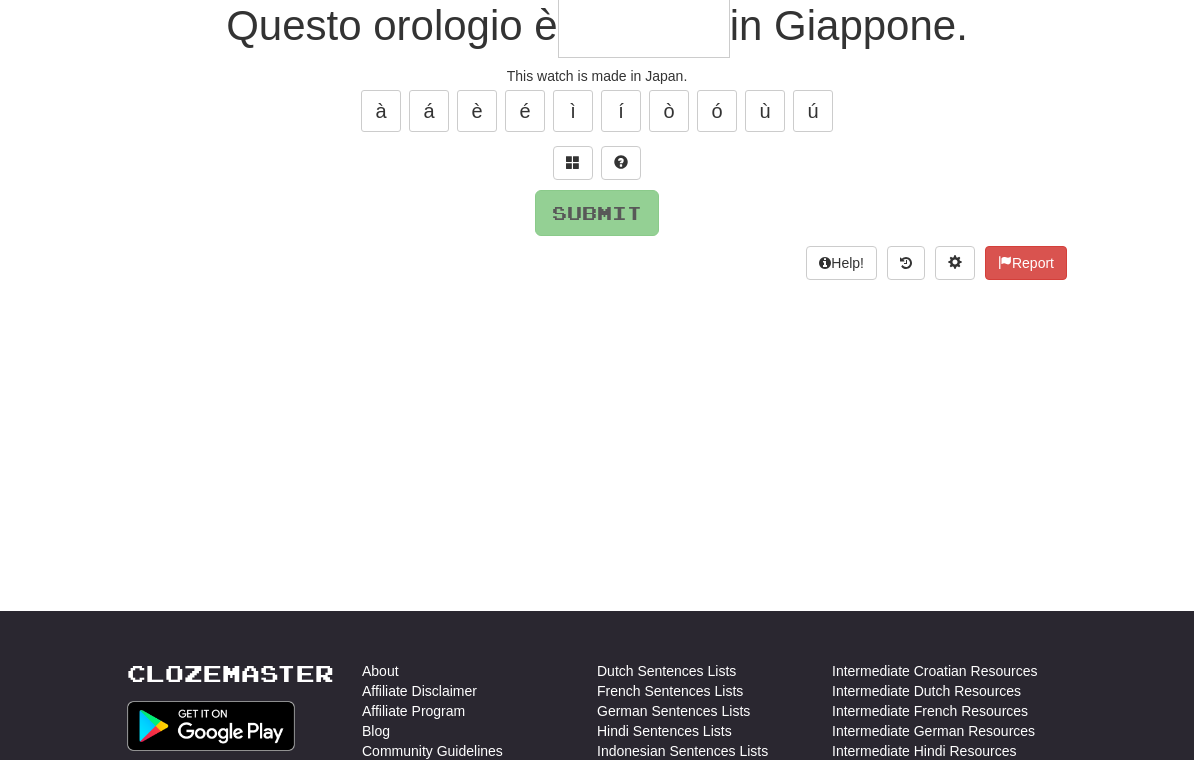 type on "*" 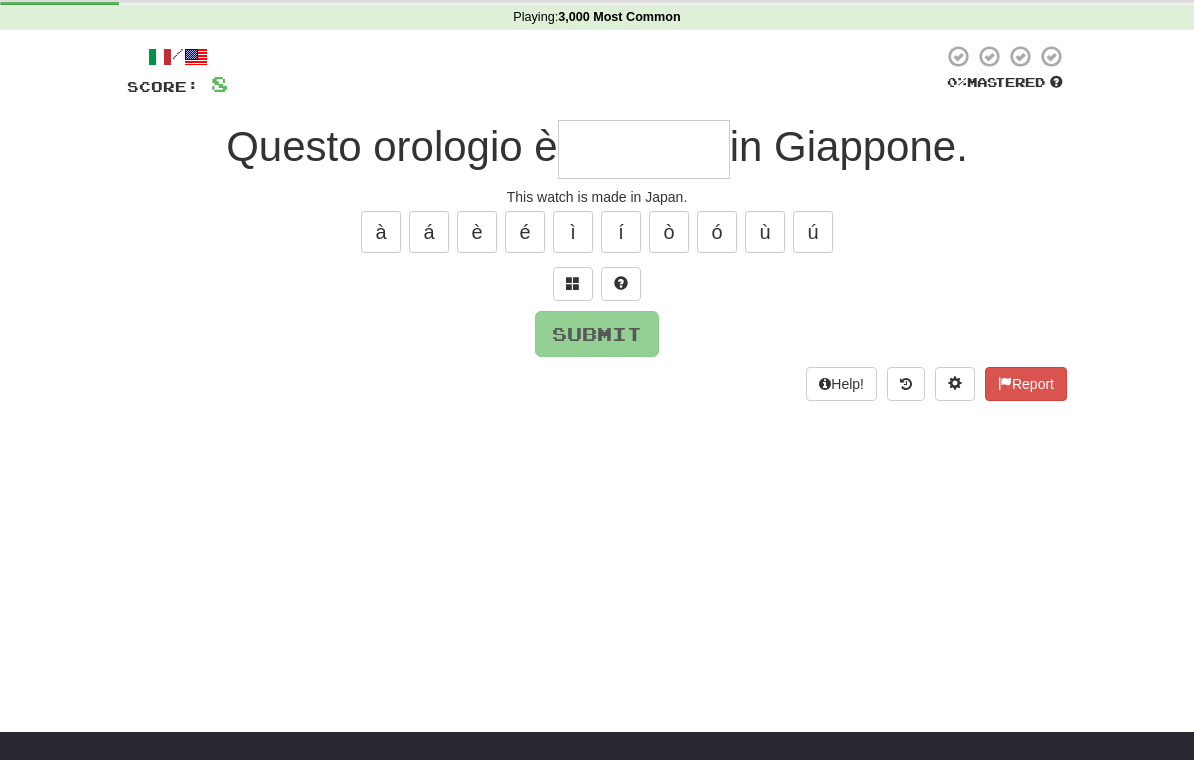 scroll, scrollTop: 67, scrollLeft: 0, axis: vertical 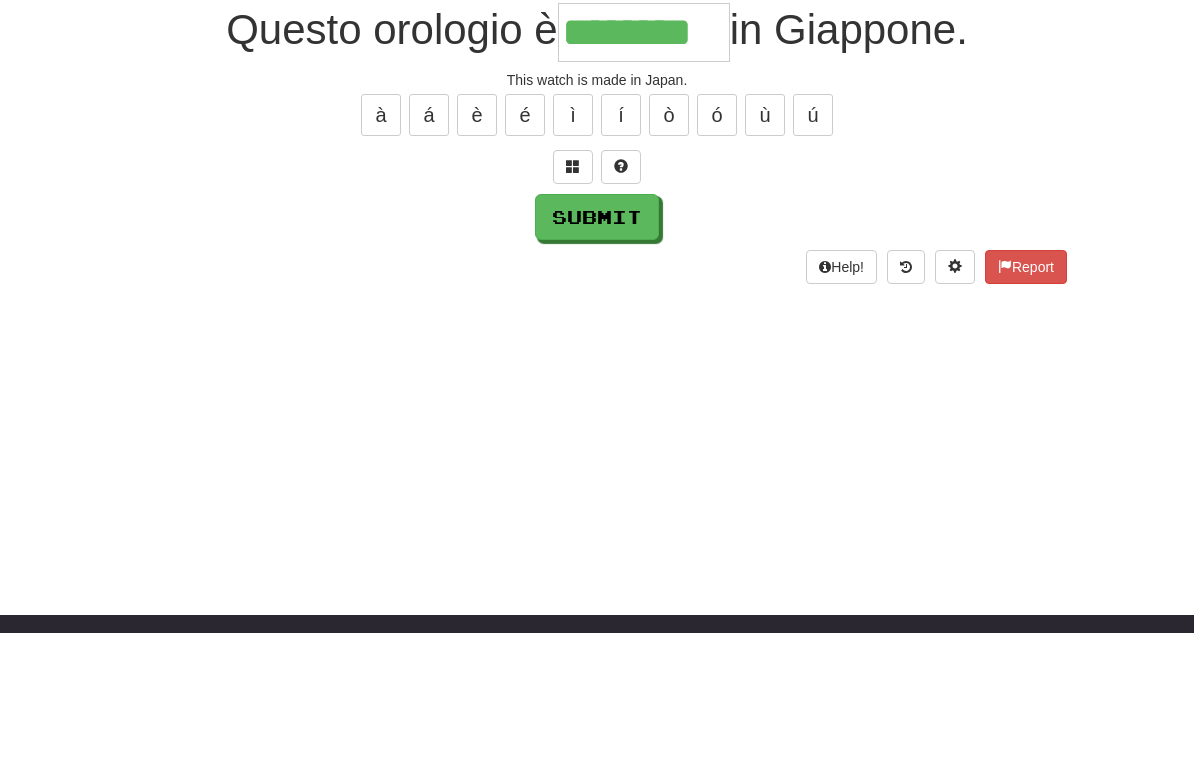 type on "********" 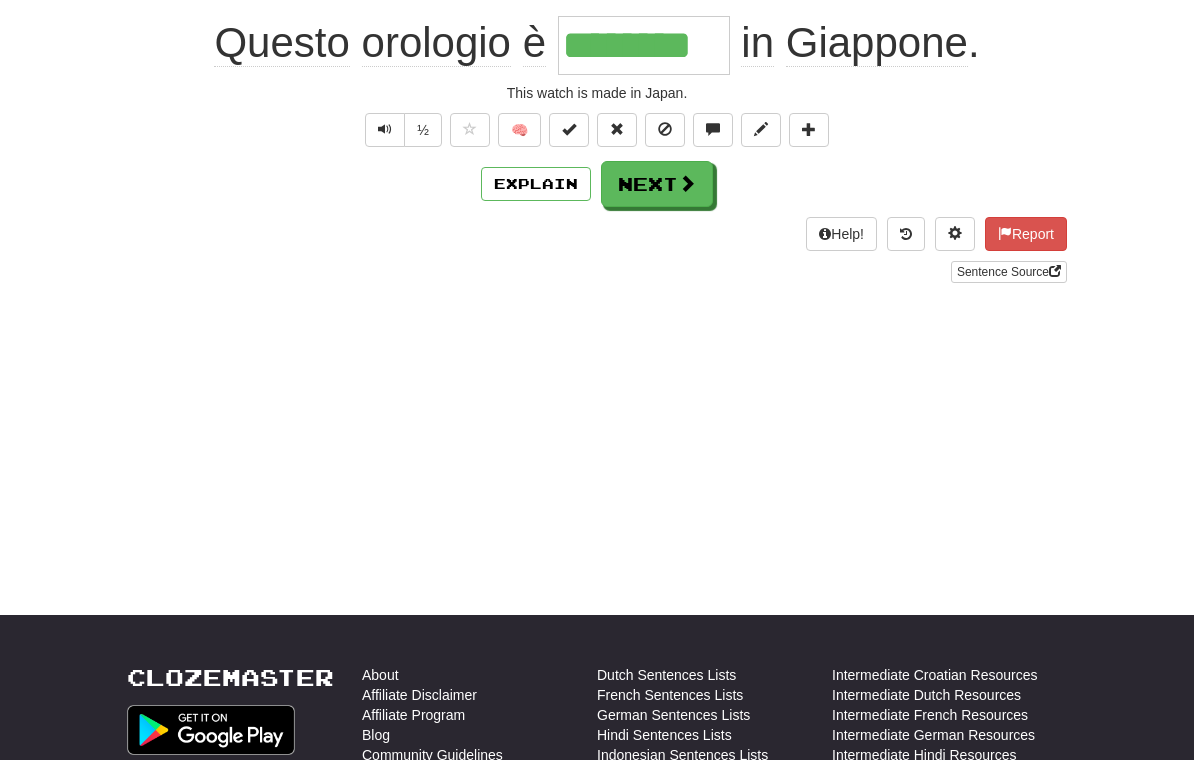 click on "Next" at bounding box center [657, 184] 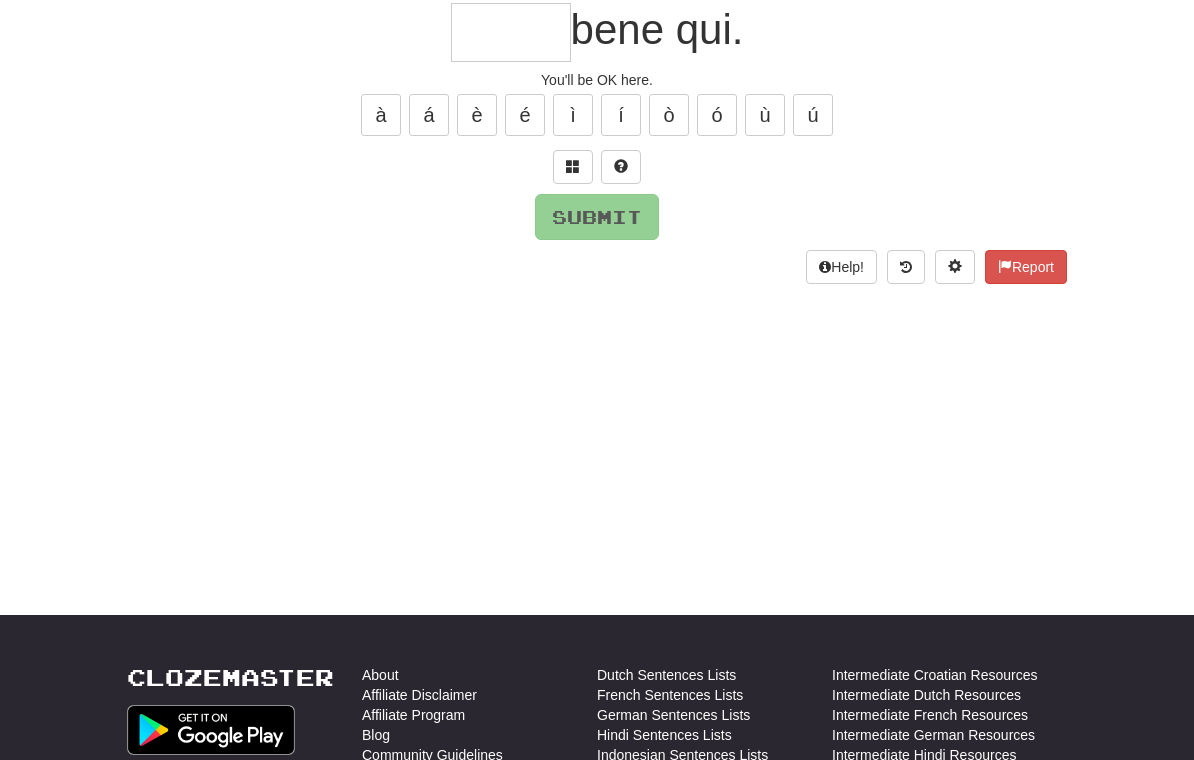 scroll, scrollTop: 194, scrollLeft: 0, axis: vertical 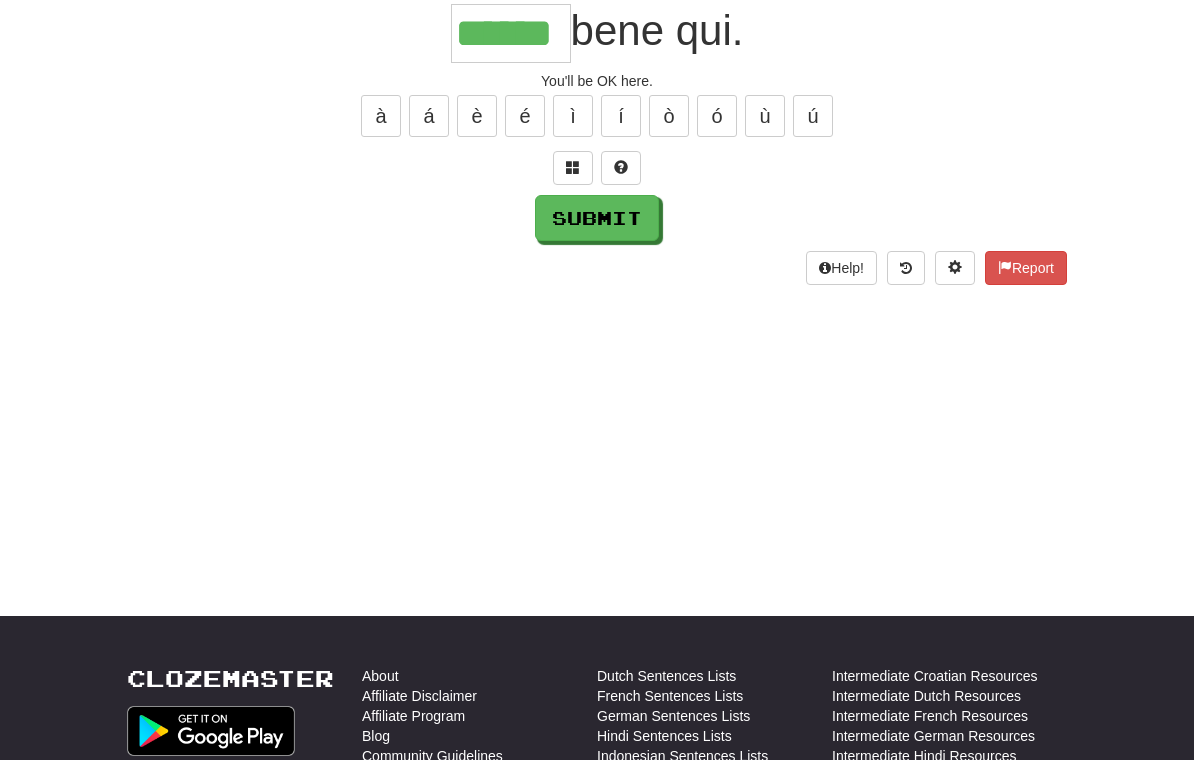 click on "Submit" at bounding box center [597, 218] 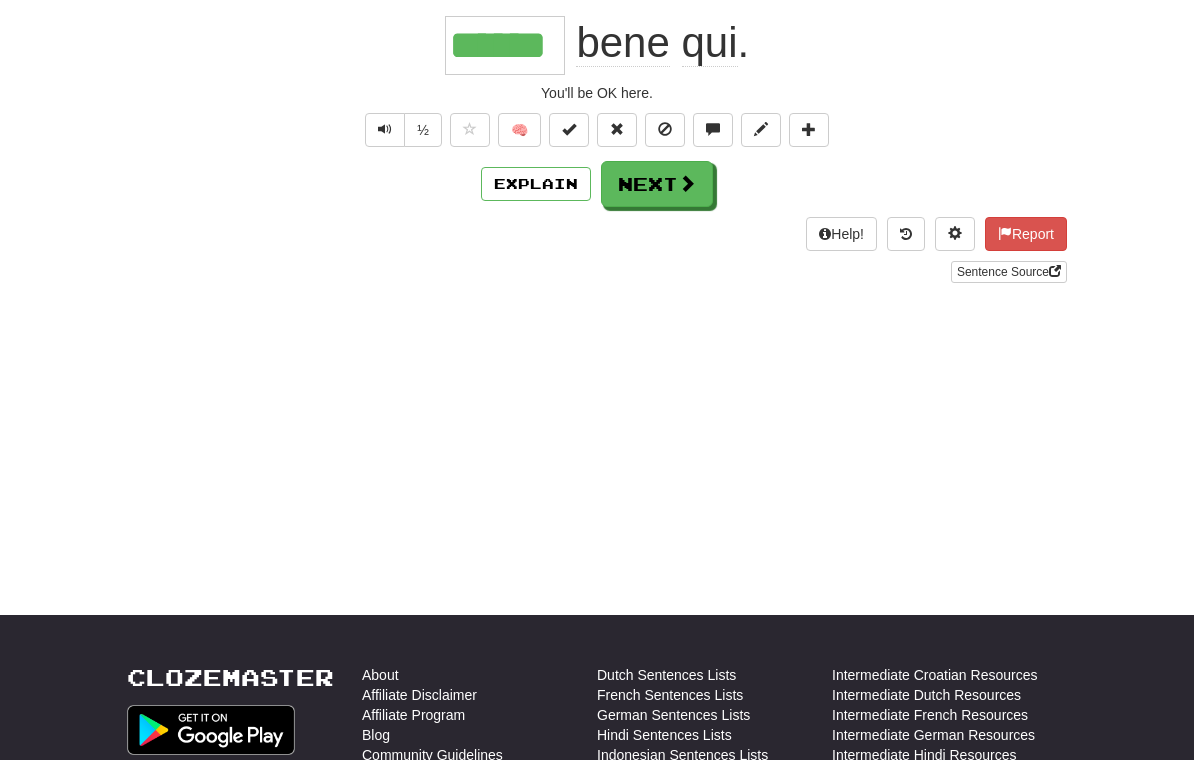 click on "Next" at bounding box center [657, 184] 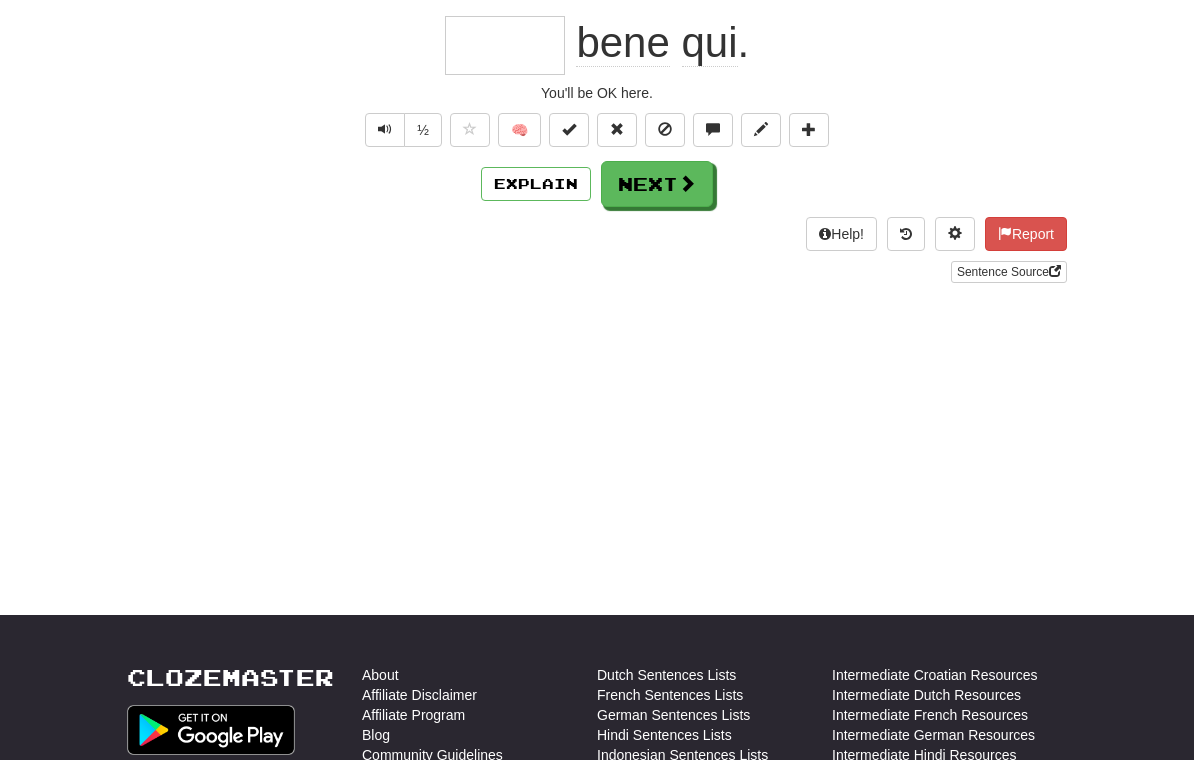 scroll, scrollTop: 194, scrollLeft: 0, axis: vertical 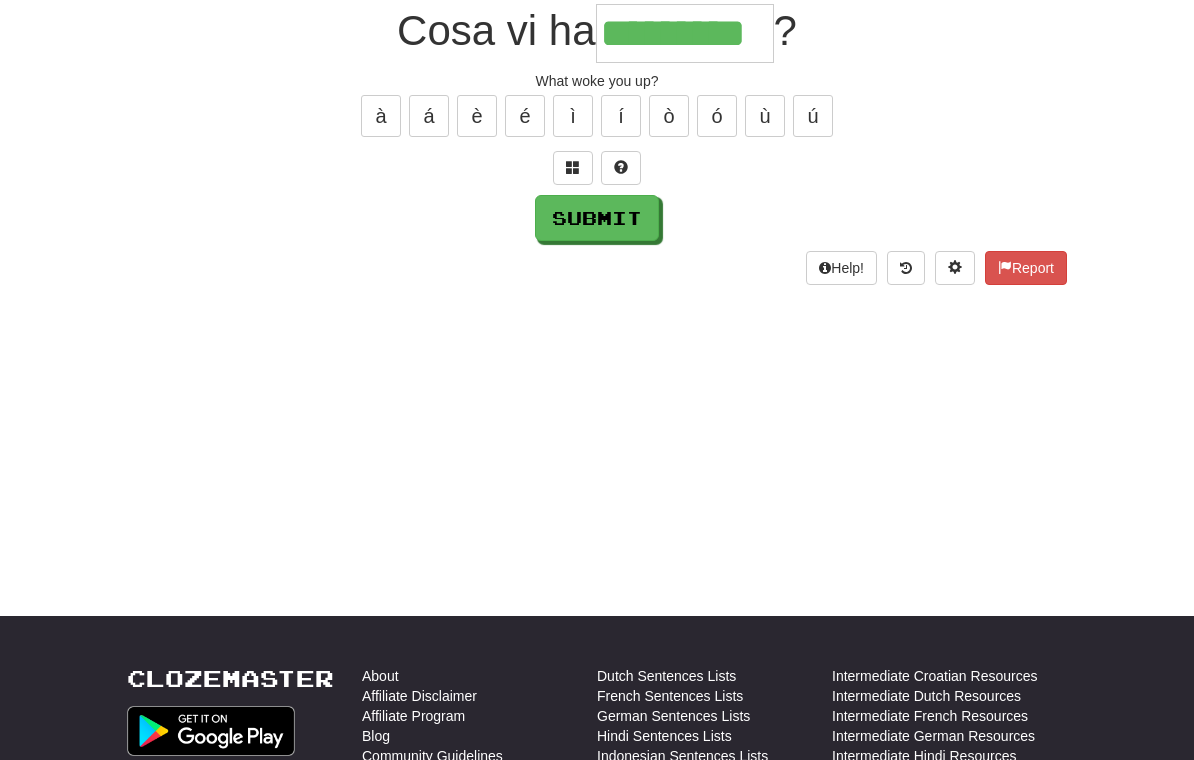 type on "*********" 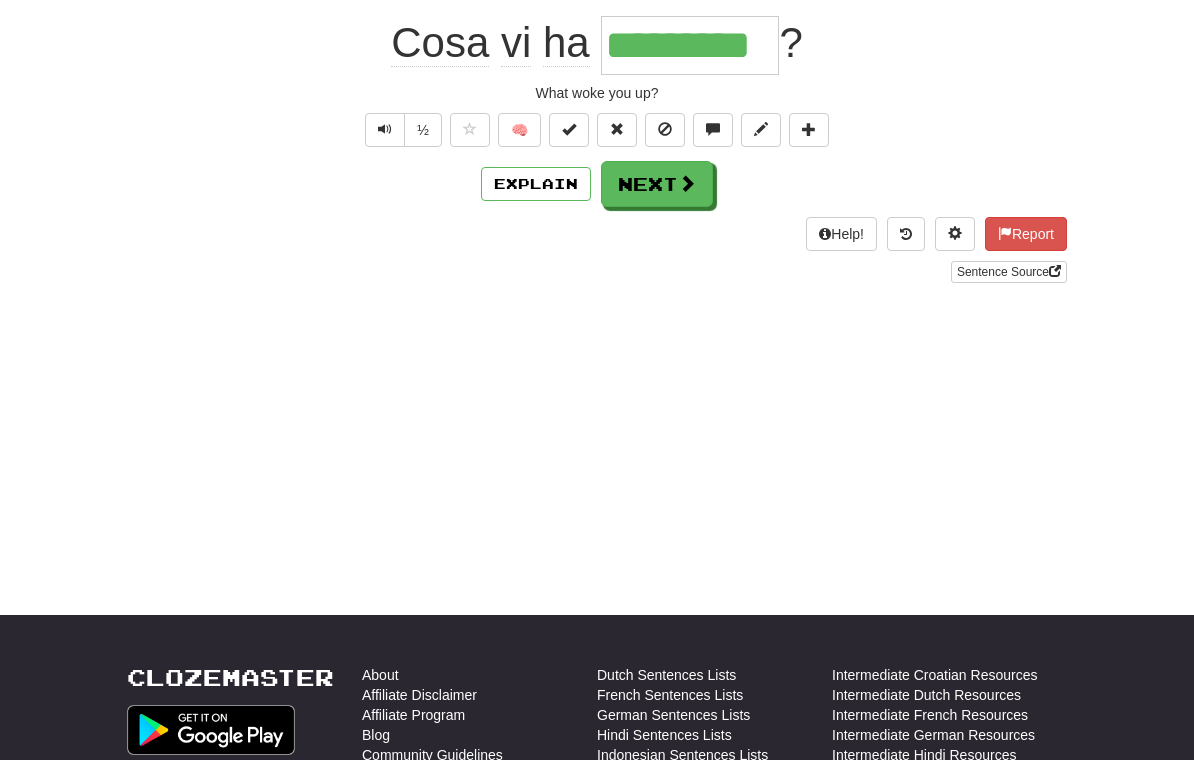 click on "Next" at bounding box center [657, 184] 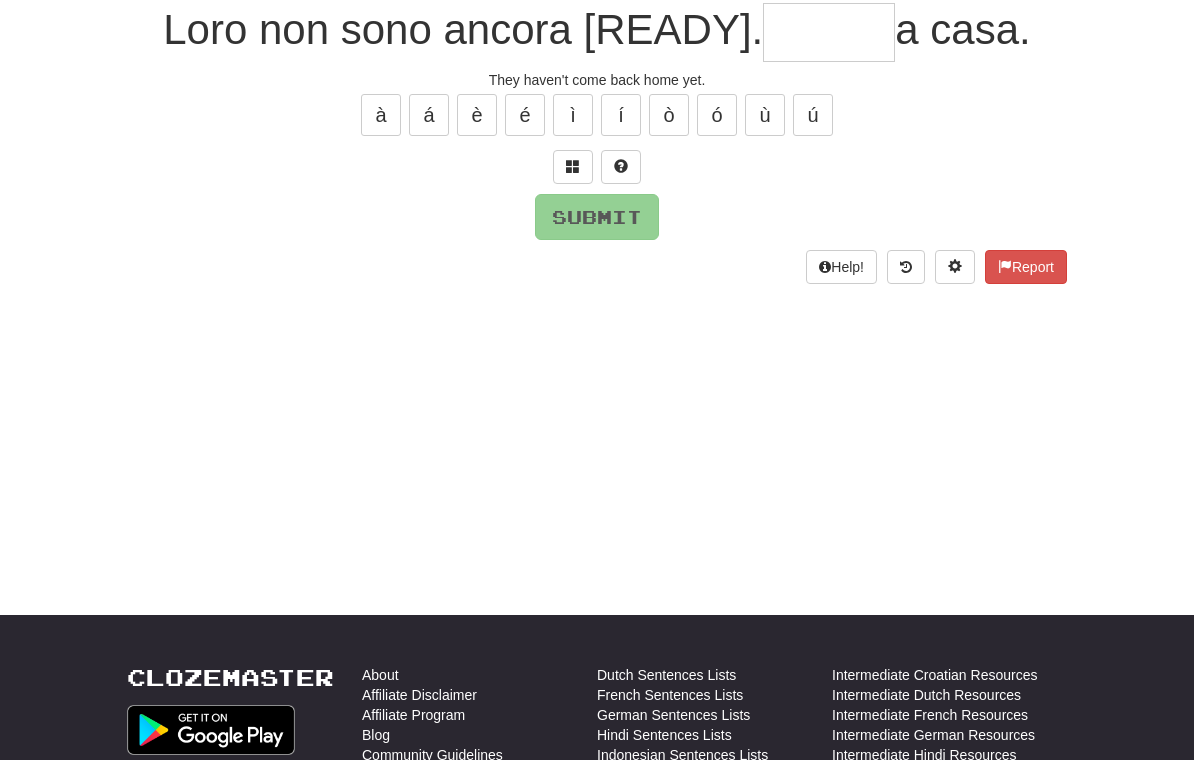 scroll, scrollTop: 194, scrollLeft: 0, axis: vertical 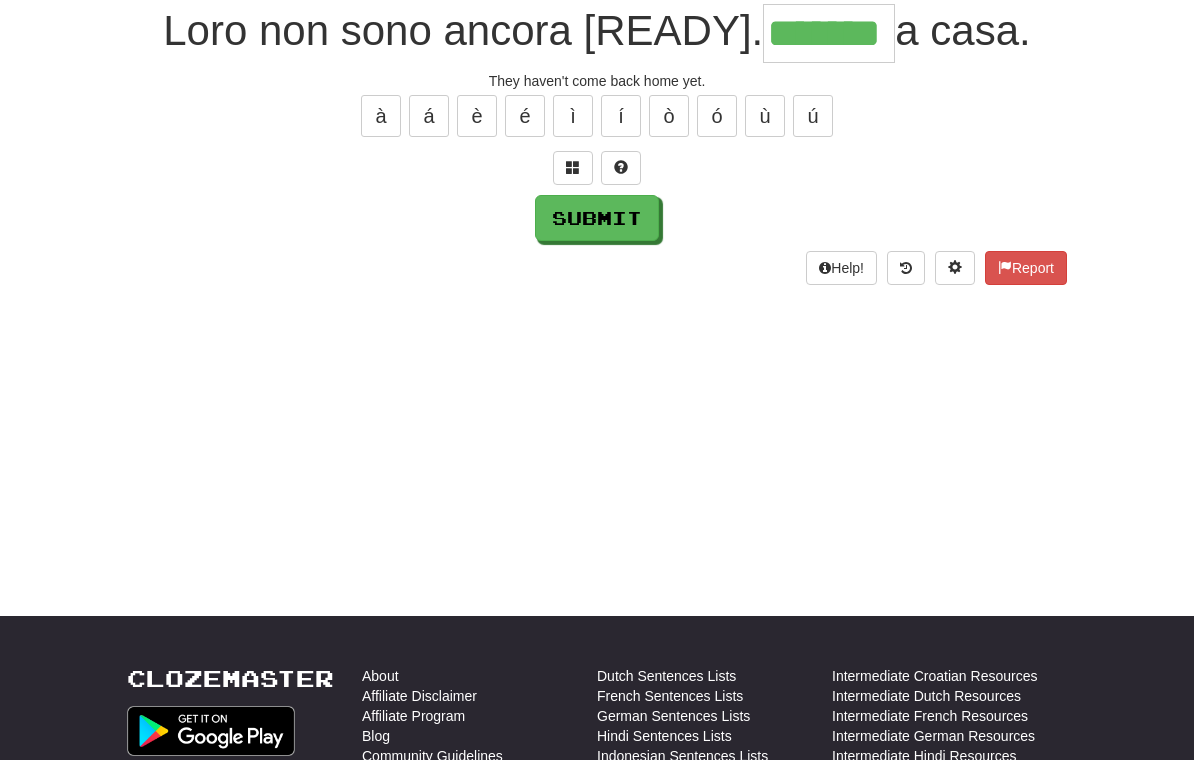 type on "*******" 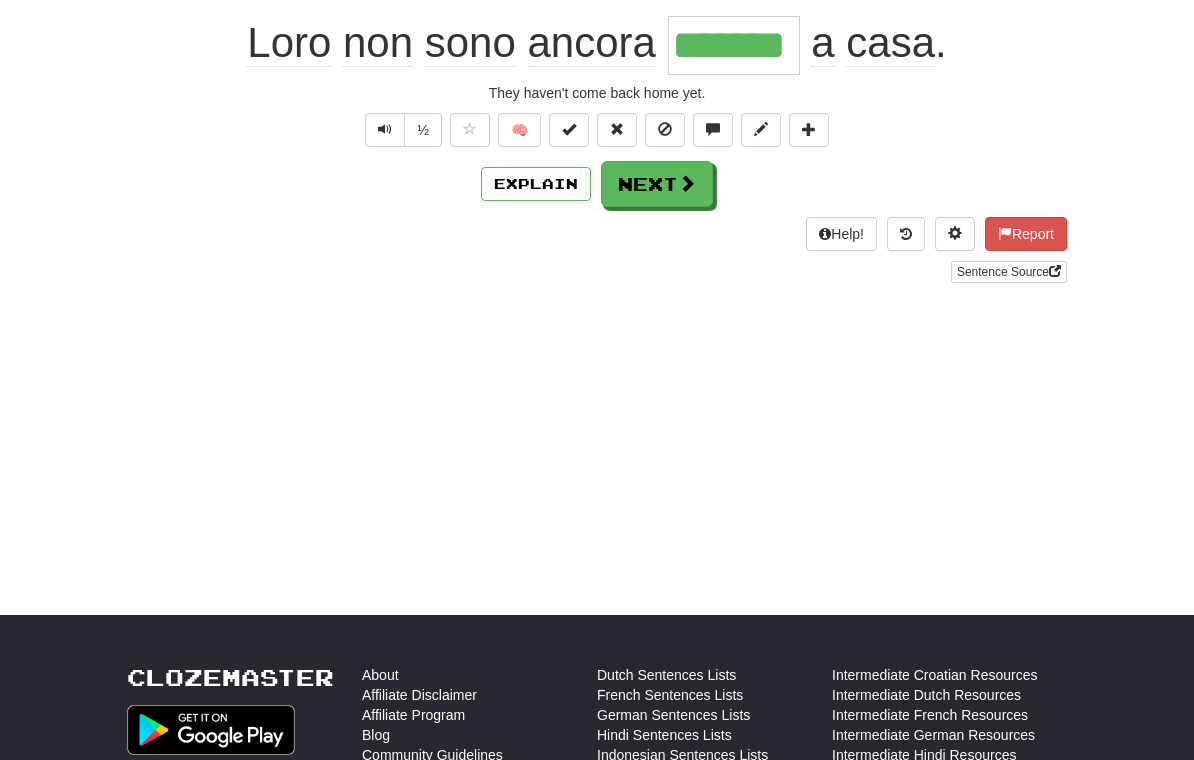 click on "Next" at bounding box center [657, 184] 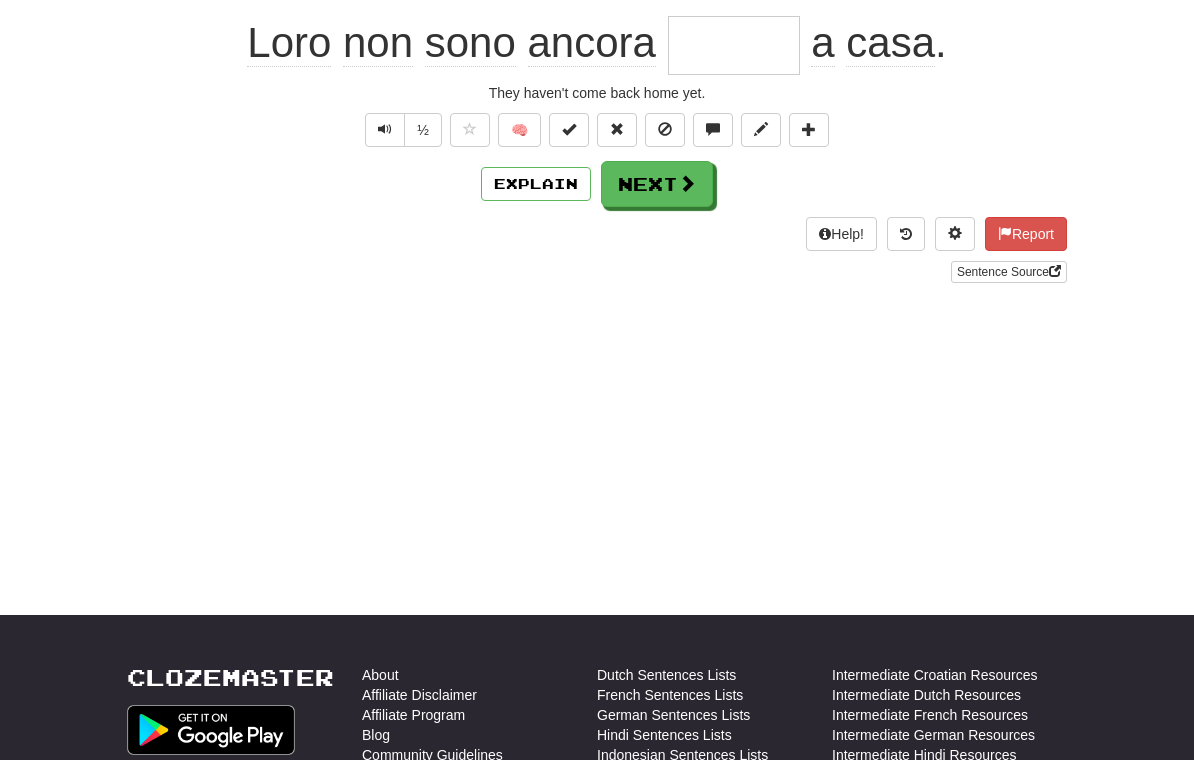 scroll, scrollTop: 194, scrollLeft: 0, axis: vertical 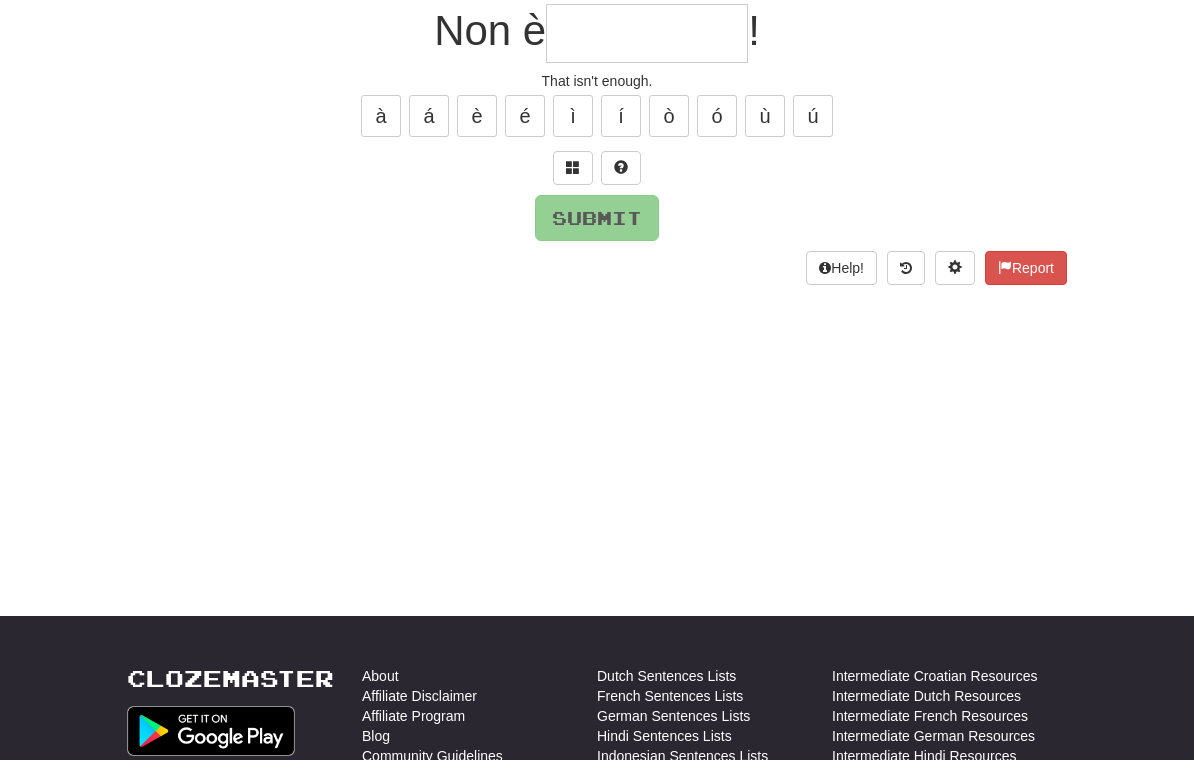 type on "*" 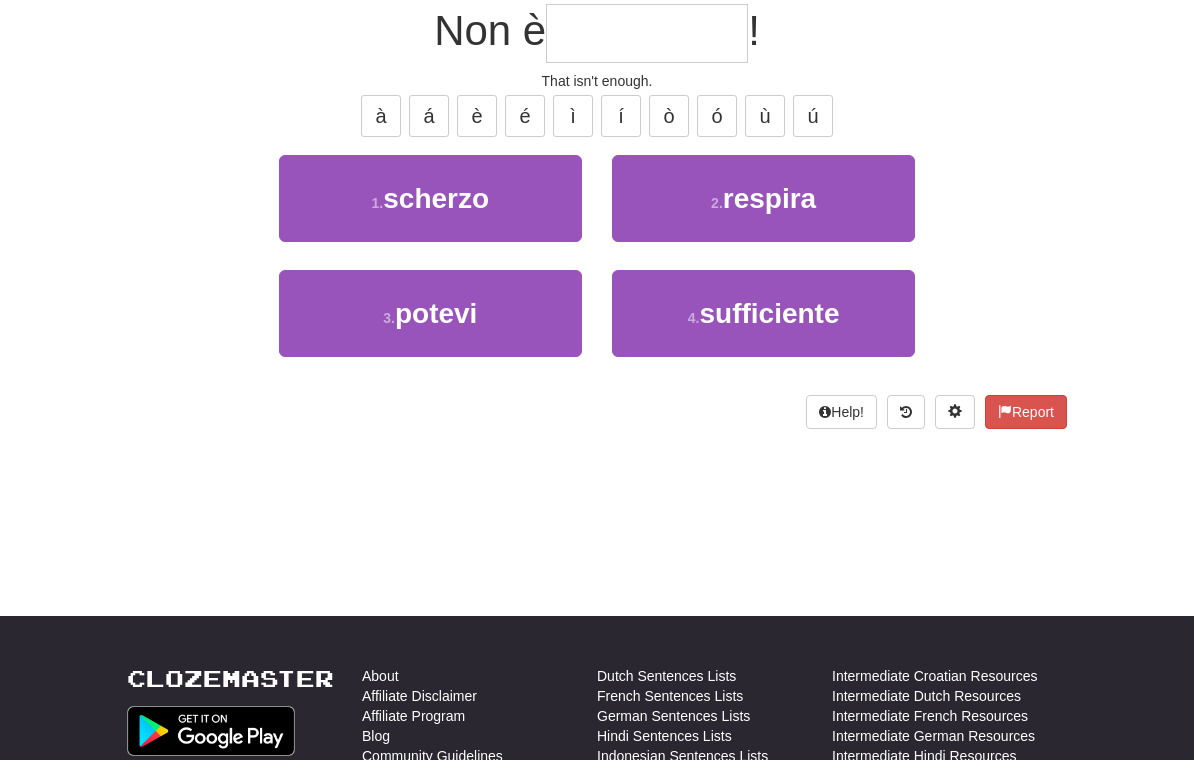 click on "sufficiente" at bounding box center (769, 313) 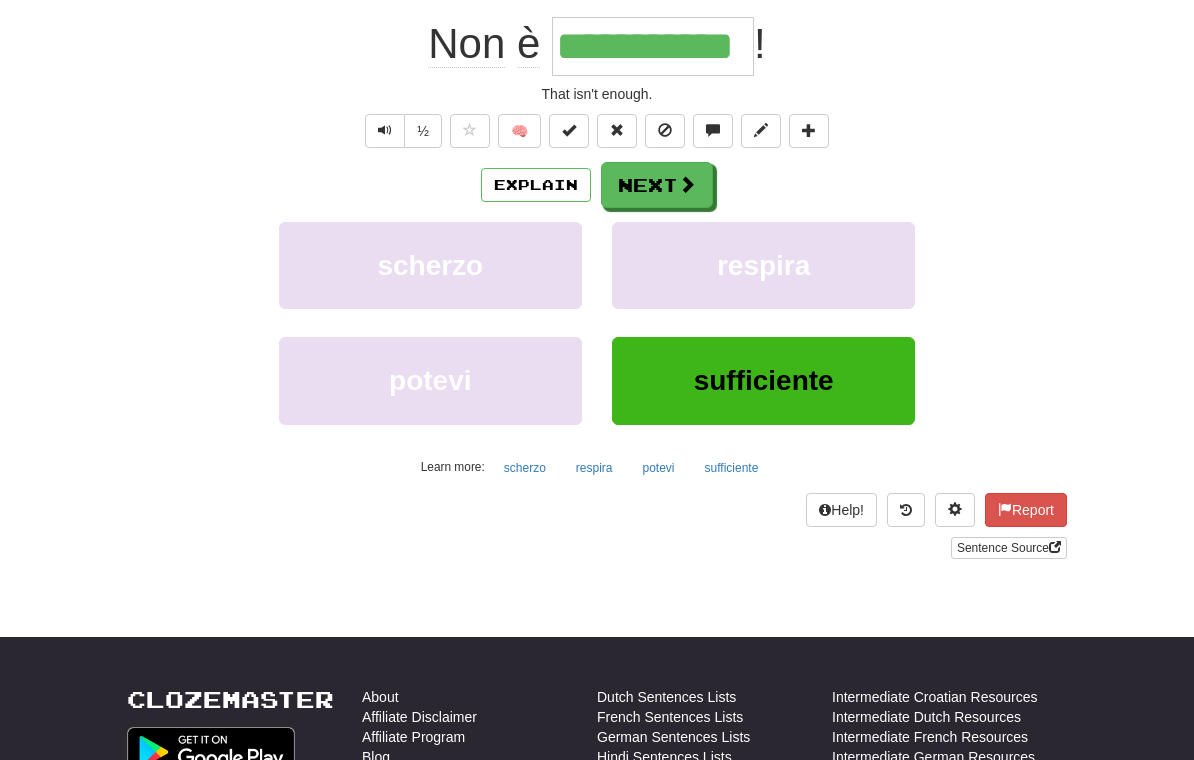 scroll, scrollTop: 195, scrollLeft: 0, axis: vertical 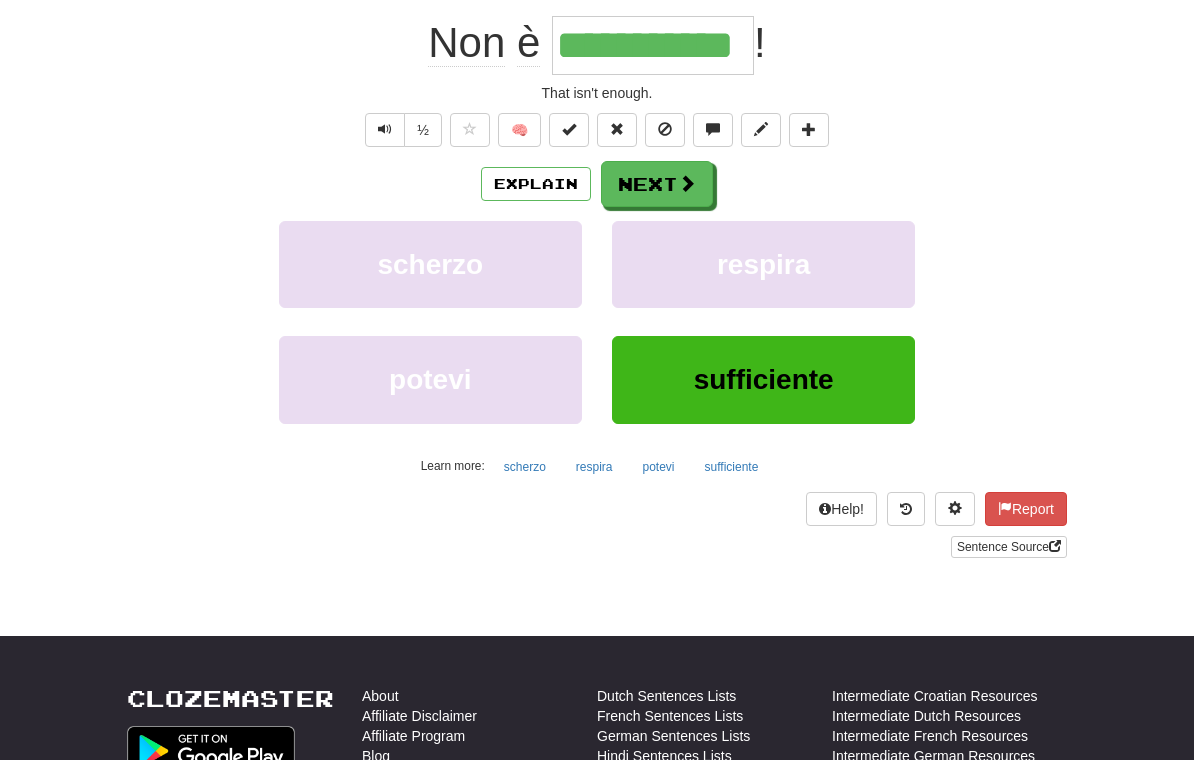 click at bounding box center (687, 183) 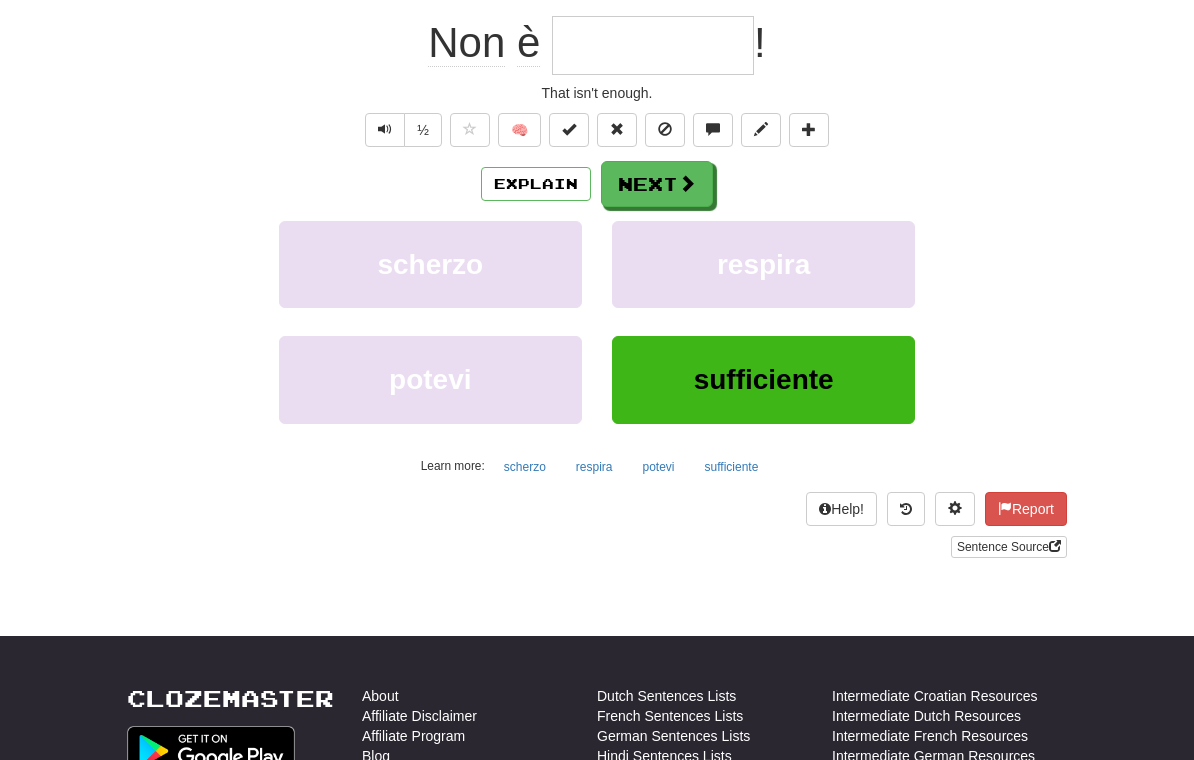 scroll, scrollTop: 194, scrollLeft: 0, axis: vertical 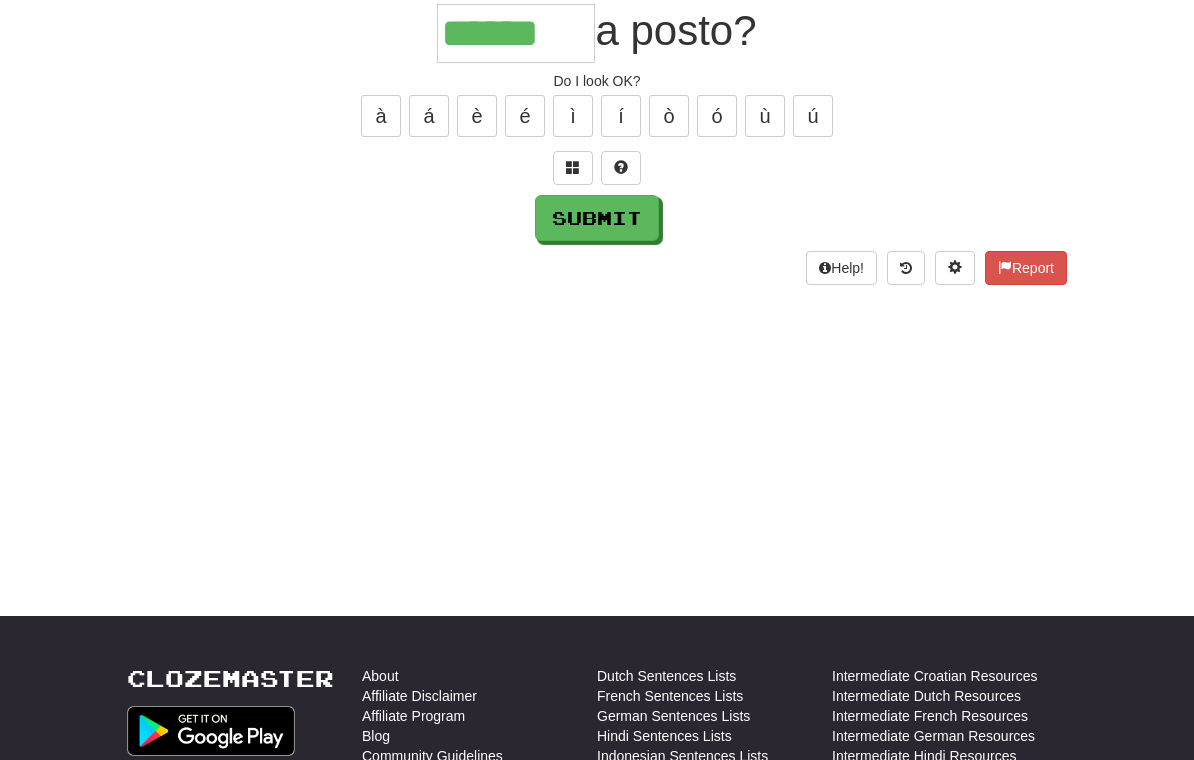 click on "Submit" at bounding box center (597, 218) 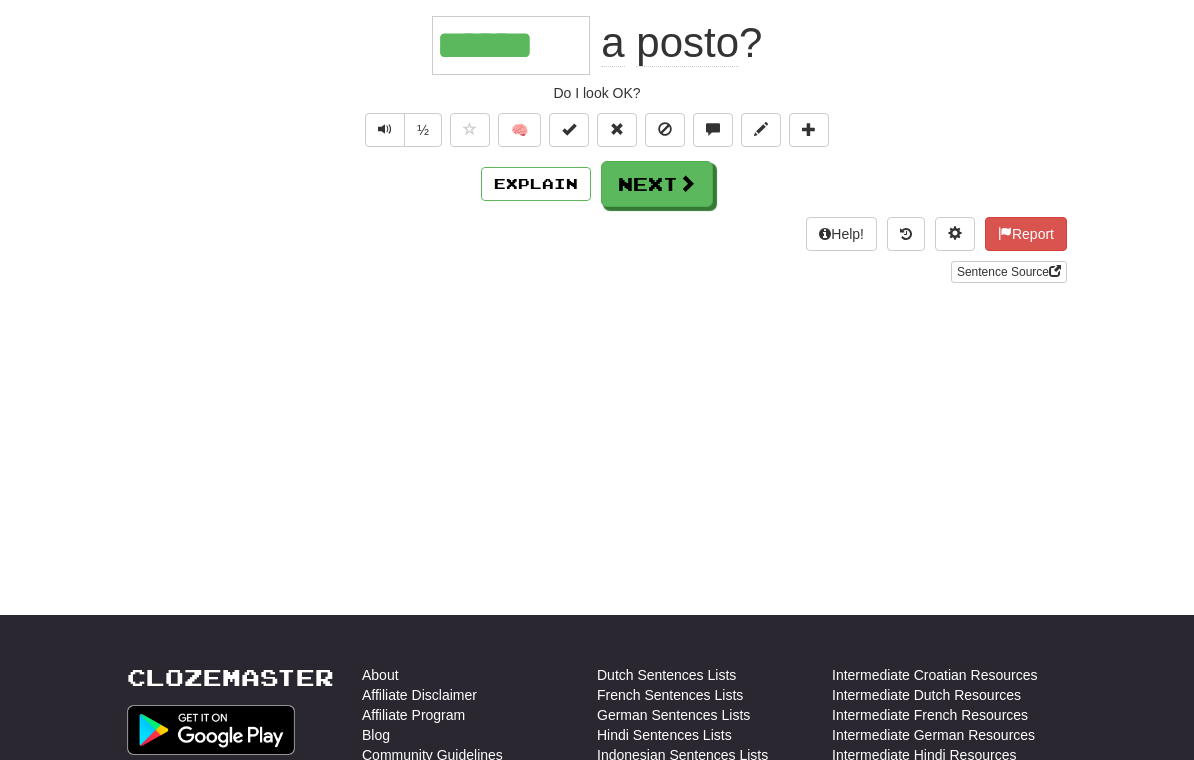 click on "Next" at bounding box center [657, 184] 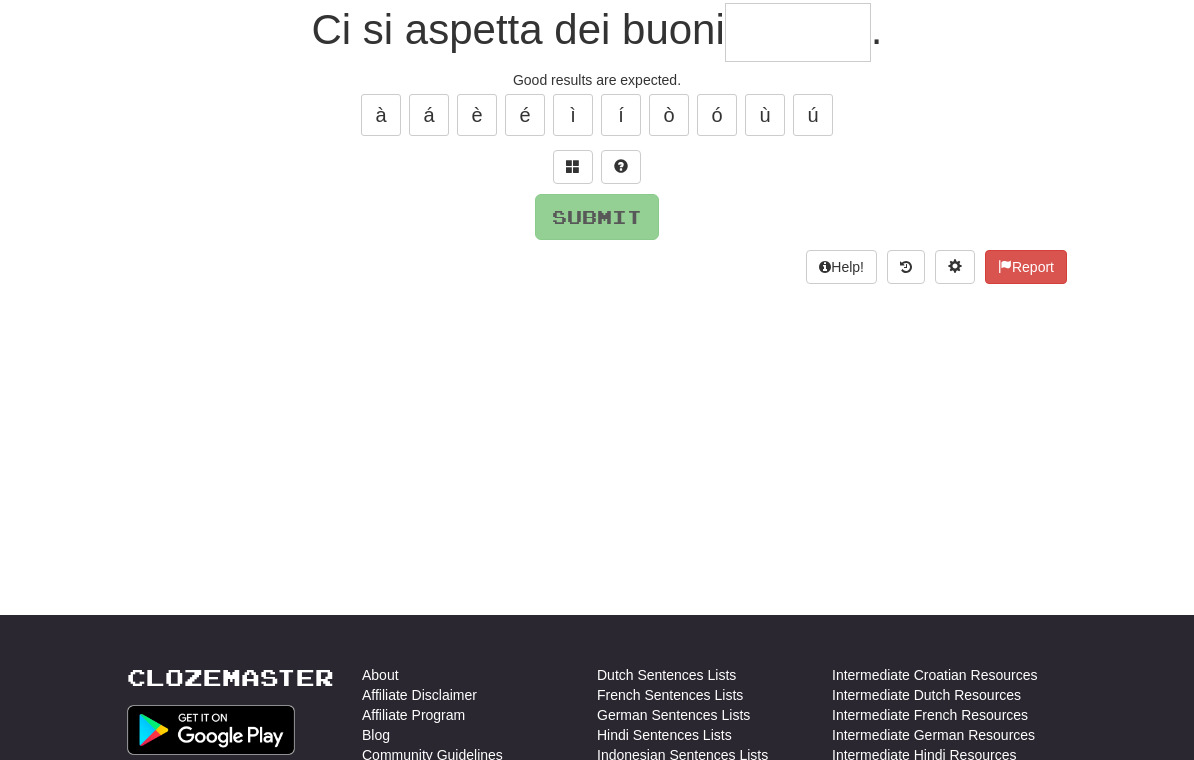 scroll, scrollTop: 194, scrollLeft: 0, axis: vertical 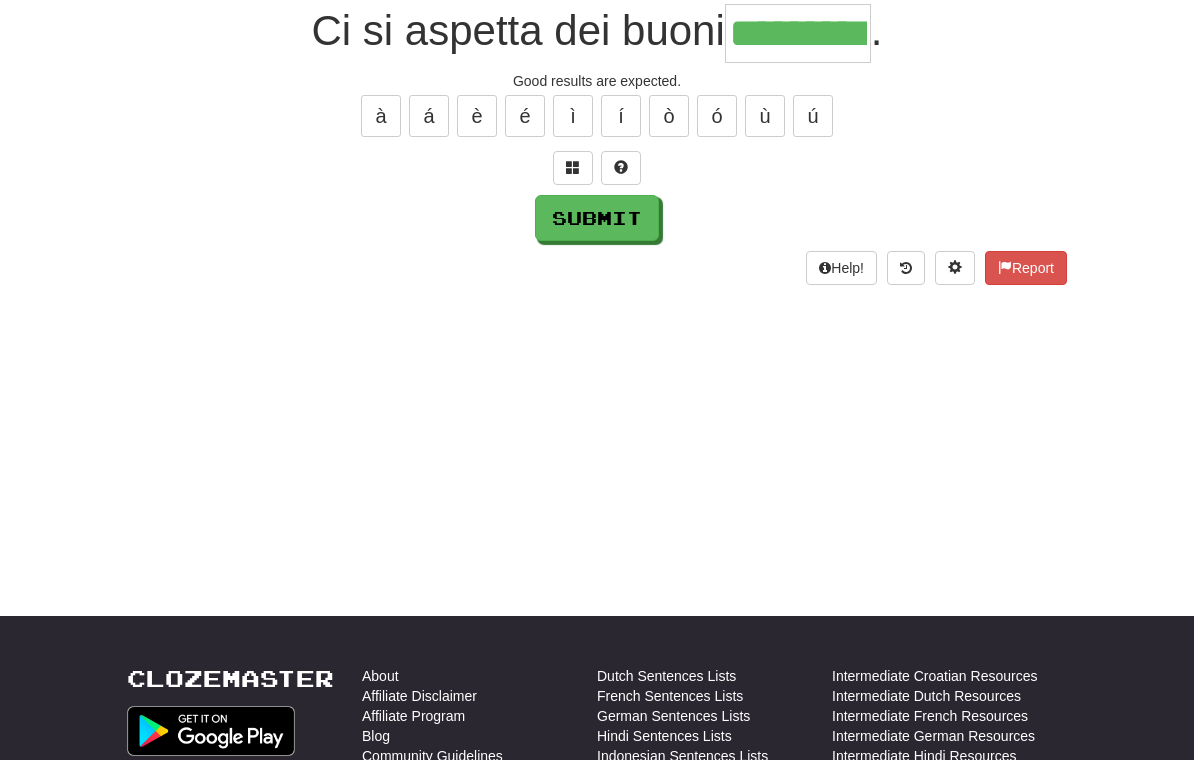 type on "*********" 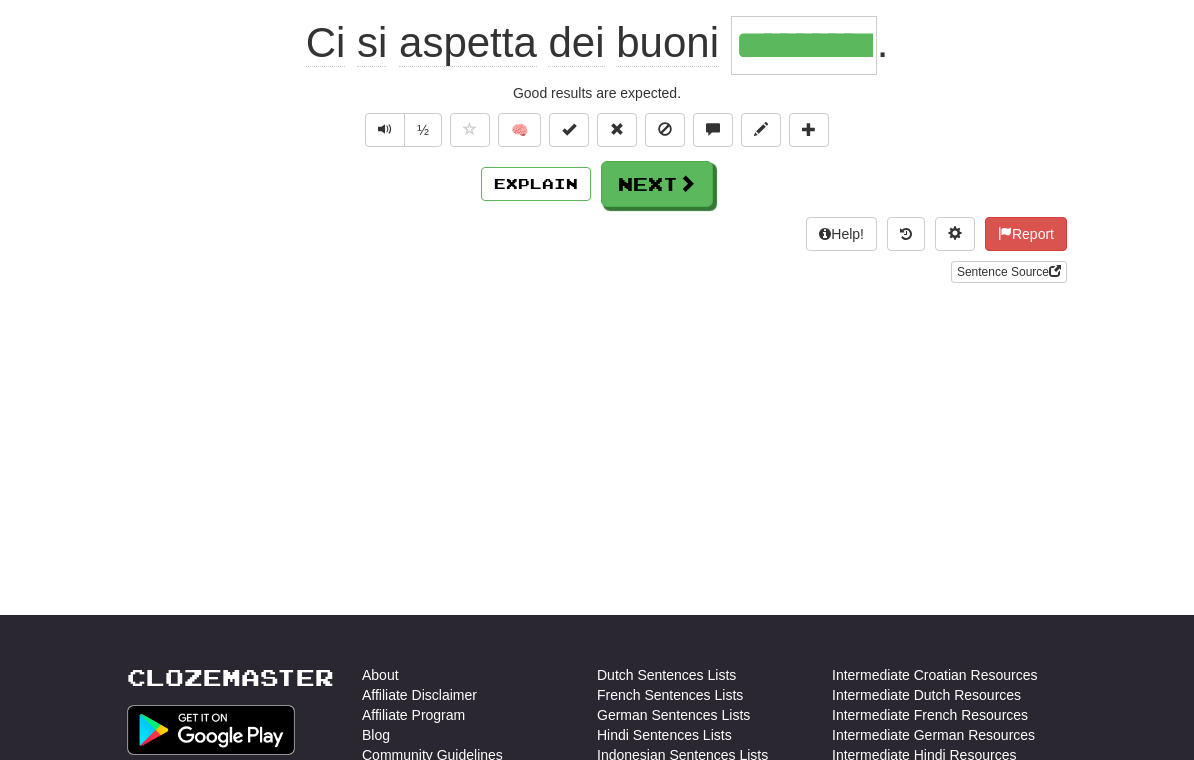 click on "Next" at bounding box center (657, 184) 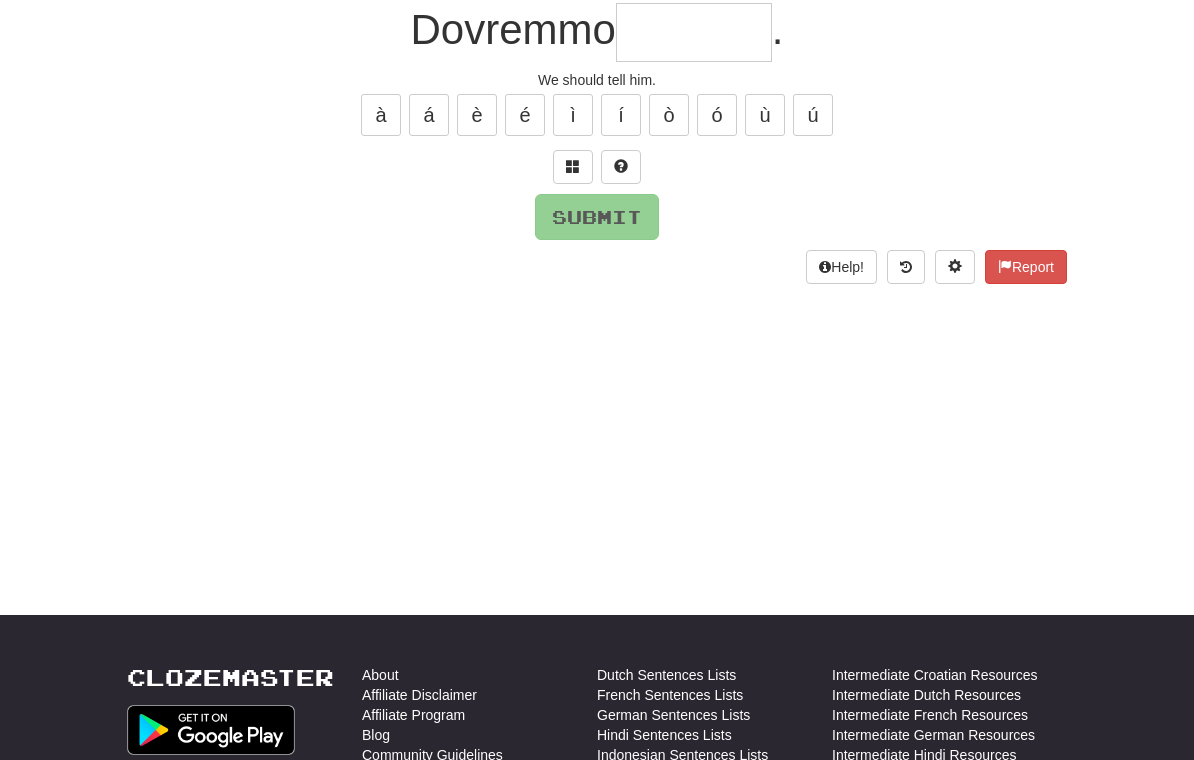 scroll, scrollTop: 194, scrollLeft: 0, axis: vertical 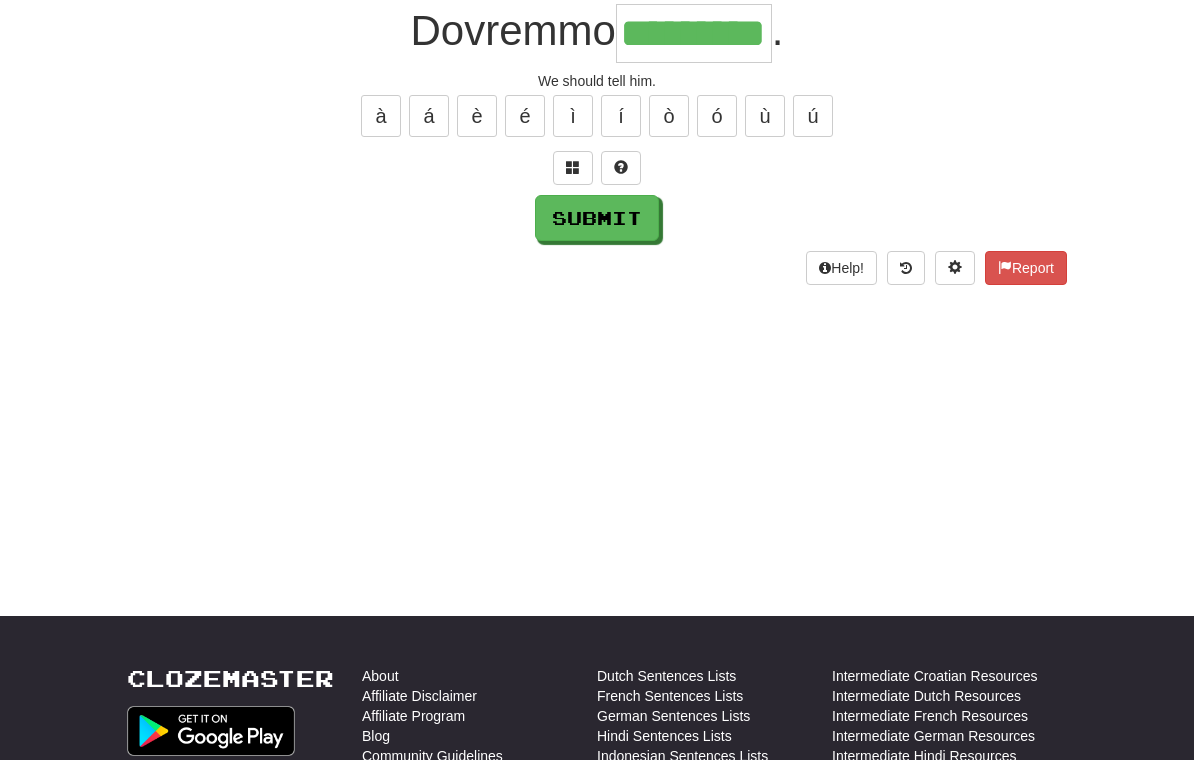 type on "*********" 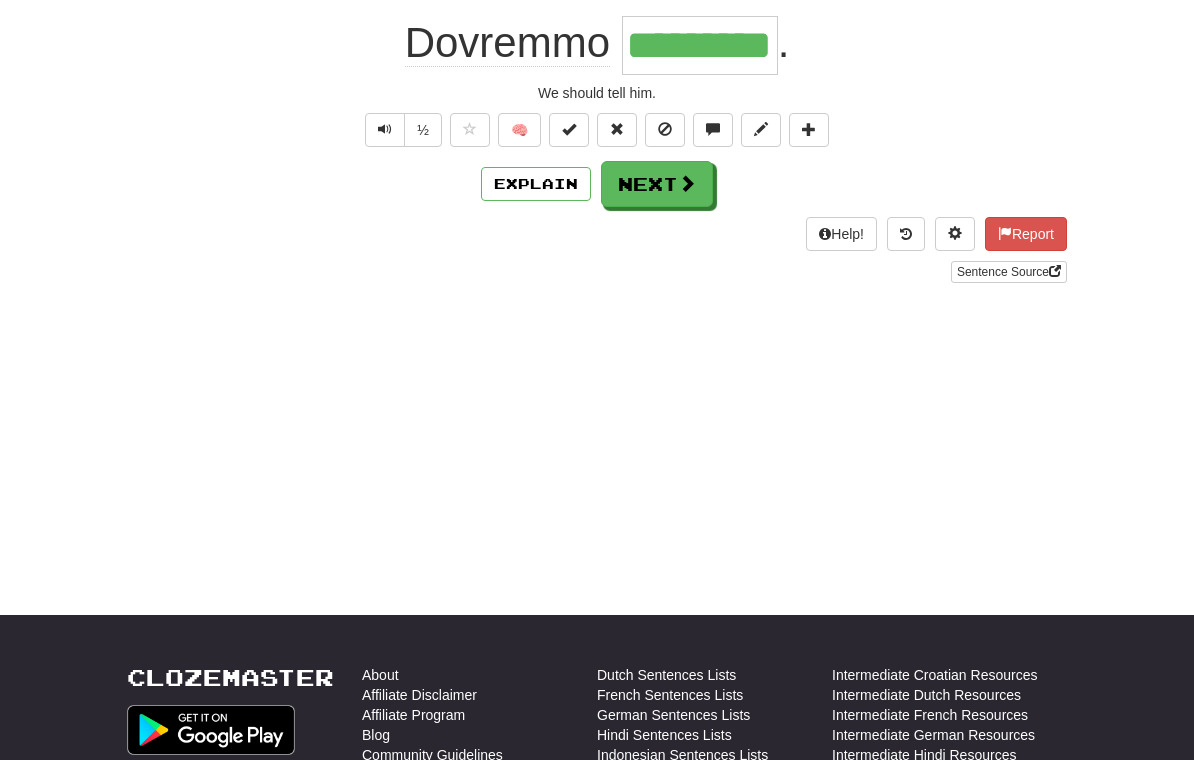 click on "Next" at bounding box center [657, 184] 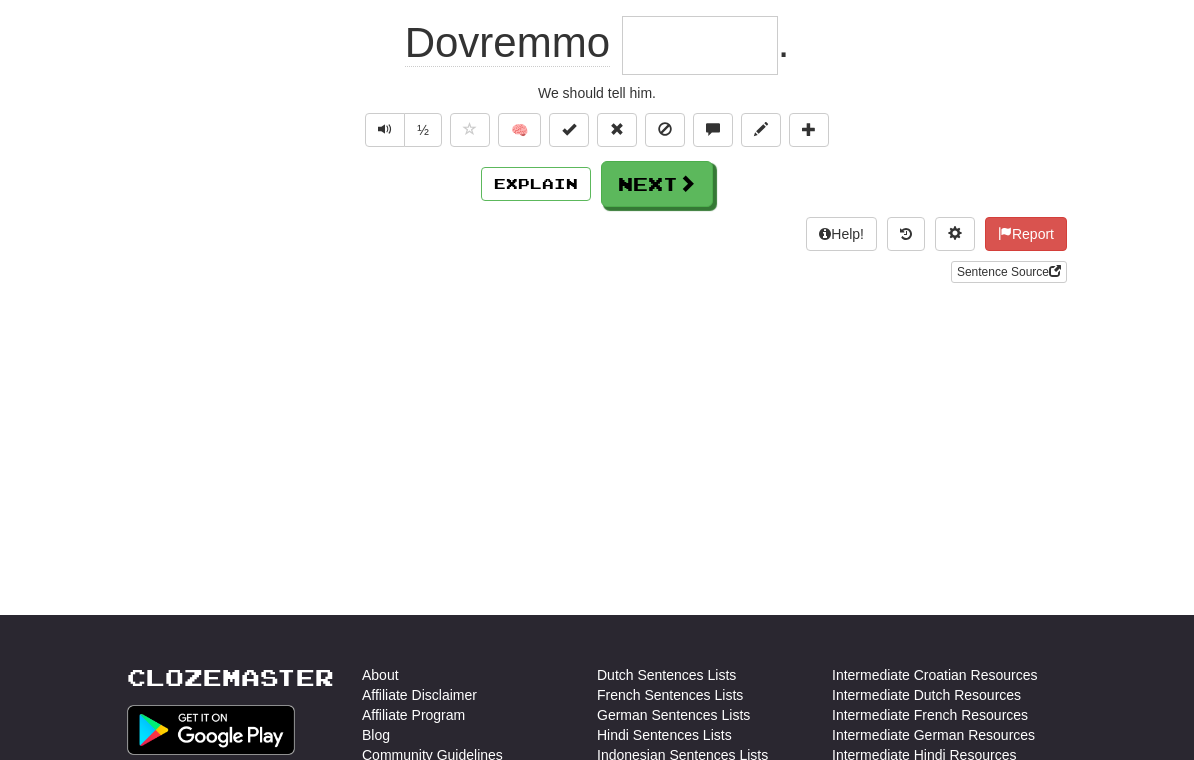 scroll, scrollTop: 194, scrollLeft: 0, axis: vertical 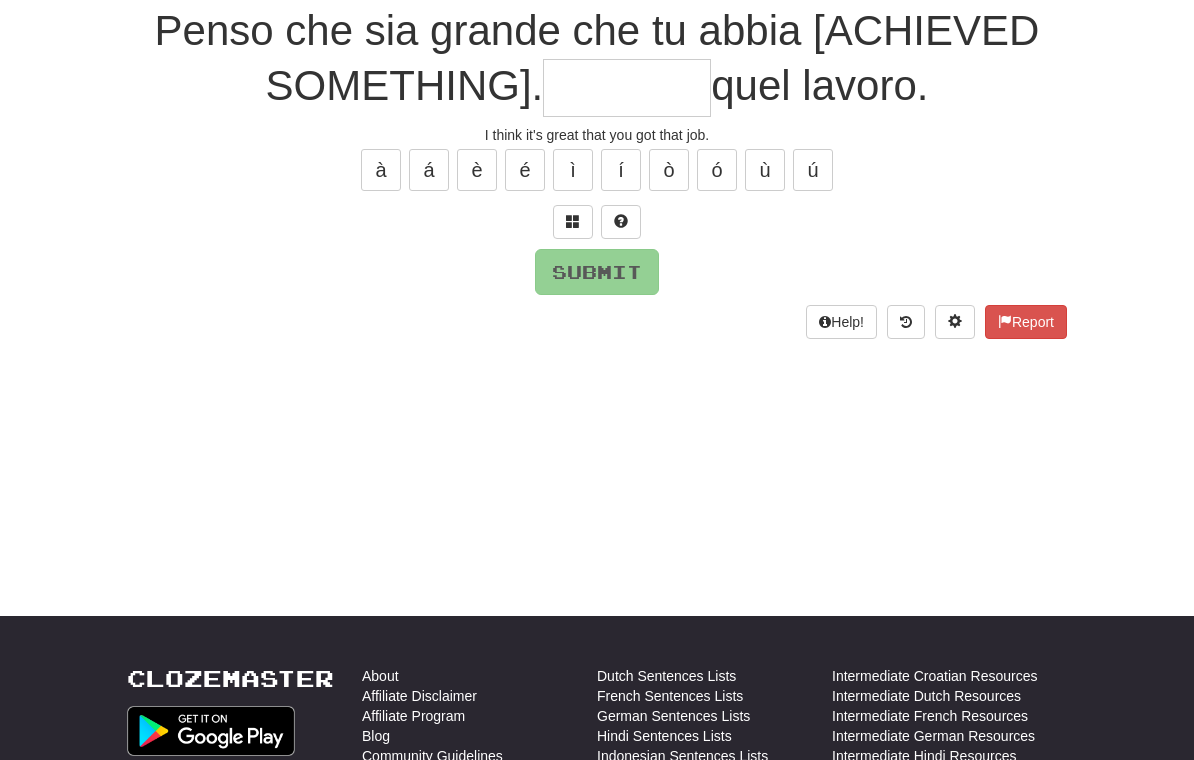type on "*" 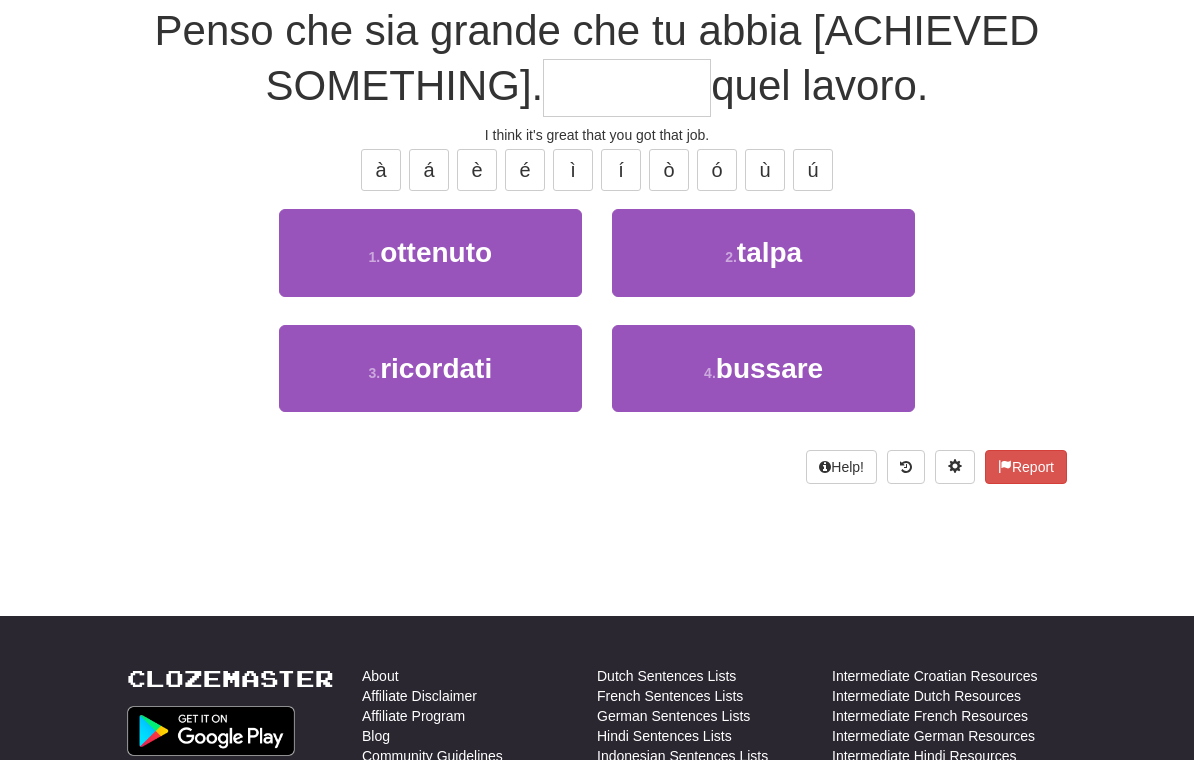 click on "1 .  ottenuto" at bounding box center (430, 252) 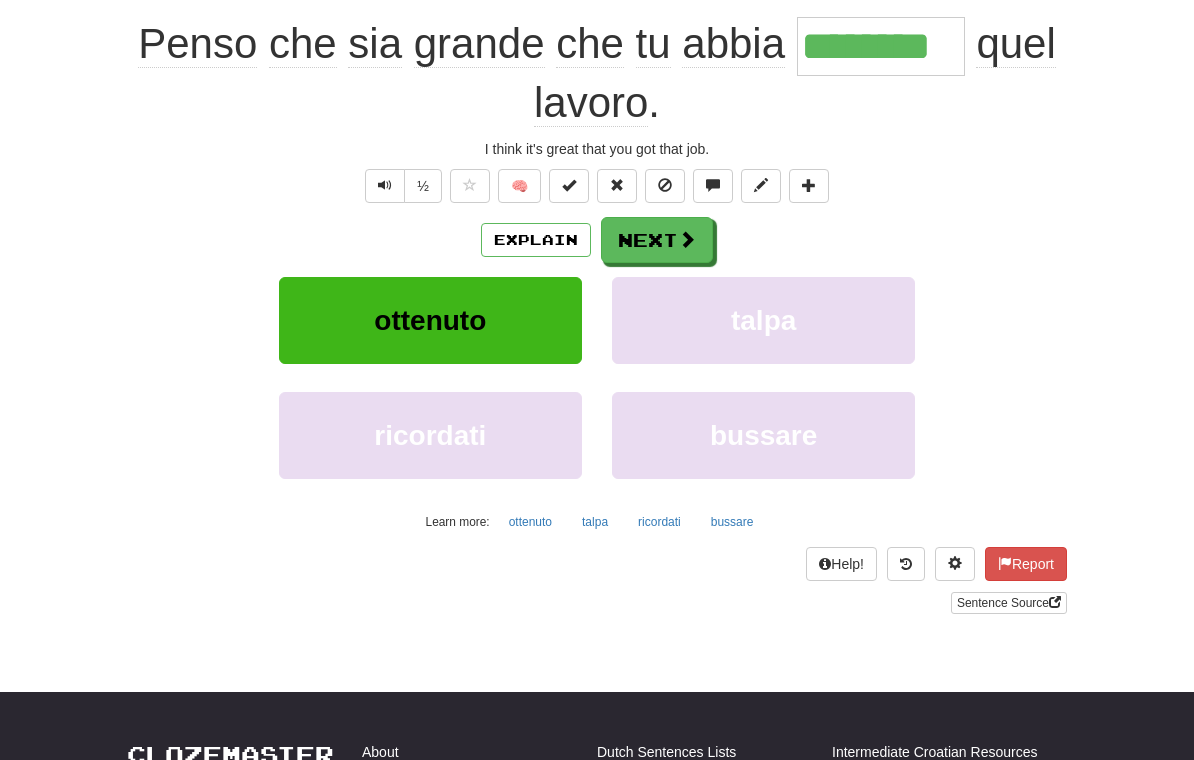 scroll, scrollTop: 195, scrollLeft: 0, axis: vertical 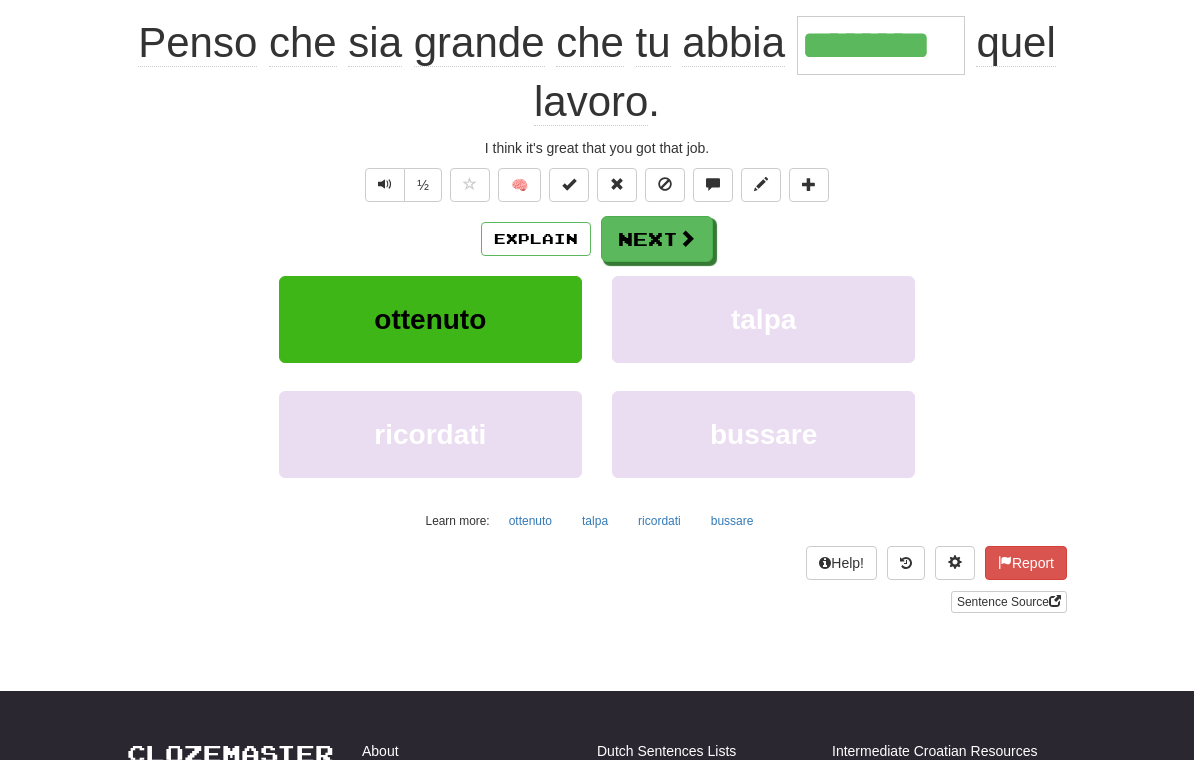 click on "Next" at bounding box center (657, 239) 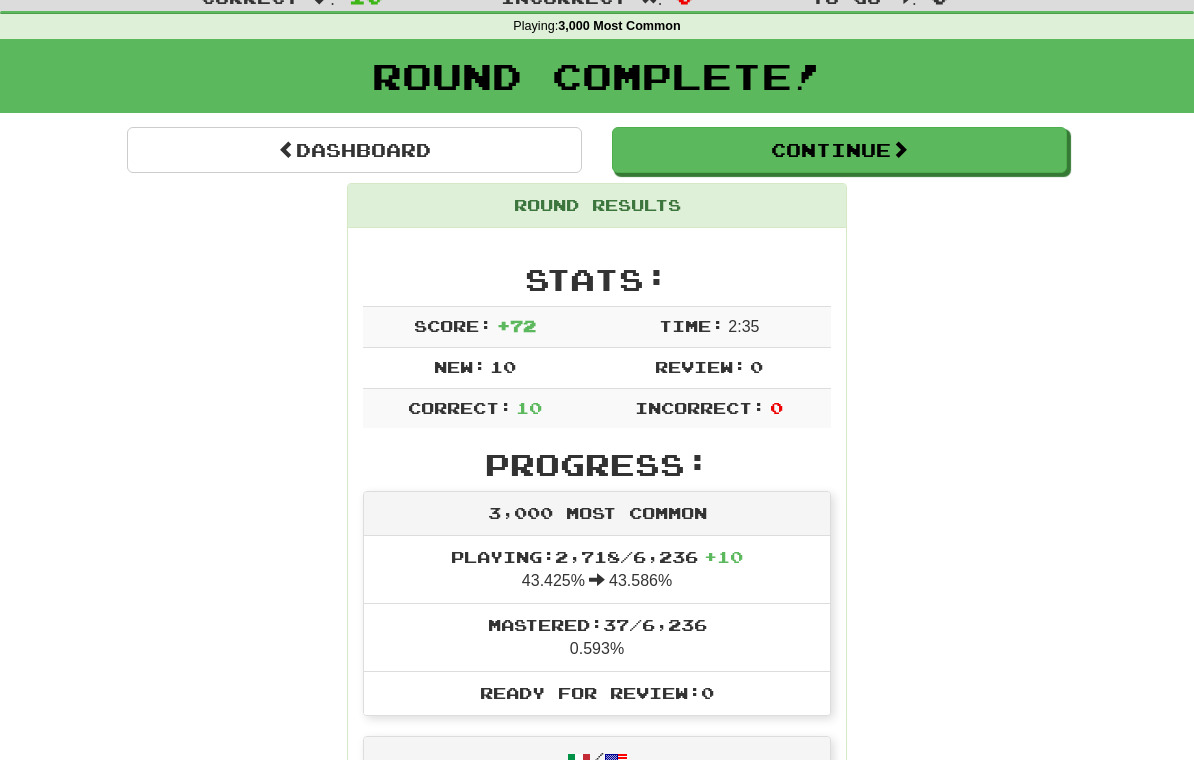 scroll, scrollTop: 72, scrollLeft: 0, axis: vertical 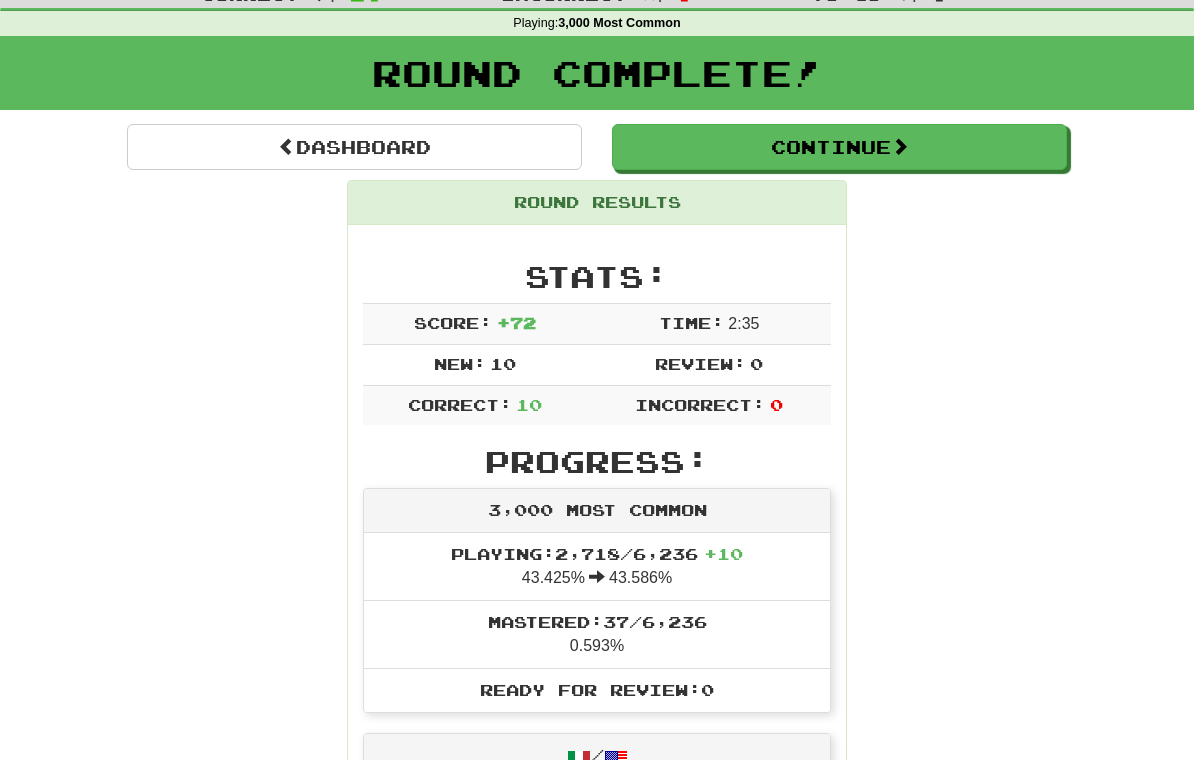 click on "Continue" at bounding box center [839, 147] 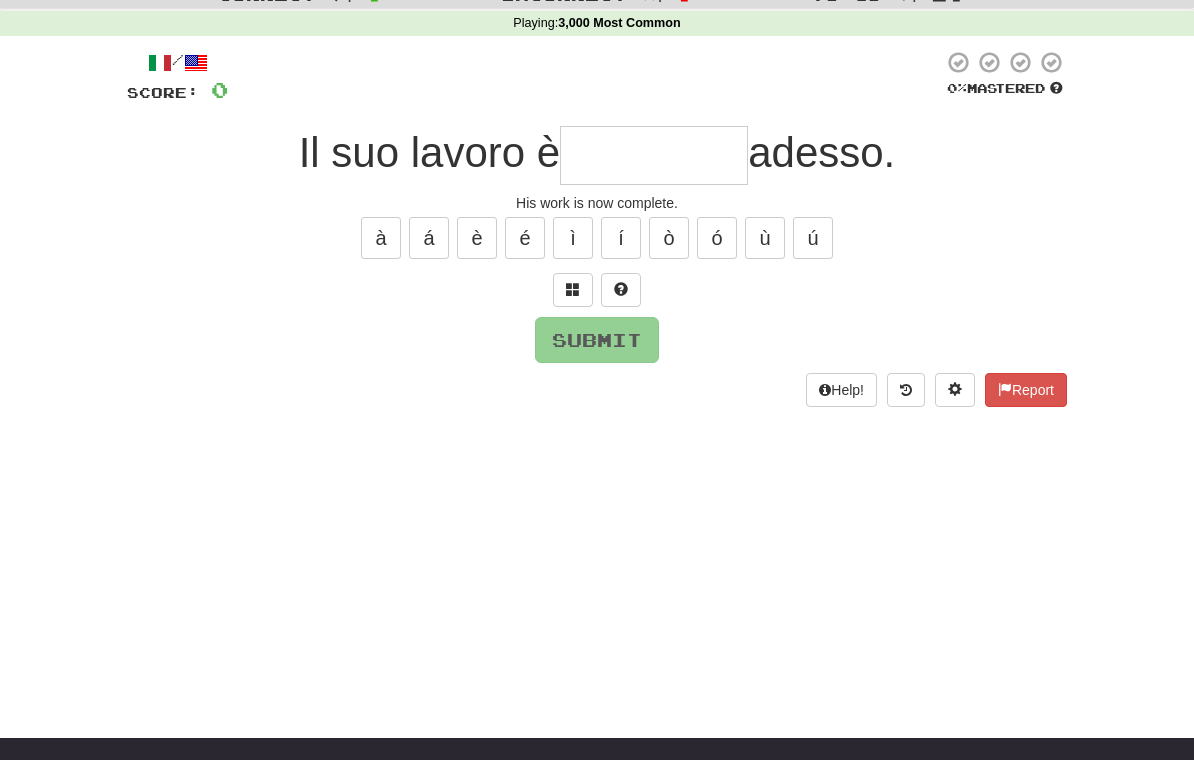 click at bounding box center [654, 155] 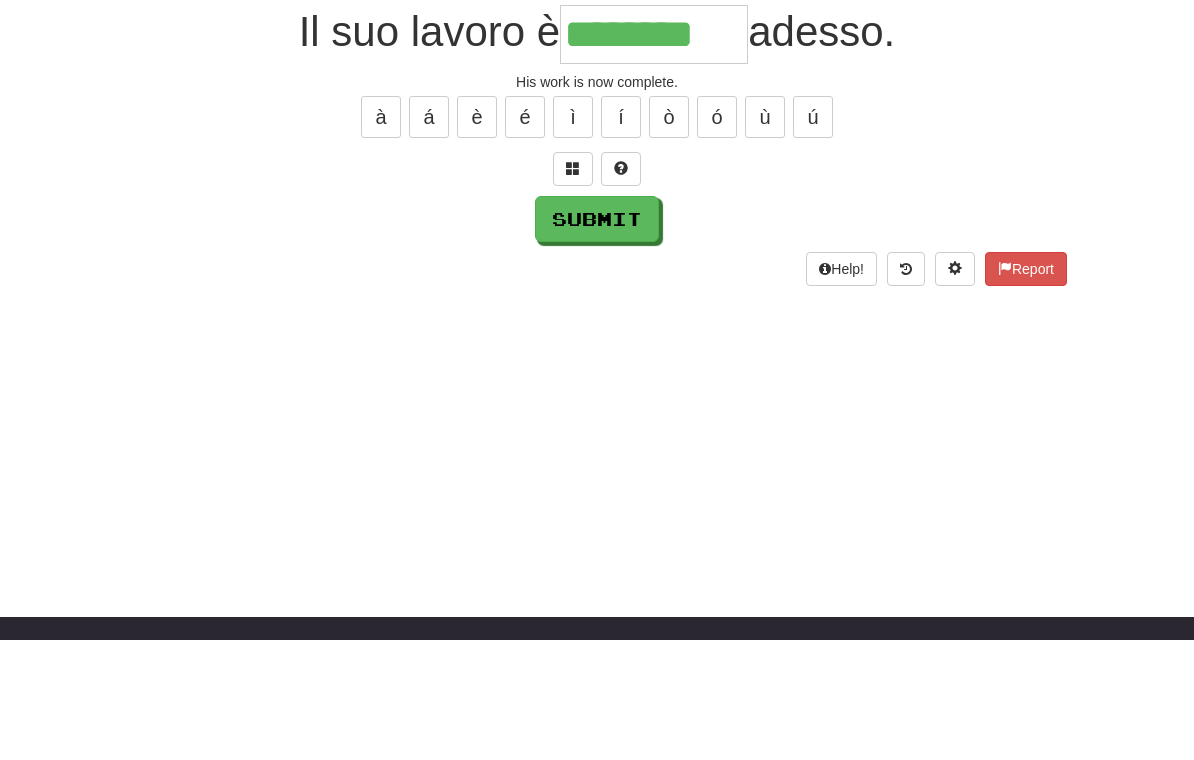type on "********" 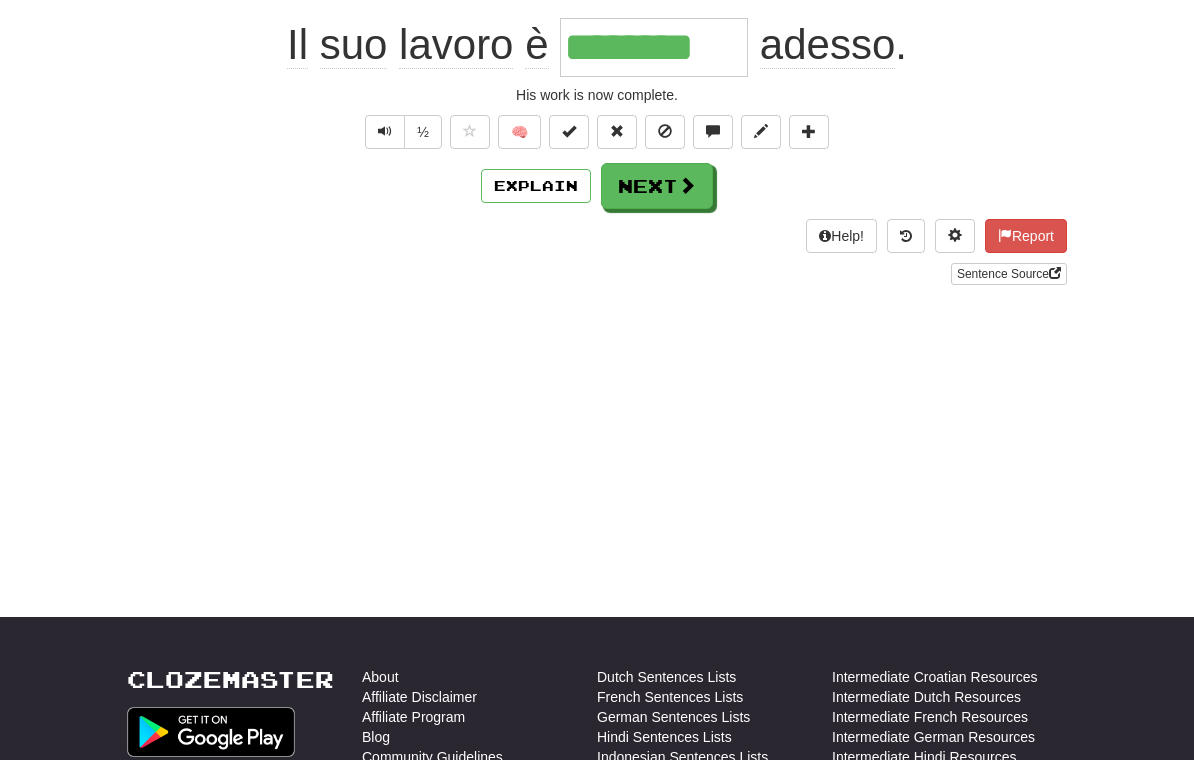 click on "Next" at bounding box center (657, 186) 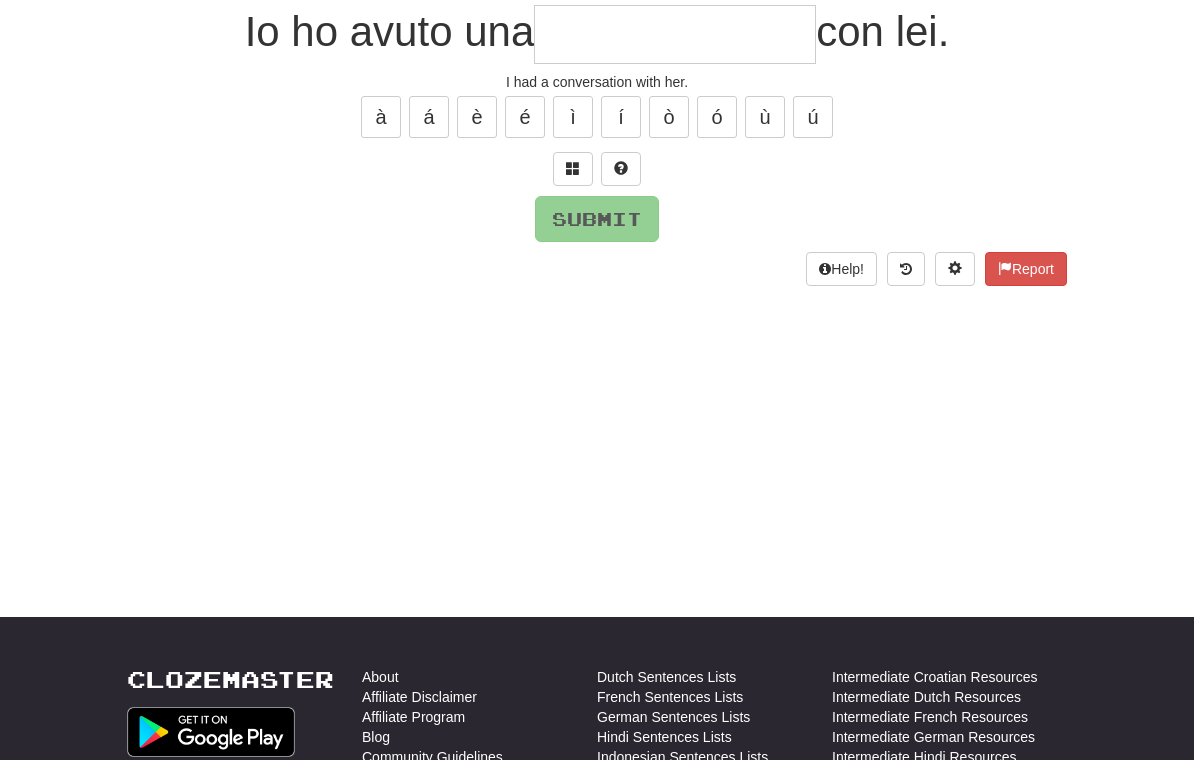 scroll, scrollTop: 192, scrollLeft: 0, axis: vertical 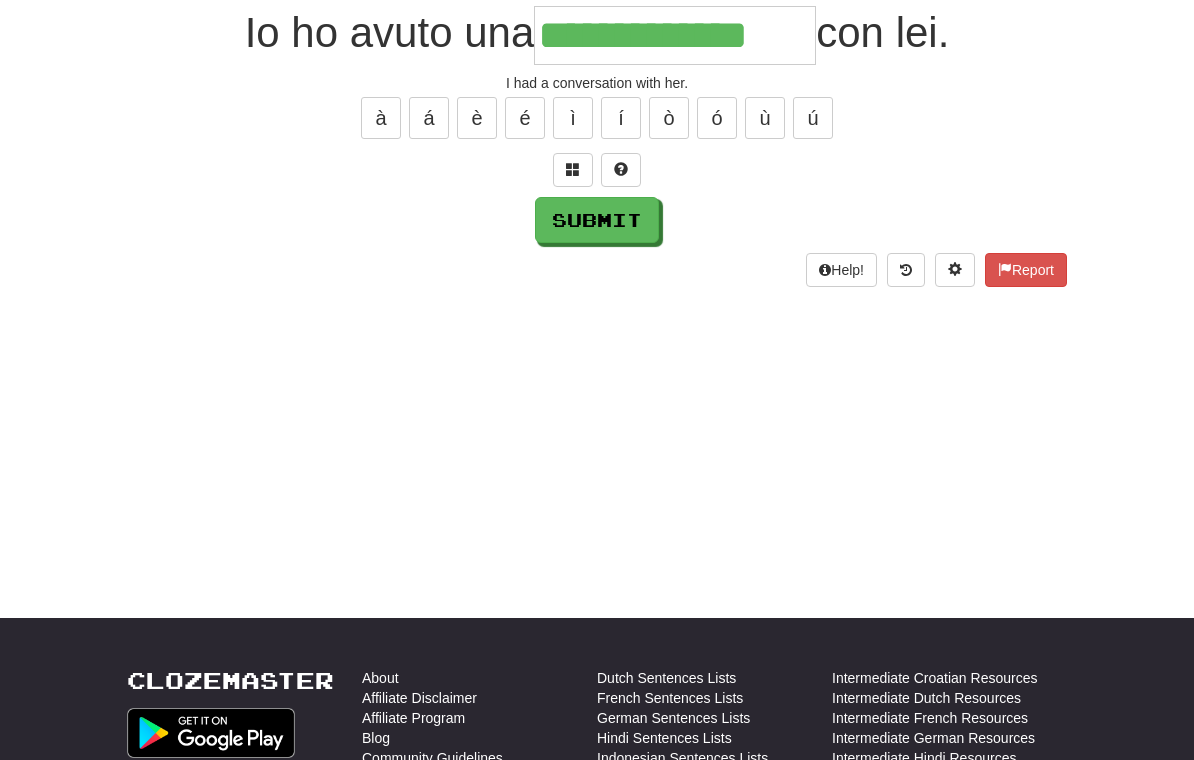 type on "**********" 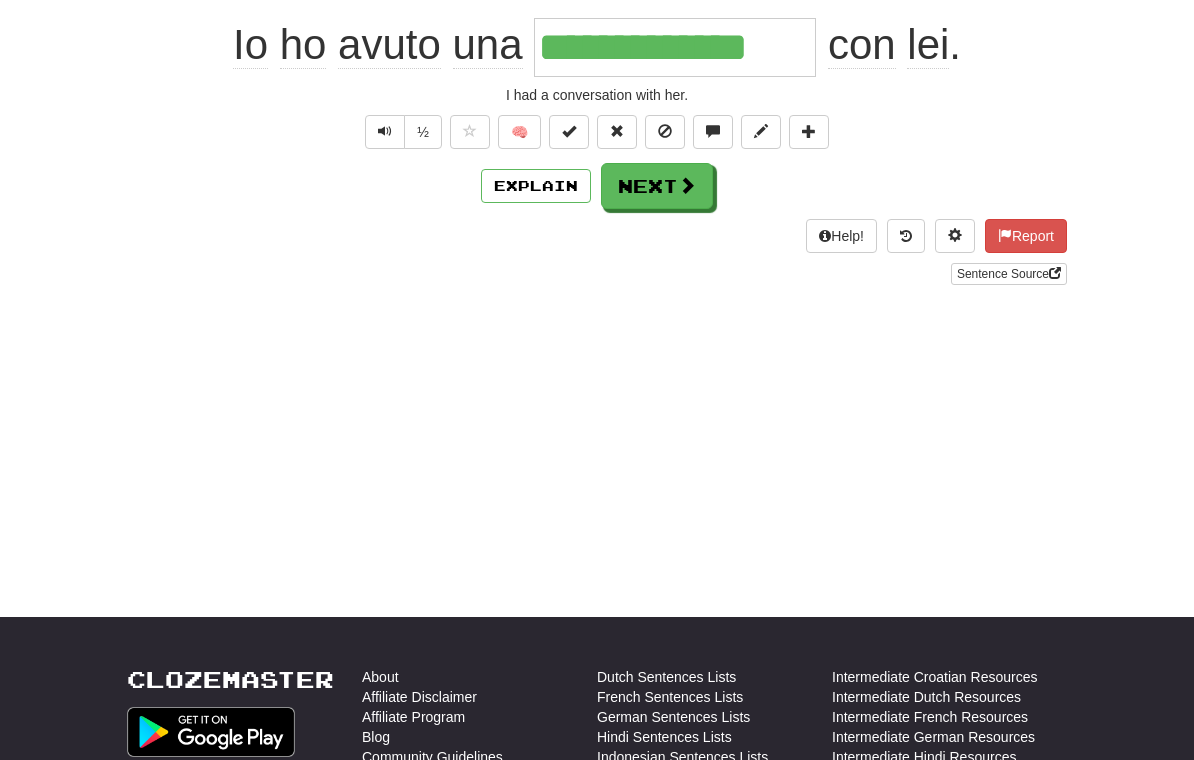 click on "Next" at bounding box center [657, 186] 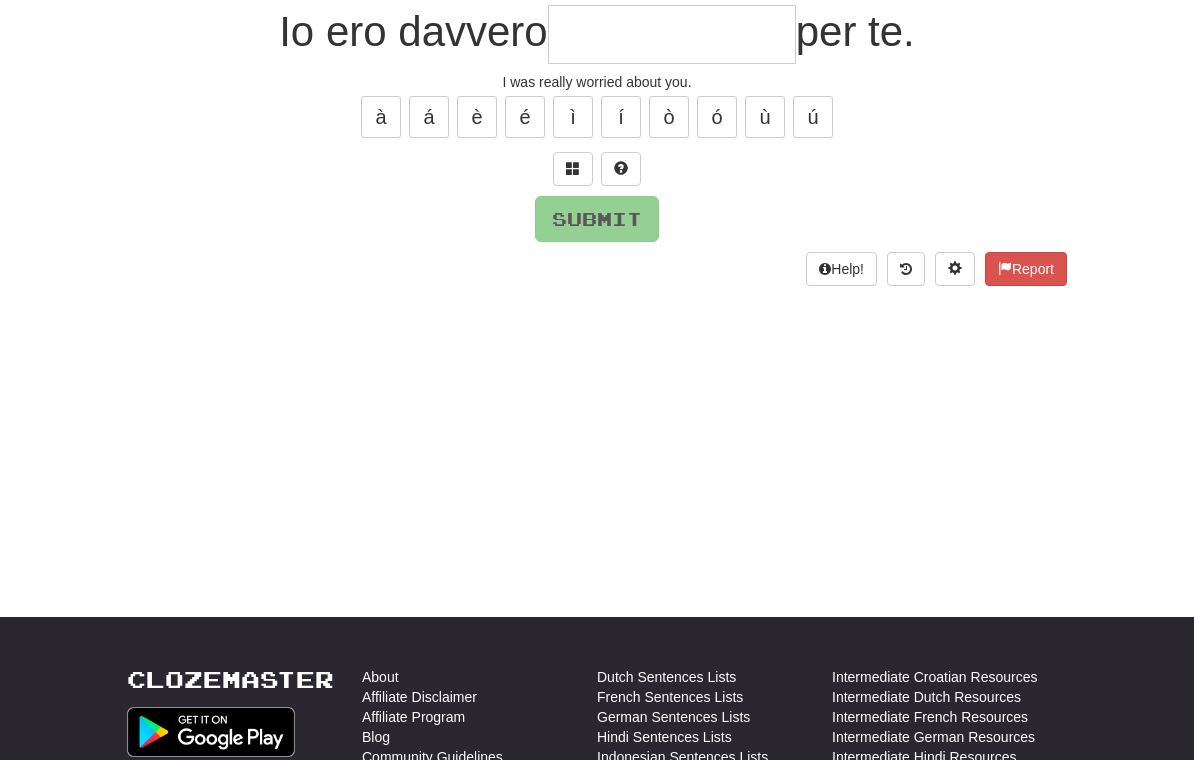 scroll, scrollTop: 192, scrollLeft: 0, axis: vertical 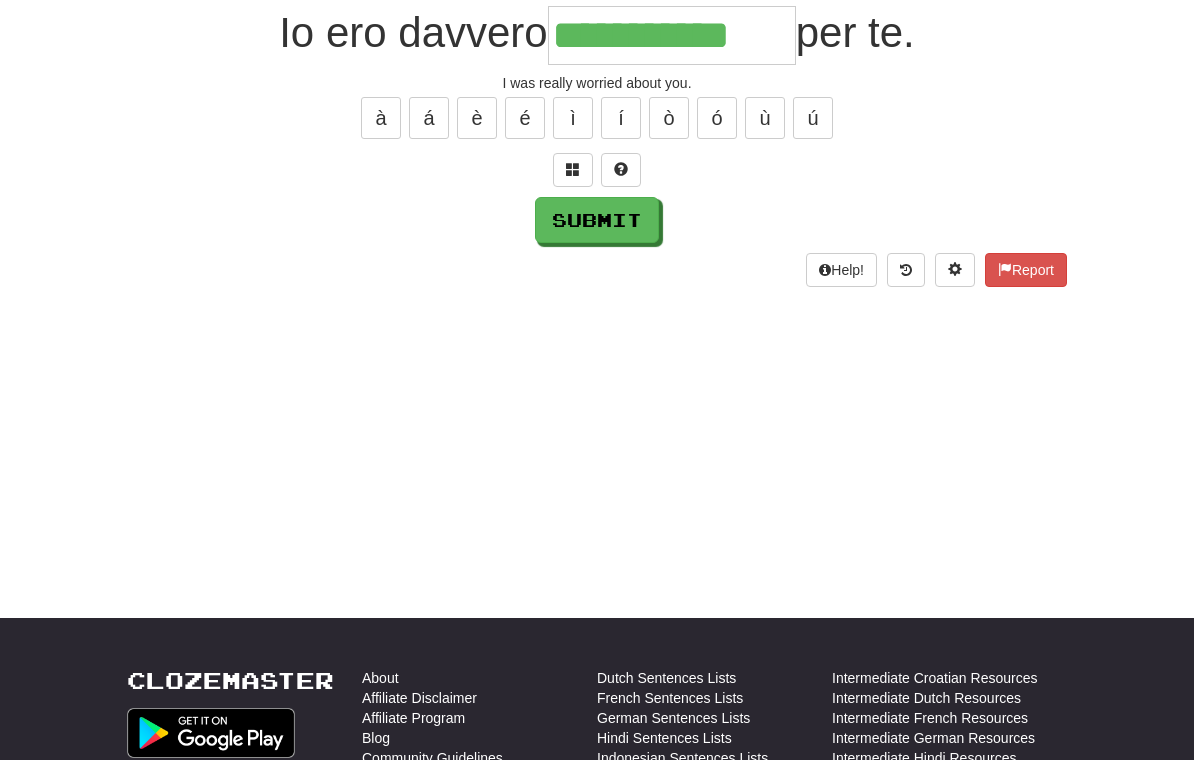 type on "**********" 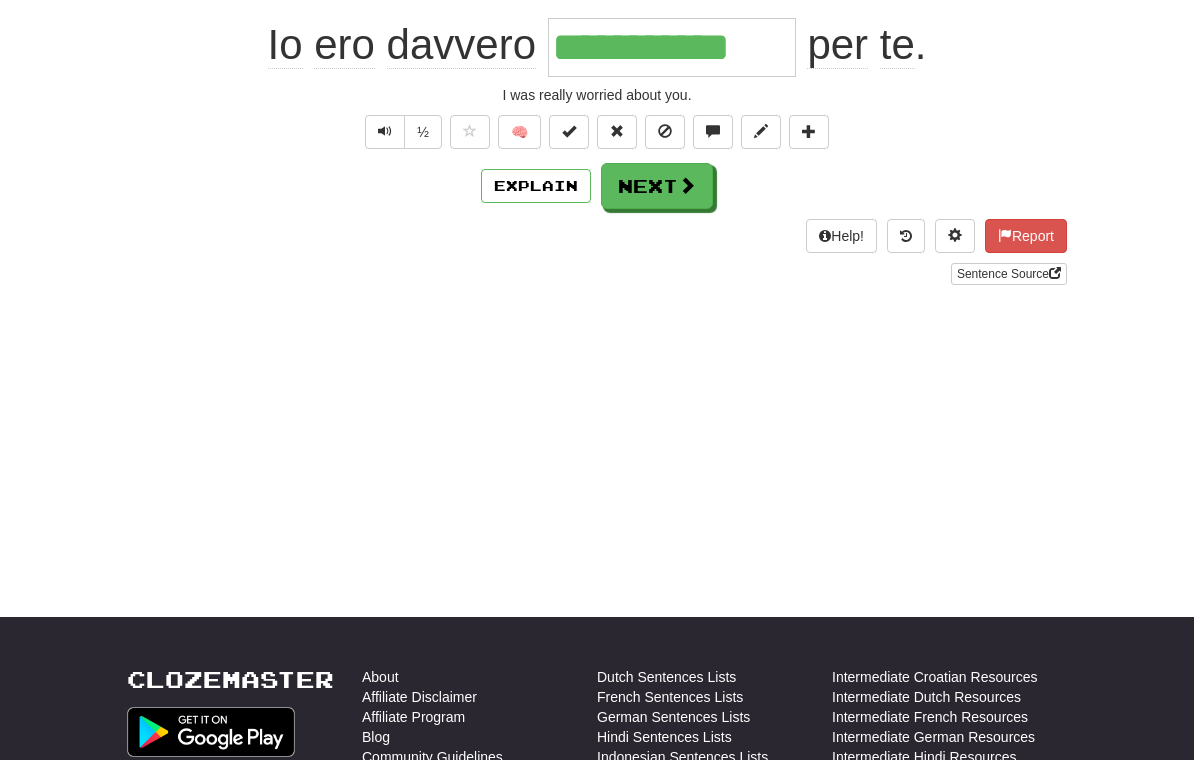 click on "Next" at bounding box center [657, 186] 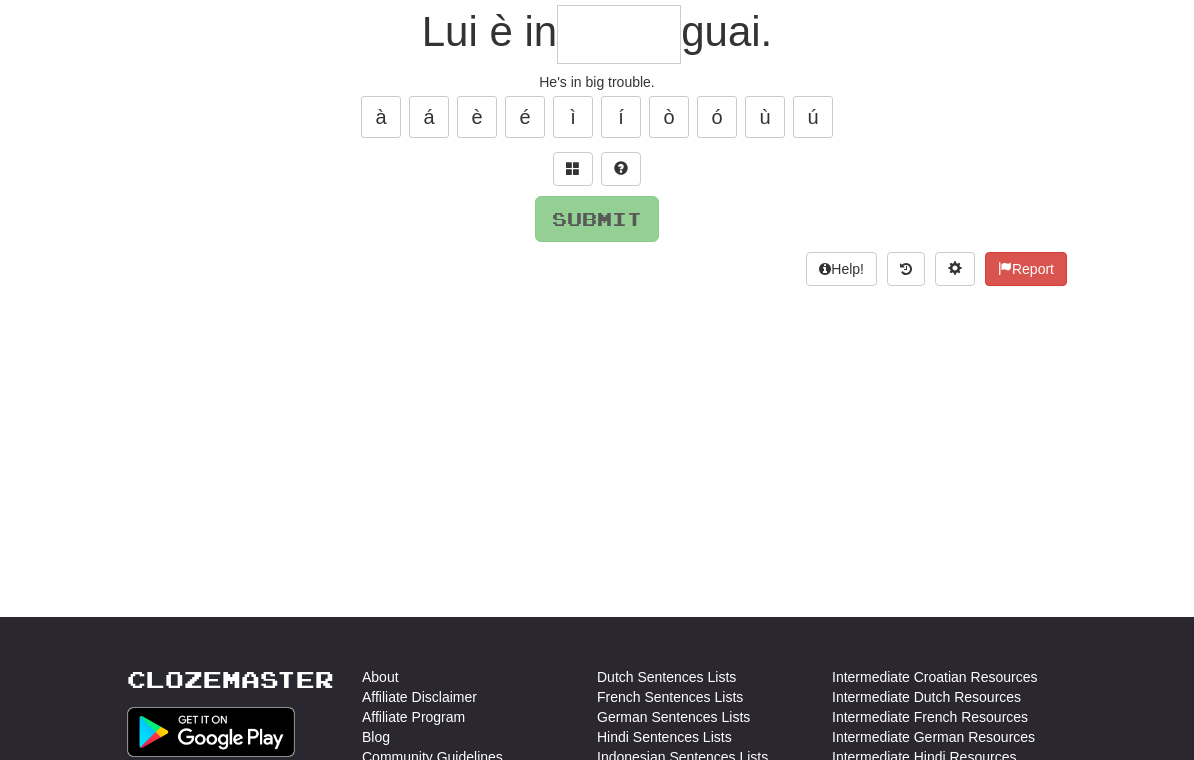 scroll, scrollTop: 192, scrollLeft: 0, axis: vertical 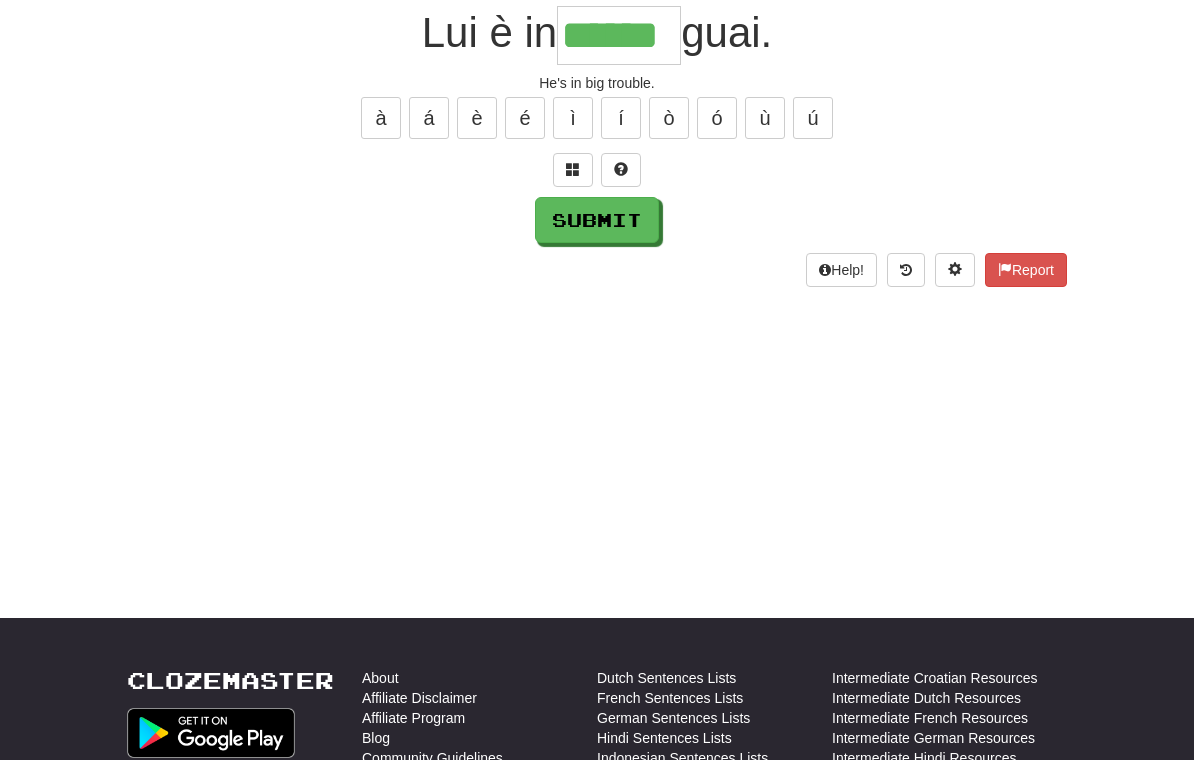 type on "******" 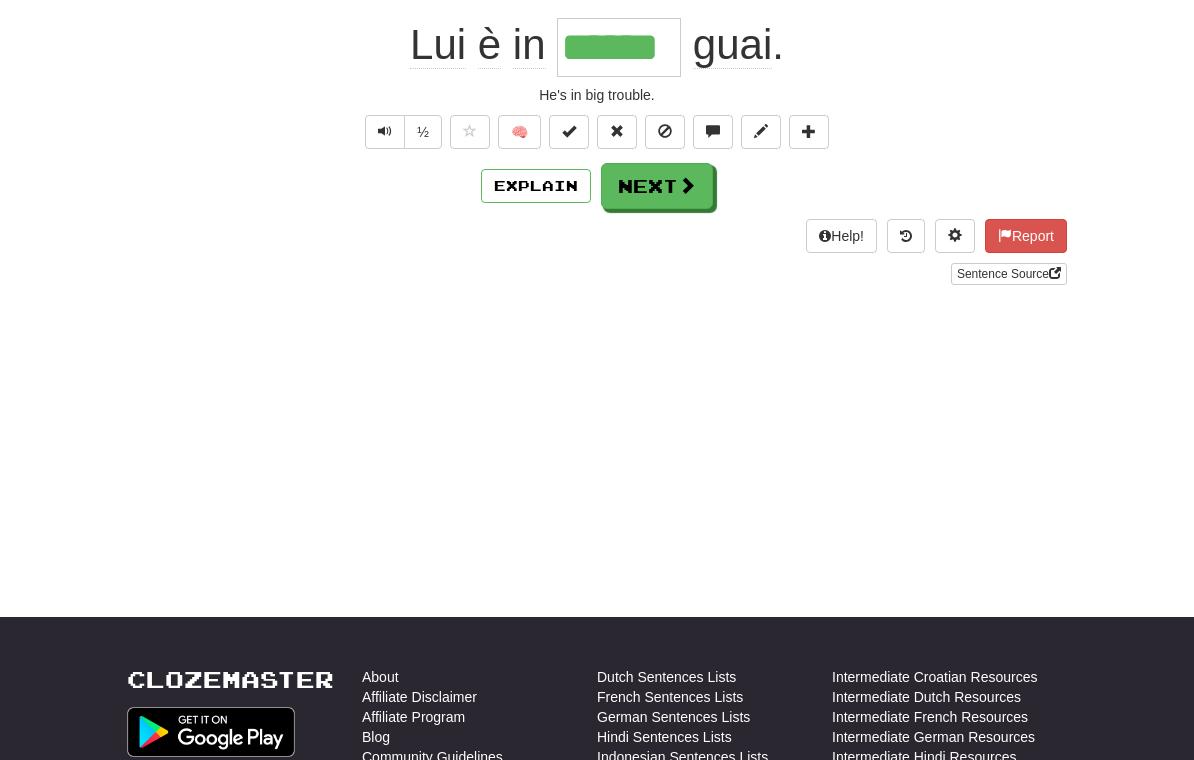 click on "Next" at bounding box center (657, 186) 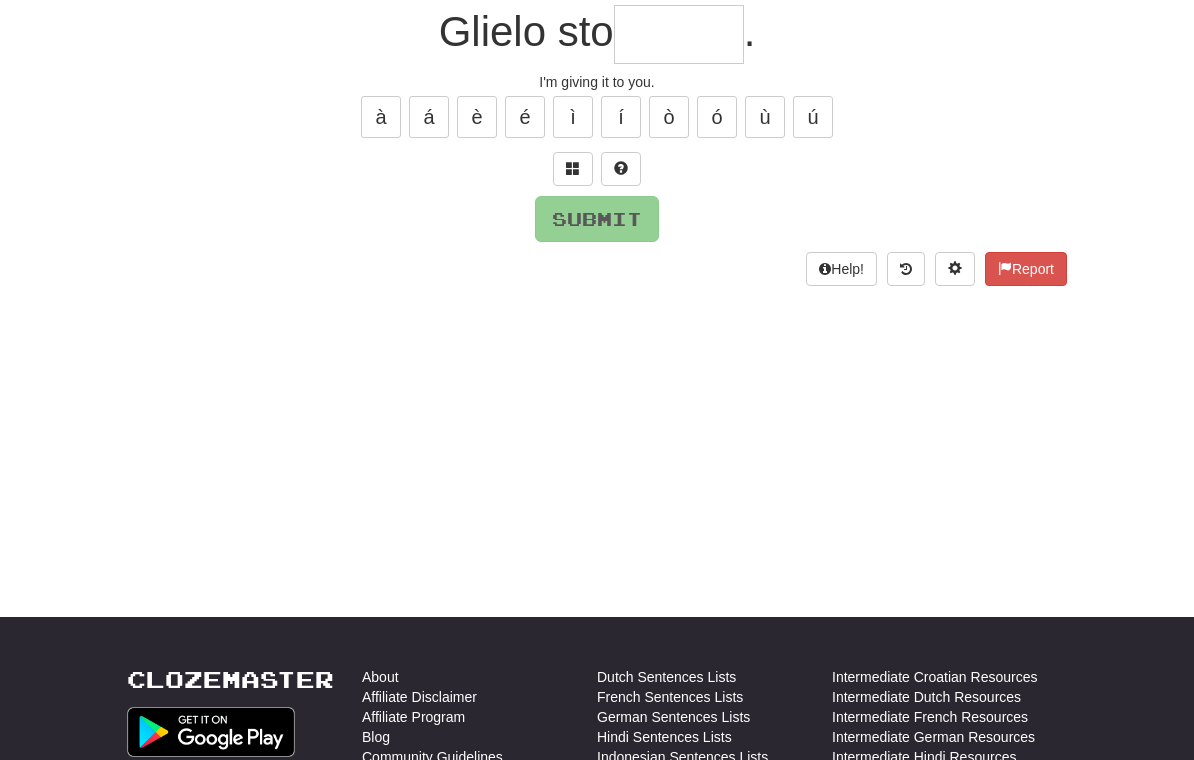 scroll, scrollTop: 192, scrollLeft: 0, axis: vertical 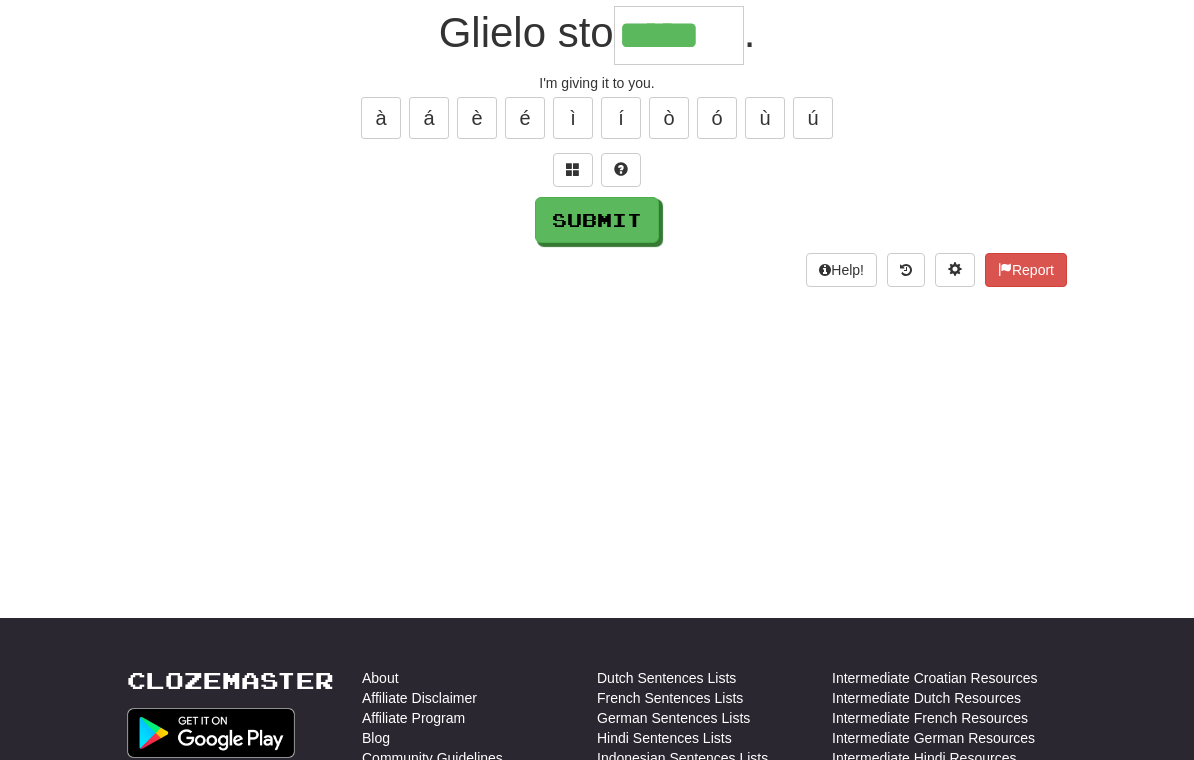 type on "*****" 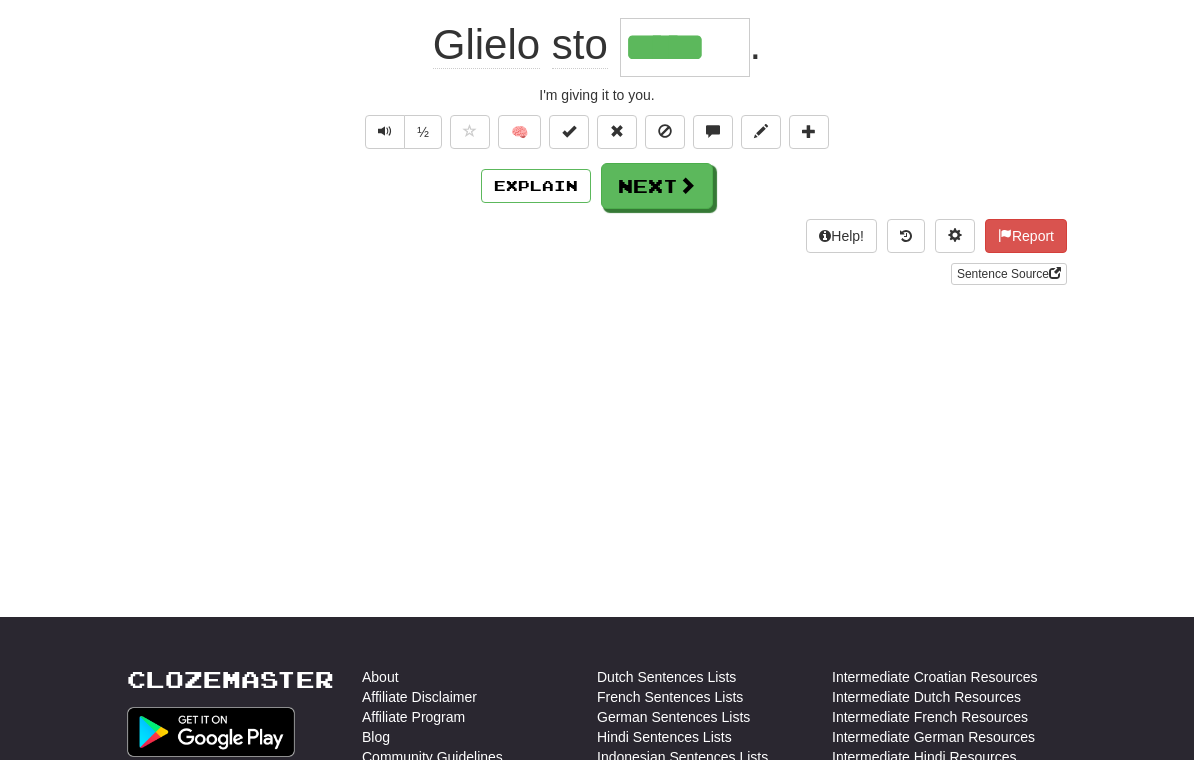 click on "Explain" at bounding box center (536, 186) 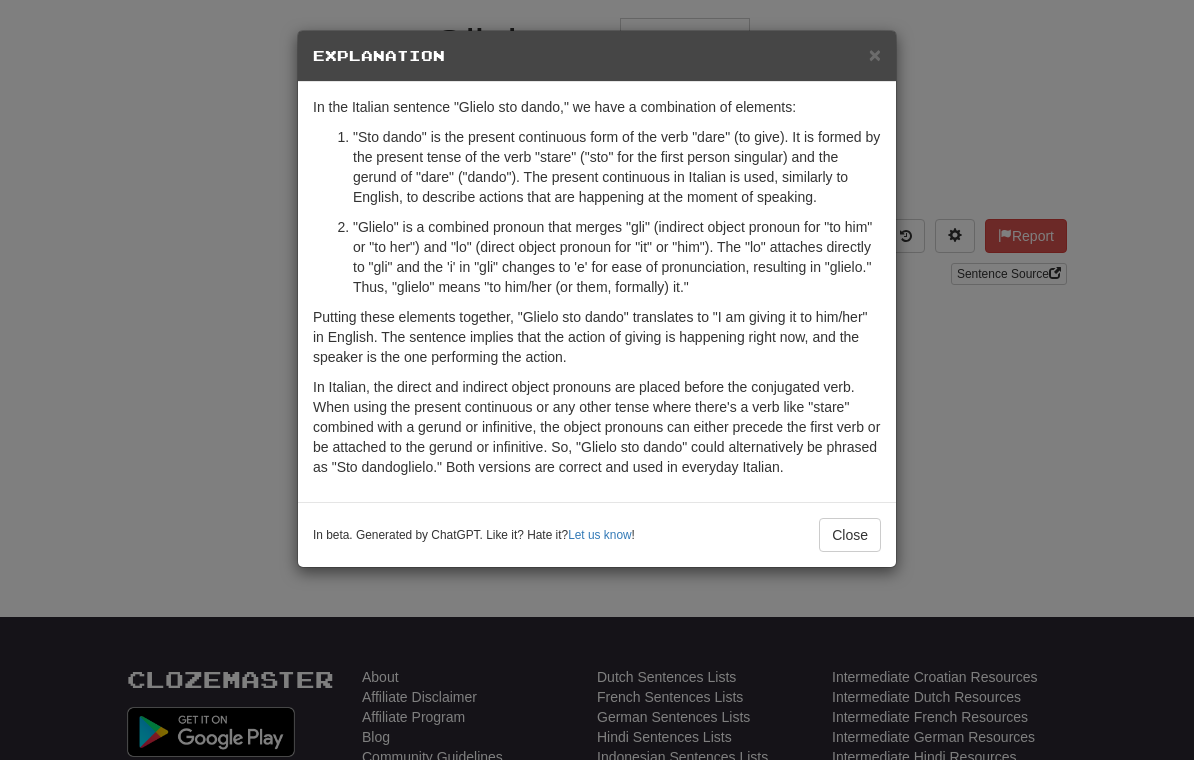 click on "Close" at bounding box center [850, 535] 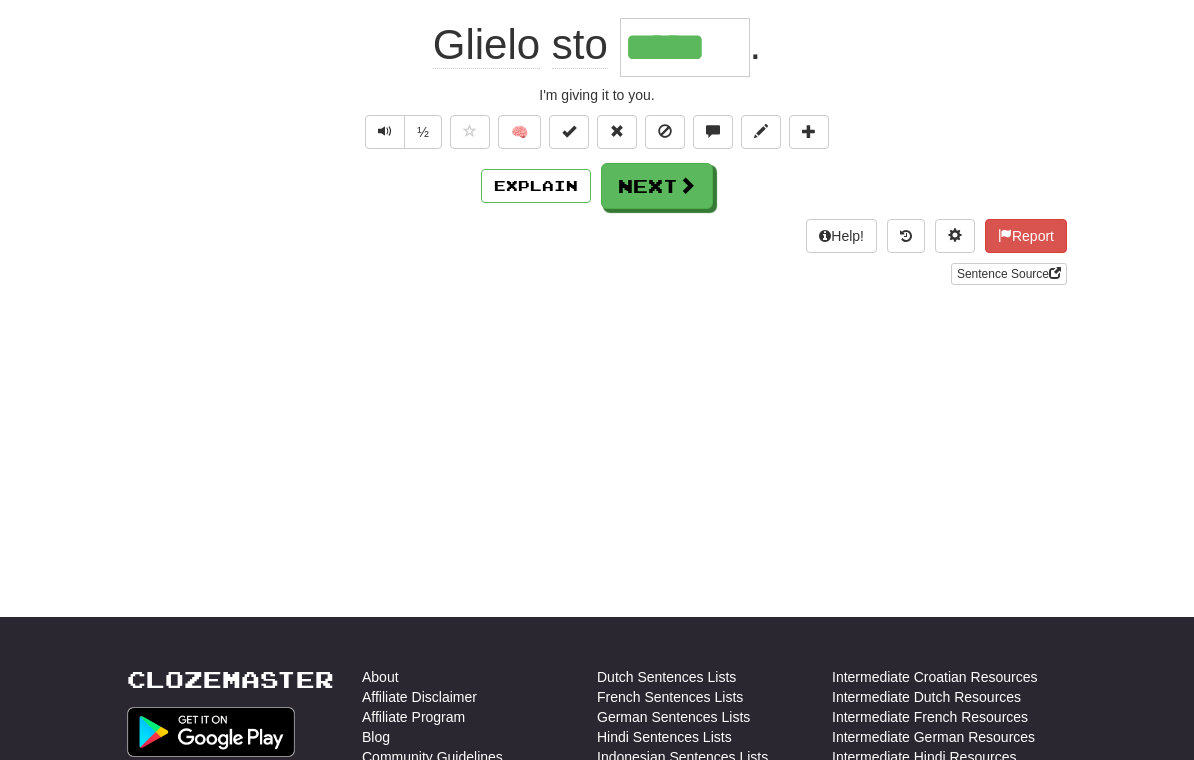 click on "Next" at bounding box center (657, 186) 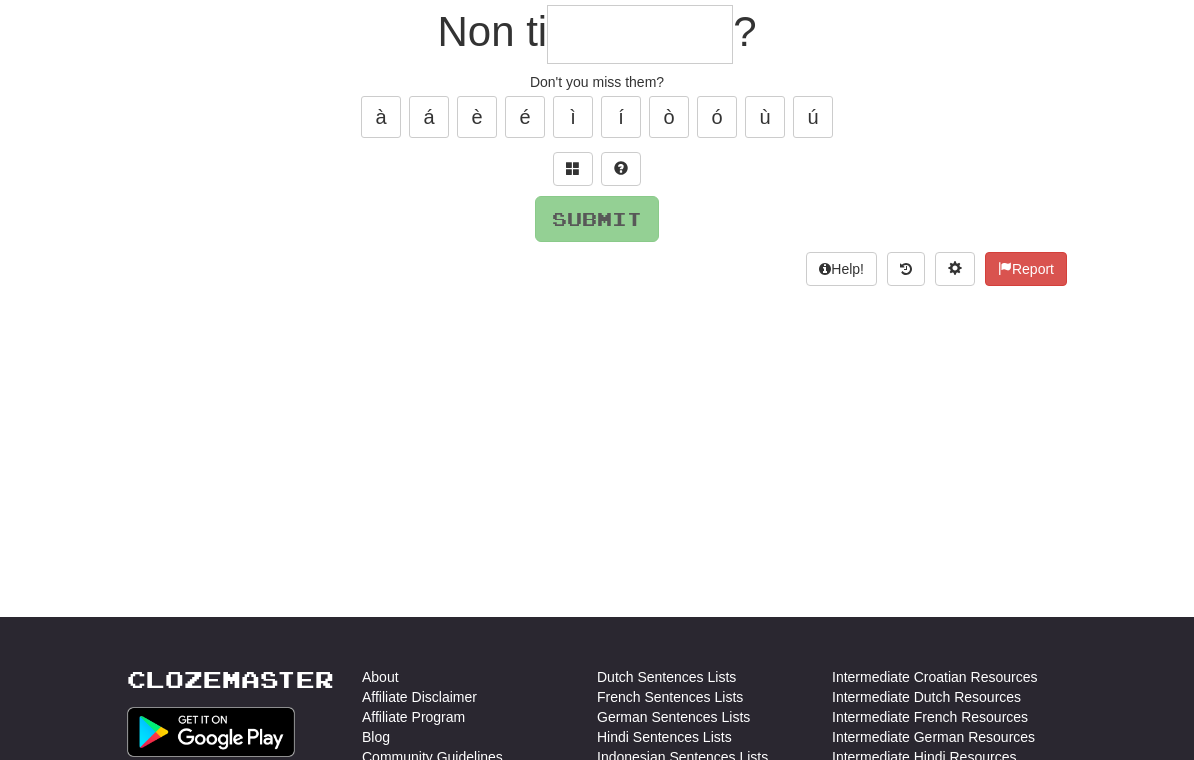 scroll, scrollTop: 192, scrollLeft: 0, axis: vertical 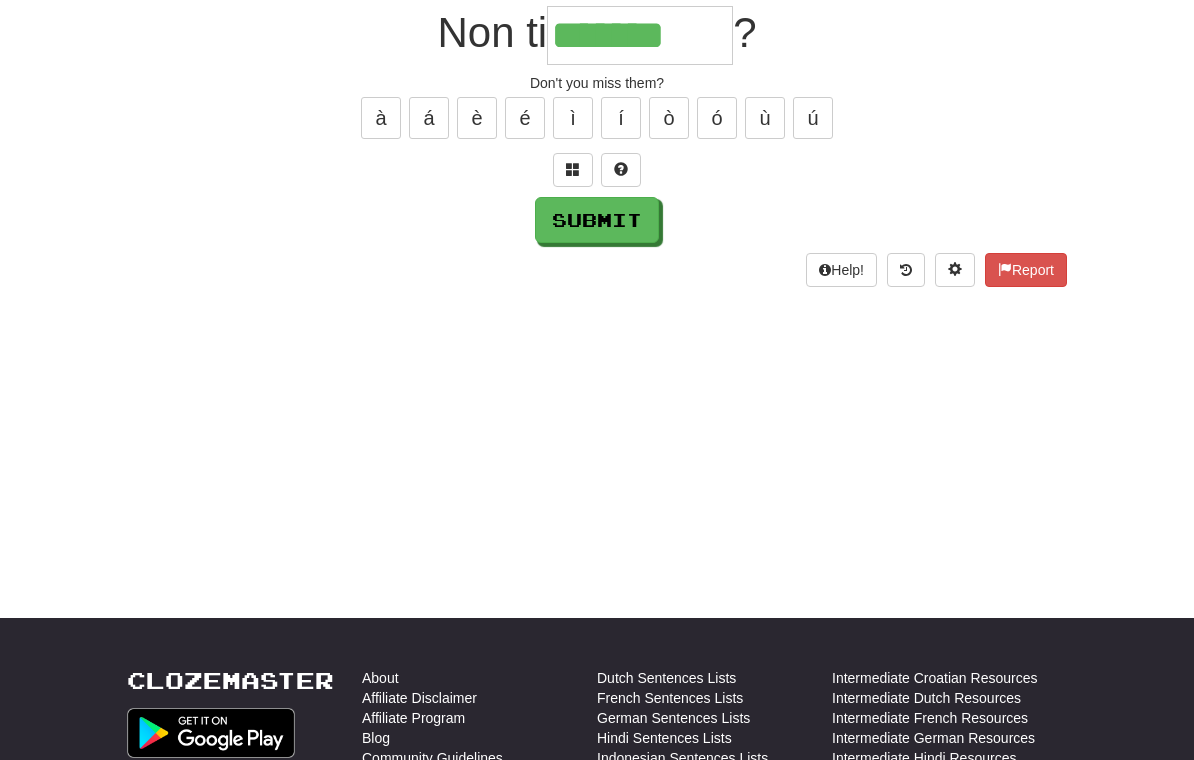 type on "*******" 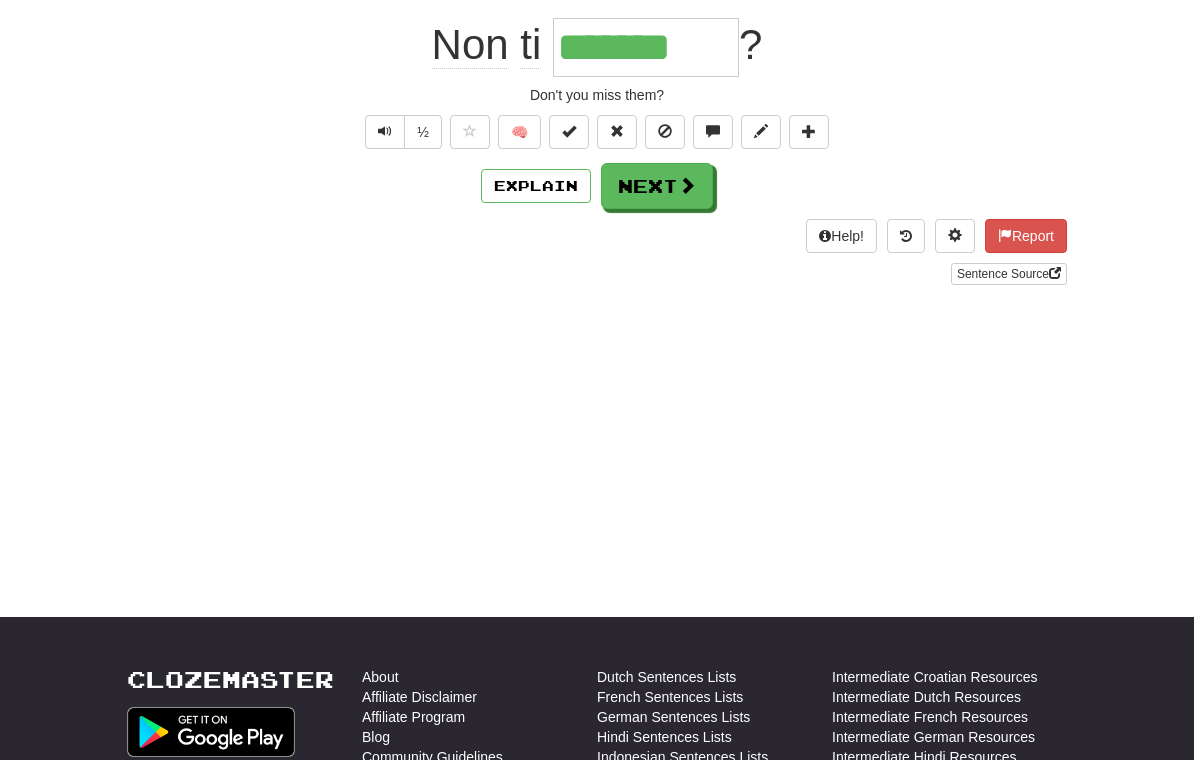 click on "Next" at bounding box center (657, 186) 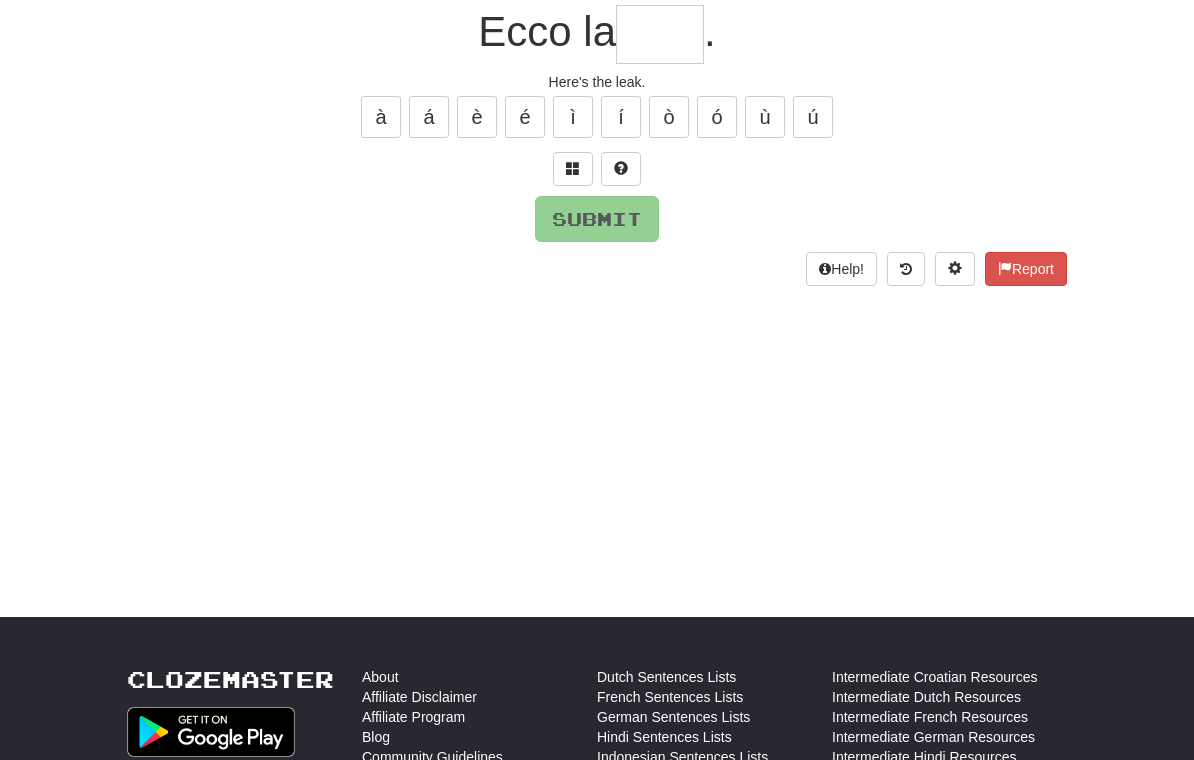 scroll, scrollTop: 192, scrollLeft: 0, axis: vertical 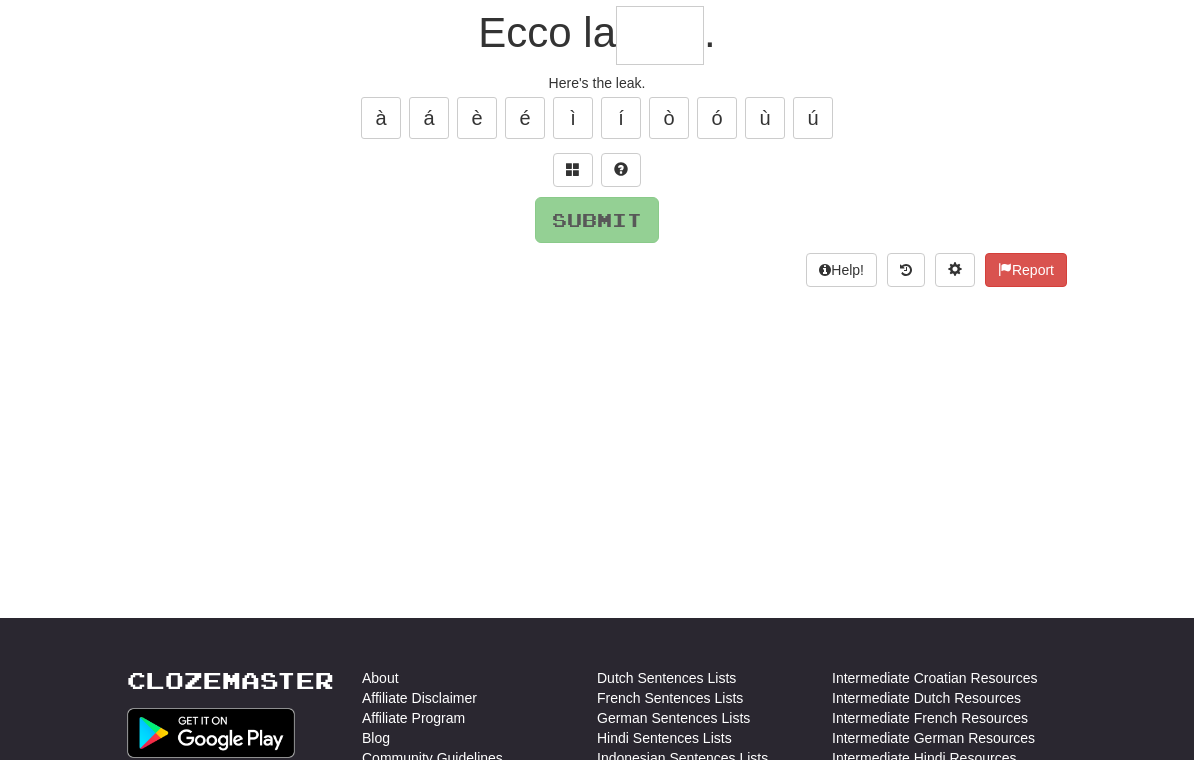 type on "*" 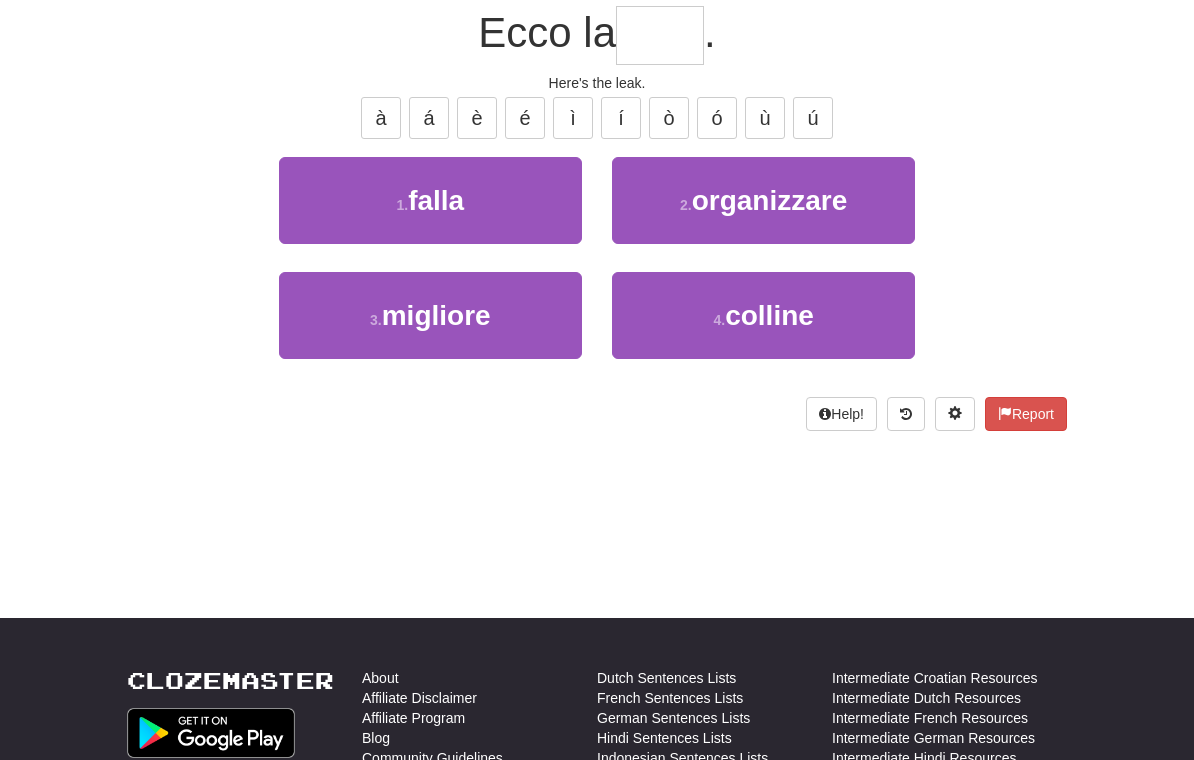 click on "1 .  falla" at bounding box center [430, 200] 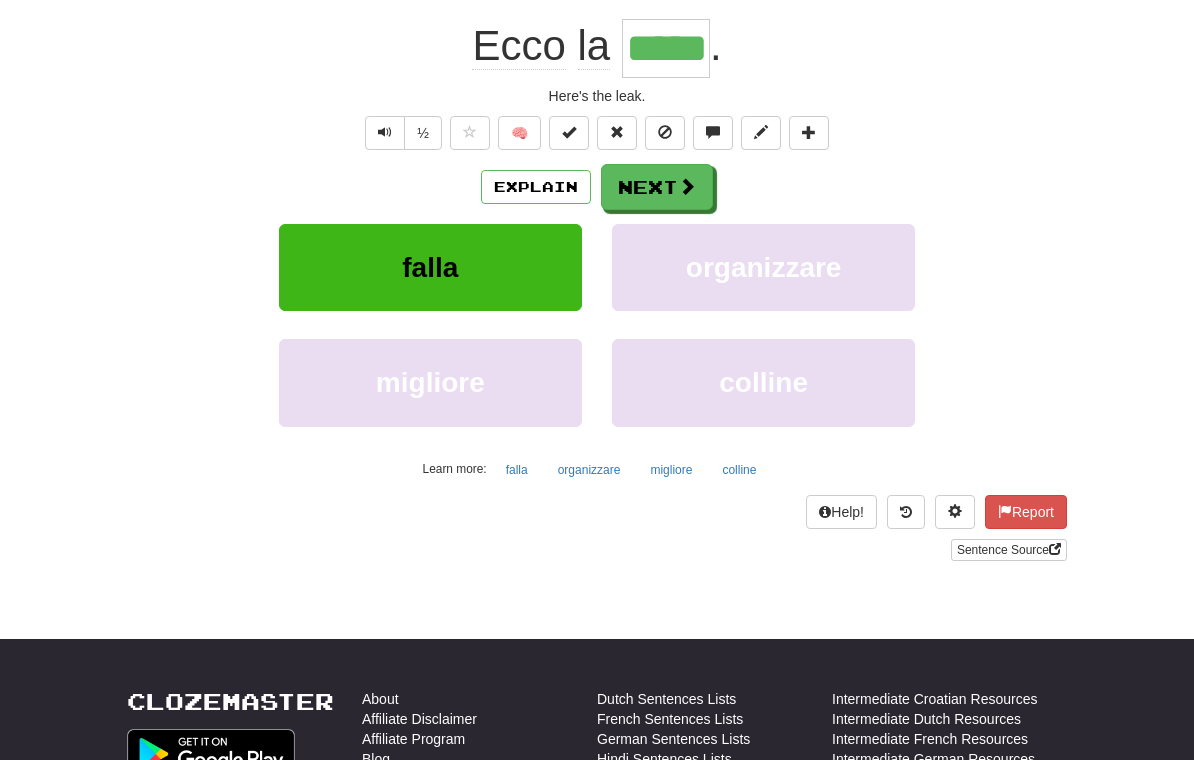 scroll, scrollTop: 193, scrollLeft: 0, axis: vertical 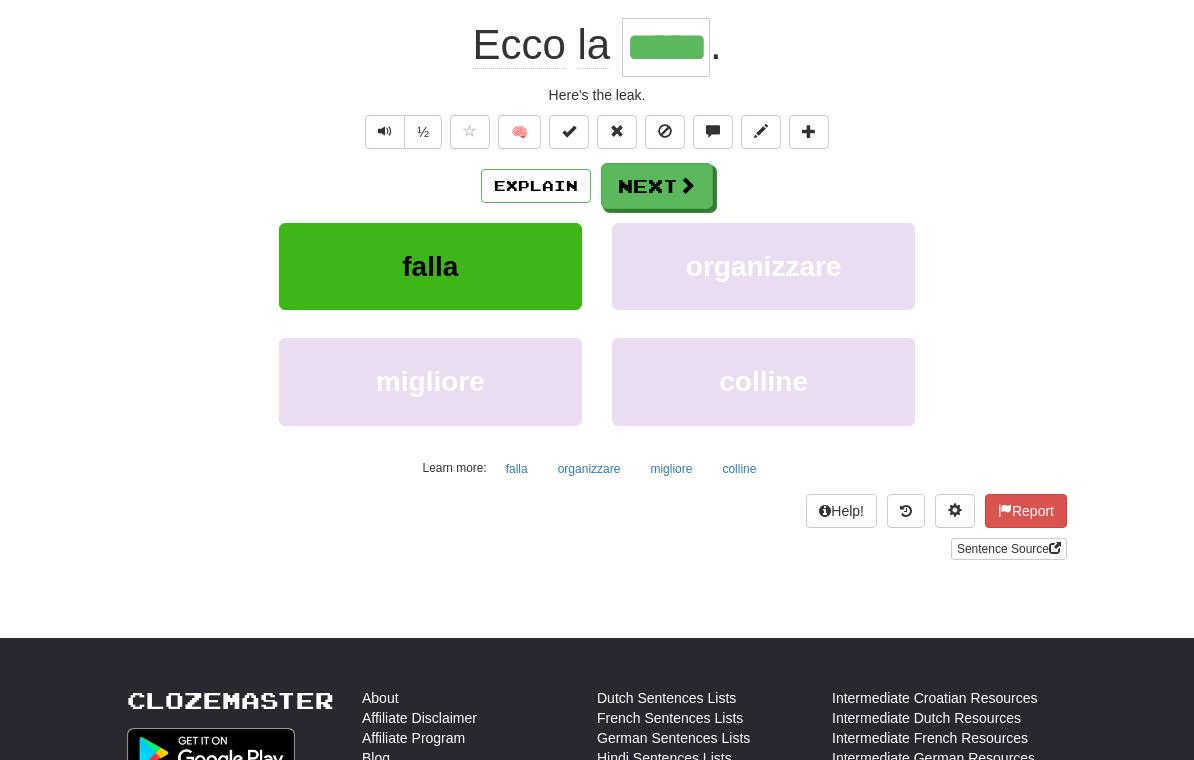 click on "Explain" at bounding box center (536, 186) 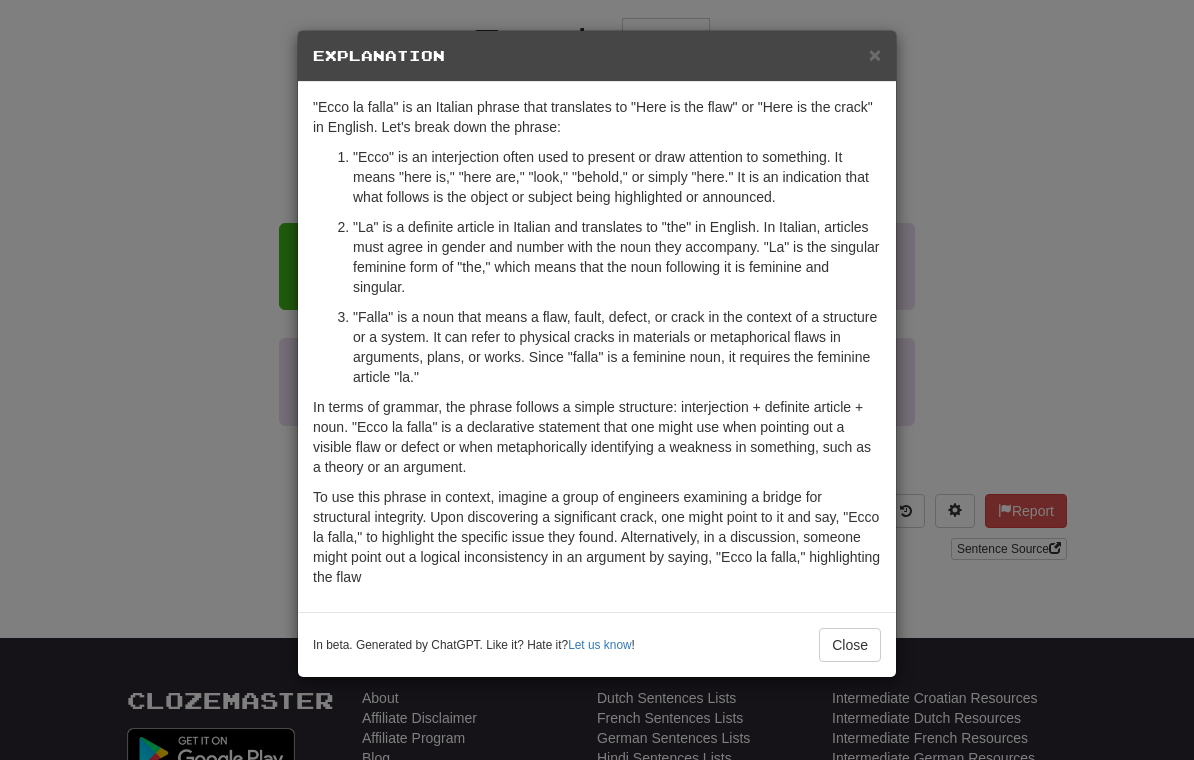 click on "Close" at bounding box center [850, 645] 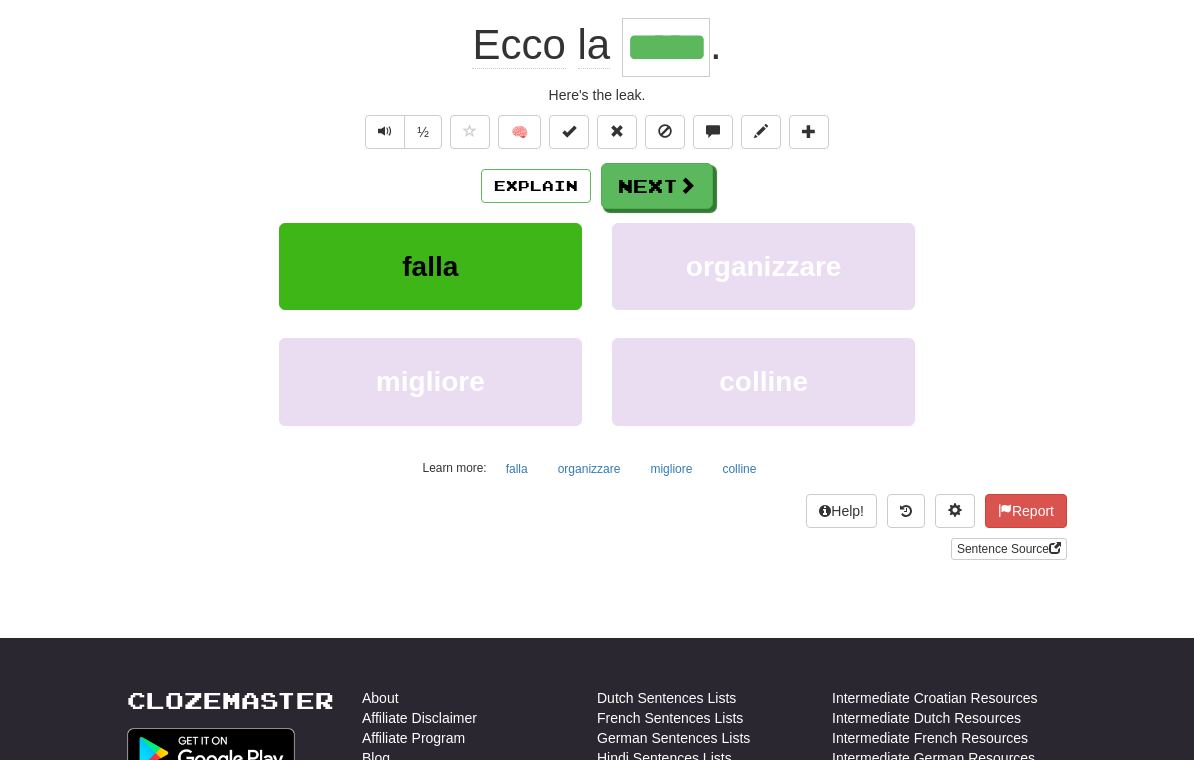 click at bounding box center (687, 185) 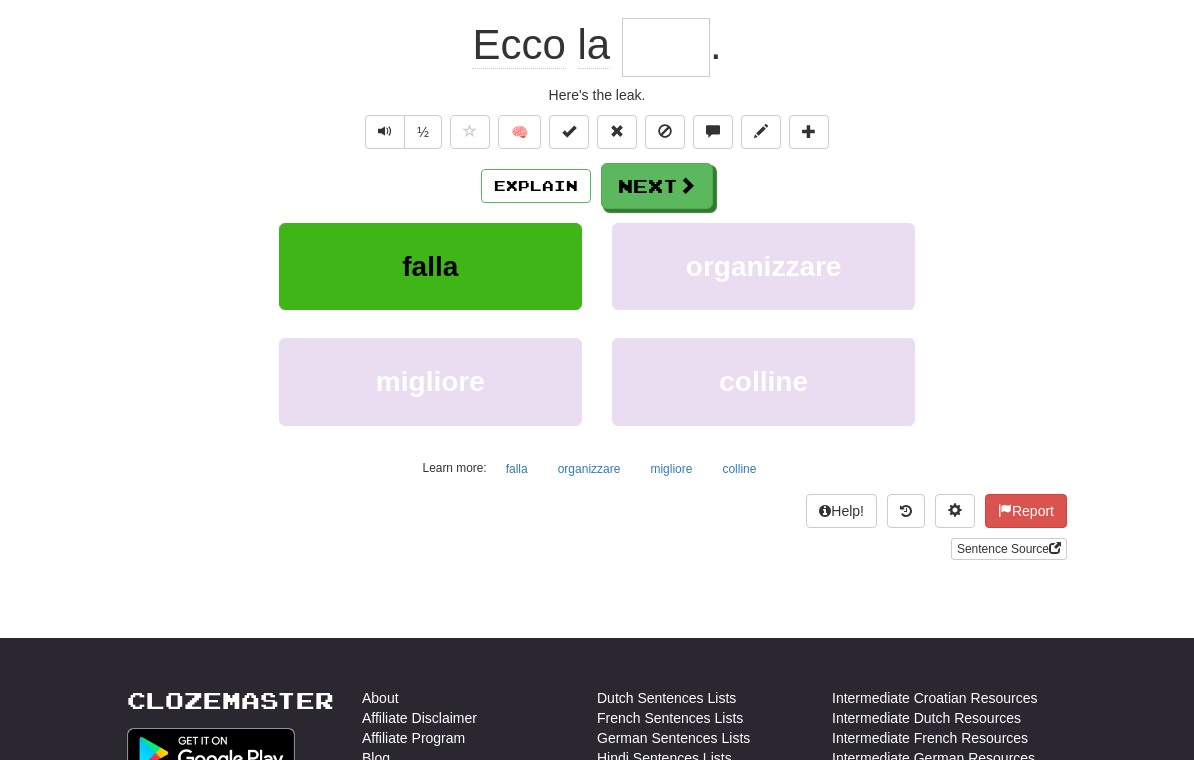 scroll, scrollTop: 192, scrollLeft: 0, axis: vertical 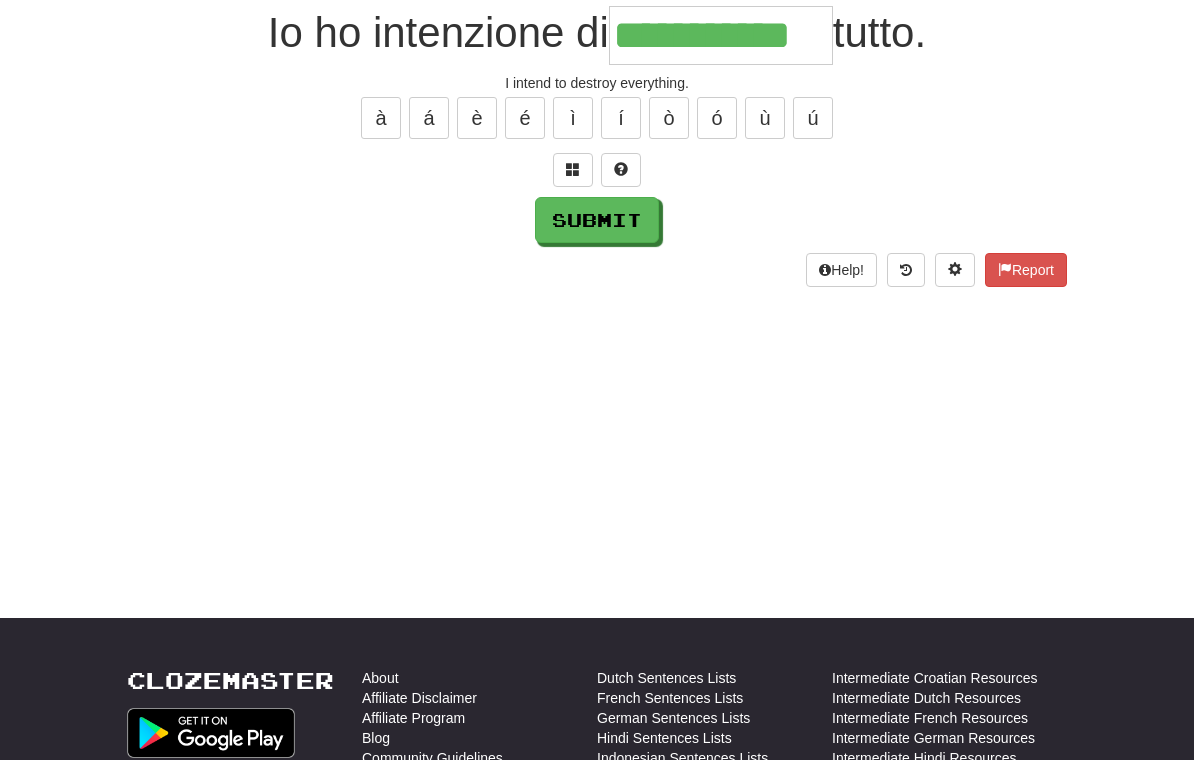 type on "**********" 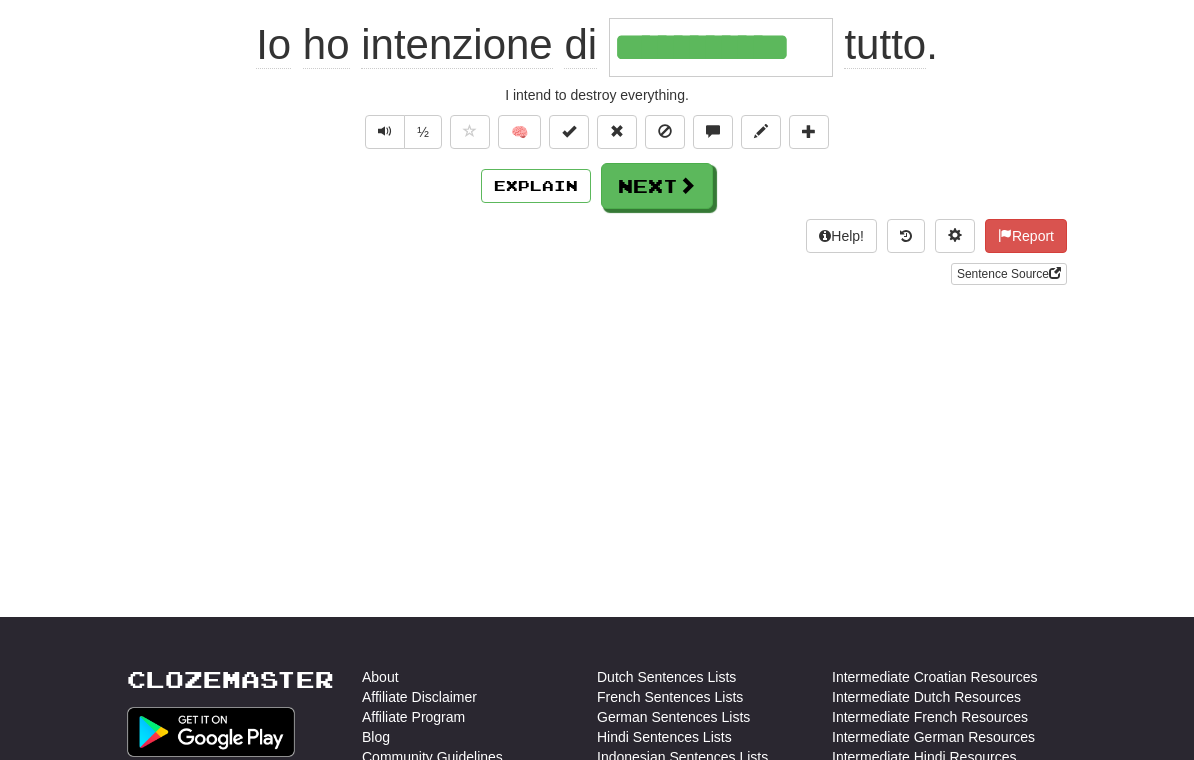 click on "Next" at bounding box center (657, 186) 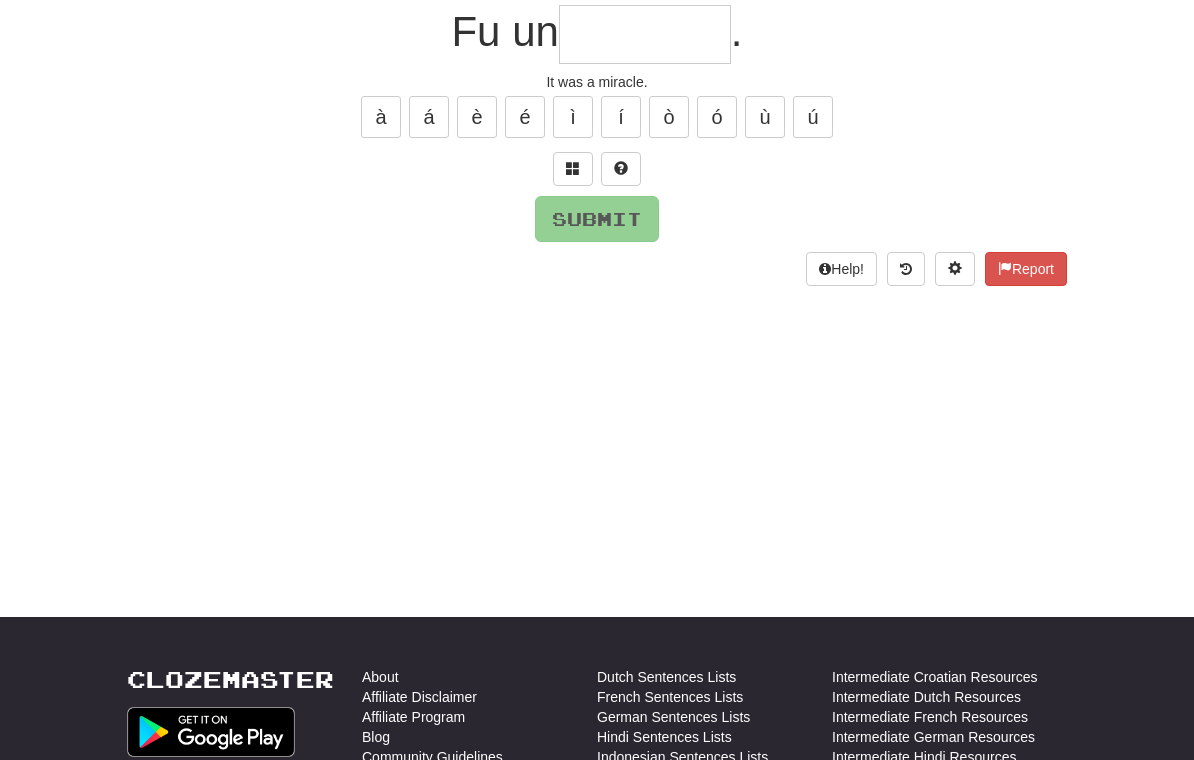 scroll, scrollTop: 192, scrollLeft: 0, axis: vertical 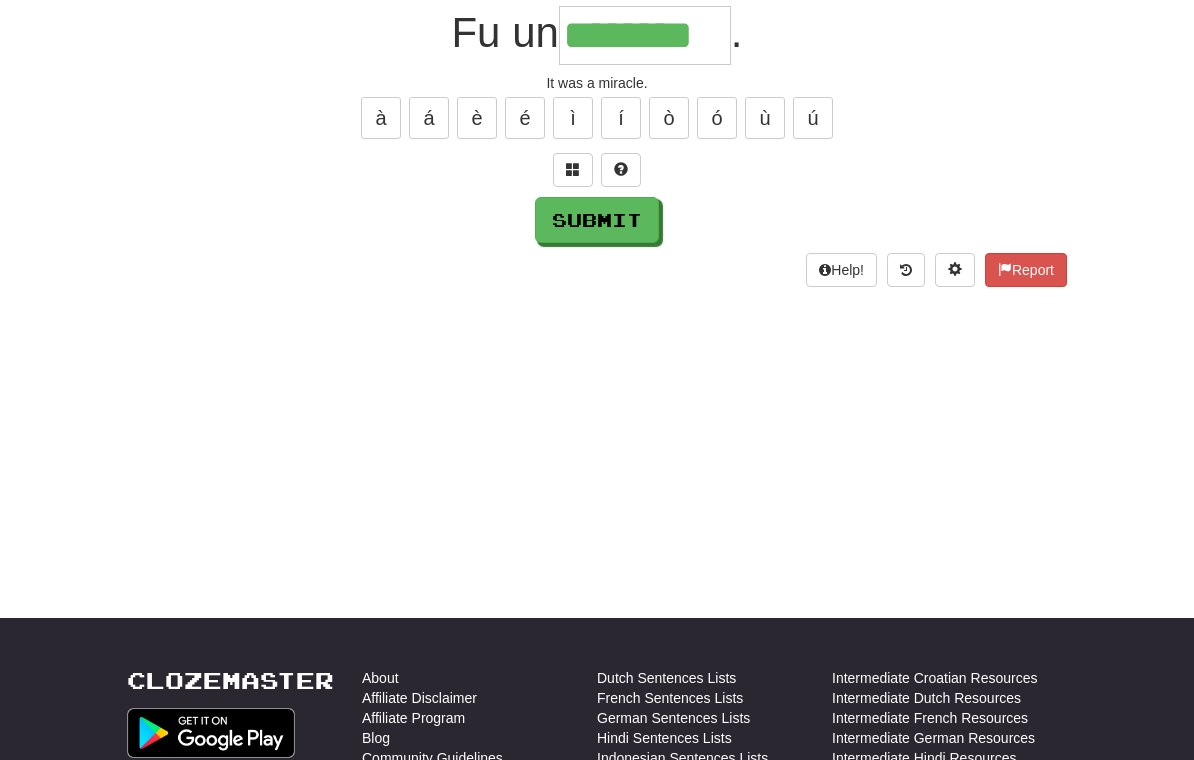 type on "********" 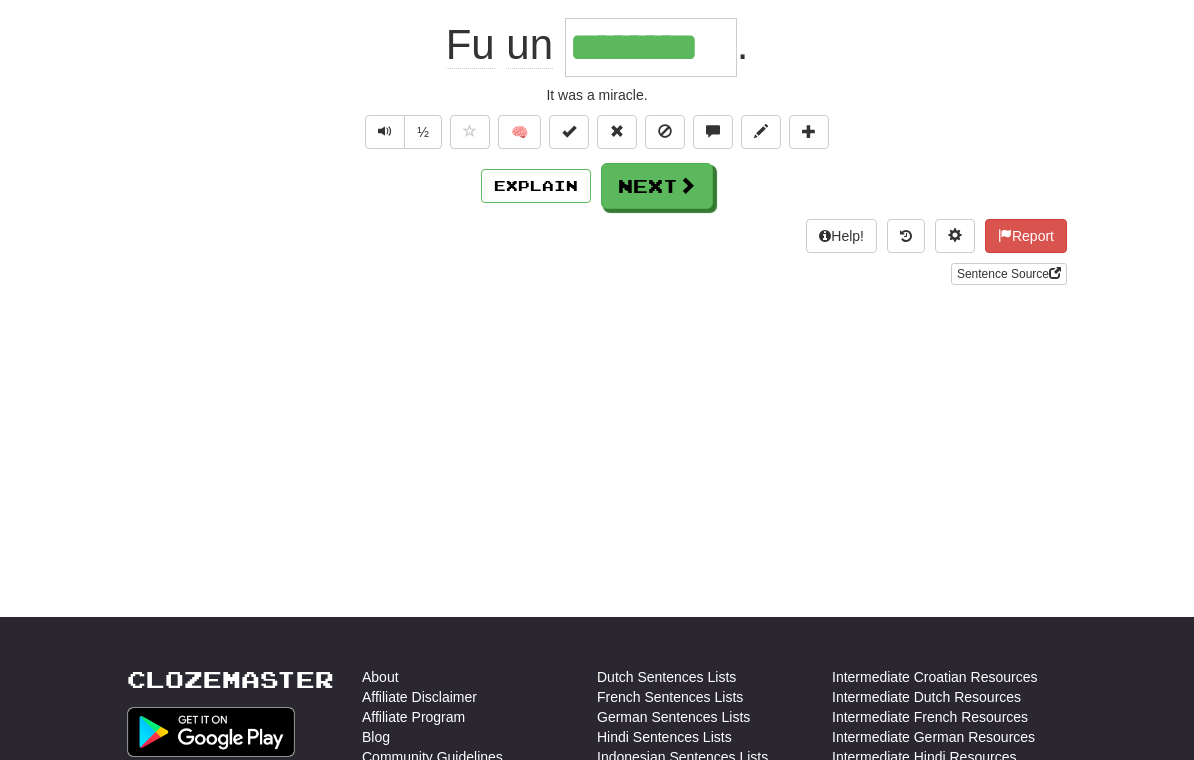 click on "Next" at bounding box center (657, 186) 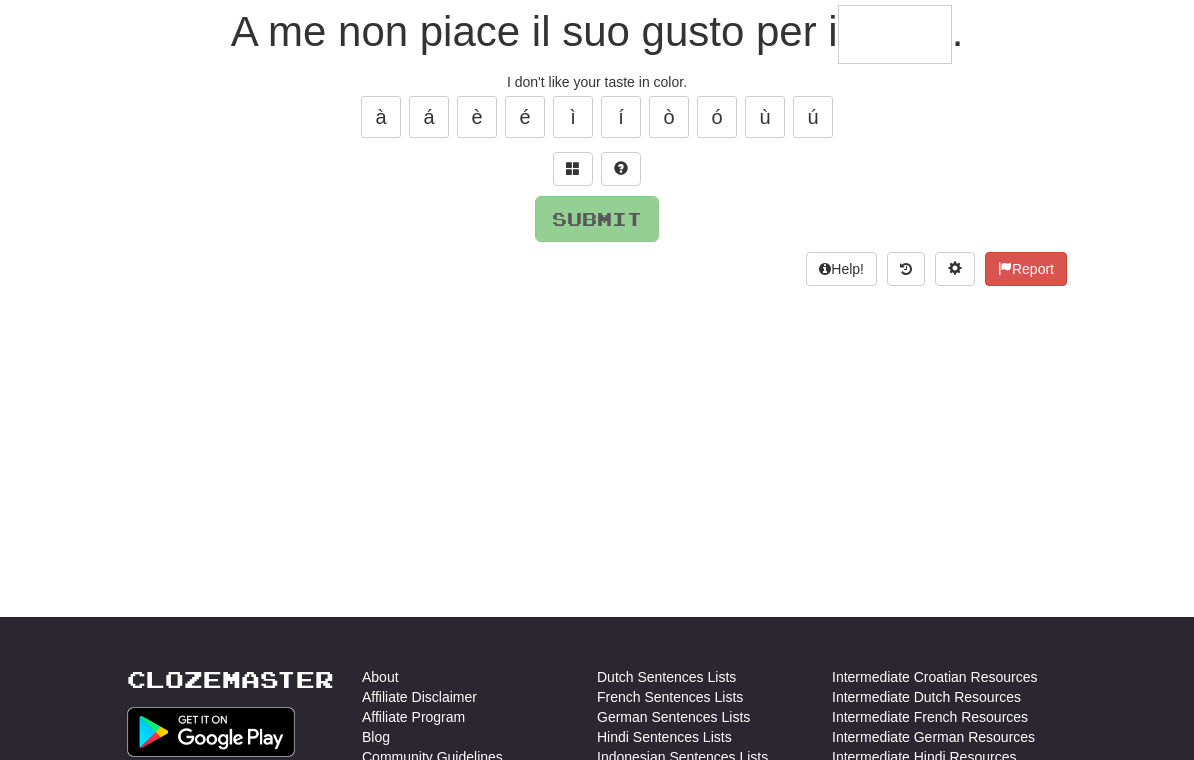 scroll, scrollTop: 192, scrollLeft: 0, axis: vertical 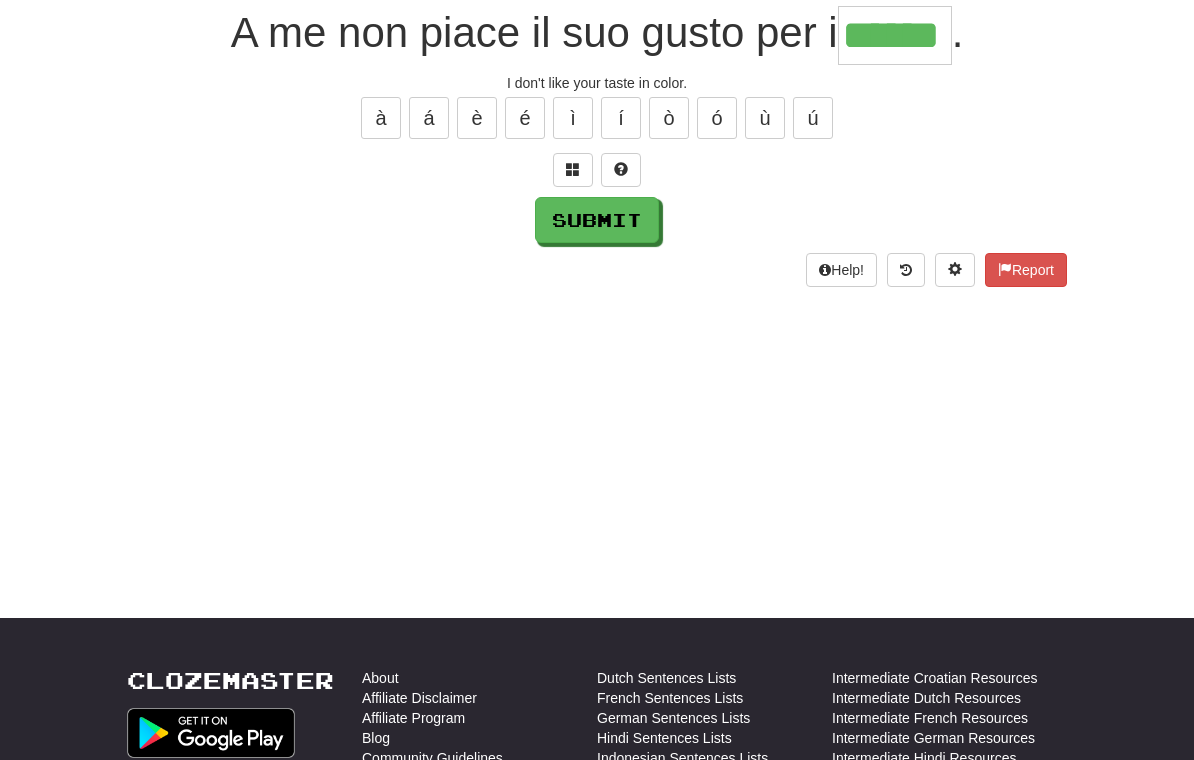 type on "******" 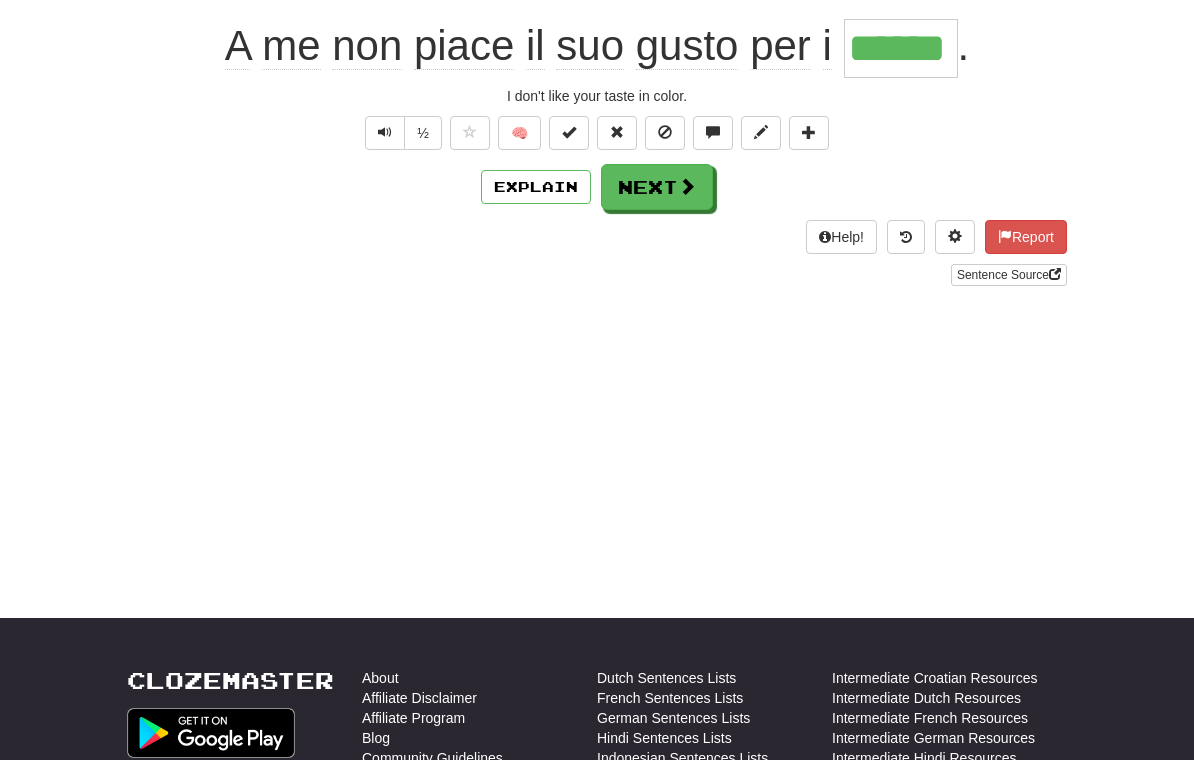 scroll, scrollTop: 193, scrollLeft: 0, axis: vertical 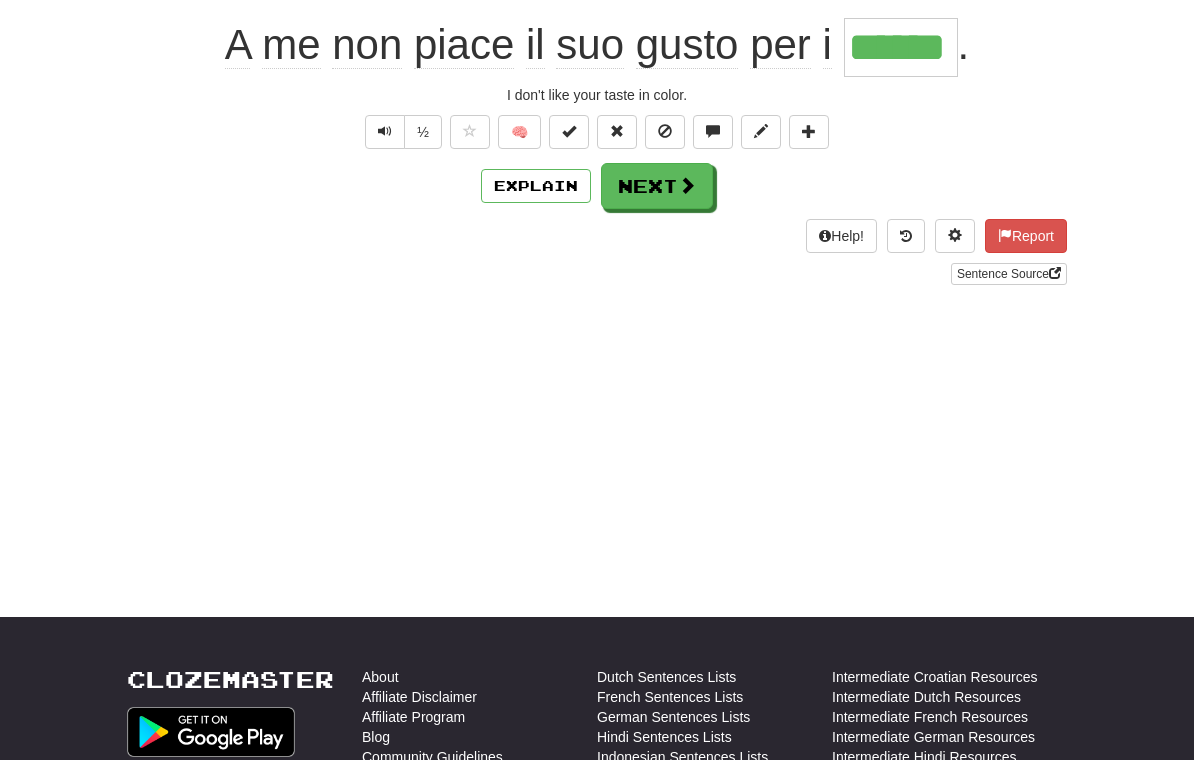 click on "Next" at bounding box center [657, 186] 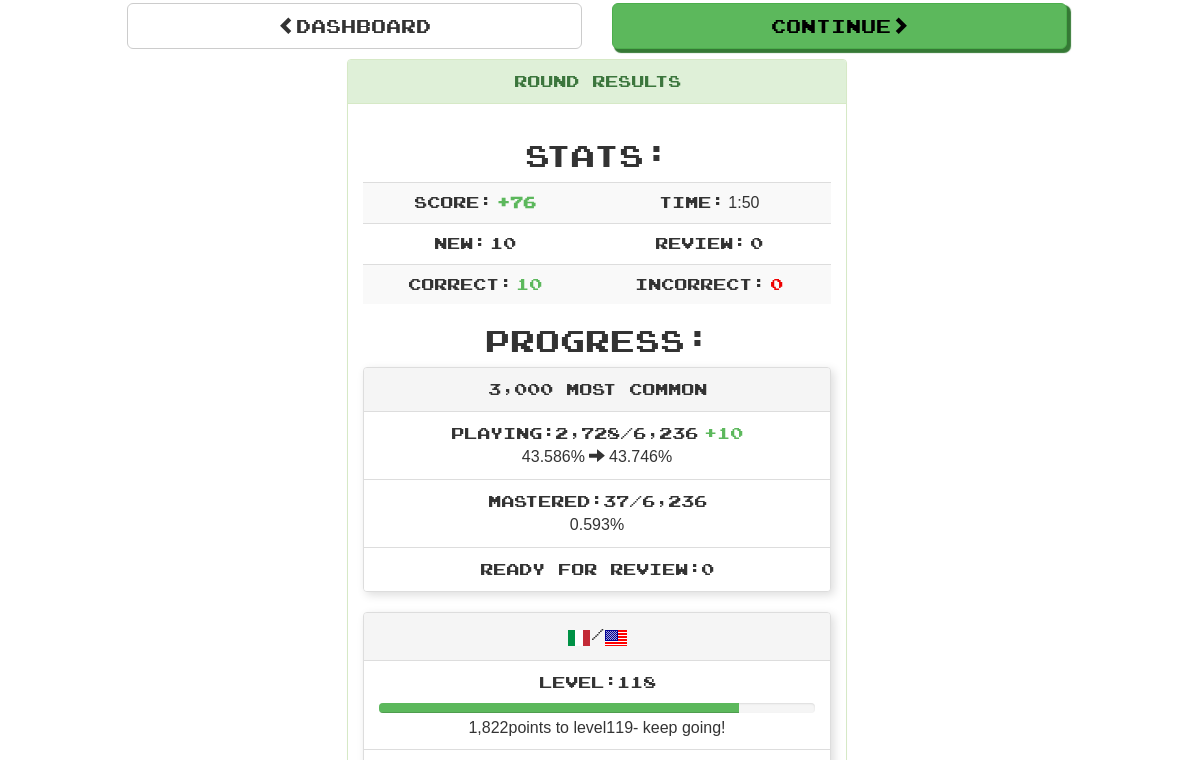 click on "Continue" at bounding box center (839, 26) 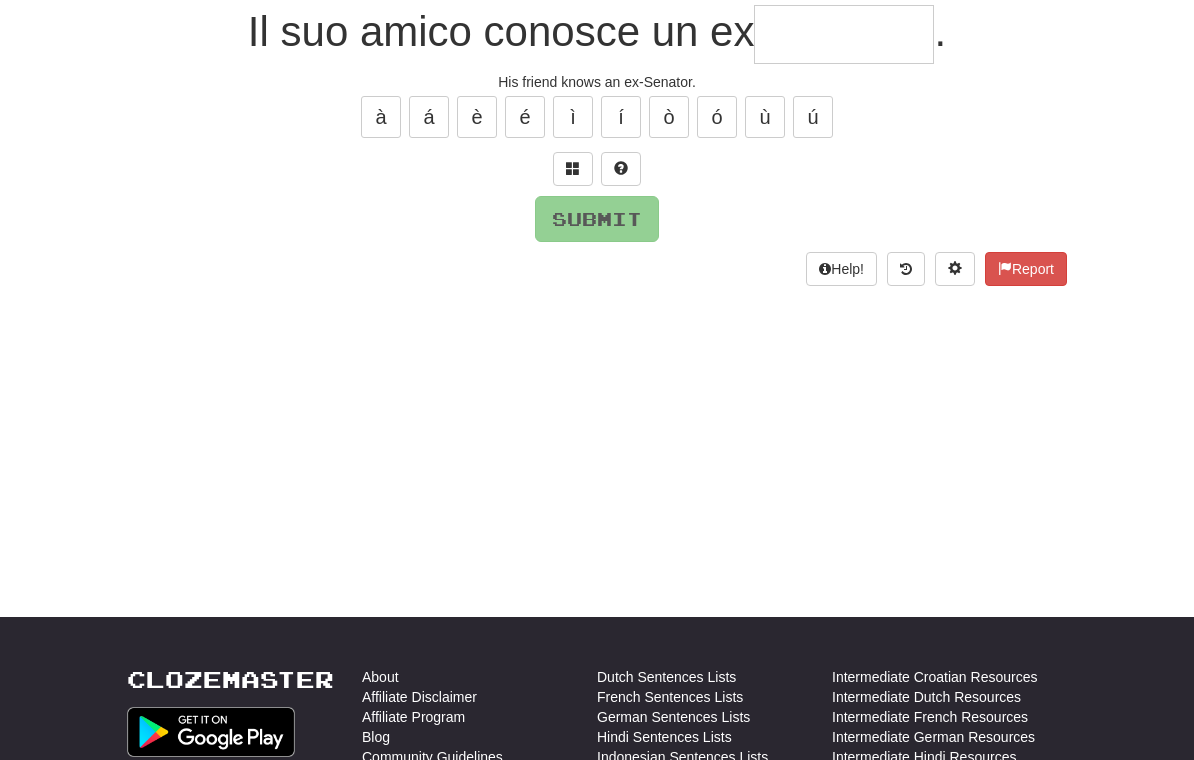 click at bounding box center [844, 34] 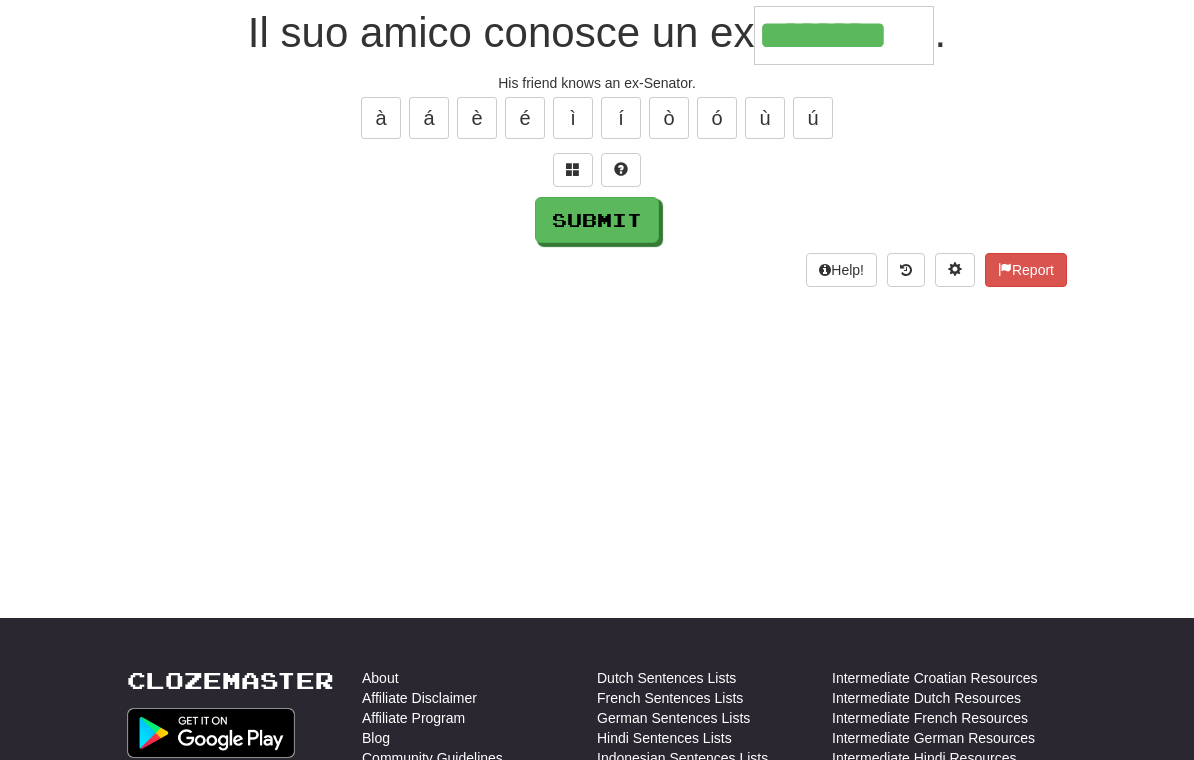 click on "Submit" at bounding box center [597, 220] 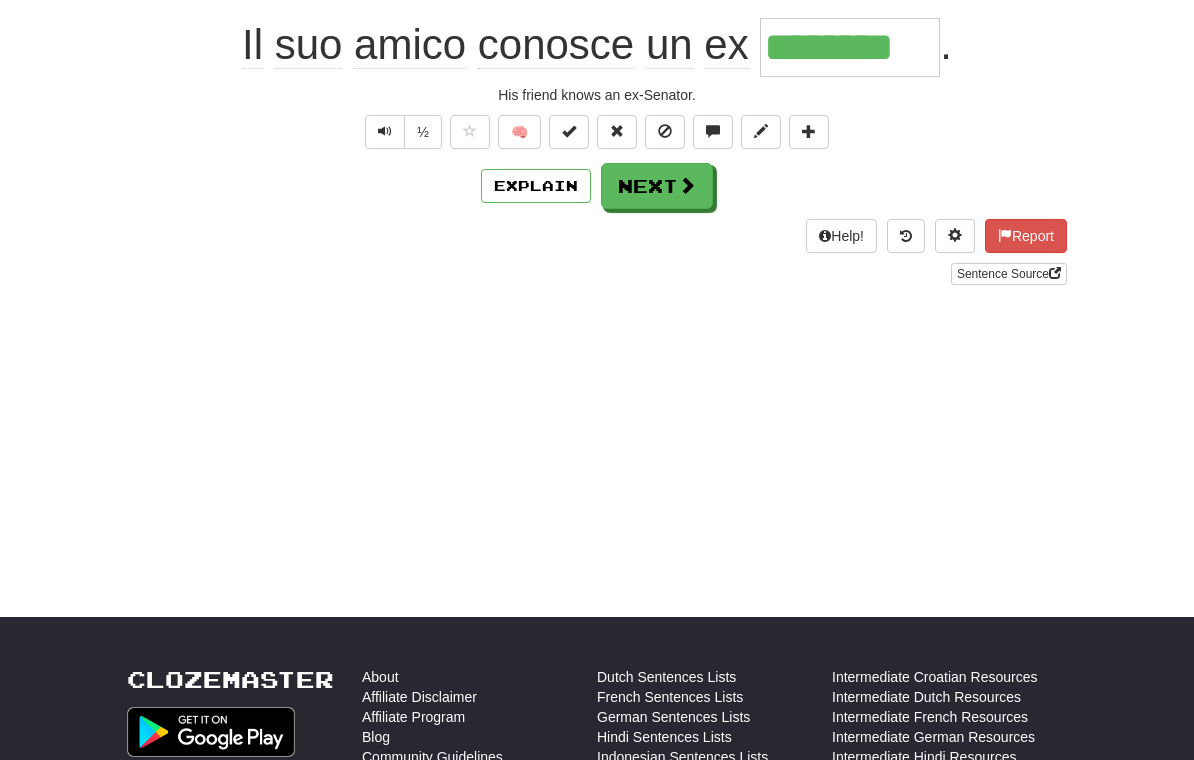 click on "Next" at bounding box center [657, 186] 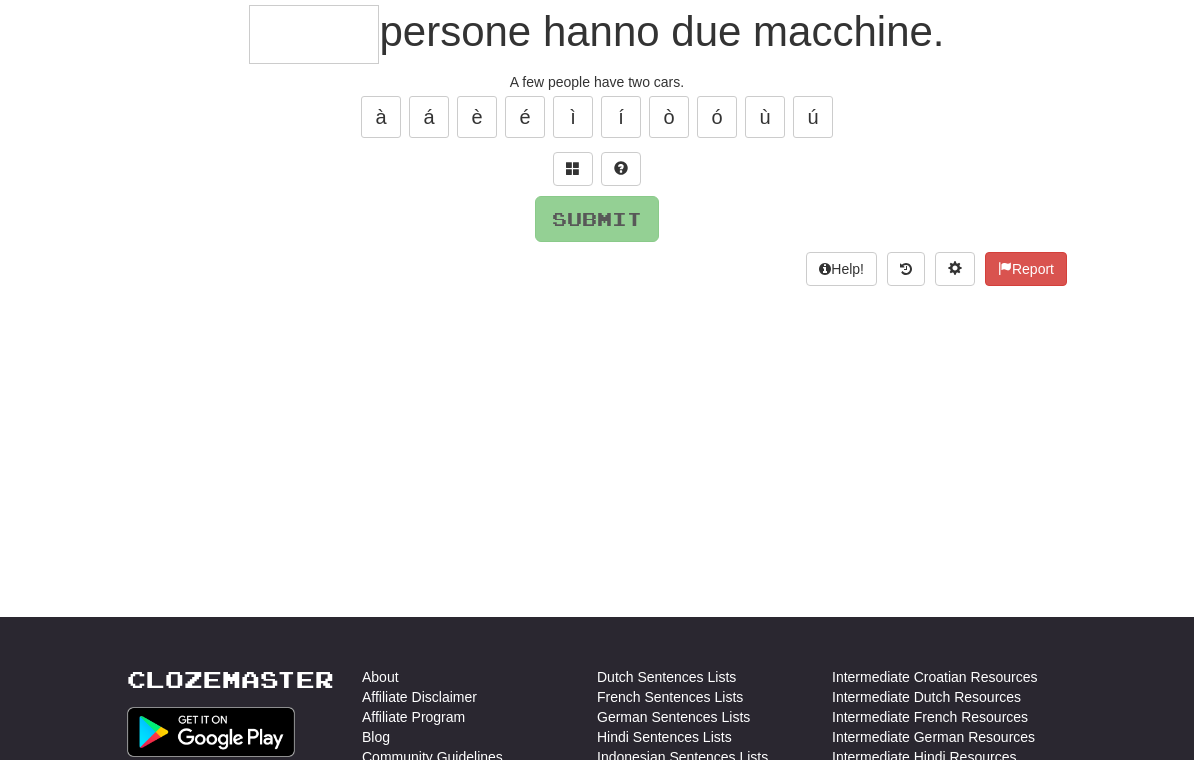 scroll, scrollTop: 192, scrollLeft: 0, axis: vertical 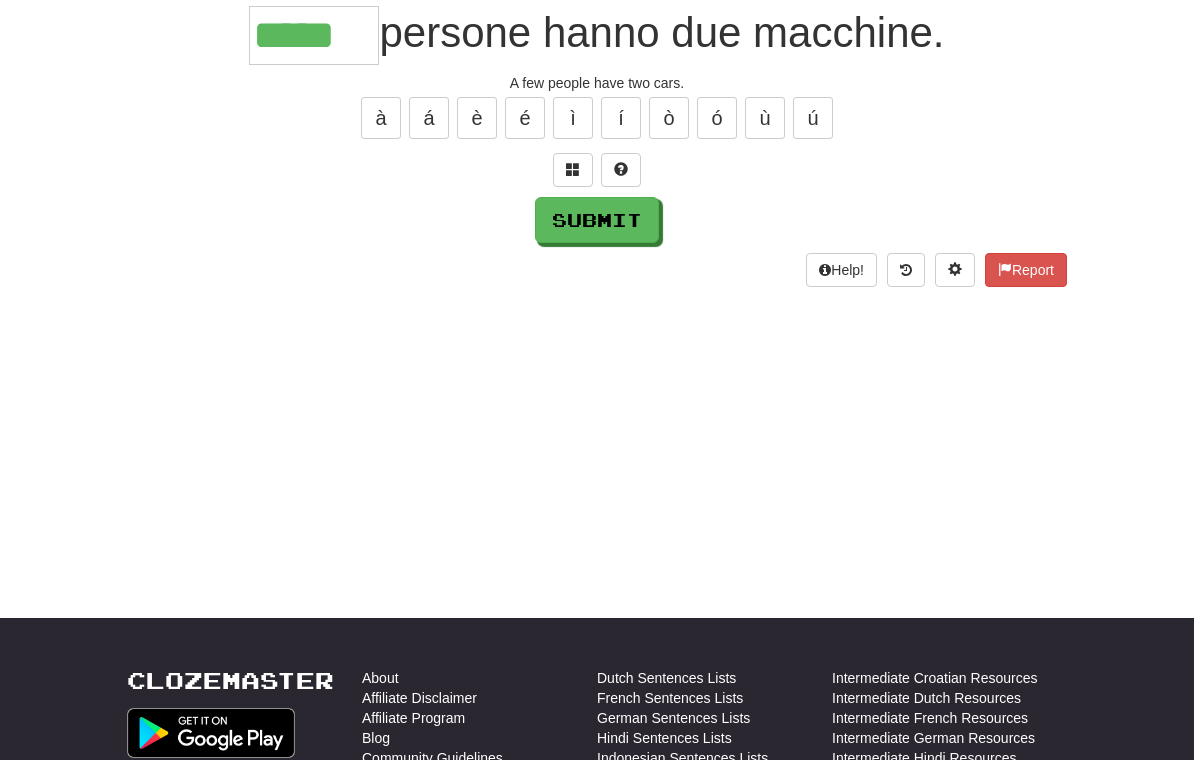 click on "Submit" at bounding box center (597, 220) 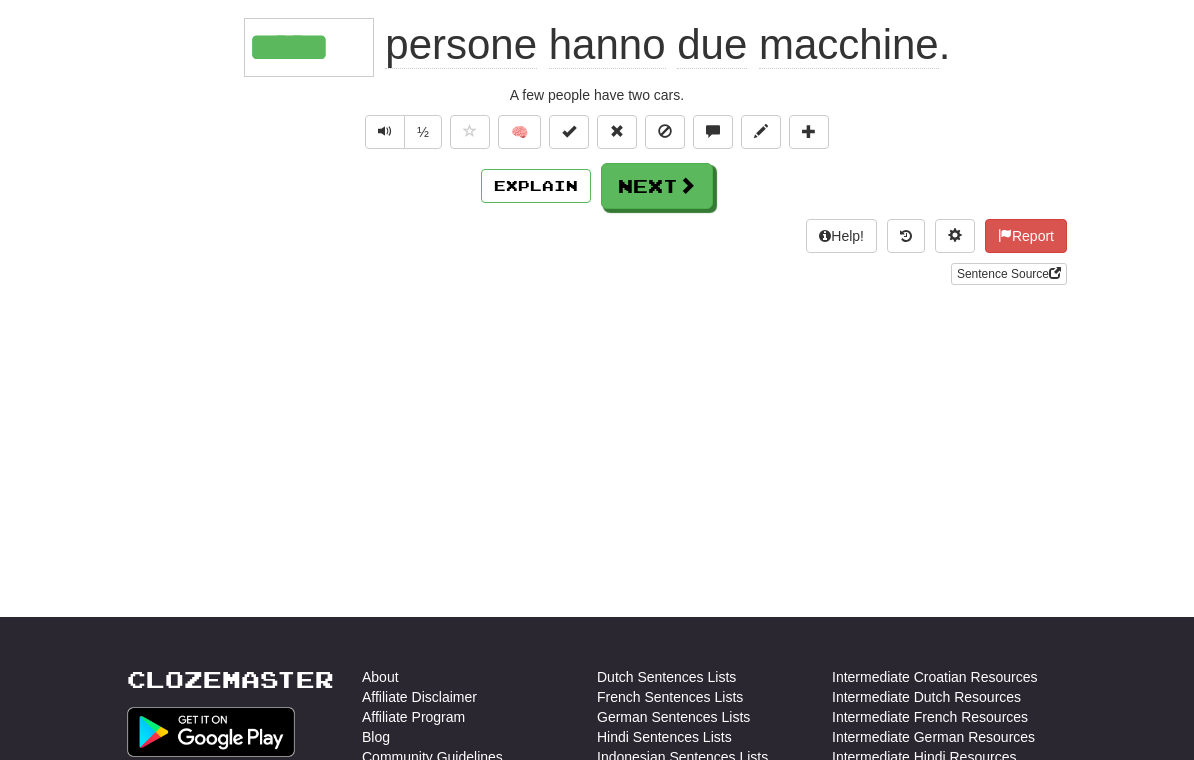click on "Next" at bounding box center (657, 186) 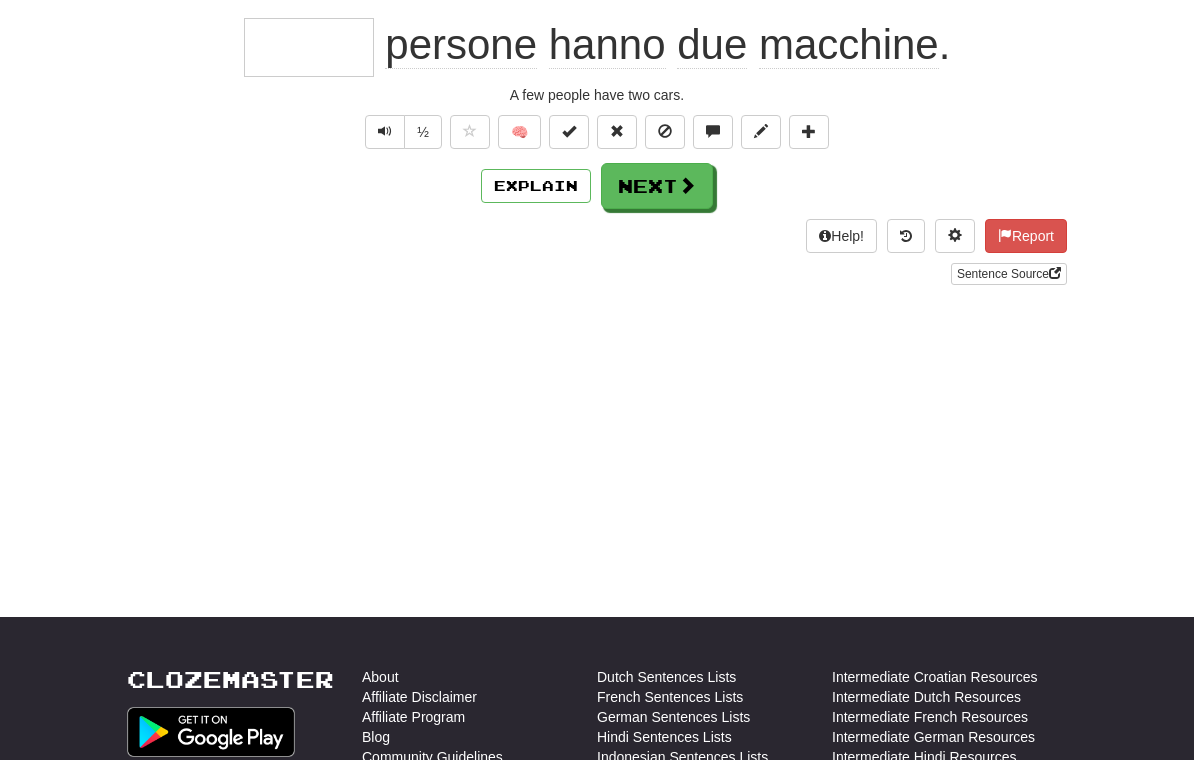 scroll, scrollTop: 192, scrollLeft: 0, axis: vertical 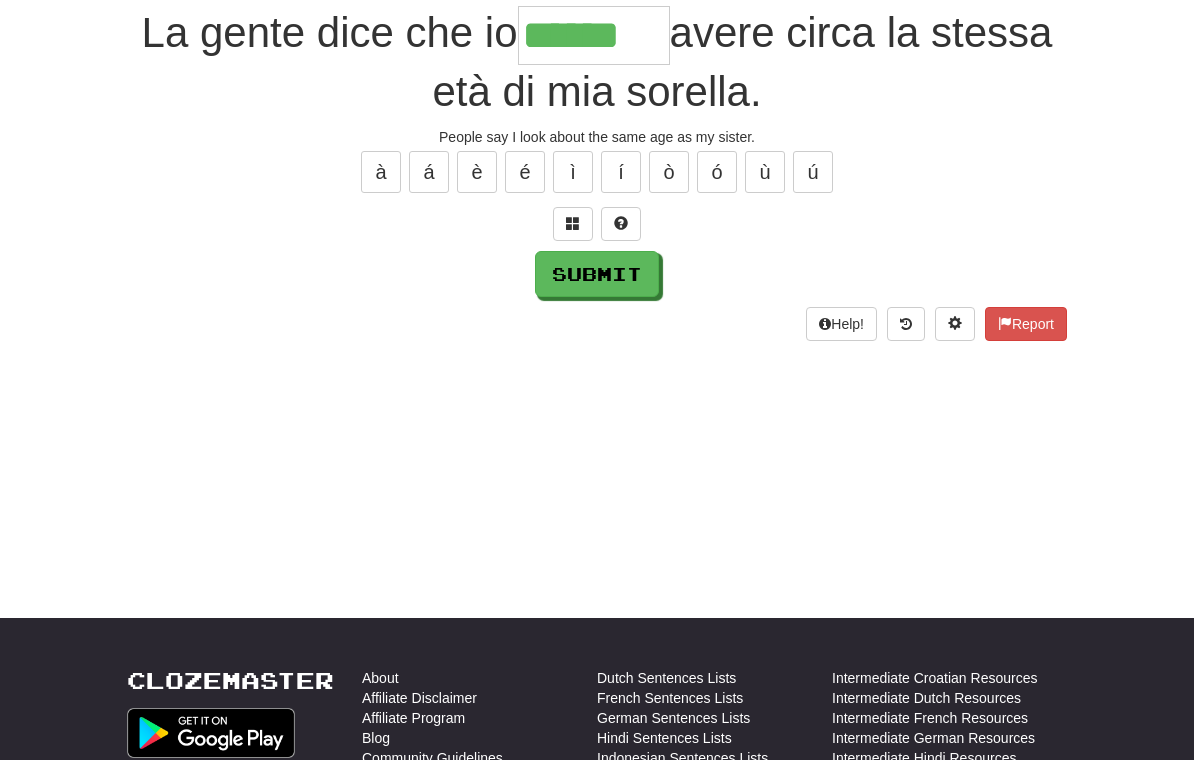 type on "******" 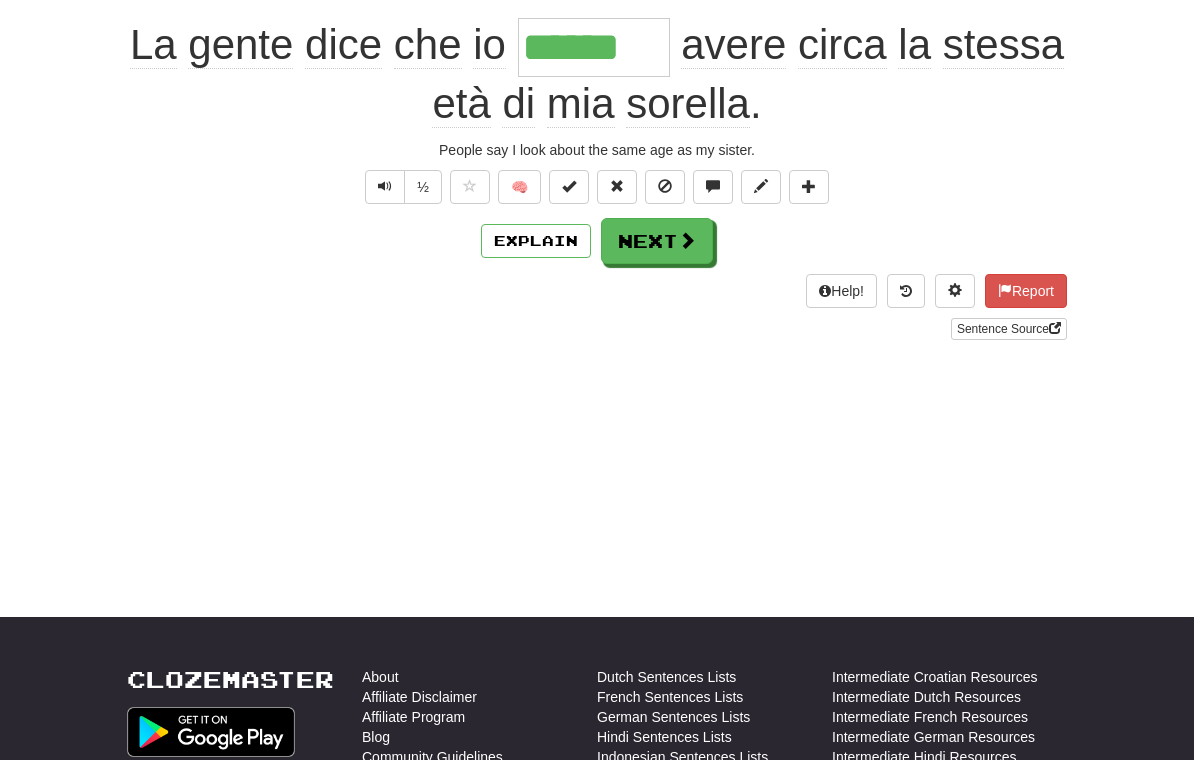 click on "Next" at bounding box center [657, 241] 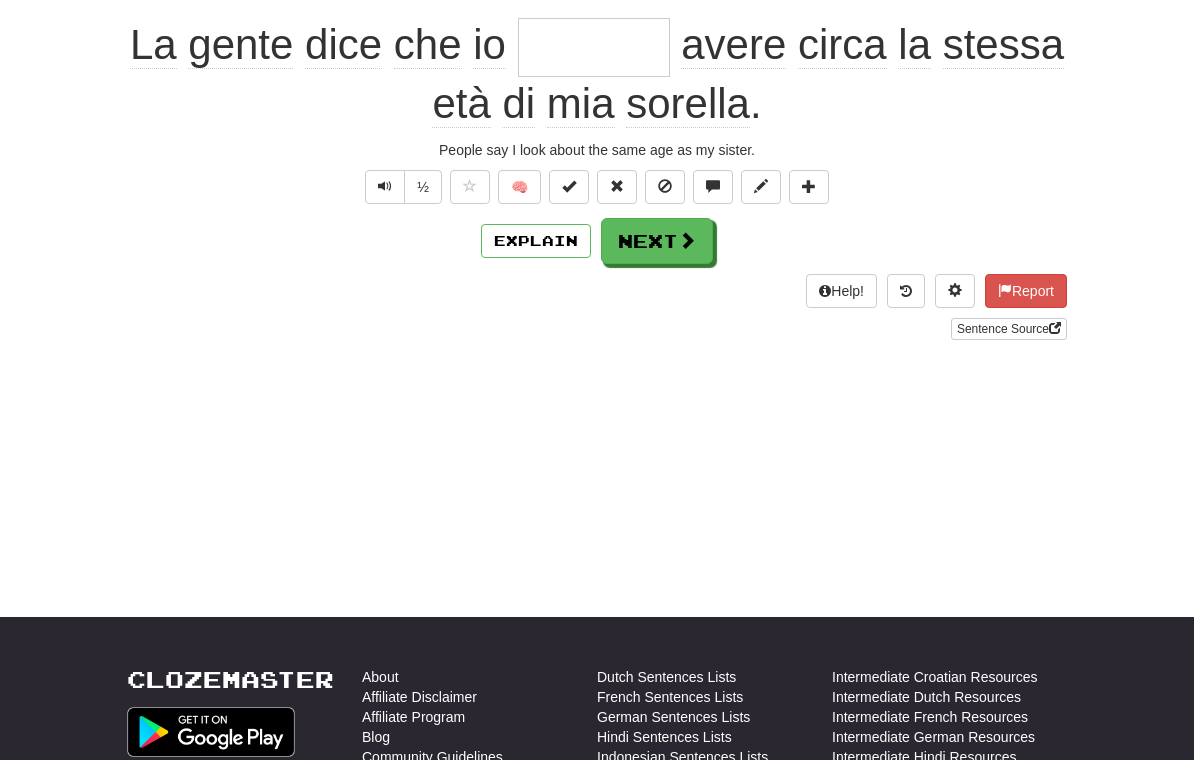 scroll, scrollTop: 192, scrollLeft: 0, axis: vertical 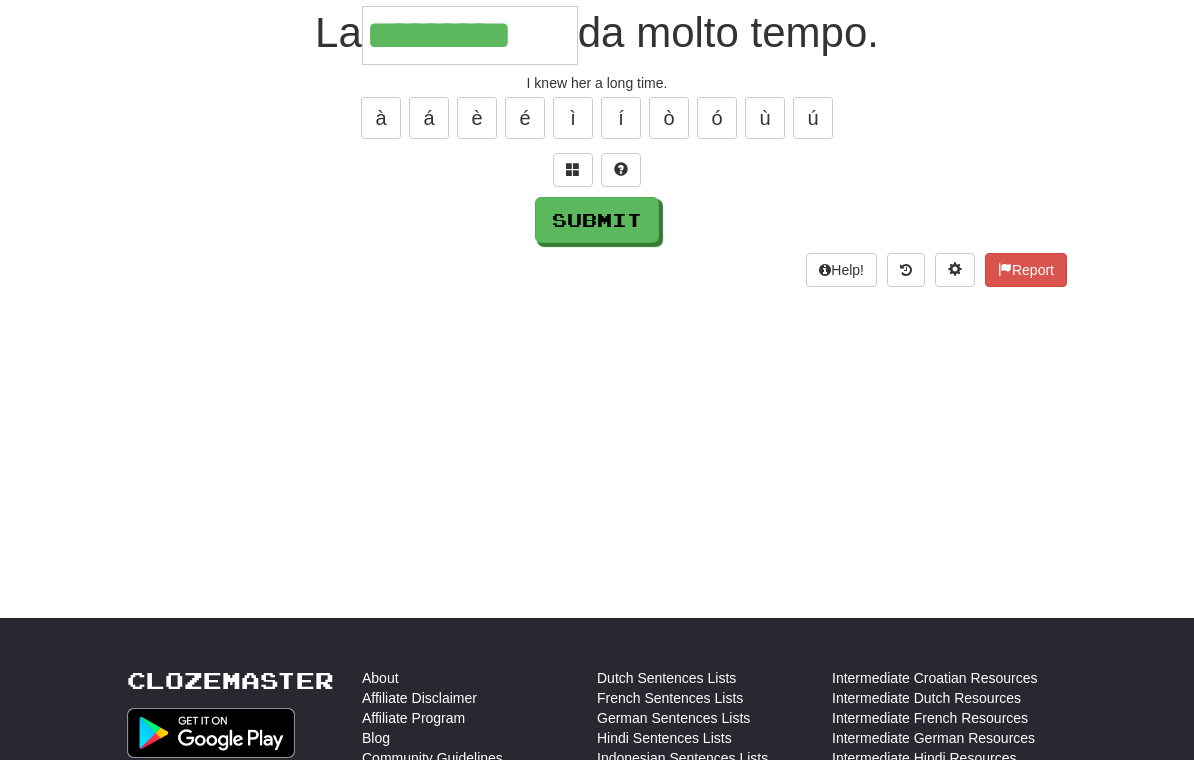type on "*********" 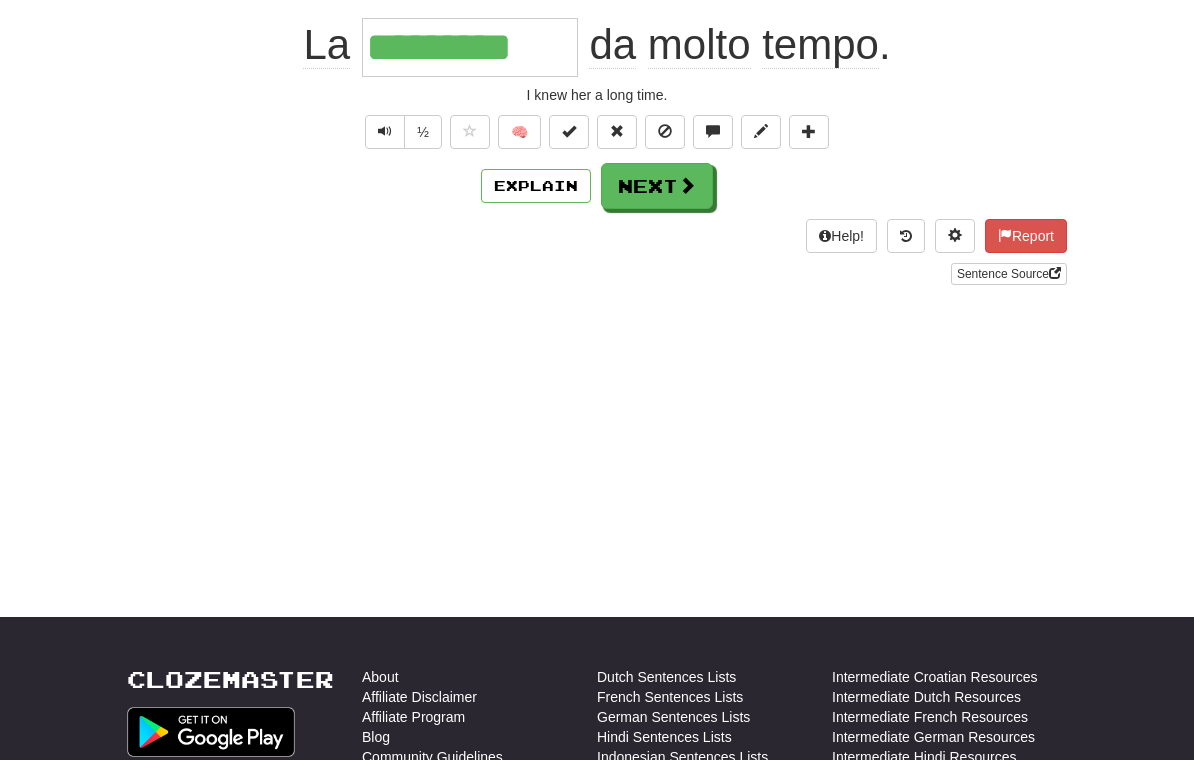 click on "Next" at bounding box center [657, 186] 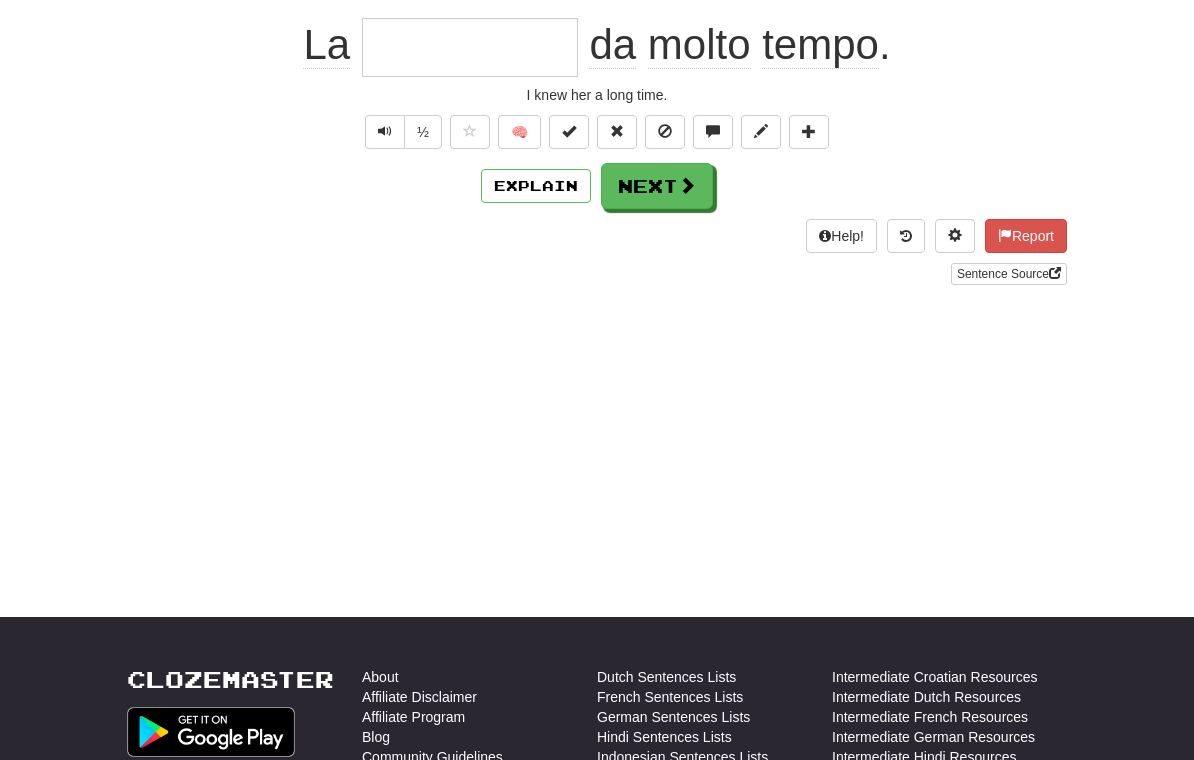 scroll, scrollTop: 192, scrollLeft: 0, axis: vertical 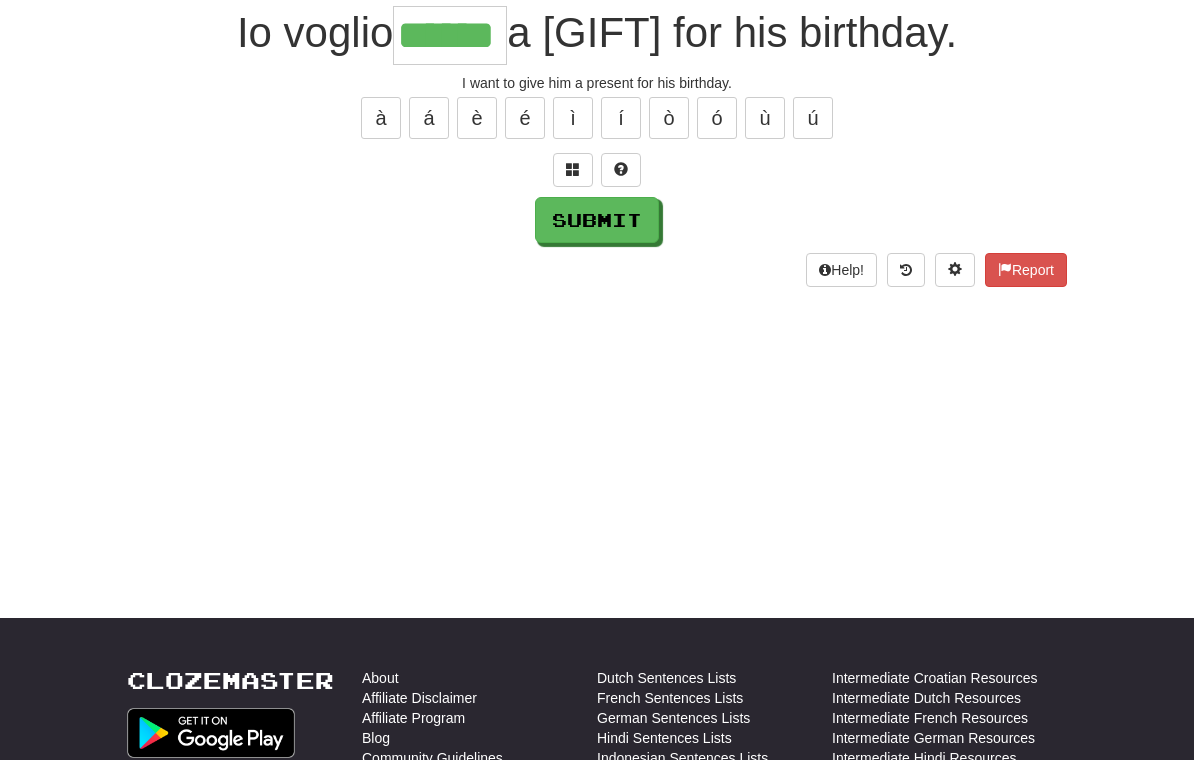 type on "******" 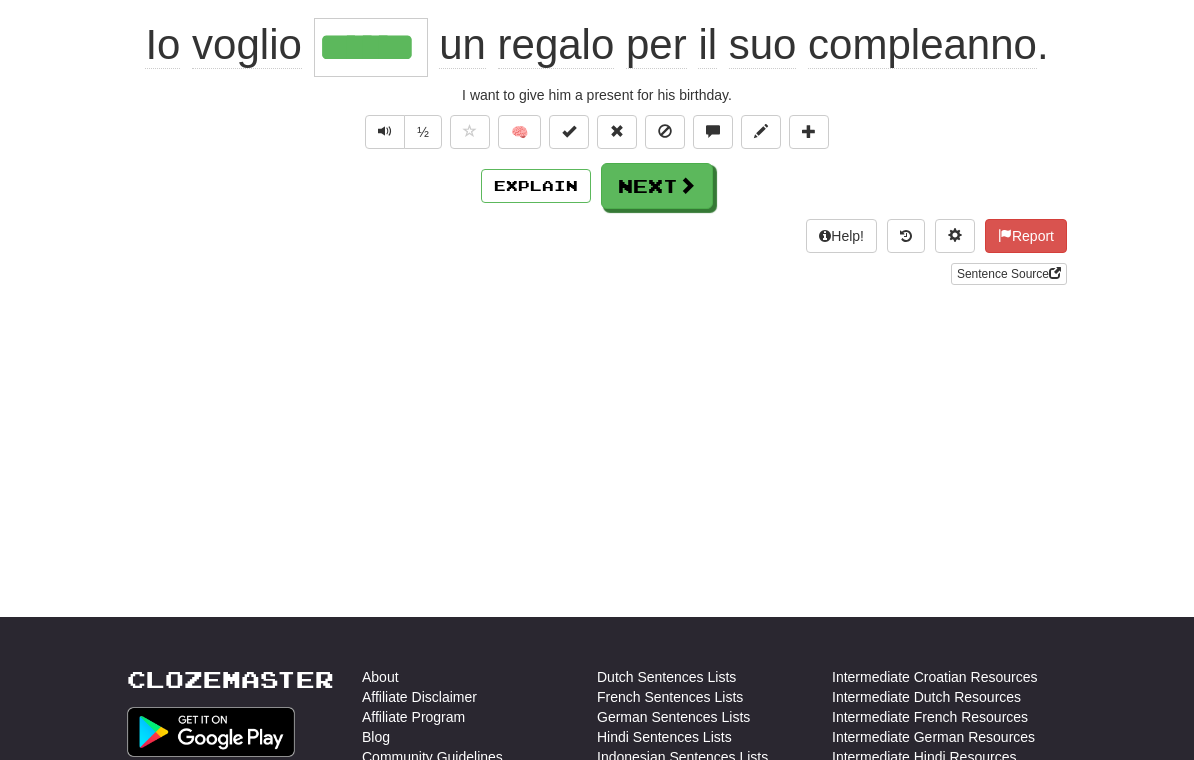 click on "Next" at bounding box center (657, 186) 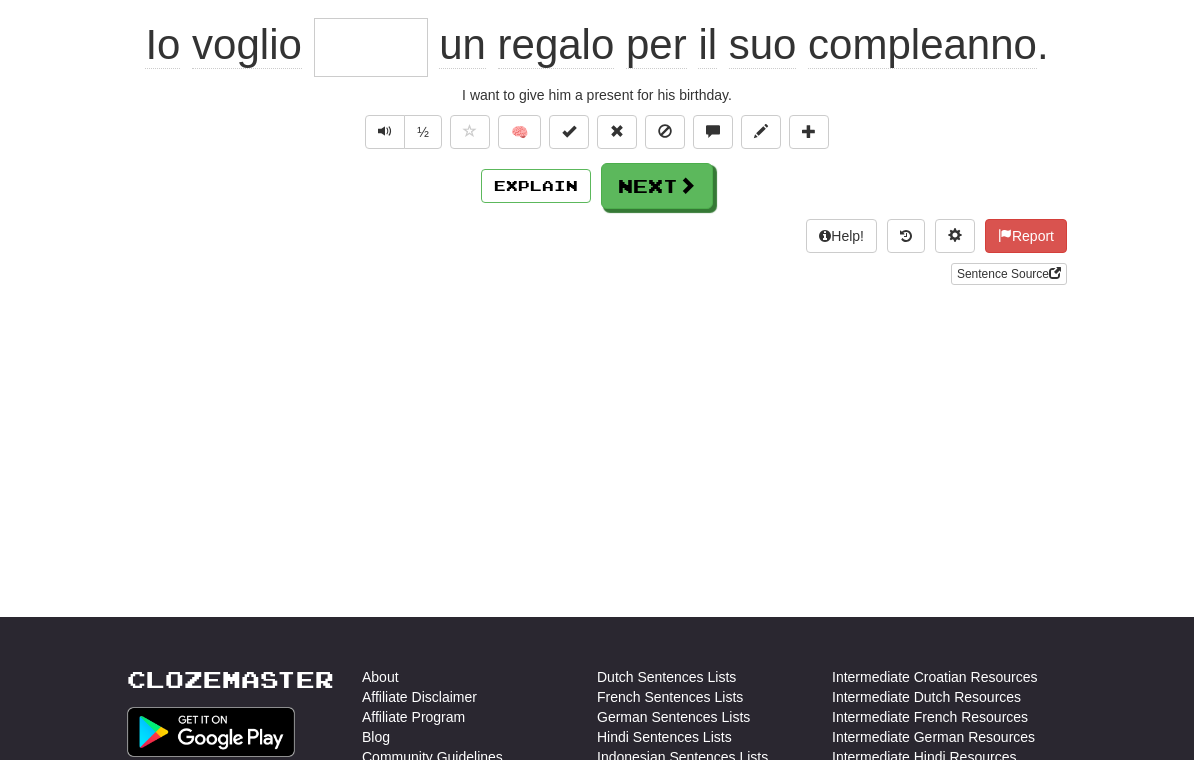 scroll, scrollTop: 192, scrollLeft: 0, axis: vertical 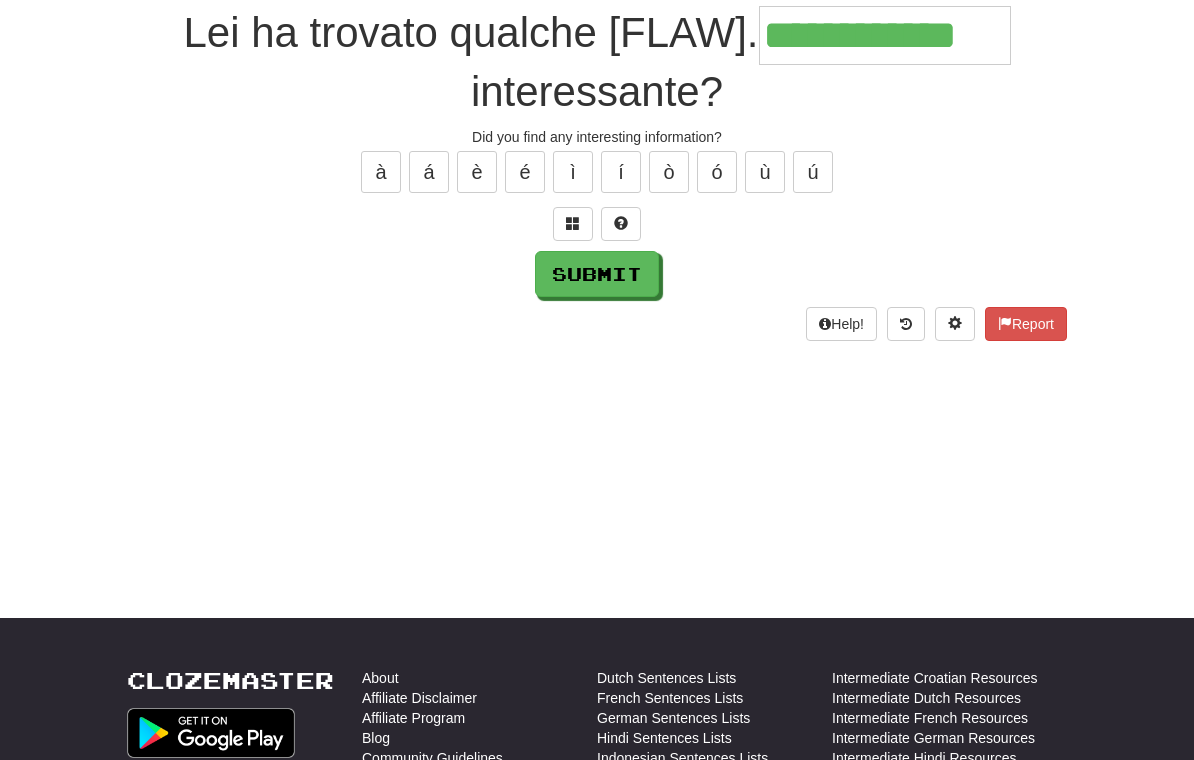 type on "**********" 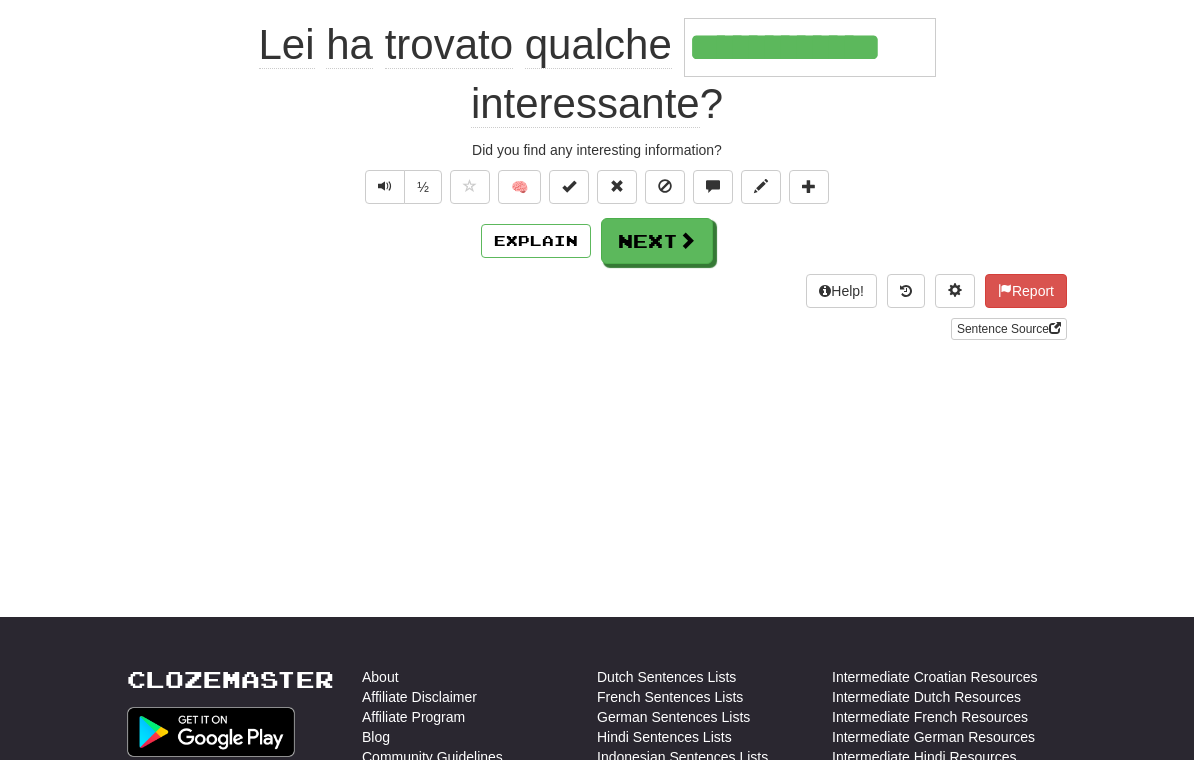 click on "Next" at bounding box center [657, 241] 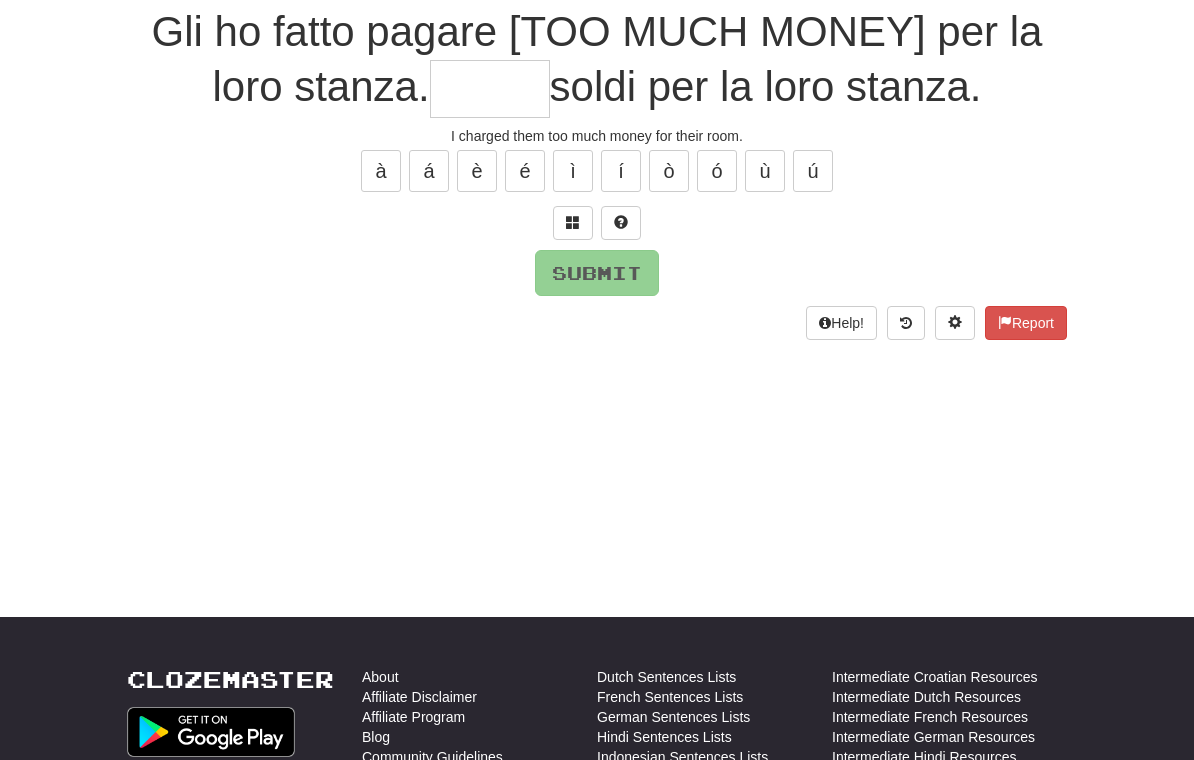 scroll, scrollTop: 192, scrollLeft: 0, axis: vertical 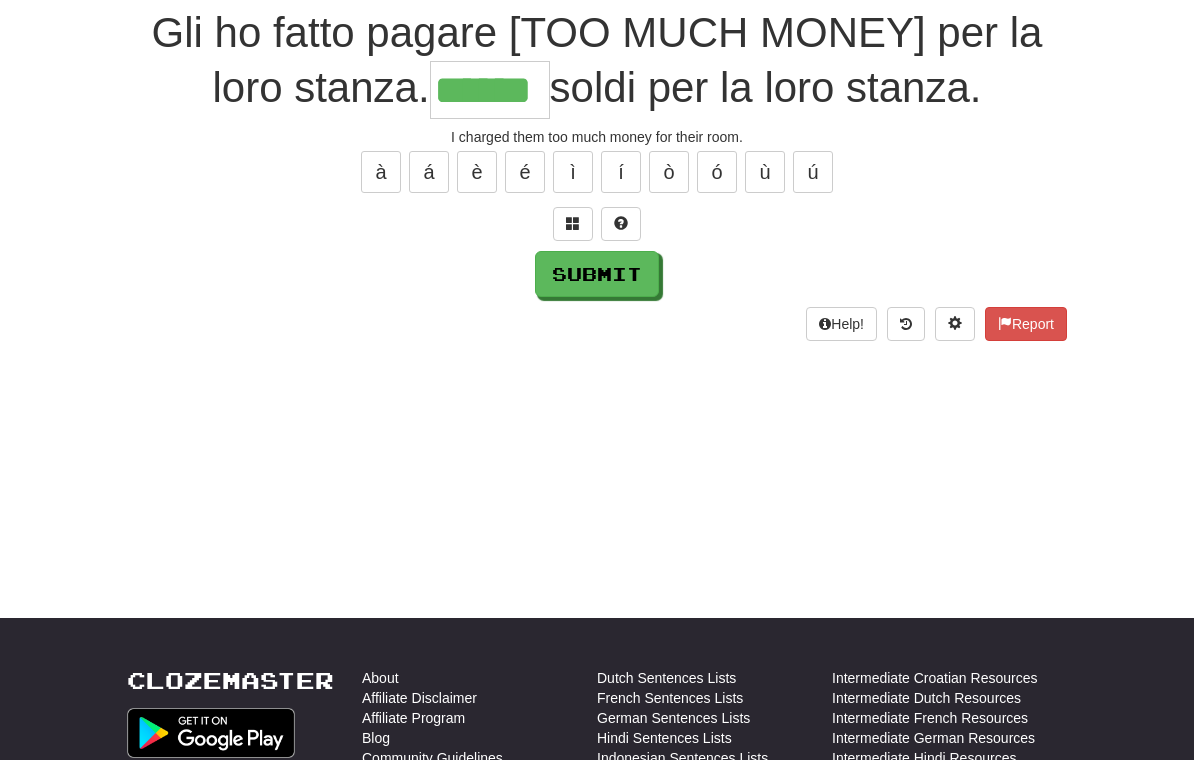 type on "******" 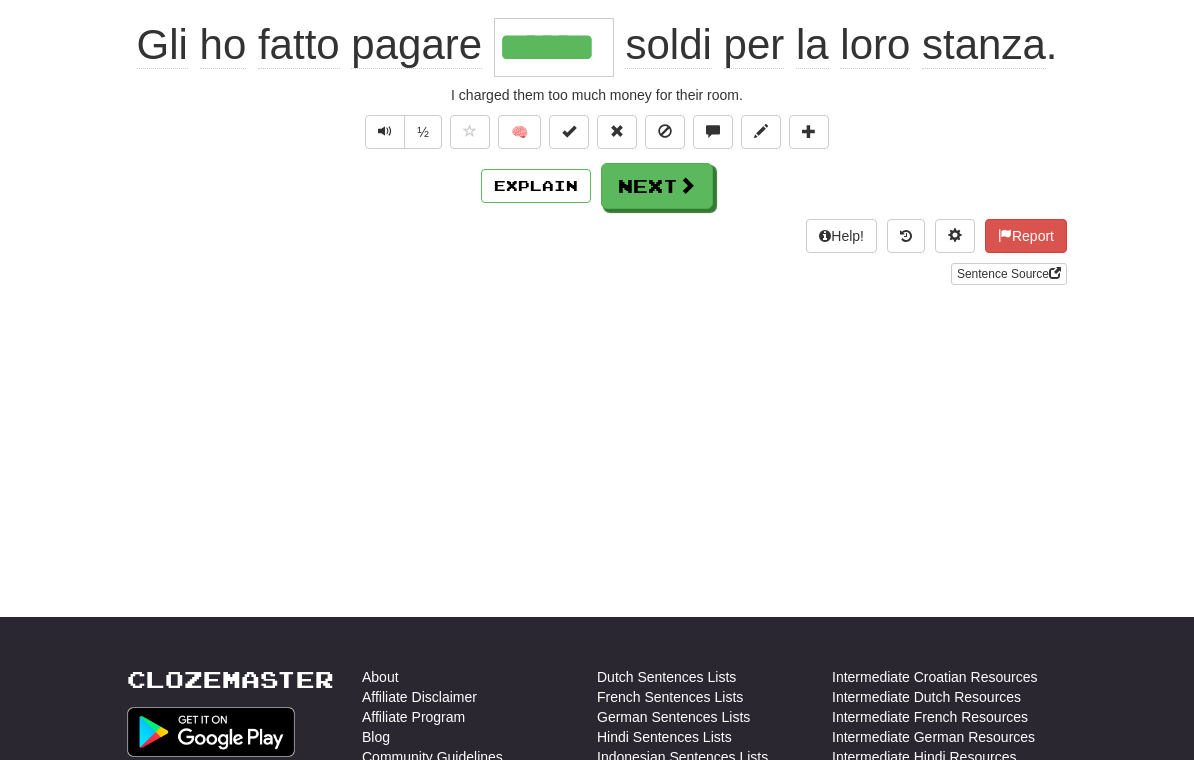 click on "Next" at bounding box center (657, 186) 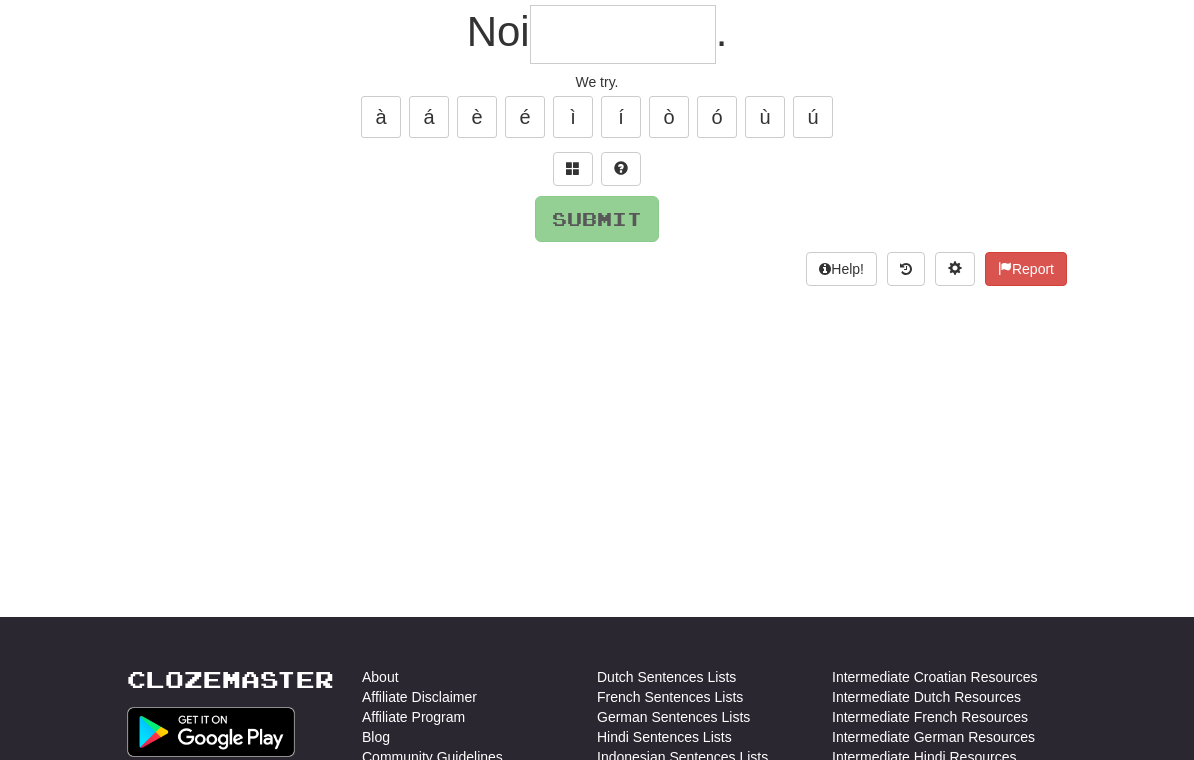 scroll, scrollTop: 192, scrollLeft: 0, axis: vertical 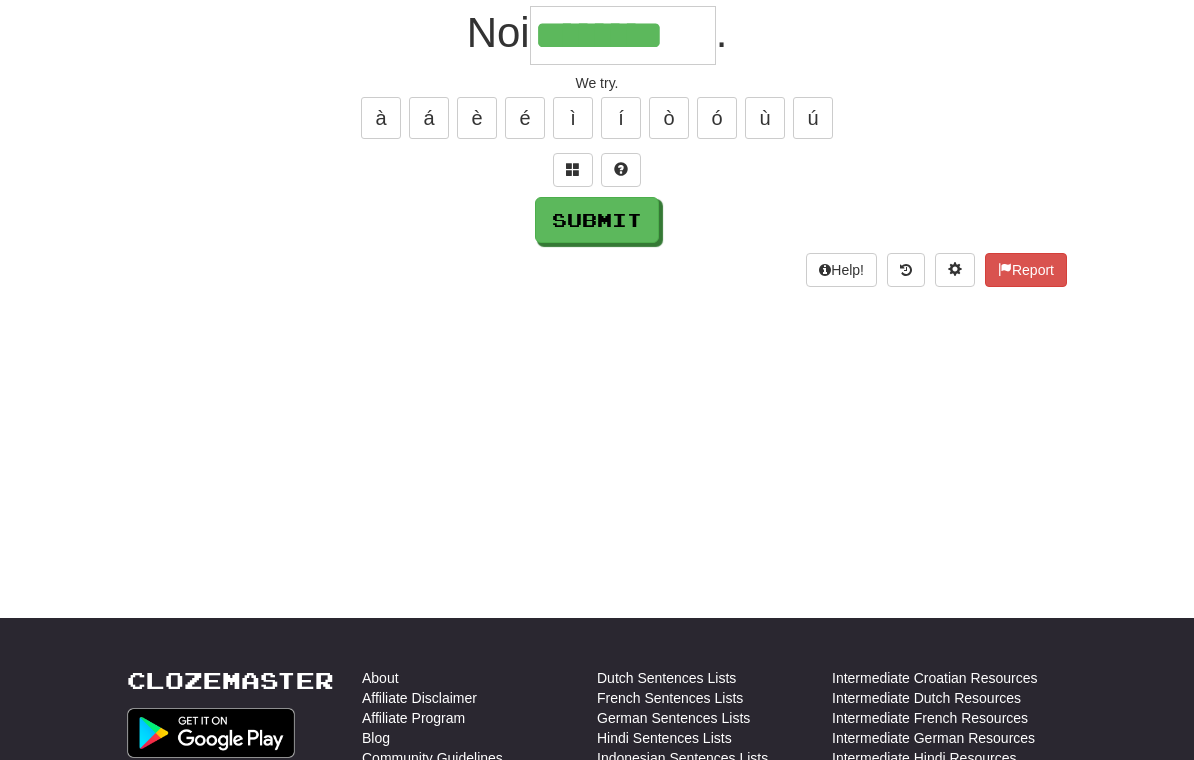 type on "********" 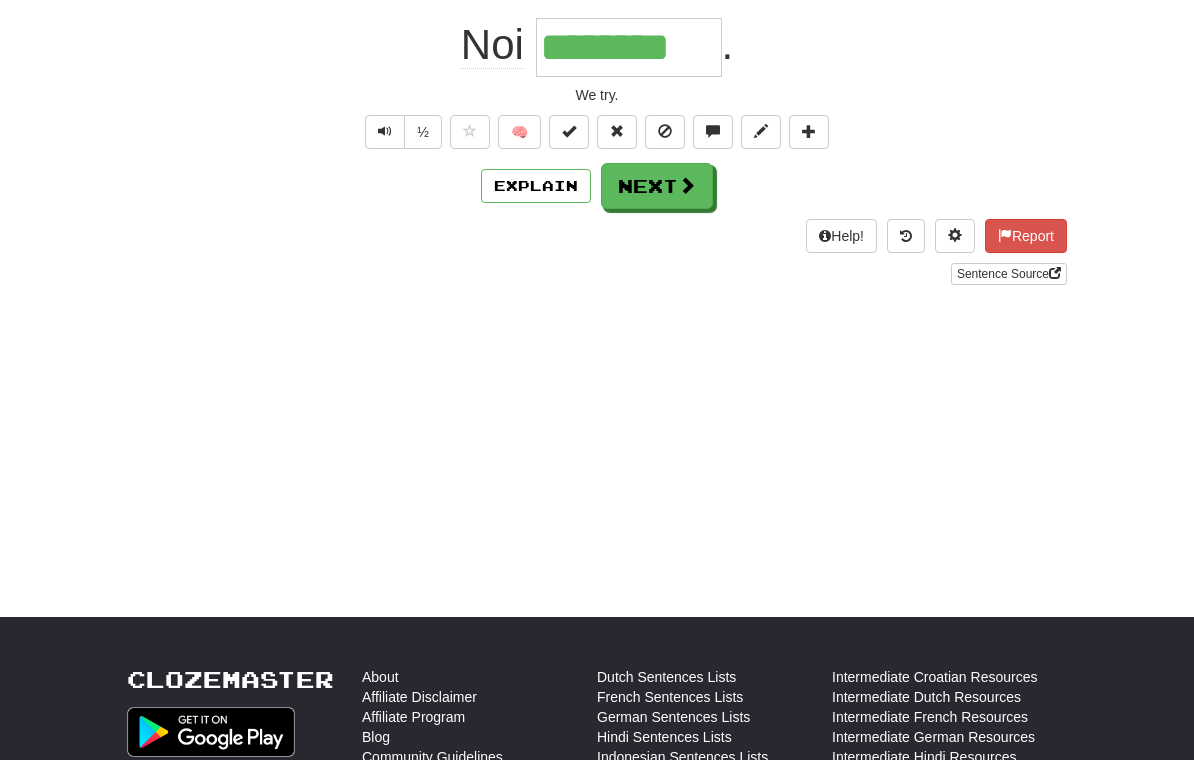 click on "Next" at bounding box center [657, 186] 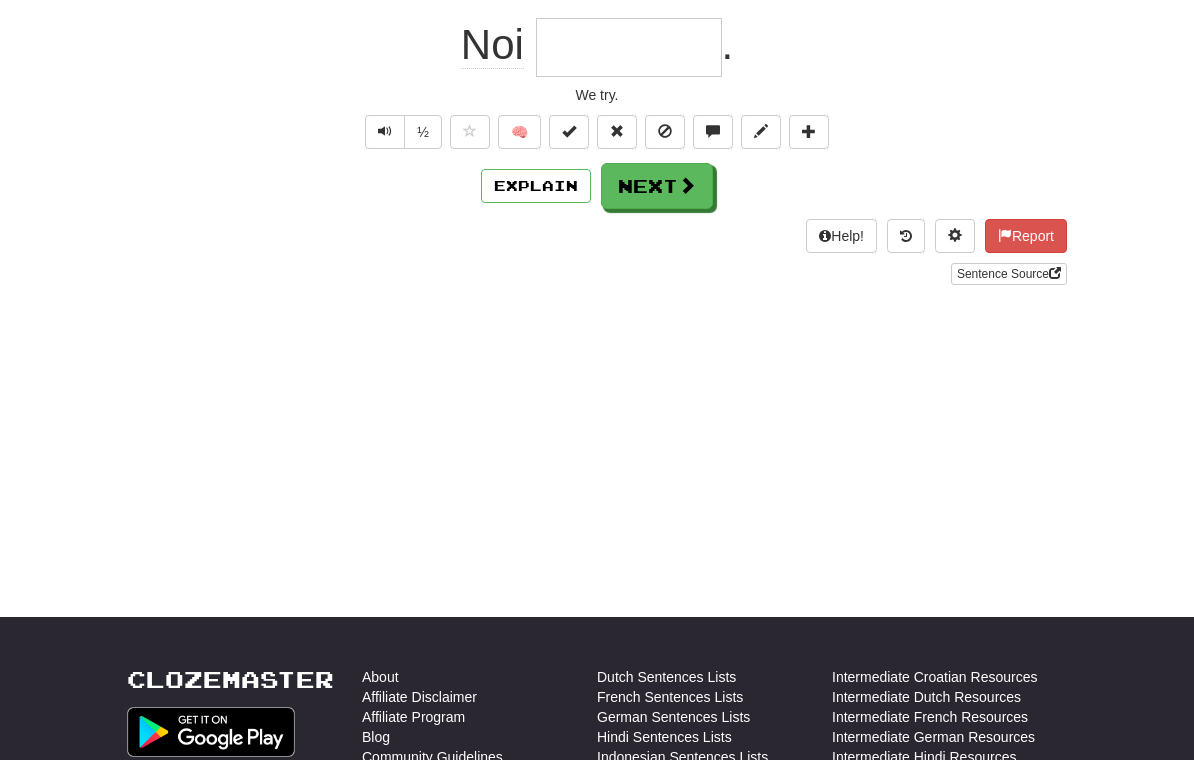 scroll, scrollTop: 192, scrollLeft: 0, axis: vertical 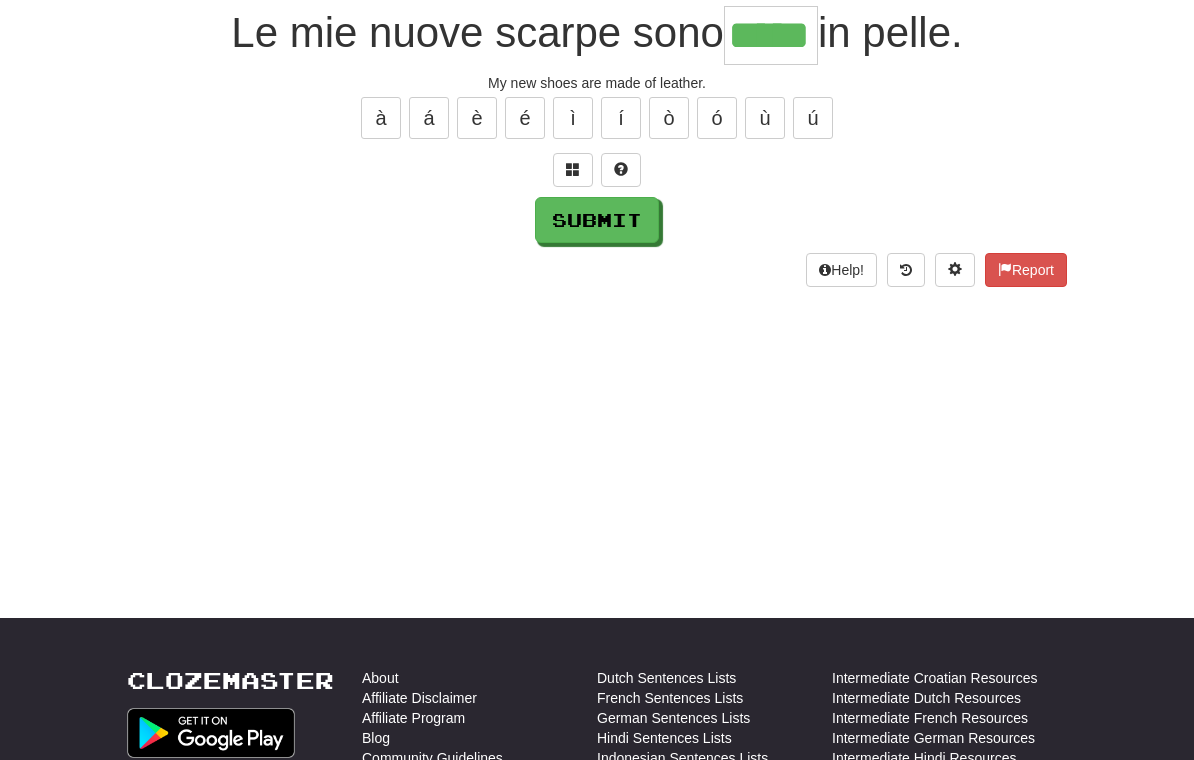 type on "*****" 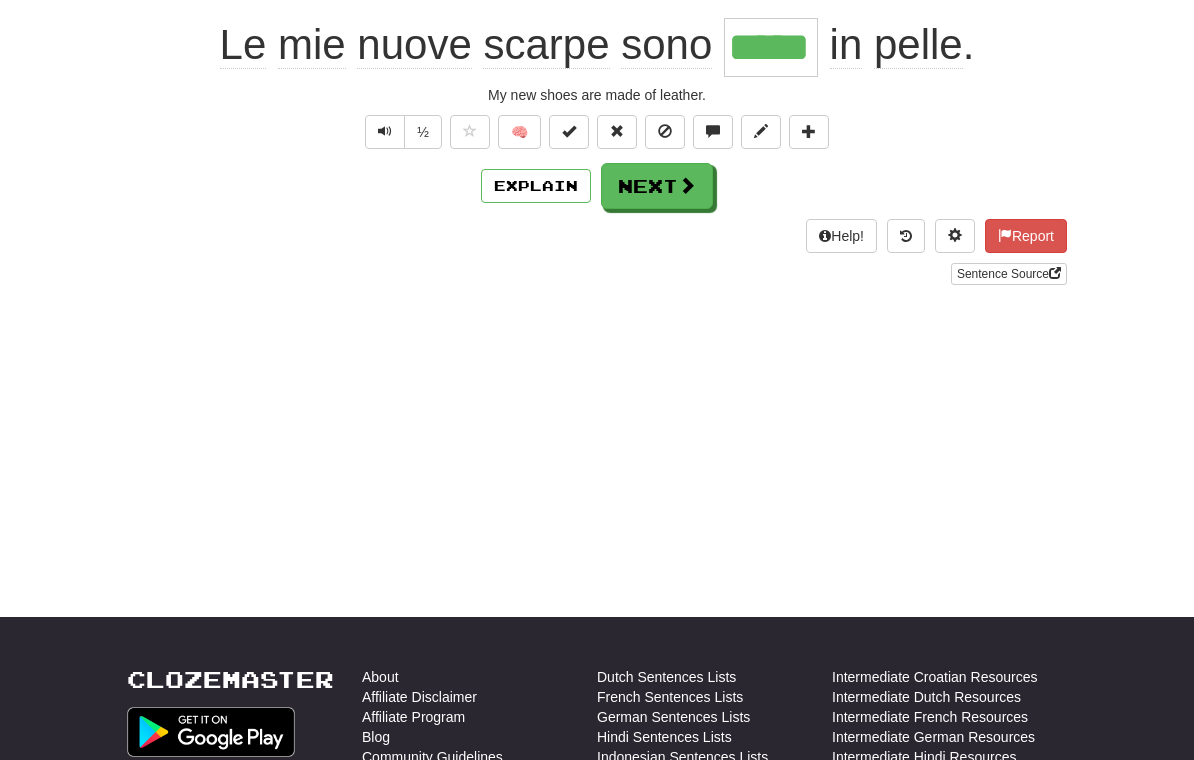 click on "Next" at bounding box center [657, 186] 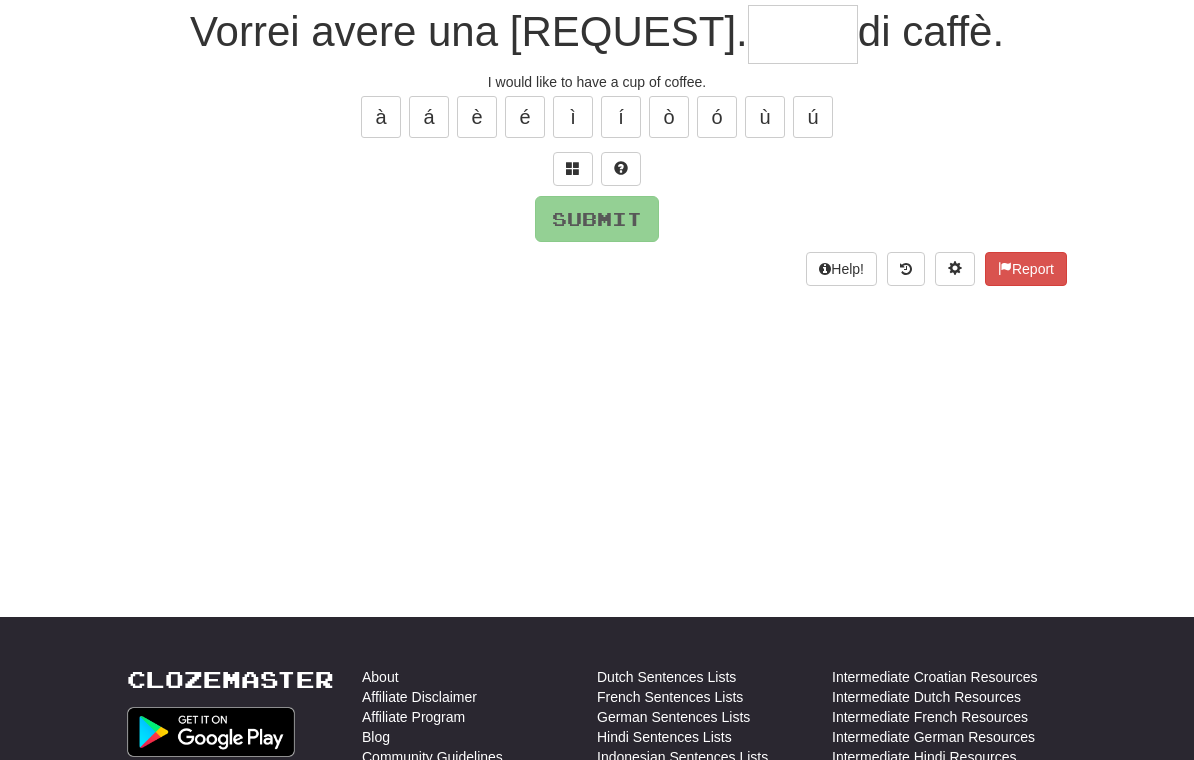 scroll, scrollTop: 192, scrollLeft: 0, axis: vertical 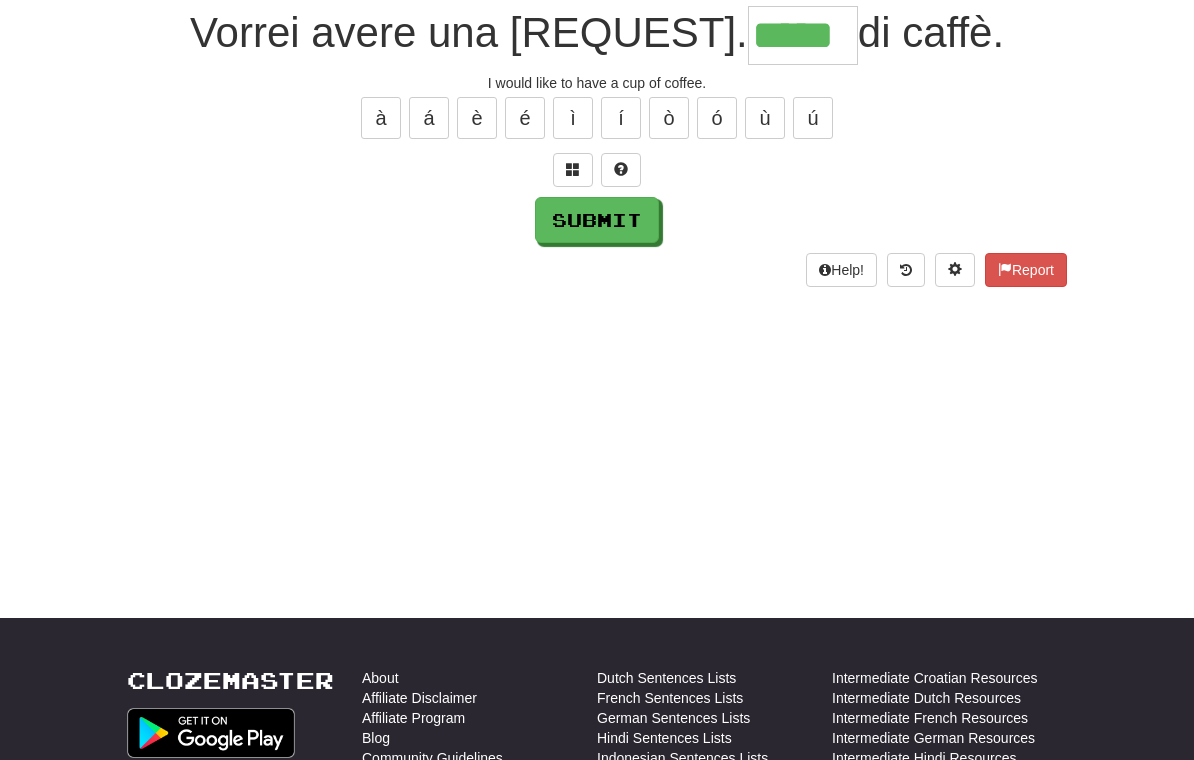 type on "*****" 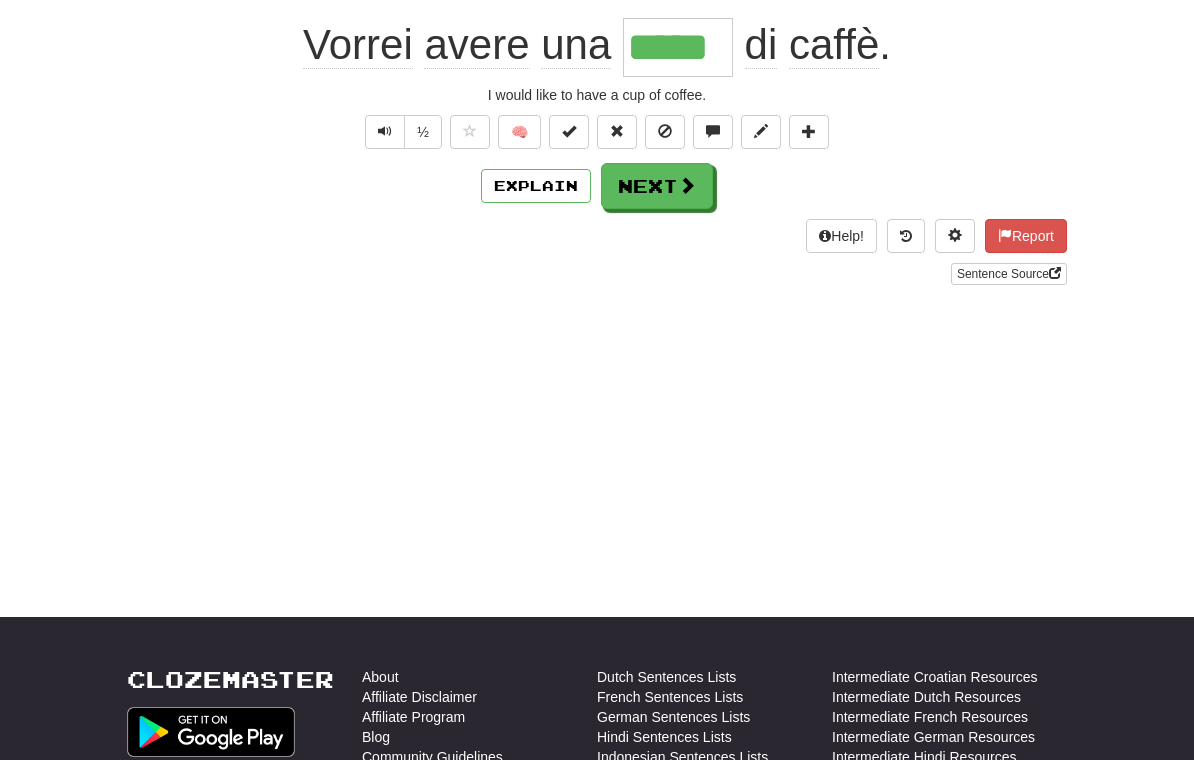 click on "Next" at bounding box center [657, 186] 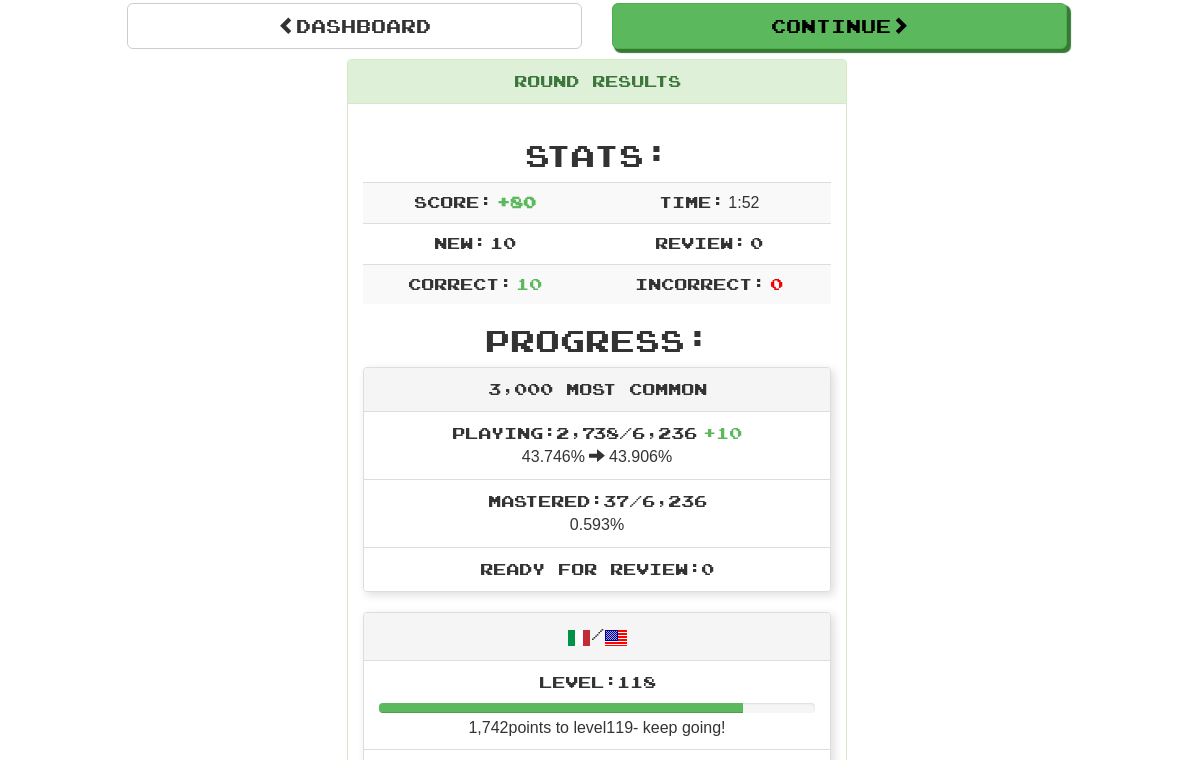 click on "Continue" at bounding box center (839, 26) 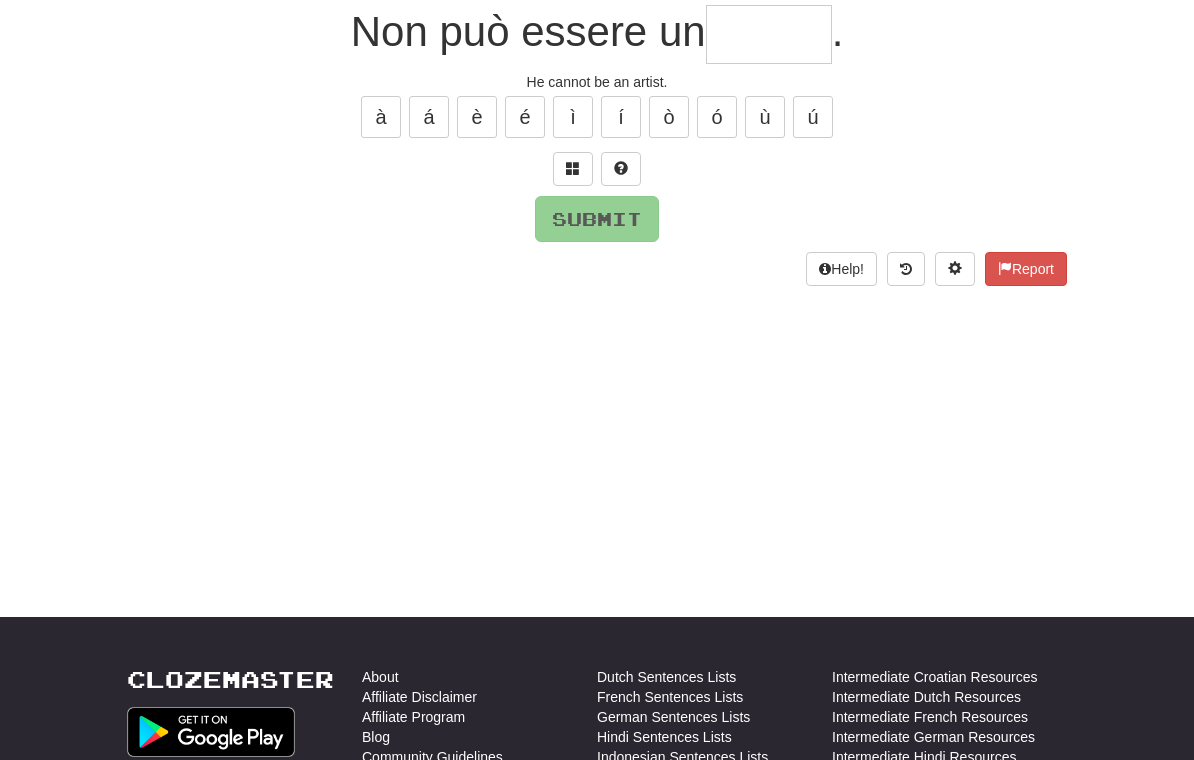 click at bounding box center (769, 34) 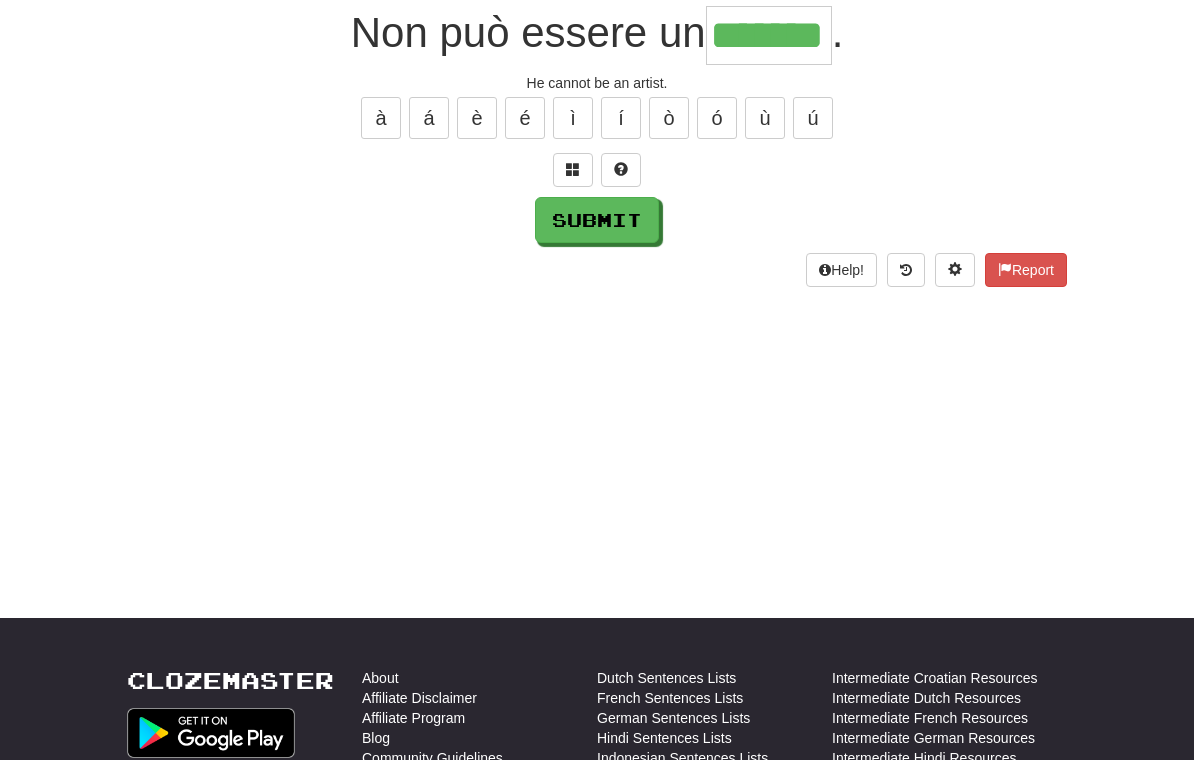 type on "*******" 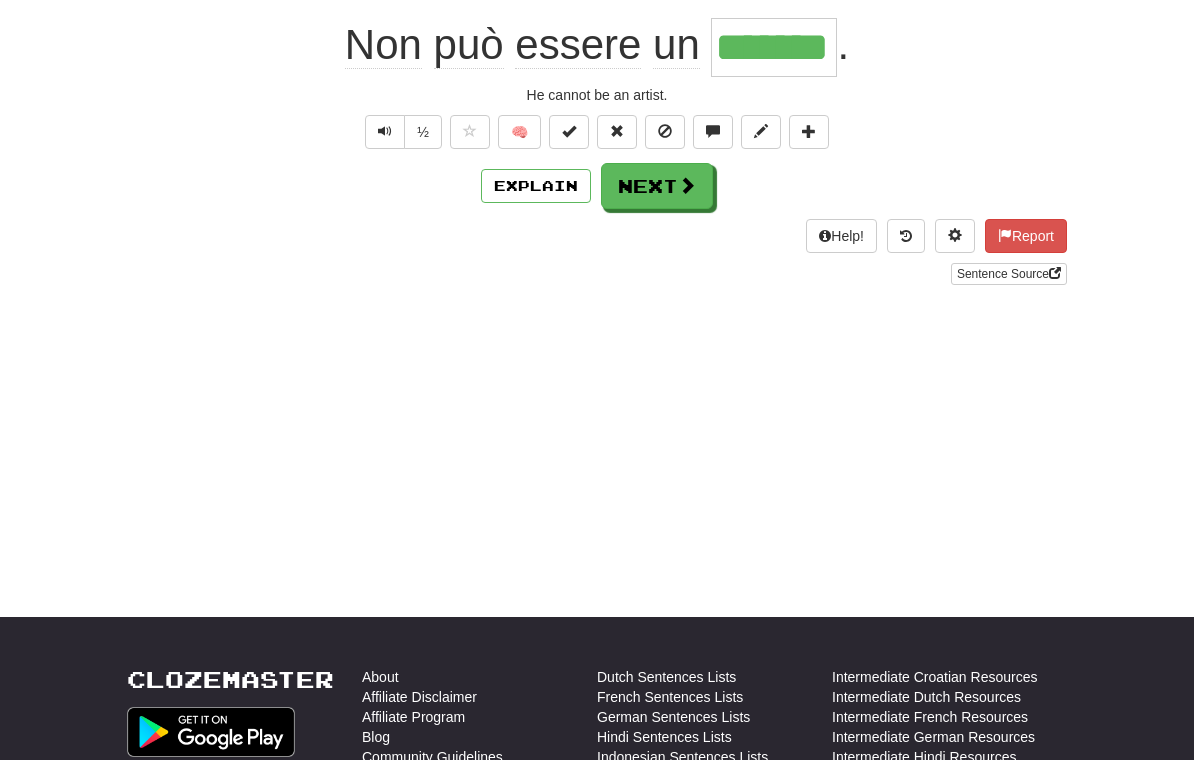 click on "Next" at bounding box center [657, 186] 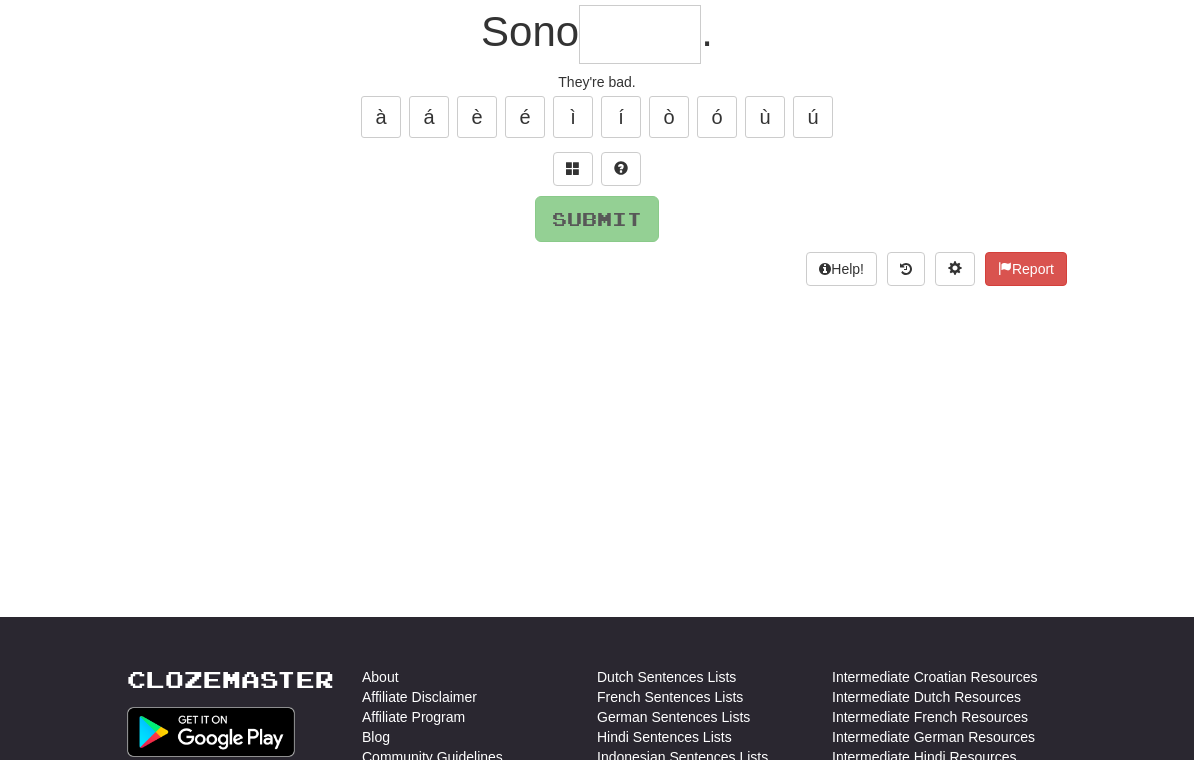 scroll, scrollTop: 192, scrollLeft: 0, axis: vertical 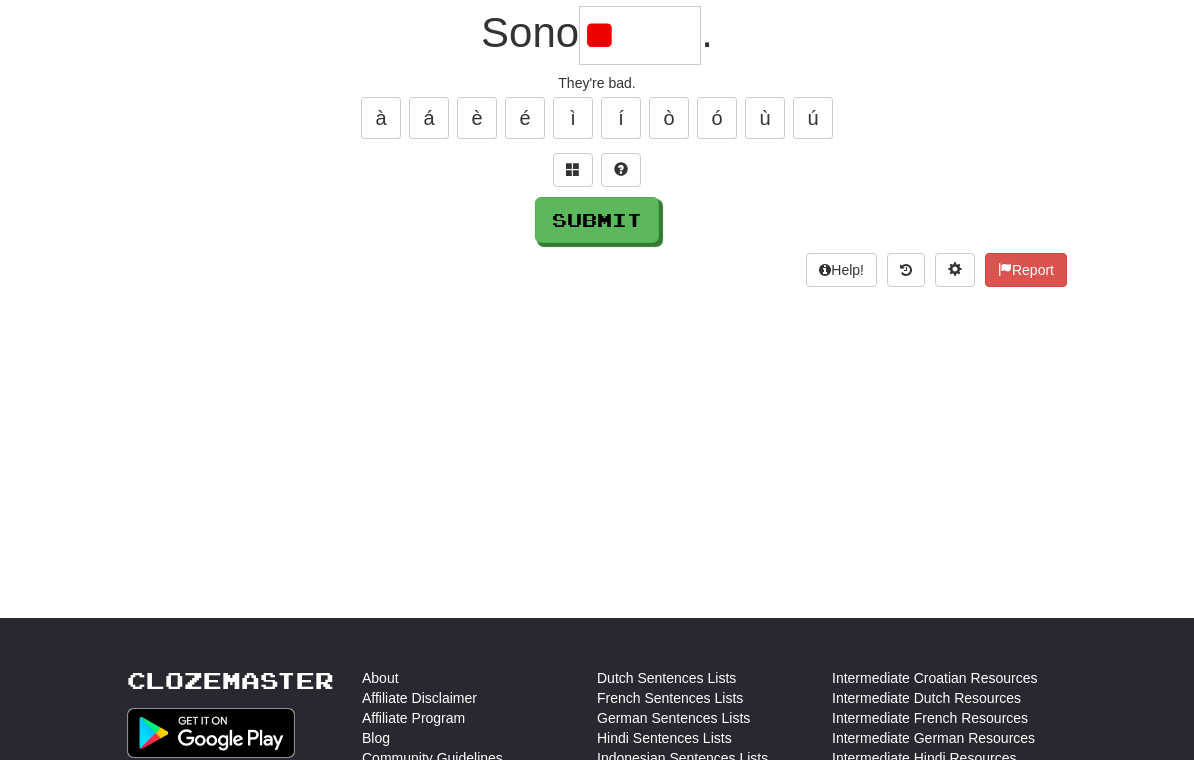 type on "*" 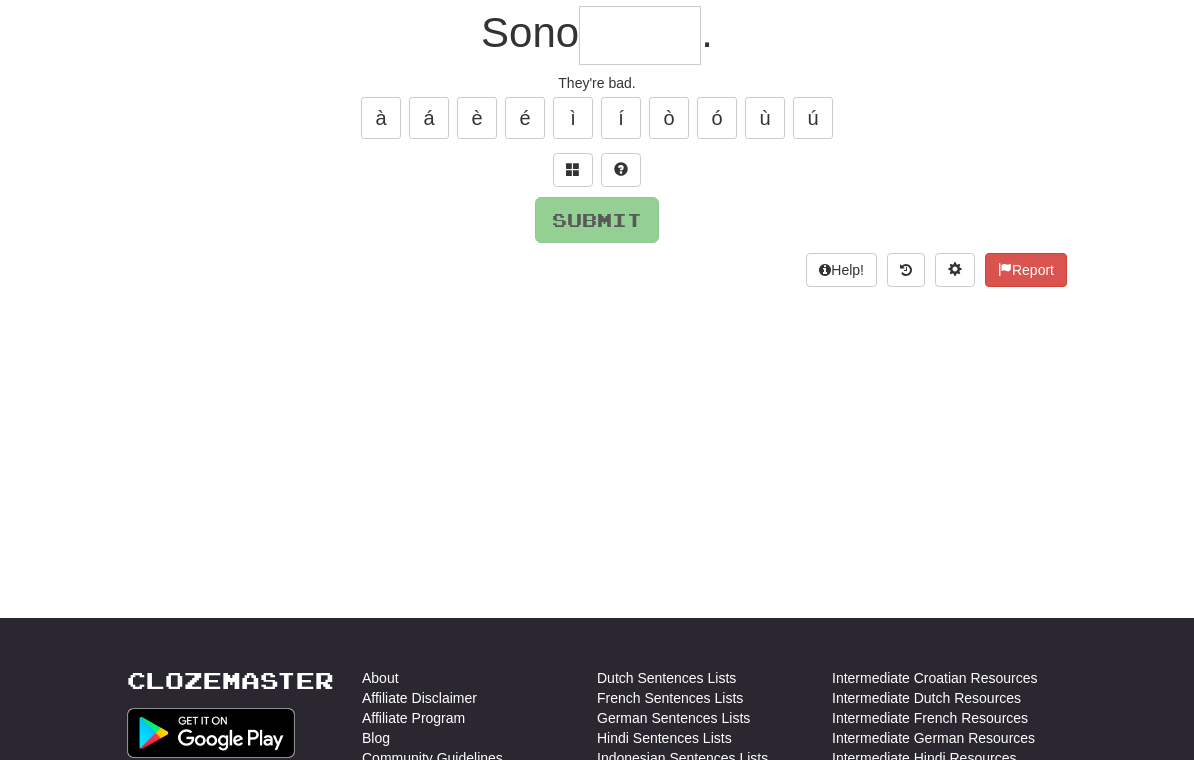 type on "*" 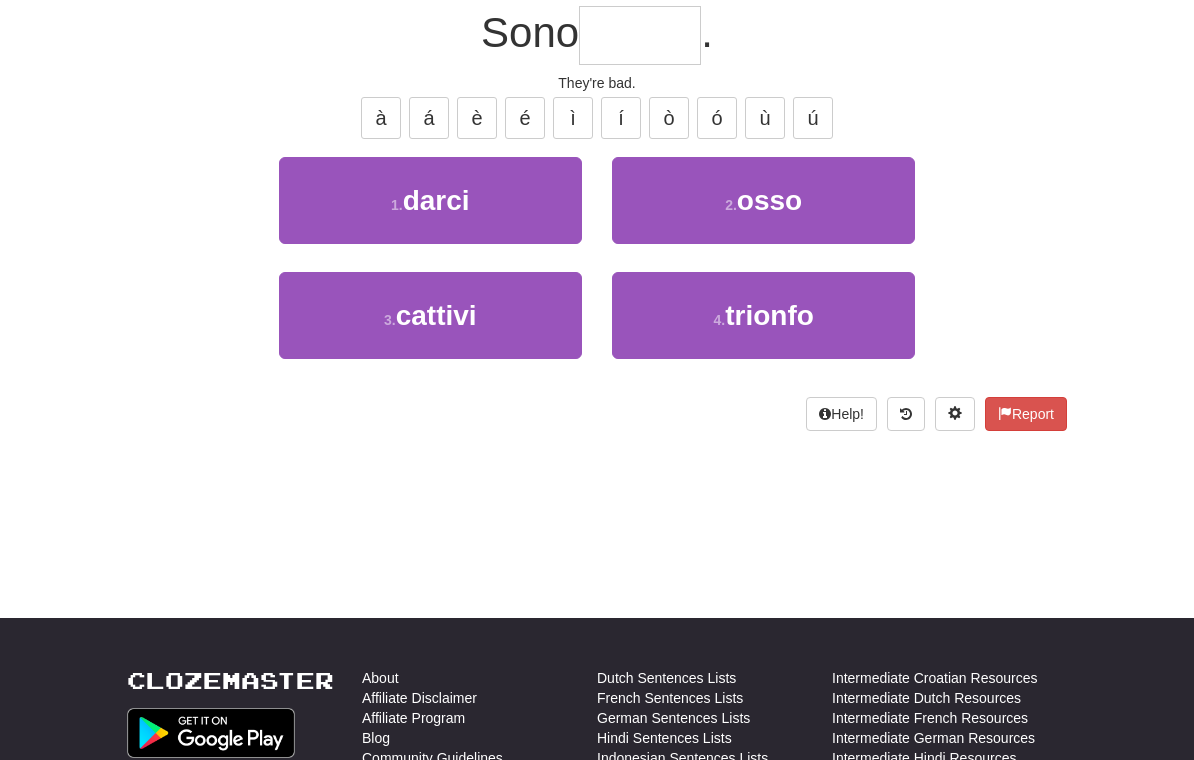 click on "3 .  cattivi" at bounding box center [430, 315] 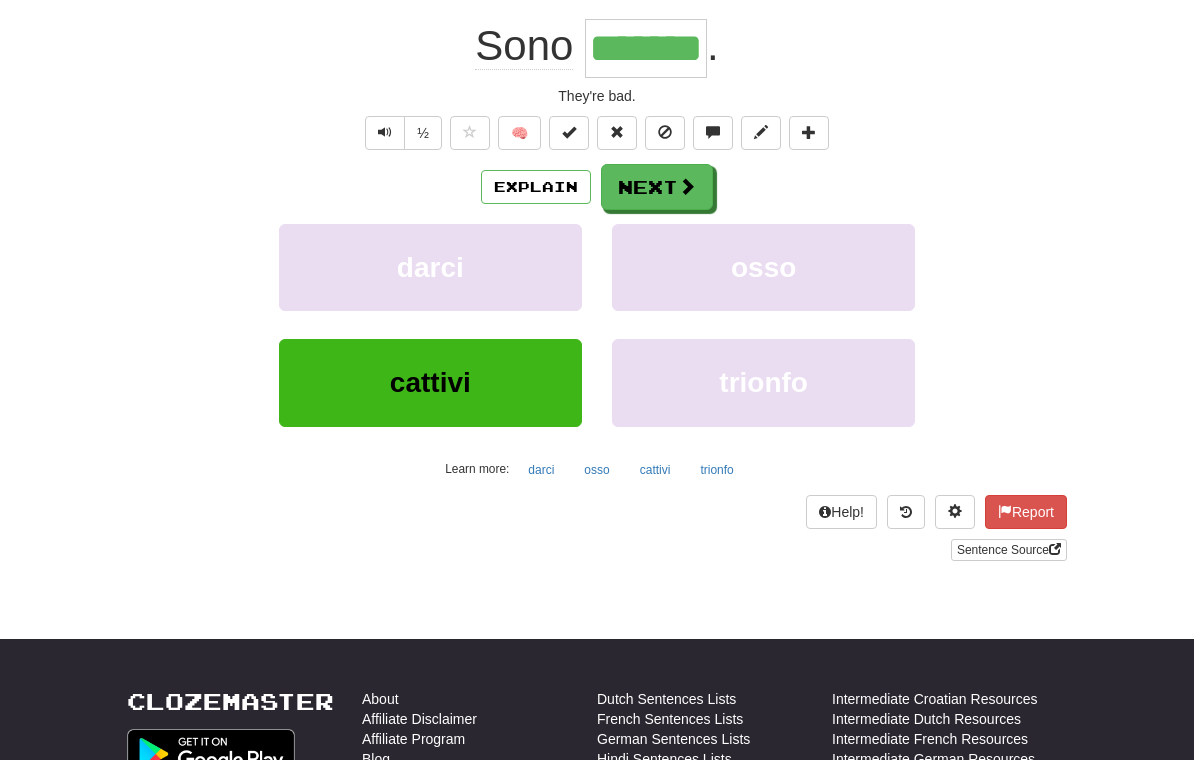 scroll, scrollTop: 193, scrollLeft: 0, axis: vertical 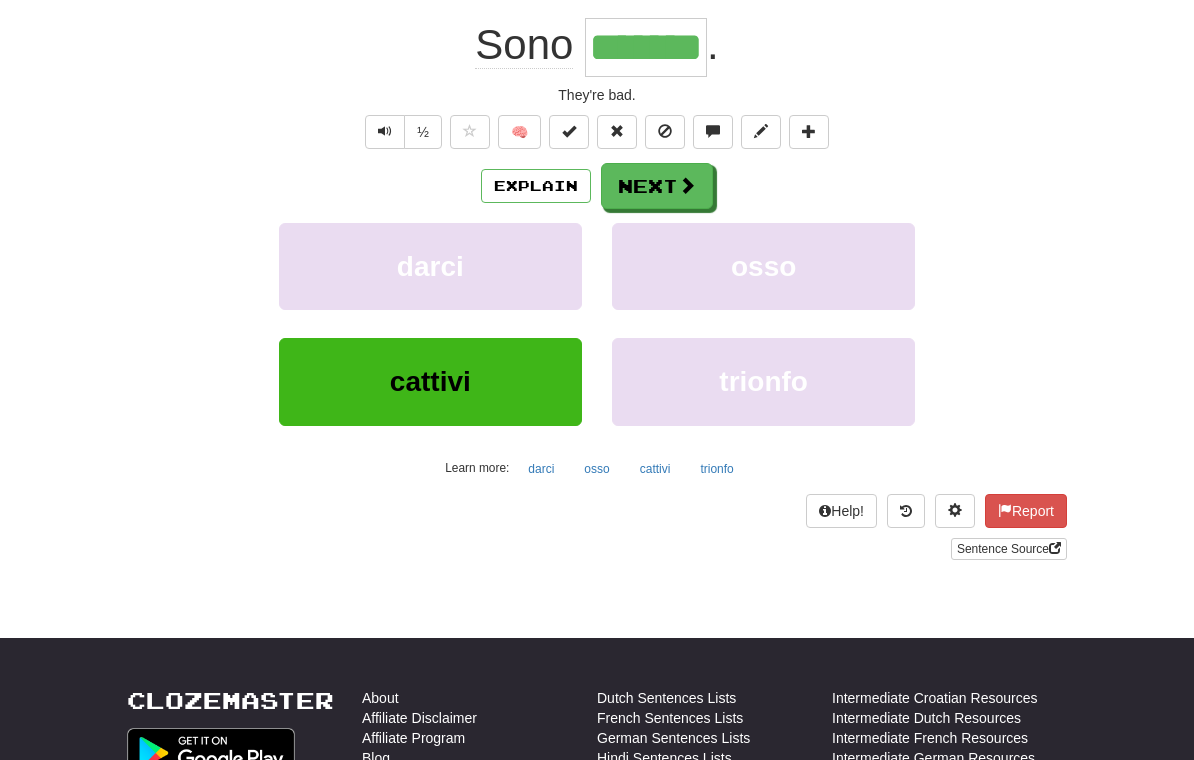 click on "Next" at bounding box center (657, 186) 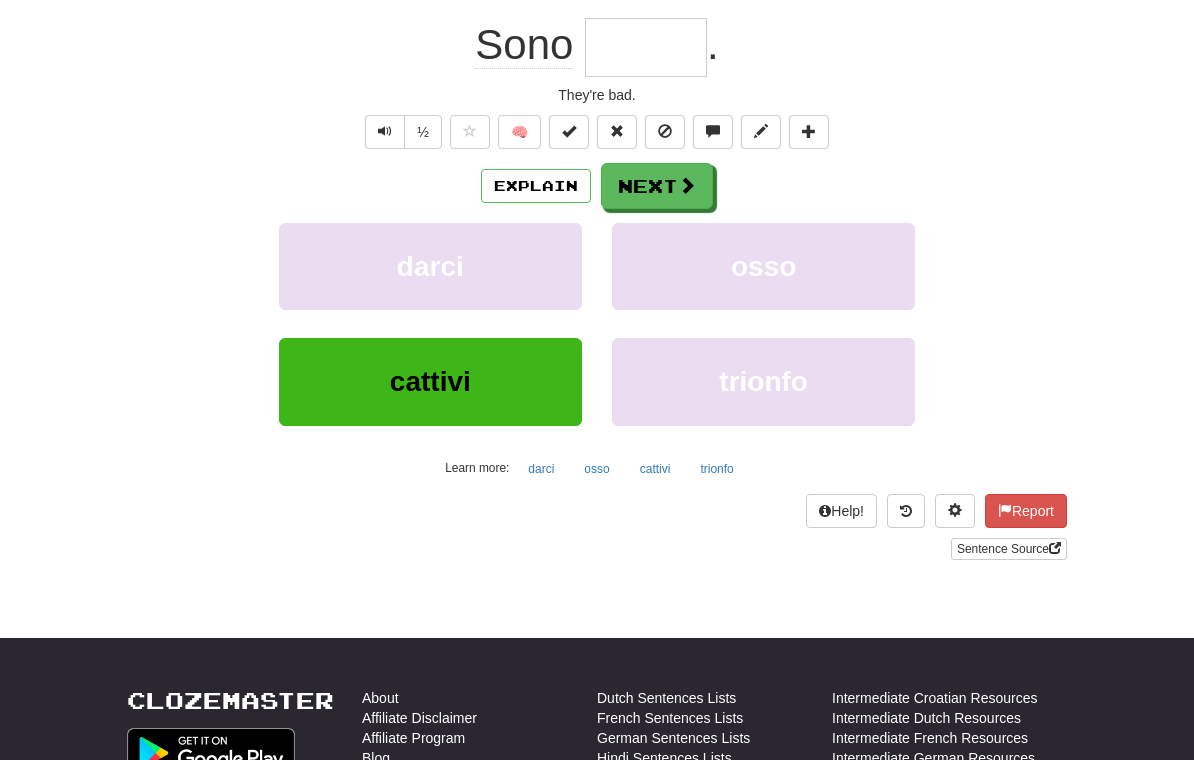 scroll, scrollTop: 192, scrollLeft: 0, axis: vertical 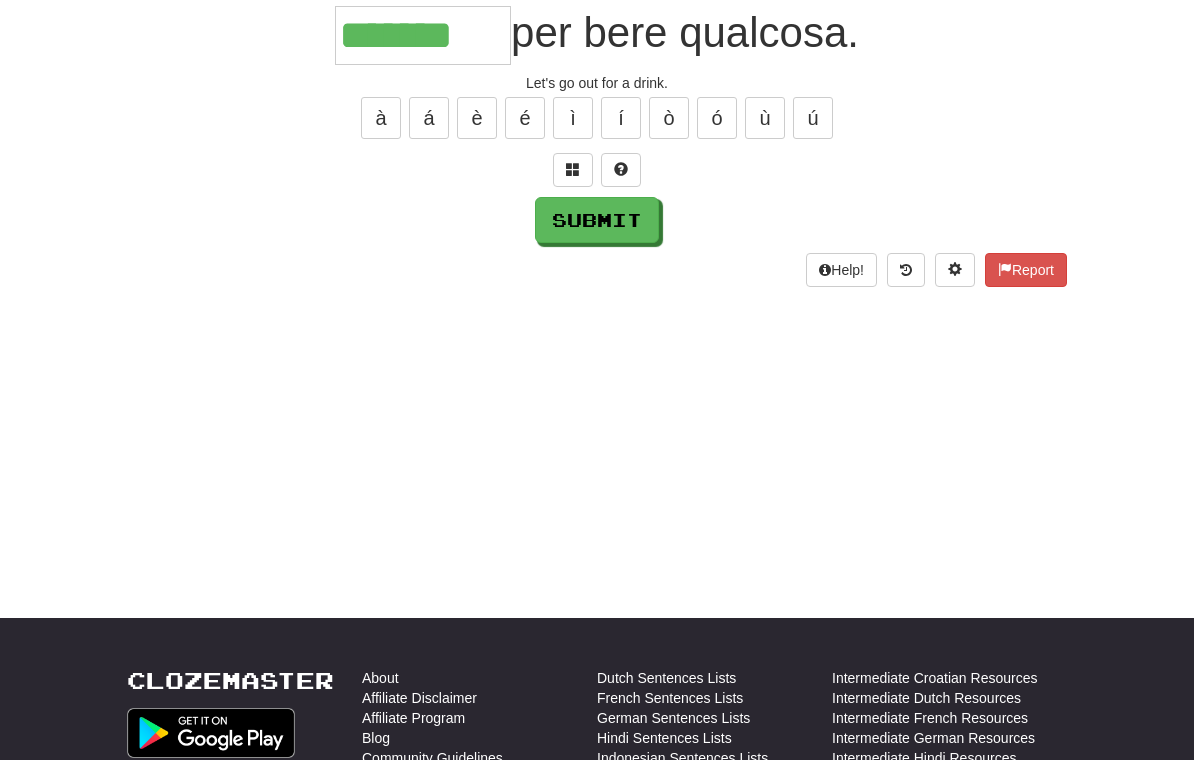 click on "Submit" at bounding box center [597, 220] 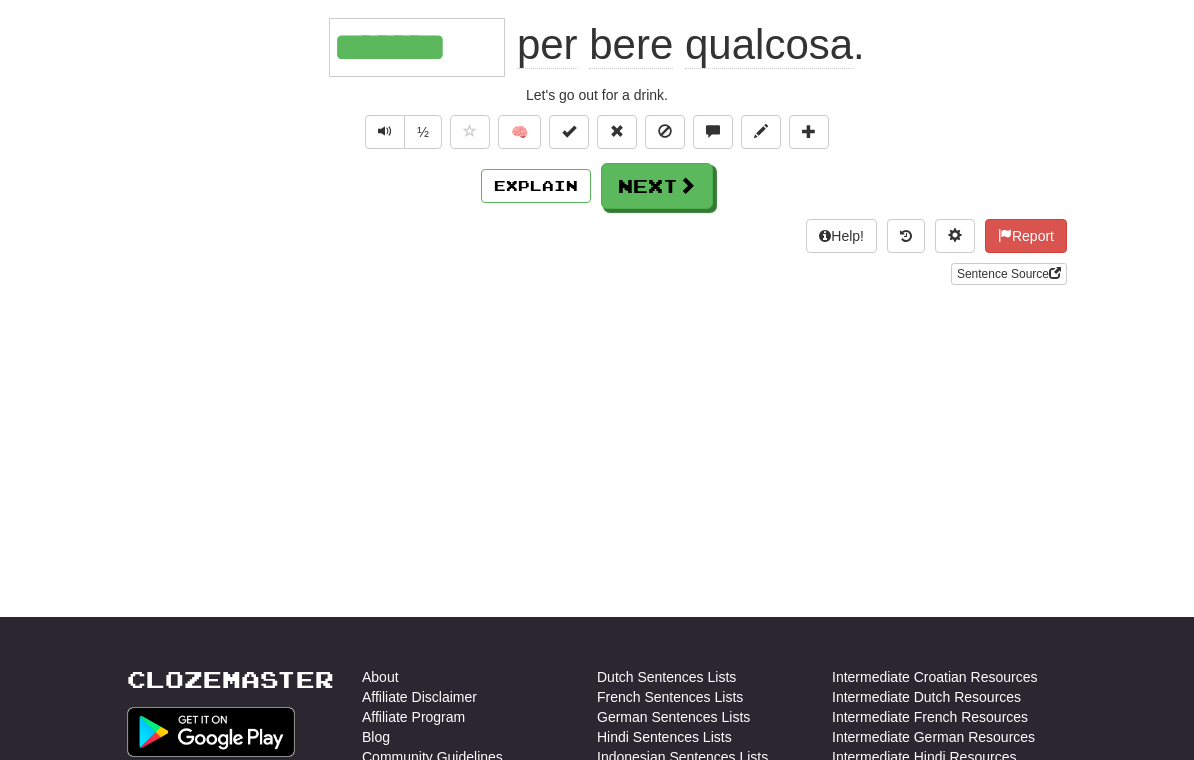 click on "Next" at bounding box center (657, 186) 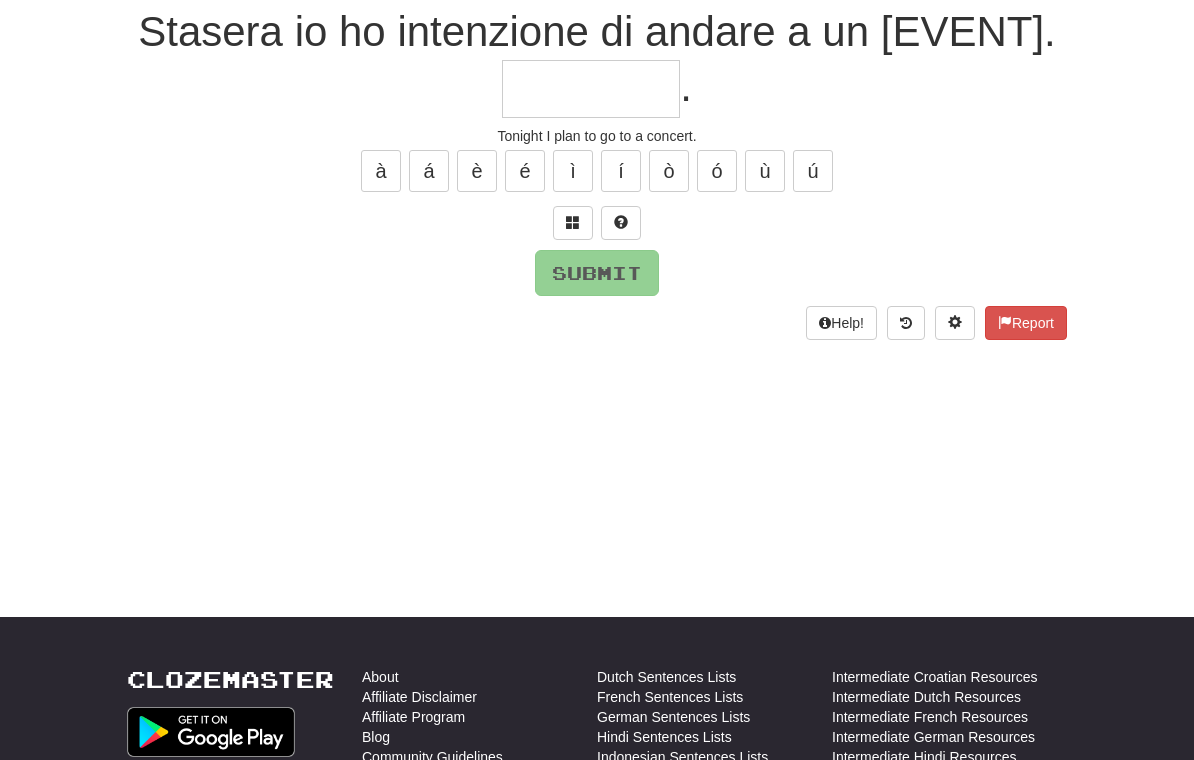 scroll, scrollTop: 192, scrollLeft: 0, axis: vertical 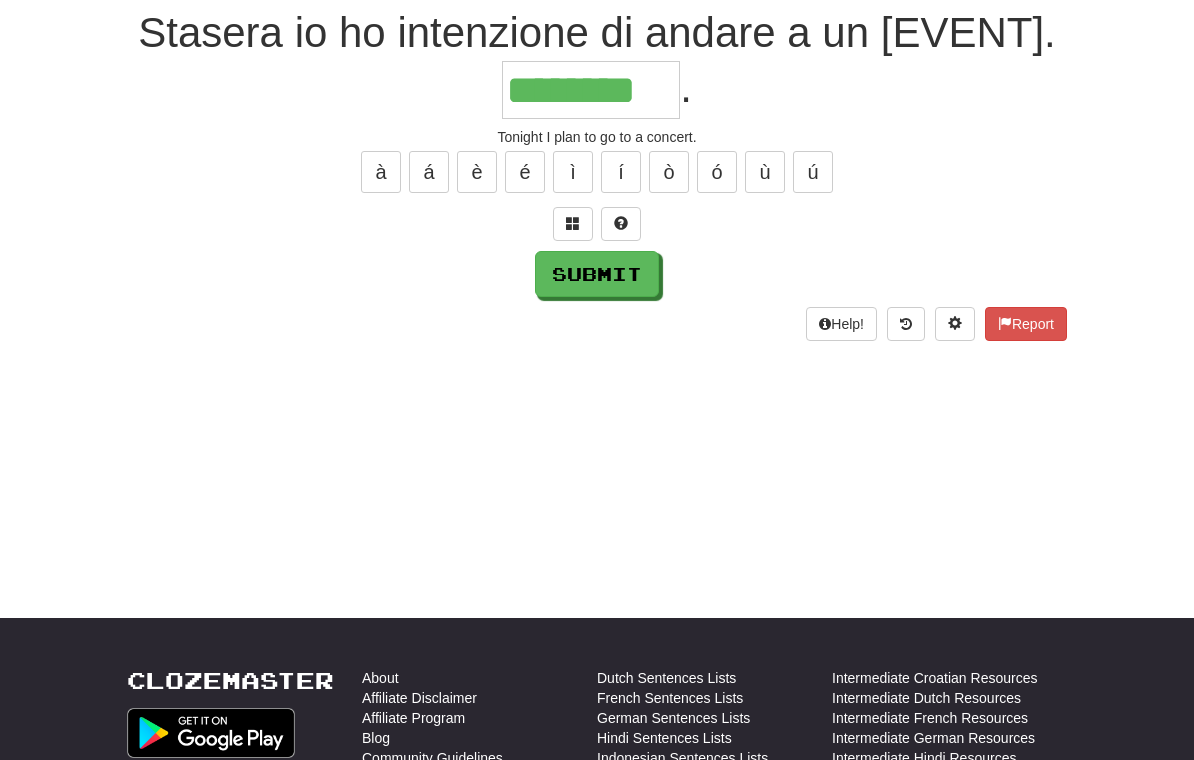 type on "********" 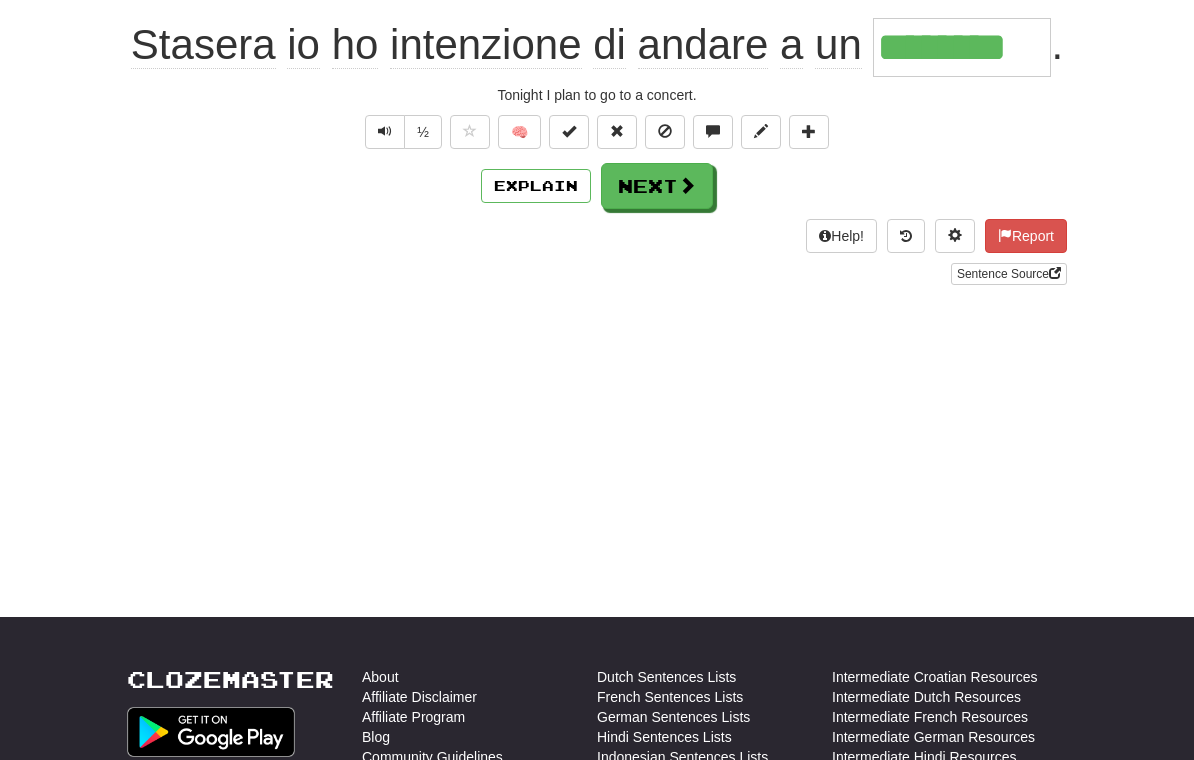 click on "Next" at bounding box center (657, 186) 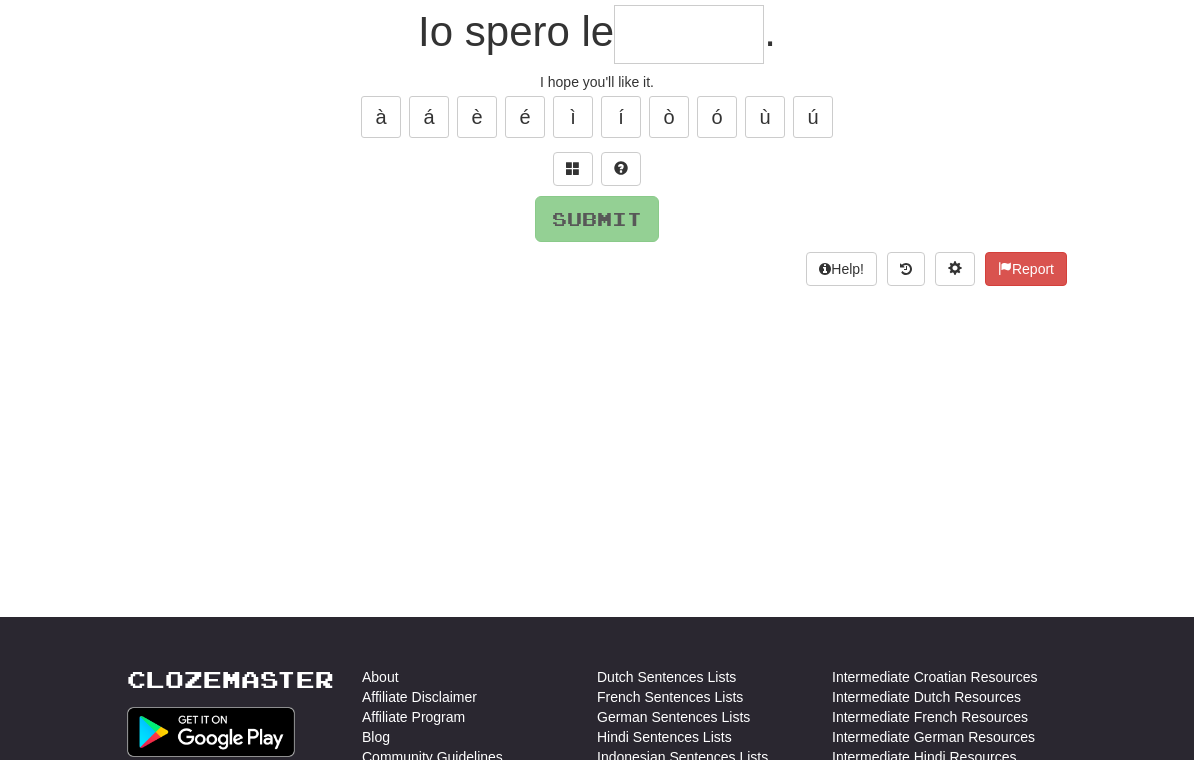 scroll, scrollTop: 192, scrollLeft: 0, axis: vertical 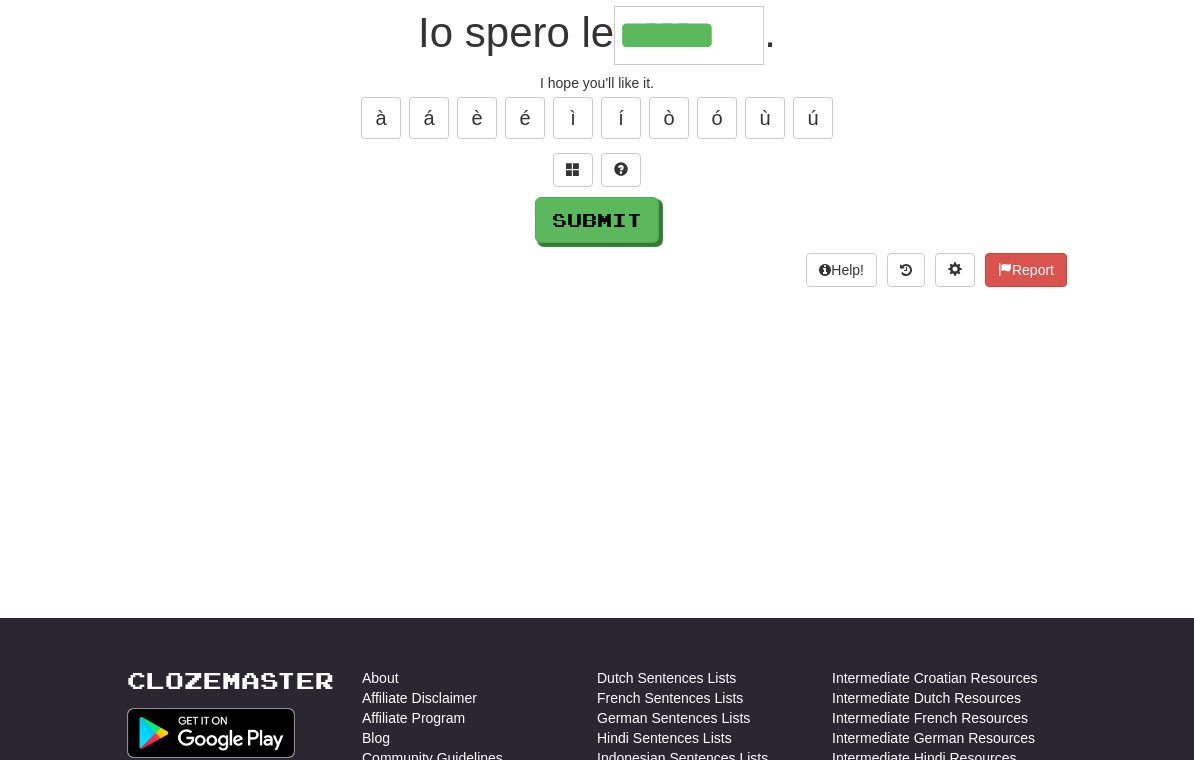 click on "à" at bounding box center [381, 118] 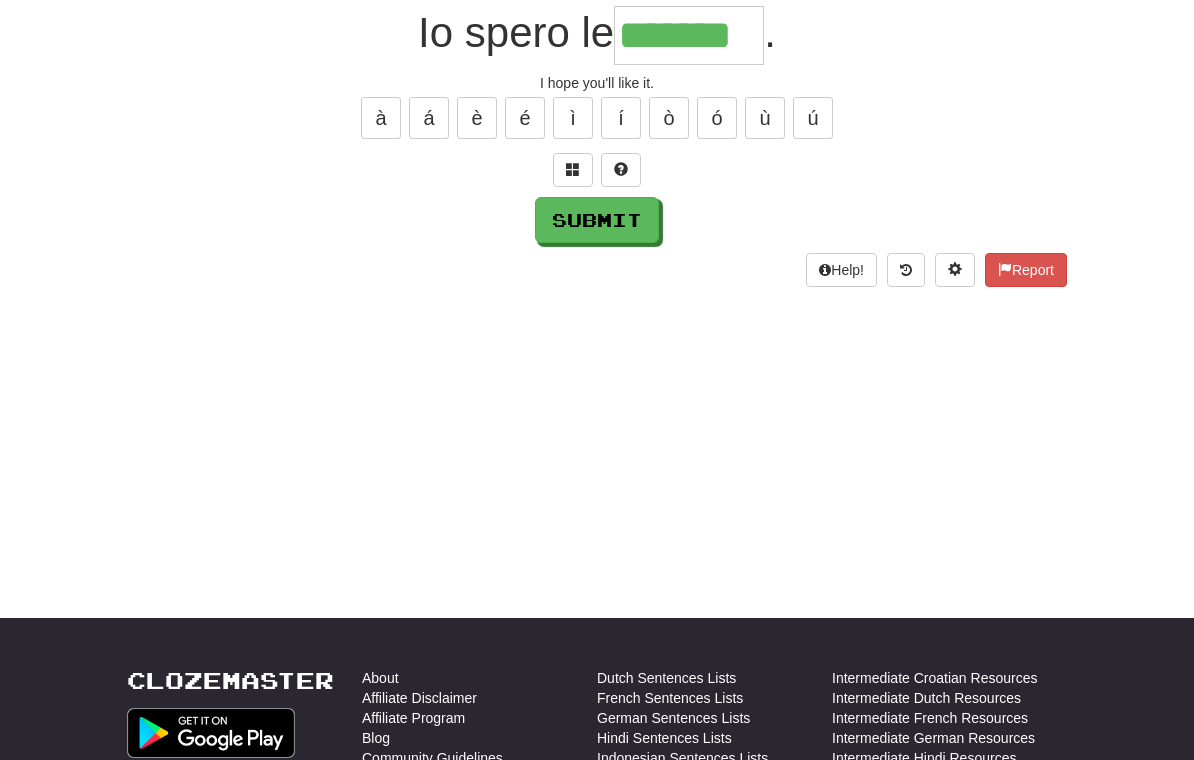 click on "à" at bounding box center (381, 118) 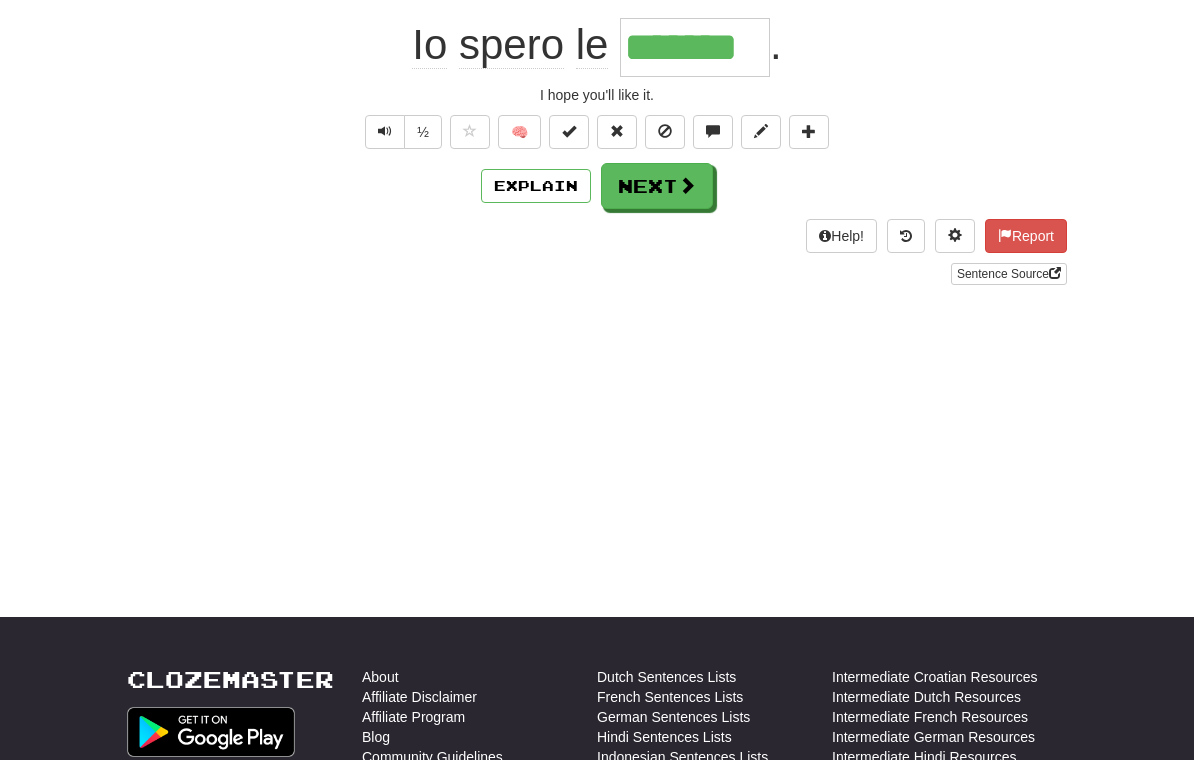 click on "Next" at bounding box center [657, 186] 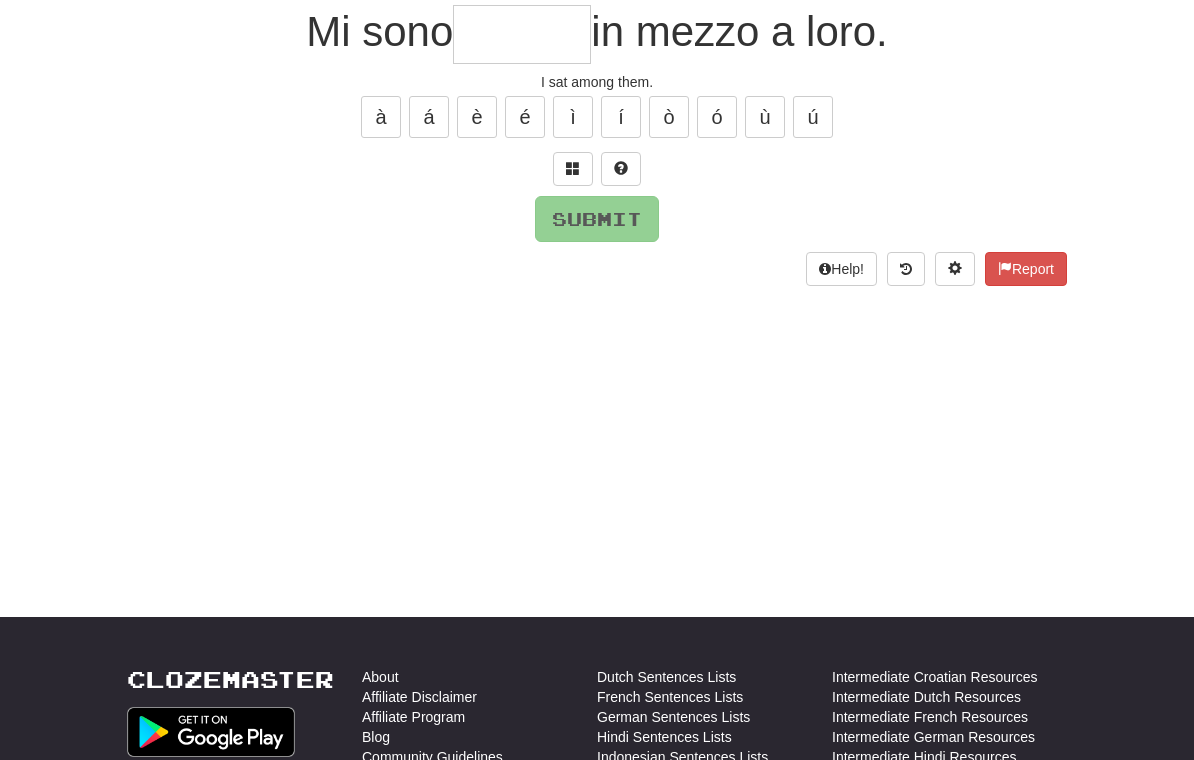 scroll, scrollTop: 192, scrollLeft: 0, axis: vertical 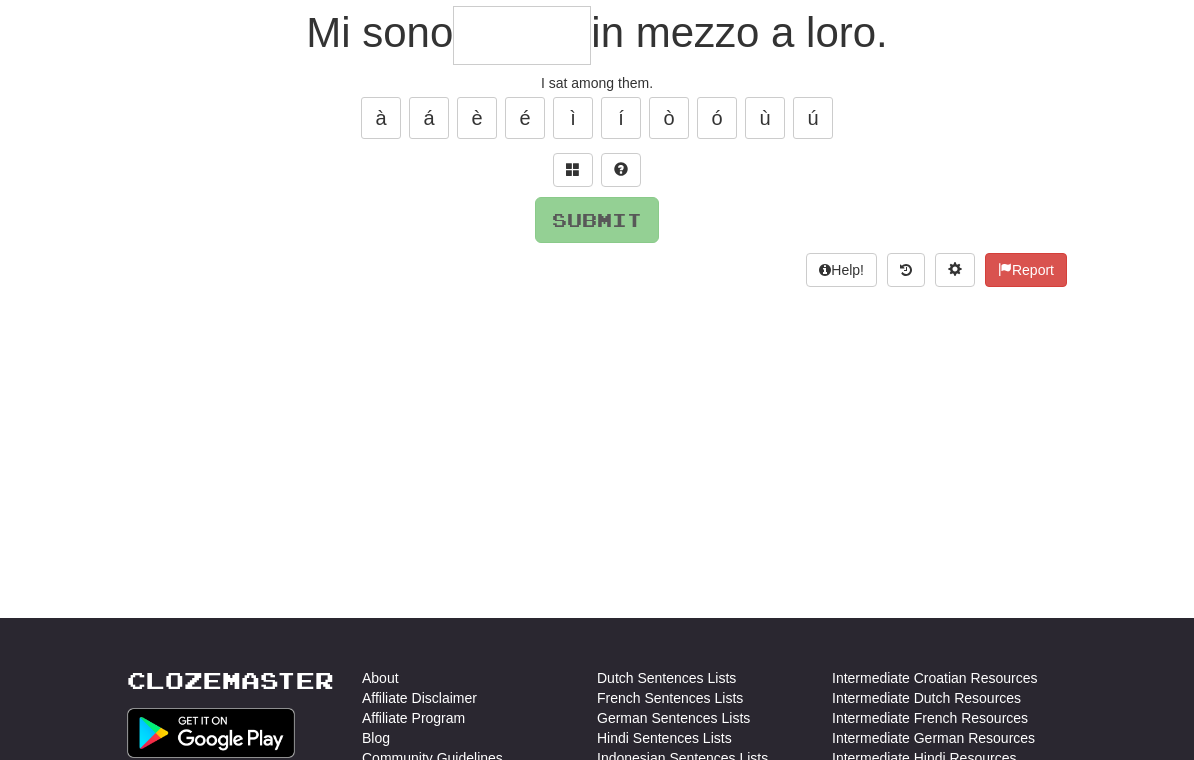 type on "*" 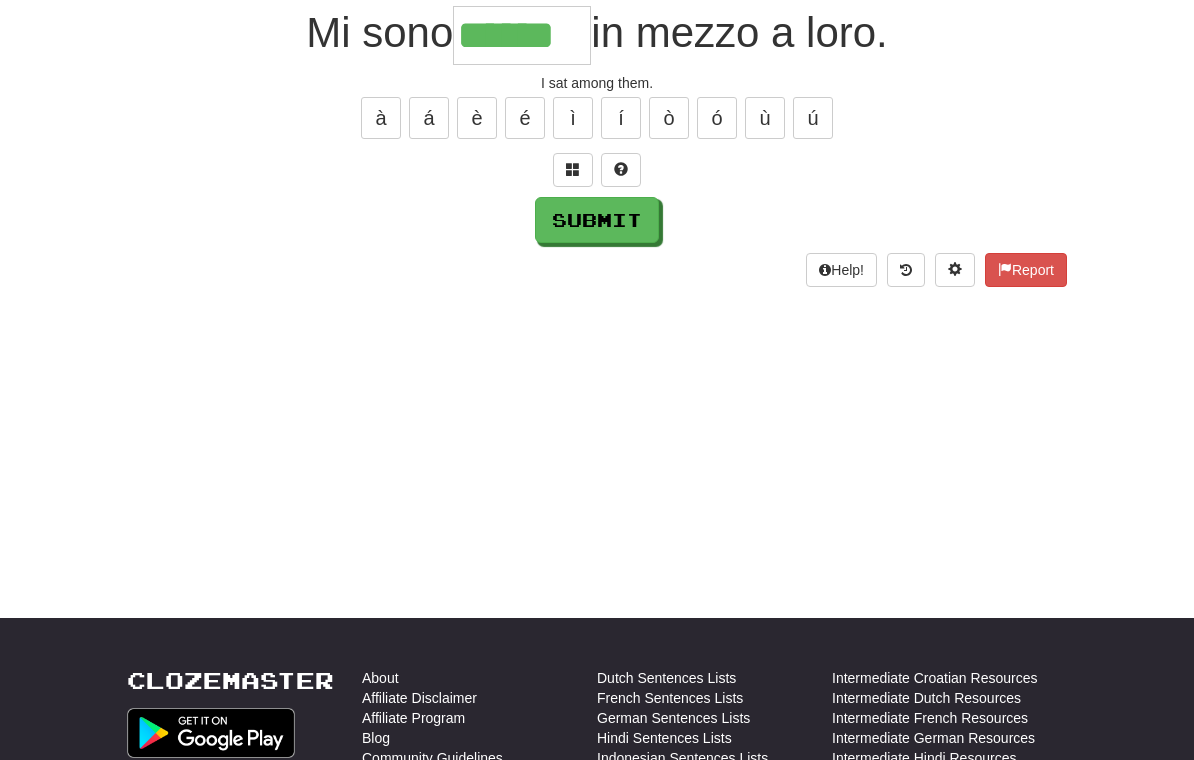 type on "******" 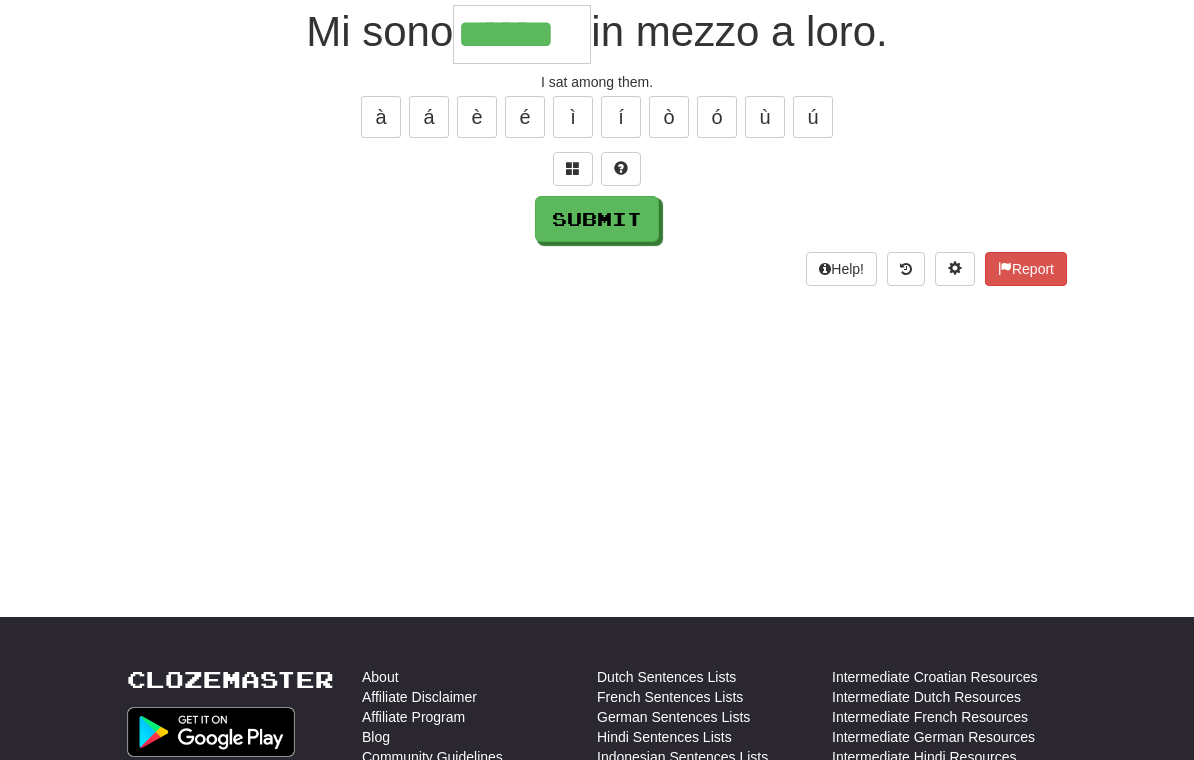 click on "Submit" at bounding box center (597, 219) 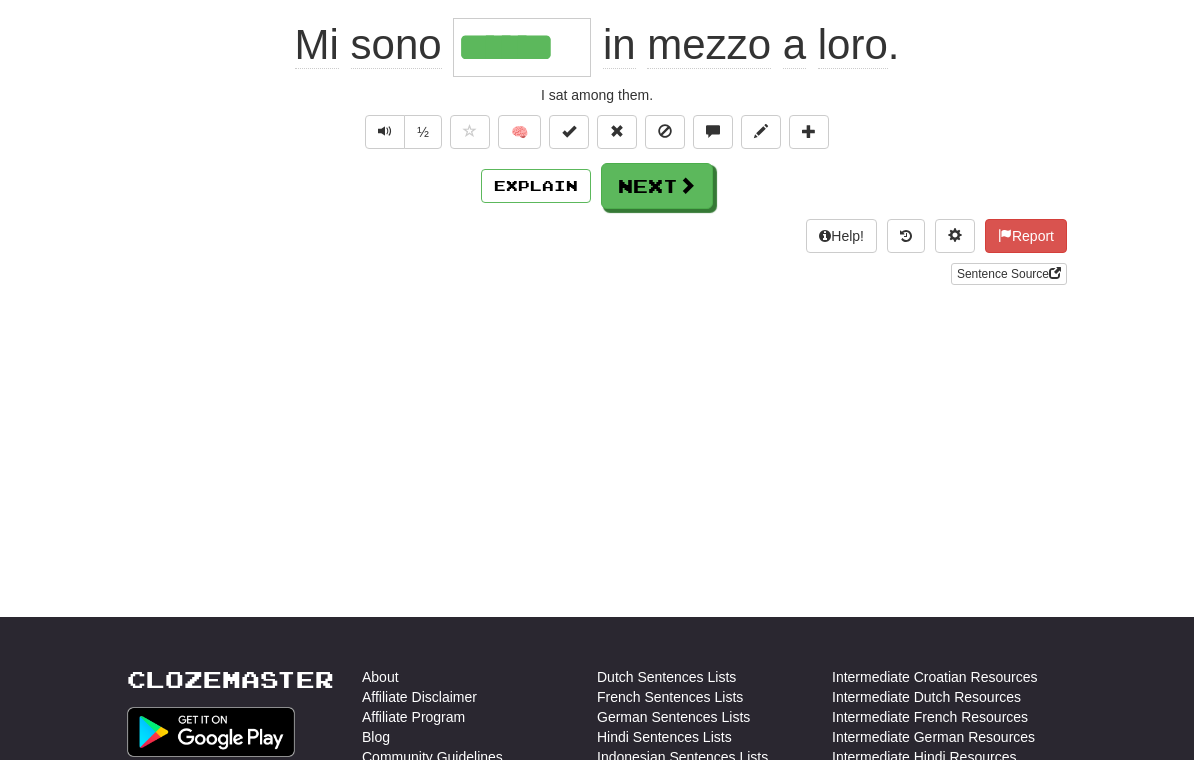 click on "Next" at bounding box center [657, 186] 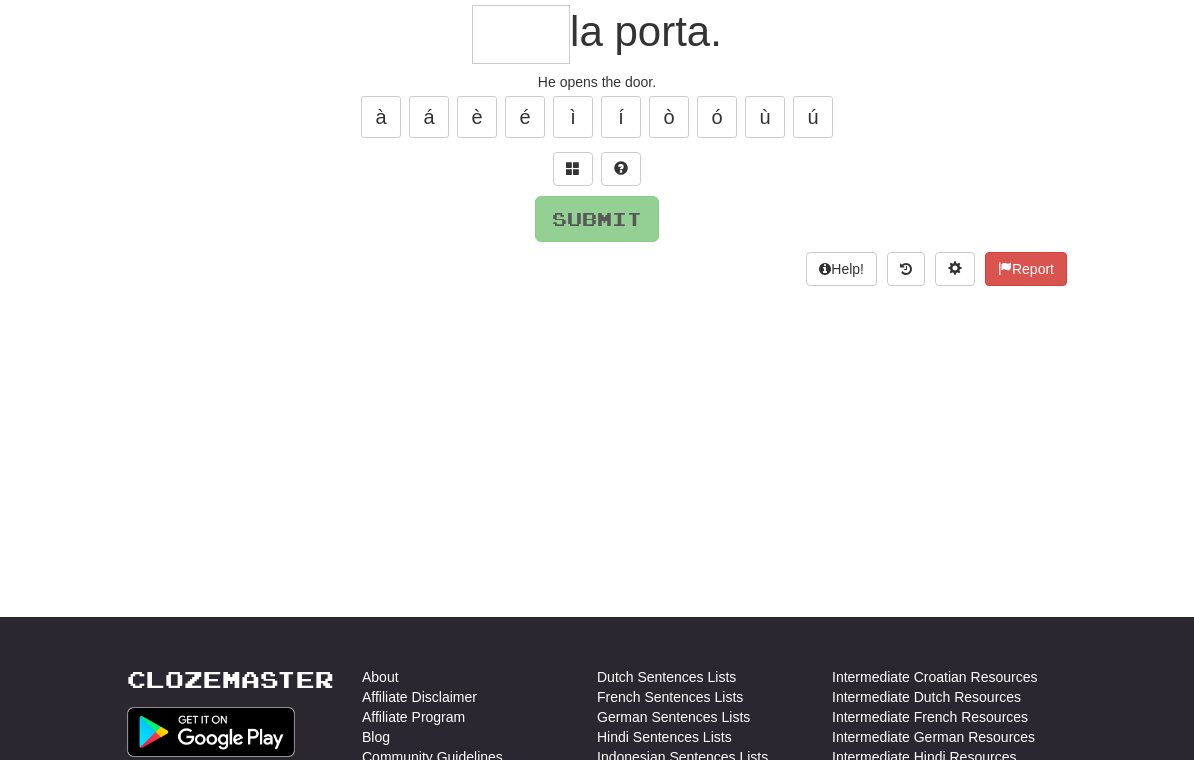 scroll, scrollTop: 192, scrollLeft: 0, axis: vertical 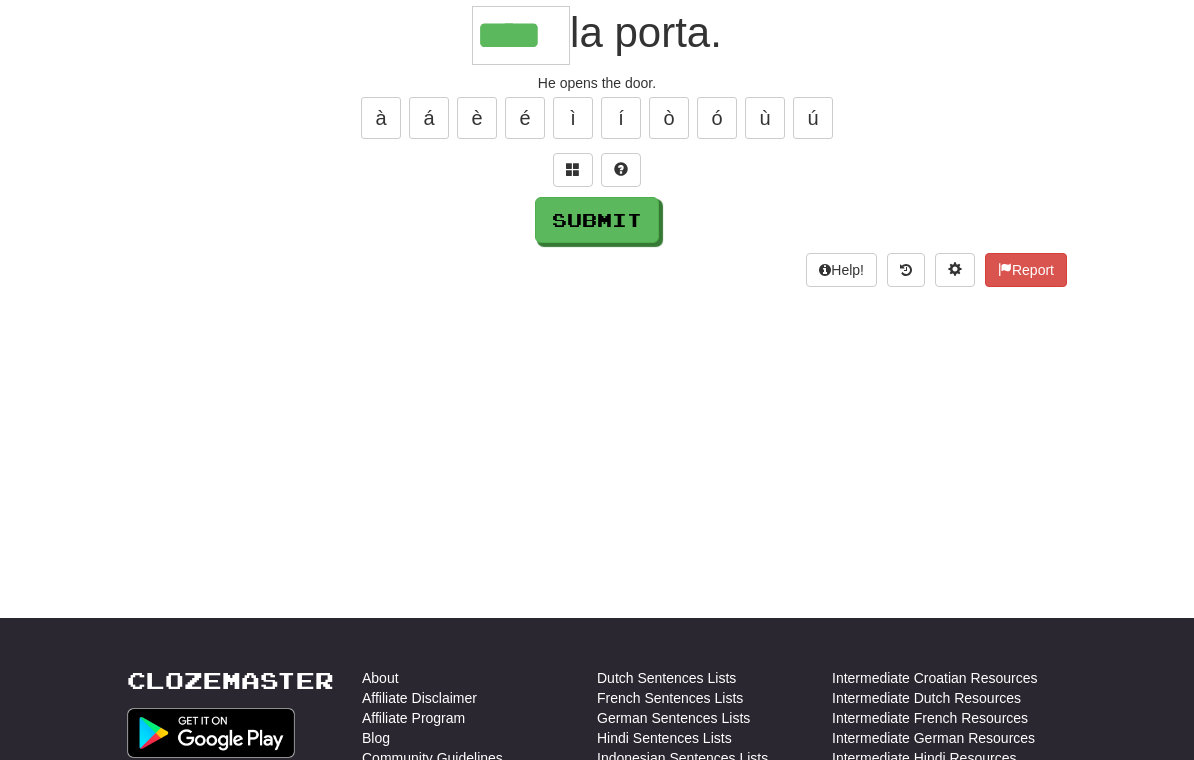 click on "Submit" at bounding box center (597, 220) 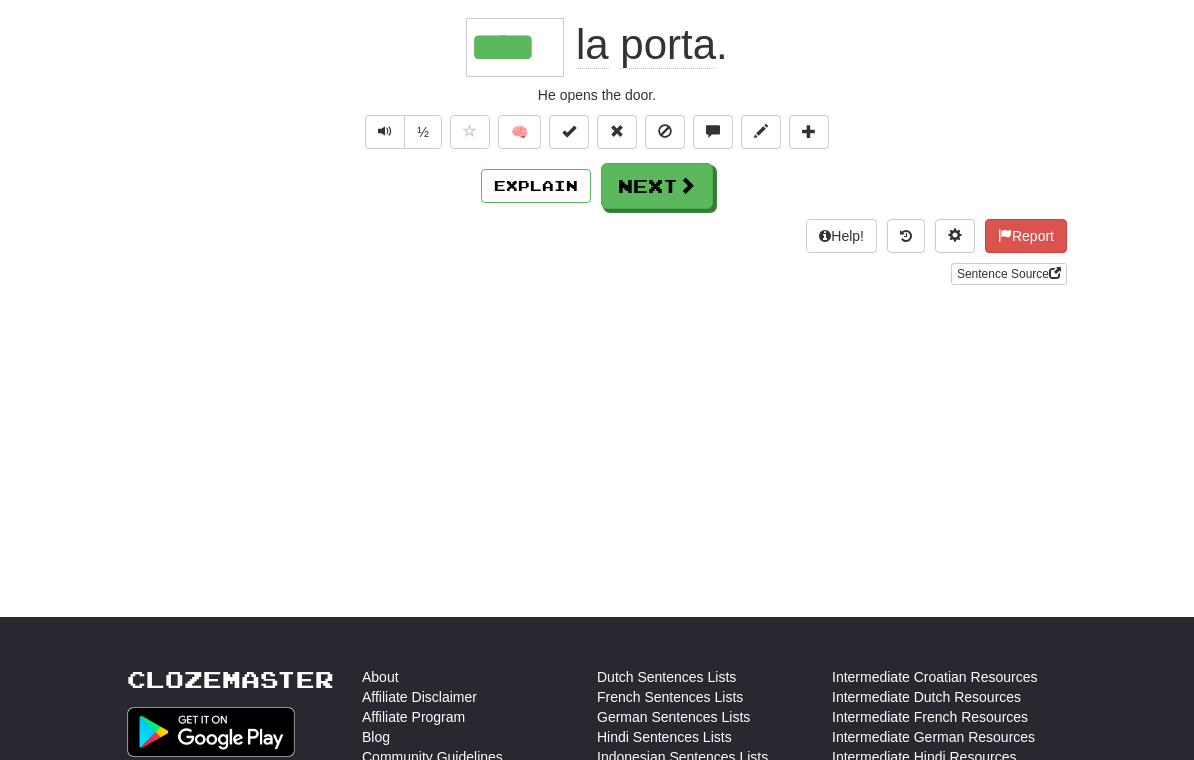 click on "Next" at bounding box center [657, 186] 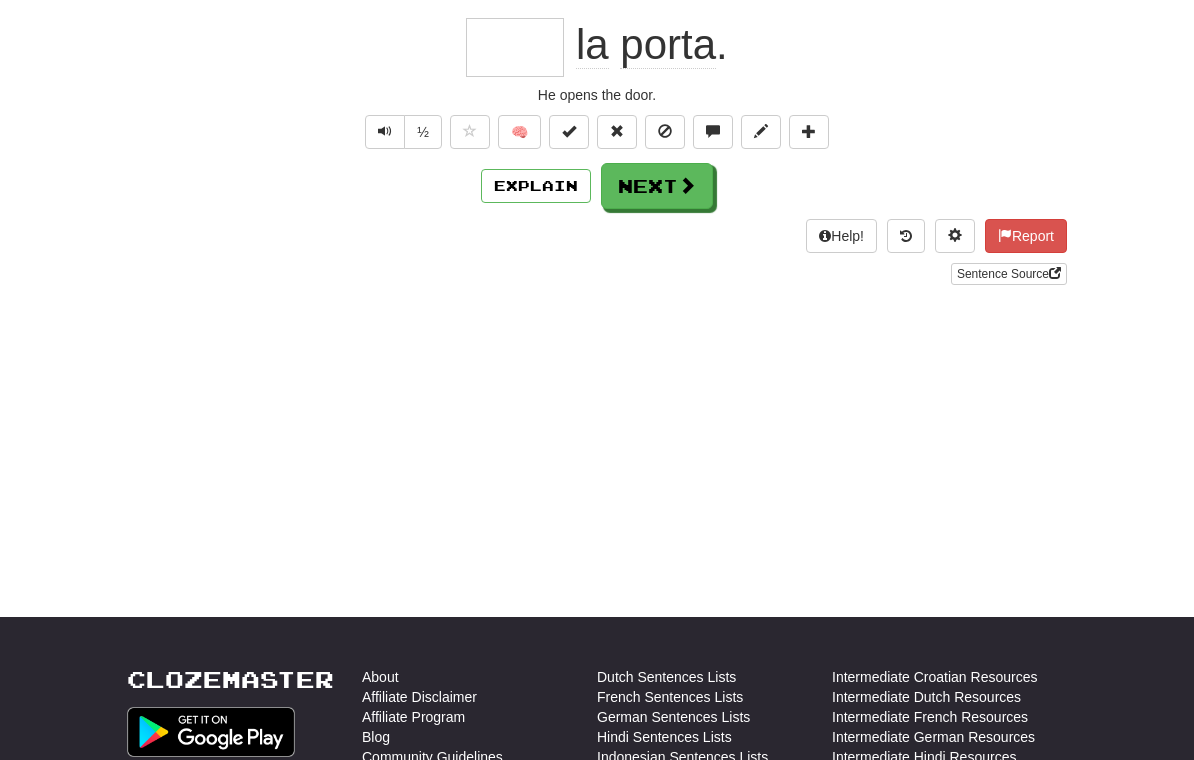 scroll, scrollTop: 192, scrollLeft: 0, axis: vertical 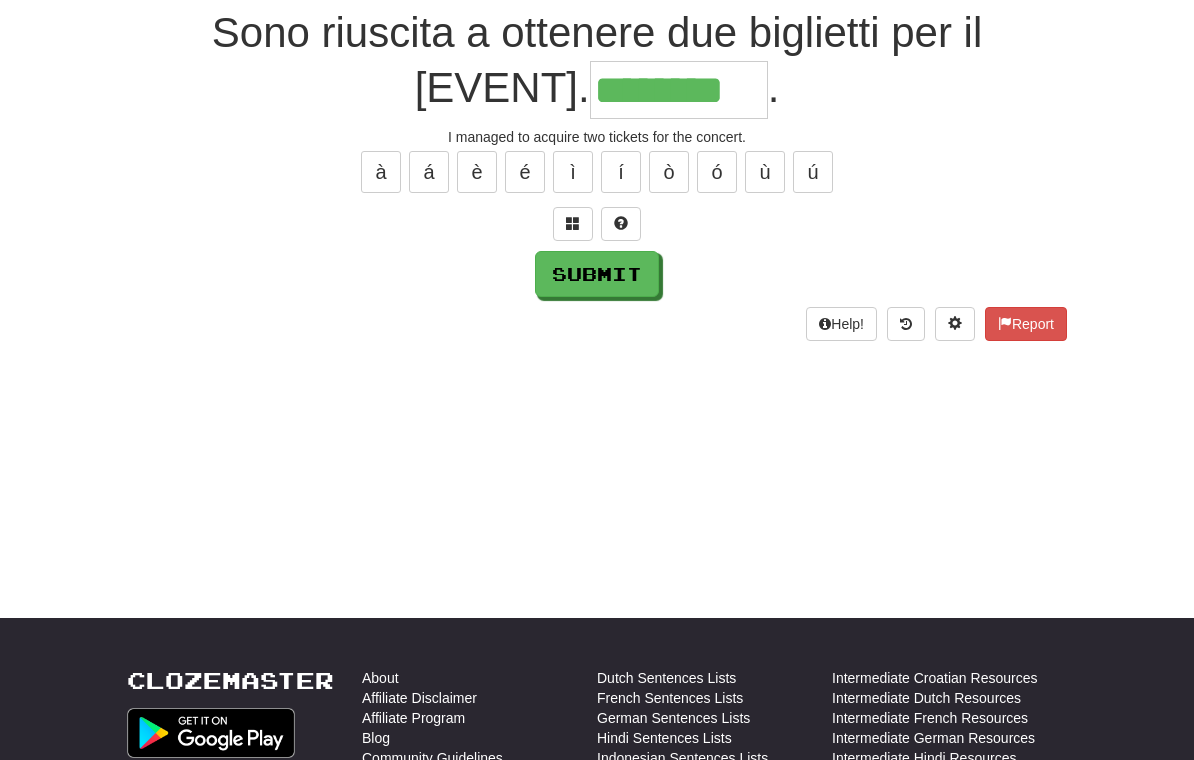 type on "********" 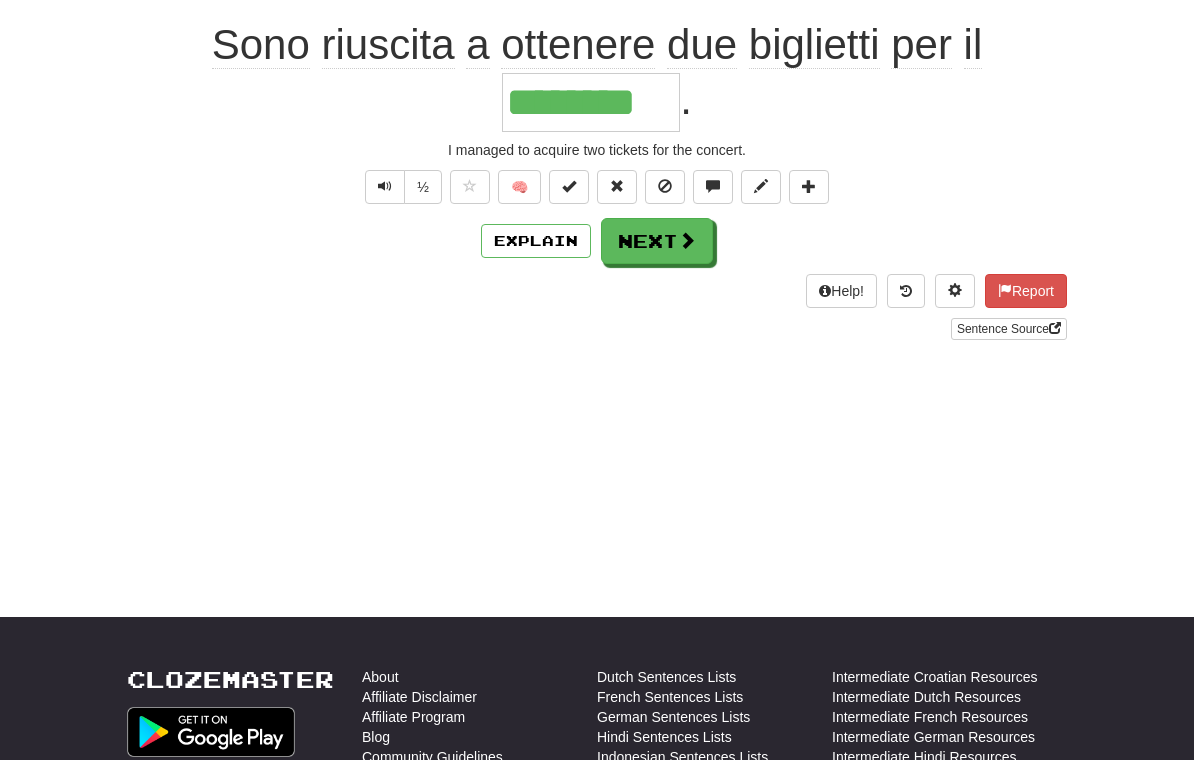 click on "Next" at bounding box center (657, 241) 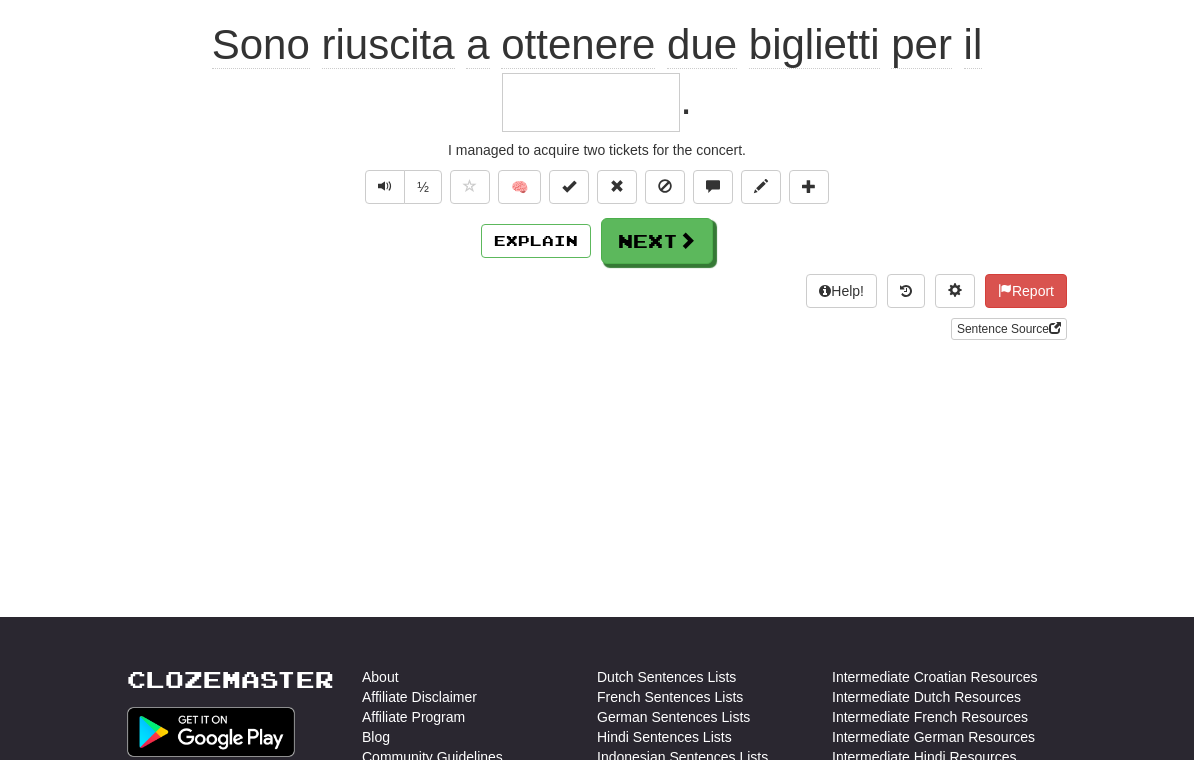 scroll, scrollTop: 192, scrollLeft: 0, axis: vertical 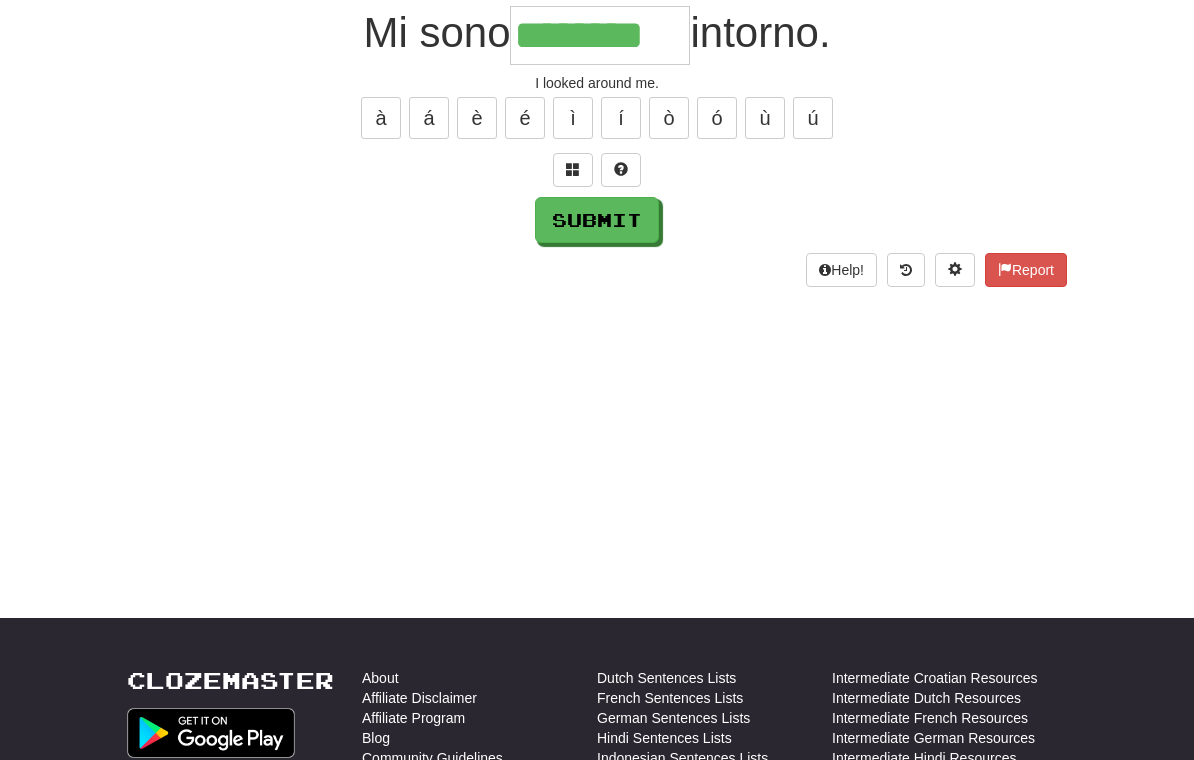 type on "********" 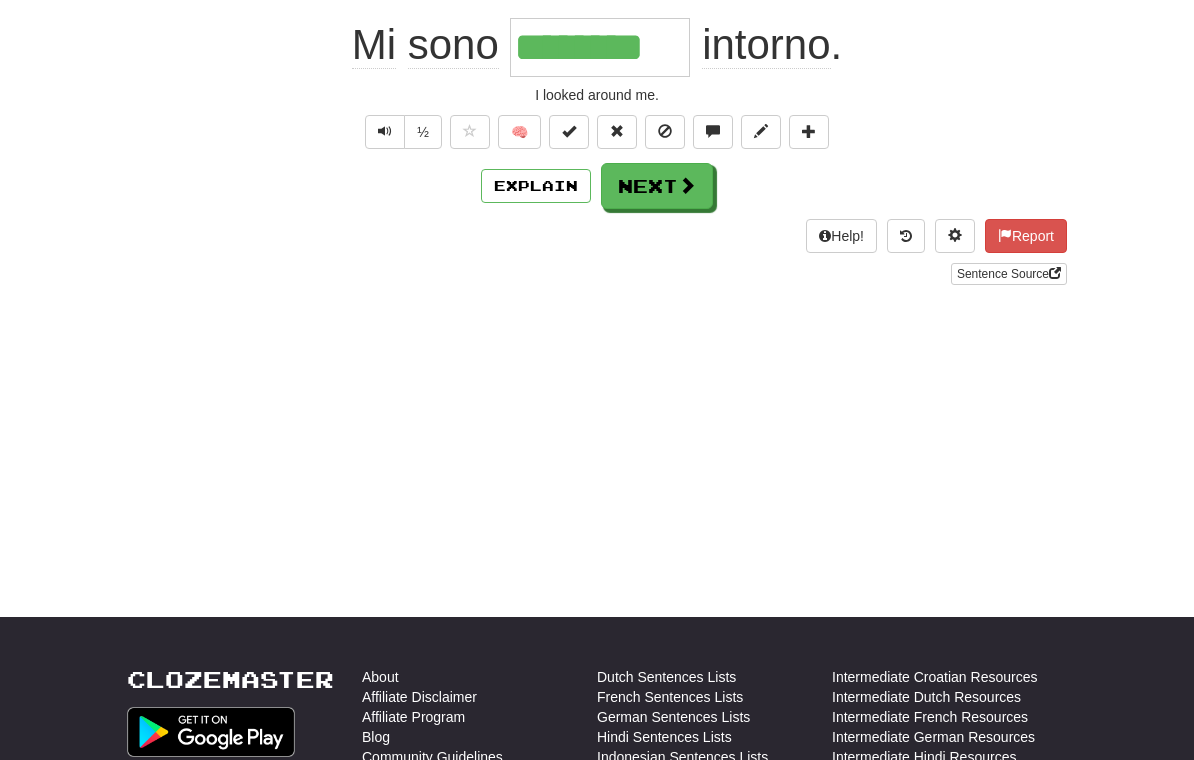 click on "Next" at bounding box center [657, 186] 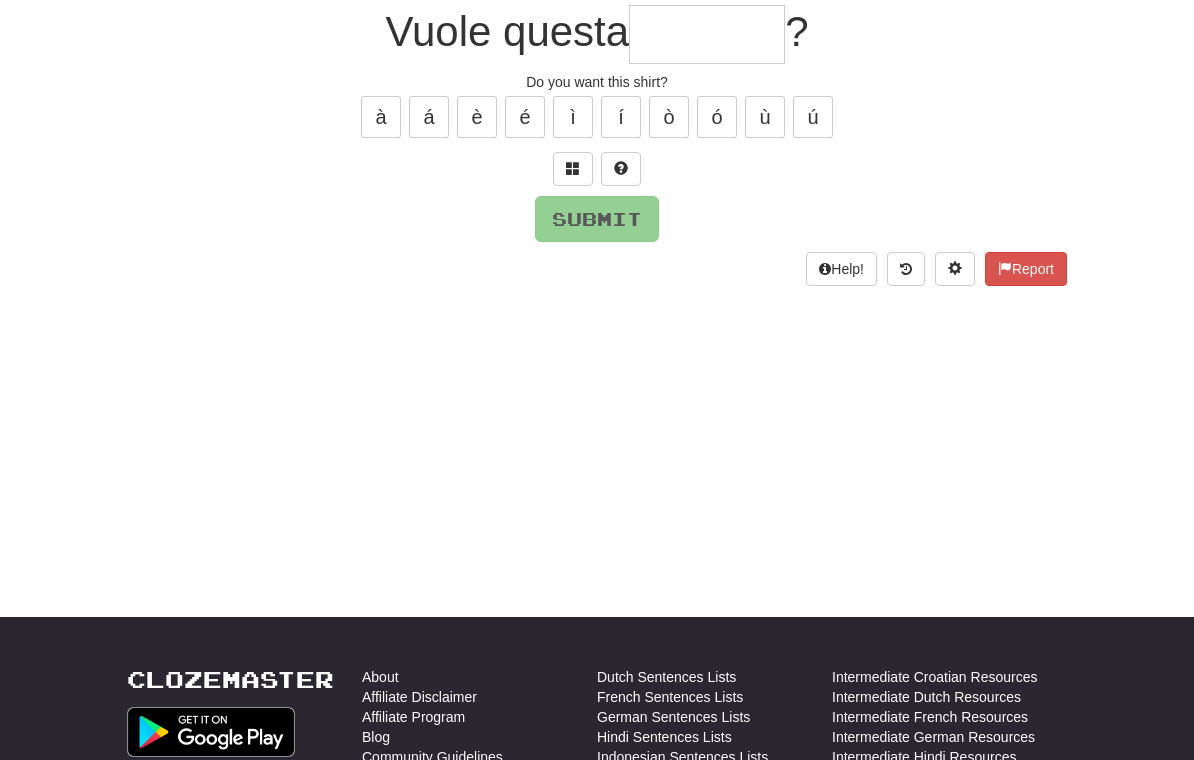 scroll, scrollTop: 192, scrollLeft: 0, axis: vertical 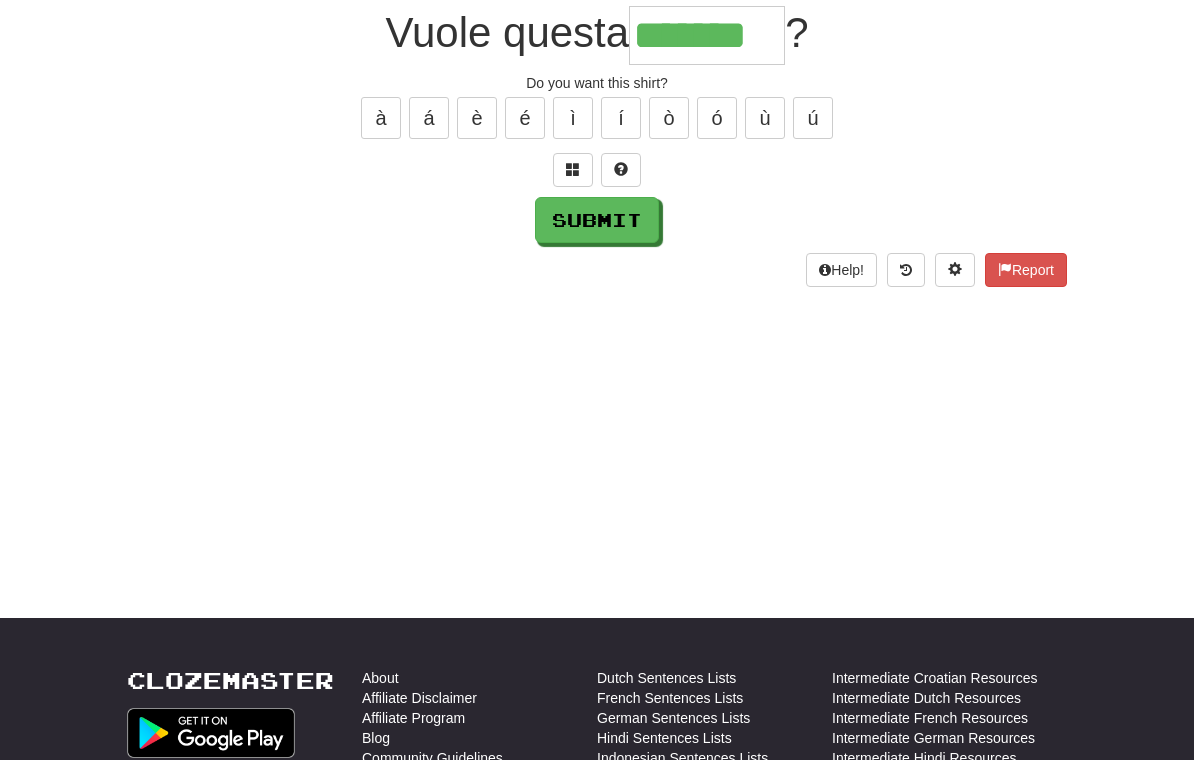 type on "*******" 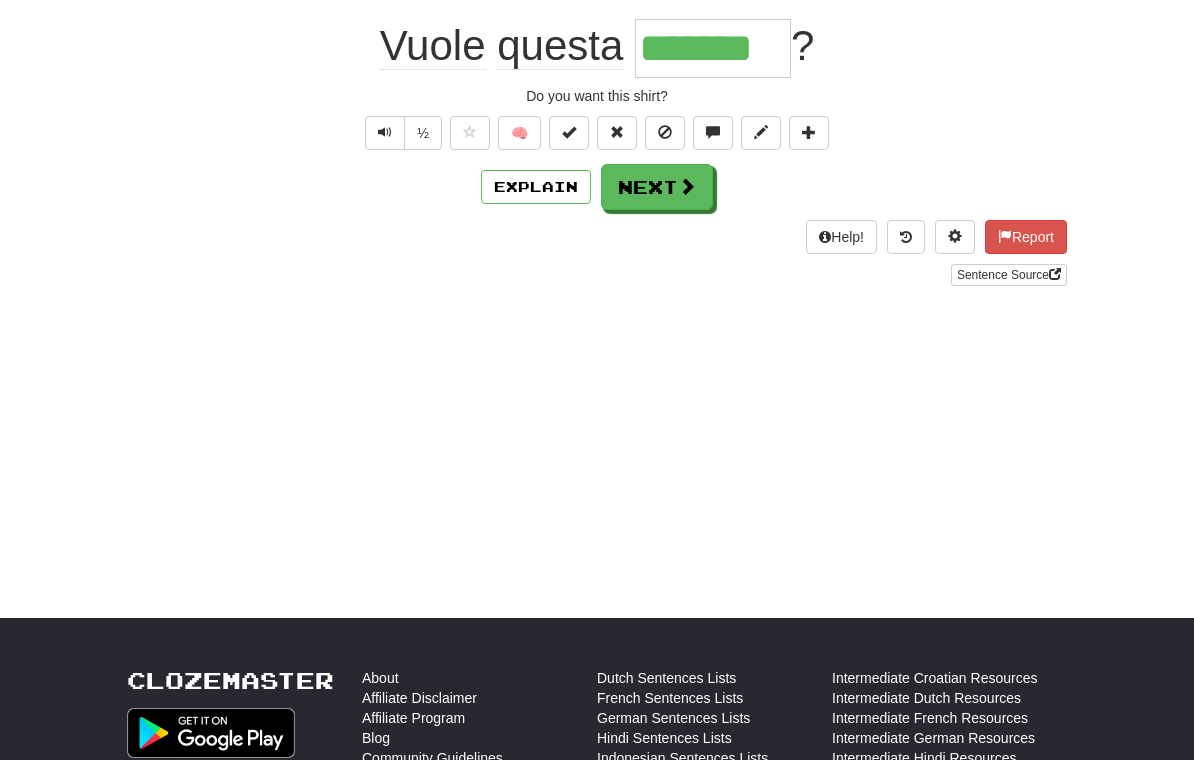 scroll, scrollTop: 193, scrollLeft: 0, axis: vertical 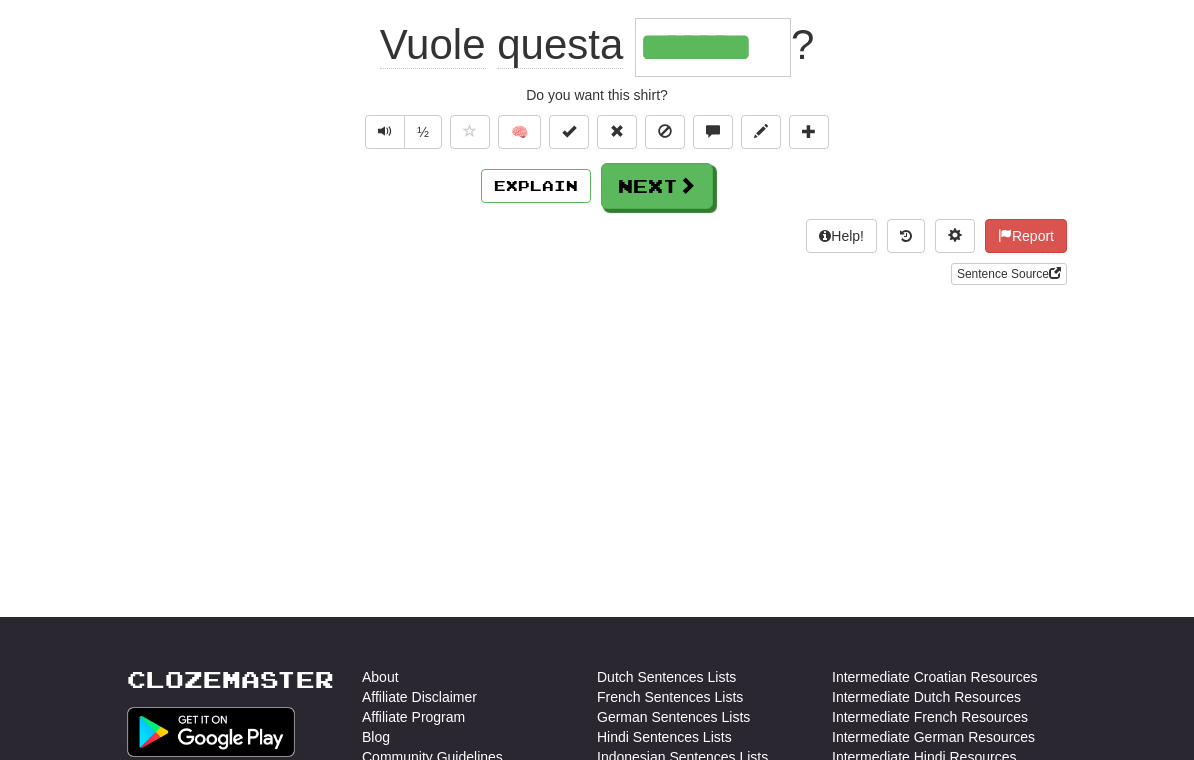 click on "Next" at bounding box center (657, 186) 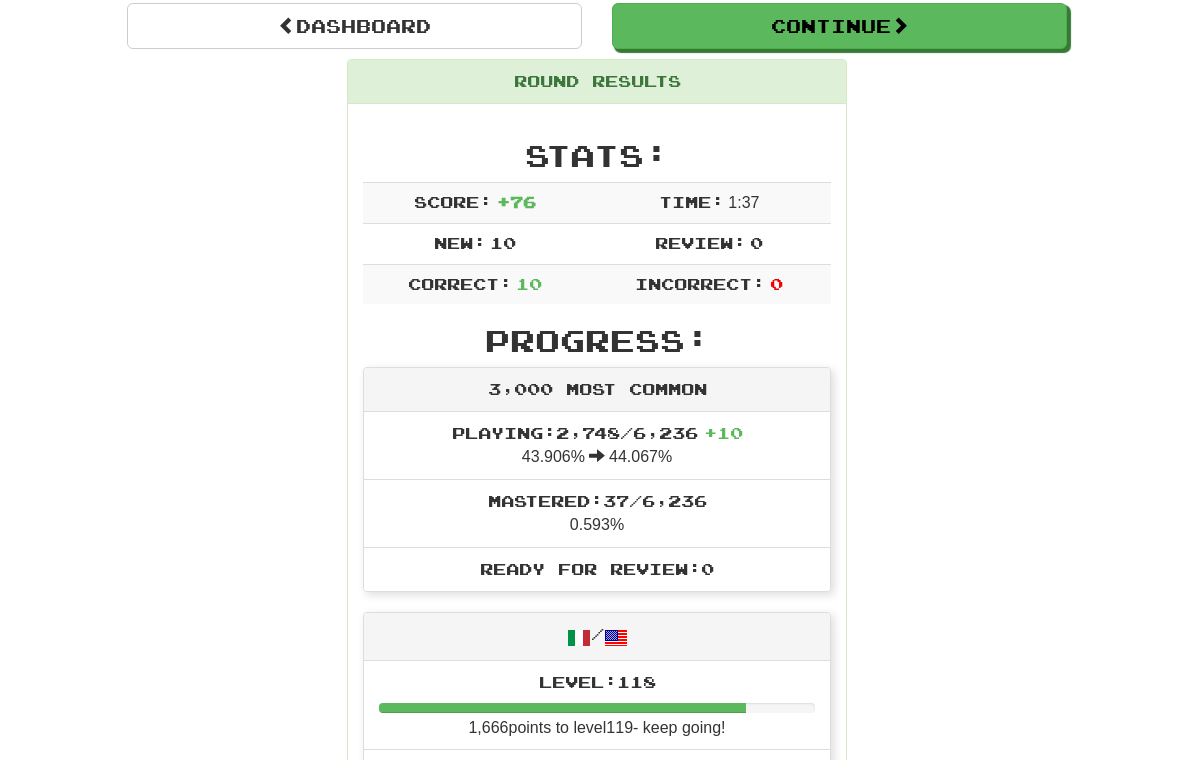 click on "Continue" at bounding box center [839, 26] 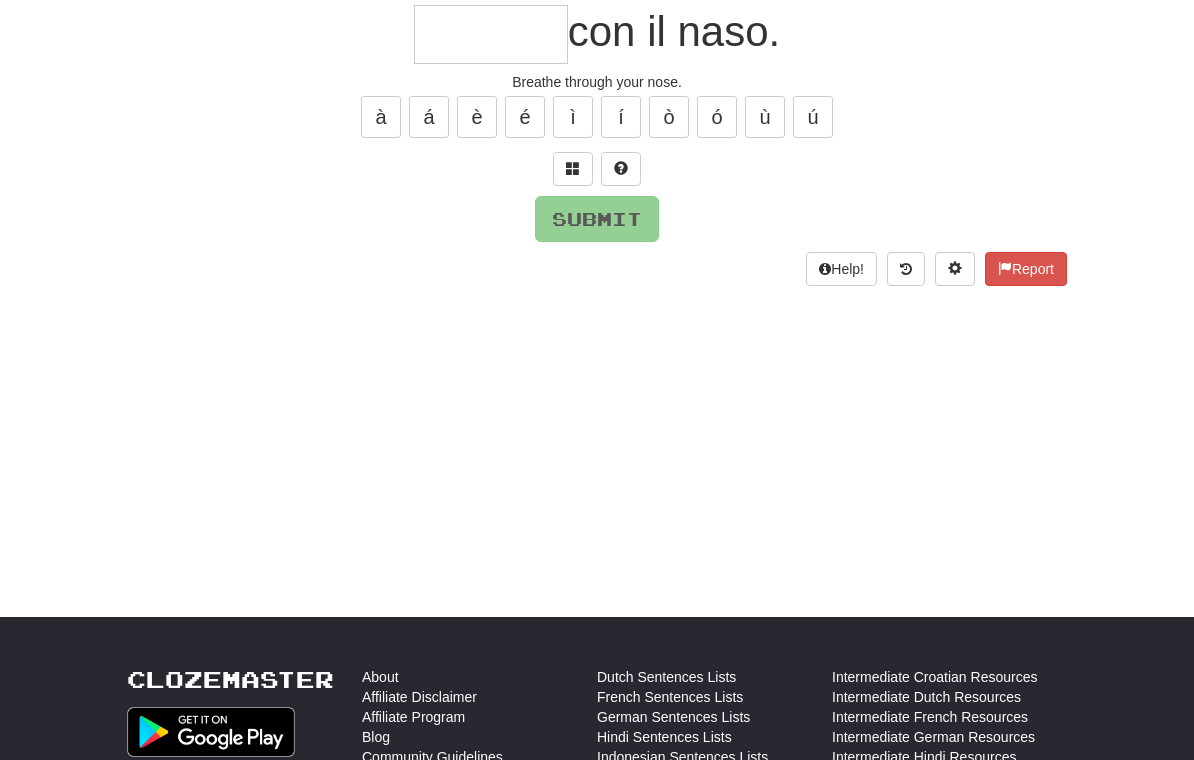 click at bounding box center [491, 34] 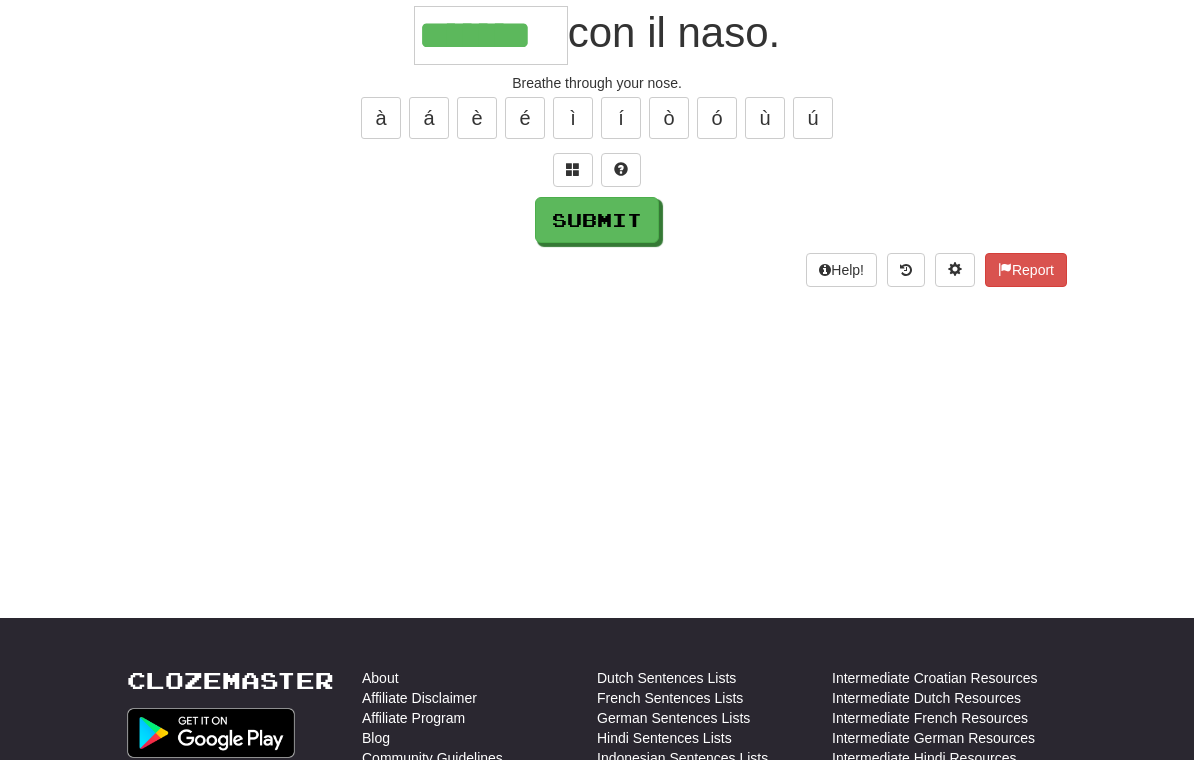 click at bounding box center (573, 170) 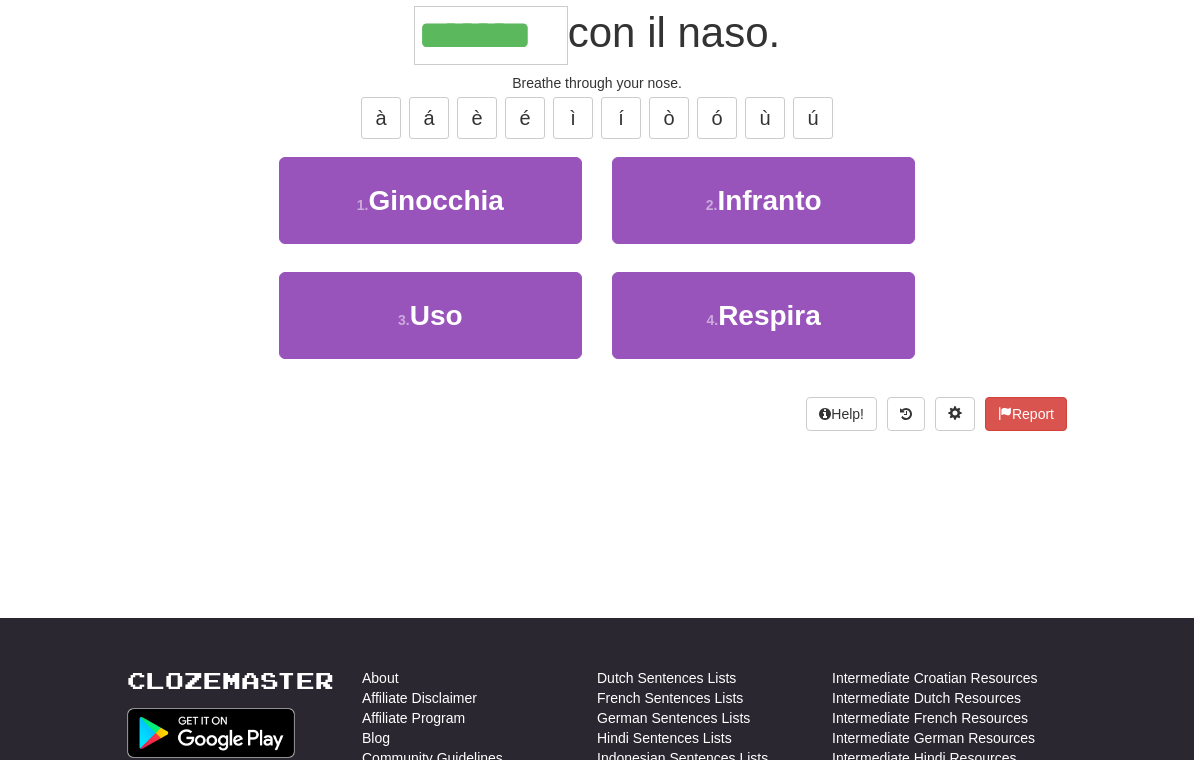 click on "4 .  Respira" at bounding box center (763, 315) 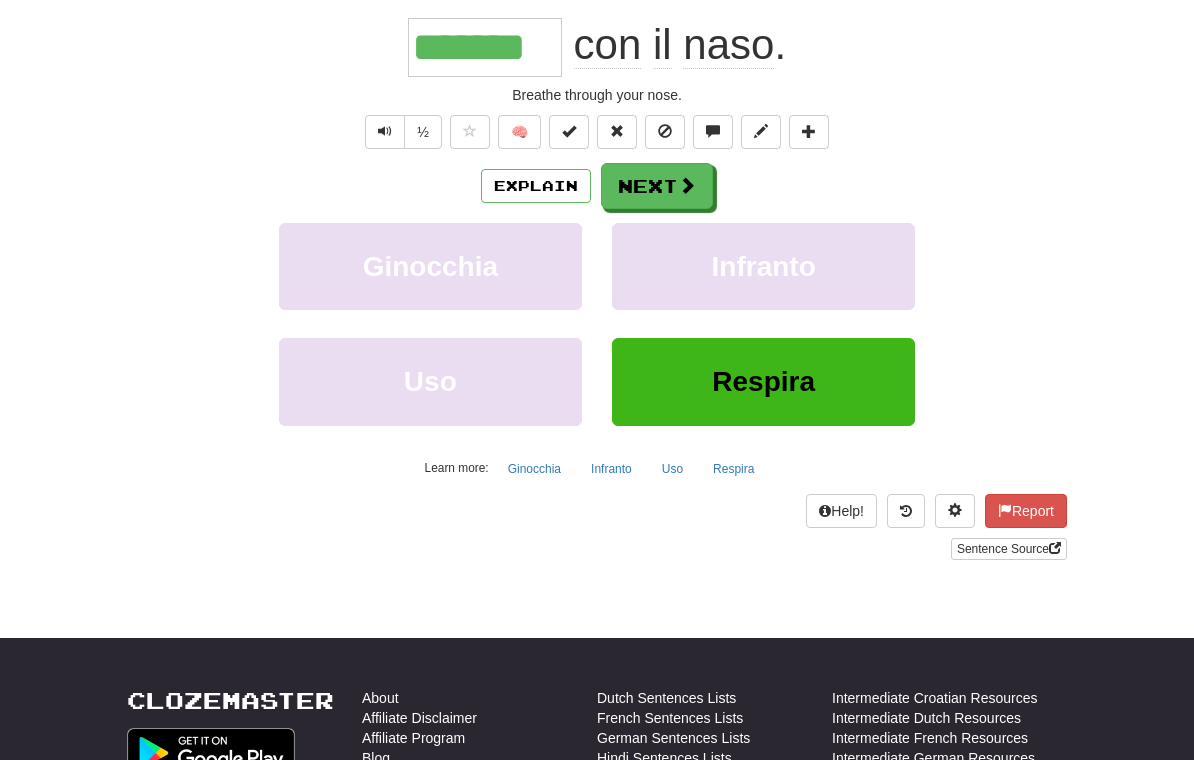 click on "Next" at bounding box center (657, 186) 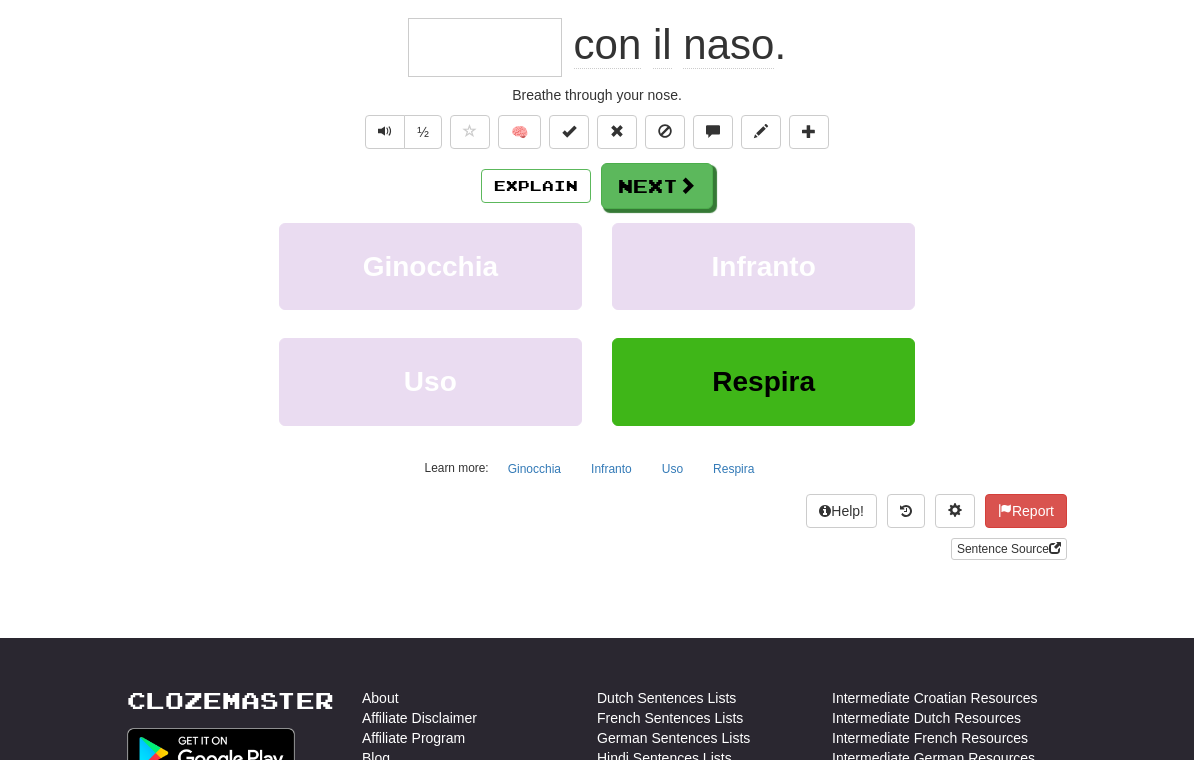 scroll, scrollTop: 192, scrollLeft: 0, axis: vertical 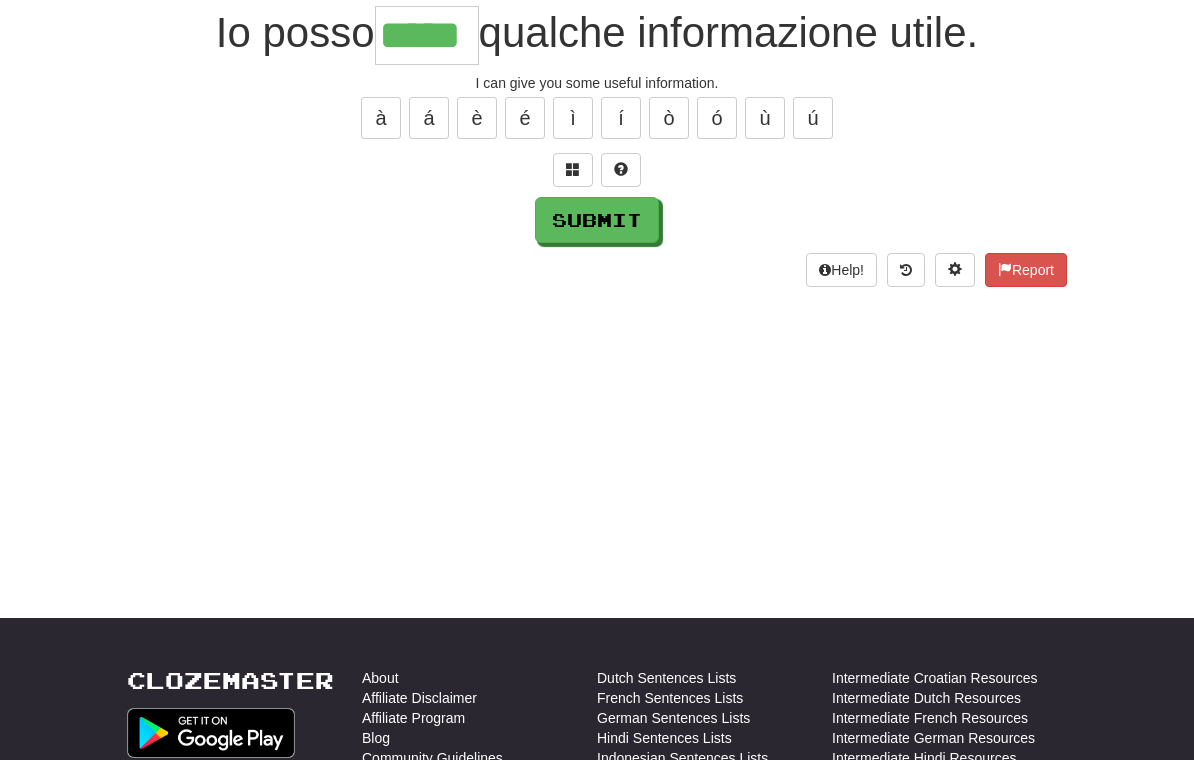 type on "*****" 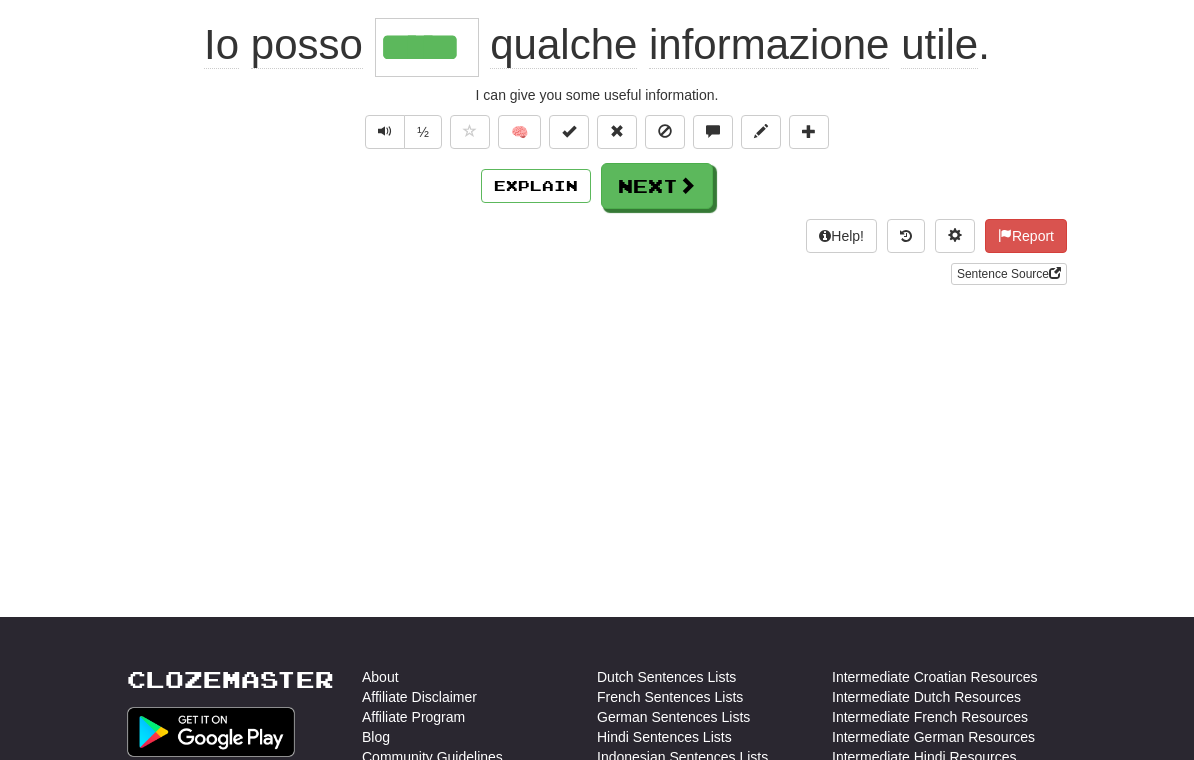 click on "Next" at bounding box center (657, 186) 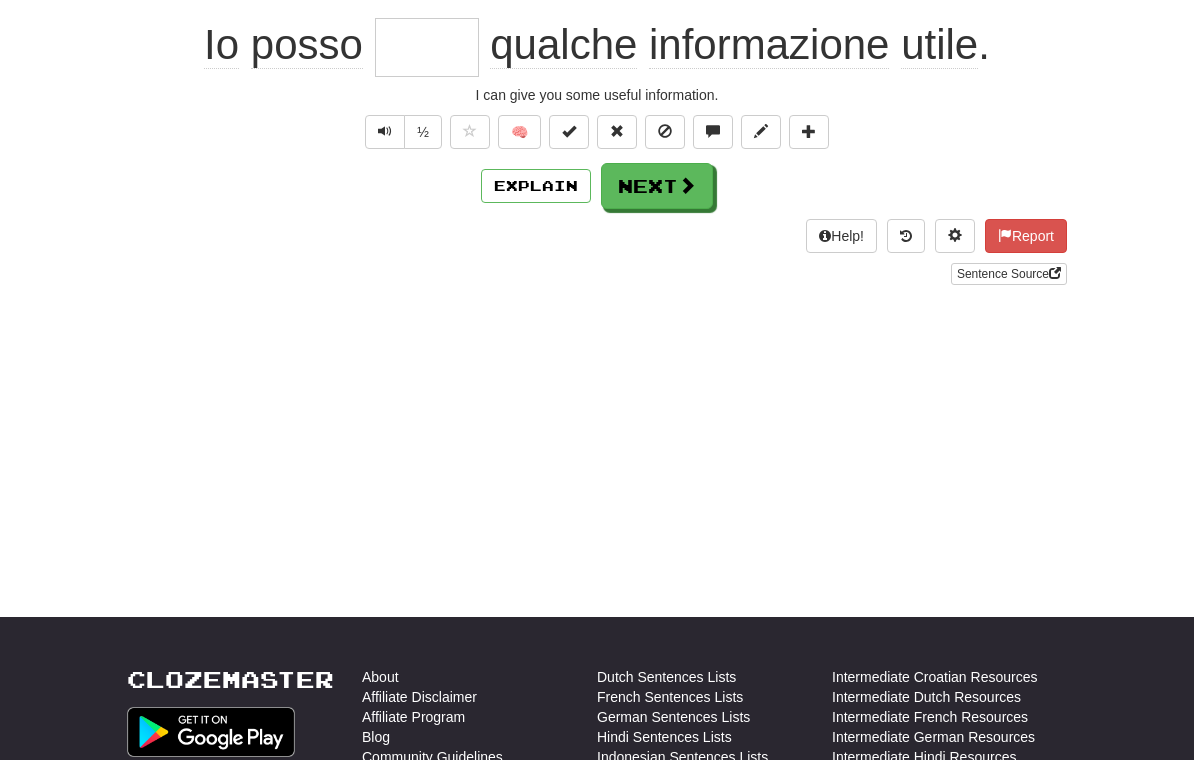 scroll, scrollTop: 192, scrollLeft: 0, axis: vertical 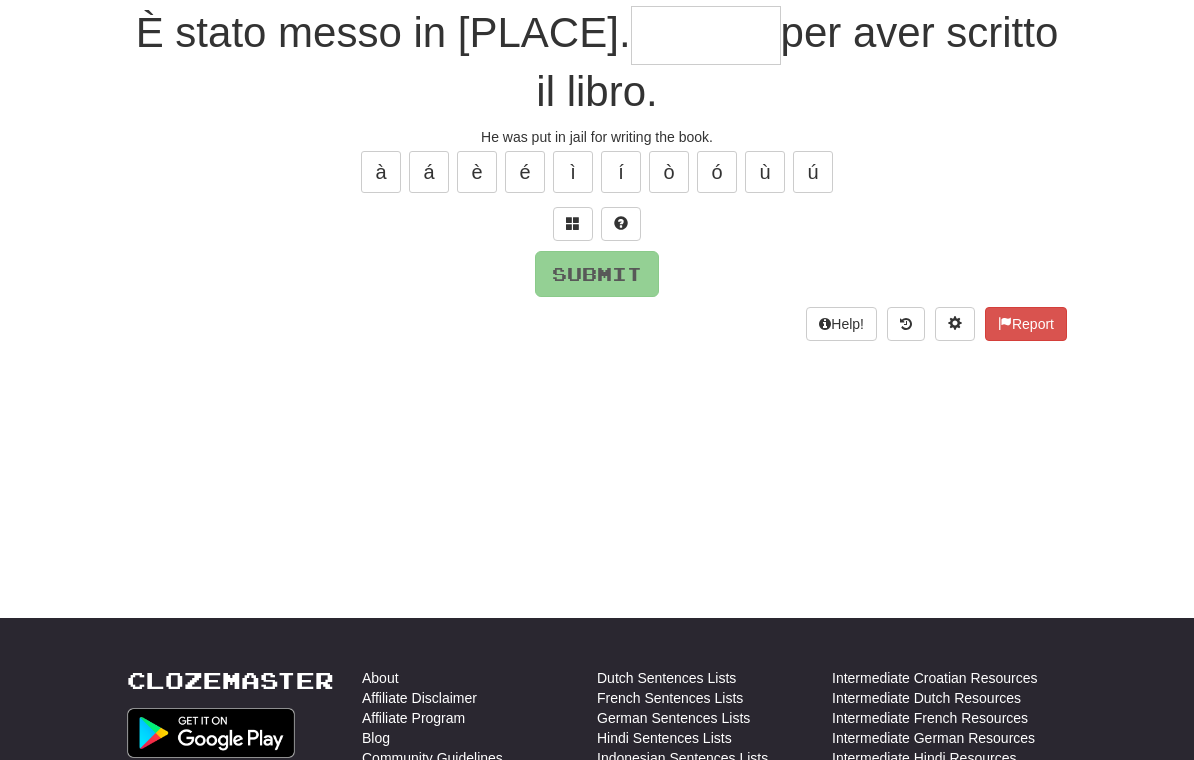 type on "*" 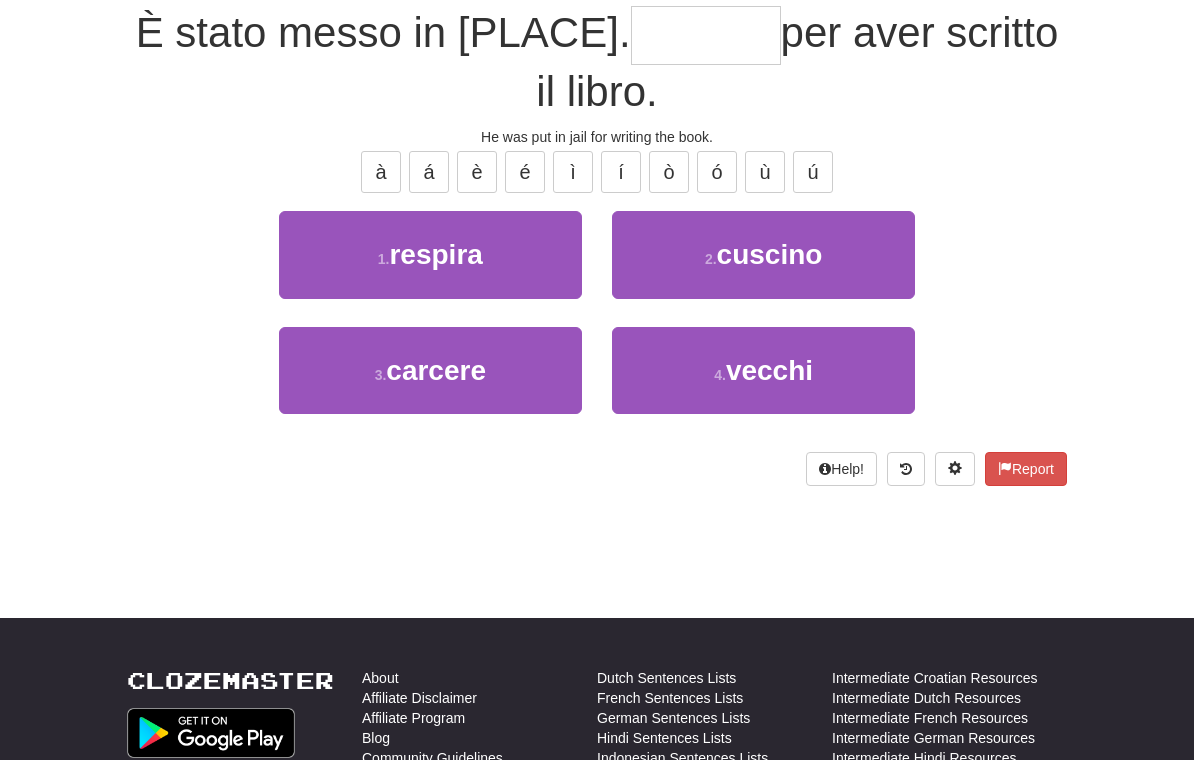 click on "carcere" at bounding box center [436, 370] 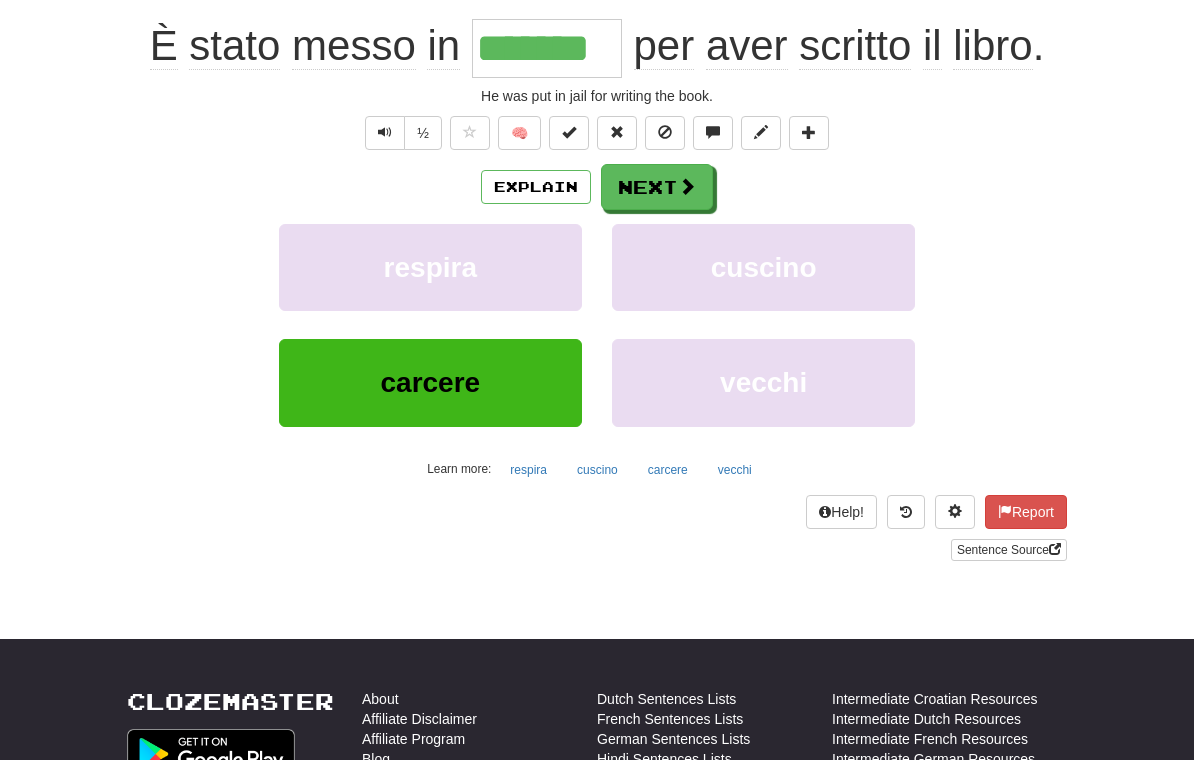 scroll, scrollTop: 193, scrollLeft: 0, axis: vertical 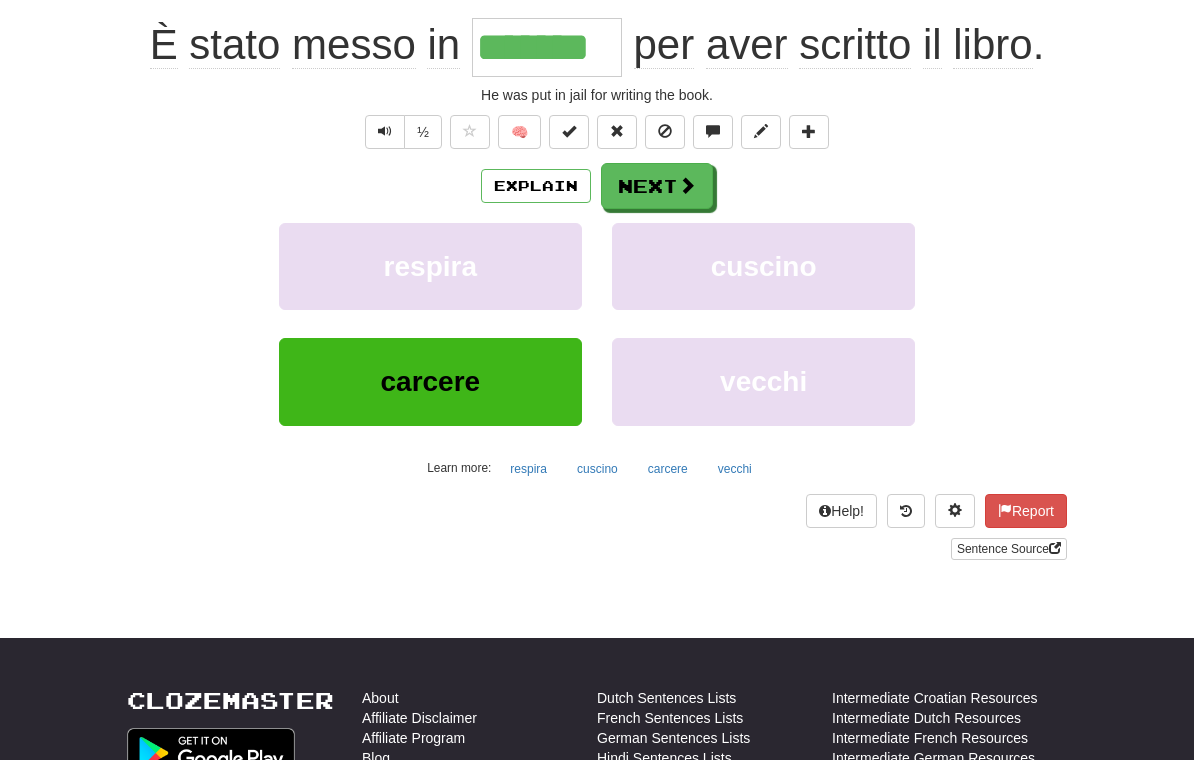 click on "Next" at bounding box center (657, 186) 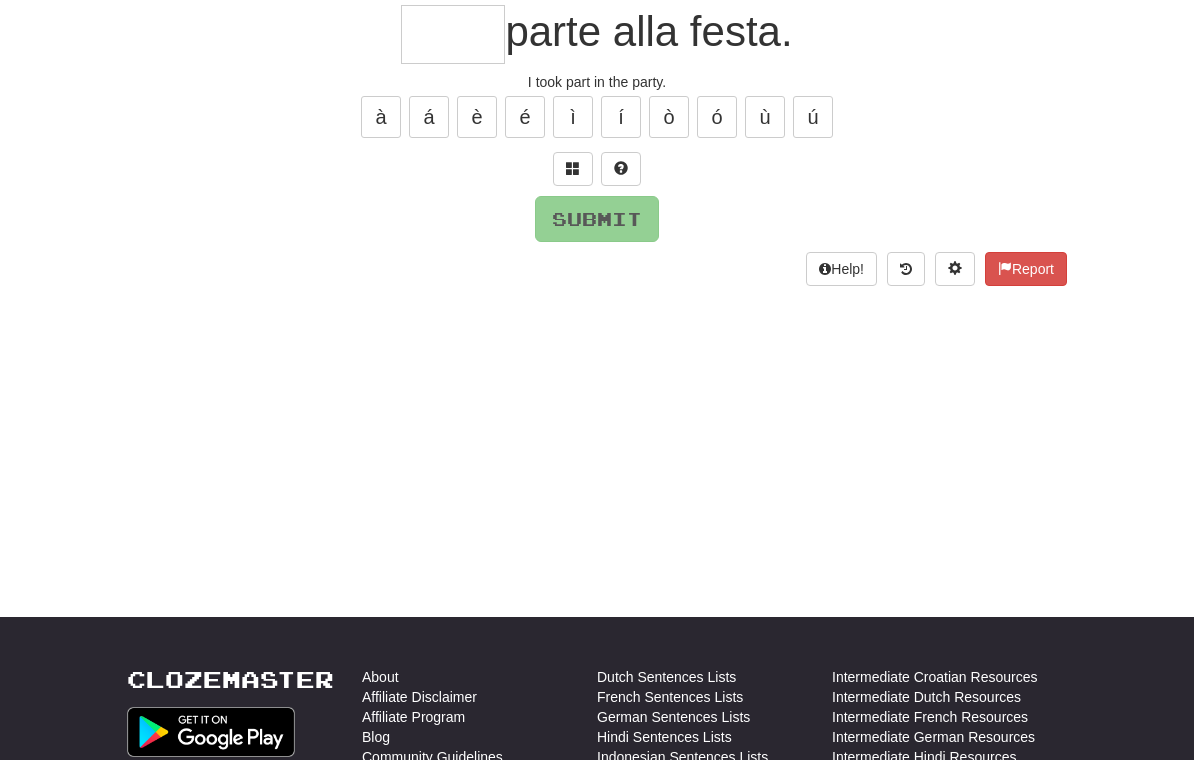 scroll, scrollTop: 192, scrollLeft: 0, axis: vertical 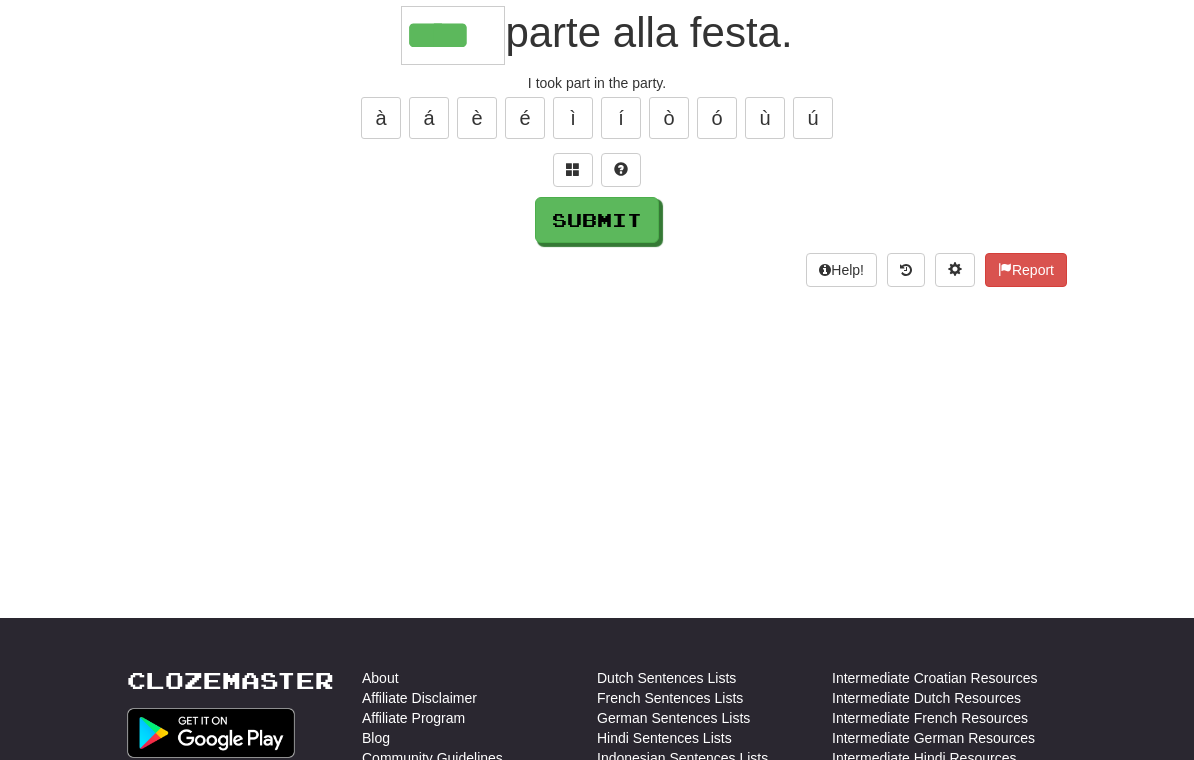 click on "è" at bounding box center (477, 118) 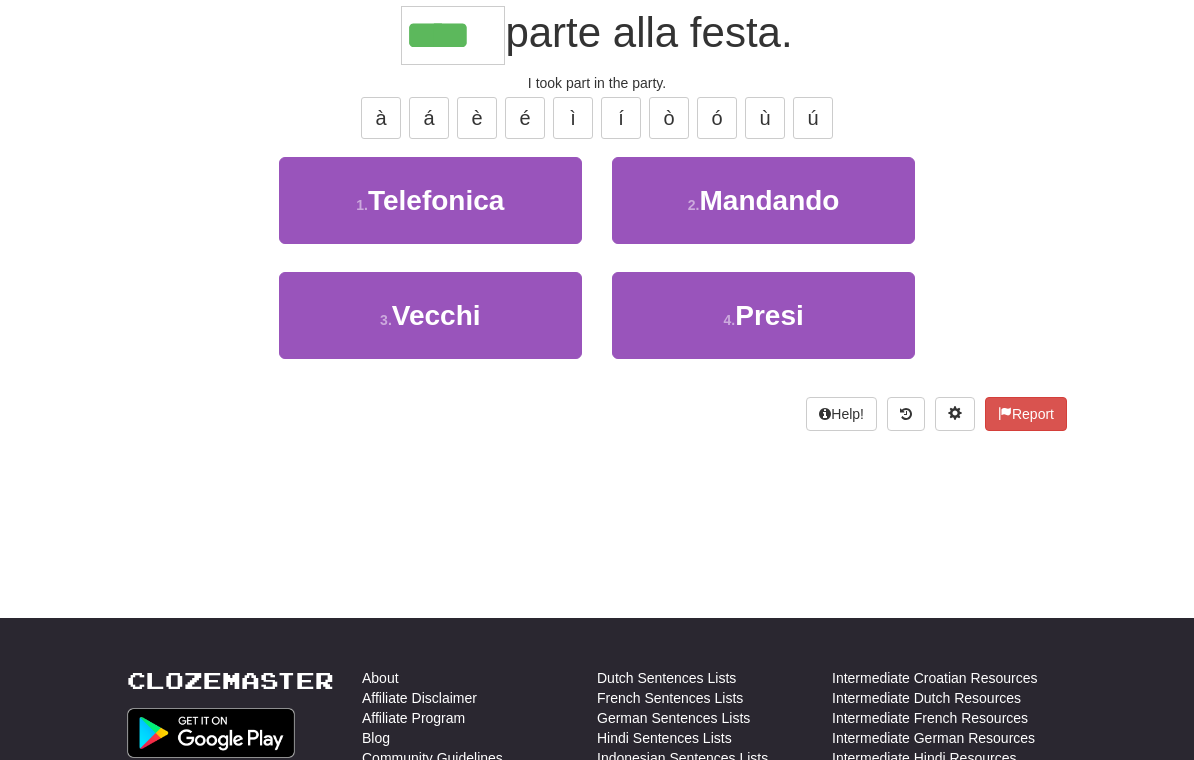 click on "4 .  Presi" at bounding box center [763, 315] 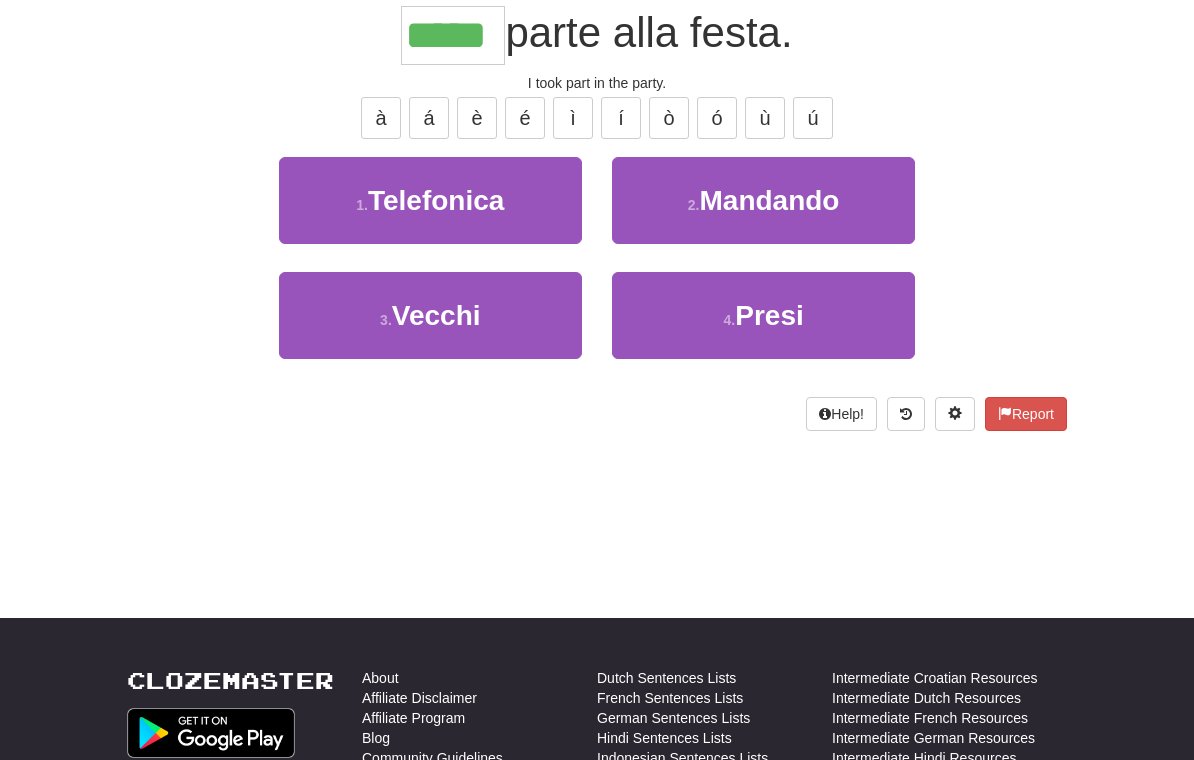 scroll, scrollTop: 193, scrollLeft: 0, axis: vertical 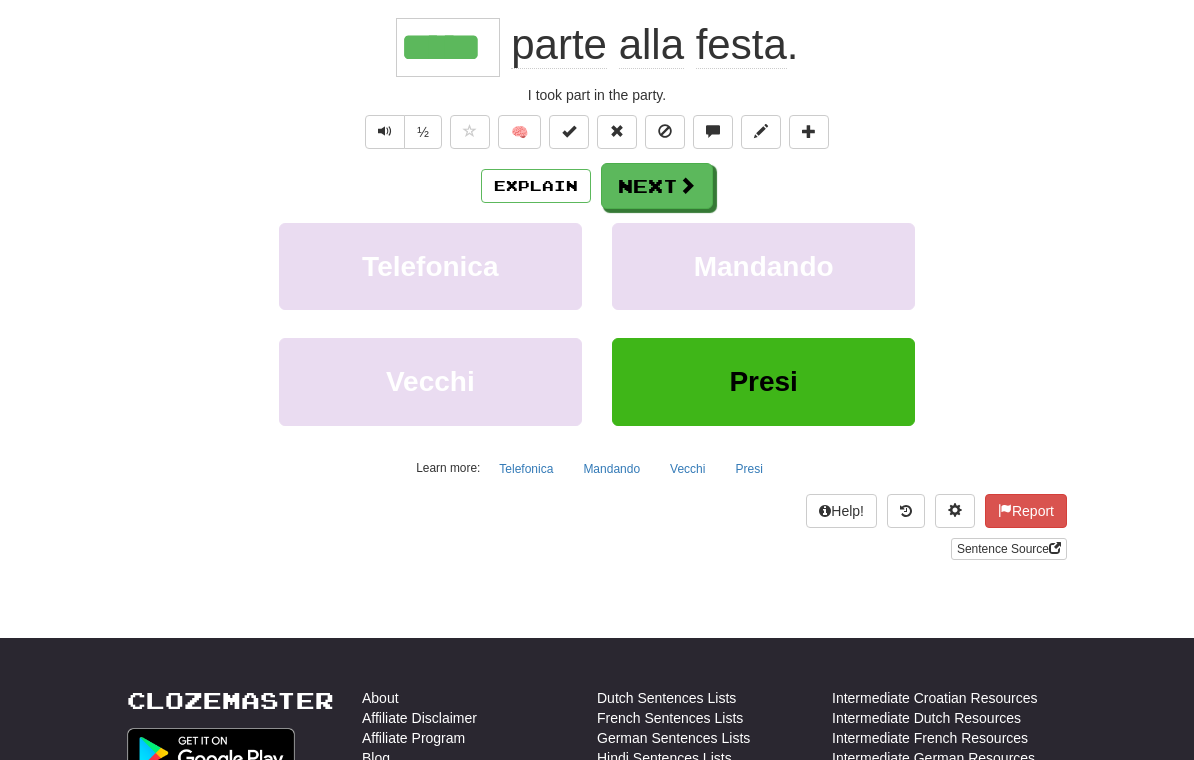 click on "Next" at bounding box center [657, 186] 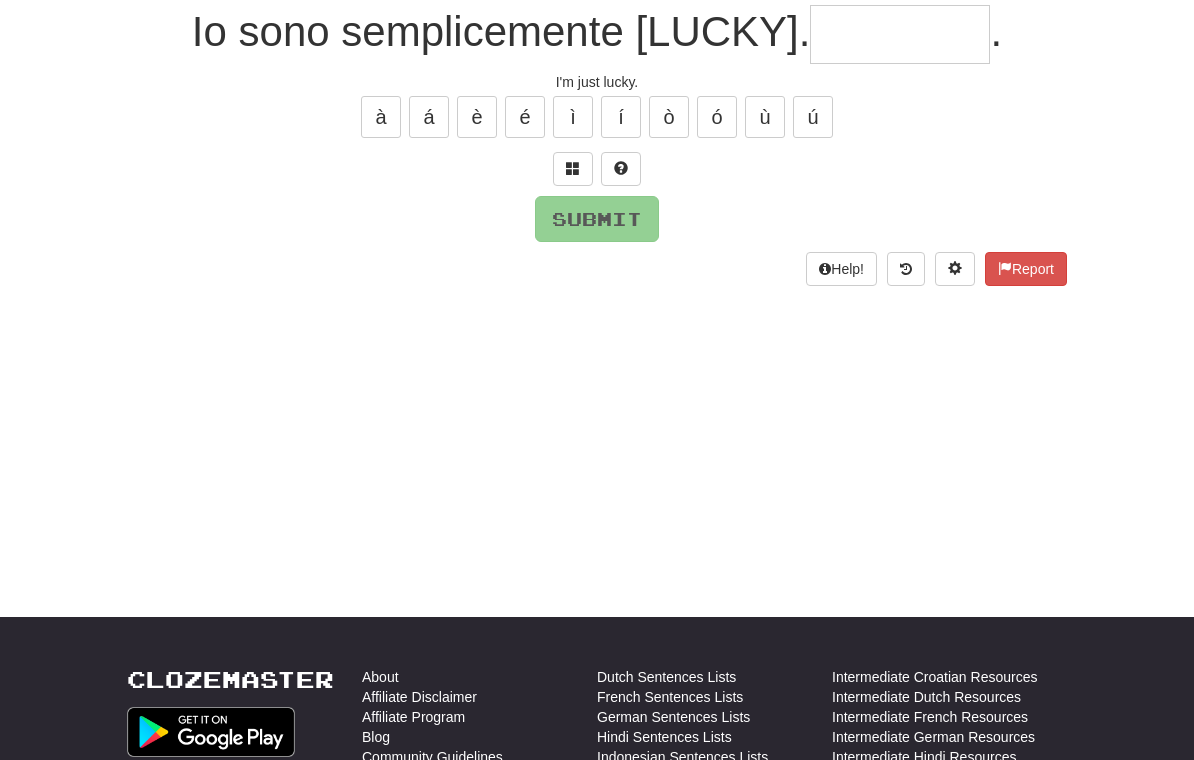 scroll, scrollTop: 192, scrollLeft: 0, axis: vertical 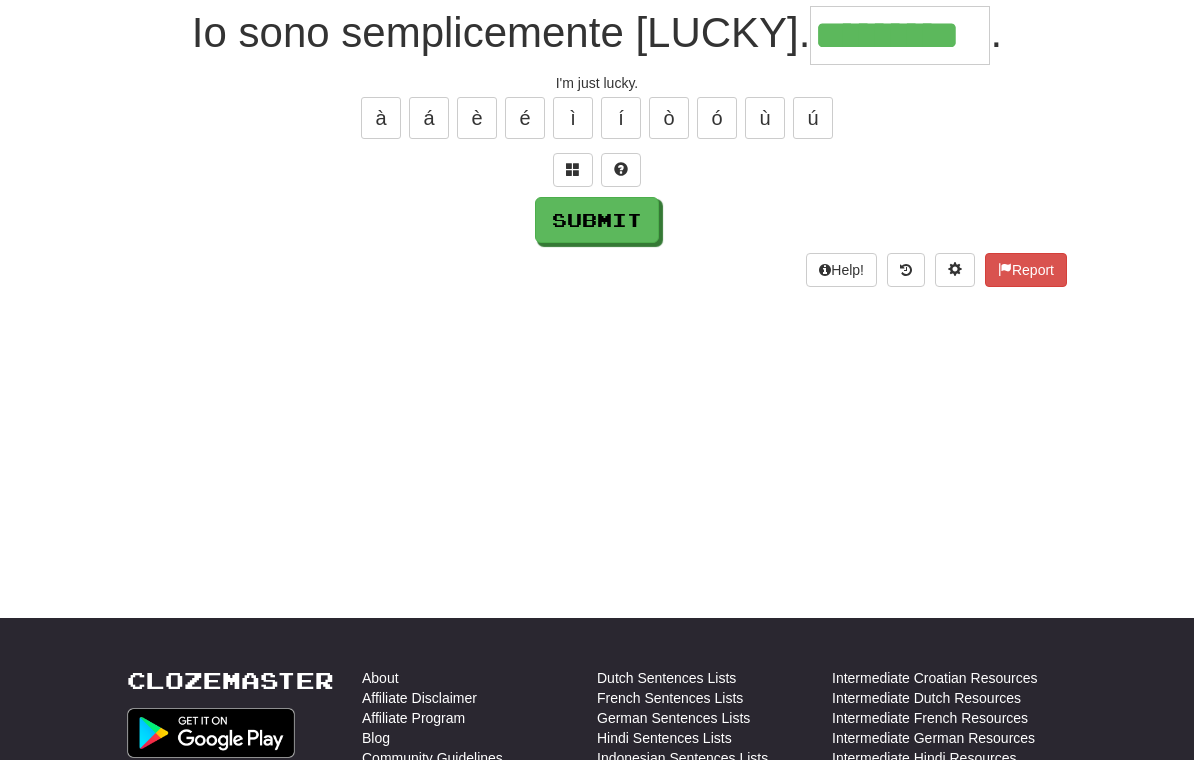 type on "*********" 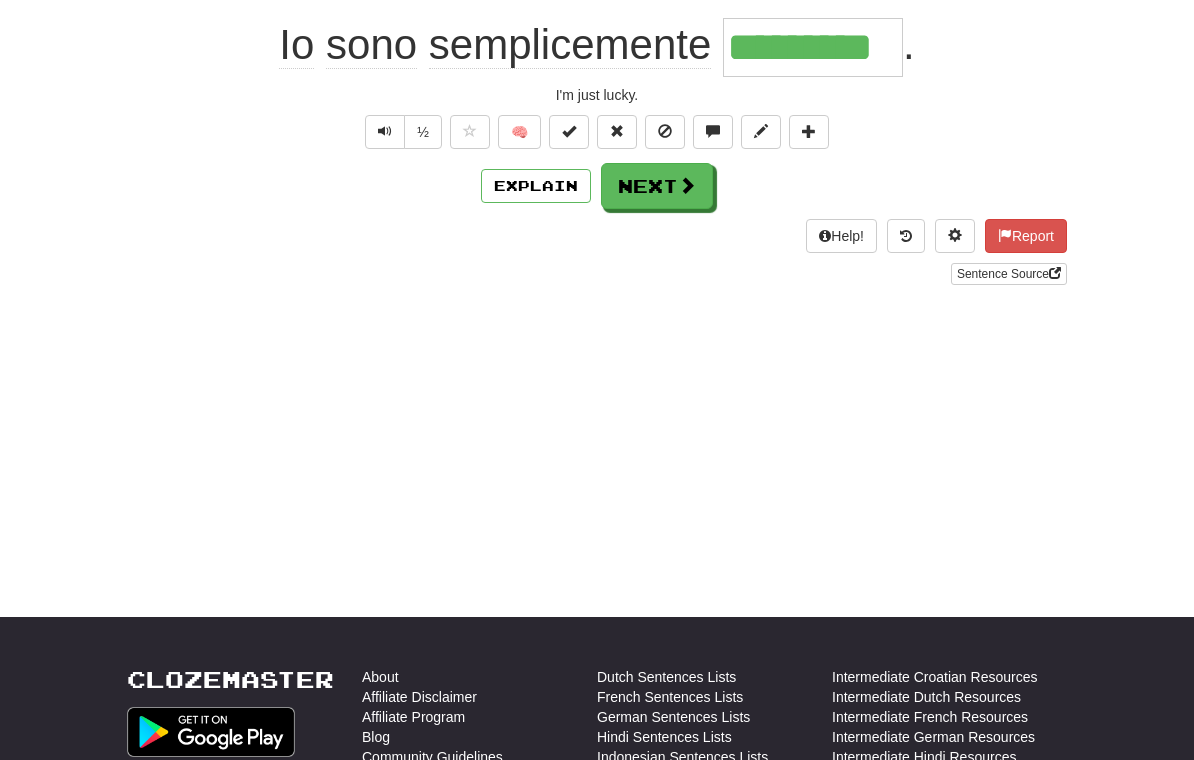 click on "Next" at bounding box center [657, 186] 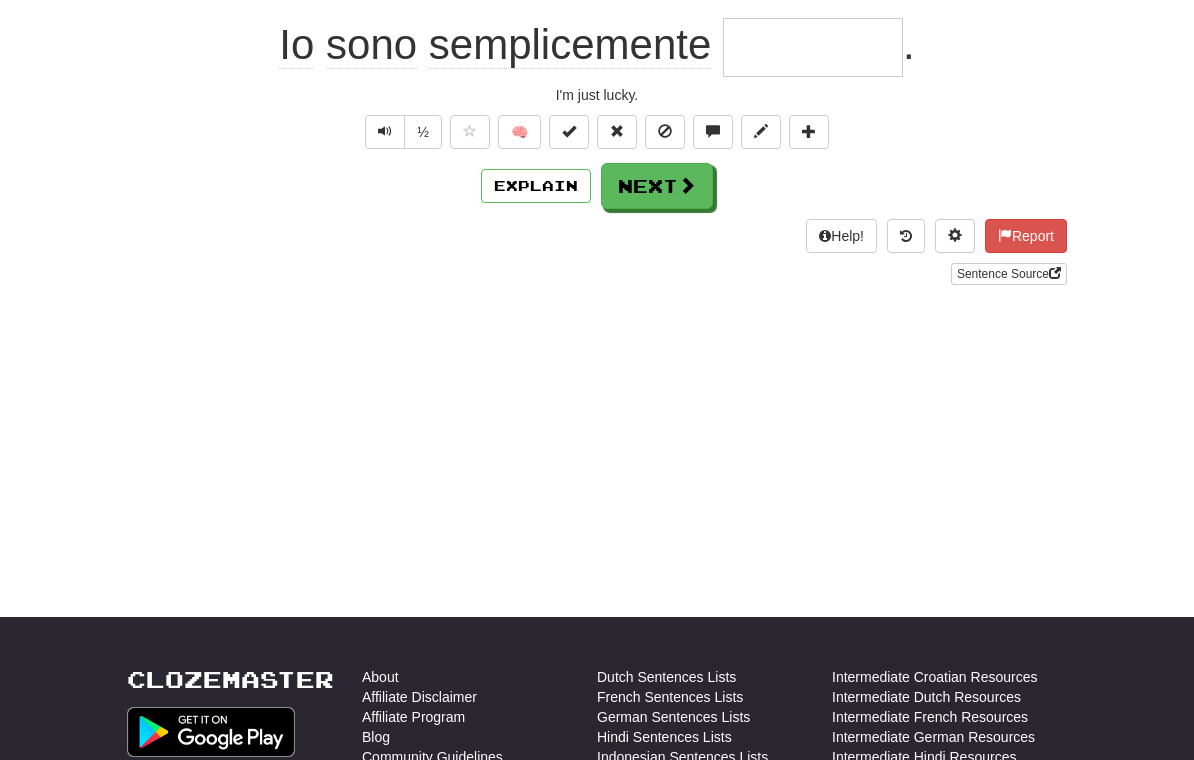 scroll, scrollTop: 192, scrollLeft: 0, axis: vertical 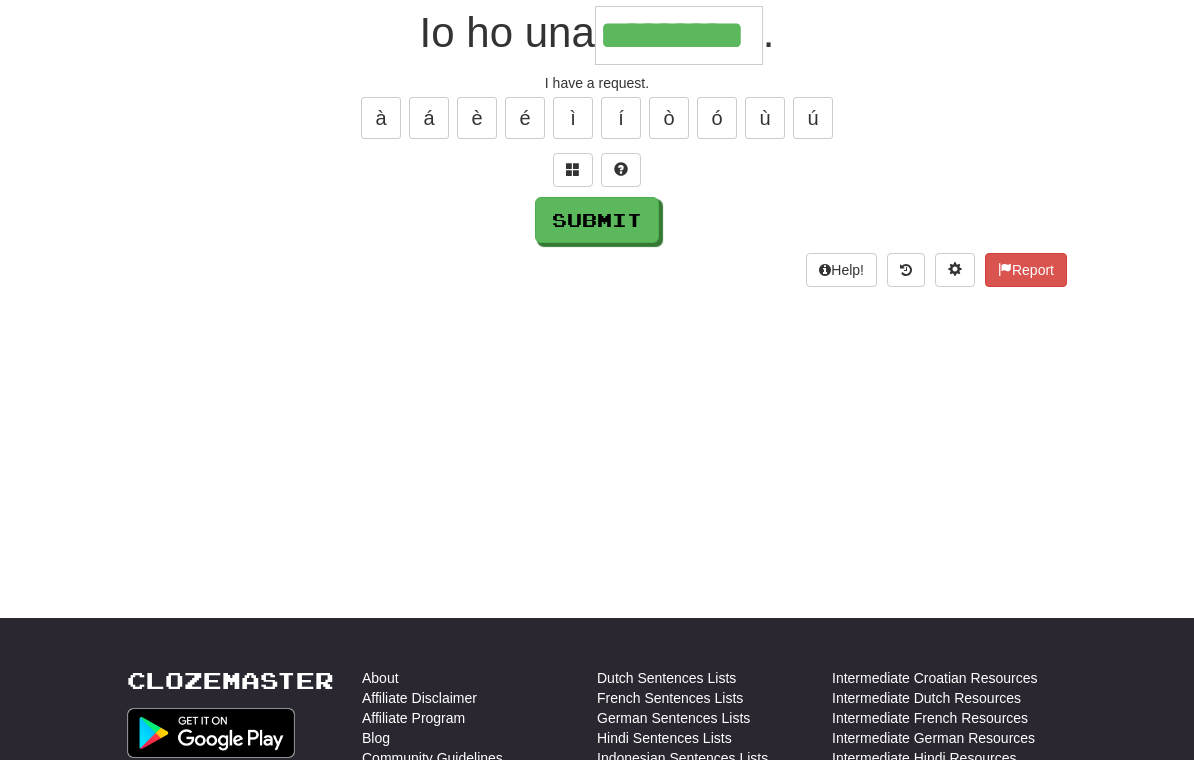 type on "*********" 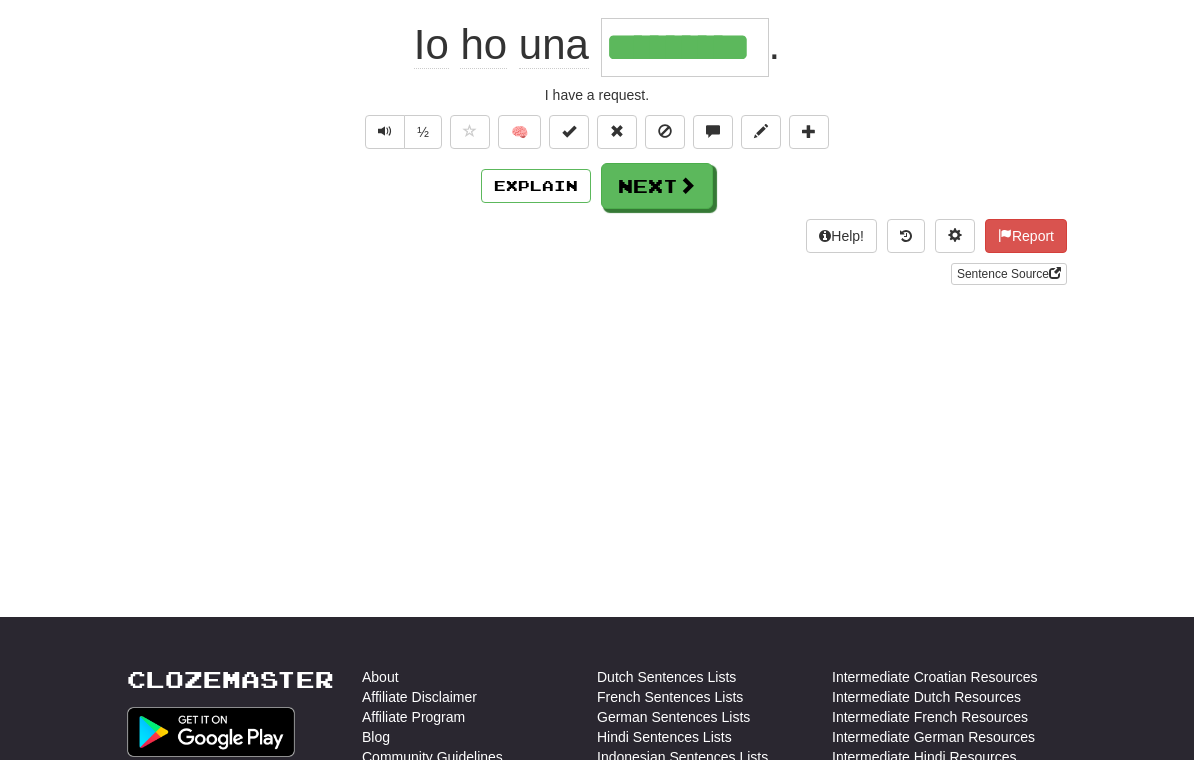 click on "Next" at bounding box center [657, 186] 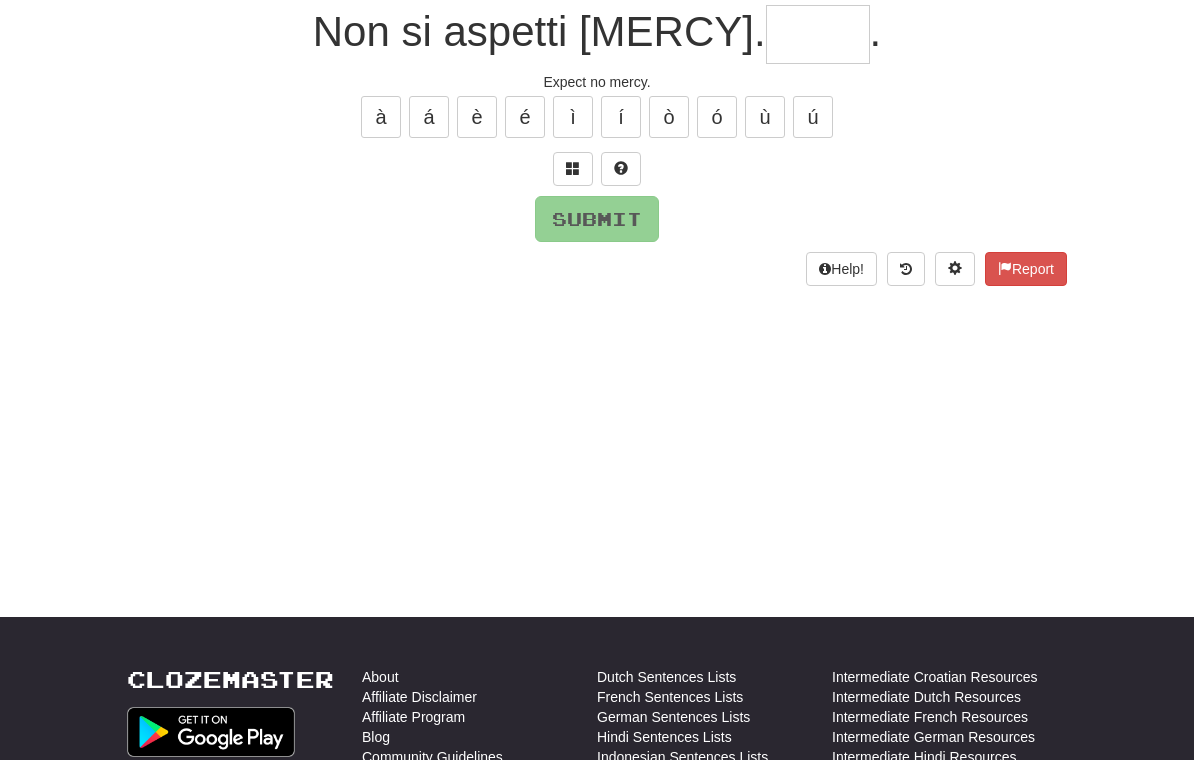 scroll, scrollTop: 192, scrollLeft: 0, axis: vertical 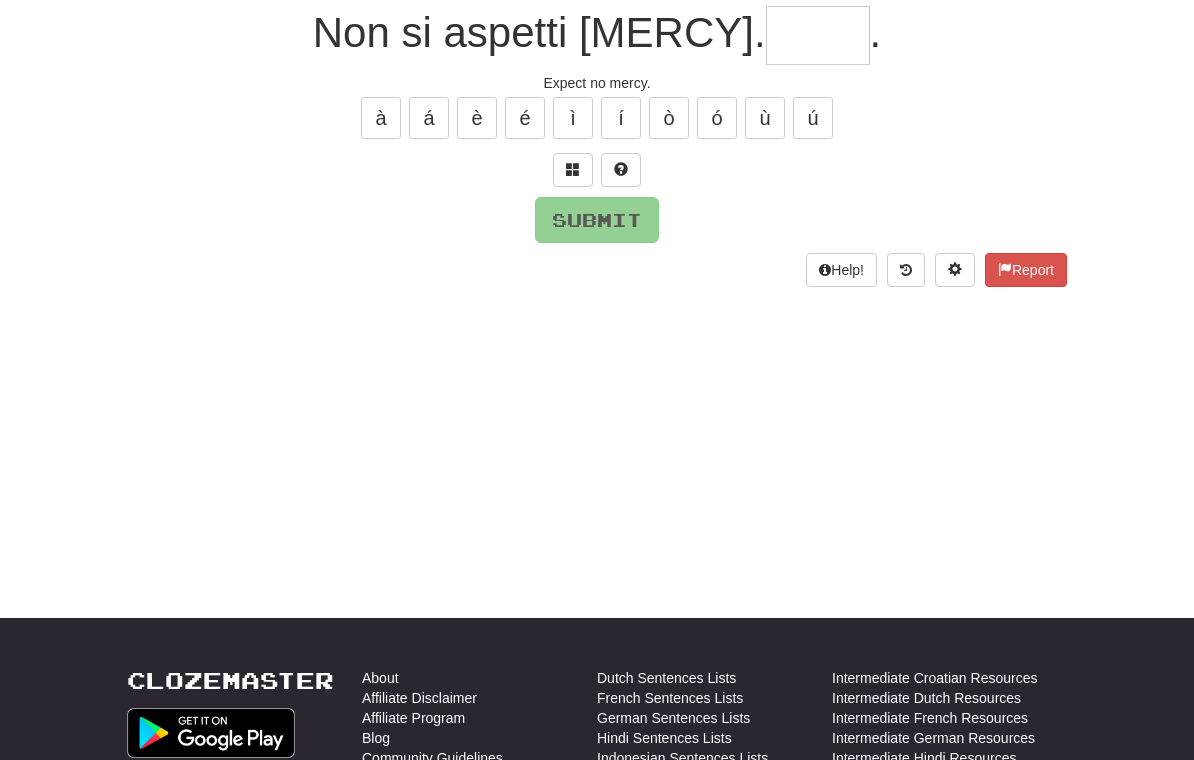 type on "*" 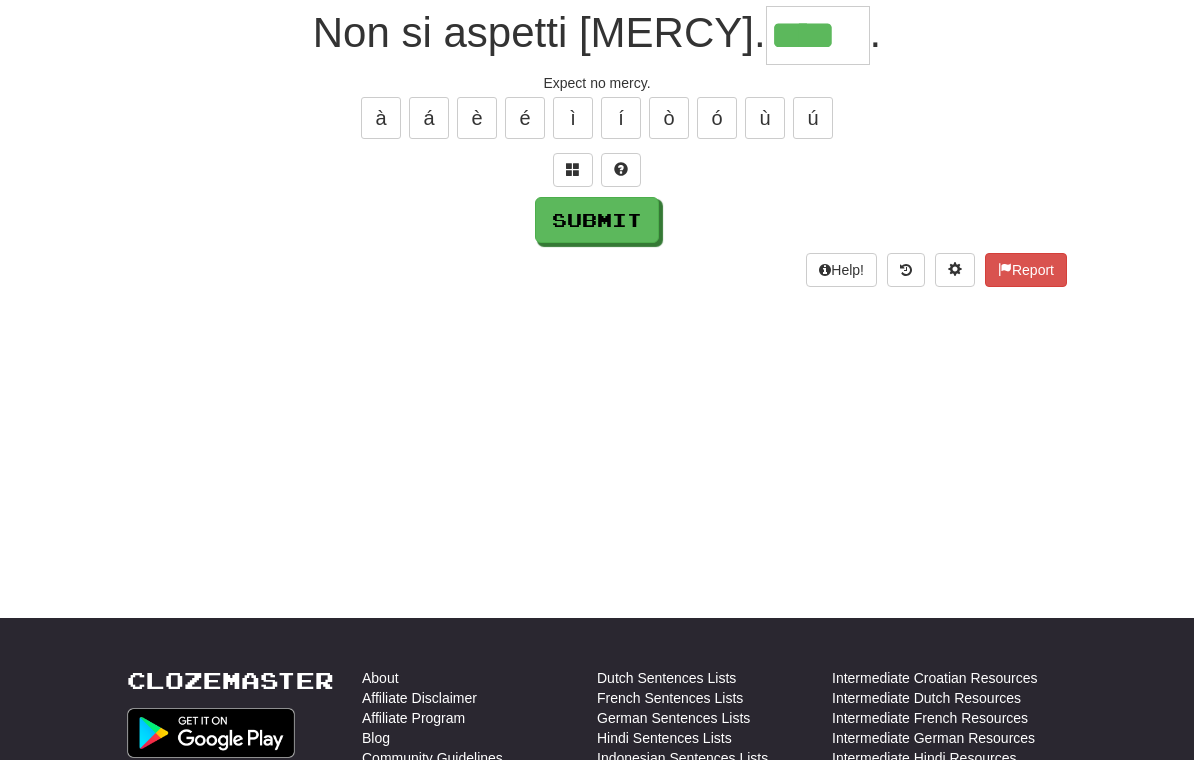 click on "/  Score:   36 0 %  Mastered Non si aspetti  **** . Expect no mercy. à á è é ì í ò ó ù ú Submit  Help!  Report" at bounding box center (597, 108) 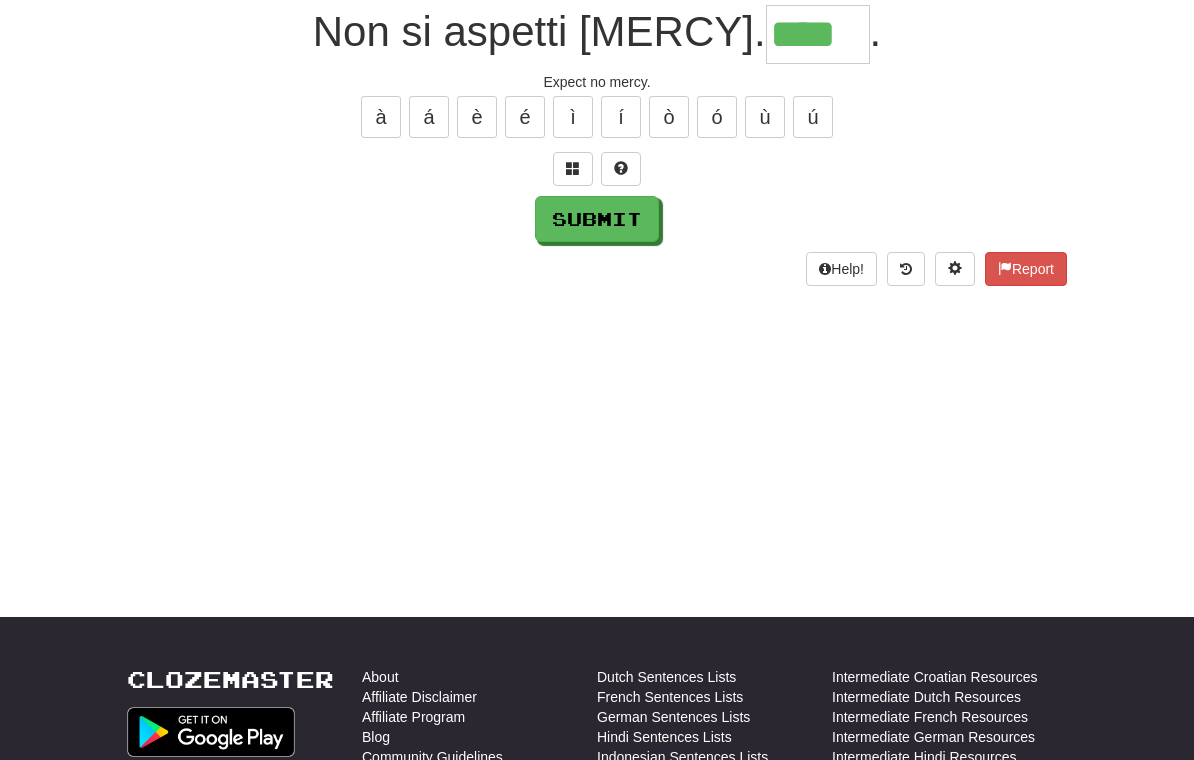 click on "à" at bounding box center [381, 118] 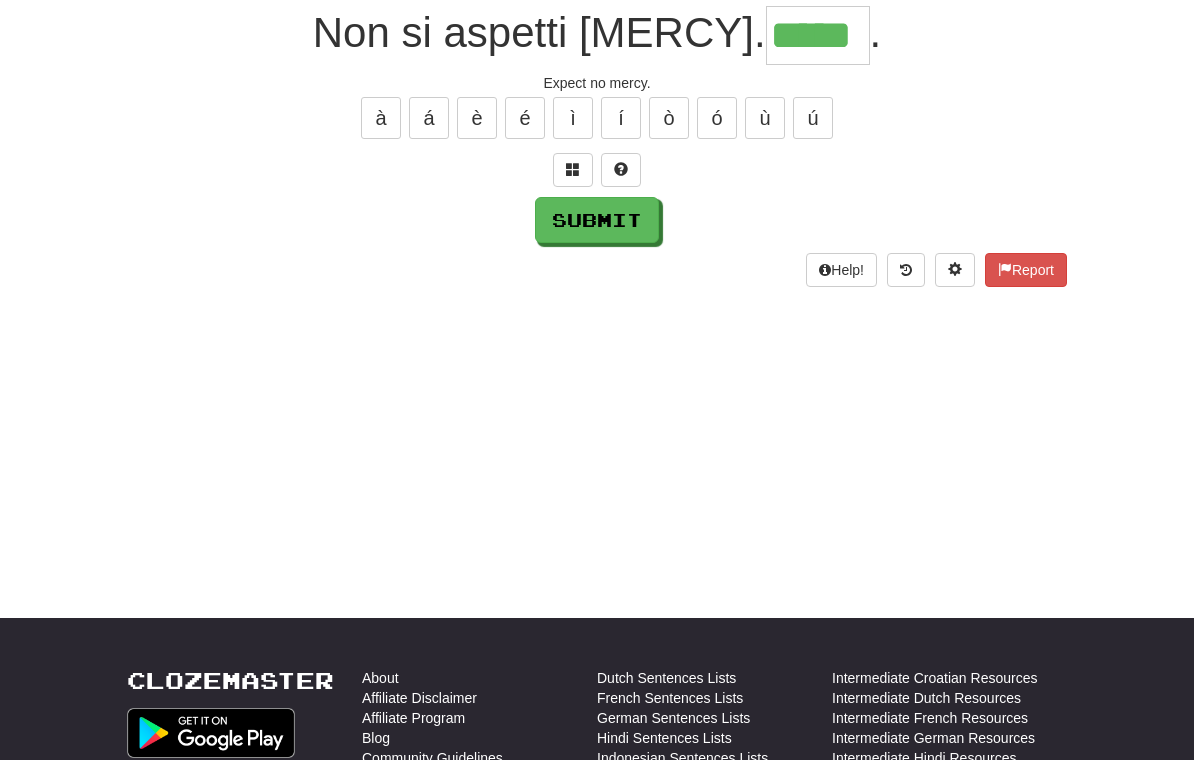 click on "Submit" at bounding box center (597, 220) 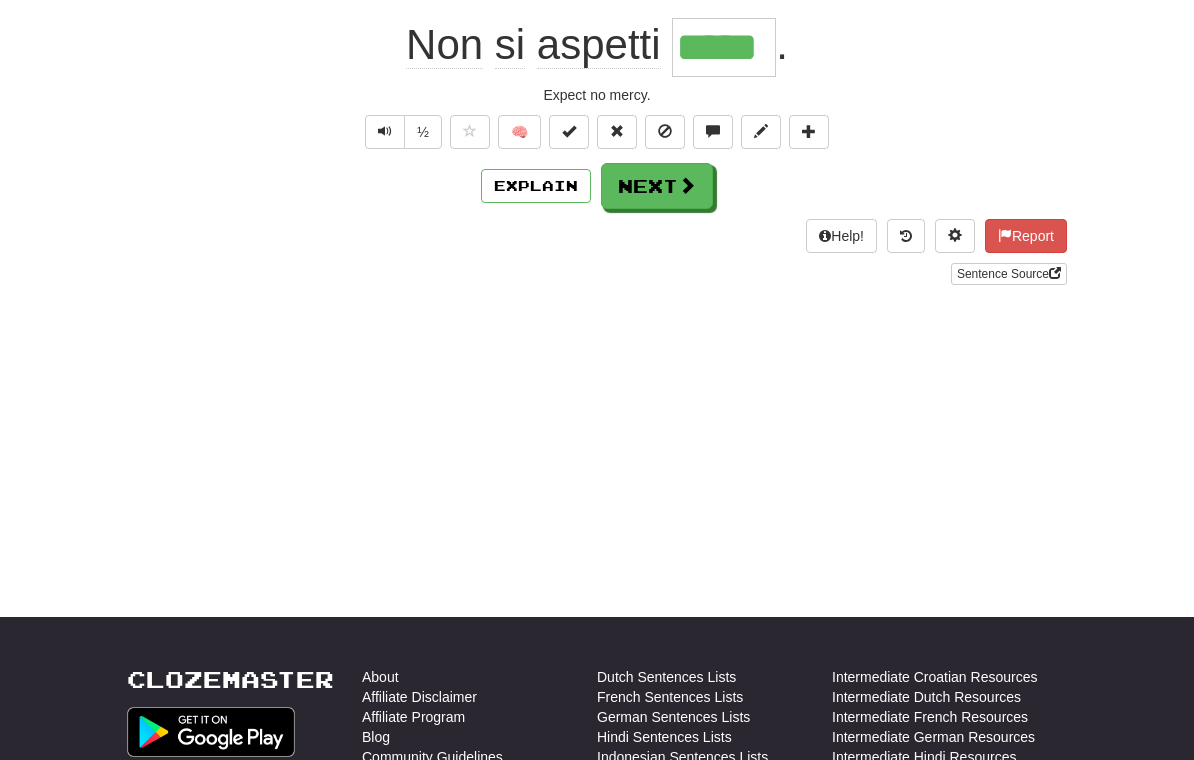 click at bounding box center (687, 185) 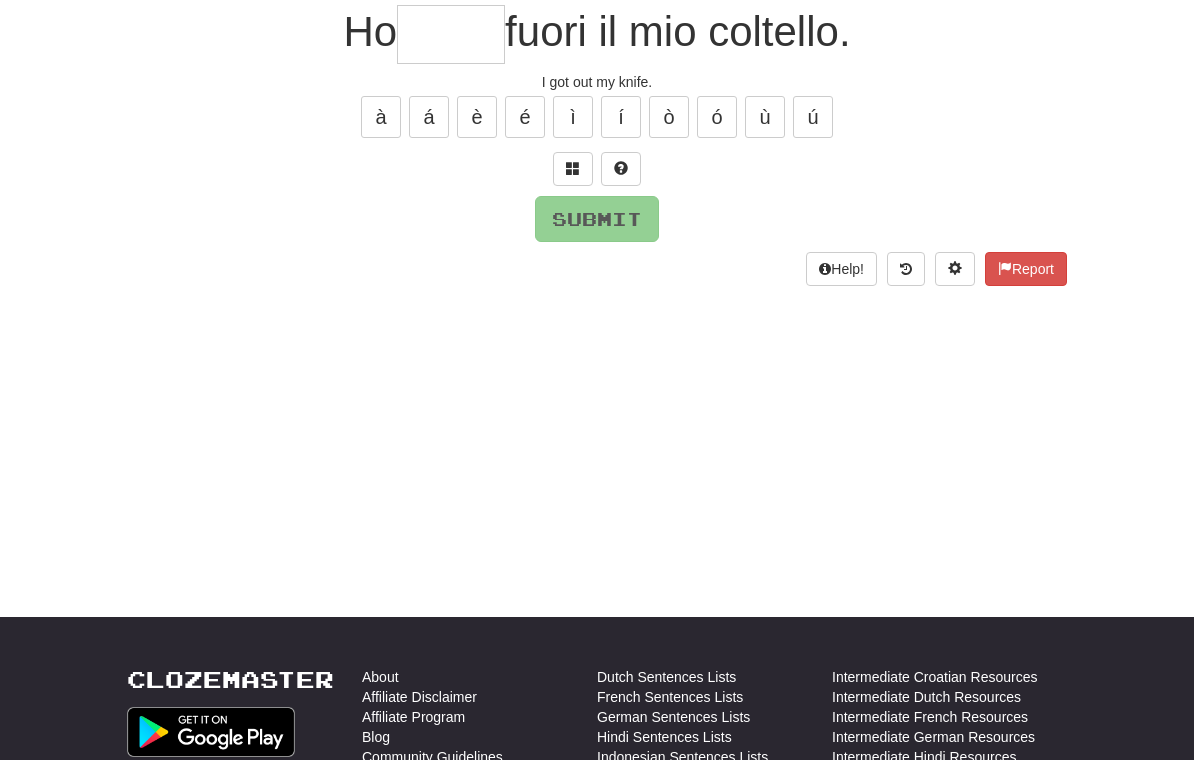 scroll, scrollTop: 192, scrollLeft: 0, axis: vertical 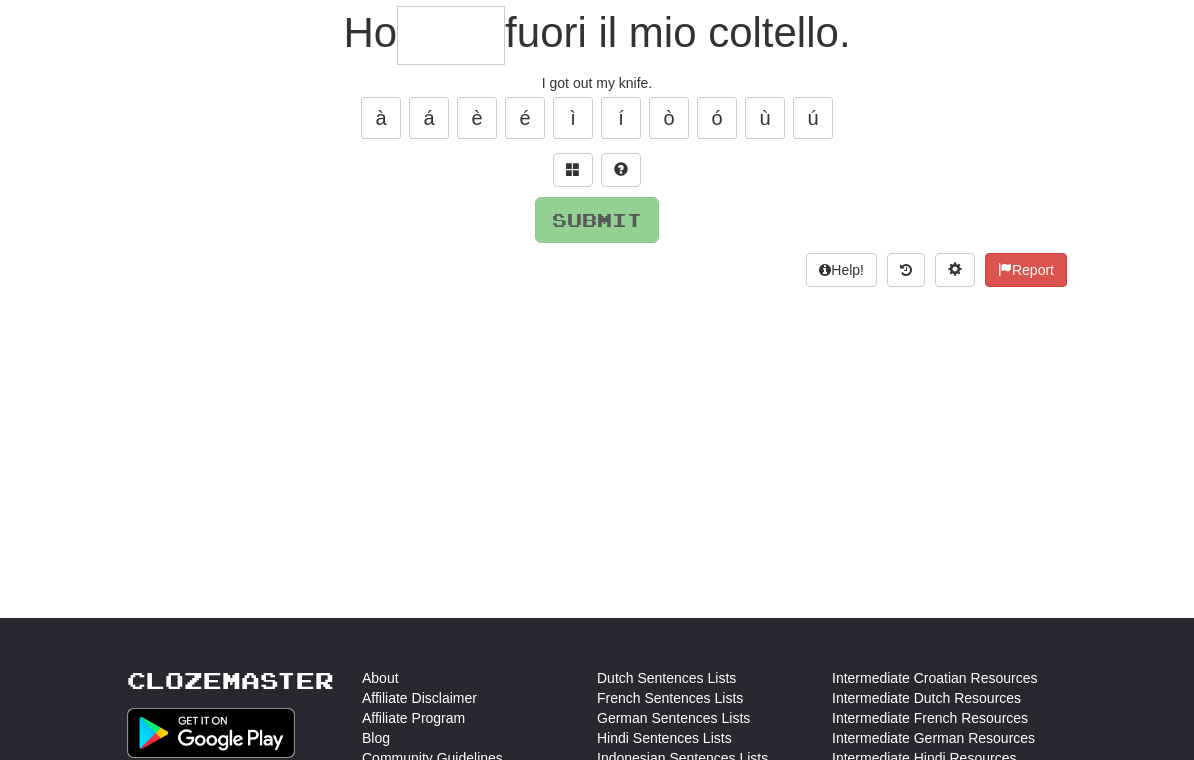 type on "*" 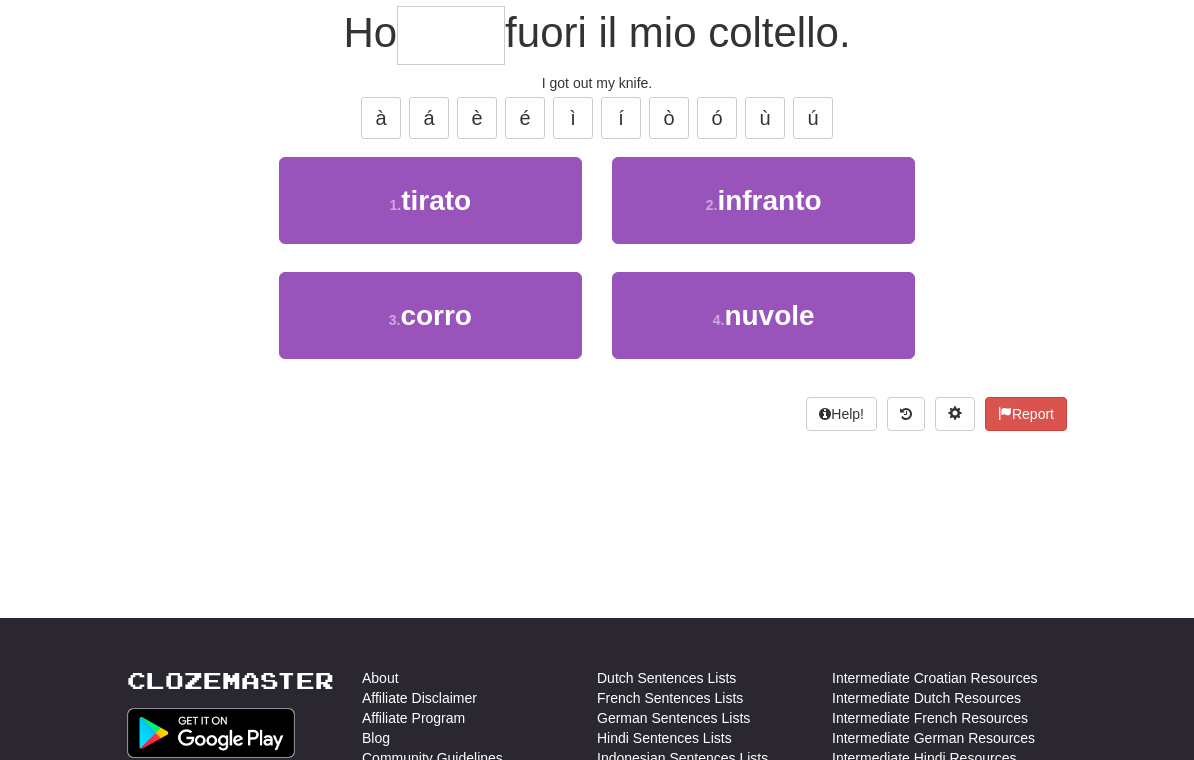 click on "1 .  tirato" at bounding box center [430, 200] 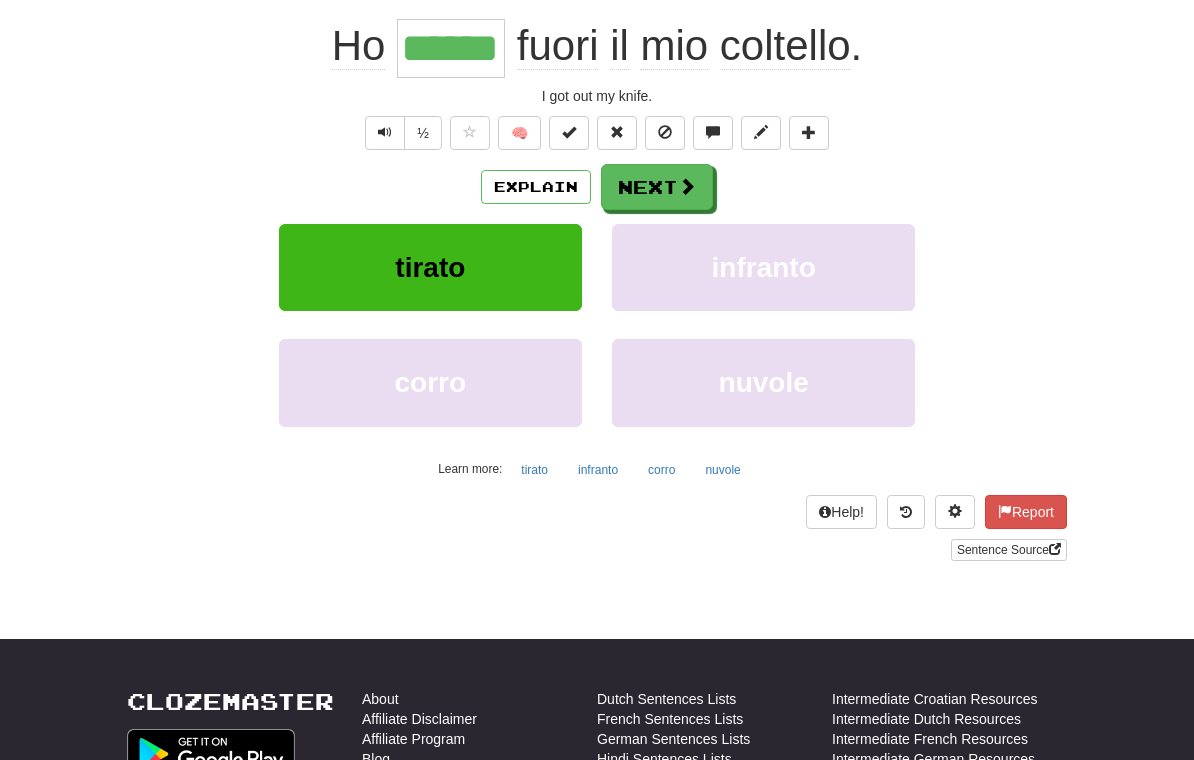 scroll, scrollTop: 193, scrollLeft: 0, axis: vertical 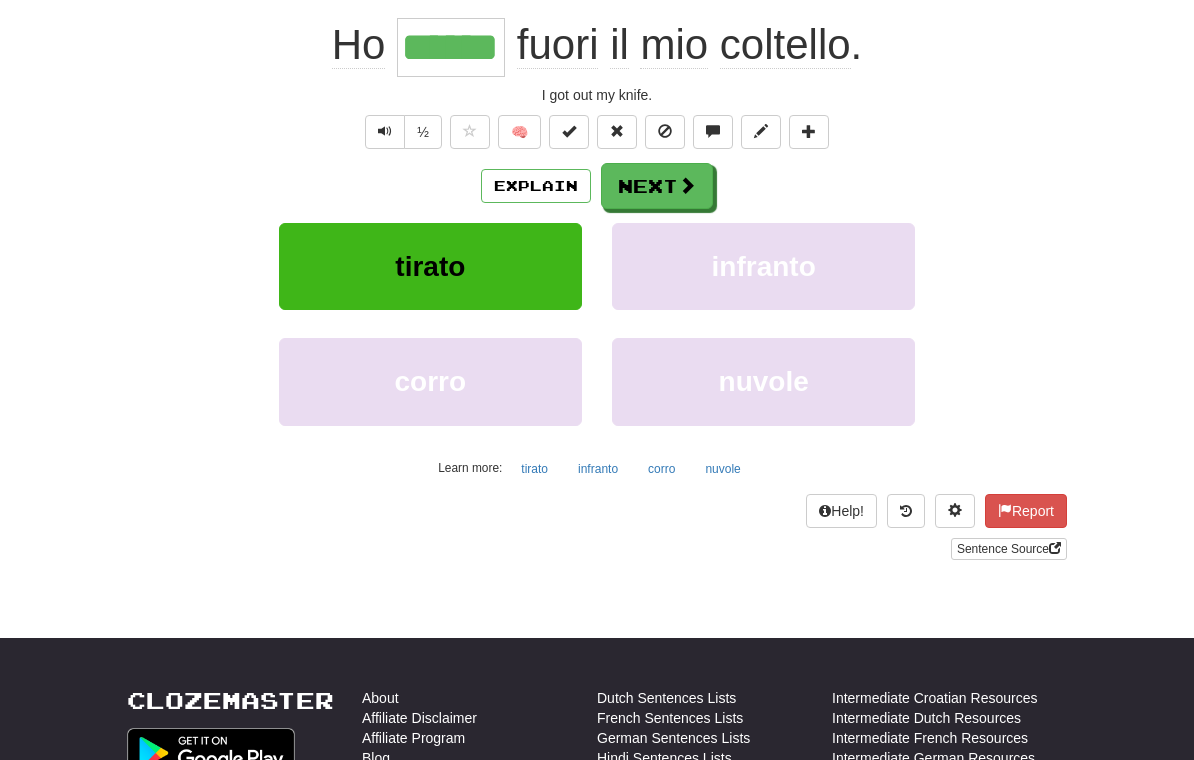 click on "Next" at bounding box center (657, 186) 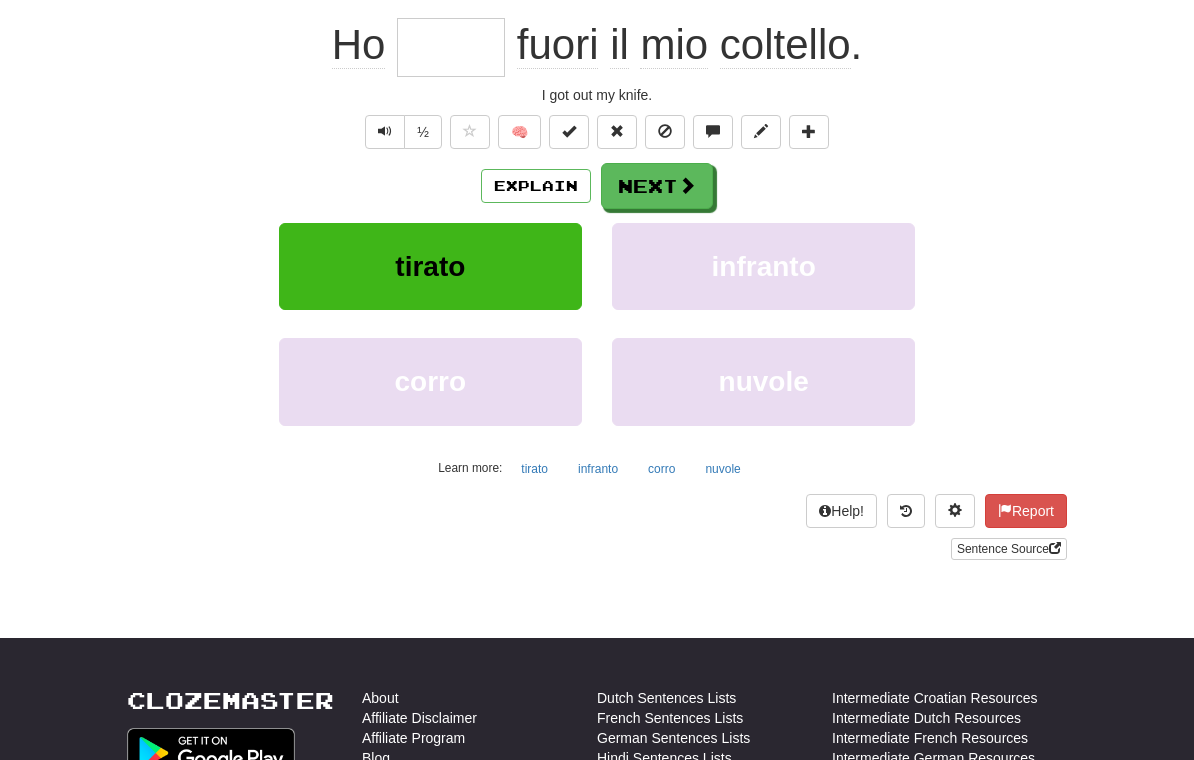 scroll, scrollTop: 192, scrollLeft: 0, axis: vertical 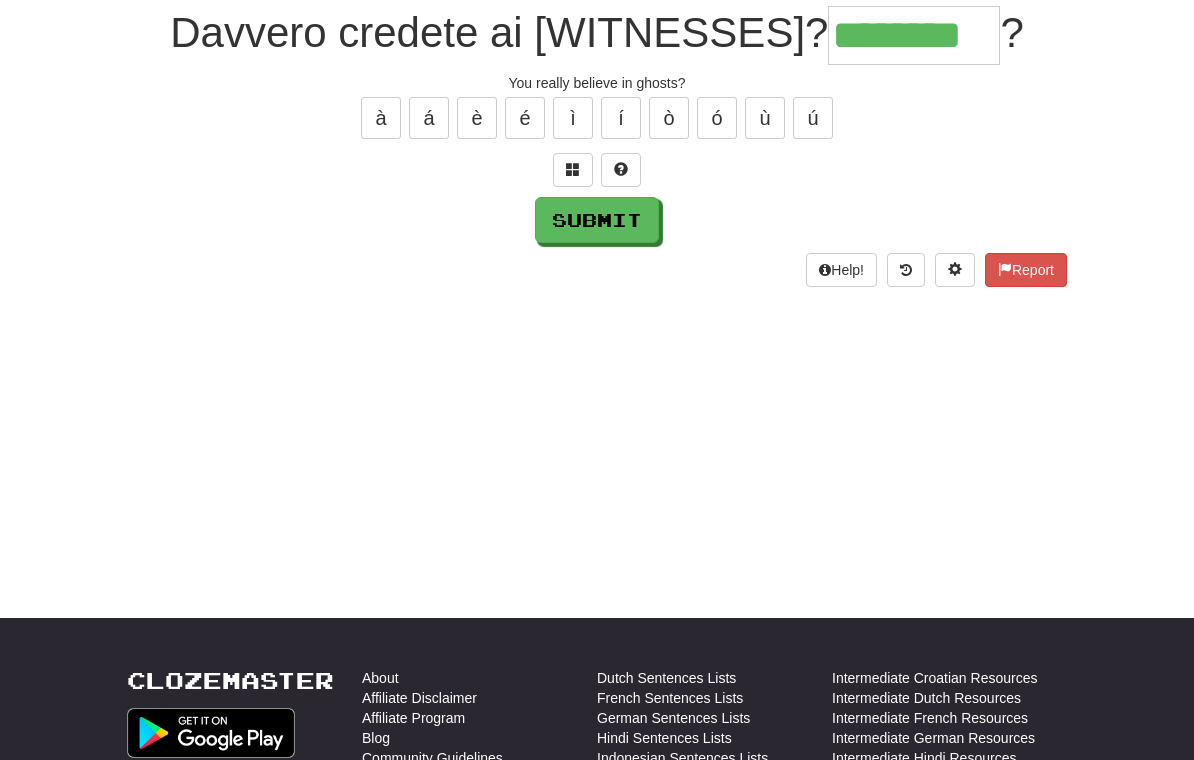 type on "********" 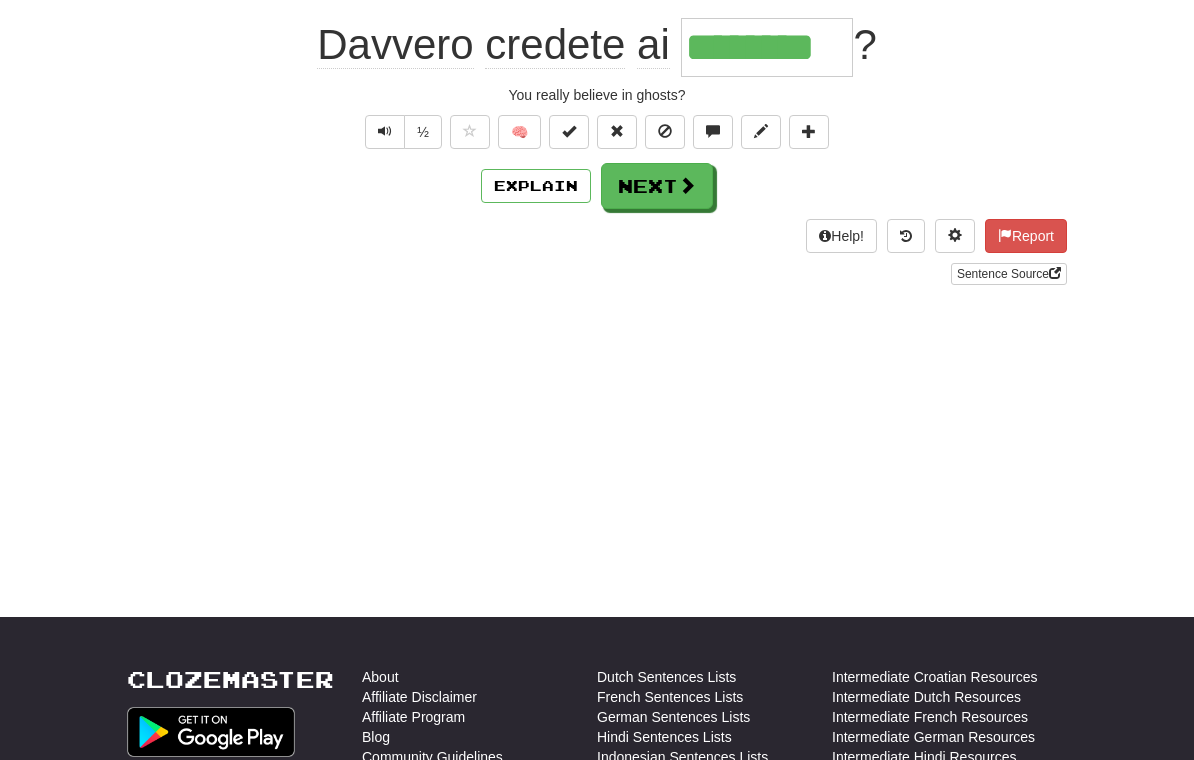 click on "Next" at bounding box center (657, 186) 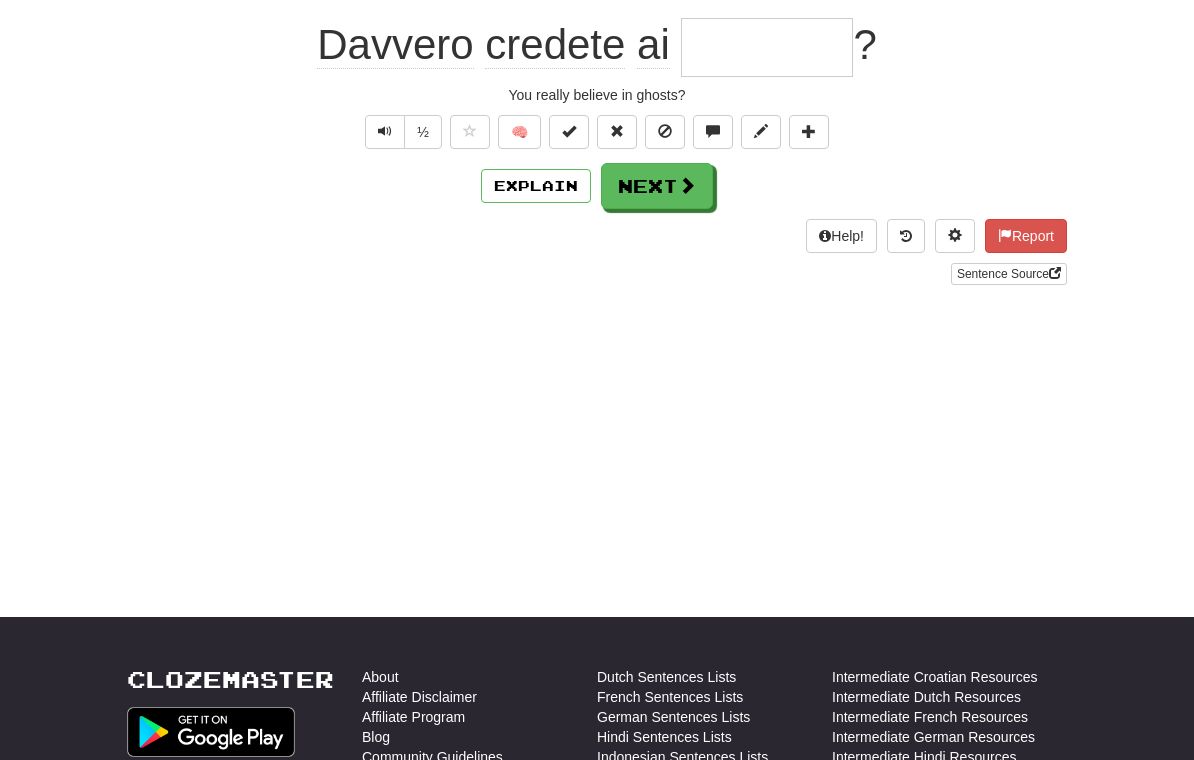 scroll, scrollTop: 192, scrollLeft: 0, axis: vertical 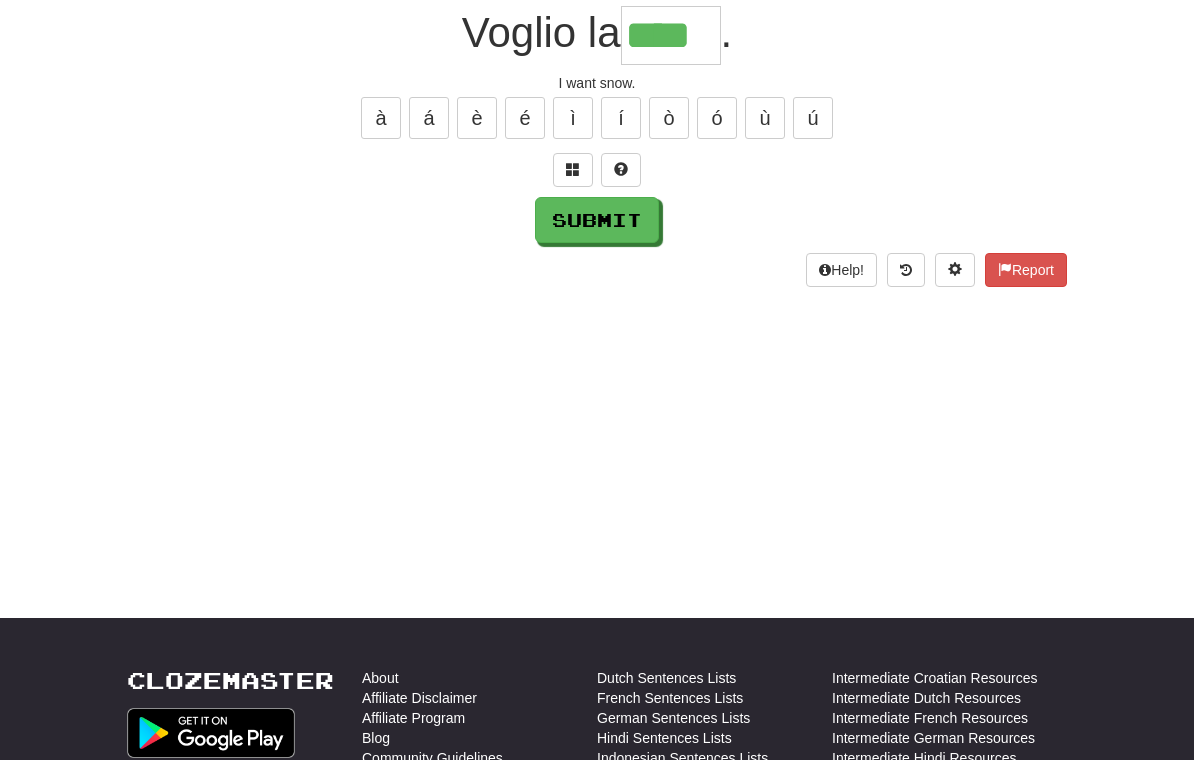 type on "****" 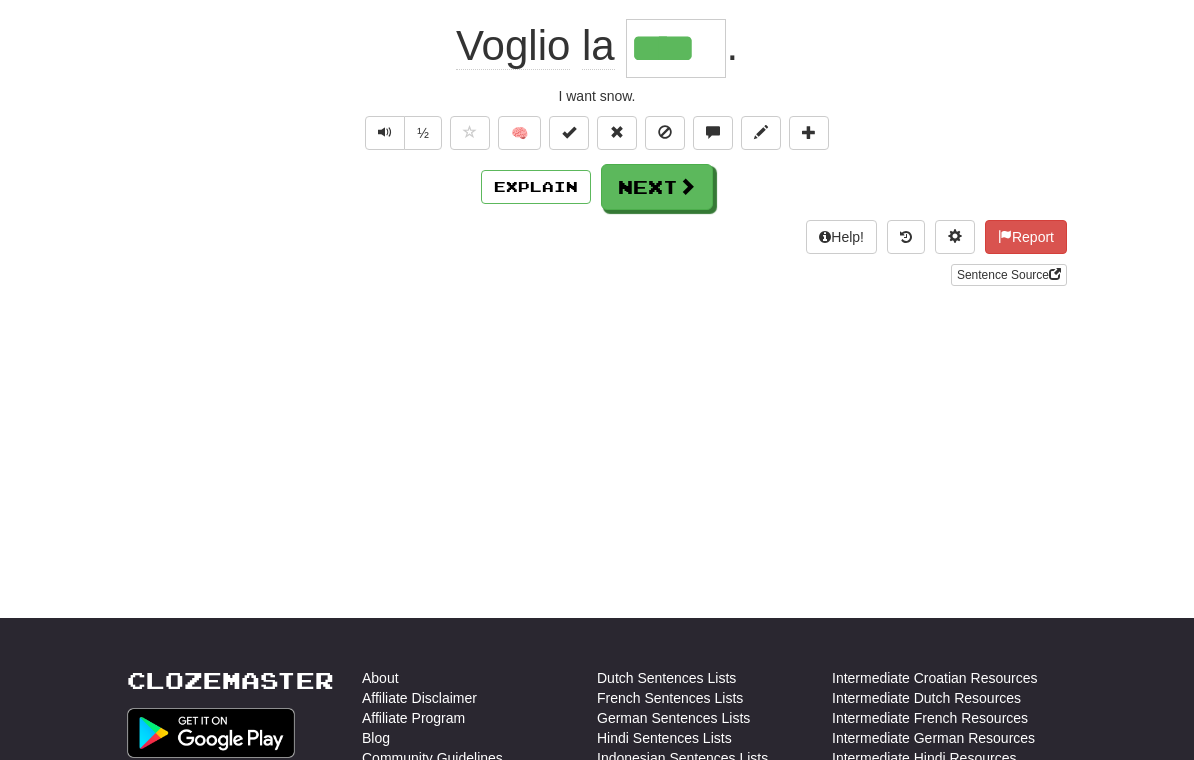 scroll, scrollTop: 193, scrollLeft: 0, axis: vertical 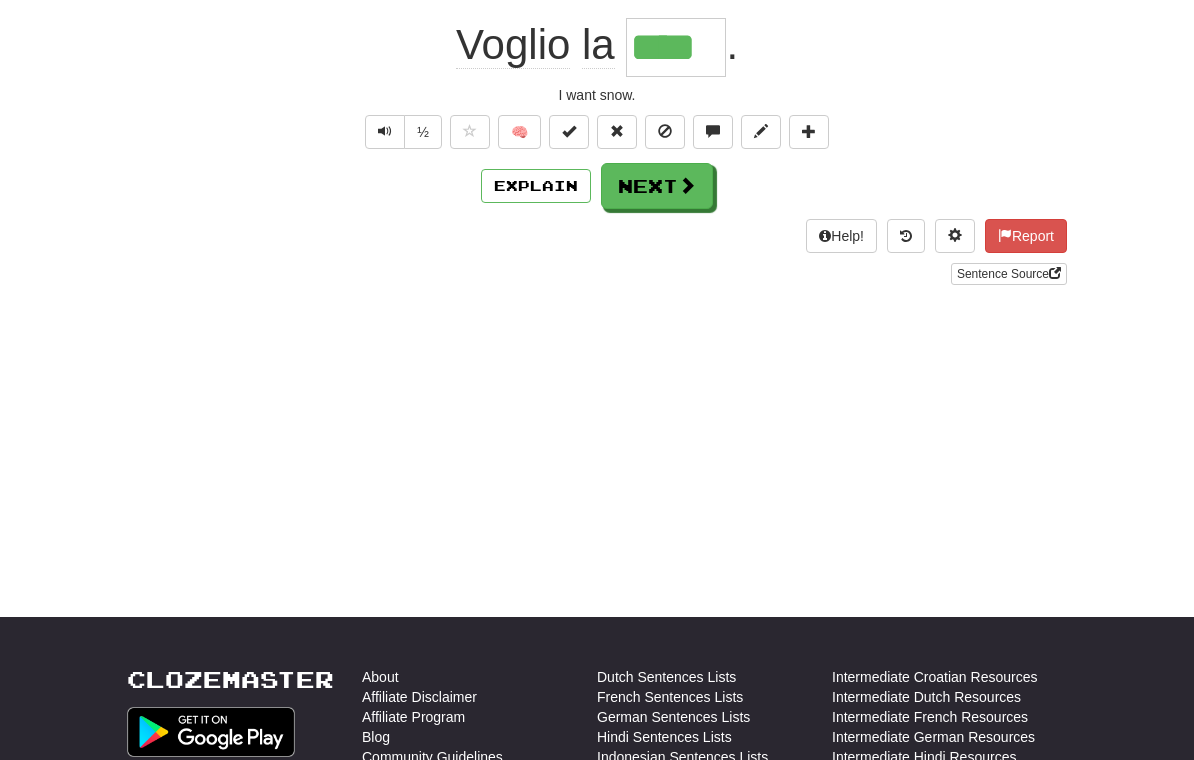 click on "Next" at bounding box center (657, 186) 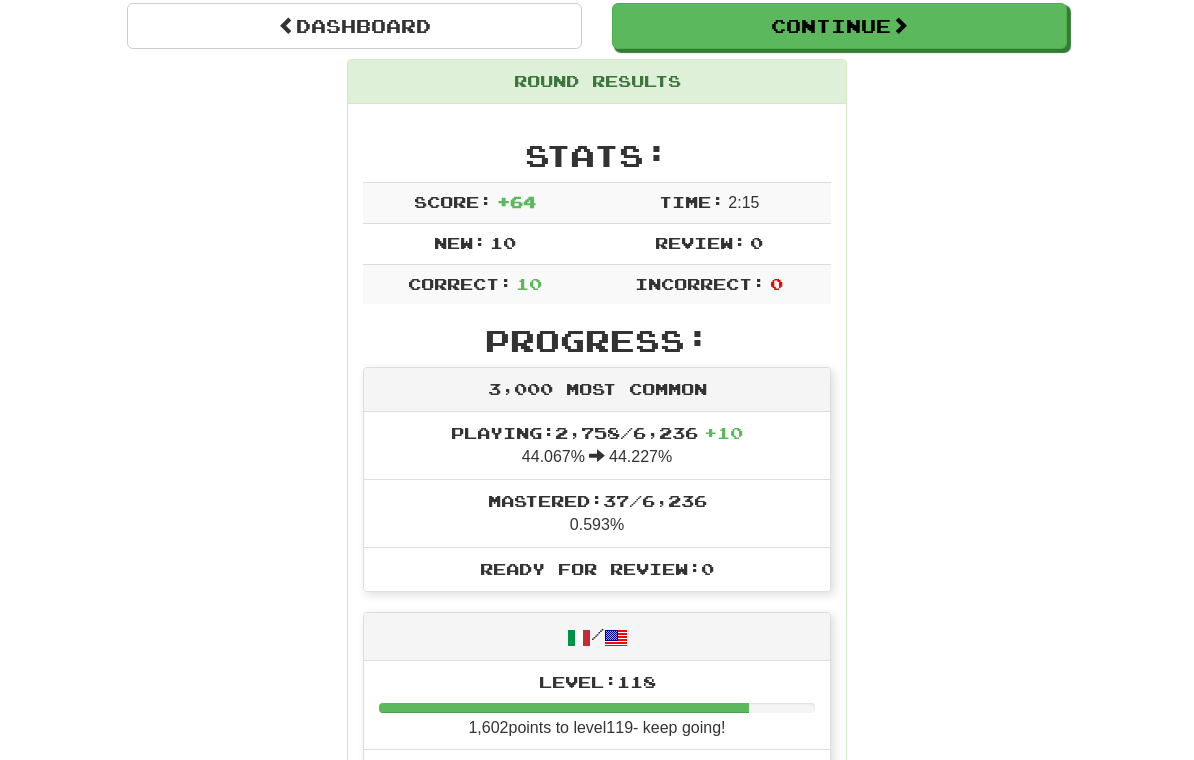 click on "Continue" at bounding box center [839, 26] 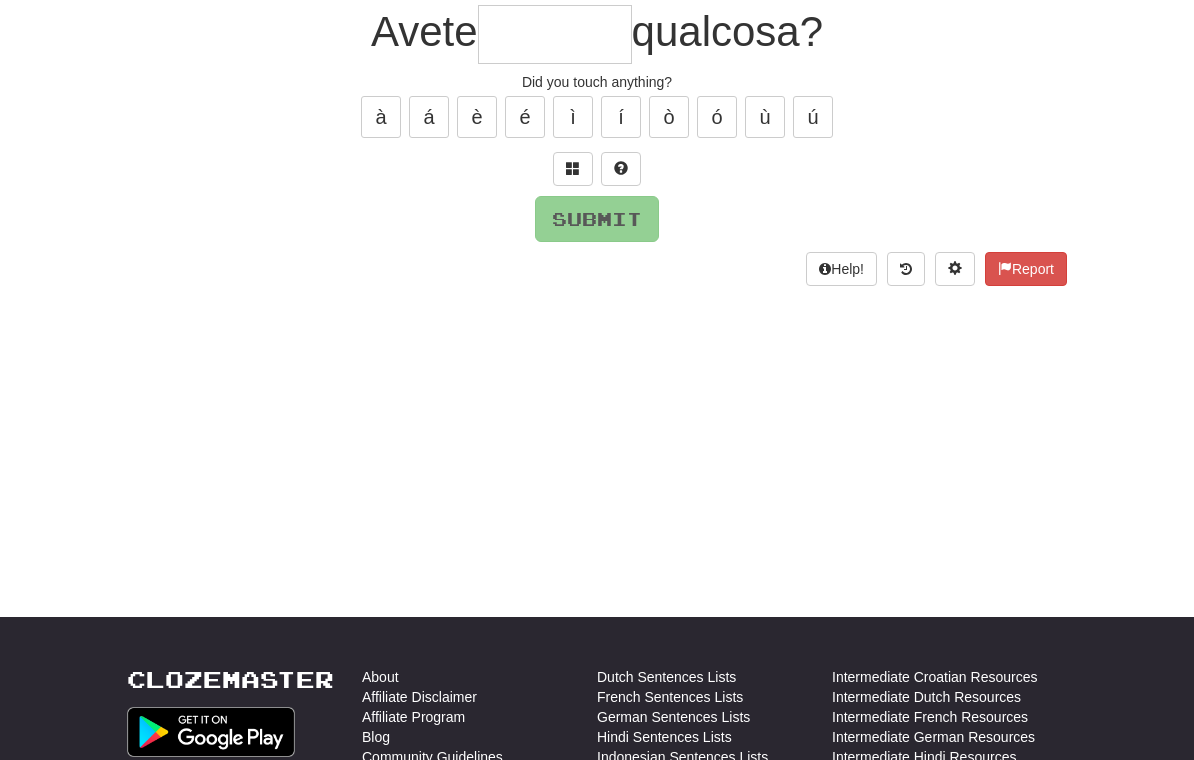 click at bounding box center (555, 34) 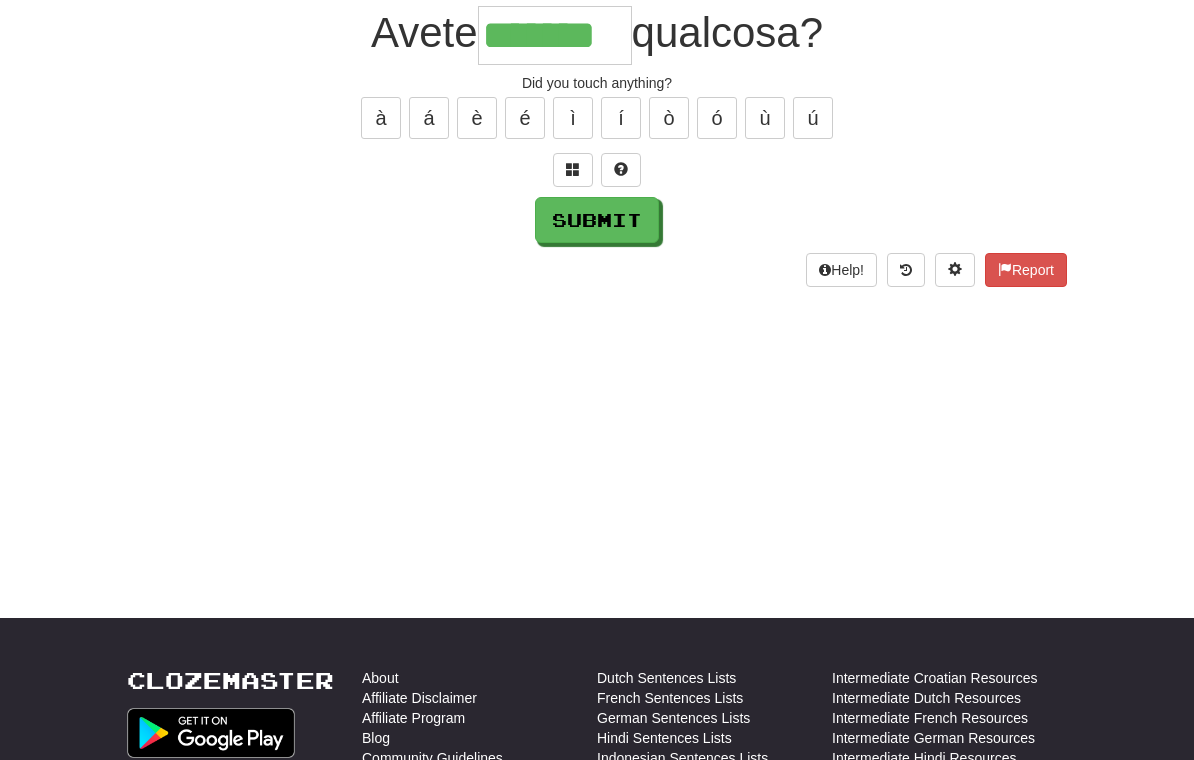 type on "*******" 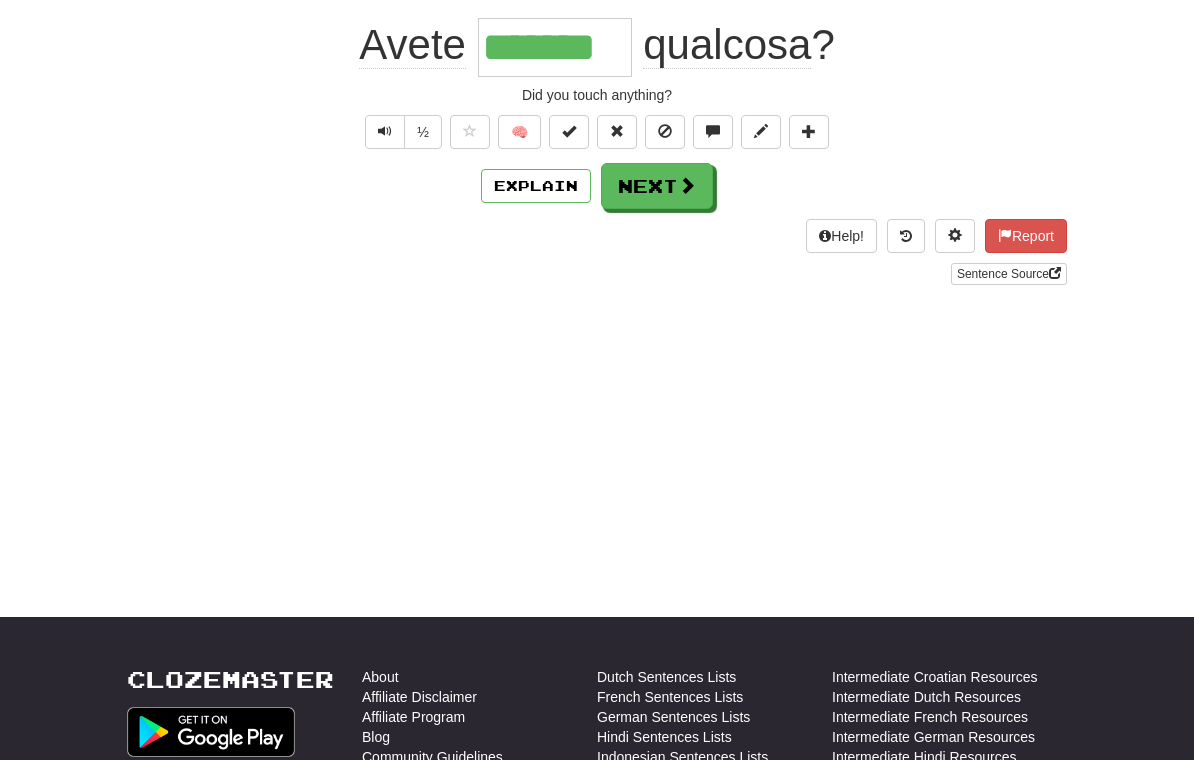 click on "Next" at bounding box center (657, 186) 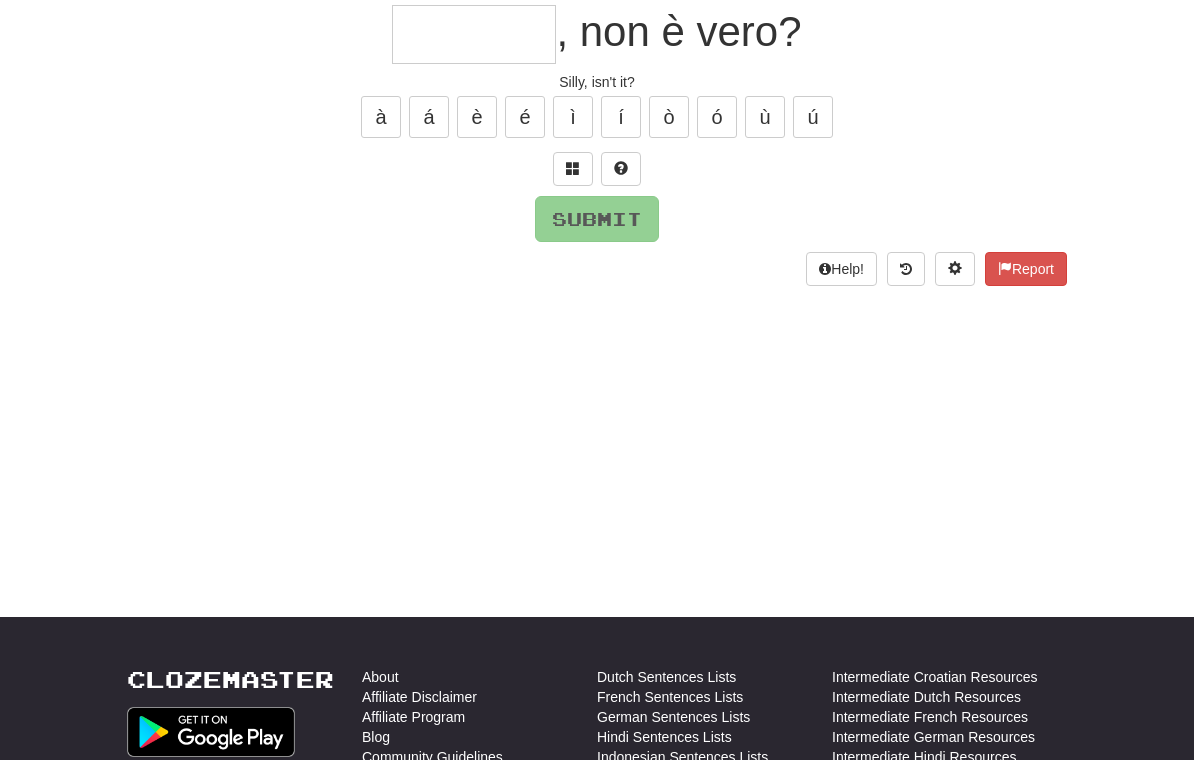 scroll, scrollTop: 192, scrollLeft: 0, axis: vertical 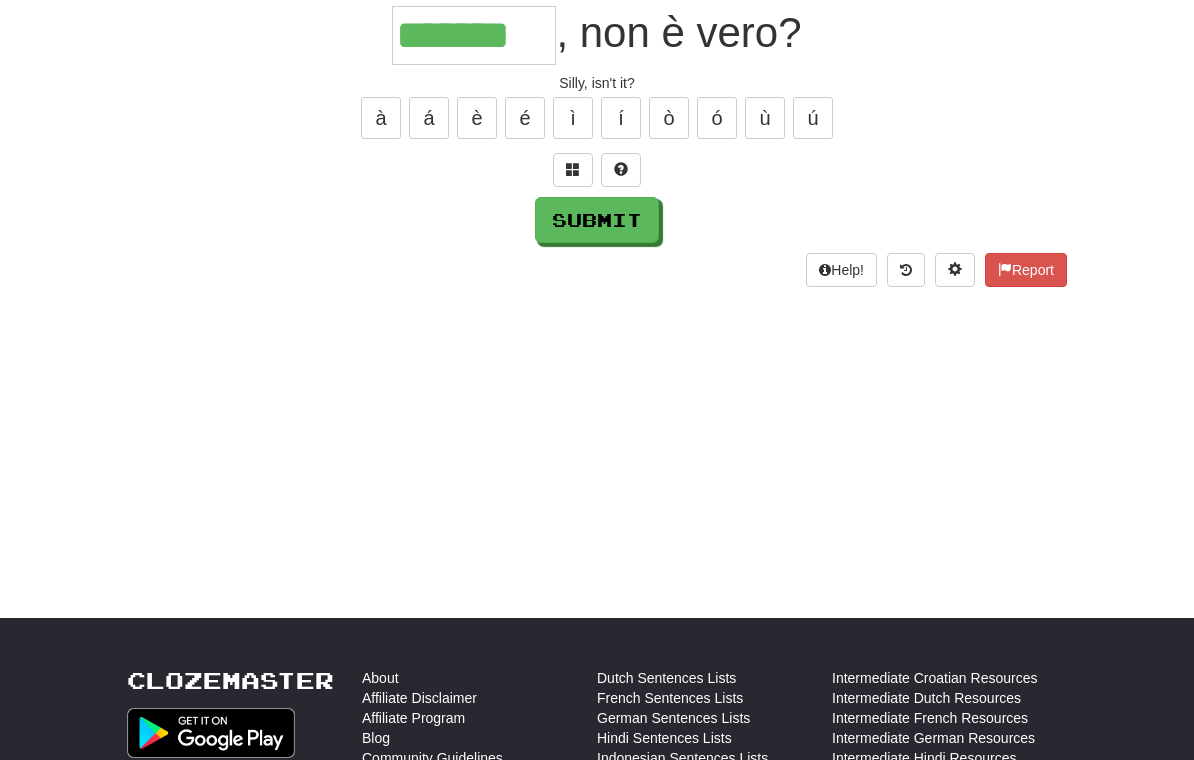 click on "Submit" at bounding box center [597, 220] 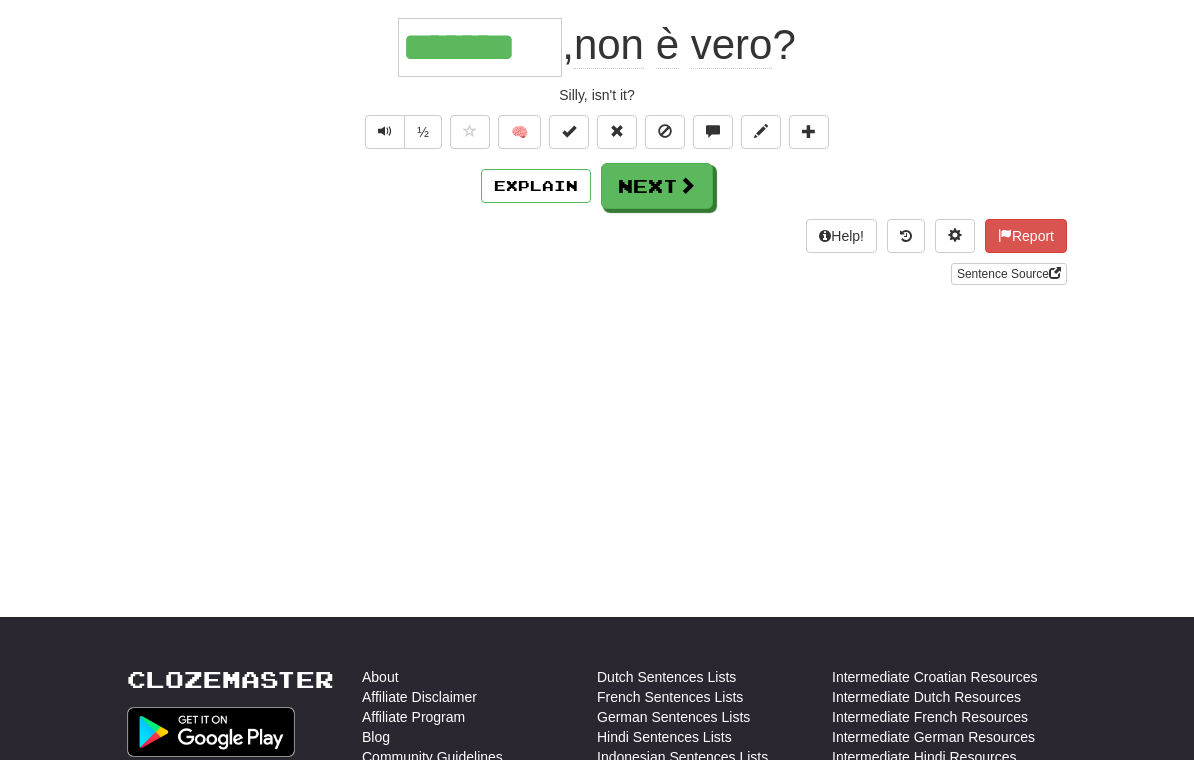 click on "Next" at bounding box center (657, 186) 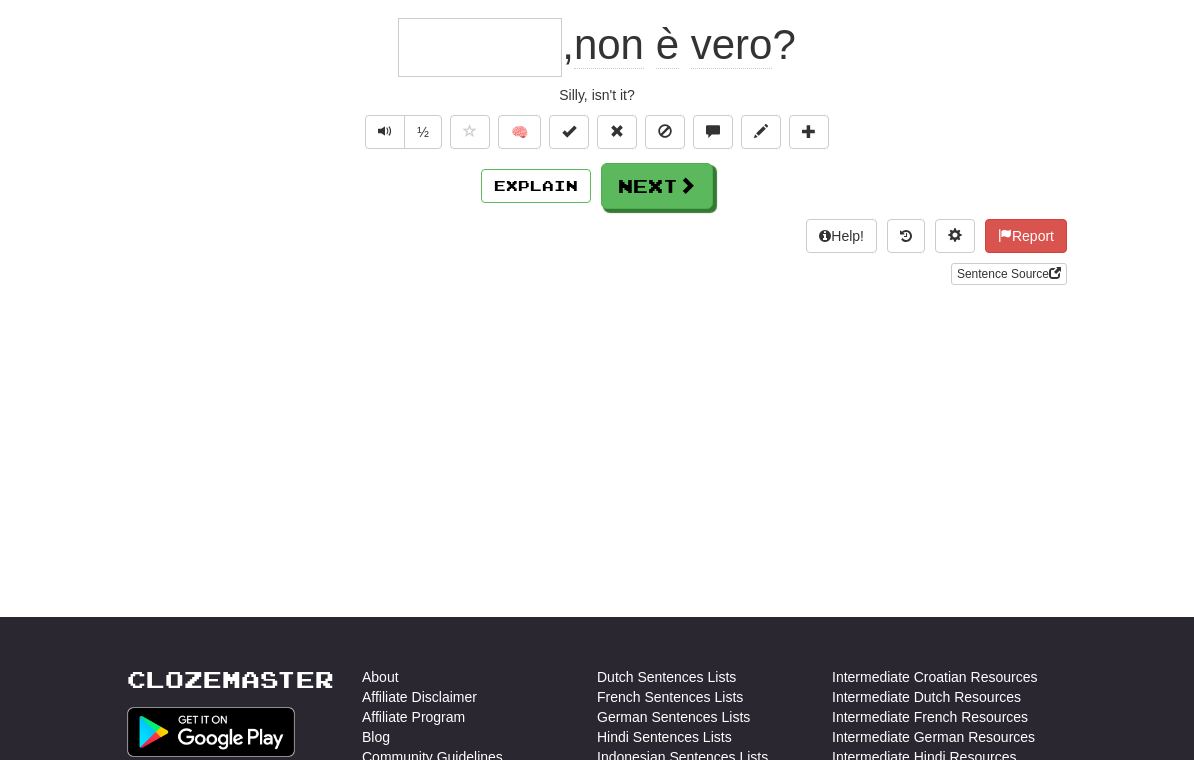scroll, scrollTop: 192, scrollLeft: 0, axis: vertical 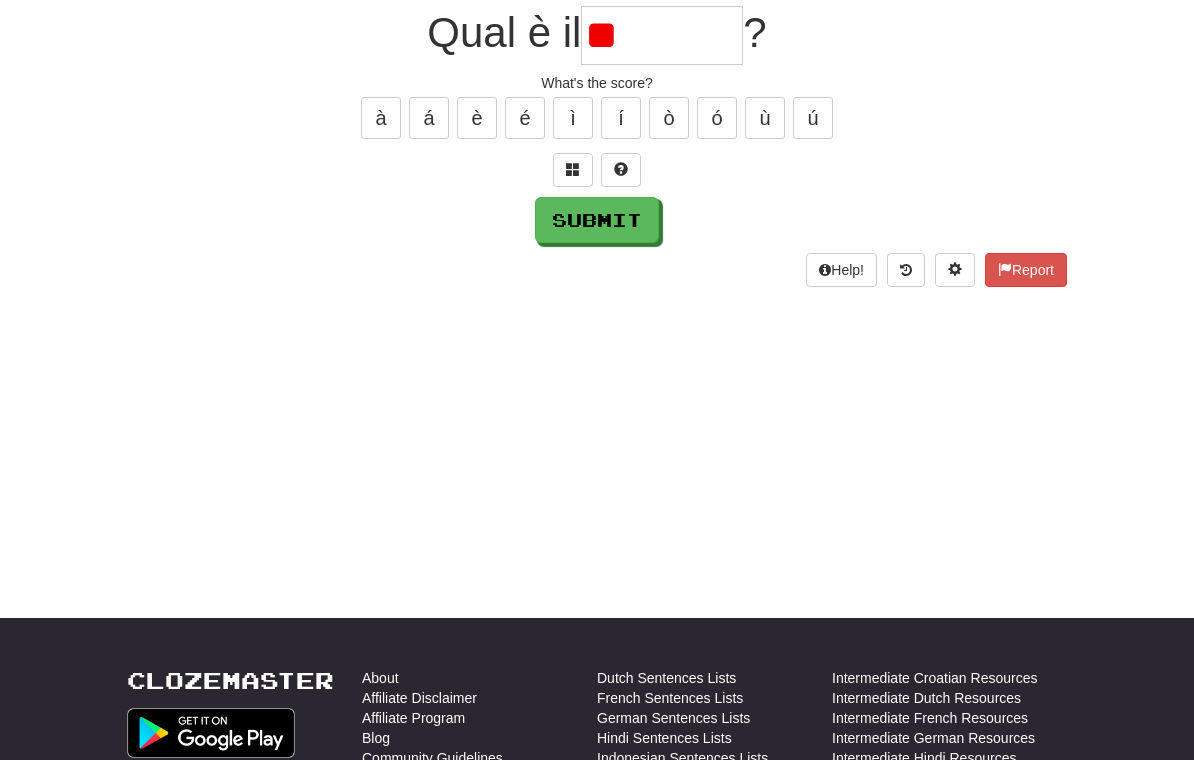 type on "*" 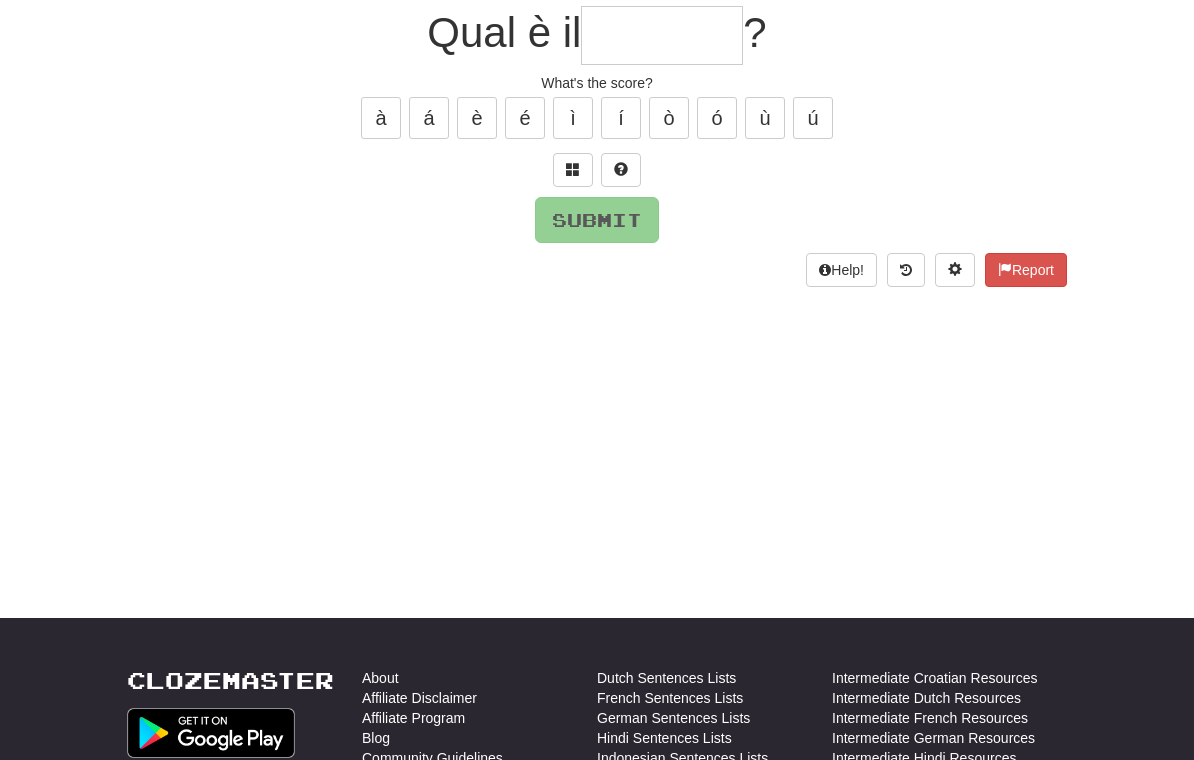 click at bounding box center (573, 170) 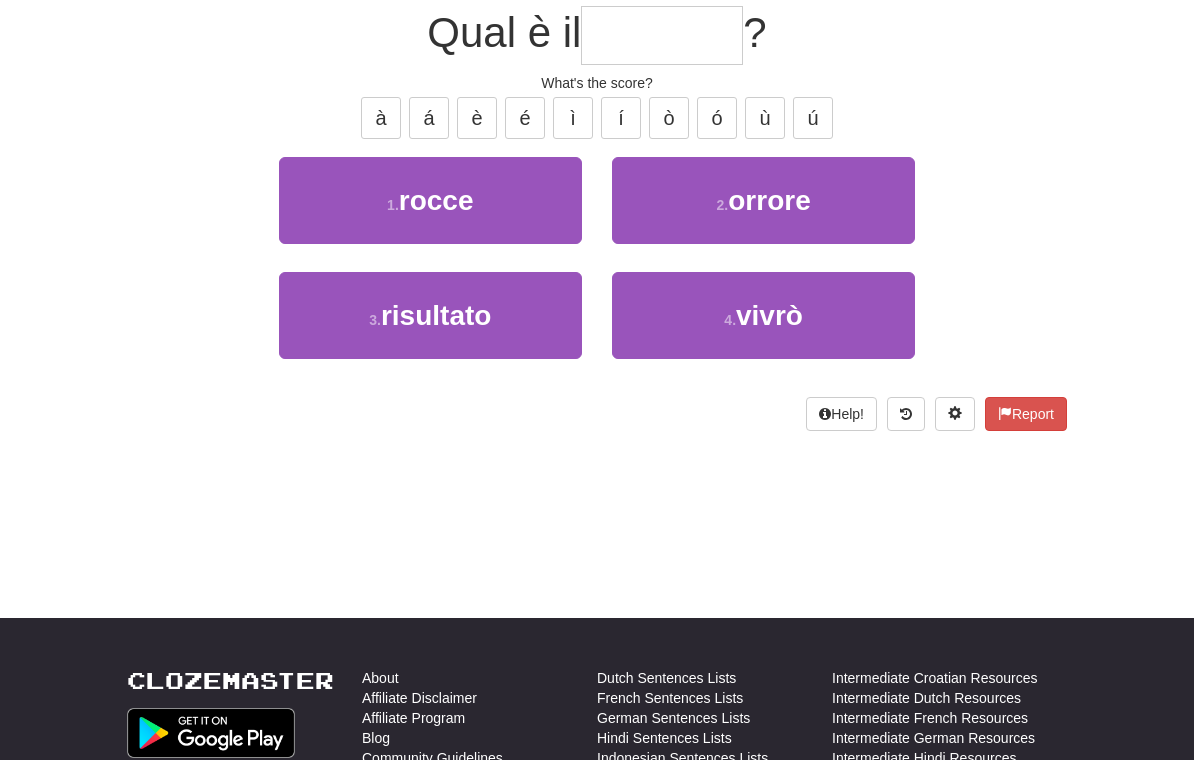 click on "3 .  risultato" at bounding box center (430, 315) 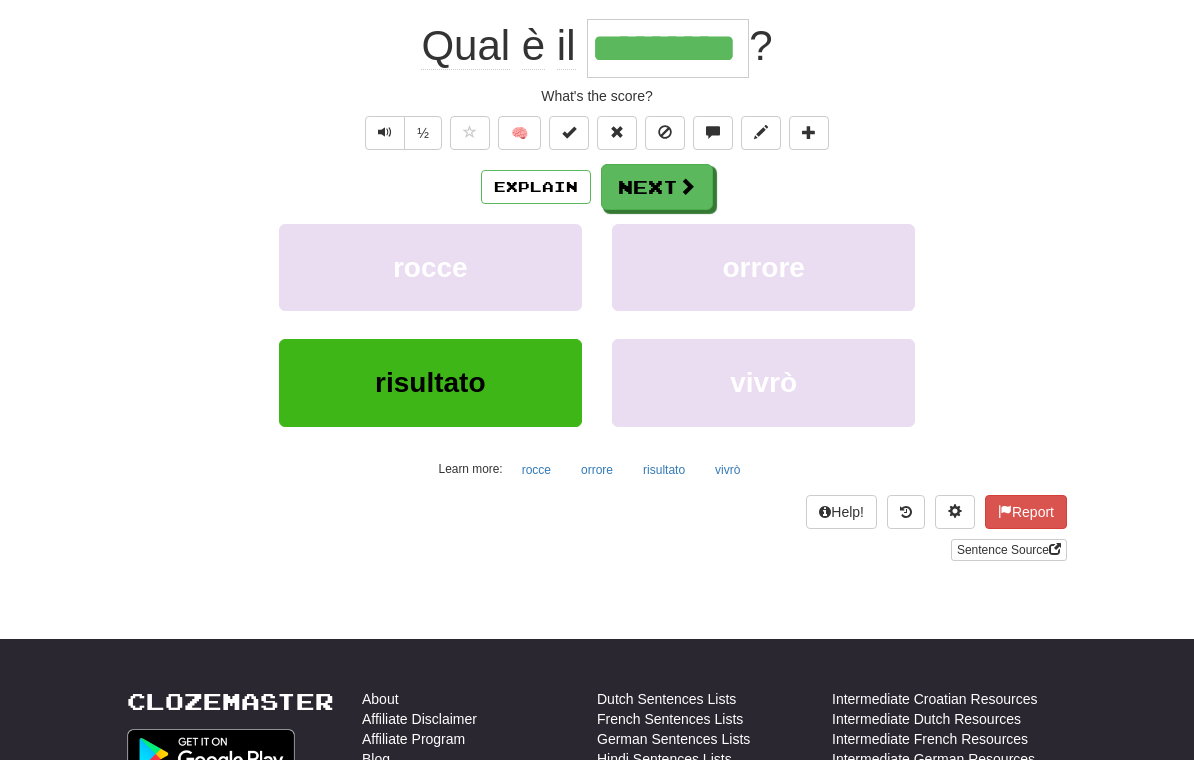 scroll, scrollTop: 193, scrollLeft: 0, axis: vertical 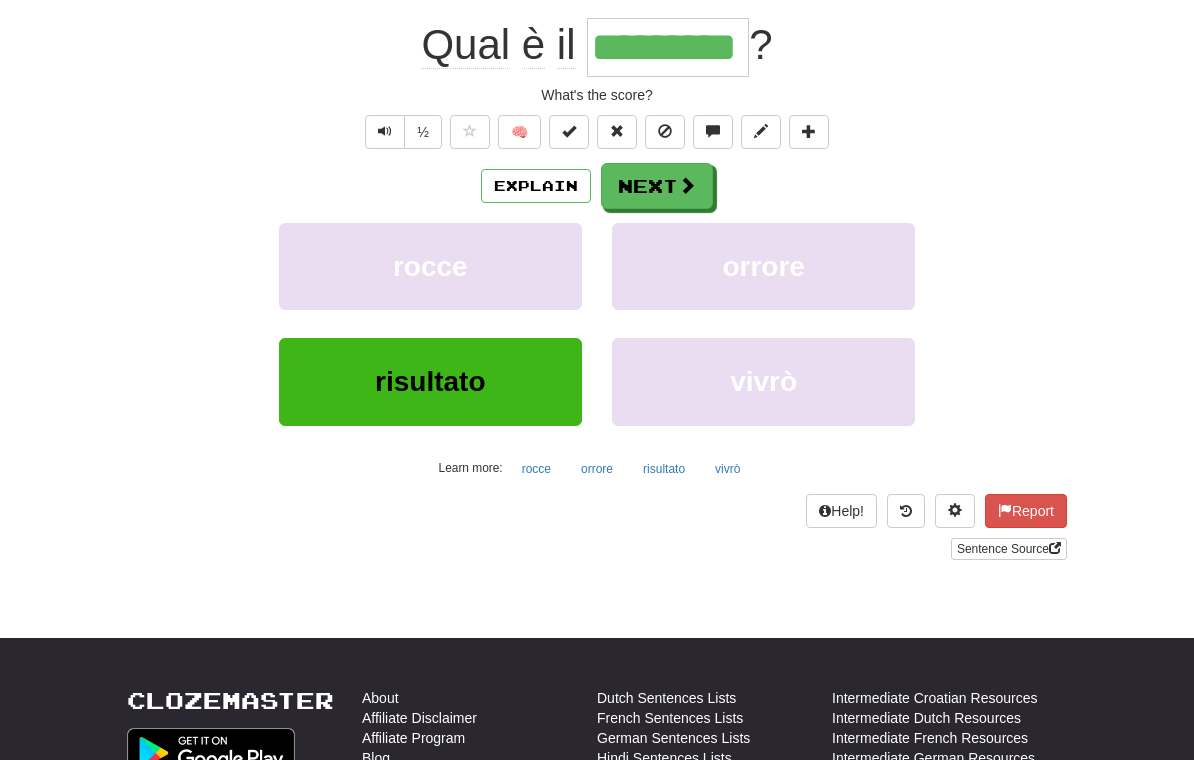 click on "Next" at bounding box center (657, 186) 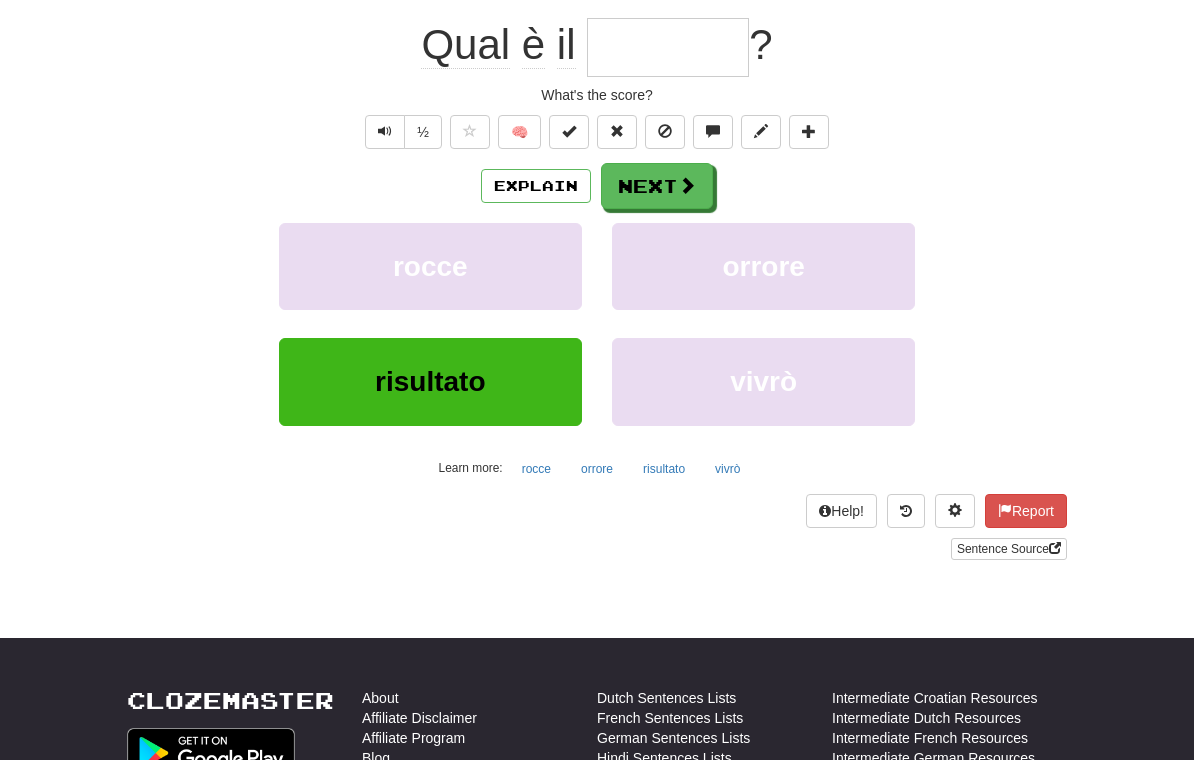 scroll, scrollTop: 192, scrollLeft: 0, axis: vertical 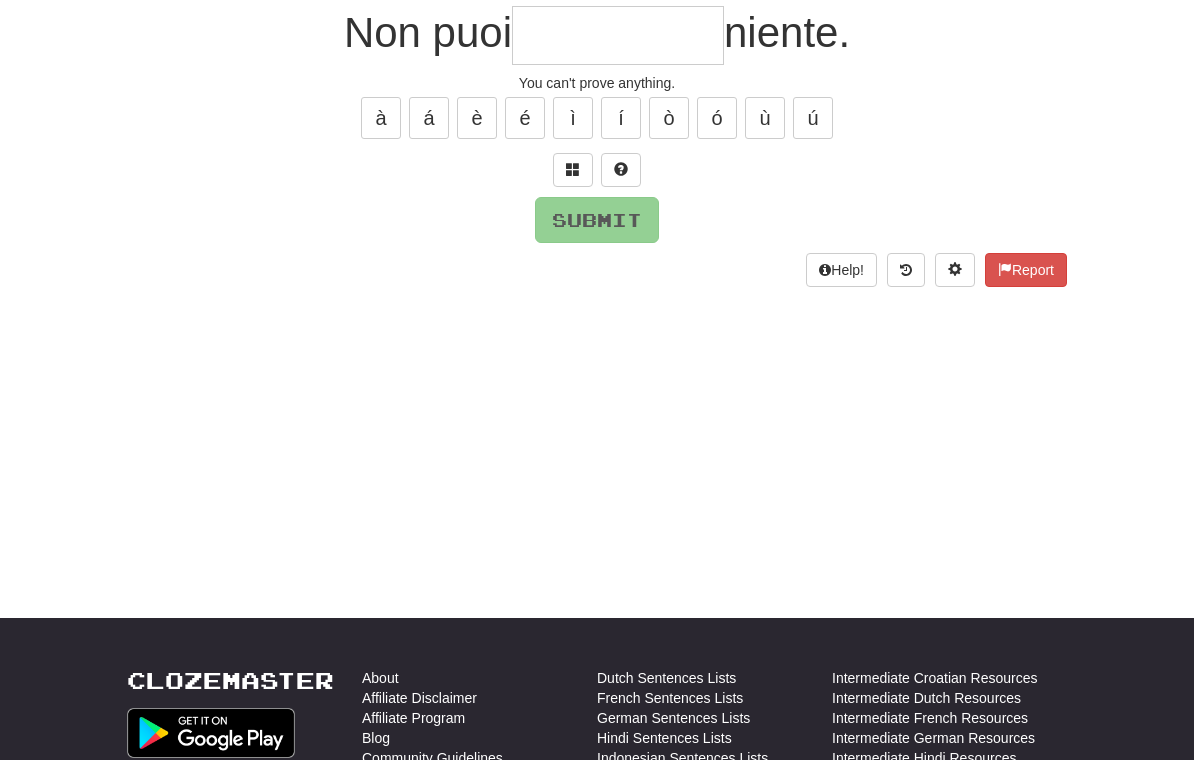 type on "*" 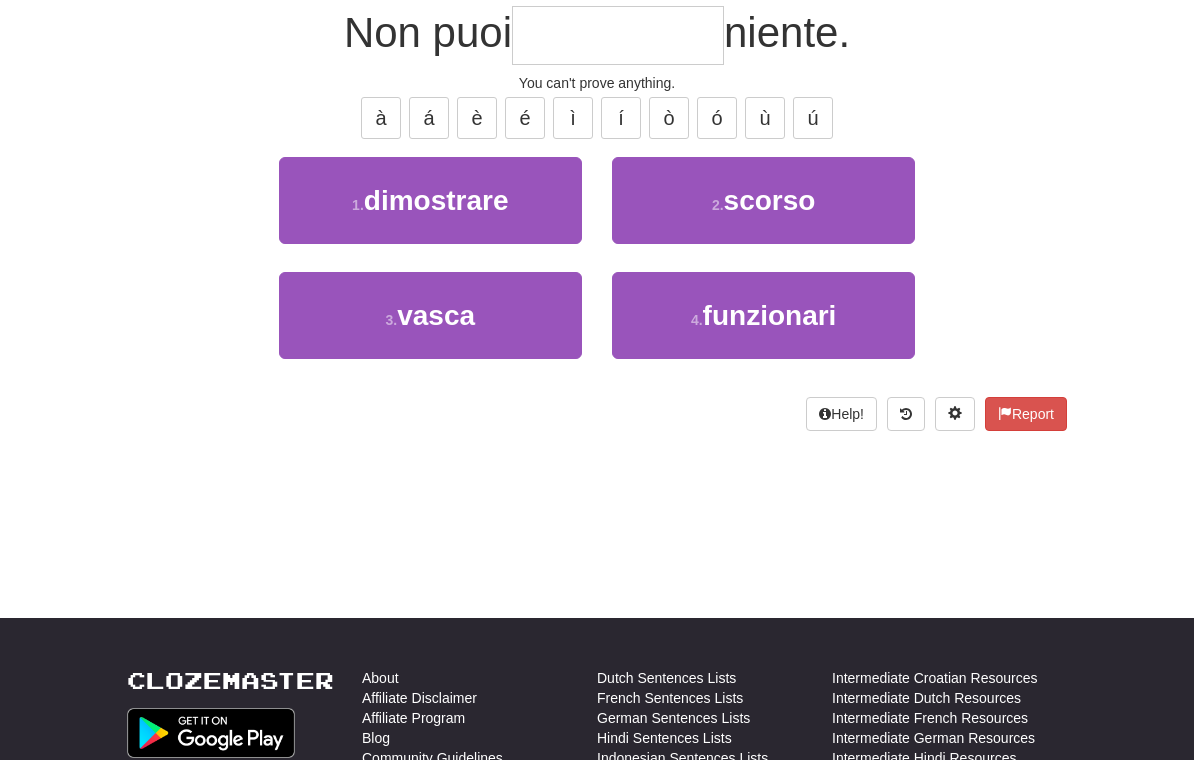 click on "1 .  dimostrare" at bounding box center (430, 200) 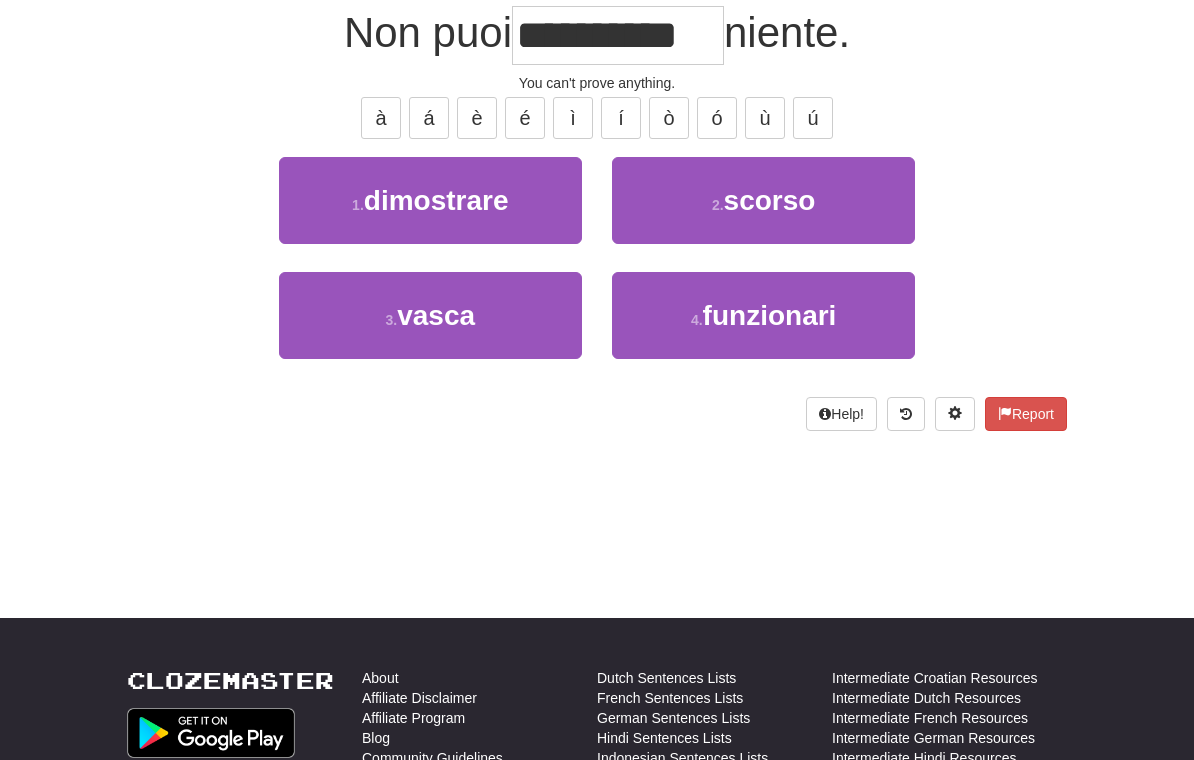 scroll, scrollTop: 193, scrollLeft: 0, axis: vertical 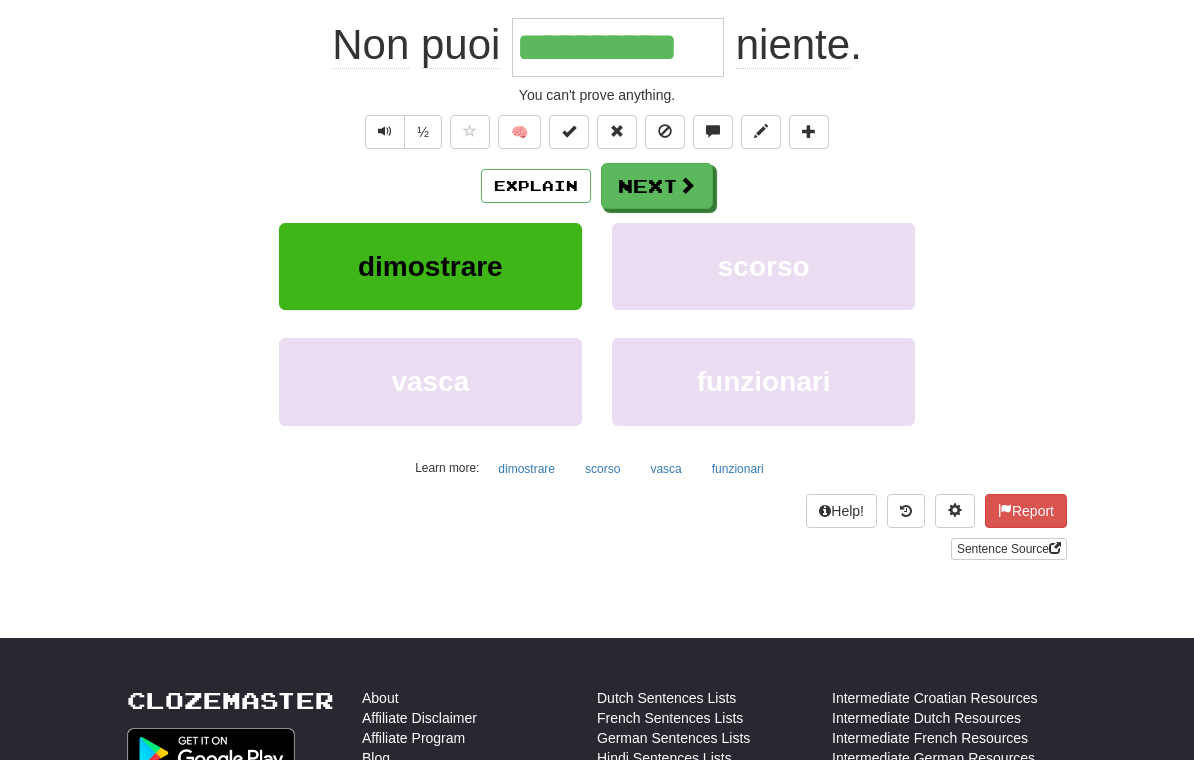 click on "Next" at bounding box center (657, 186) 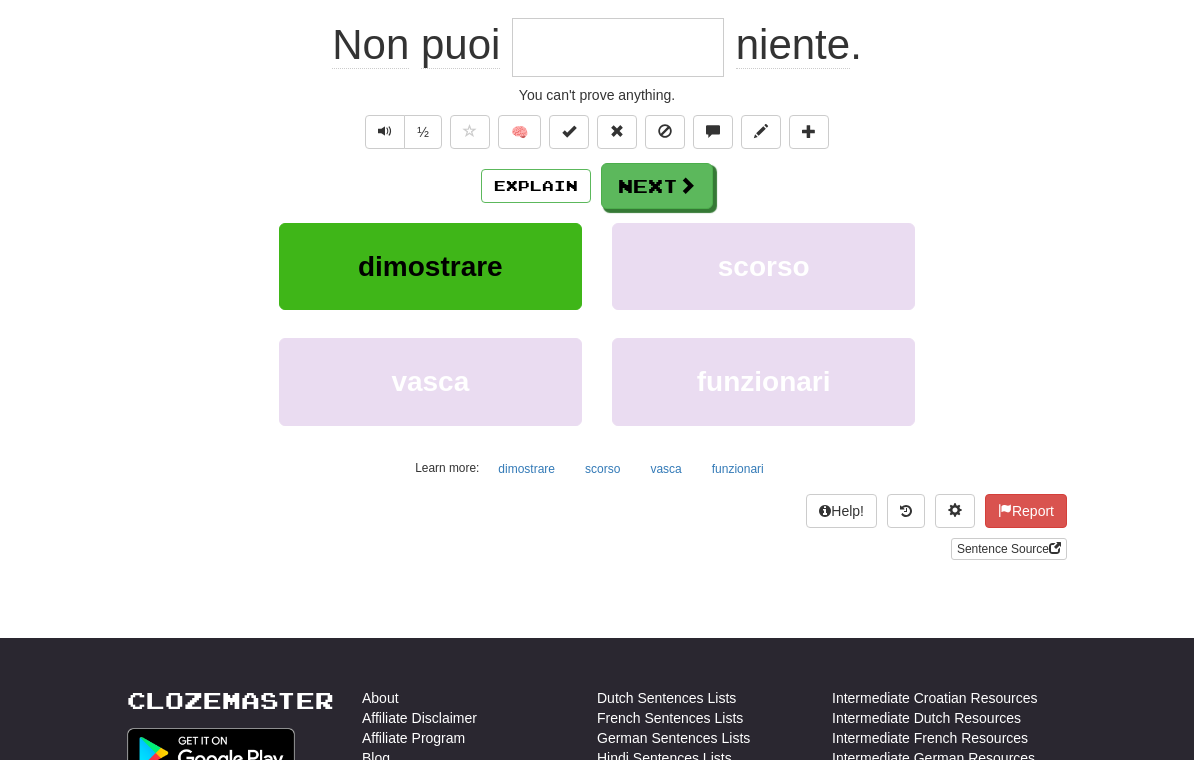 scroll, scrollTop: 192, scrollLeft: 0, axis: vertical 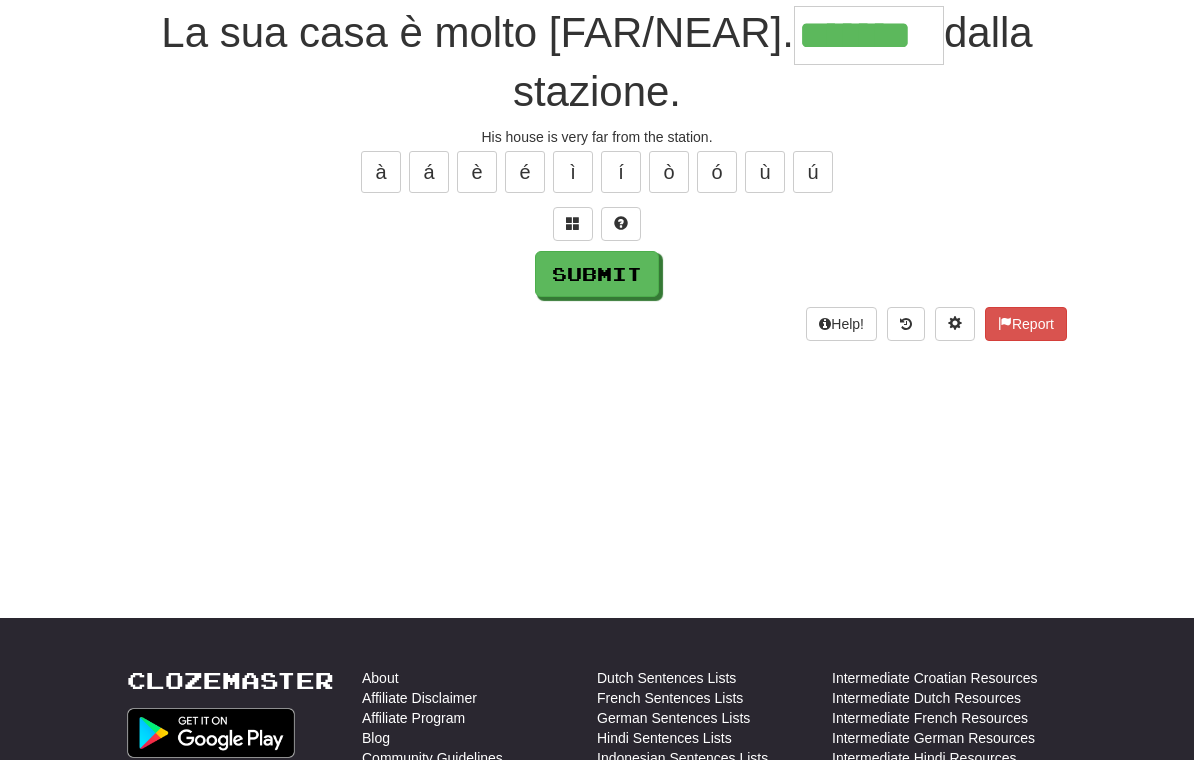 type on "*******" 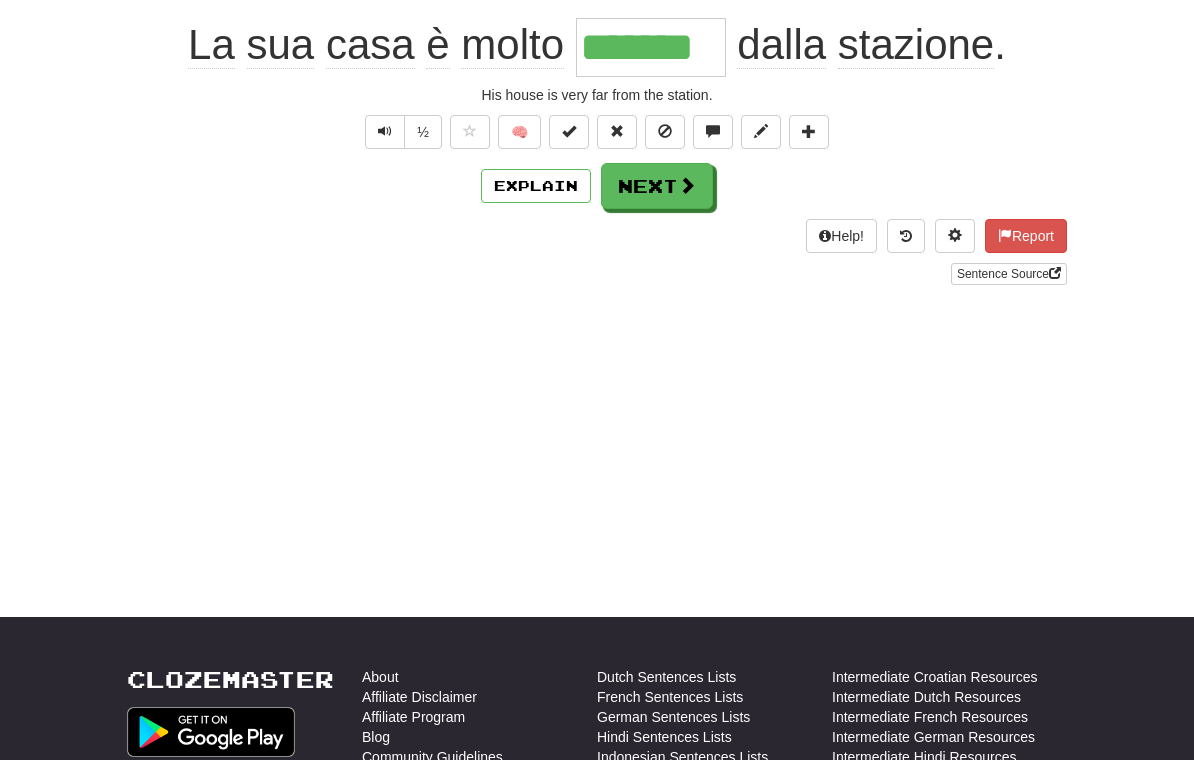 click on "Next" at bounding box center [657, 186] 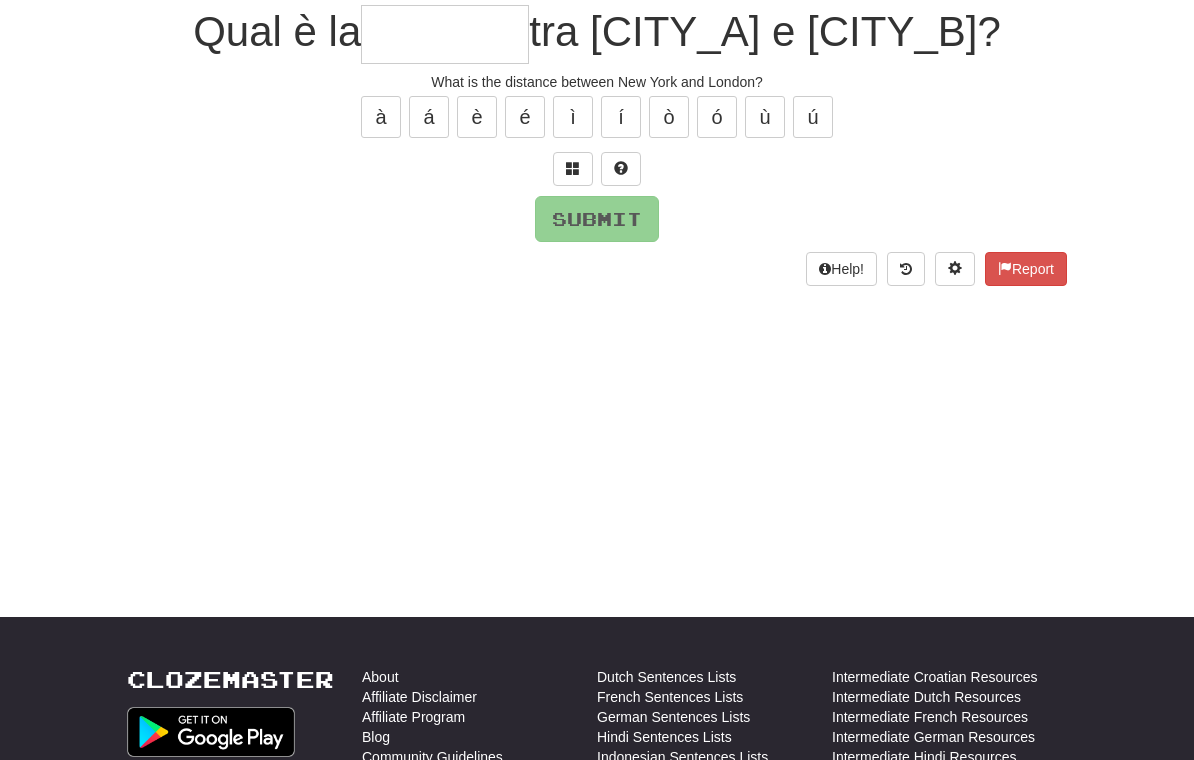 scroll, scrollTop: 192, scrollLeft: 0, axis: vertical 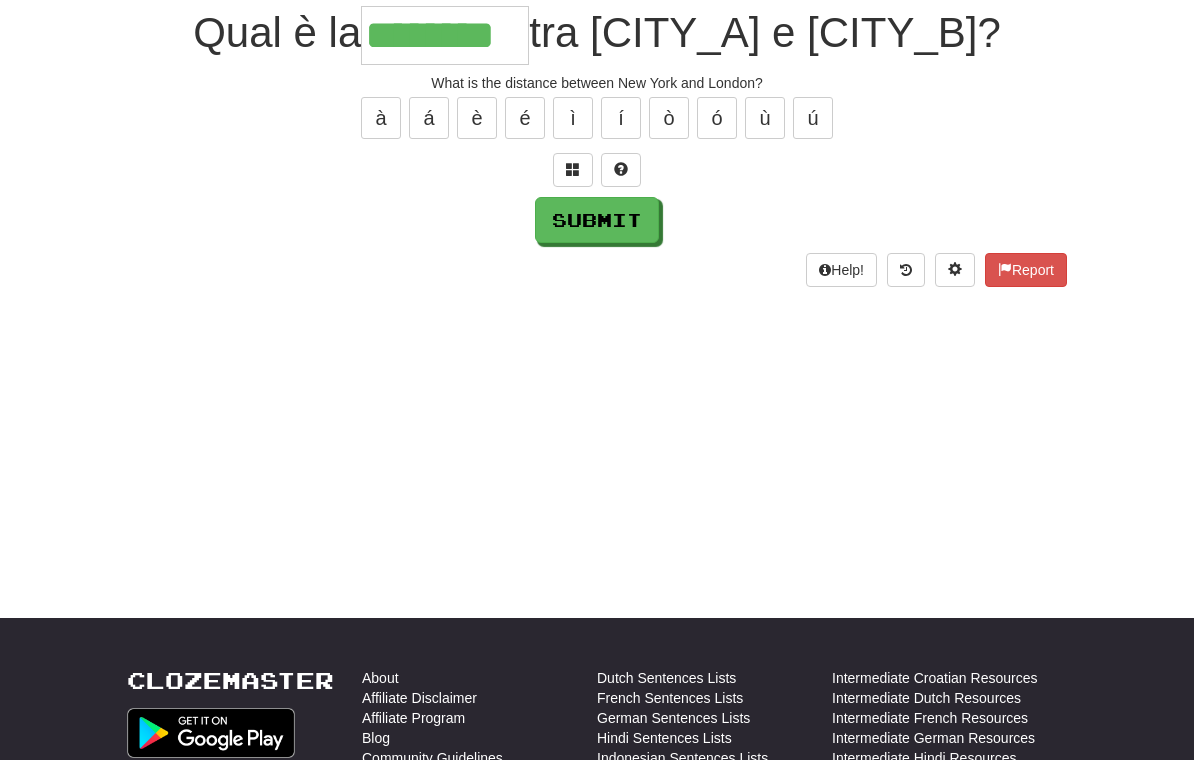 type on "********" 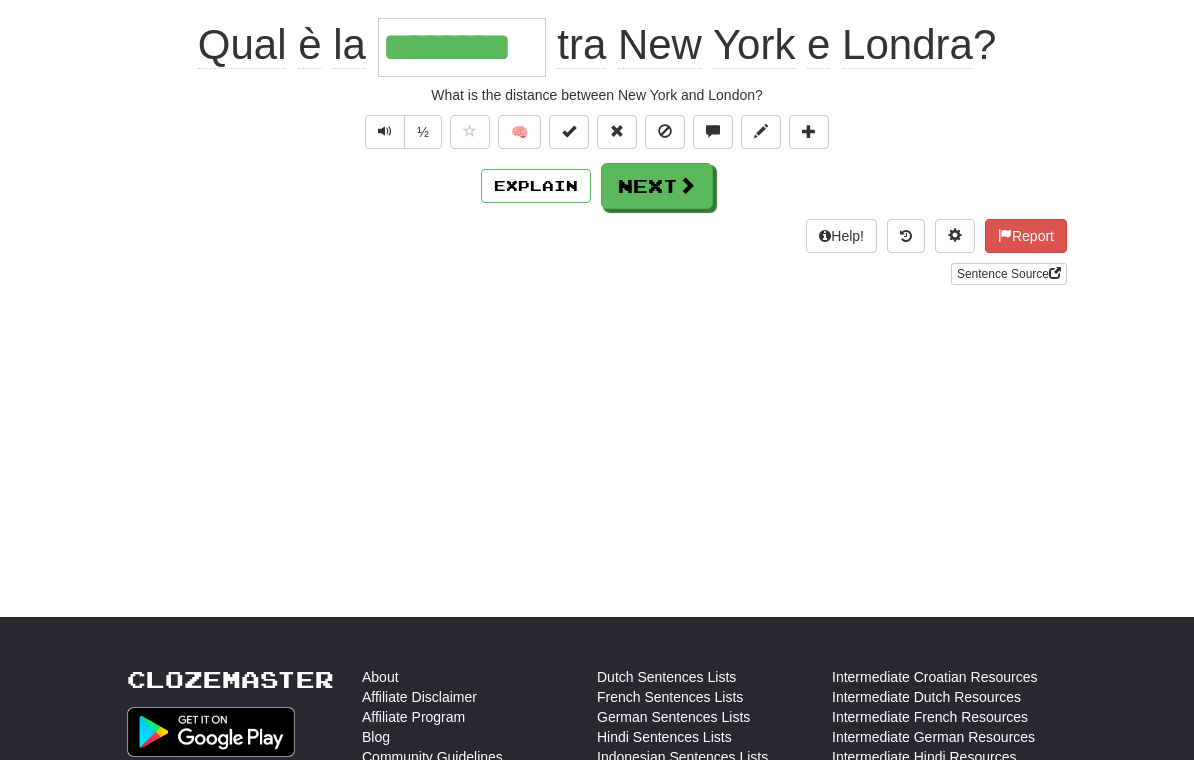 click on "Next" at bounding box center [657, 186] 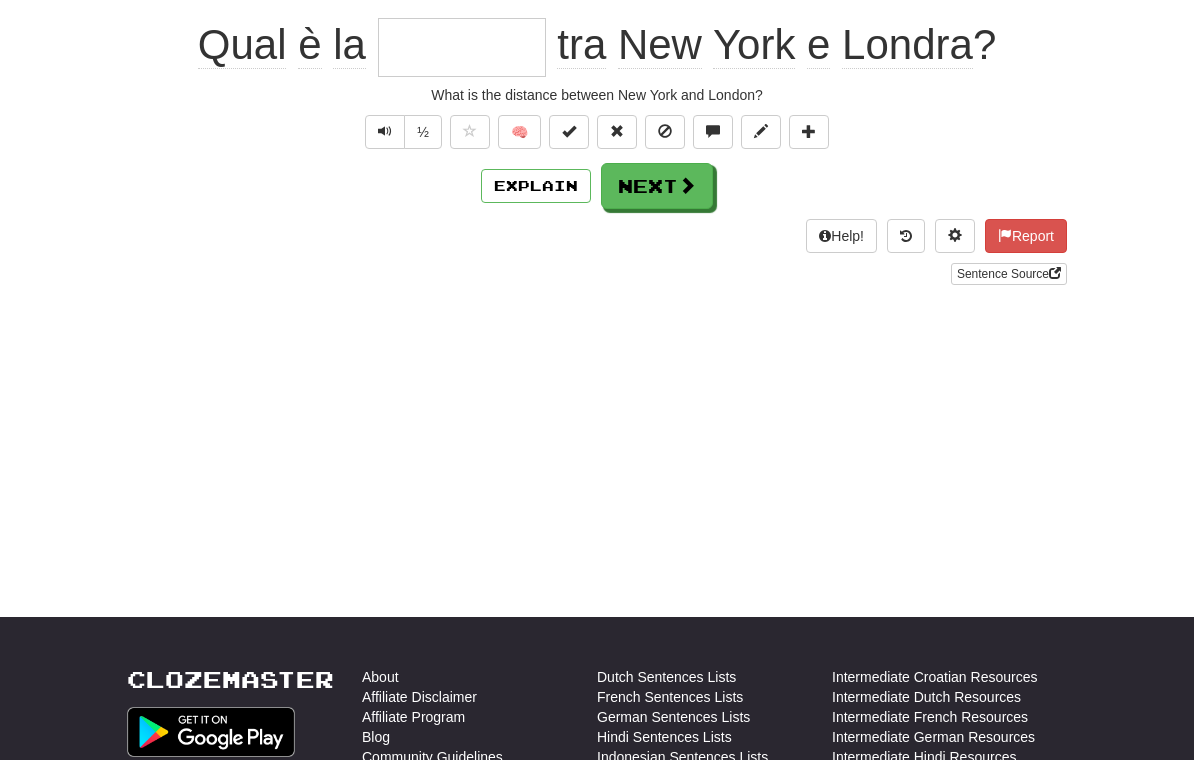 scroll, scrollTop: 192, scrollLeft: 0, axis: vertical 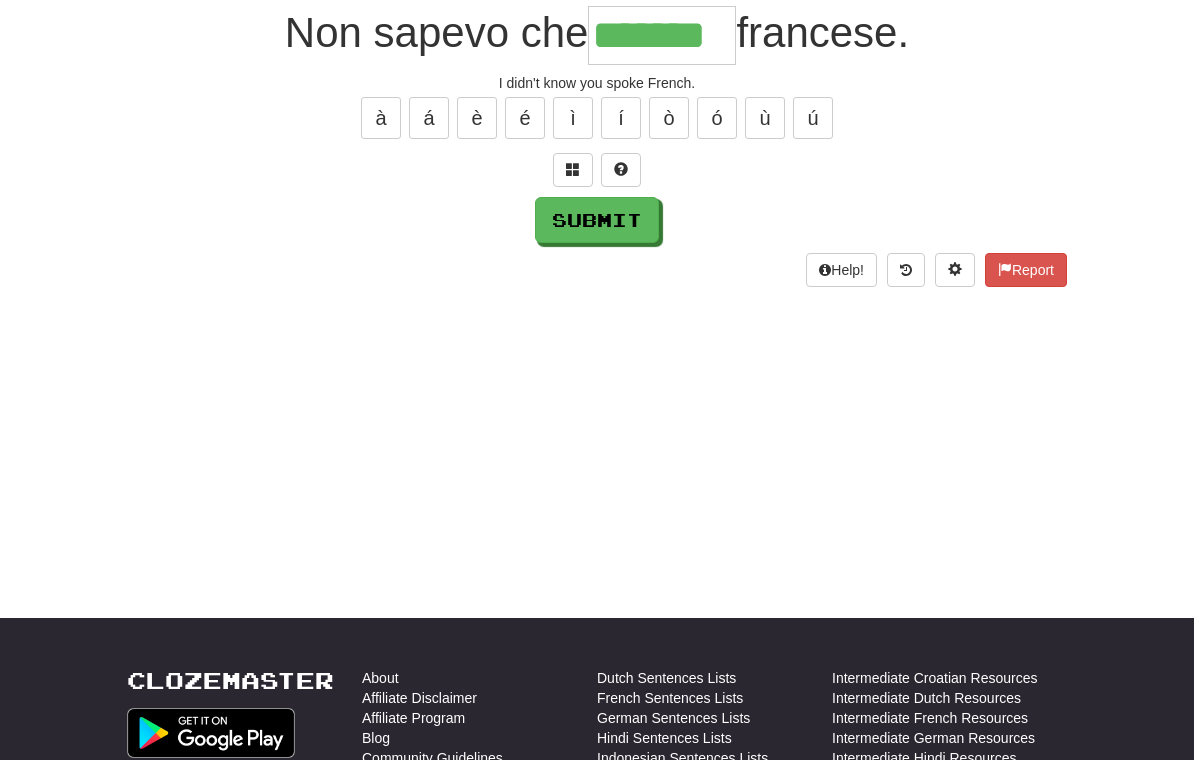 type on "*******" 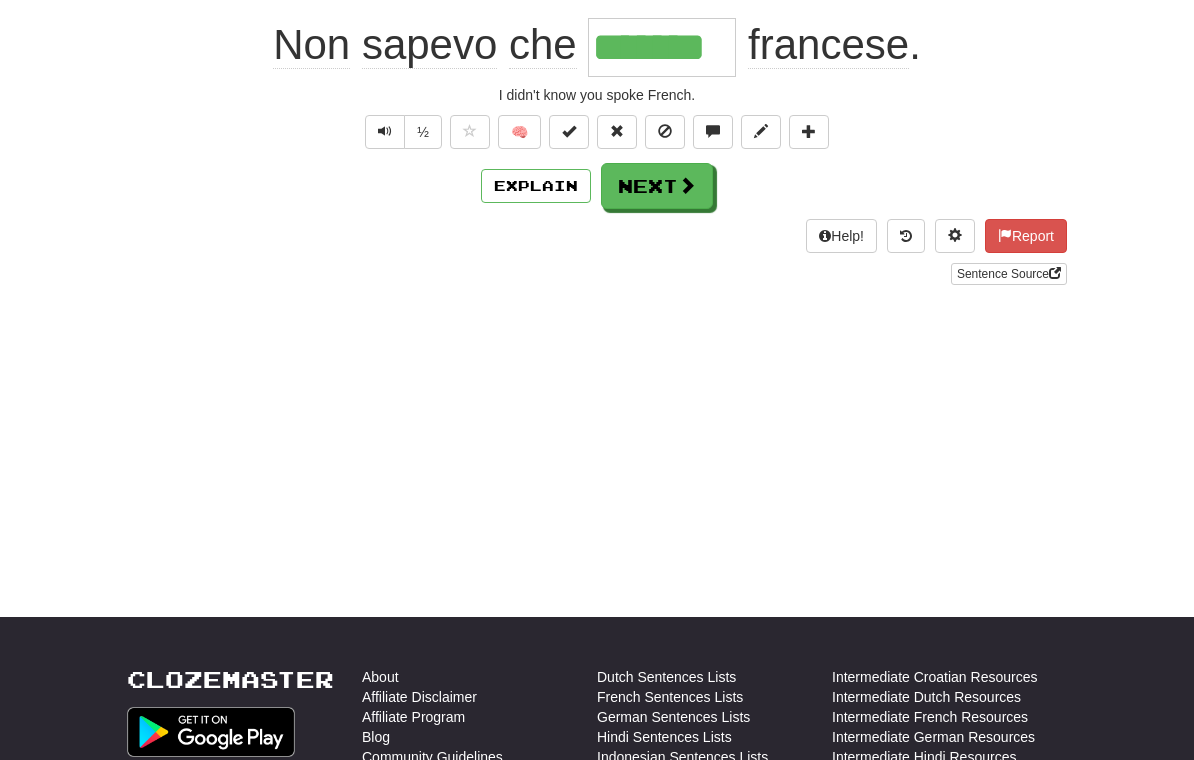 click on "Explain" at bounding box center (536, 186) 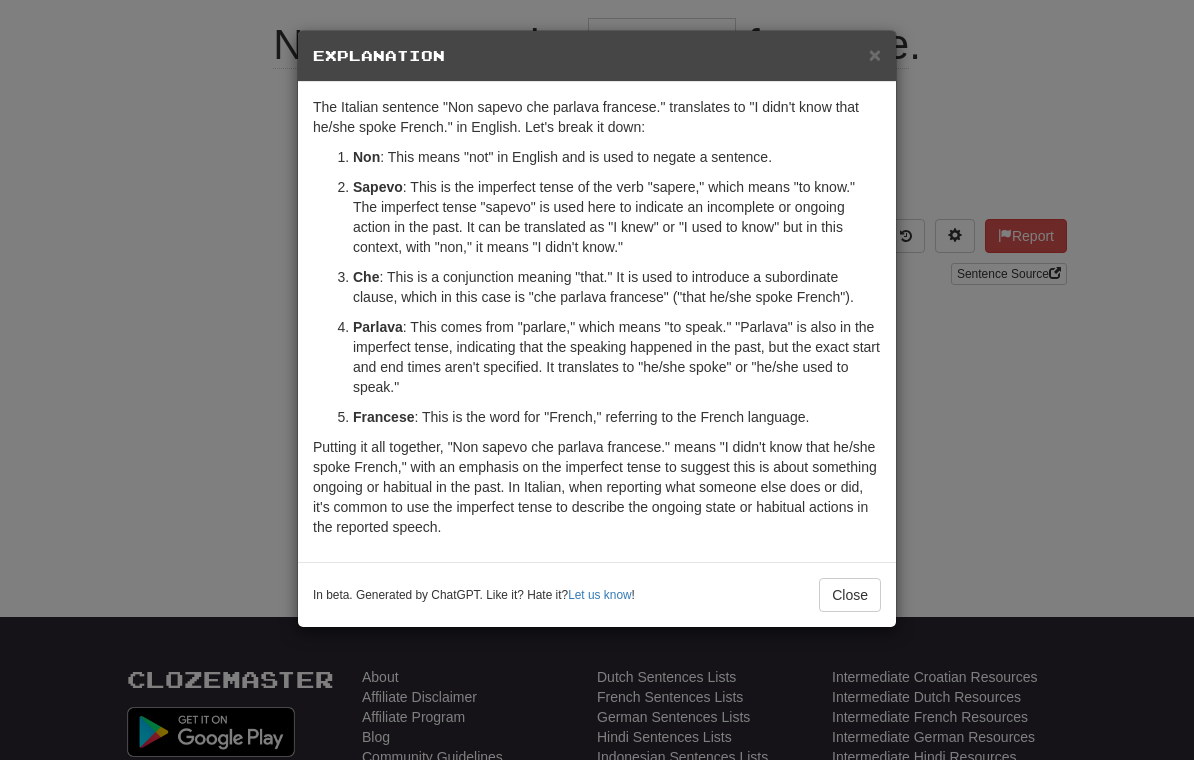 click on "Close" at bounding box center (850, 595) 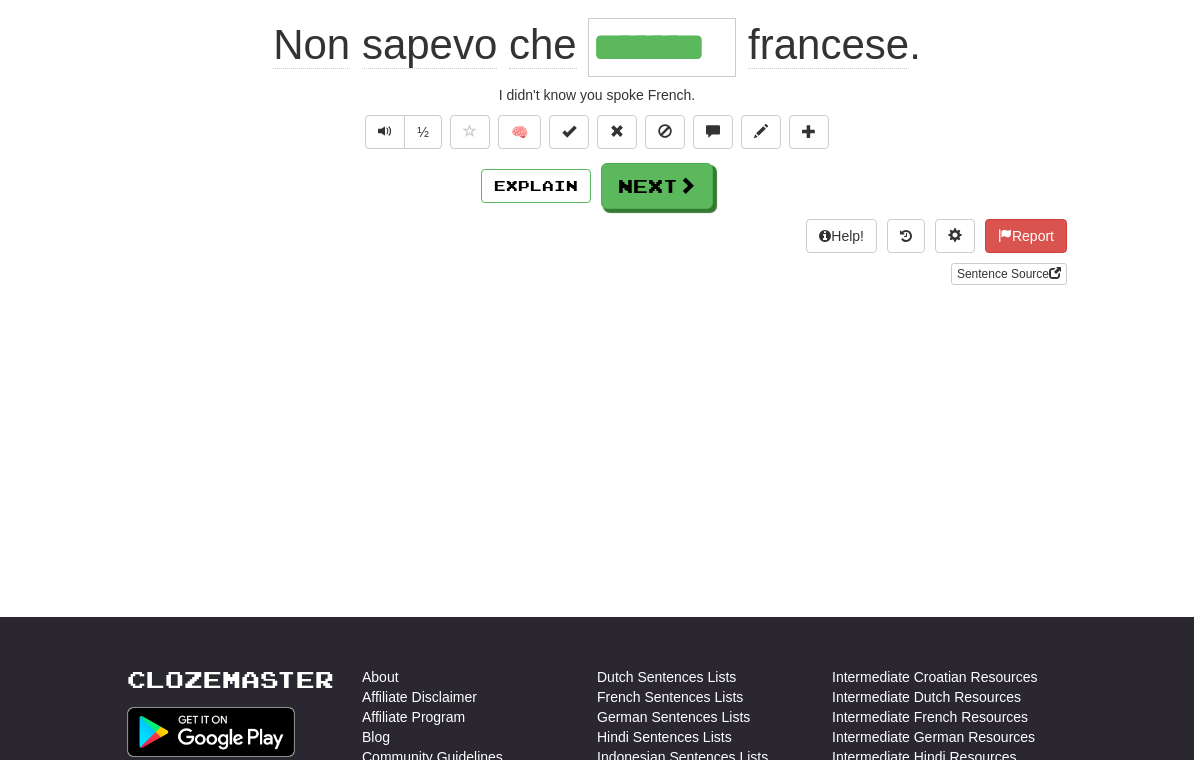 click at bounding box center (687, 185) 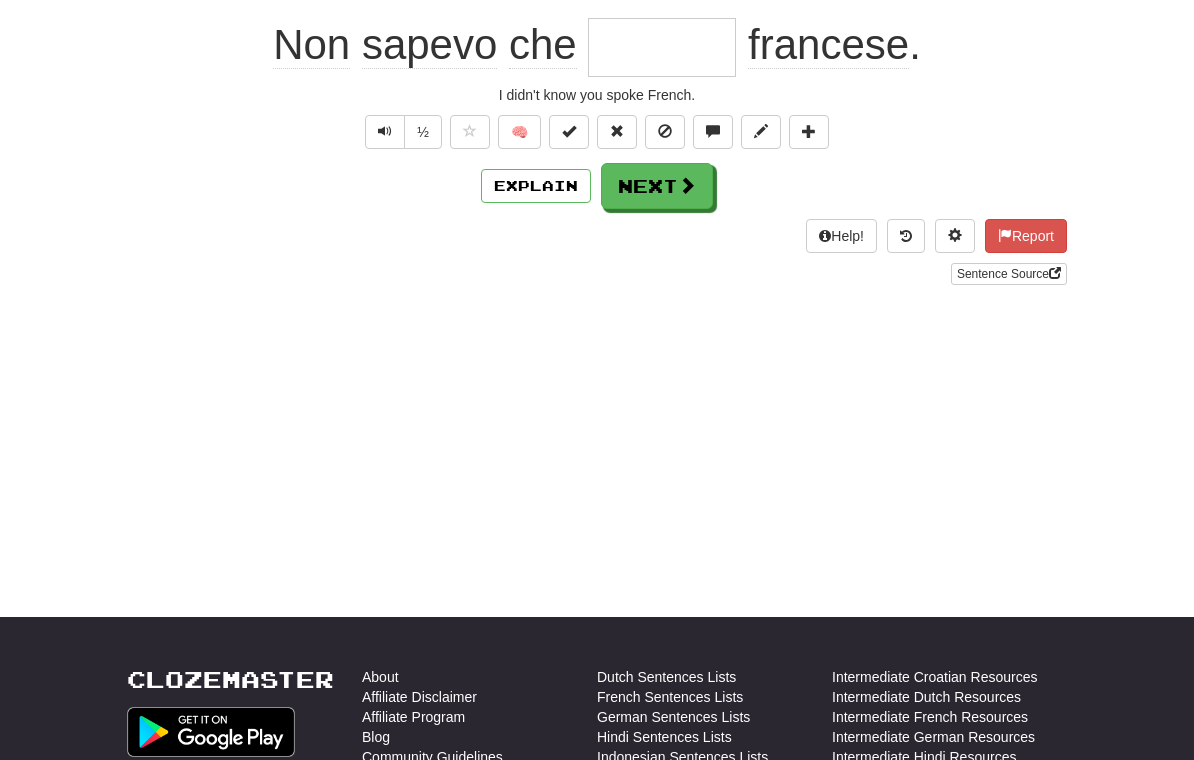 scroll, scrollTop: 192, scrollLeft: 0, axis: vertical 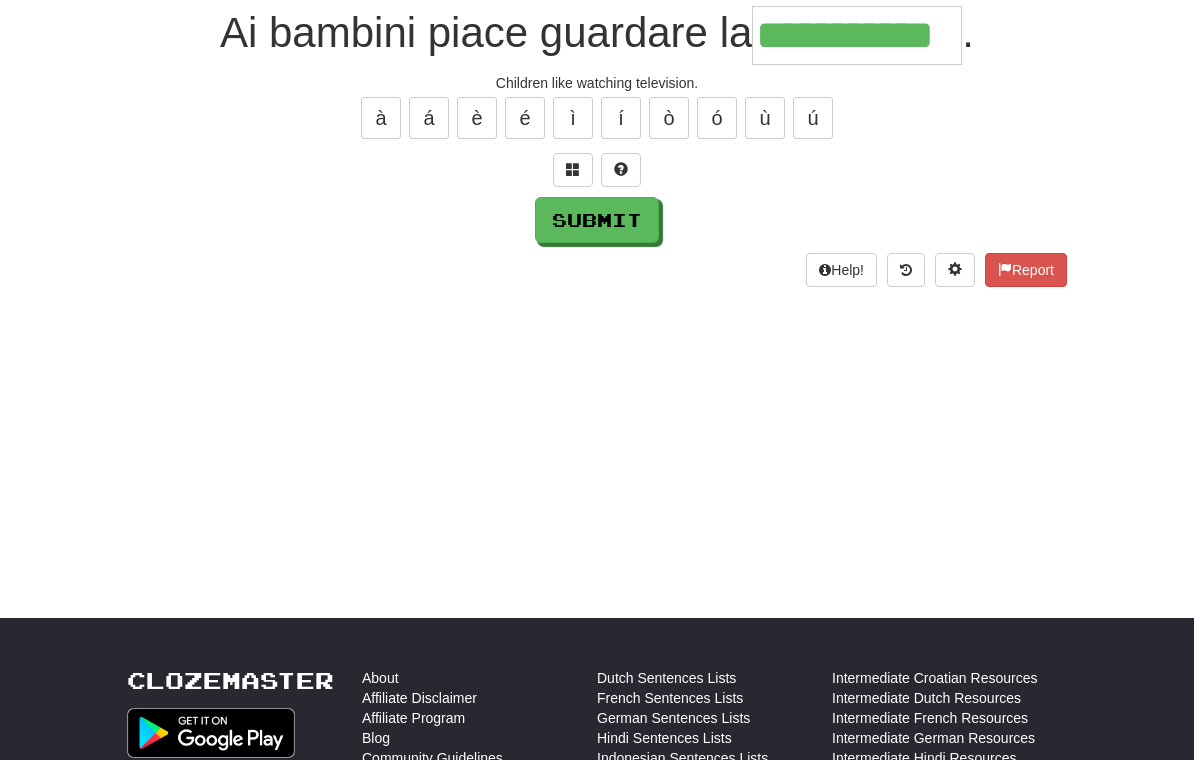type on "**********" 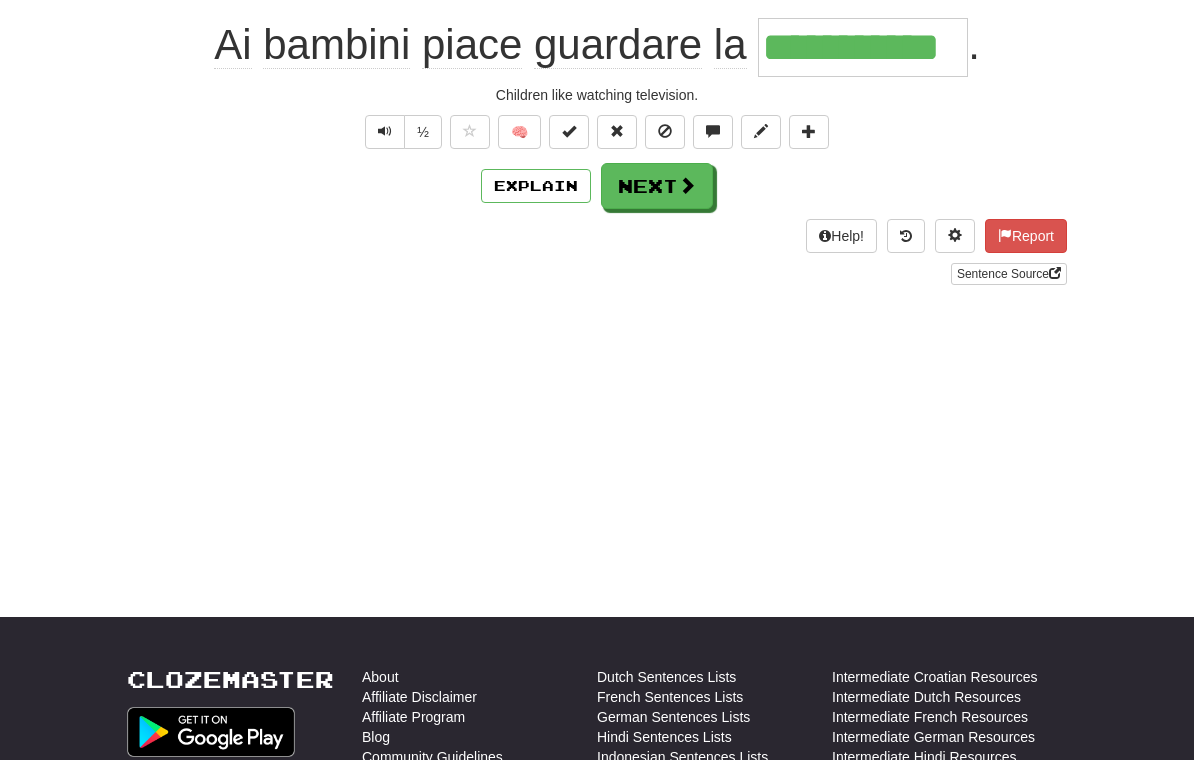 click on "Next" at bounding box center [657, 186] 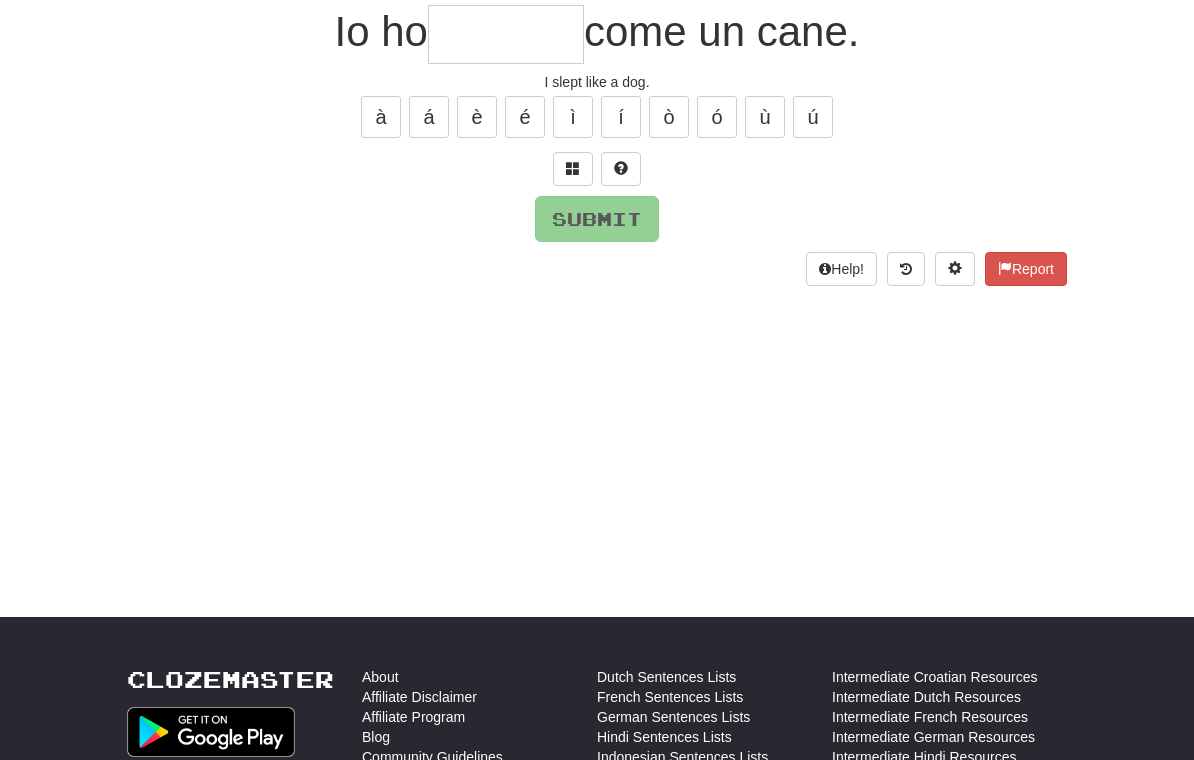 scroll, scrollTop: 192, scrollLeft: 0, axis: vertical 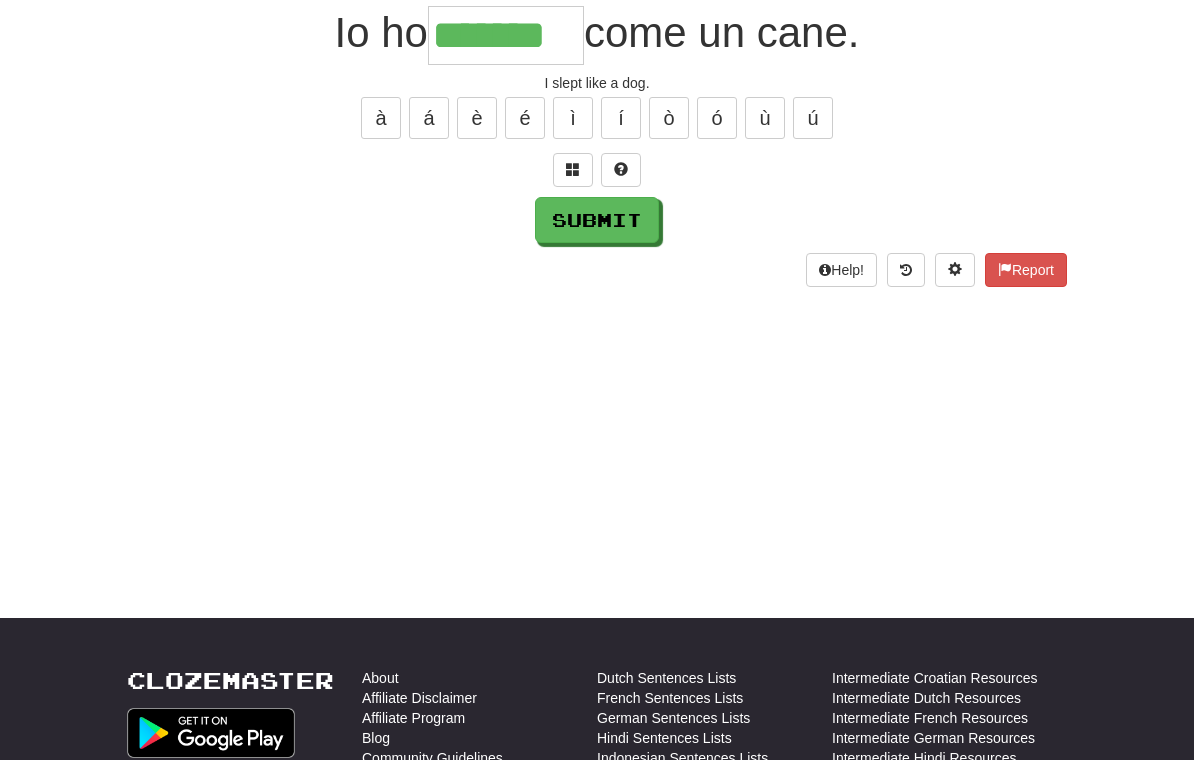 type on "*******" 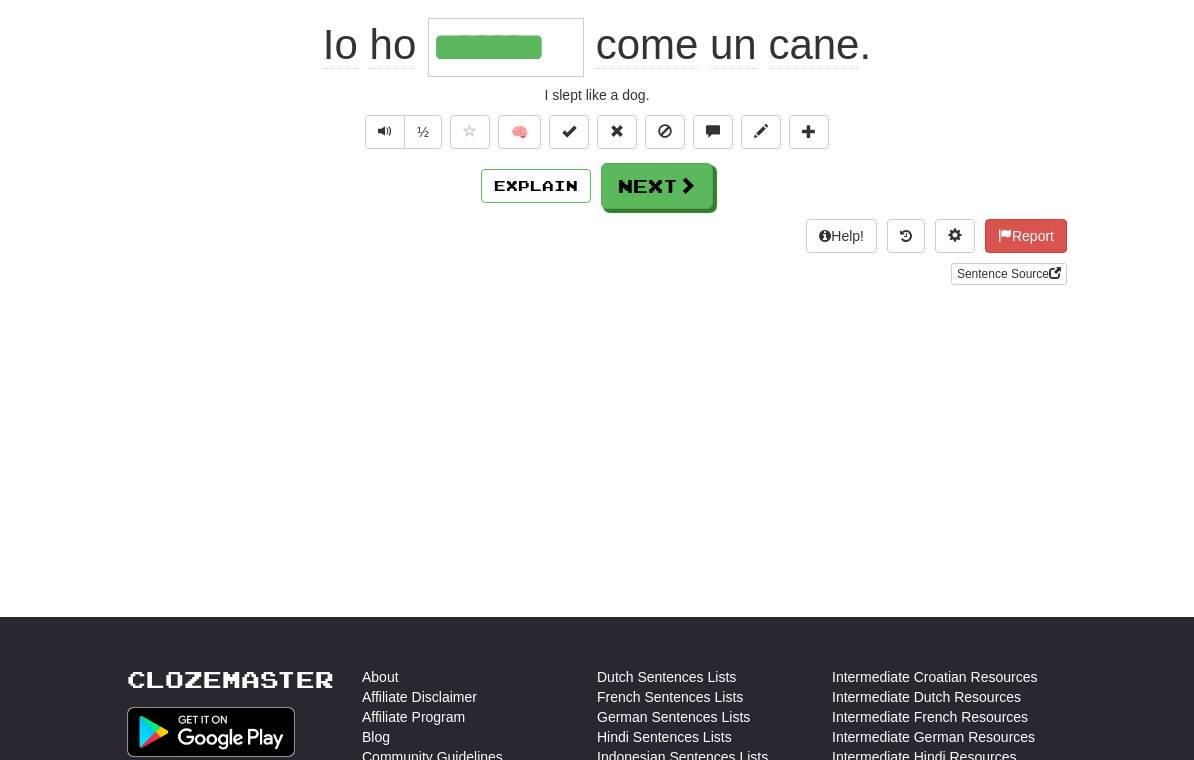 click on "Next" at bounding box center (657, 186) 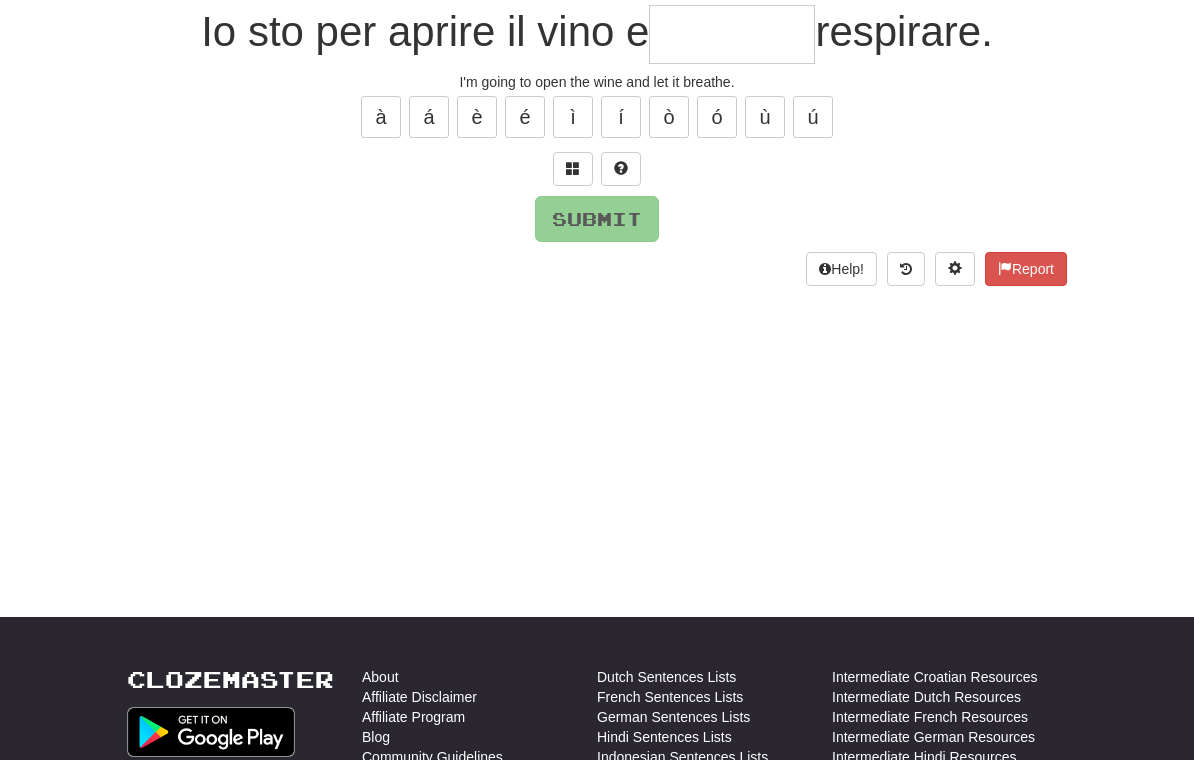 scroll, scrollTop: 192, scrollLeft: 0, axis: vertical 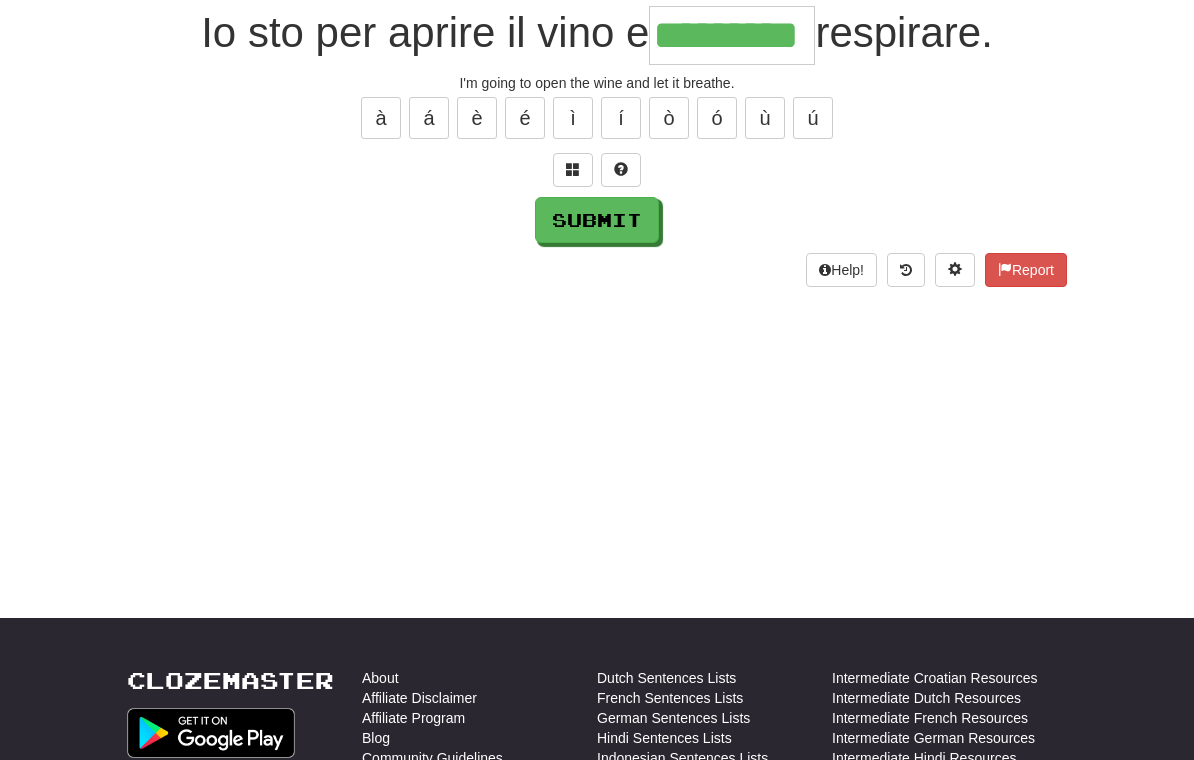 type on "*********" 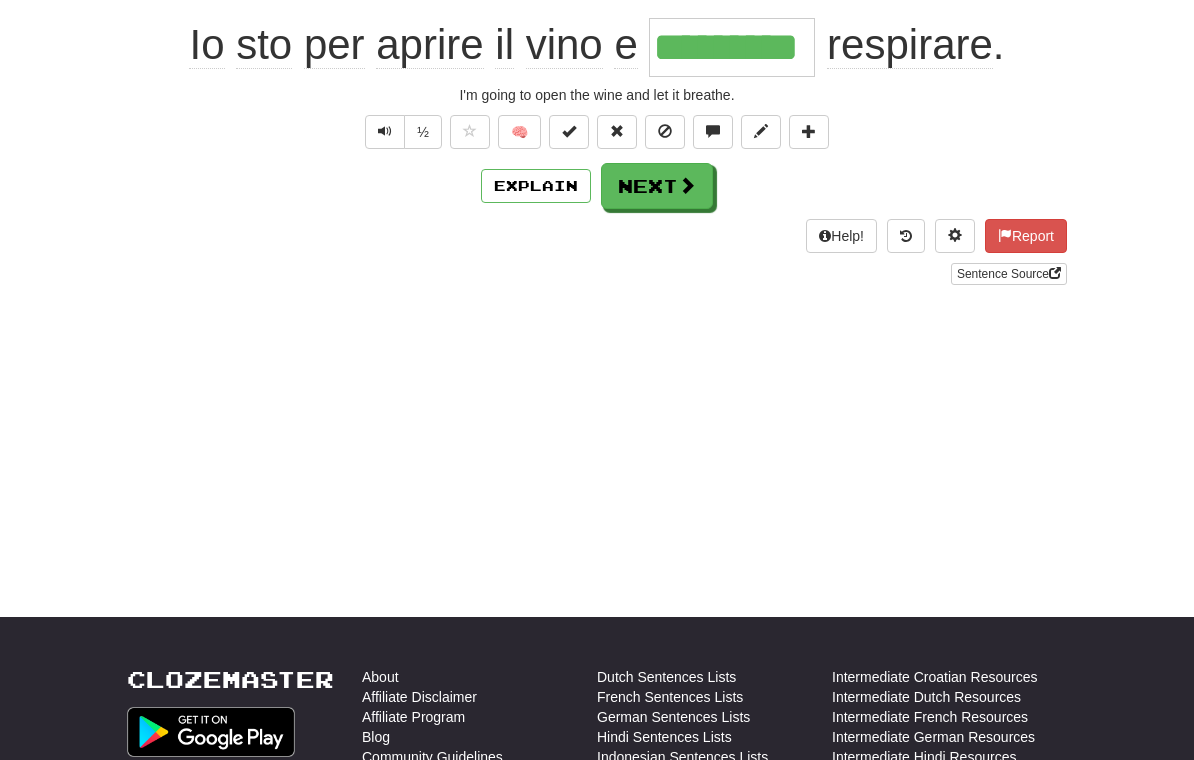 click on "Next" at bounding box center (657, 186) 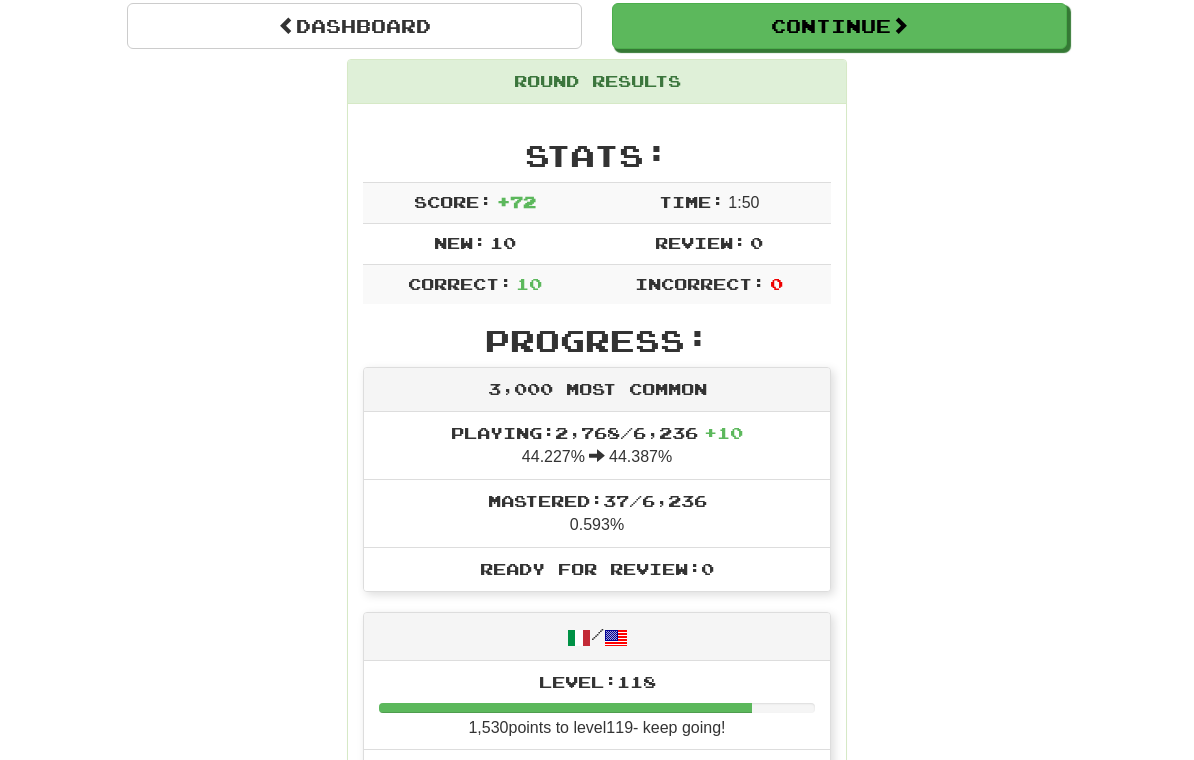 click on "Continue" at bounding box center [839, 26] 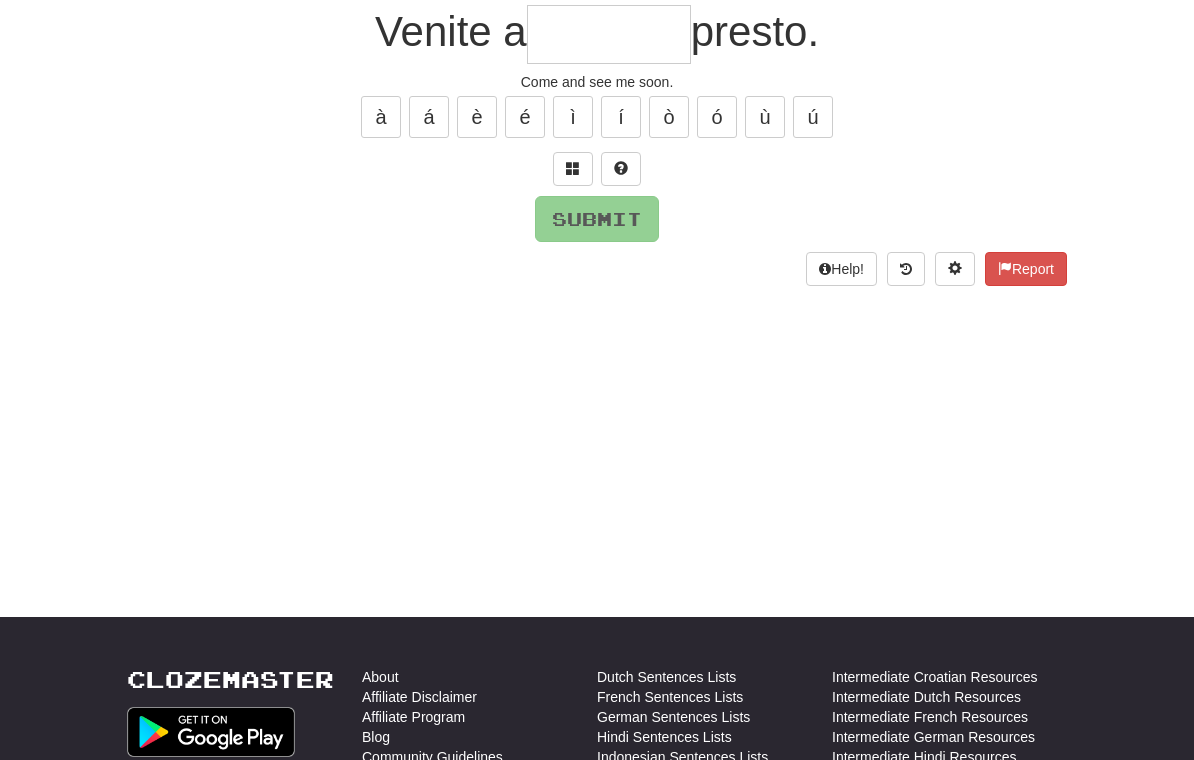 click at bounding box center [609, 34] 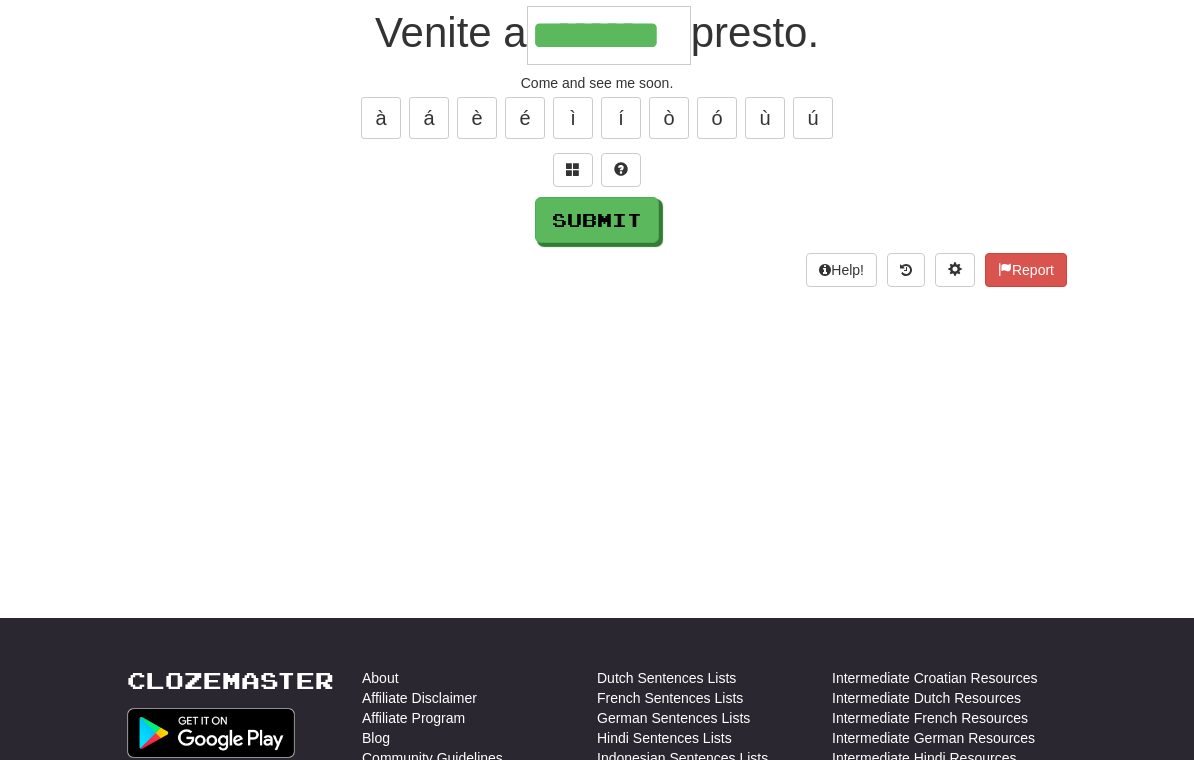 type on "********" 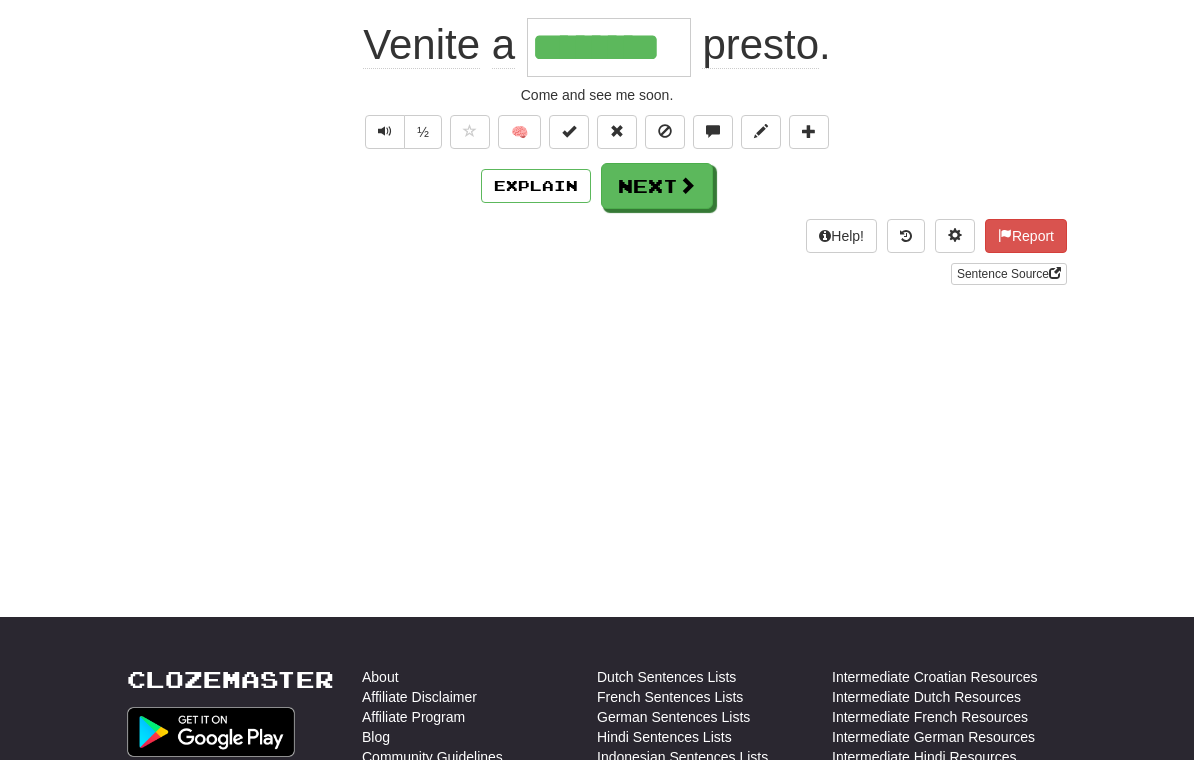 click on "Next" at bounding box center [657, 186] 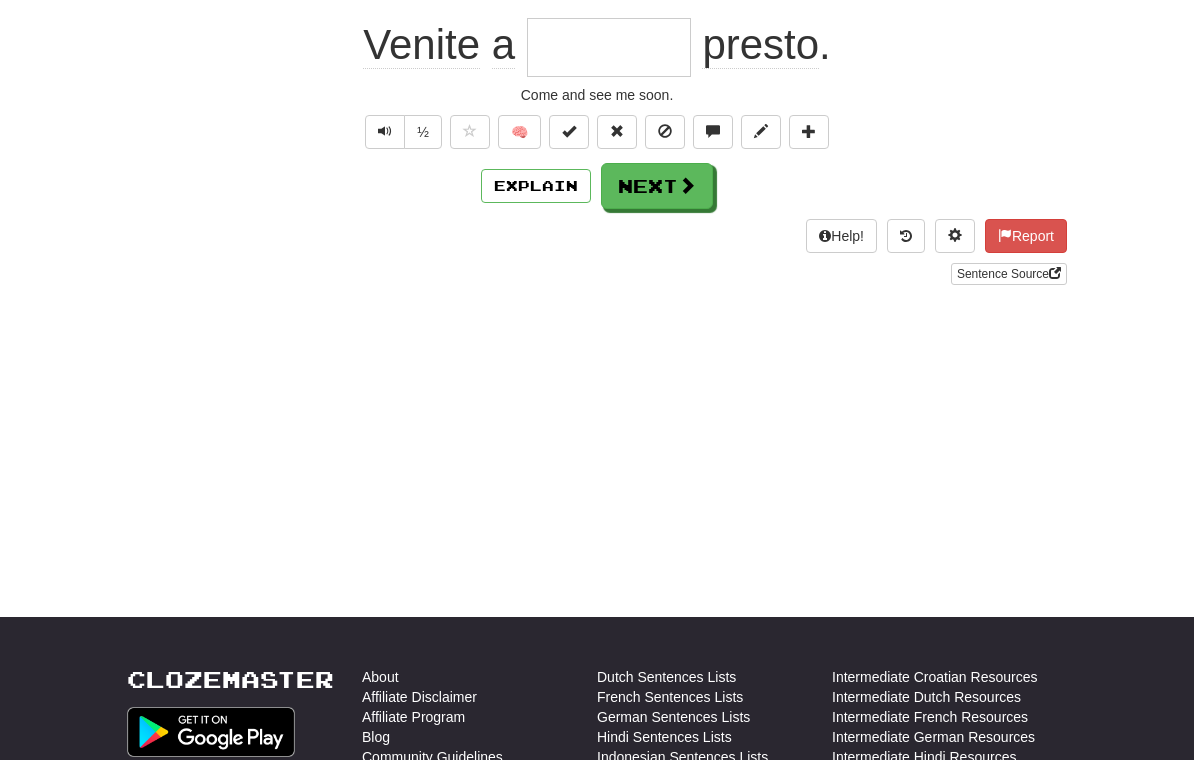 scroll, scrollTop: 192, scrollLeft: 0, axis: vertical 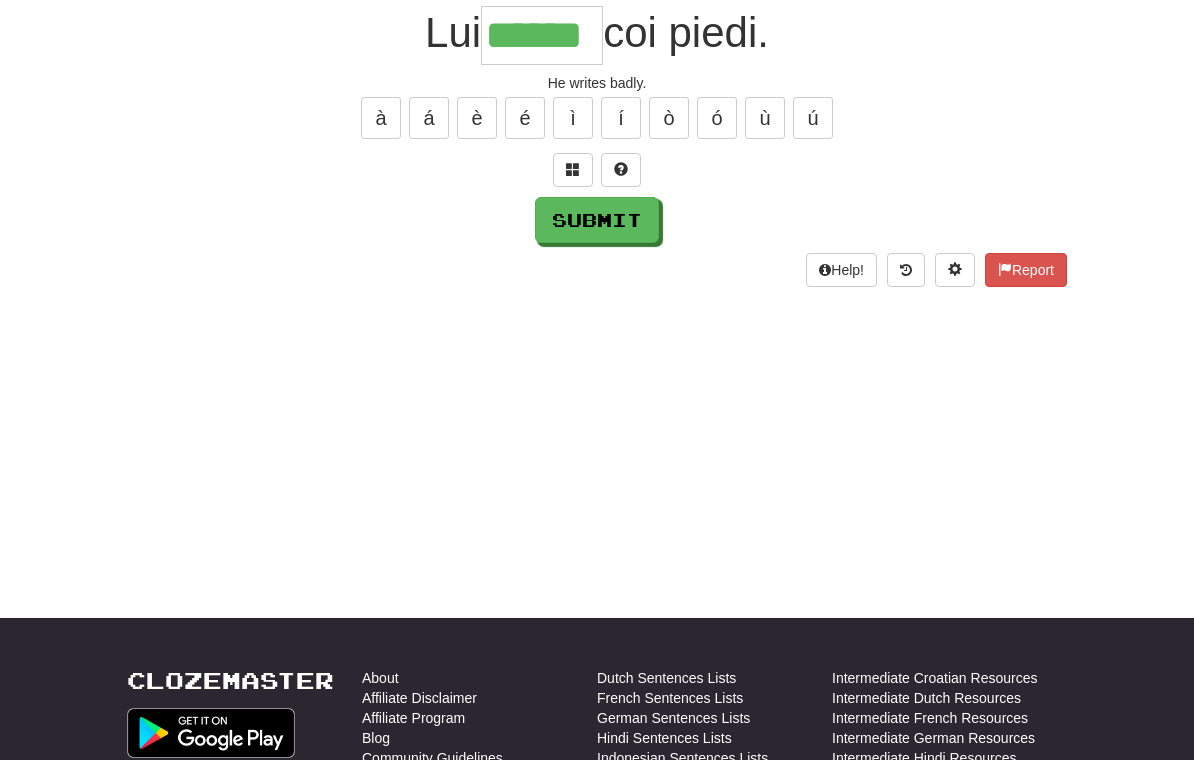 type on "******" 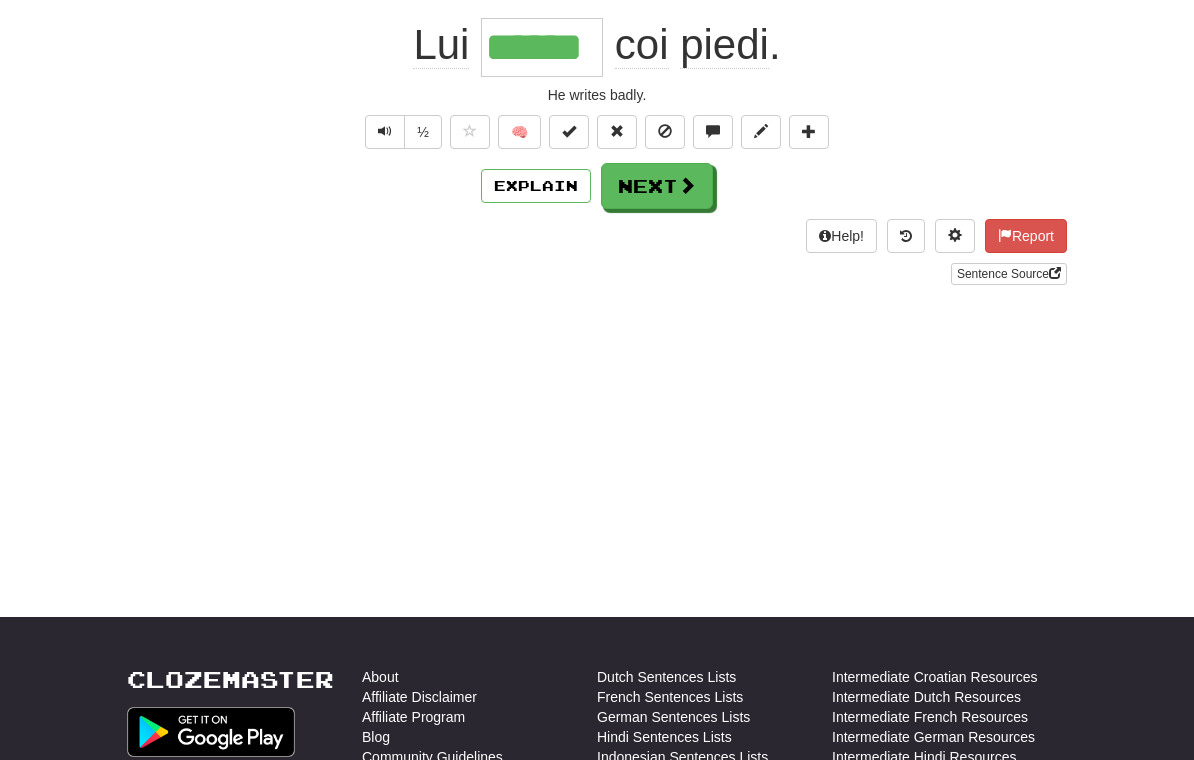 click on "Next" at bounding box center (657, 186) 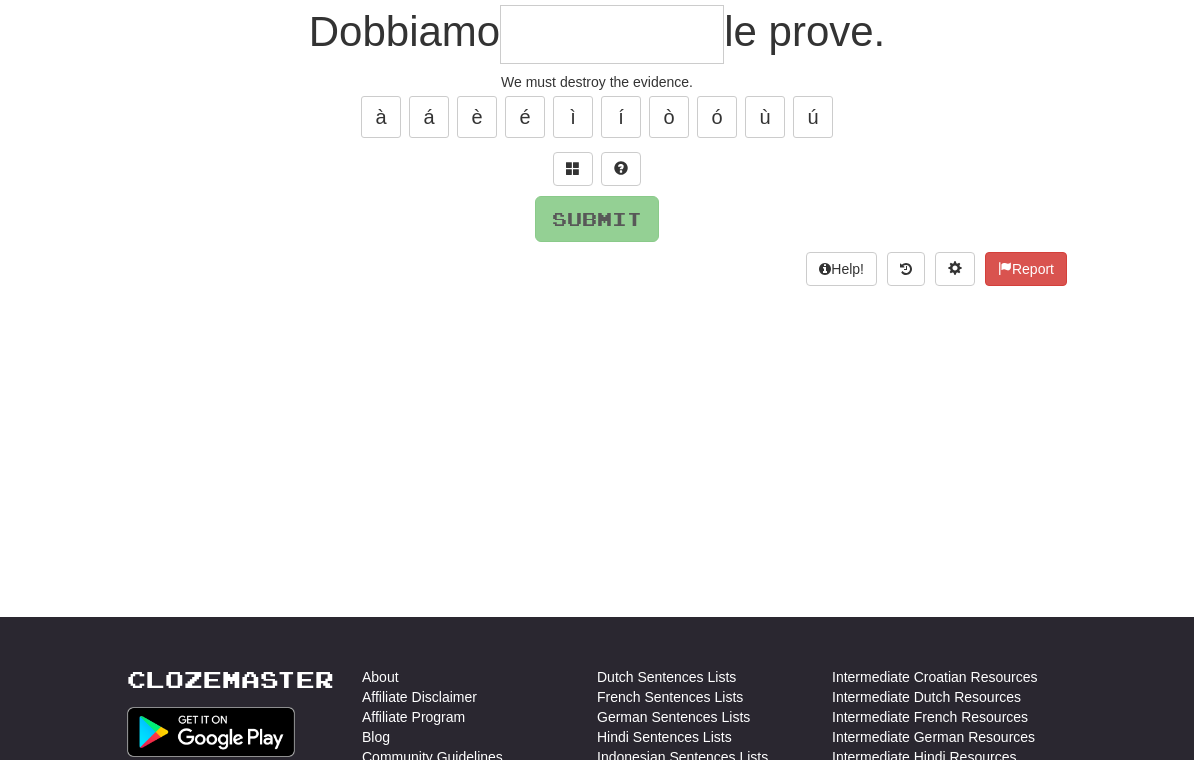 scroll, scrollTop: 192, scrollLeft: 0, axis: vertical 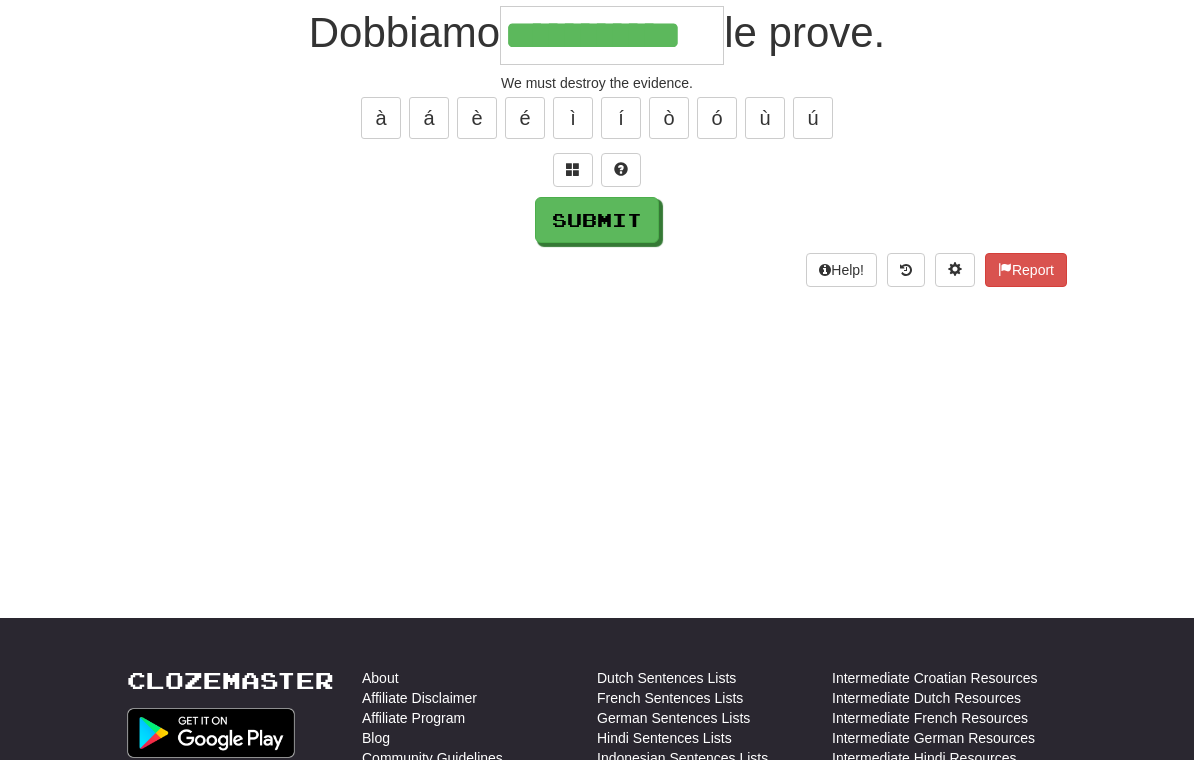 type on "**********" 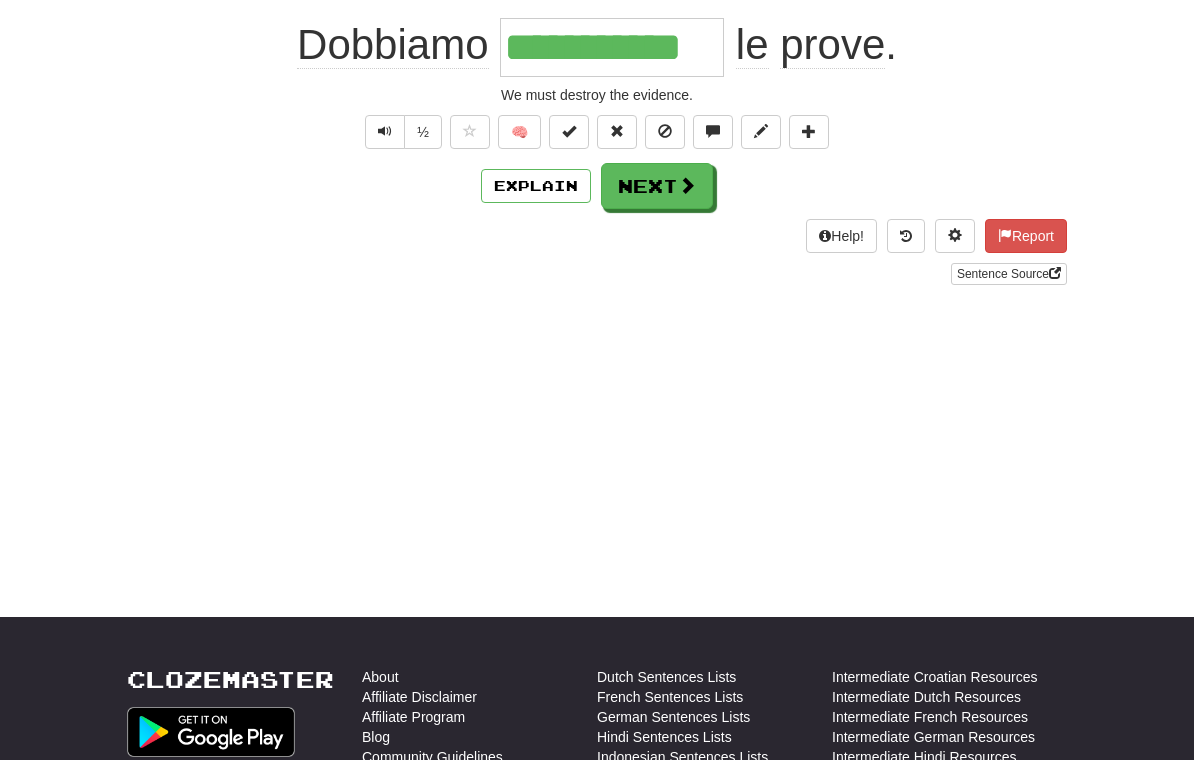 click on "Next" at bounding box center (657, 186) 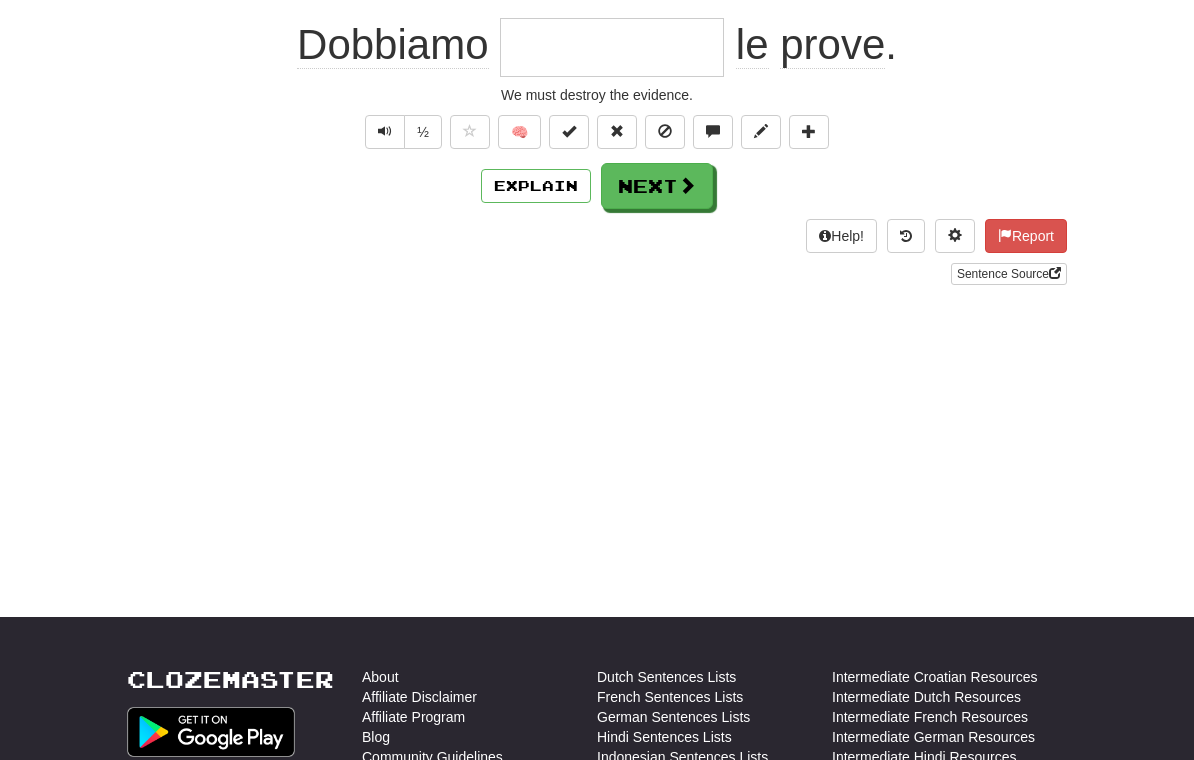 scroll, scrollTop: 192, scrollLeft: 0, axis: vertical 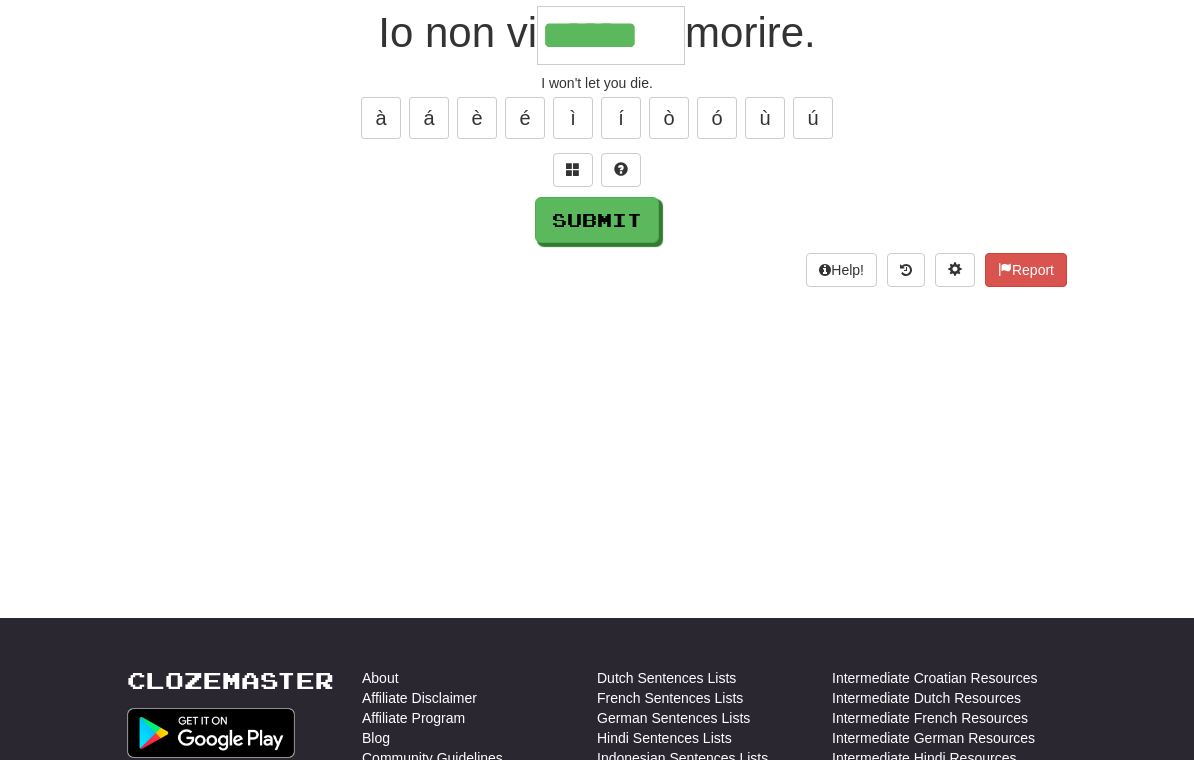 click at bounding box center [573, 170] 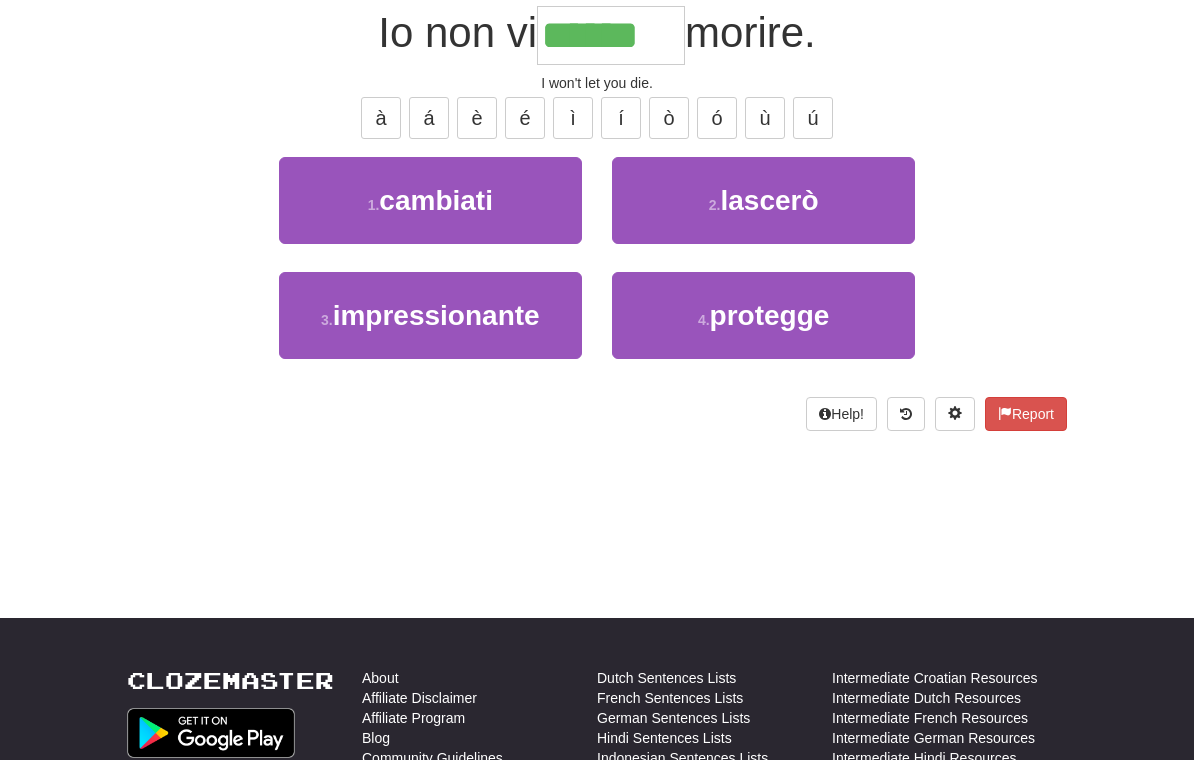 click on "2 .  lascerò" at bounding box center (763, 200) 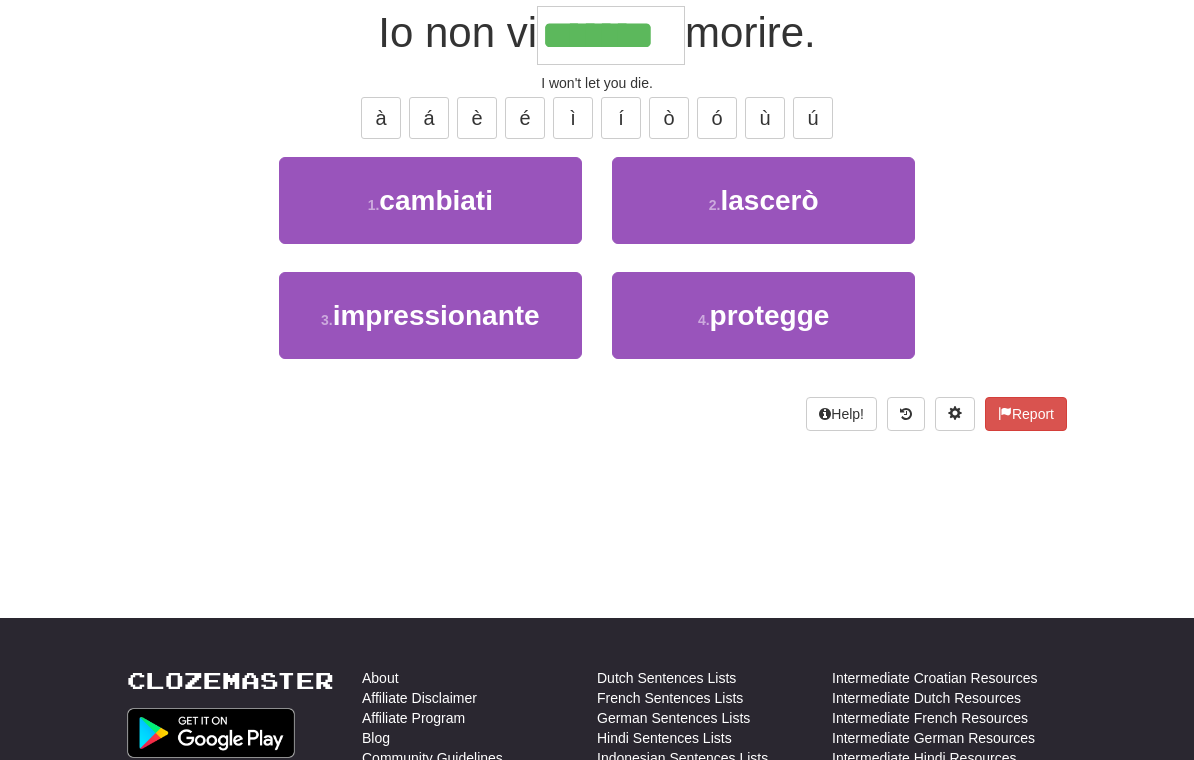 scroll, scrollTop: 193, scrollLeft: 0, axis: vertical 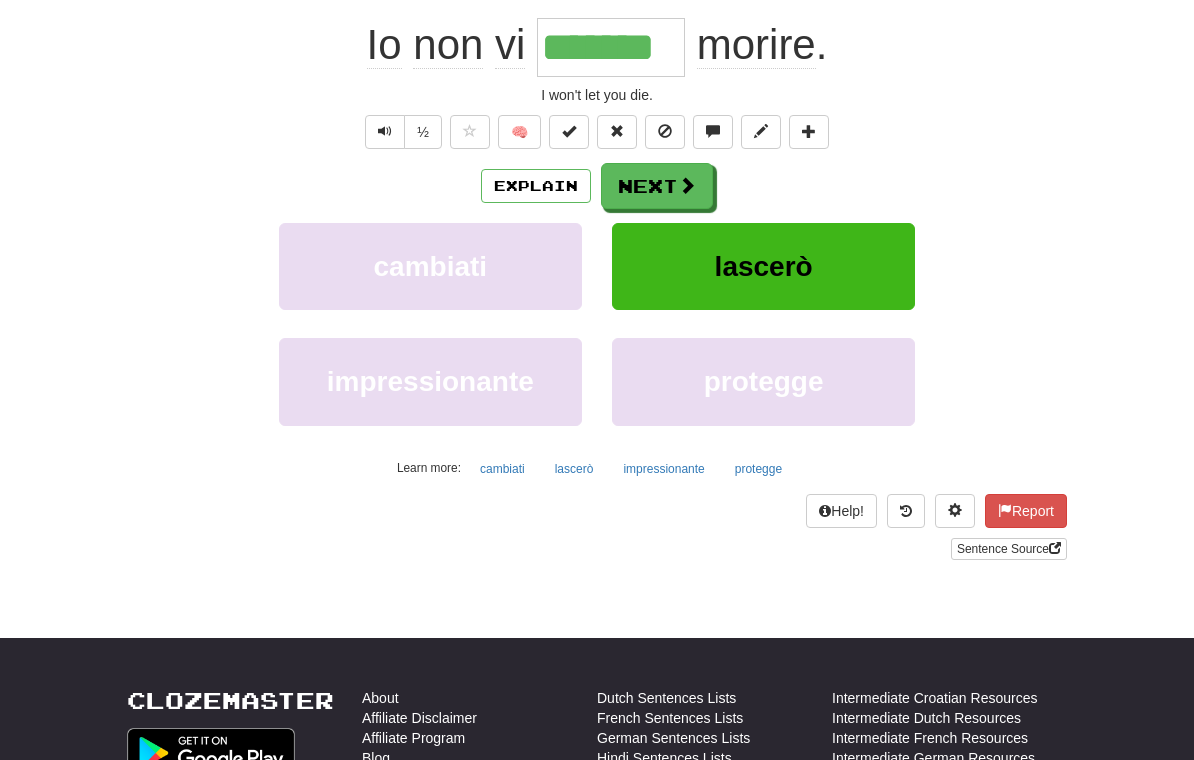click on "Next" at bounding box center [657, 186] 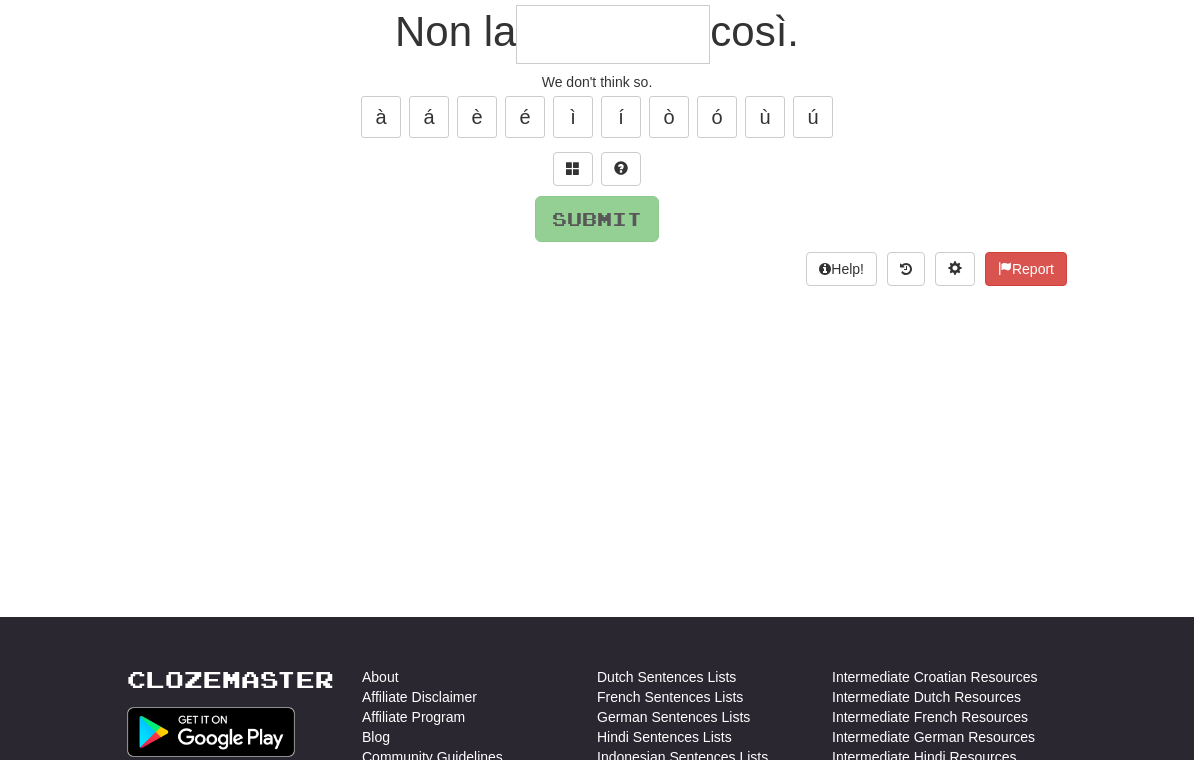 scroll, scrollTop: 192, scrollLeft: 0, axis: vertical 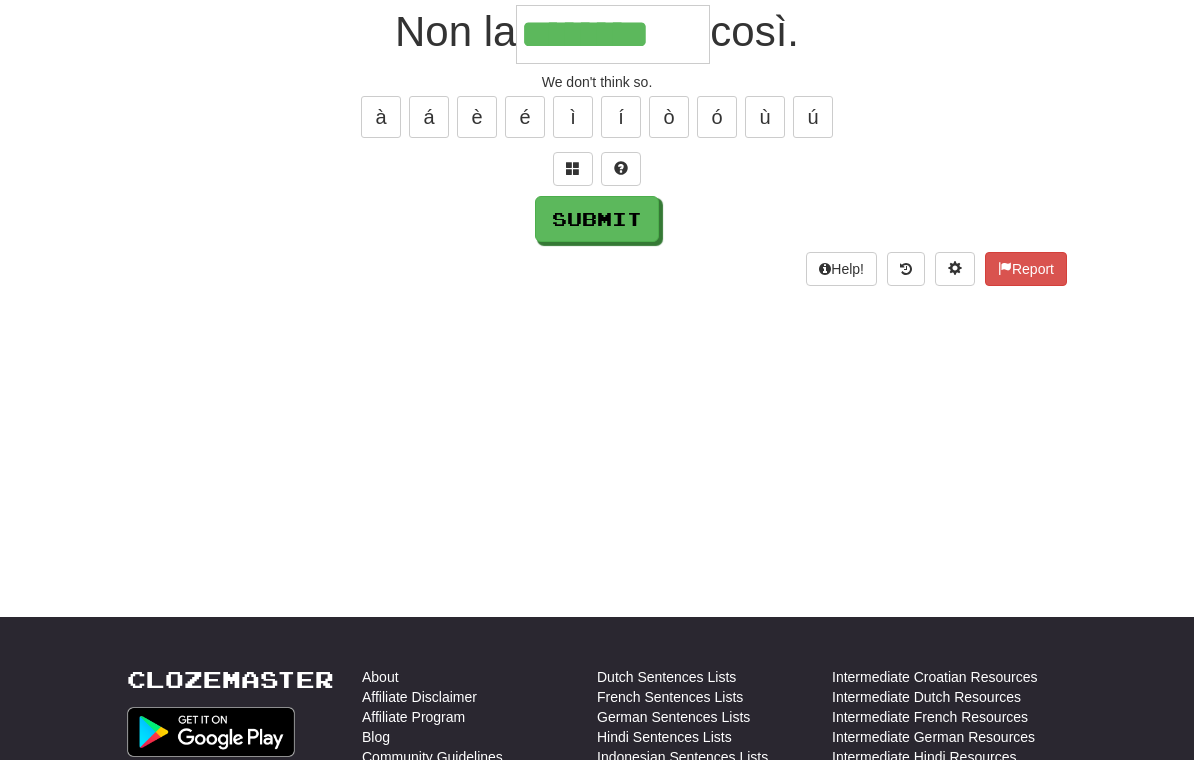 type on "********" 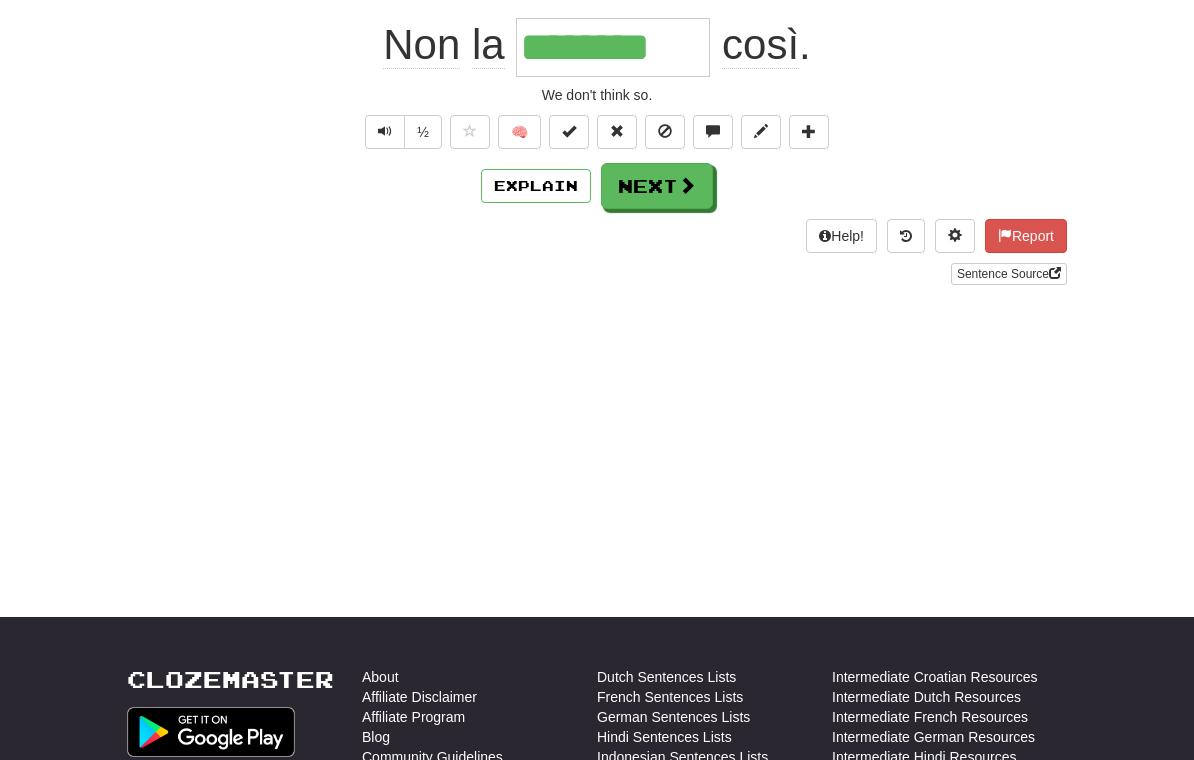 click on "Next" at bounding box center (657, 186) 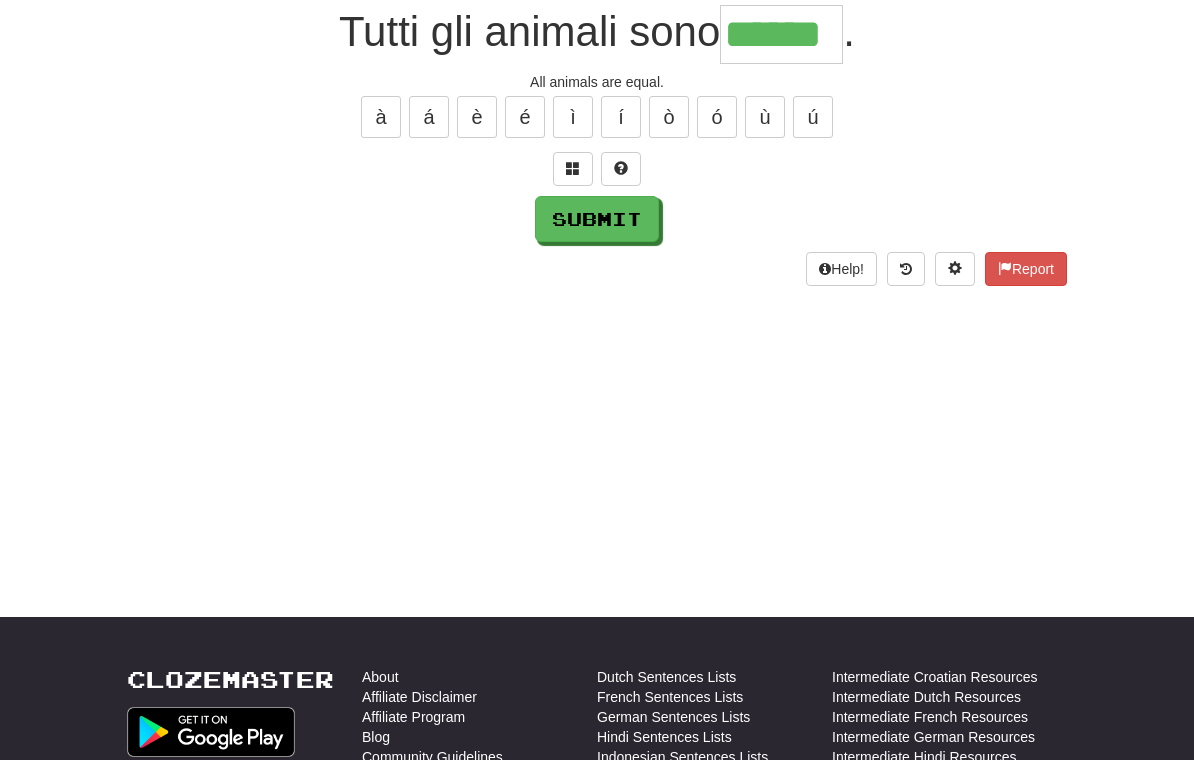 type on "******" 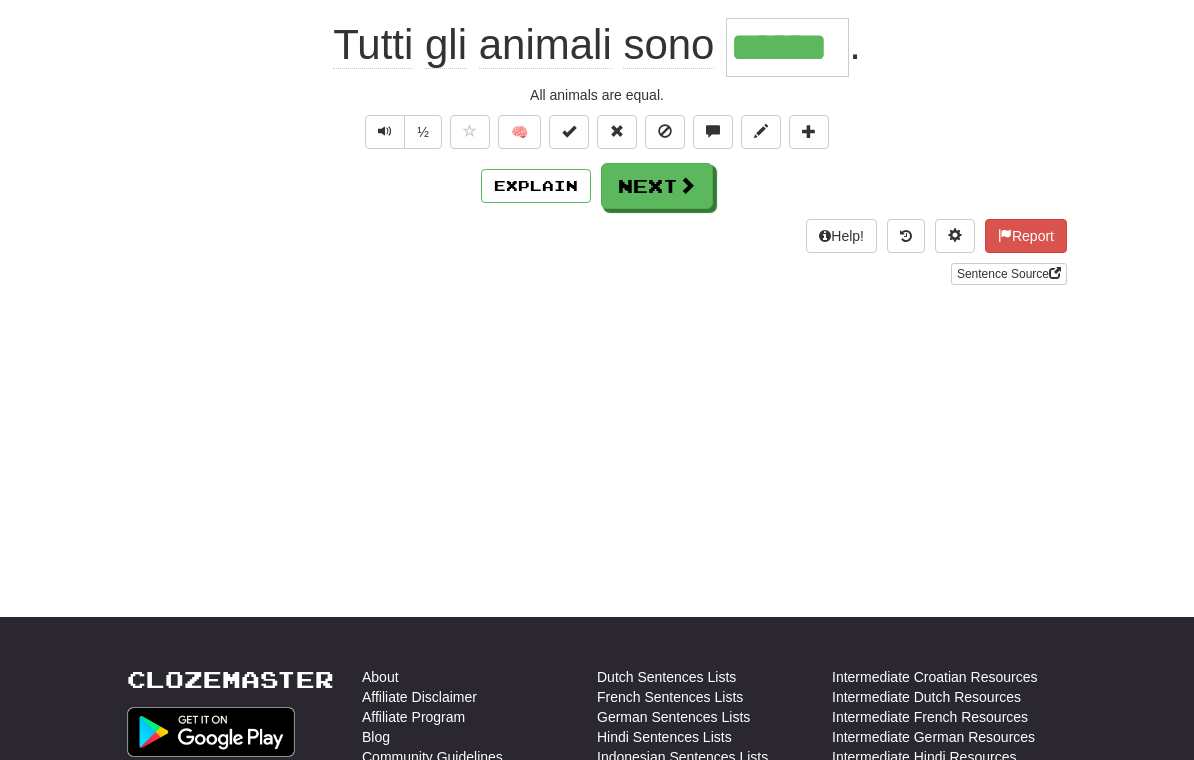 click on "Next" at bounding box center (657, 186) 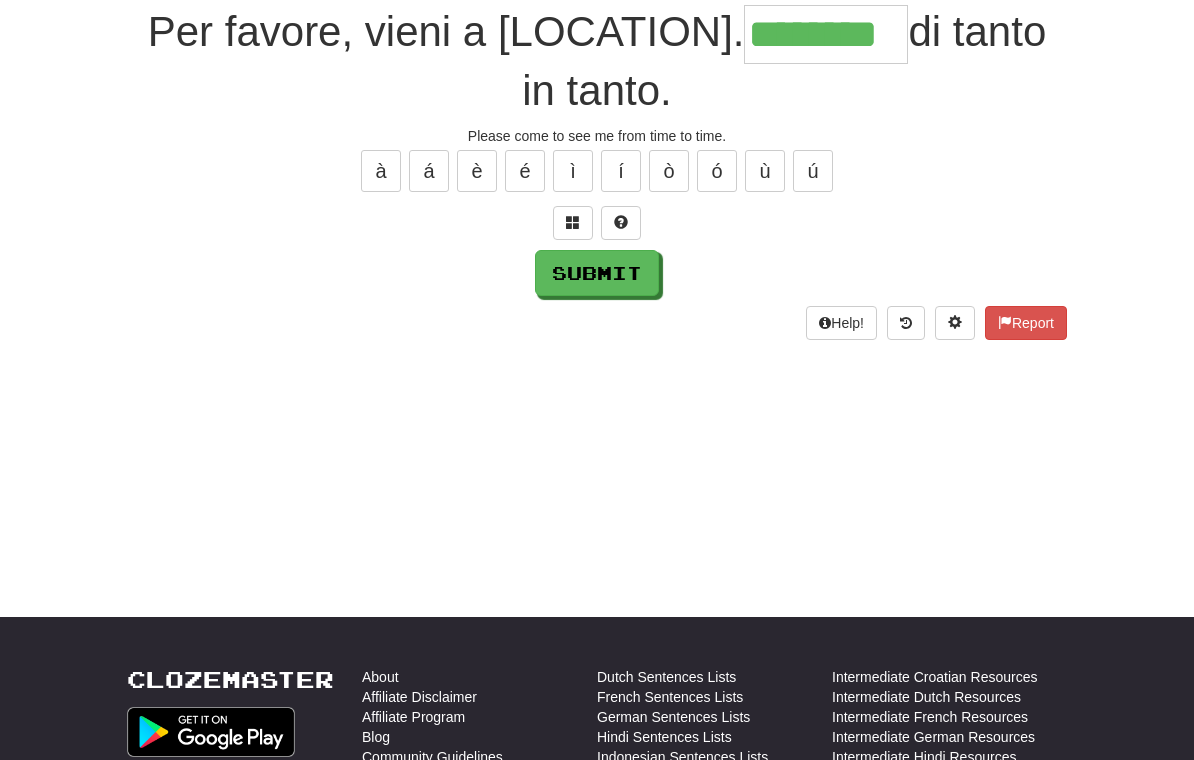 type on "********" 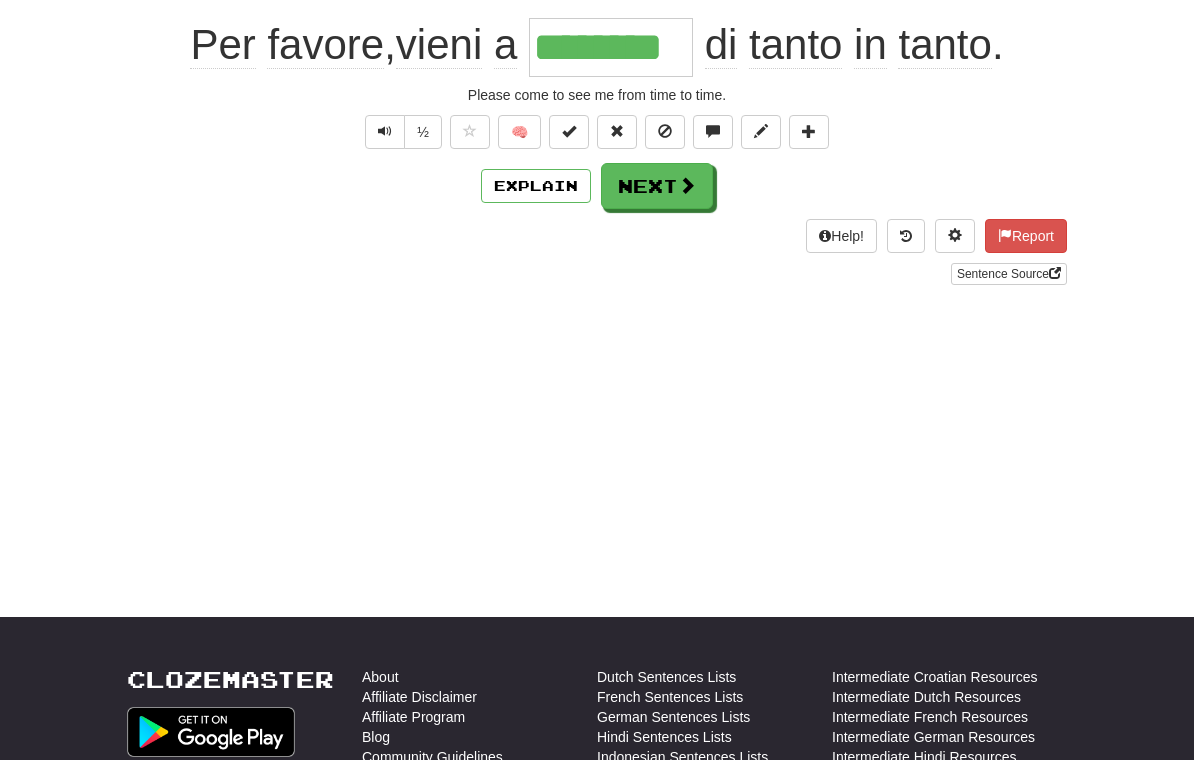 click on "Next" at bounding box center (657, 186) 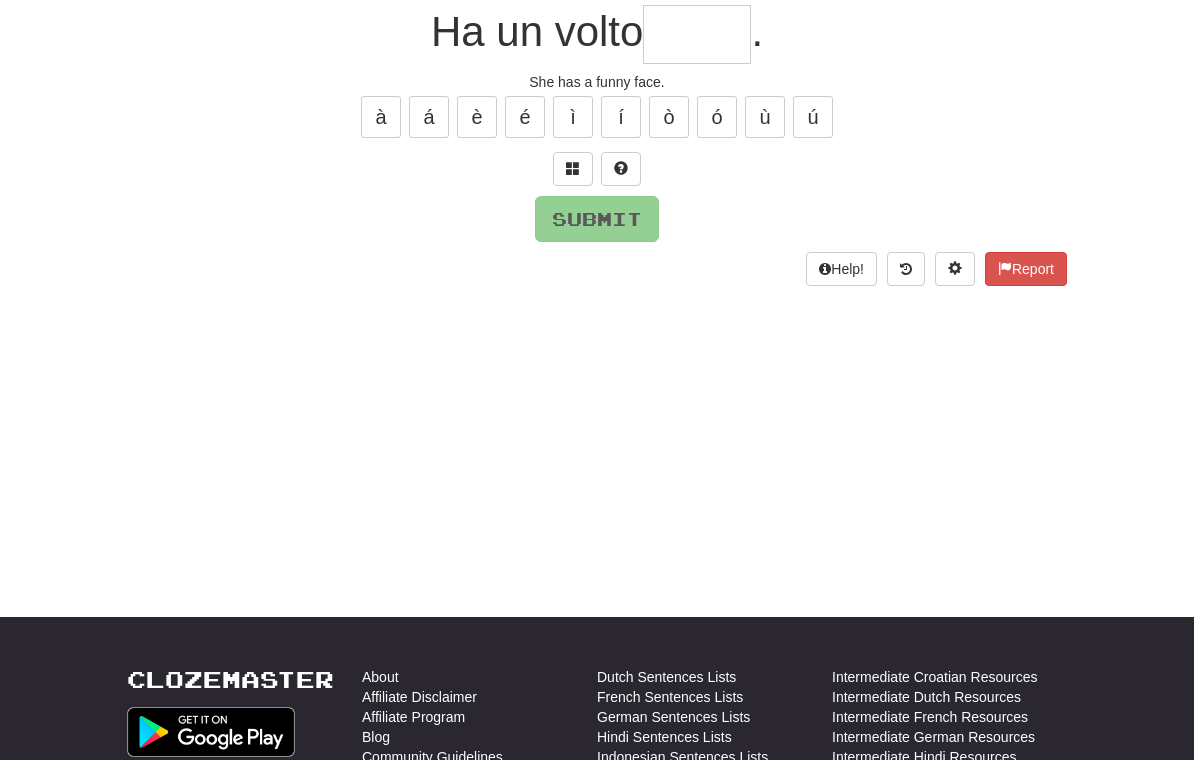 type on "*" 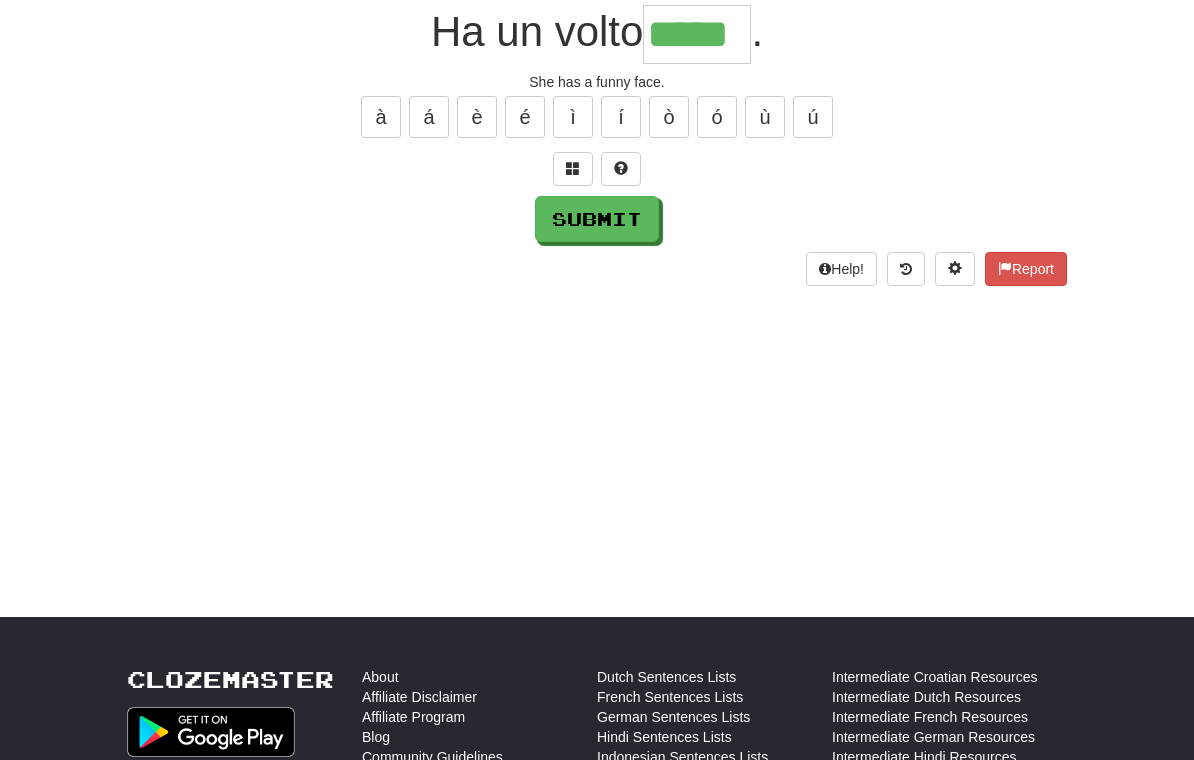 type on "*****" 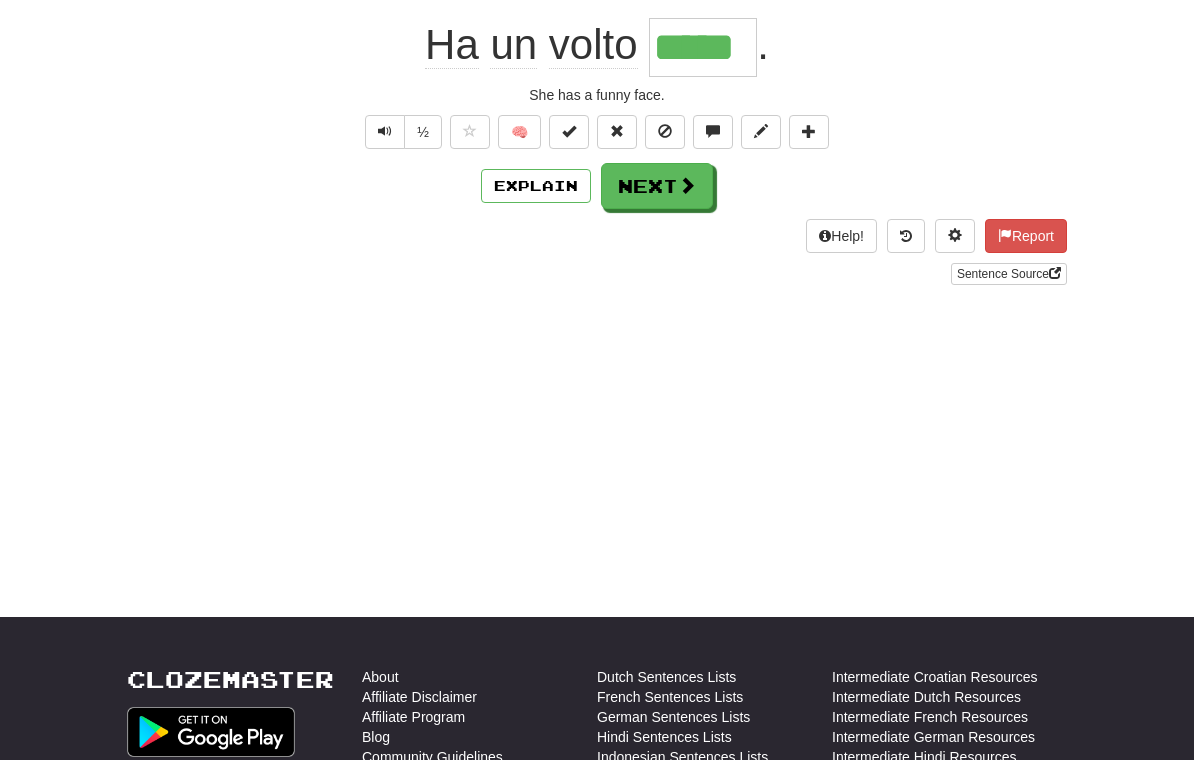 click on "Next" at bounding box center [657, 186] 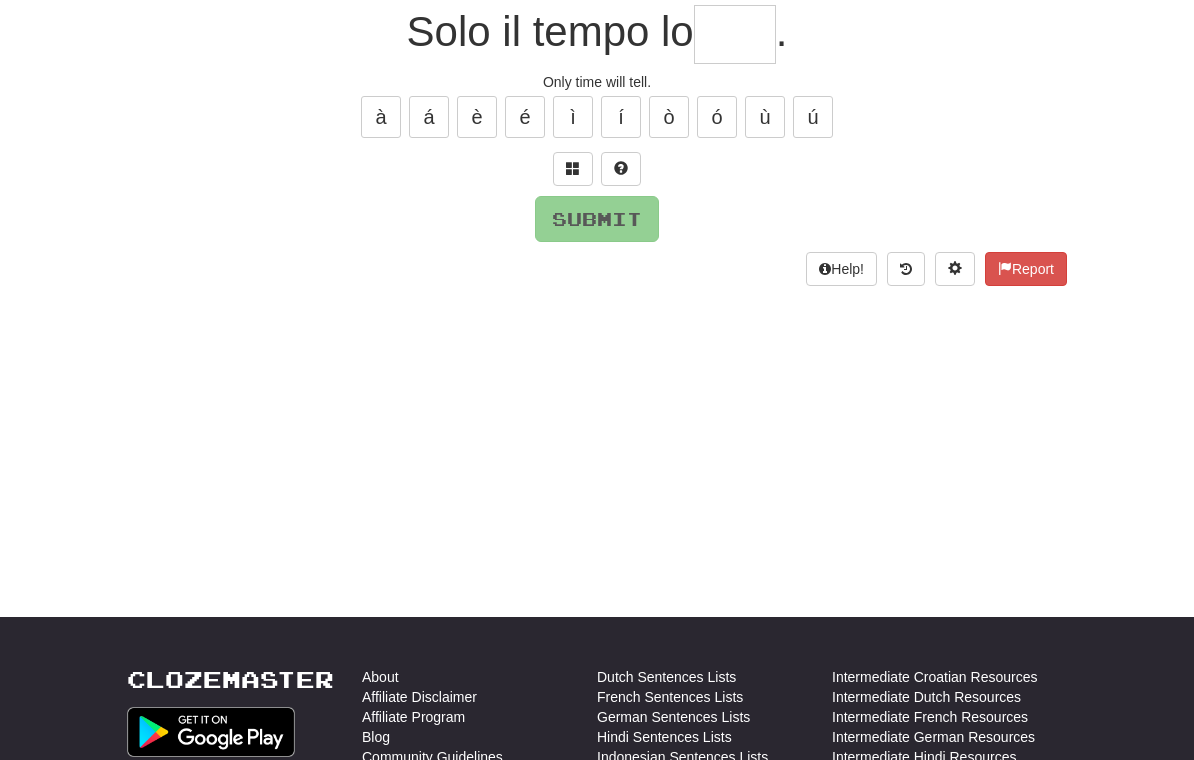 click at bounding box center (573, 169) 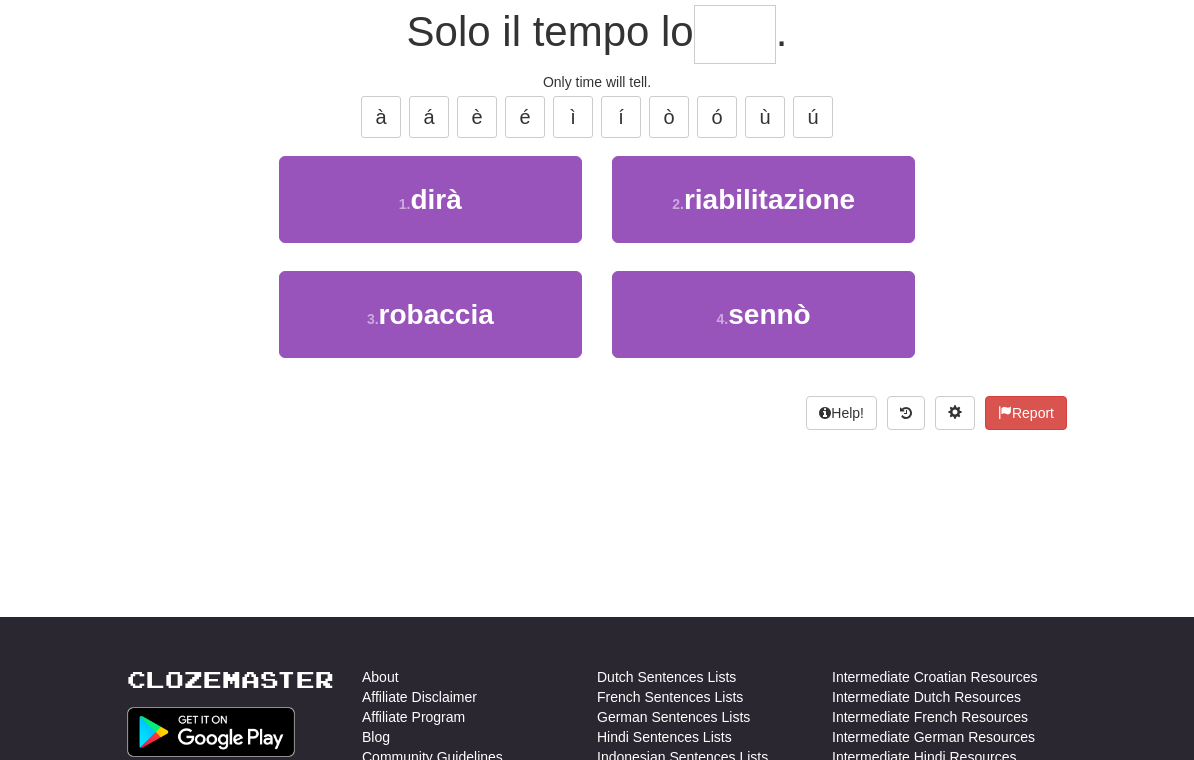 click on "1 .  dirà" at bounding box center (430, 199) 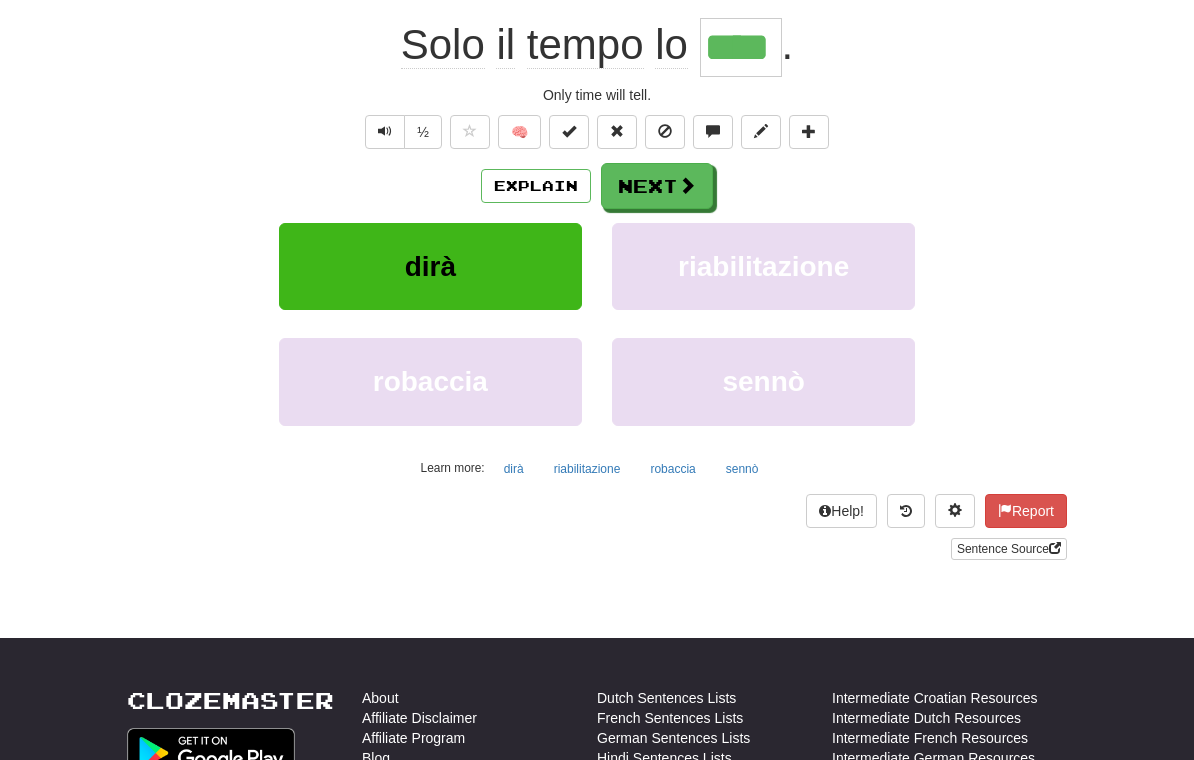 click on "Next" at bounding box center [657, 186] 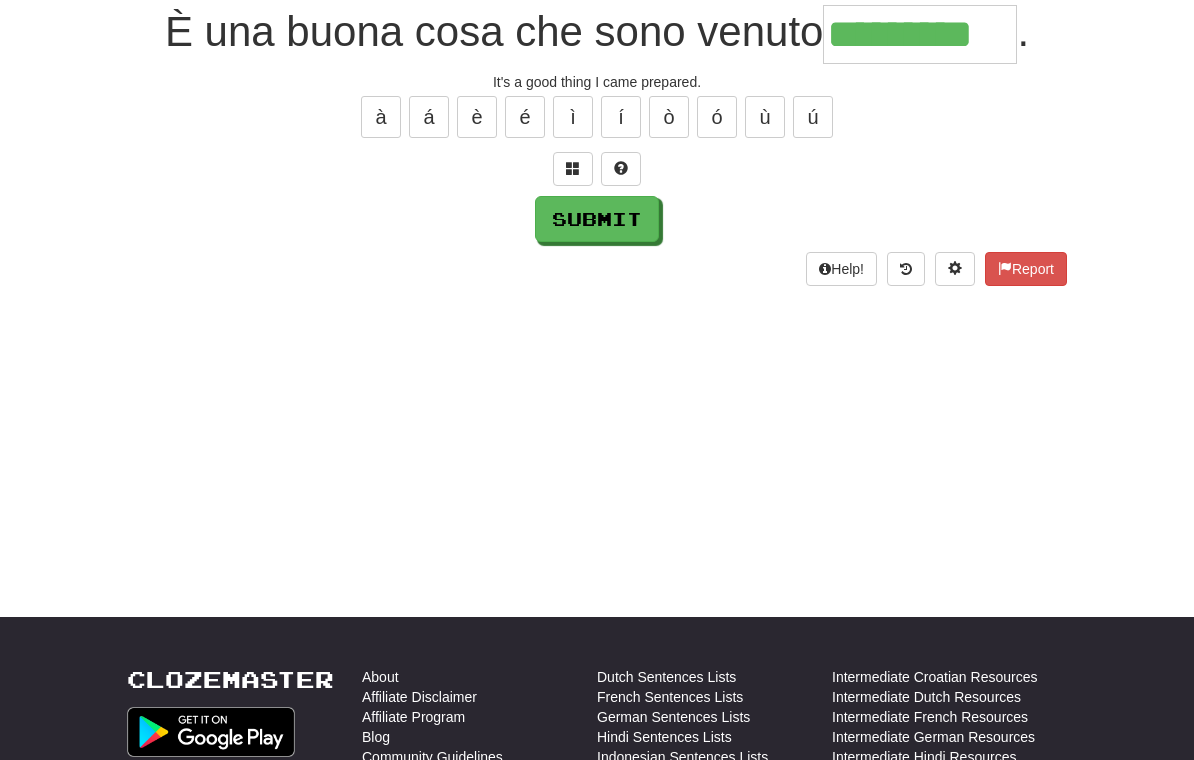 type on "*********" 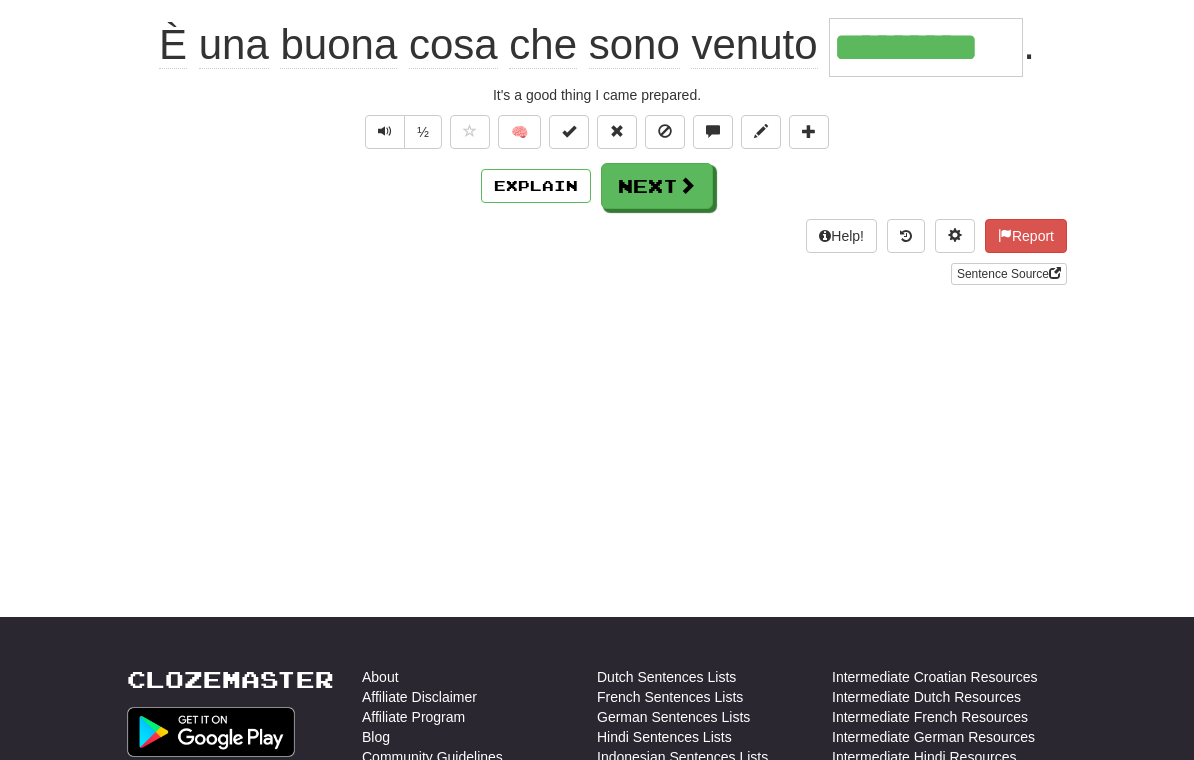 click on "Next" at bounding box center [657, 186] 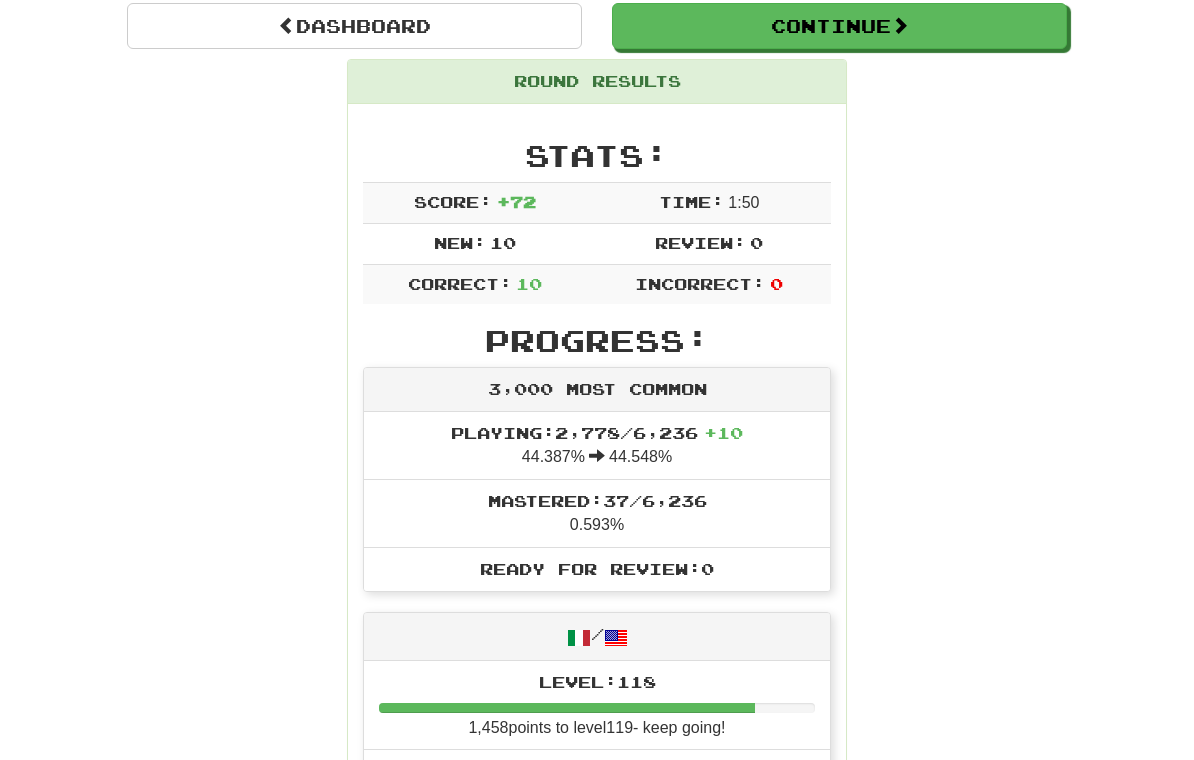 click on "Continue" at bounding box center [839, 26] 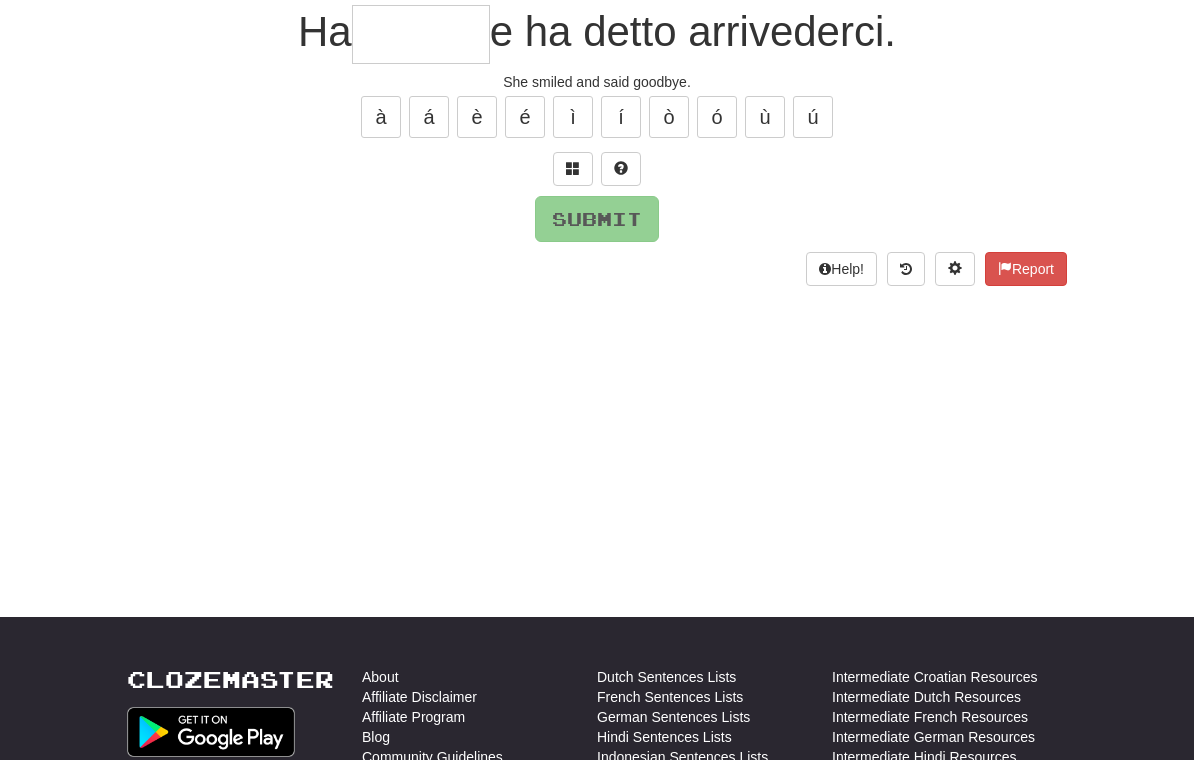 click at bounding box center (421, 34) 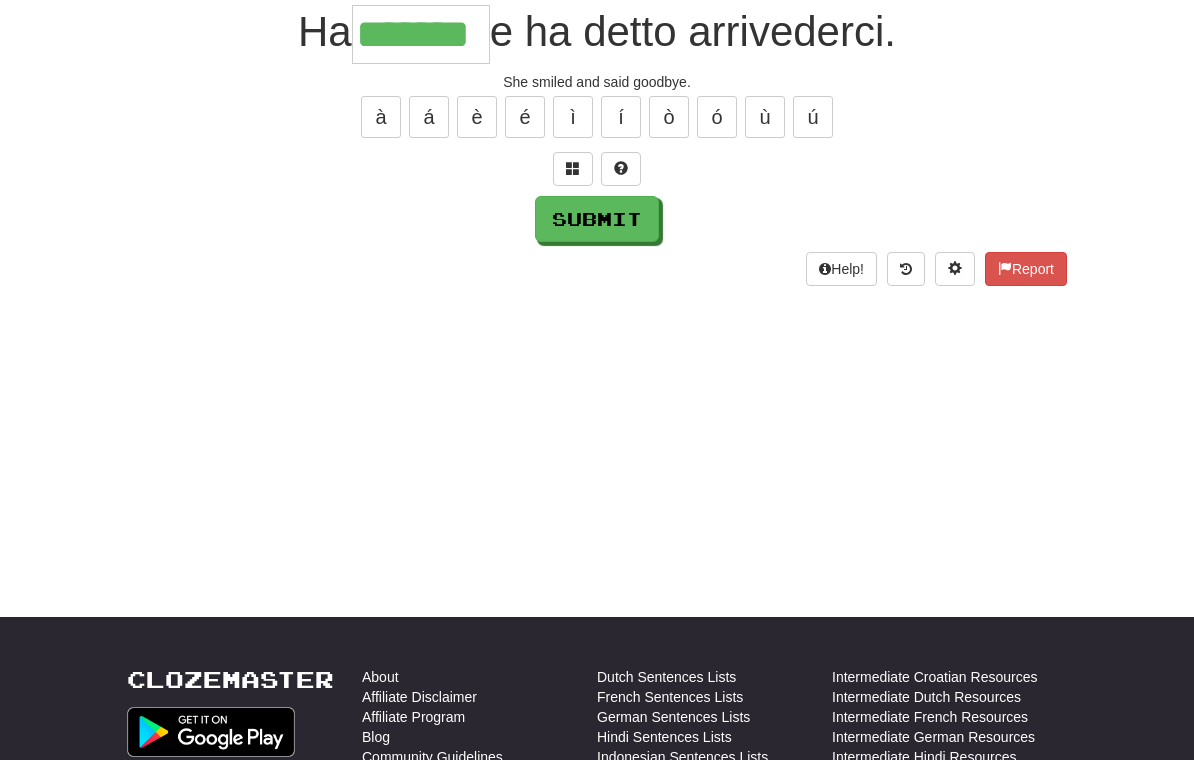 type on "*******" 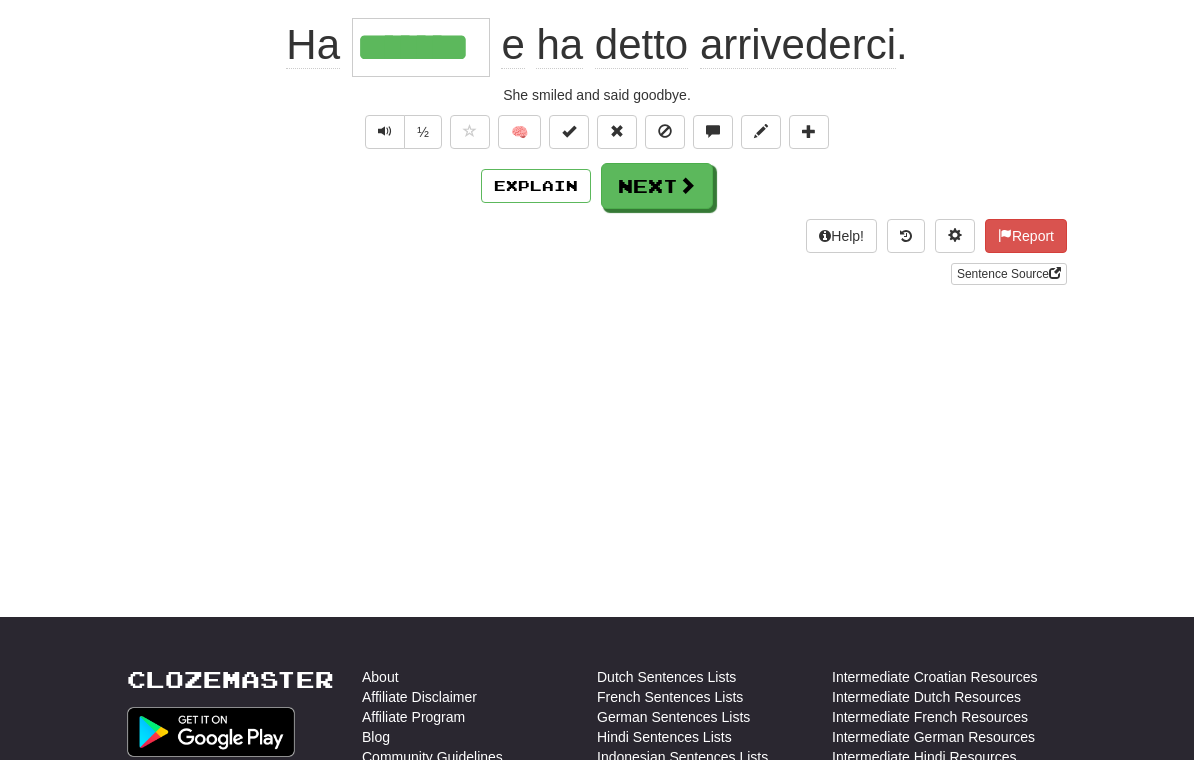 click on "Next" at bounding box center [657, 186] 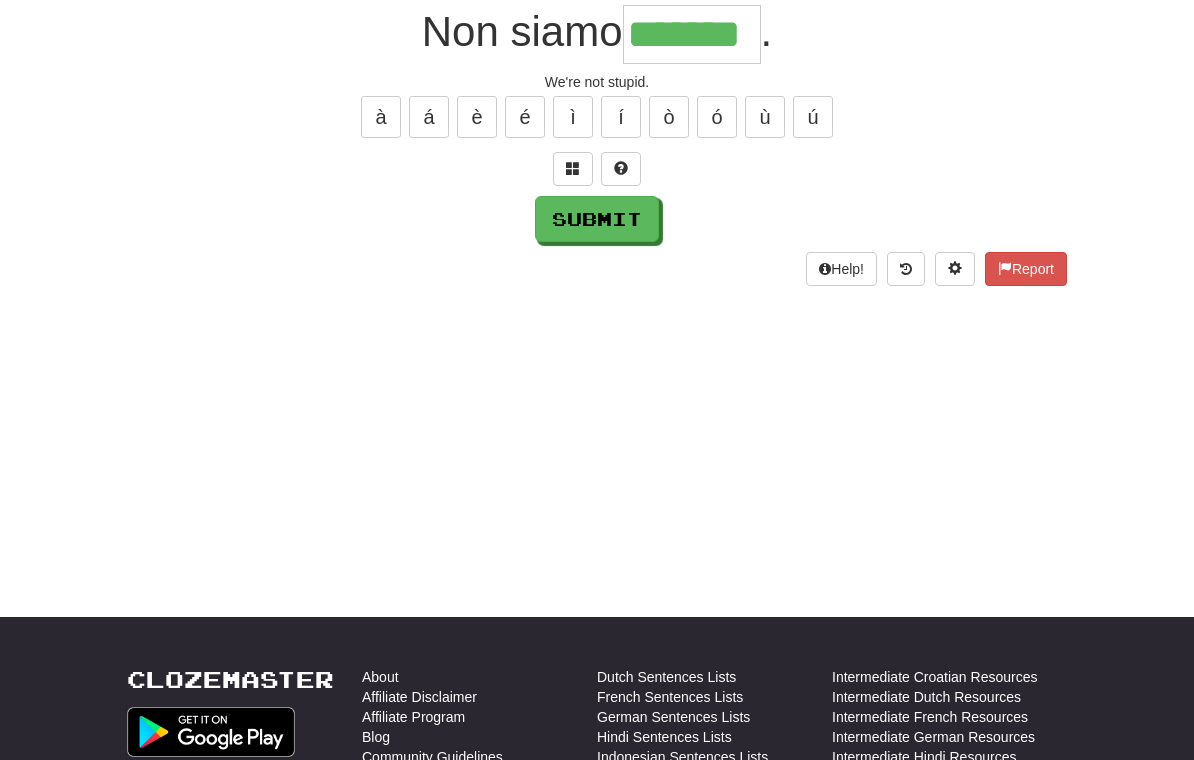 type on "*******" 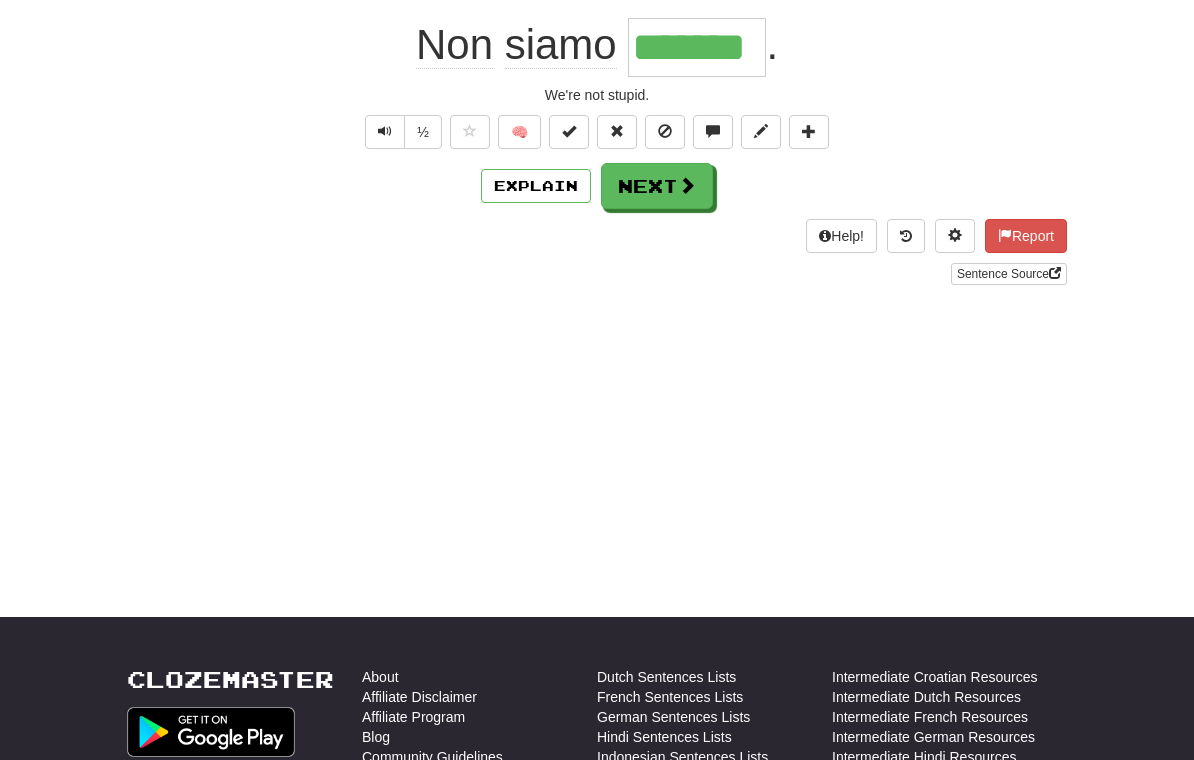 click on "Next" at bounding box center (657, 186) 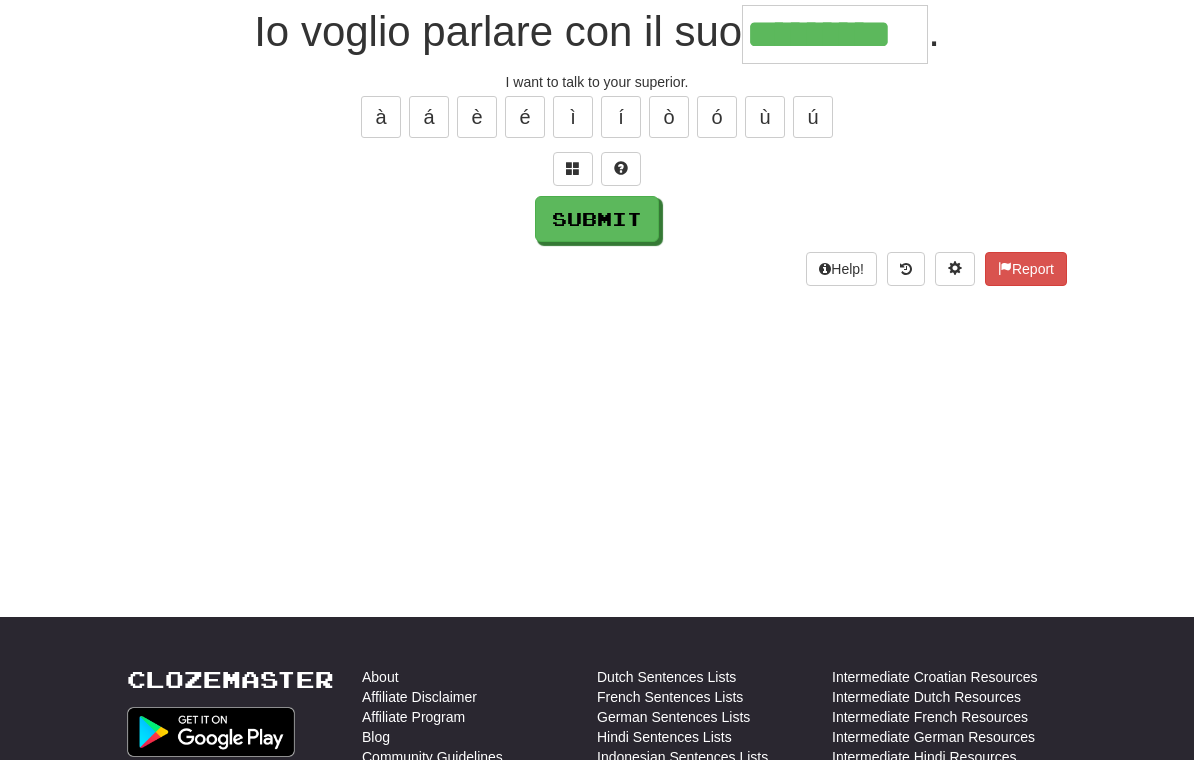 type on "*********" 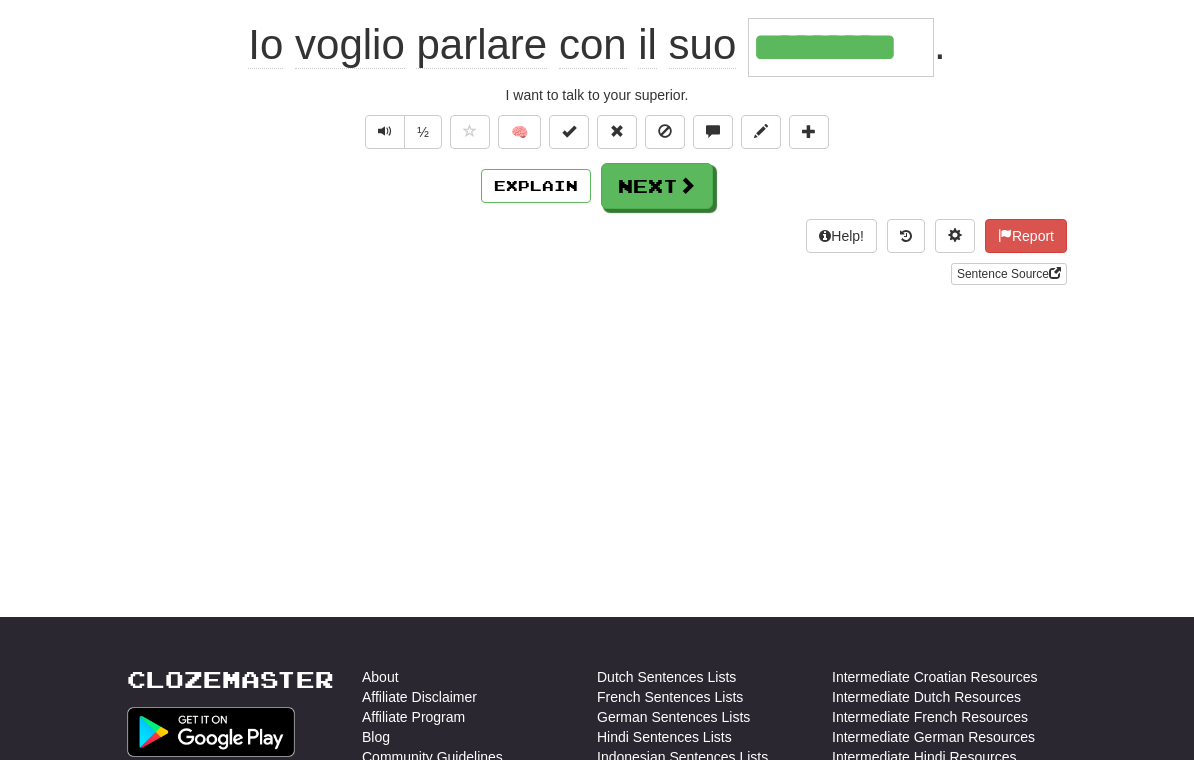 click on "Next" at bounding box center (657, 186) 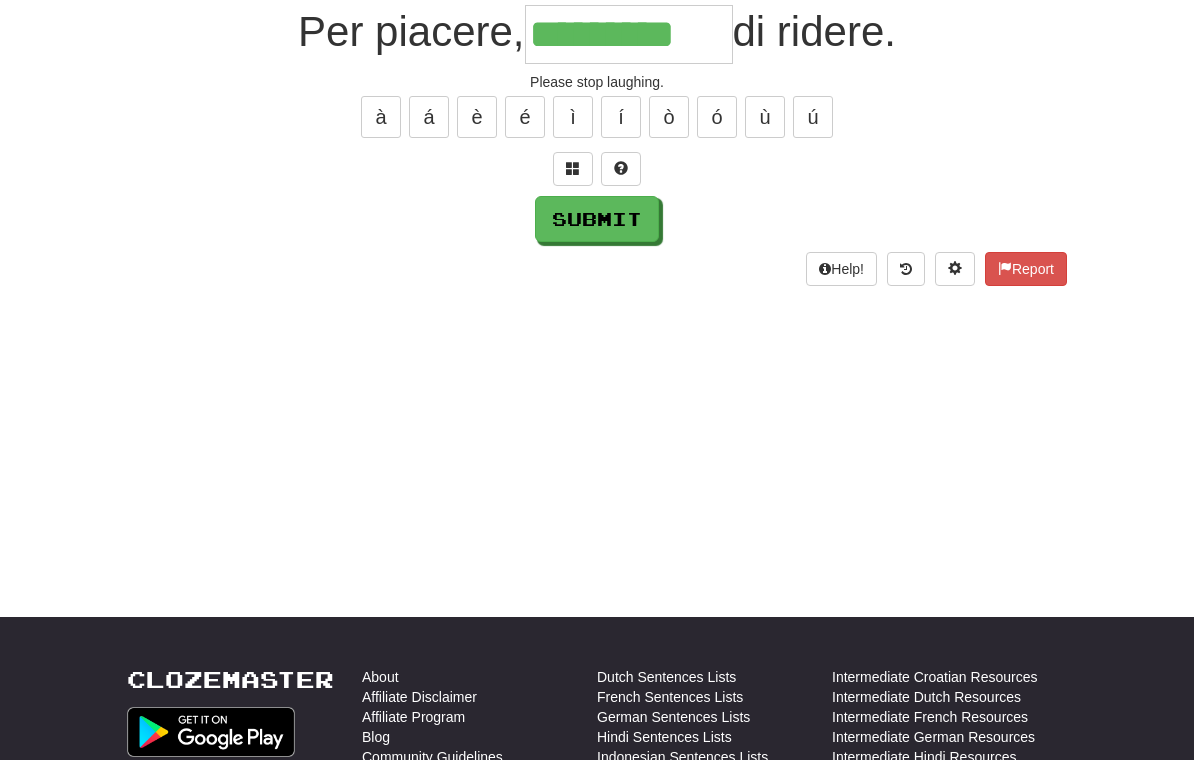 click at bounding box center [573, 169] 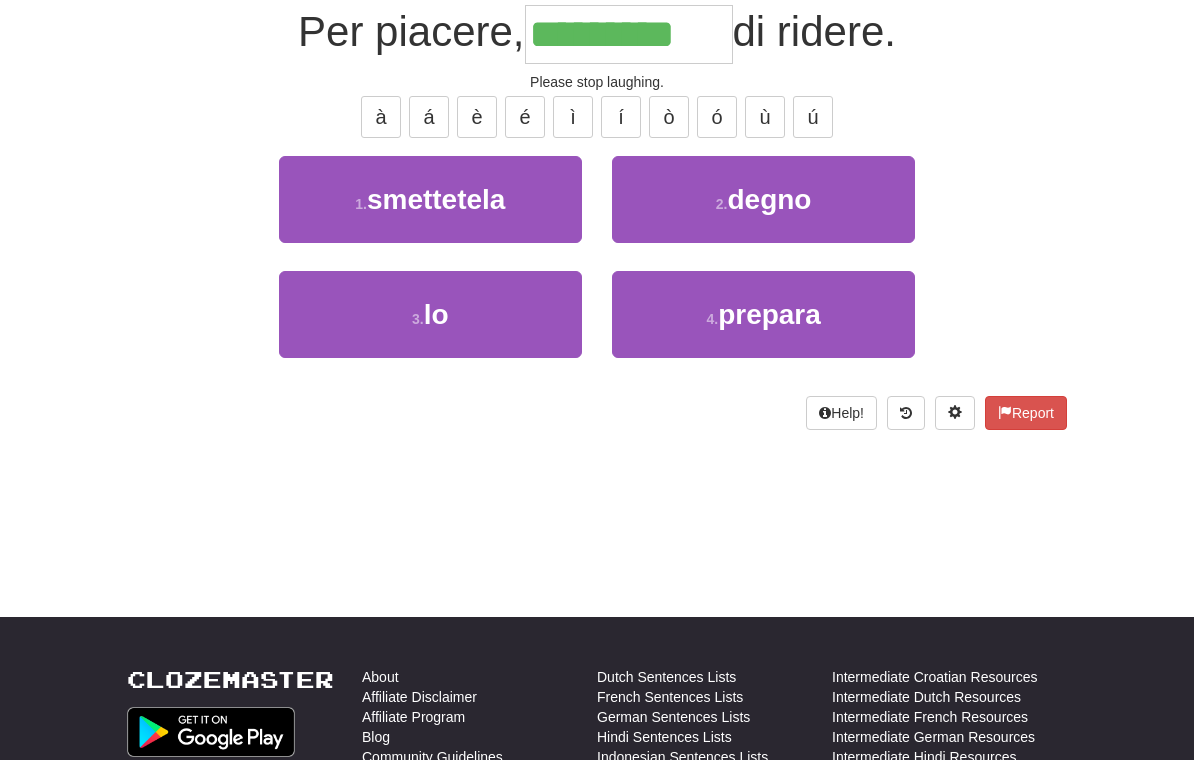 click on "smettetela" at bounding box center [436, 199] 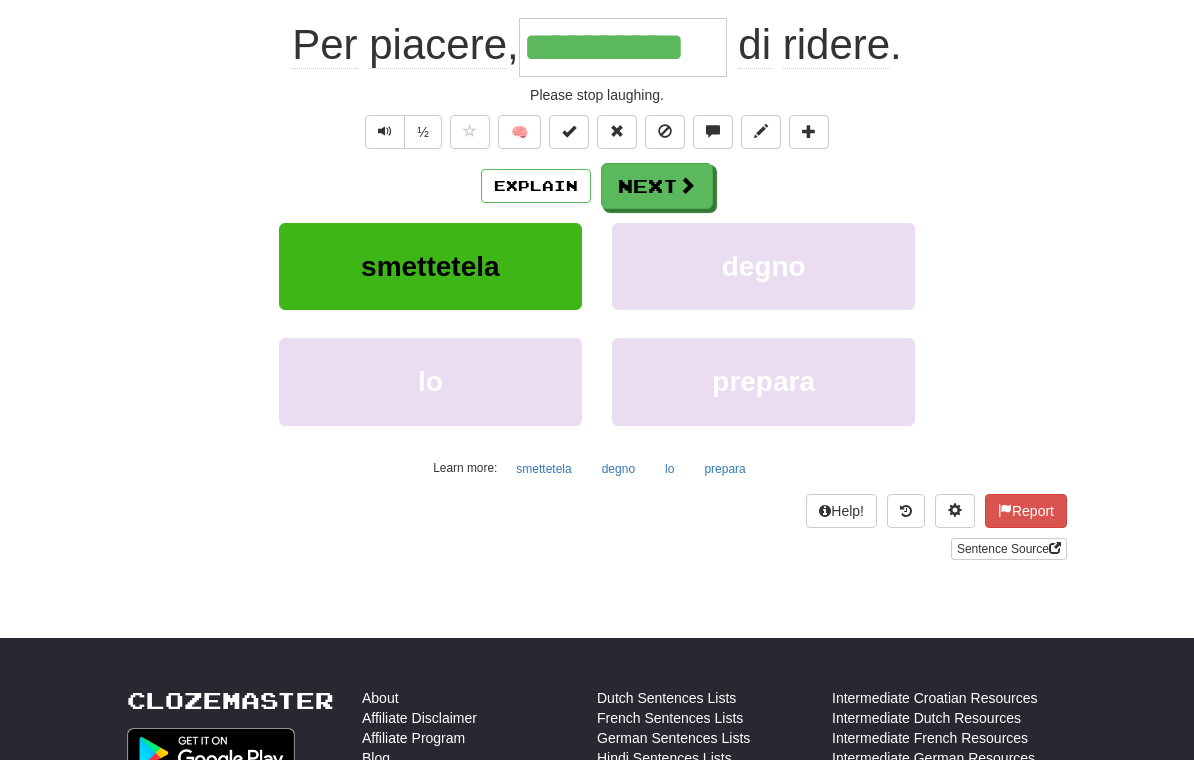 click on "Explain" at bounding box center (536, 186) 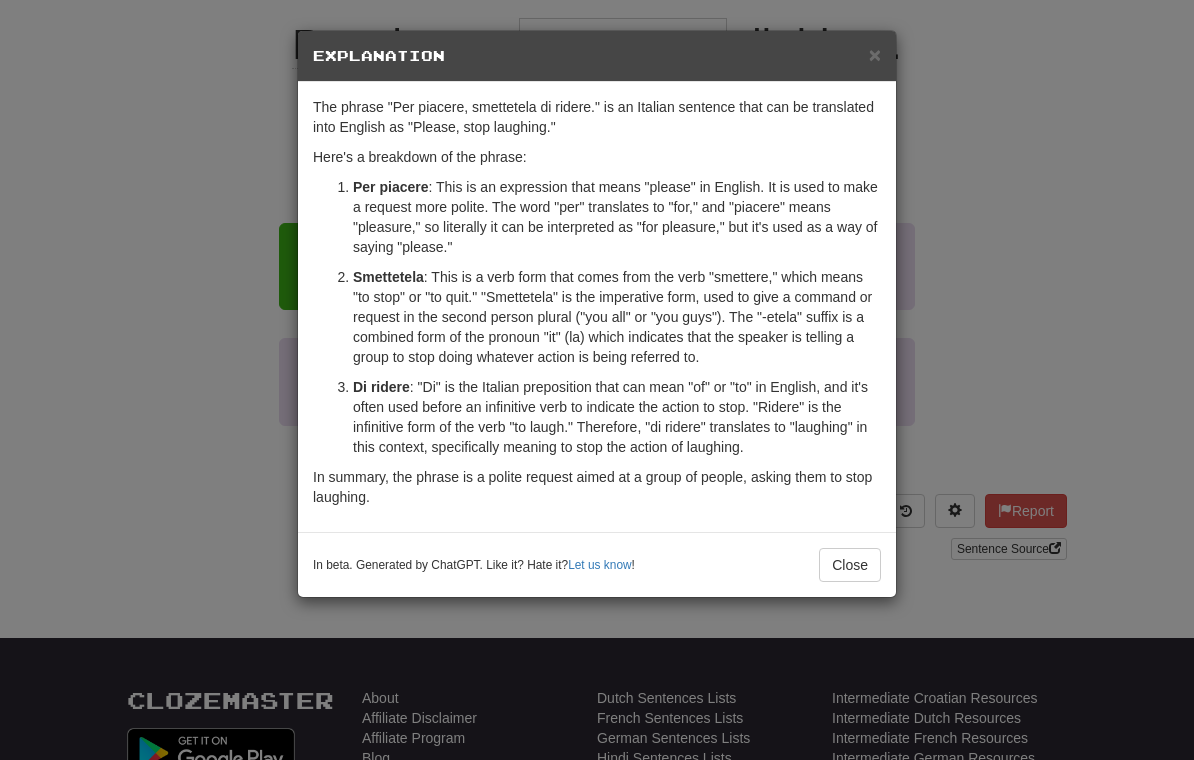 click on "Close" at bounding box center [850, 565] 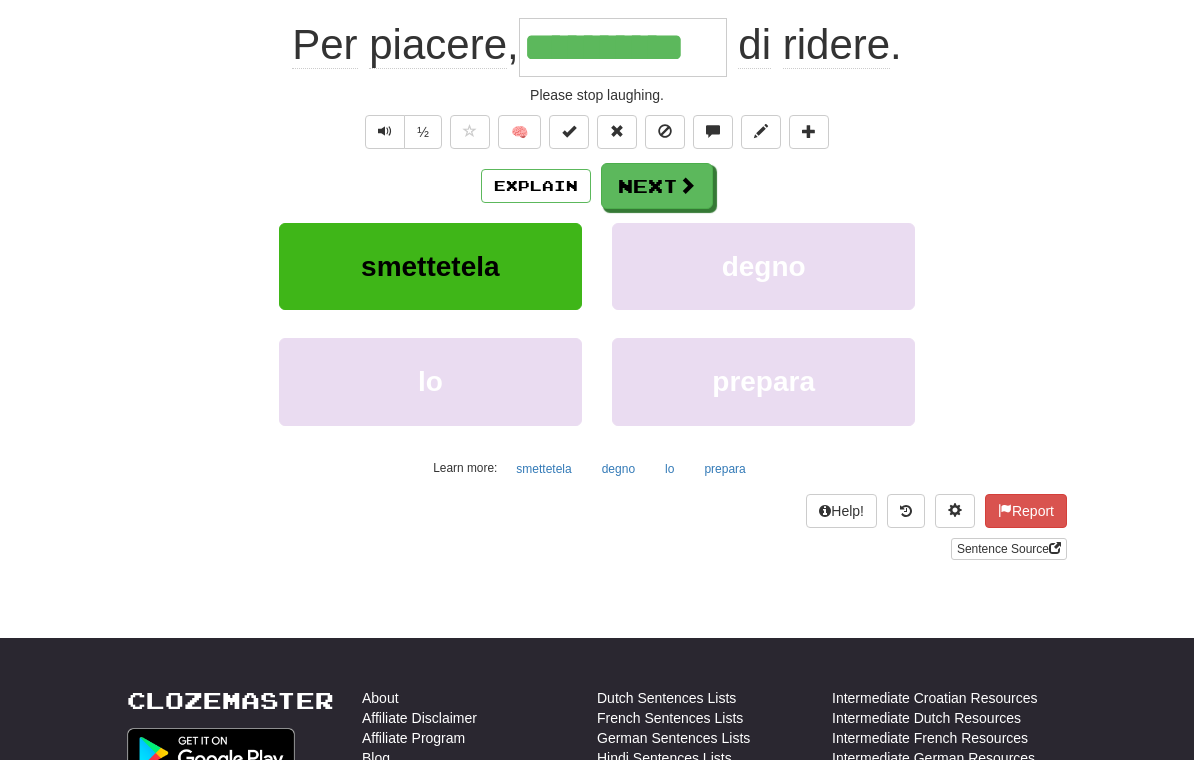 click at bounding box center (687, 185) 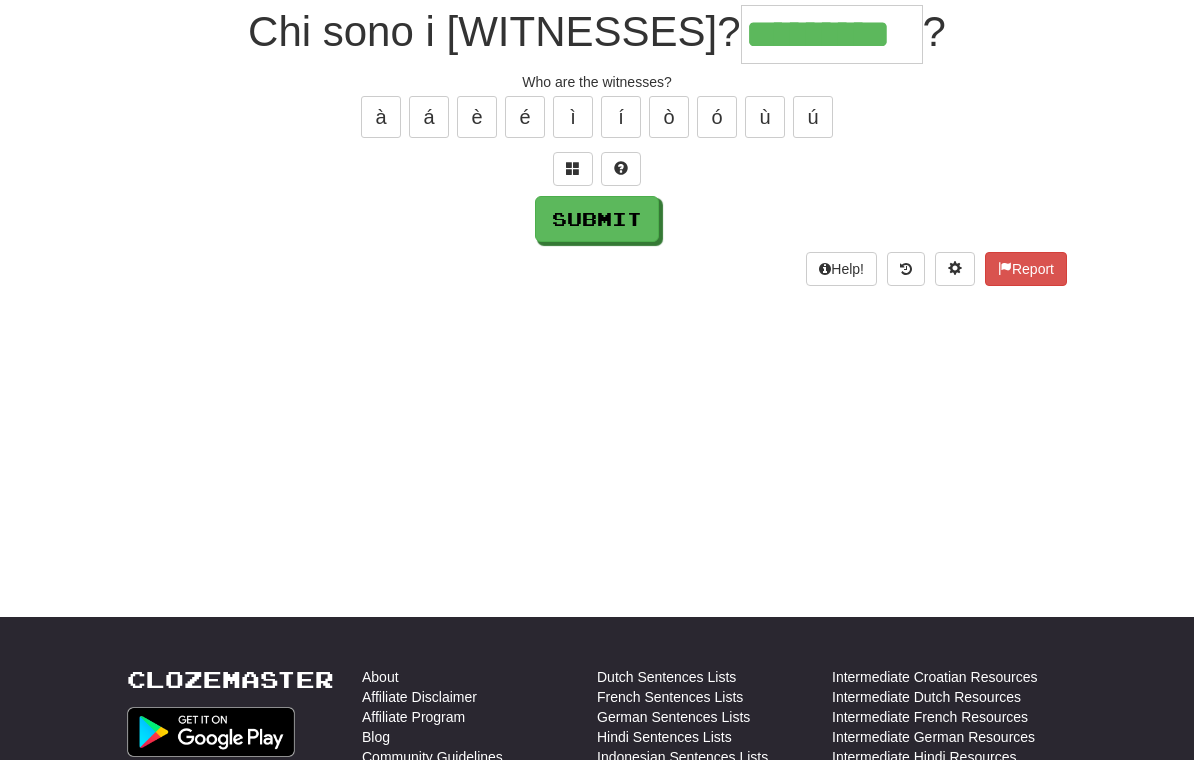 type on "*********" 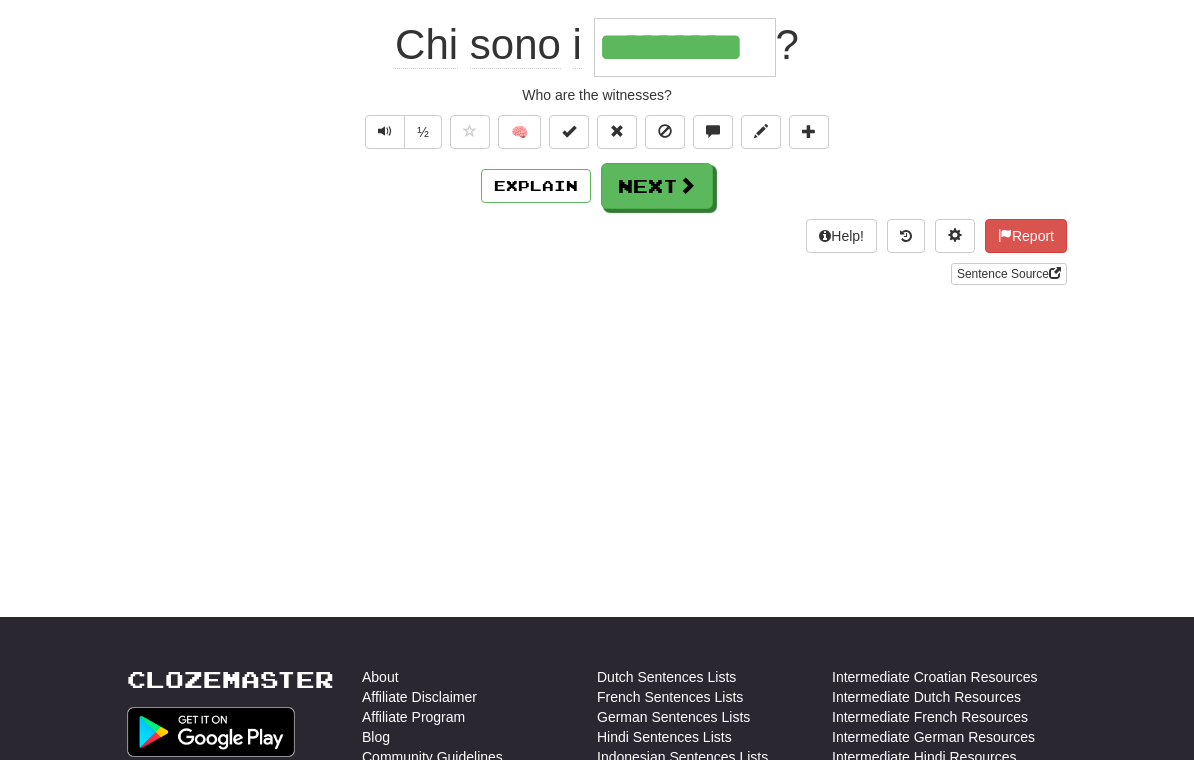 click on "Next" at bounding box center (657, 186) 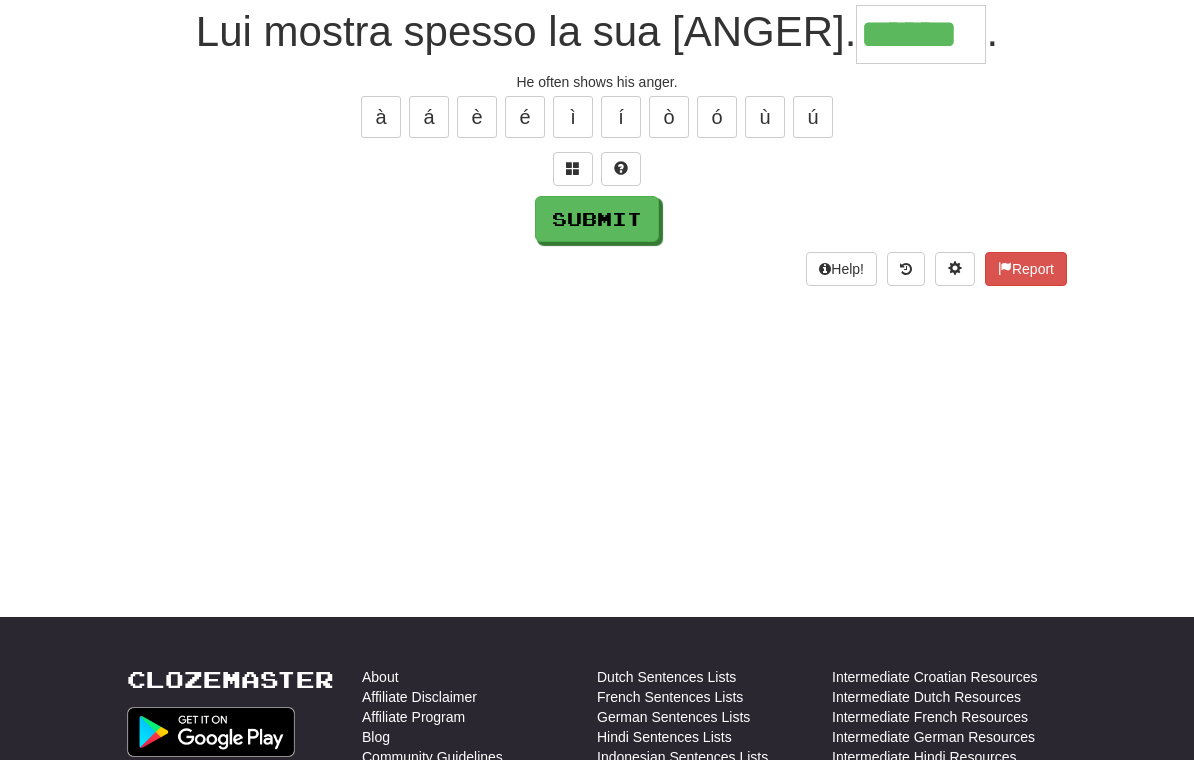 type on "******" 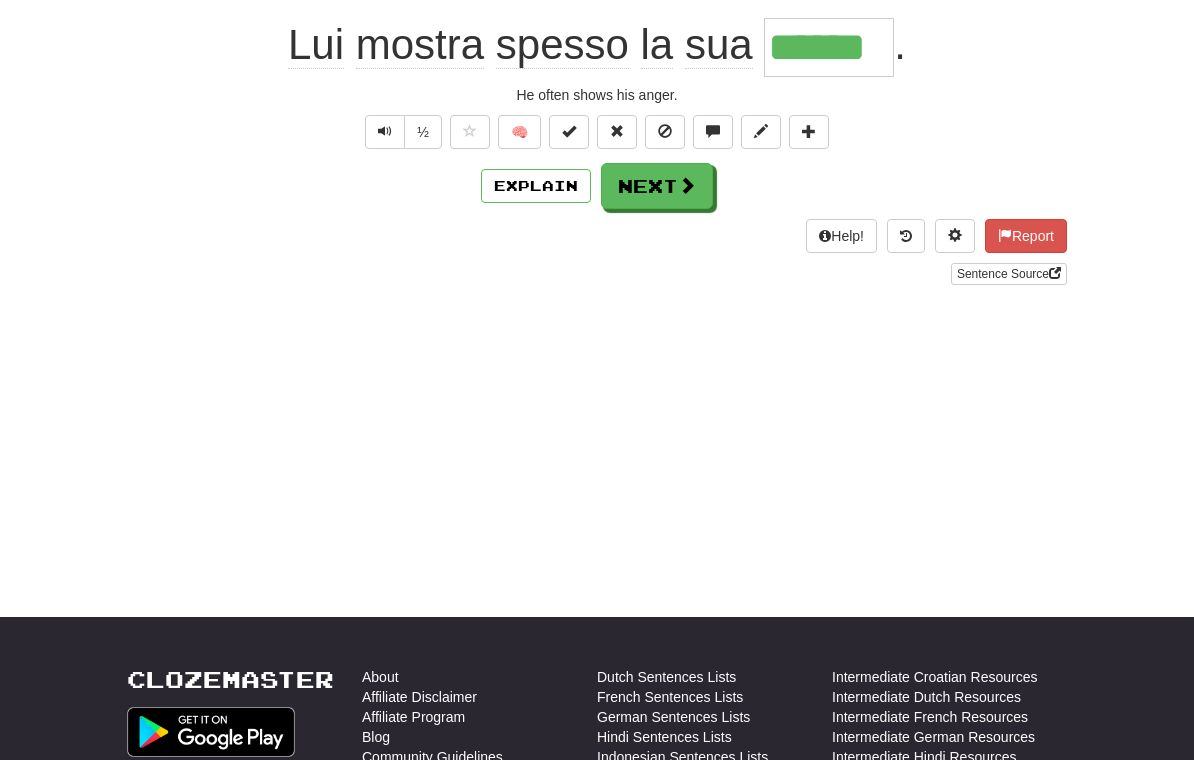 click on "Next" at bounding box center [657, 186] 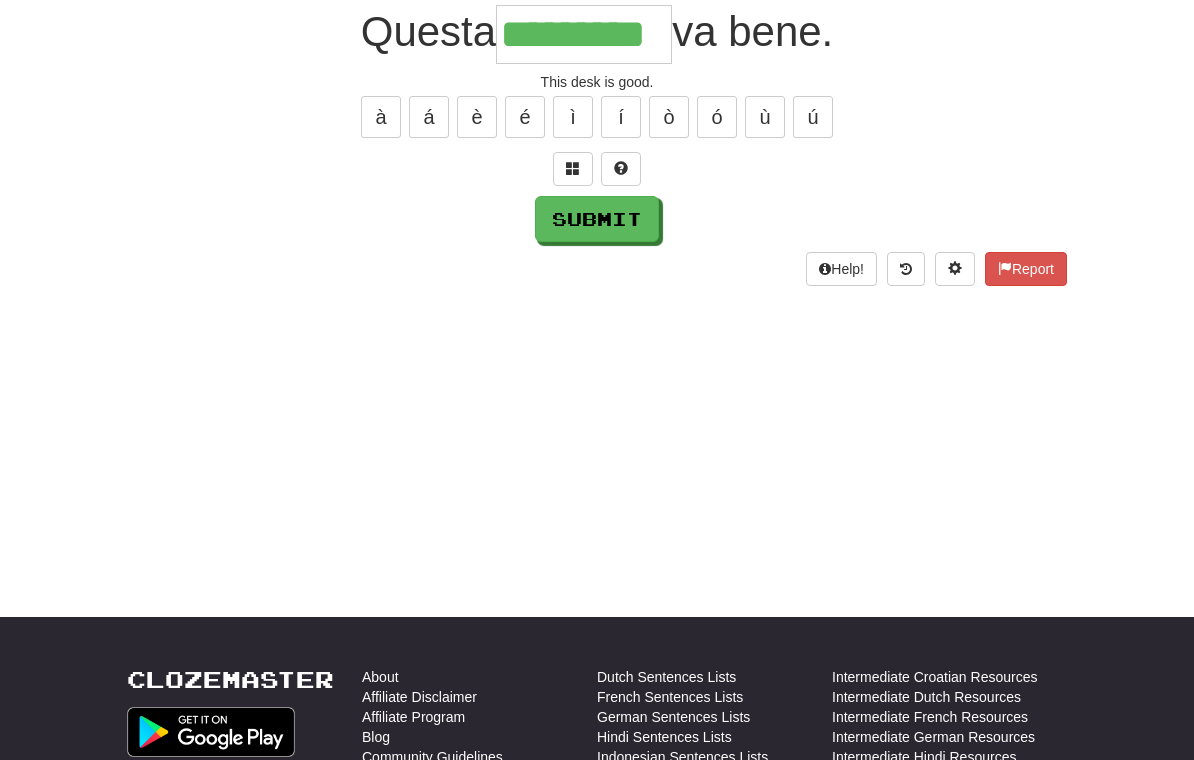 type on "*********" 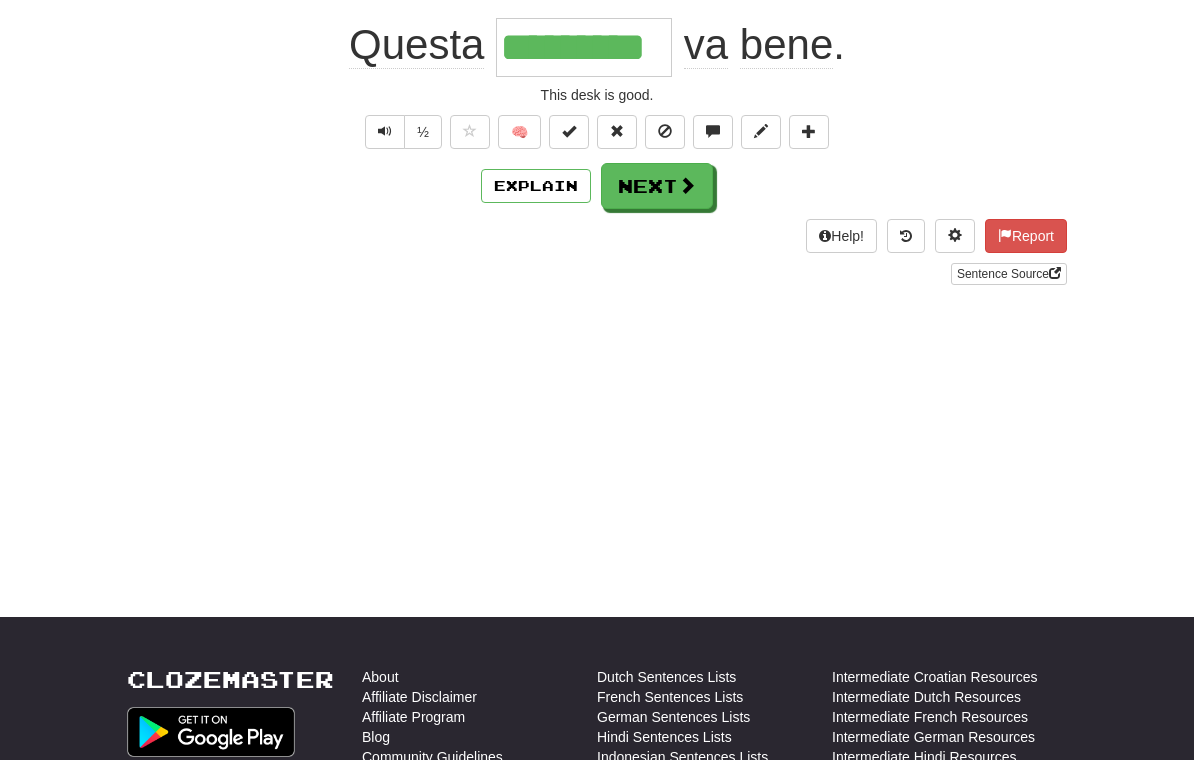 click on "Next" at bounding box center (657, 186) 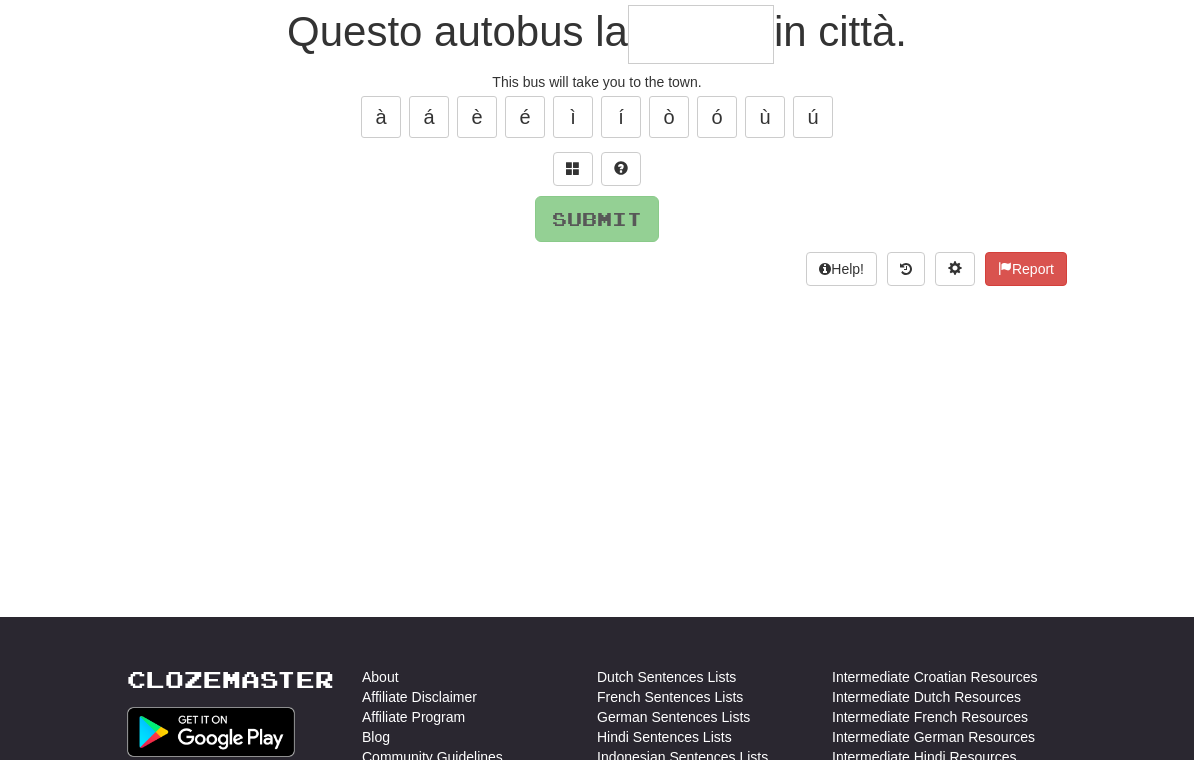type on "*" 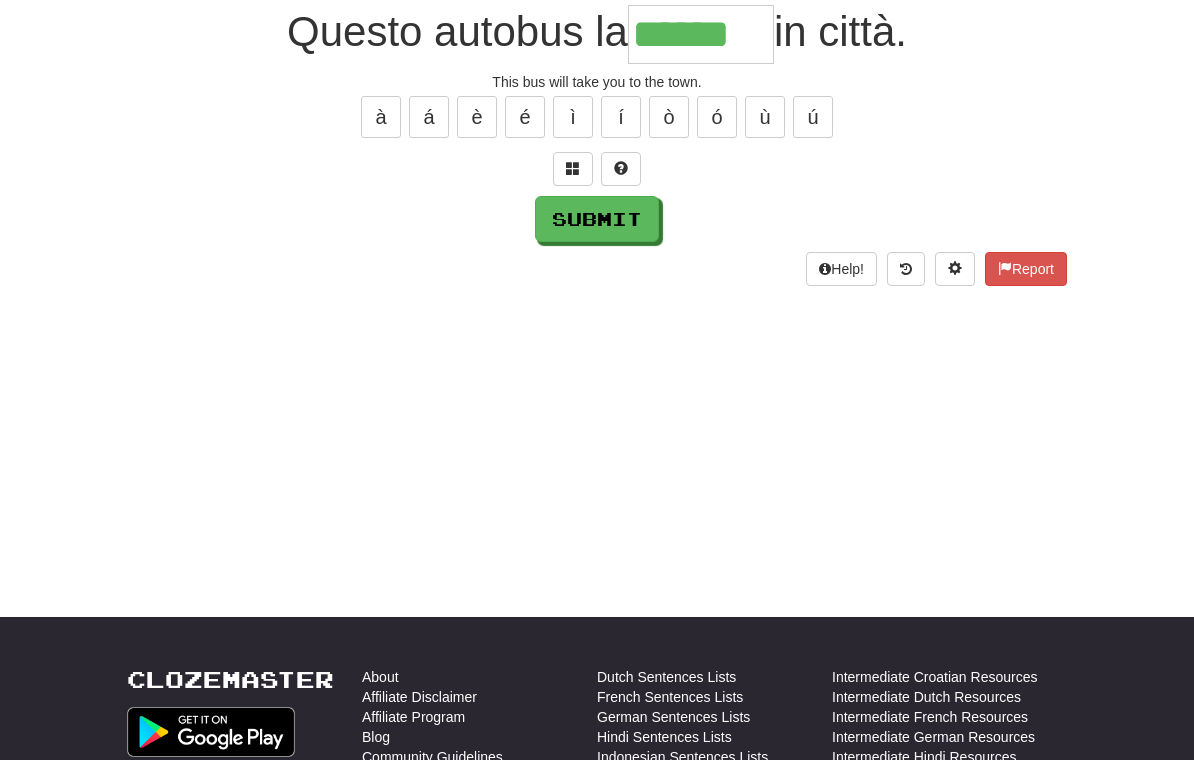 click on "/  Score:   52 0 %  Mastered Questo autobus la  ******  in città. This bus will take you to the town. à á è é ì í ò ó ù ú Submit  Help!  Report" at bounding box center [597, 107] 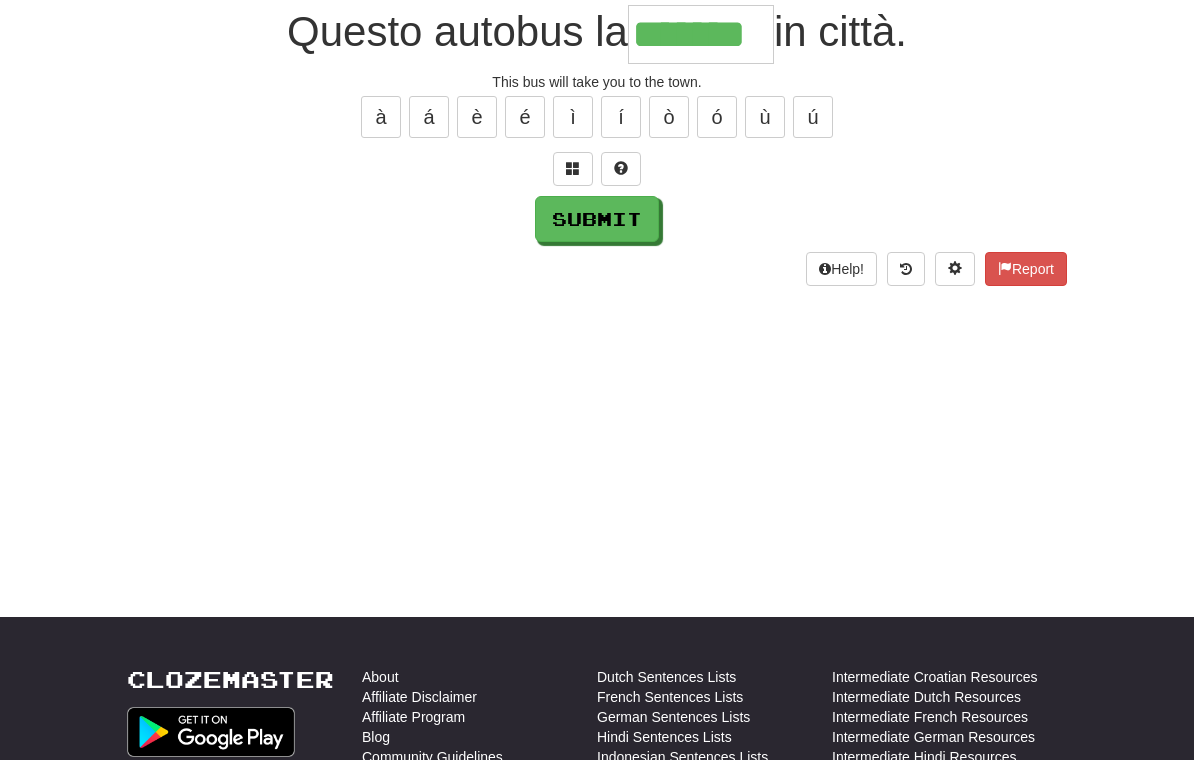 click on "Submit" at bounding box center (597, 219) 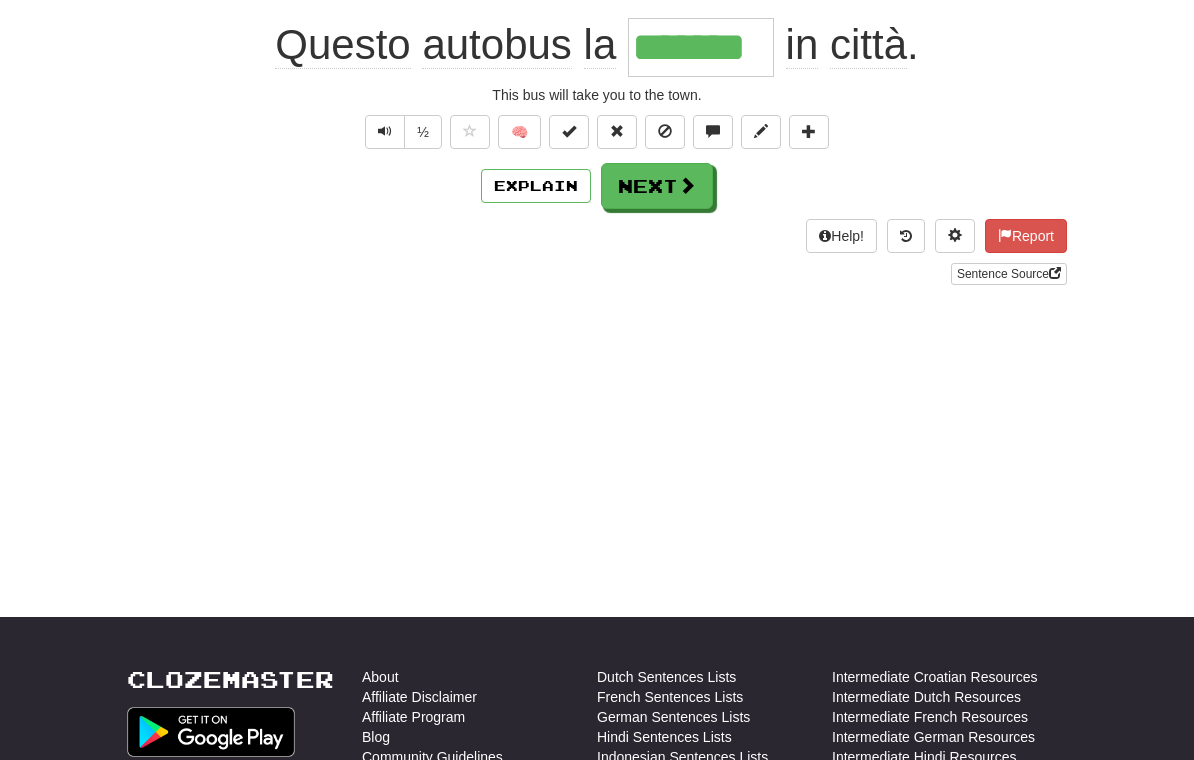 click on "Next" at bounding box center (657, 186) 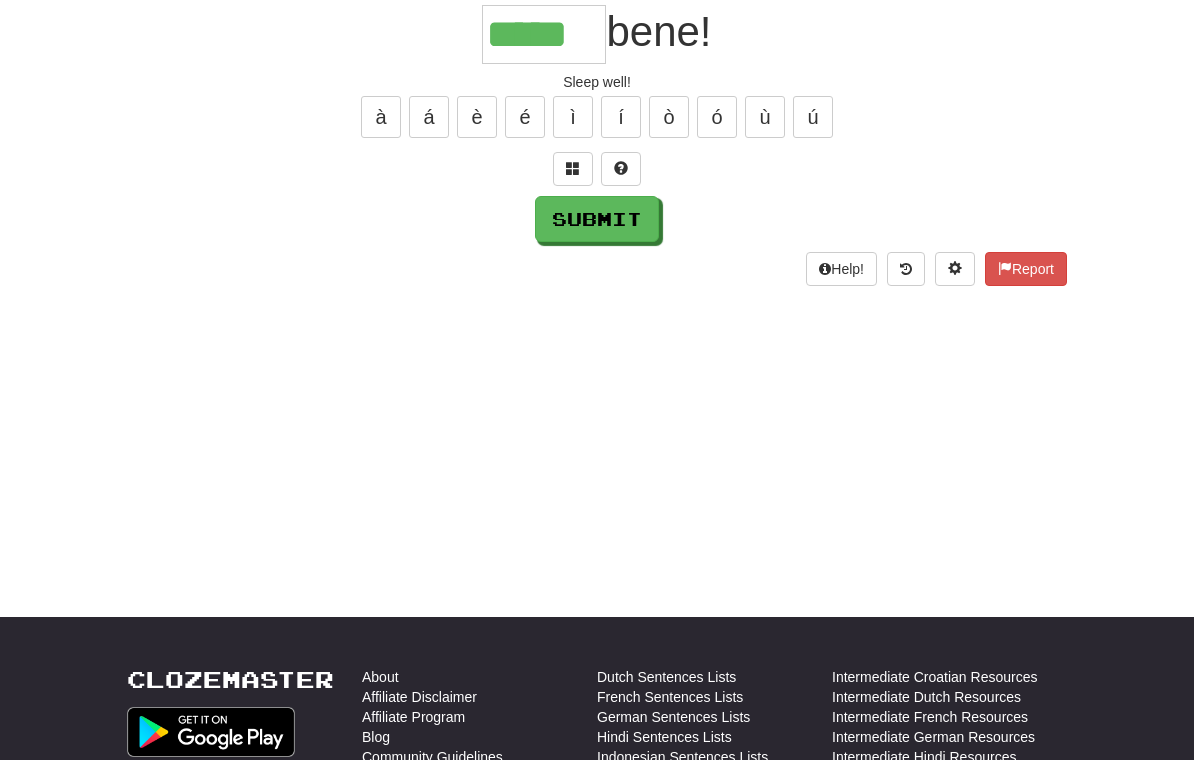 click on "Submit" at bounding box center [597, 219] 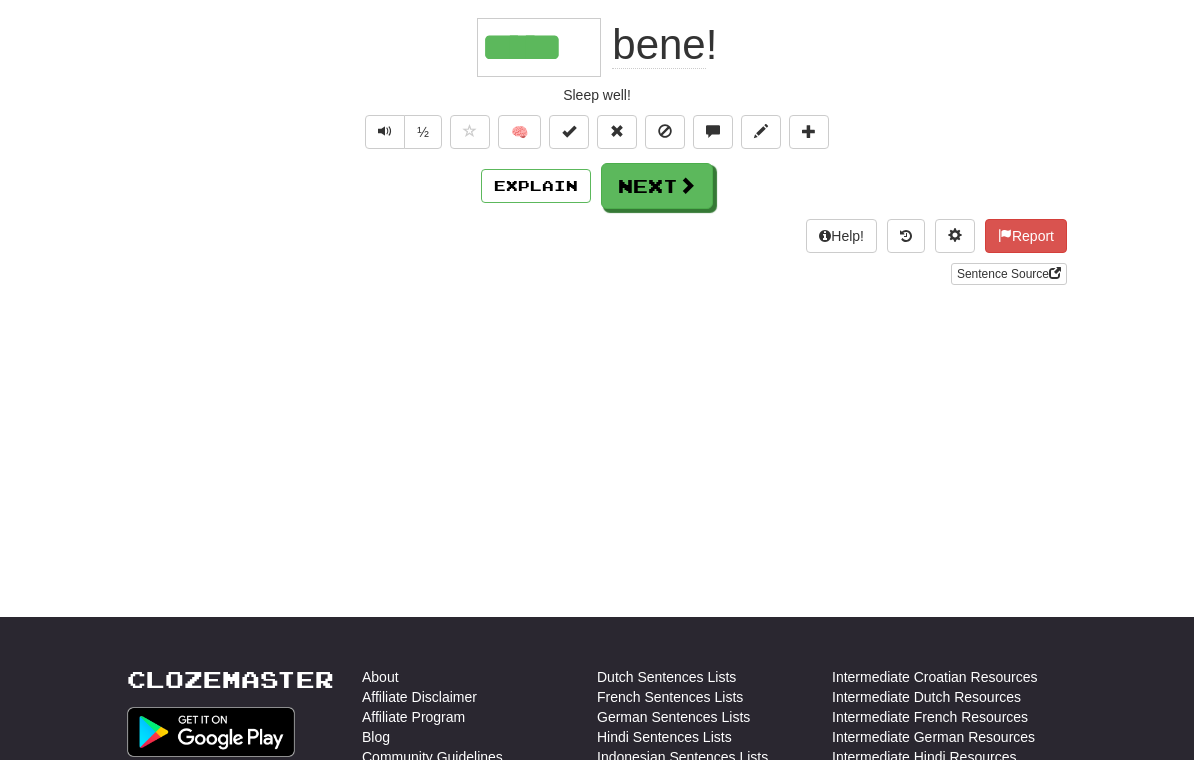 click on "Next" at bounding box center [657, 186] 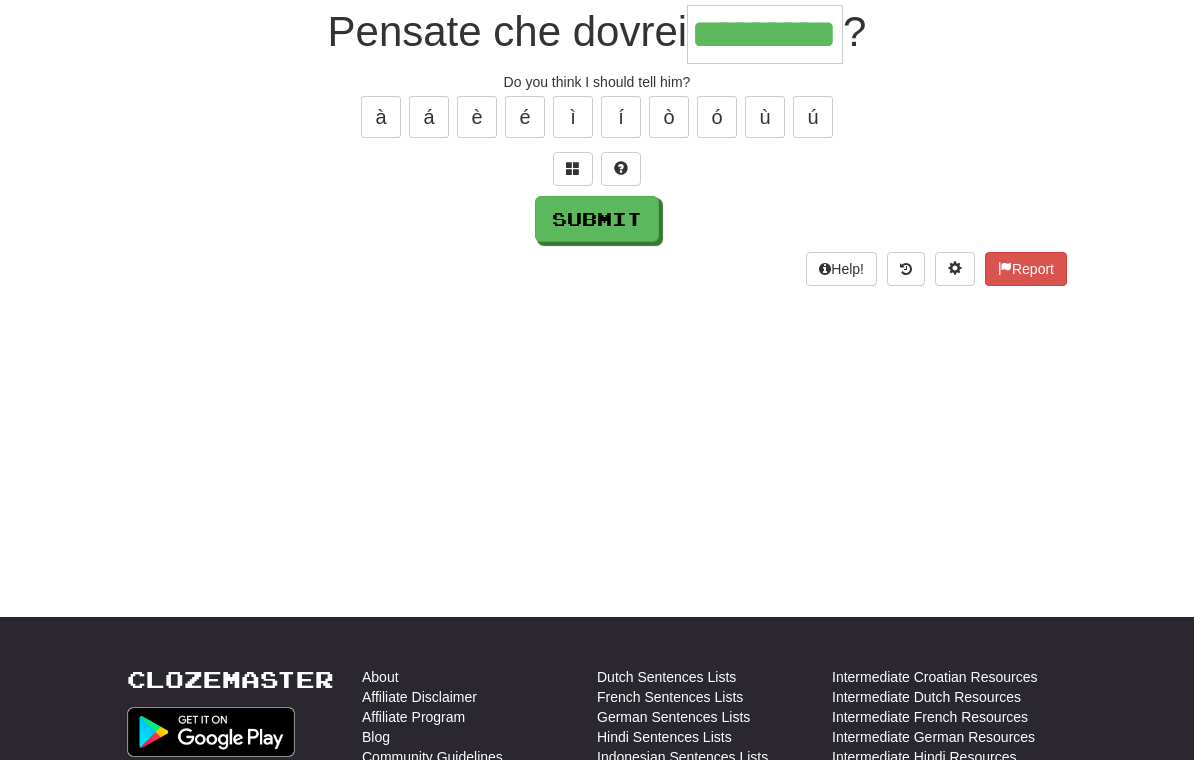 type on "*********" 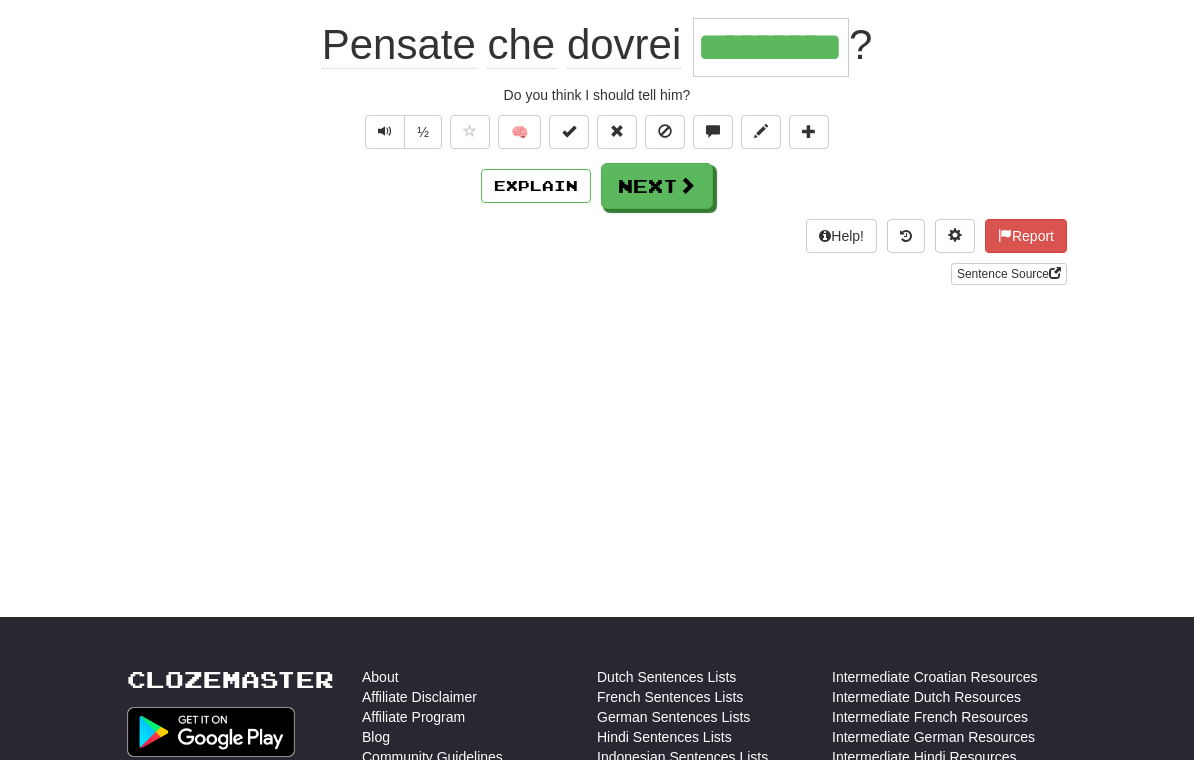 click on "Next" at bounding box center (657, 186) 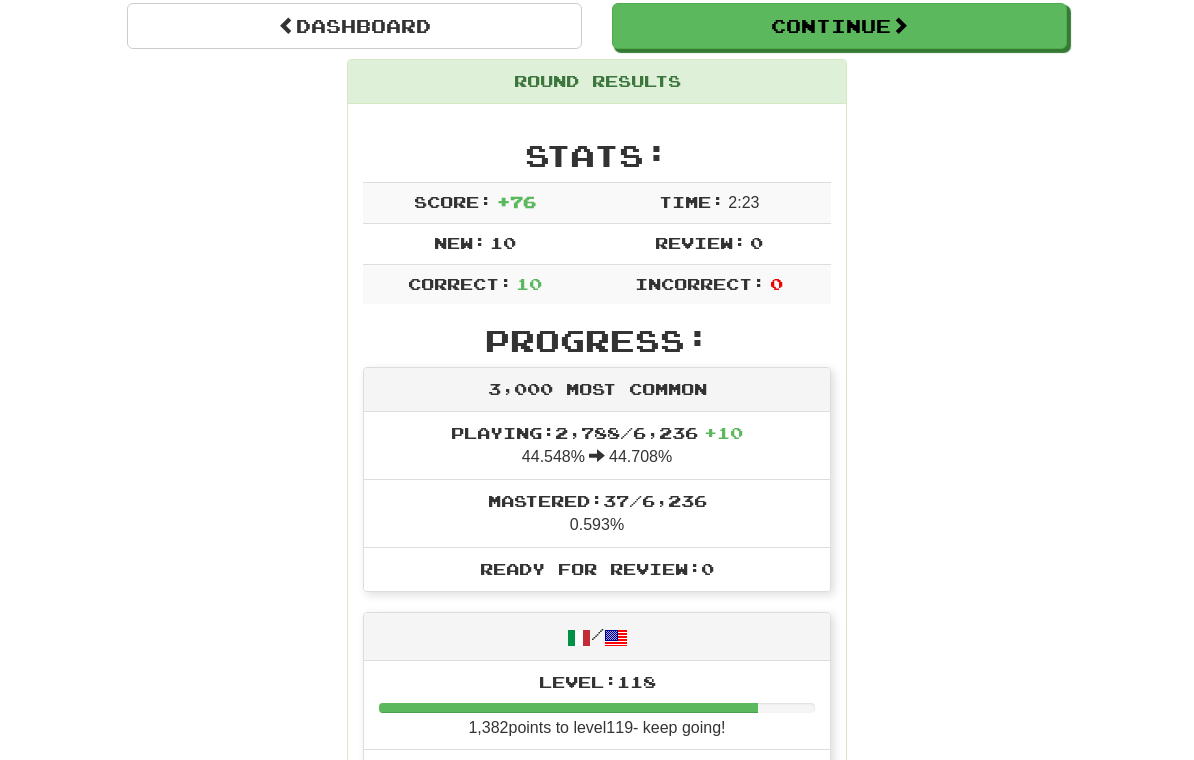 click on "Dashboard" at bounding box center [354, 26] 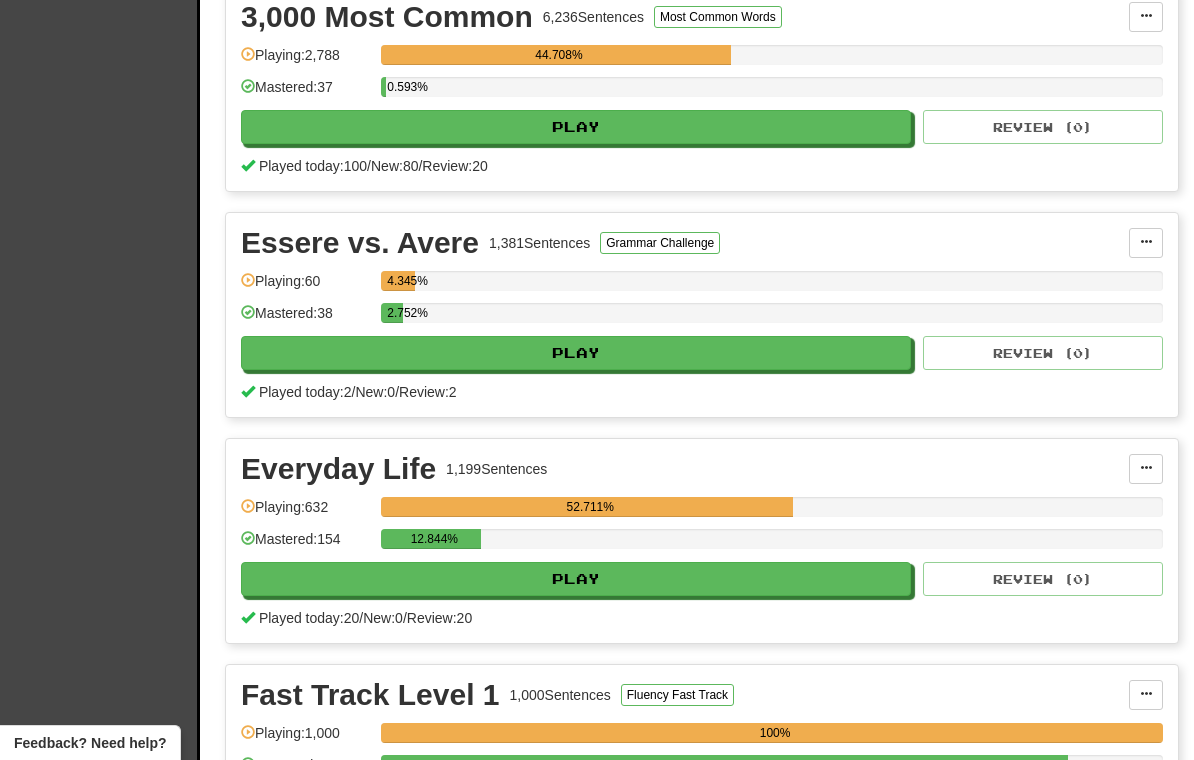 scroll, scrollTop: 508, scrollLeft: 0, axis: vertical 